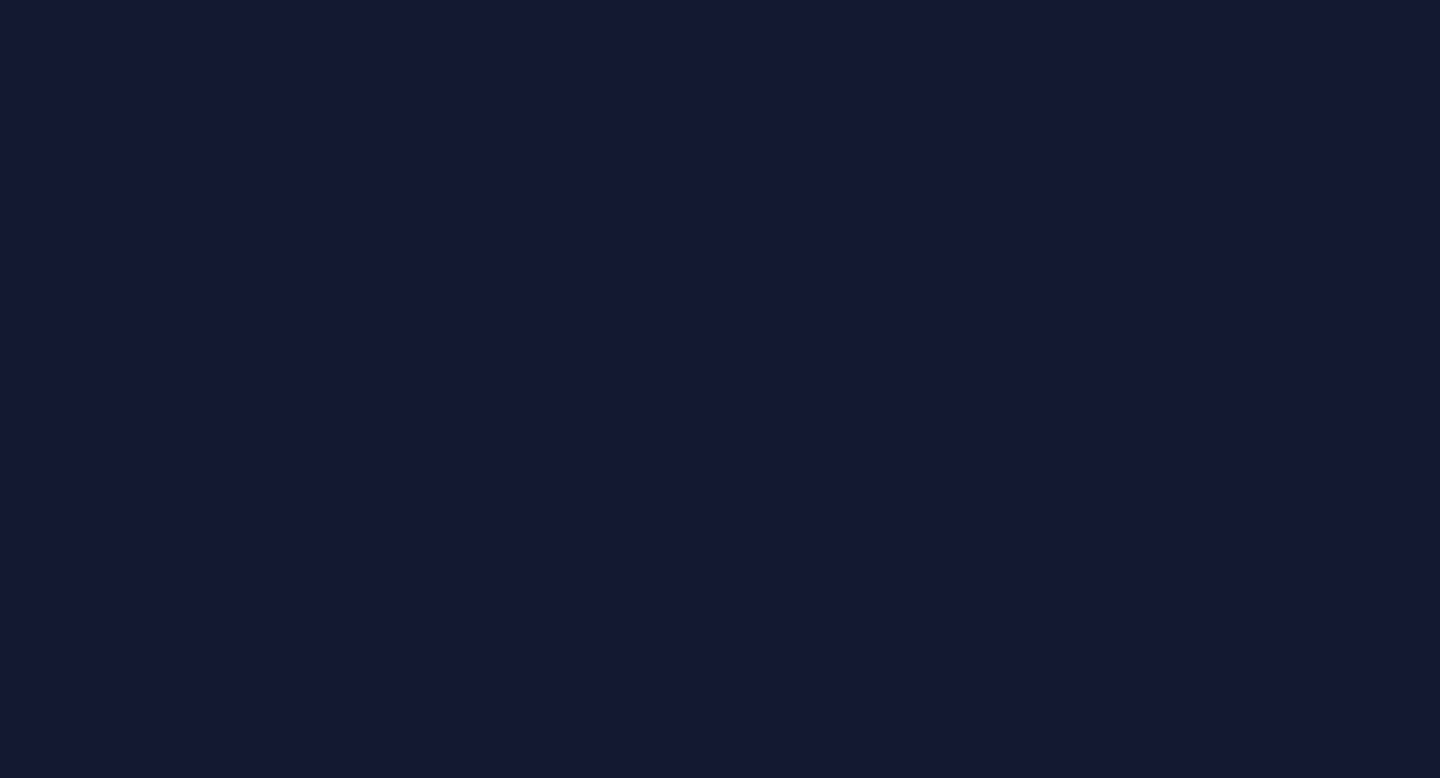 scroll, scrollTop: 0, scrollLeft: 0, axis: both 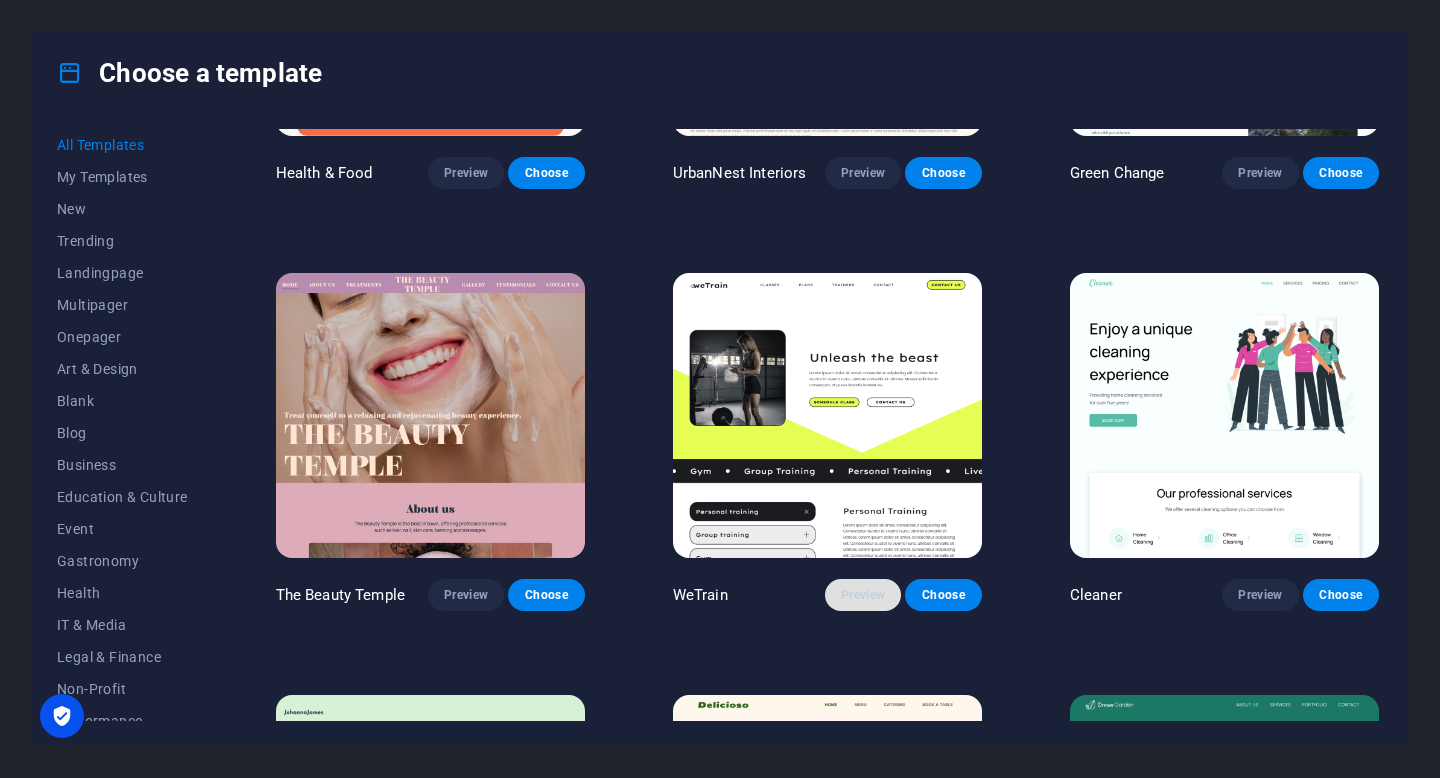 click on "Preview" at bounding box center (863, 595) 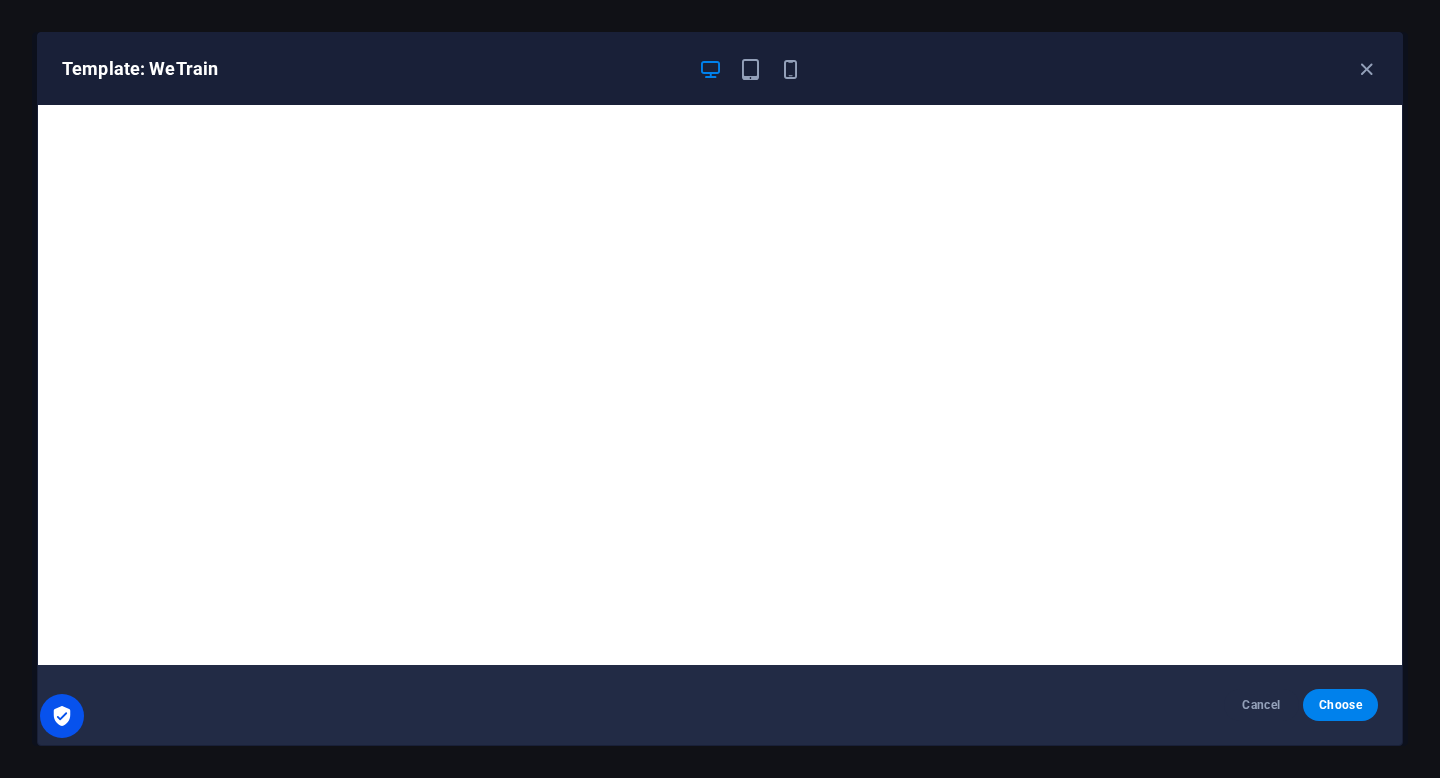 scroll, scrollTop: 5, scrollLeft: 0, axis: vertical 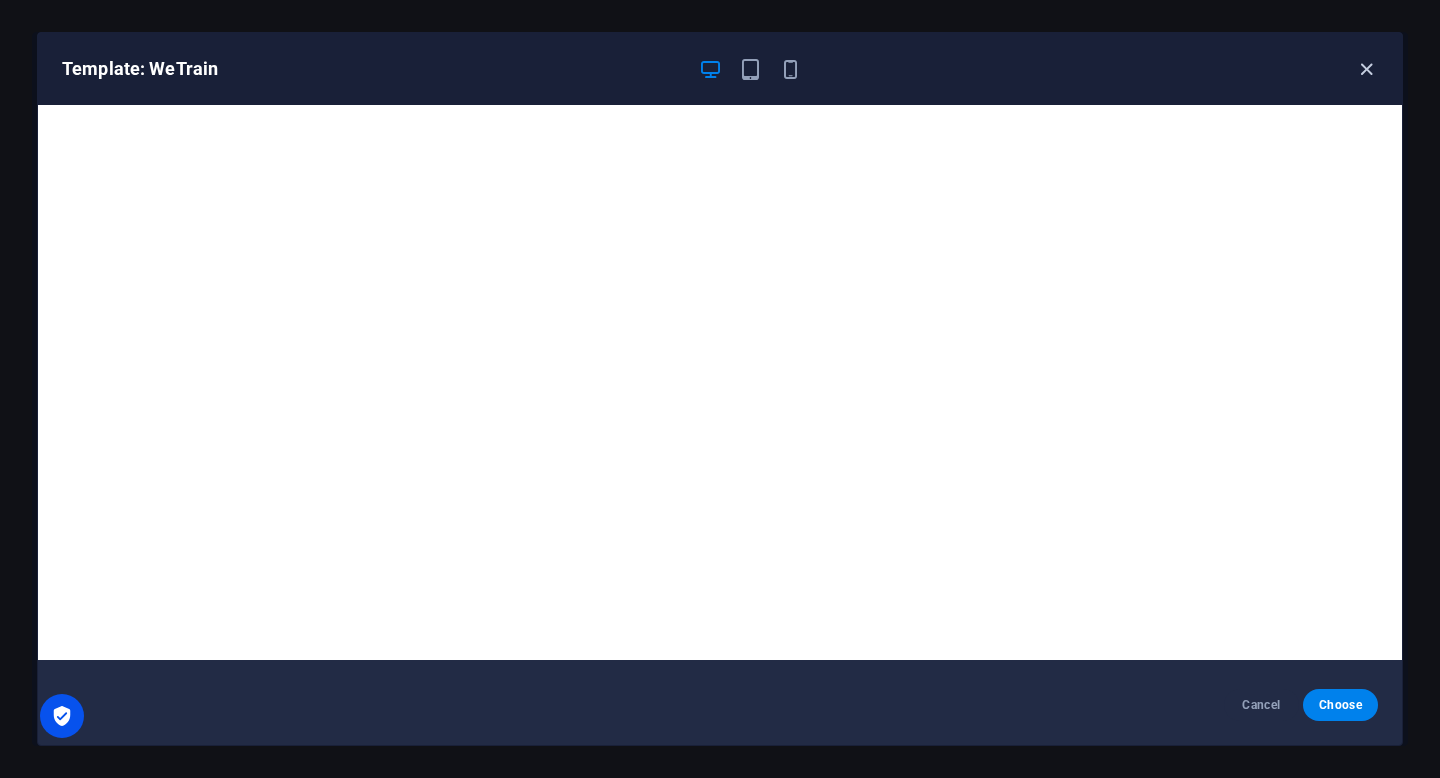 click at bounding box center (1366, 69) 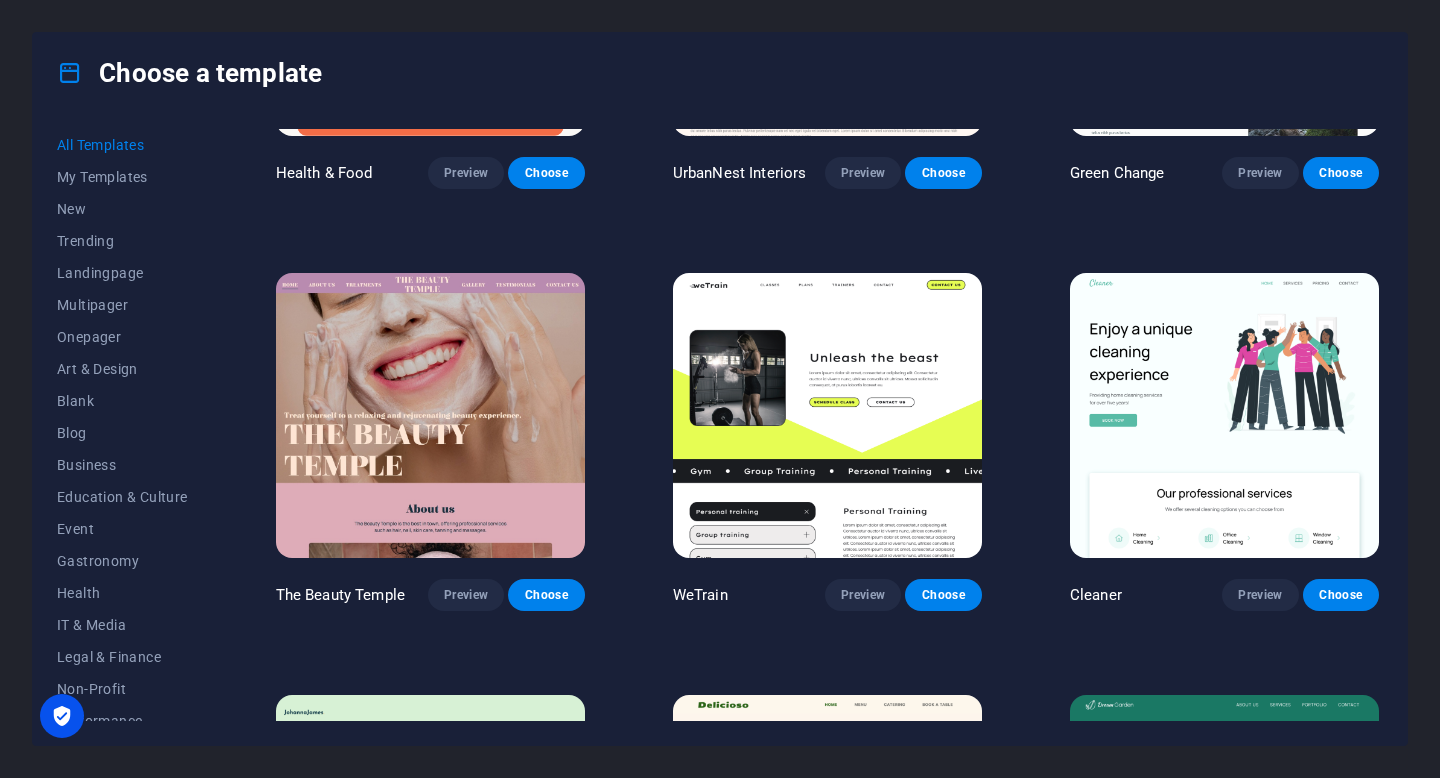 type 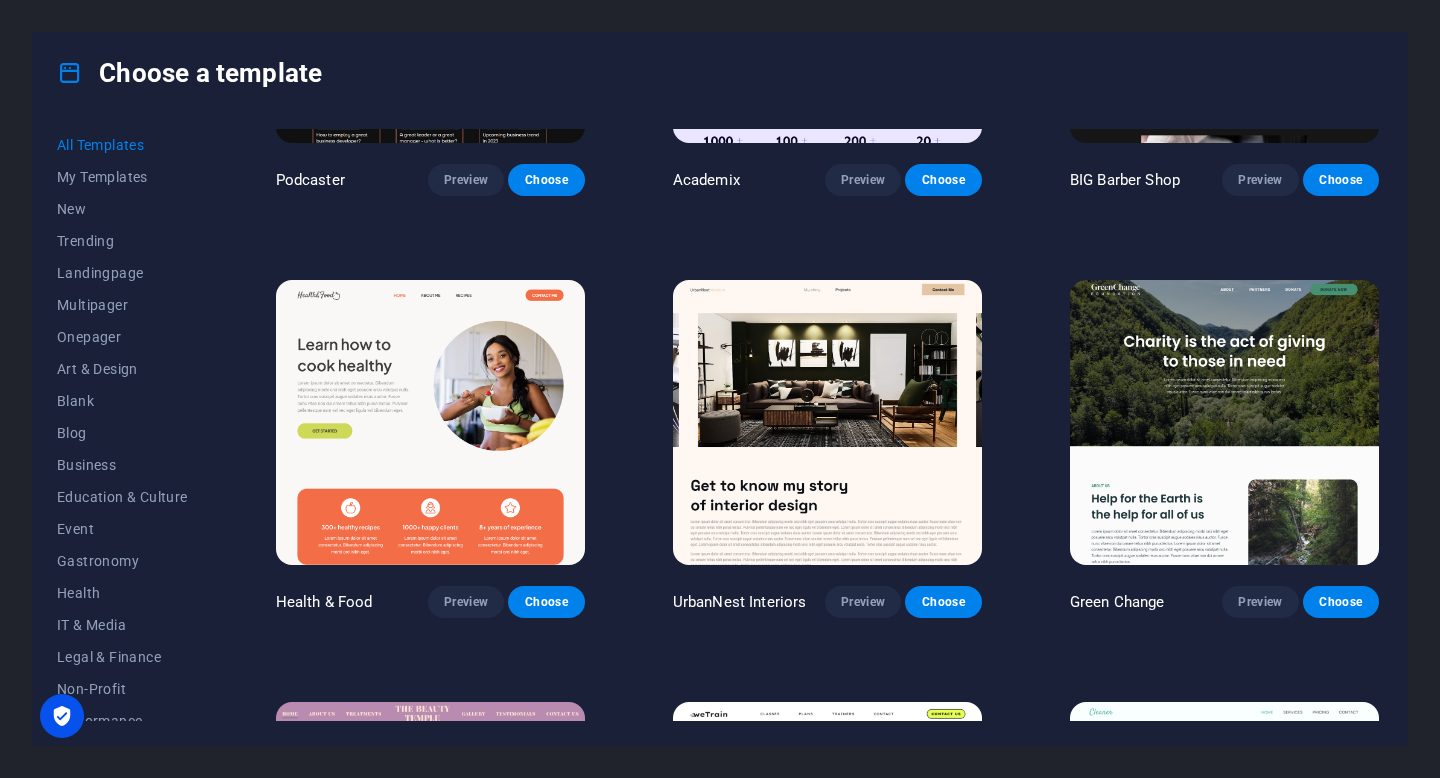 scroll, scrollTop: 1951, scrollLeft: 0, axis: vertical 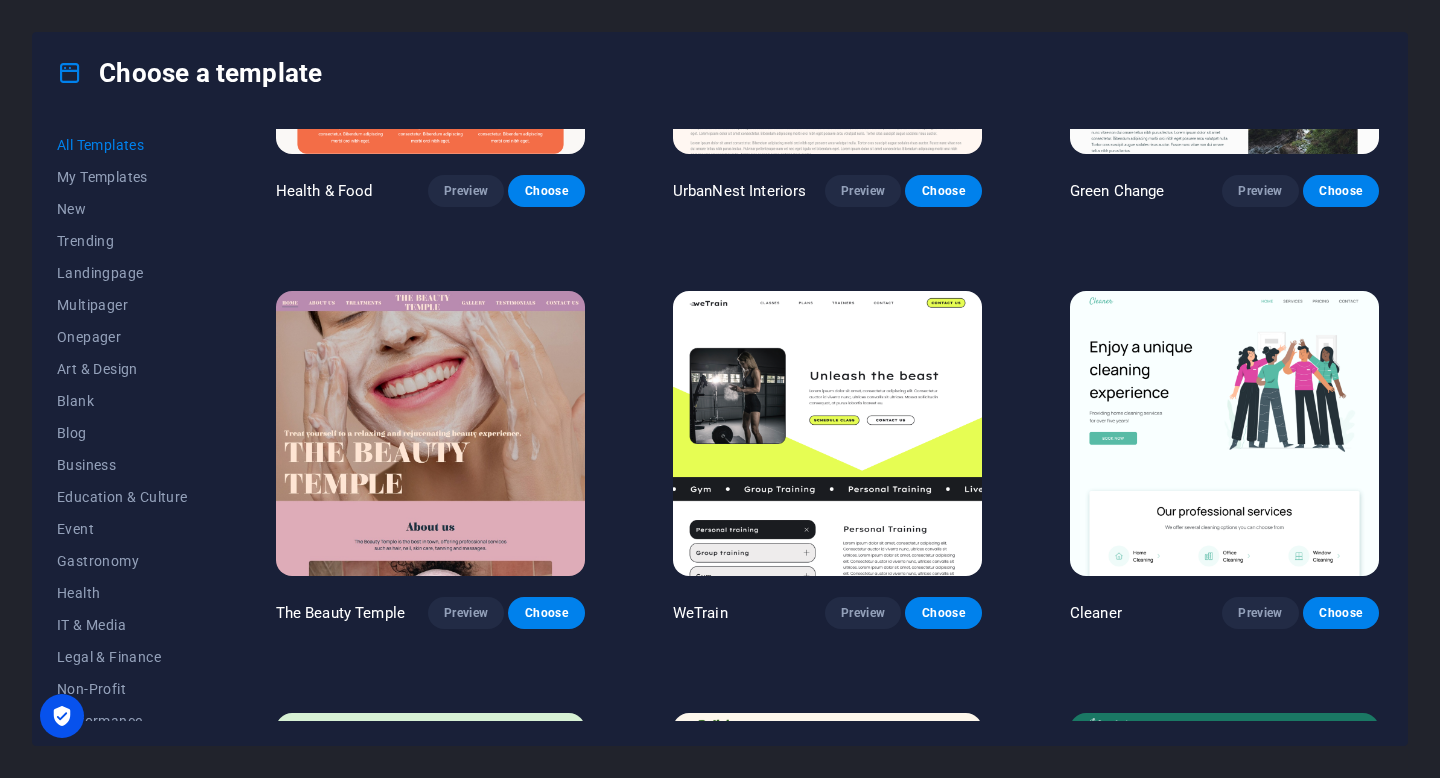 click on "Peoneera Preview Choose Art Museum Preview Choose Wonder Planner Preview Choose Transportable Preview Choose S&L Preview Choose WePaint Preview Choose Eco-Con Preview Choose MeetUp Preview Choose Help & Care Preview Choose Podcaster Preview Choose Academix Preview Choose BIG Barber Shop Preview Choose Health & Food Preview Choose UrbanNest Interiors Preview Choose Green Change Preview Choose The Beauty Temple Preview Choose WeTrain Preview Choose Cleaner Preview Choose Johanna James Preview Choose Delicioso Preview Choose Dream Garden Preview Choose LumeDeAqua Preview Choose Pets Care Preview Choose SafeSpace Preview Choose Midnight Rain Bar Preview Choose Drive Preview Choose Estator Preview Choose Health Group Preview Choose MakeIt Agency Preview Choose Wanderlust Preview Choose WeSpa Preview Choose BERLIN Preview Choose Gadgets Preview Choose CoffeeScience Preview Choose CoachLife Preview Choose Cafe de Oceana Preview Choose Max Hatzy Preview Choose Denteeth Preview Choose Handyman Preview Choose Blogger" at bounding box center [827, 9531] 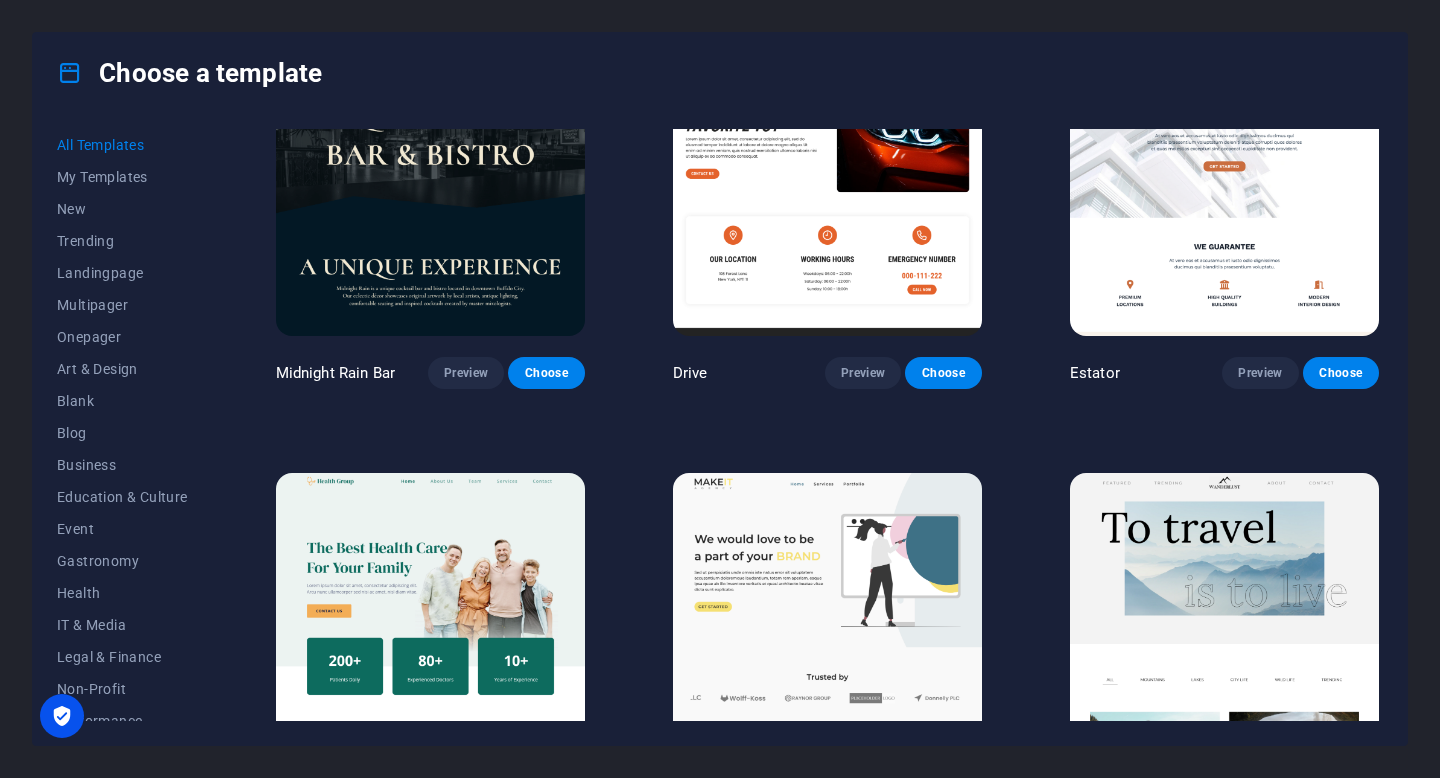 scroll, scrollTop: 3745, scrollLeft: 0, axis: vertical 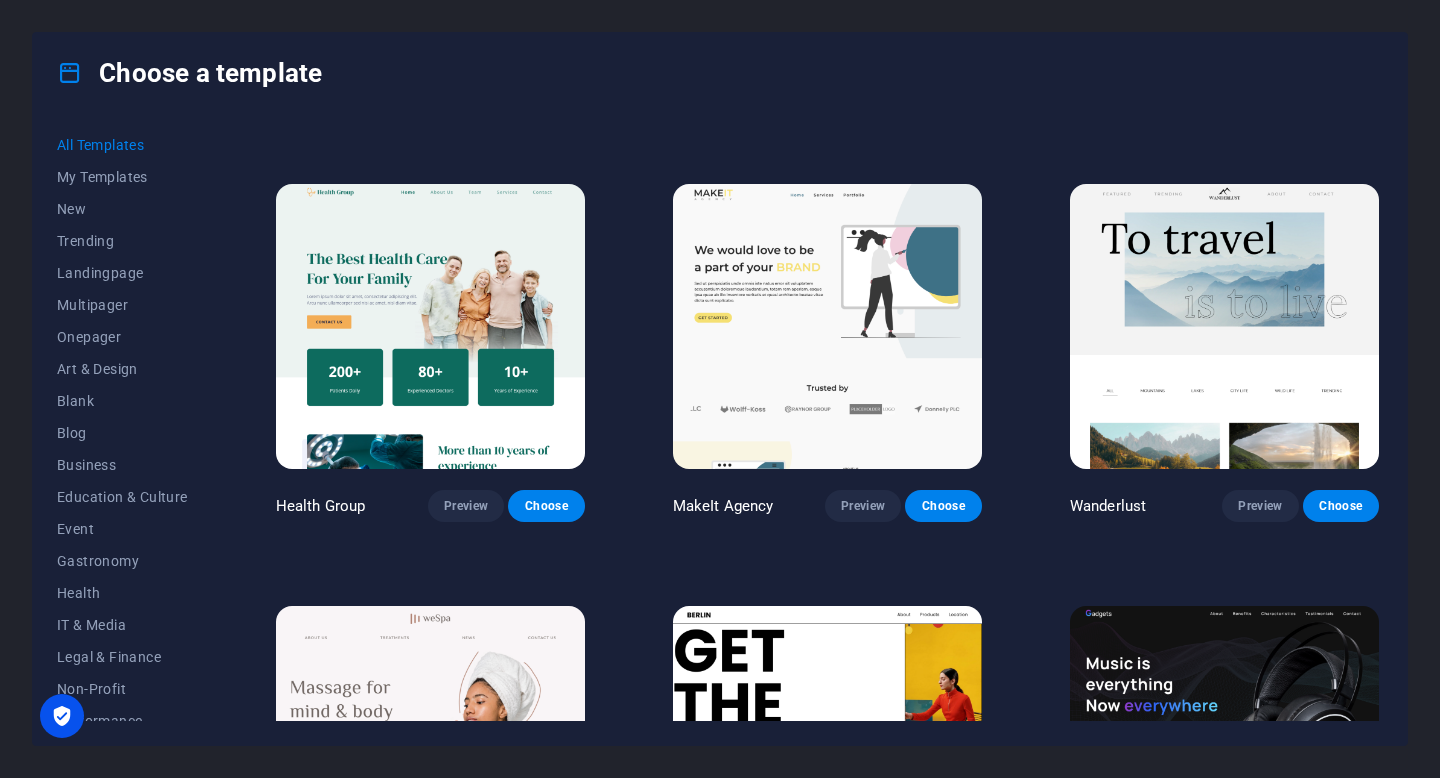 click on "Peoneera Preview Choose Art Museum Preview Choose Wonder Planner Preview Choose Transportable Preview Choose S&L Preview Choose WePaint Preview Choose Eco-Con Preview Choose MeetUp Preview Choose Help & Care Preview Choose Podcaster Preview Choose Academix Preview Choose BIG Barber Shop Preview Choose Health & Food Preview Choose UrbanNest Interiors Preview Choose Green Change Preview Choose The Beauty Temple Preview Choose WeTrain Preview Choose Cleaner Preview Choose Johanna James Preview Choose Delicioso Preview Choose Dream Garden Preview Choose LumeDeAqua Preview Choose Pets Care Preview Choose SafeSpace Preview Choose Midnight Rain Bar Preview Choose Drive Preview Choose Estator Preview Choose Health Group Preview Choose MakeIt Agency Preview Choose Wanderlust Preview Choose WeSpa Preview Choose BERLIN Preview Choose Gadgets Preview Choose CoffeeScience Preview Choose CoachLife Preview Choose Cafe de Oceana Preview Choose Max Hatzy Preview Choose Denteeth Preview Choose Handyman Preview Choose Blogger" at bounding box center [827, 7737] 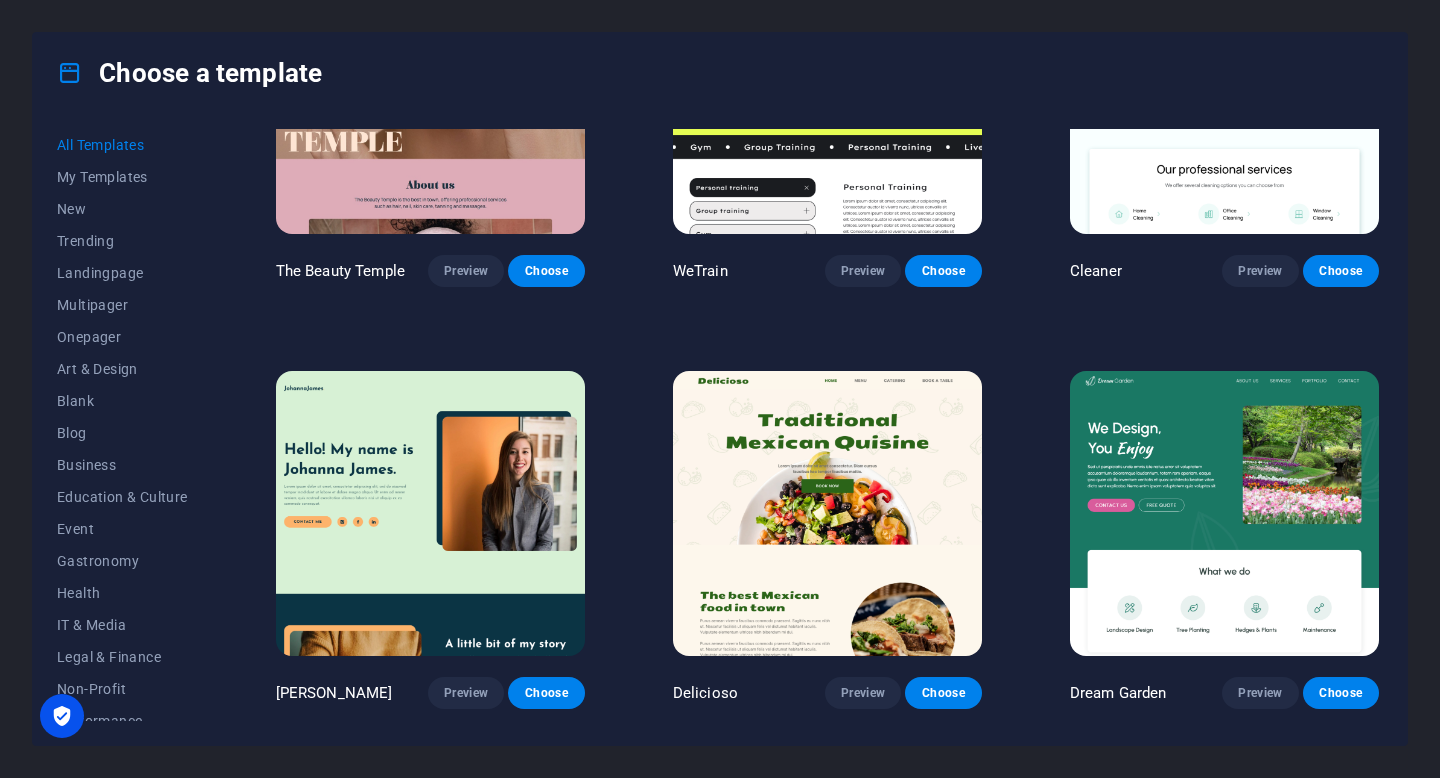 scroll, scrollTop: 2289, scrollLeft: 0, axis: vertical 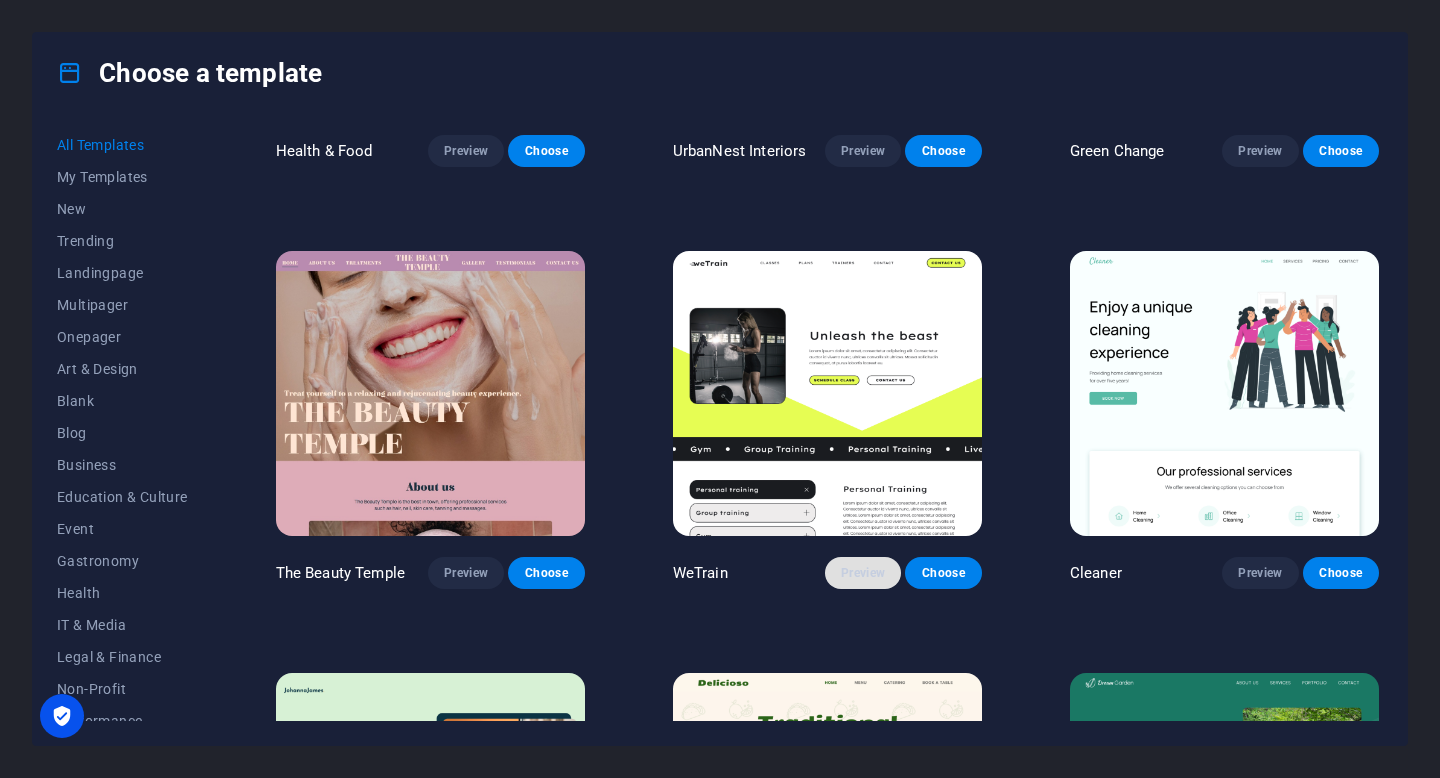 click on "Preview" at bounding box center [863, 573] 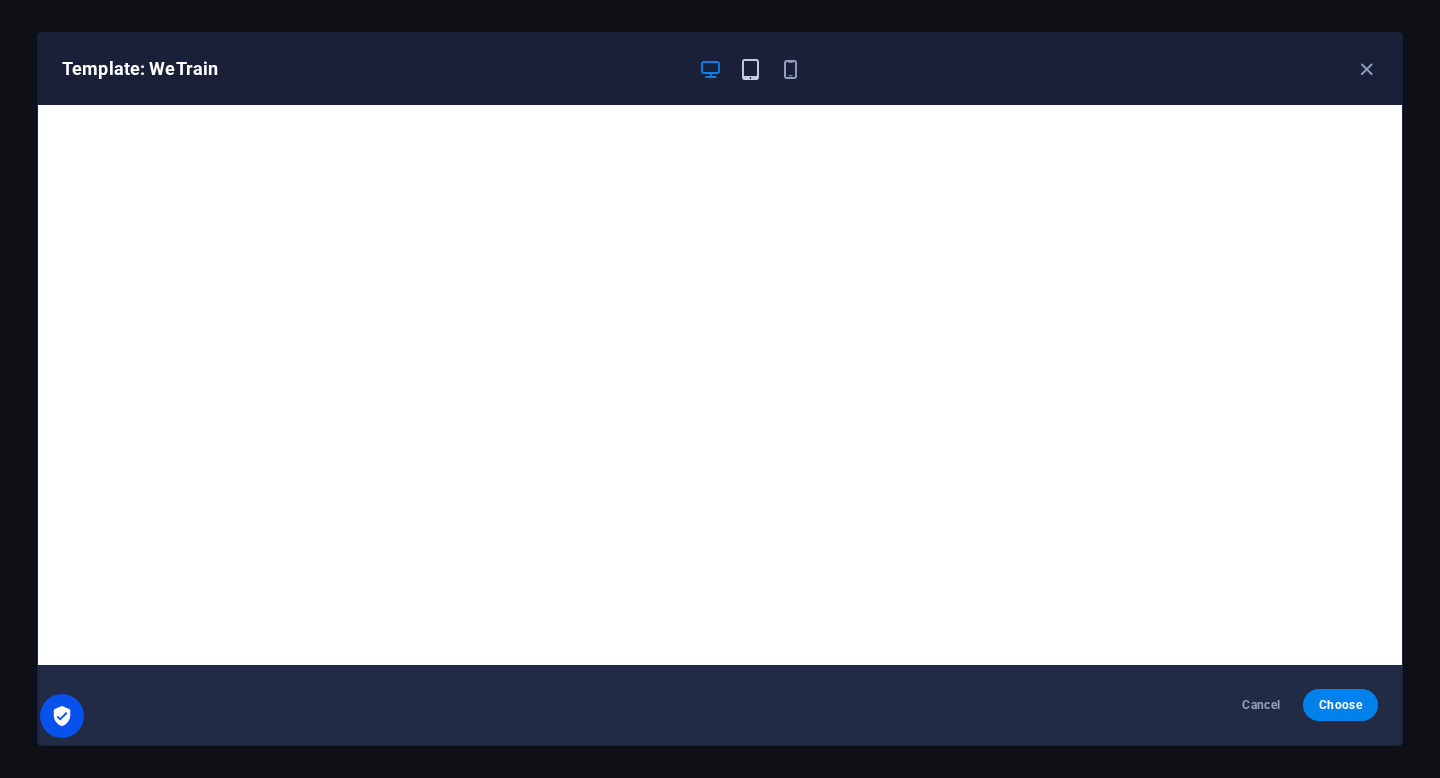 click at bounding box center (750, 69) 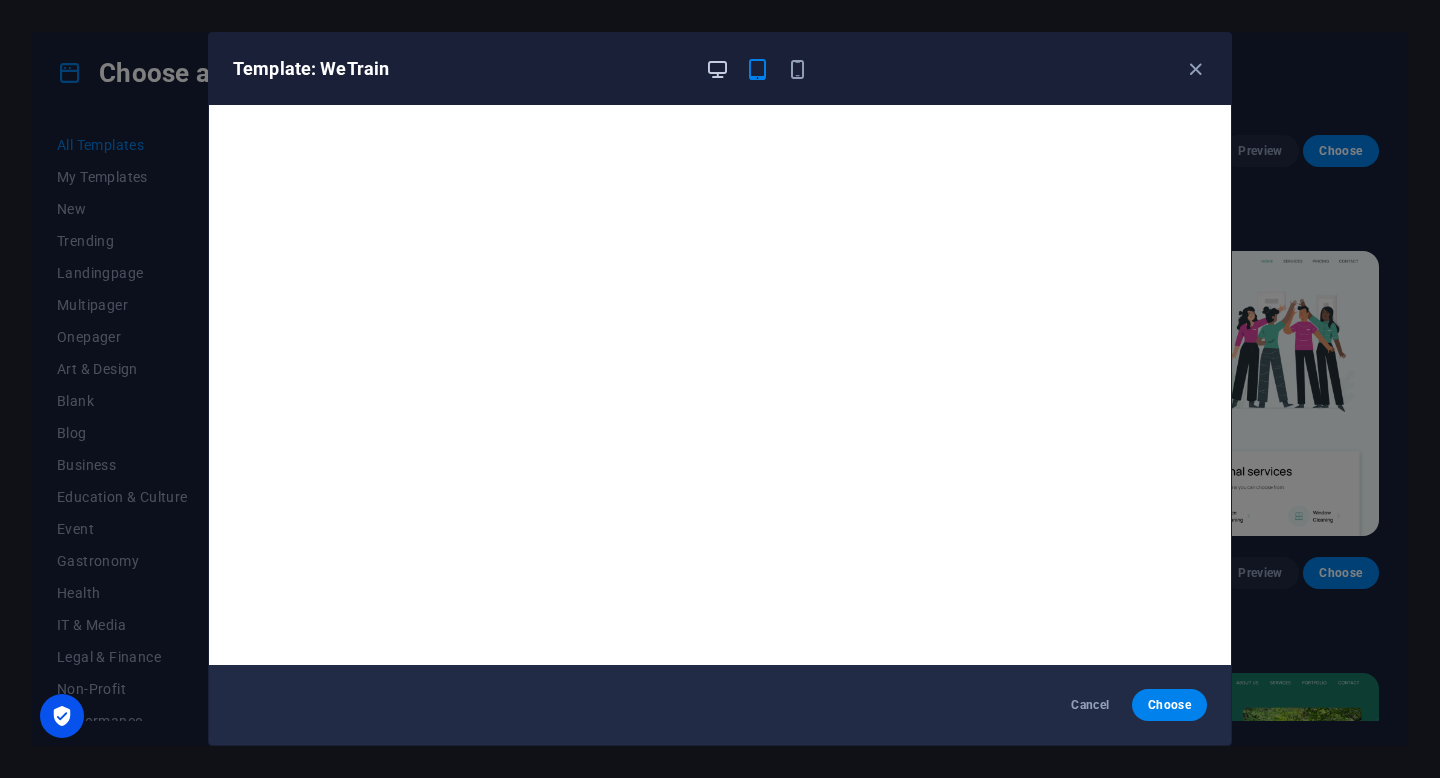 click at bounding box center [717, 69] 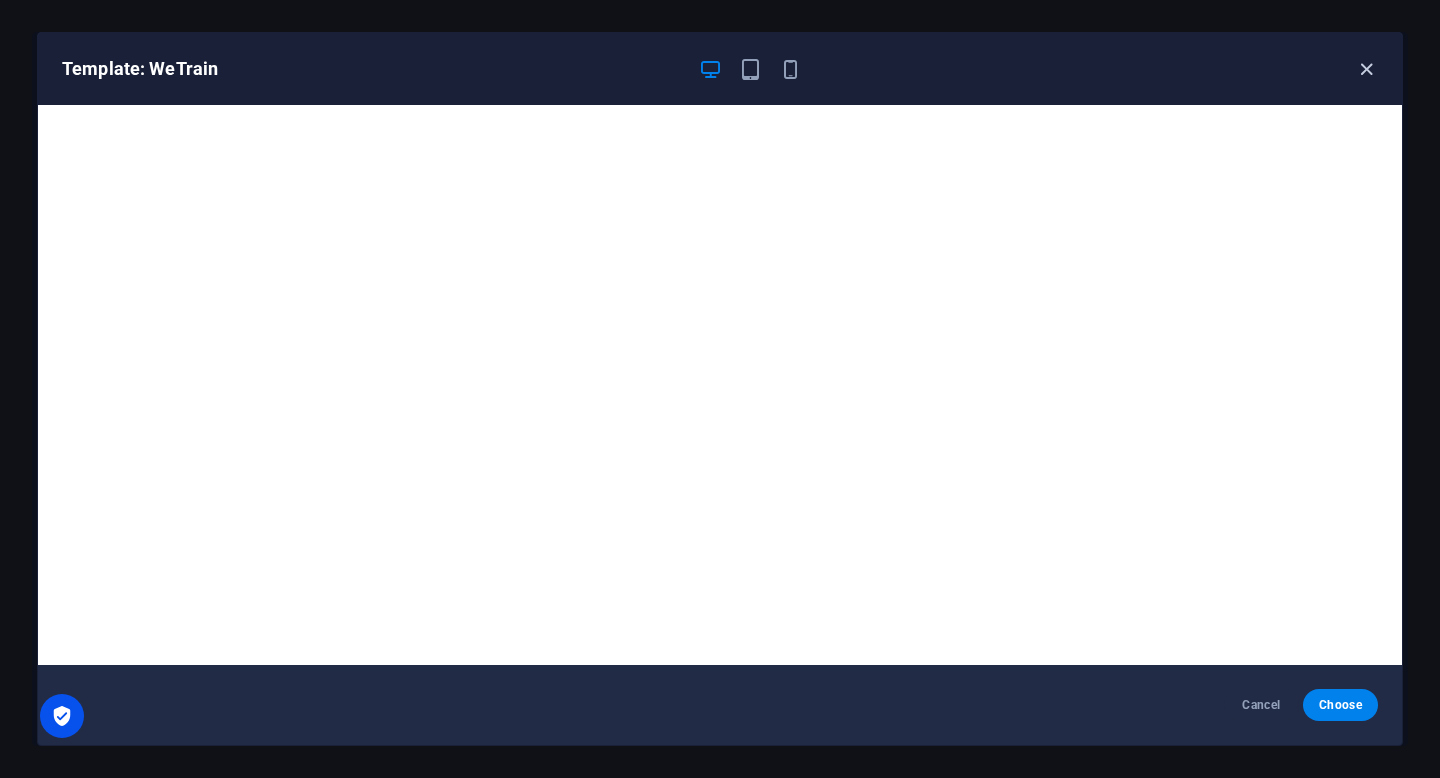 click at bounding box center (1366, 69) 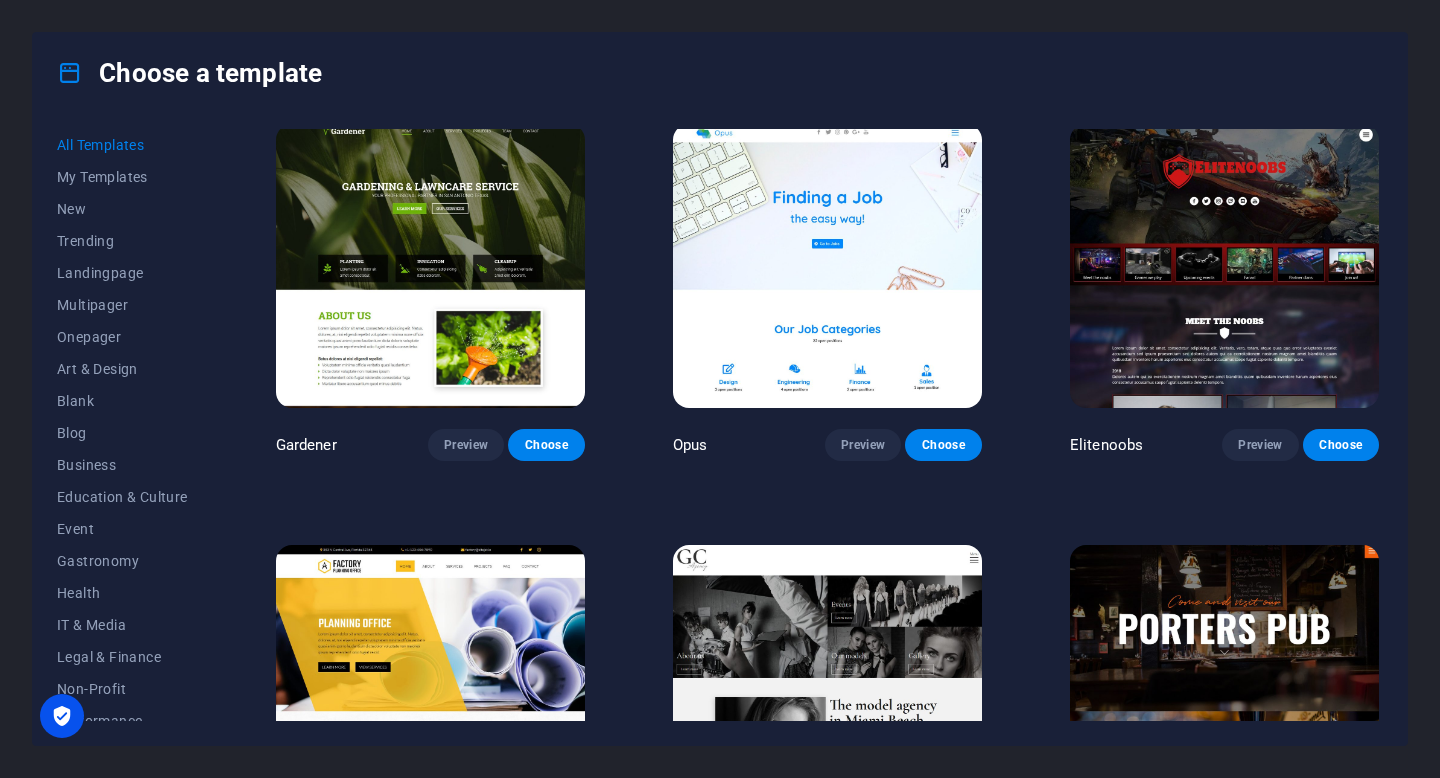 scroll, scrollTop: 14719, scrollLeft: 0, axis: vertical 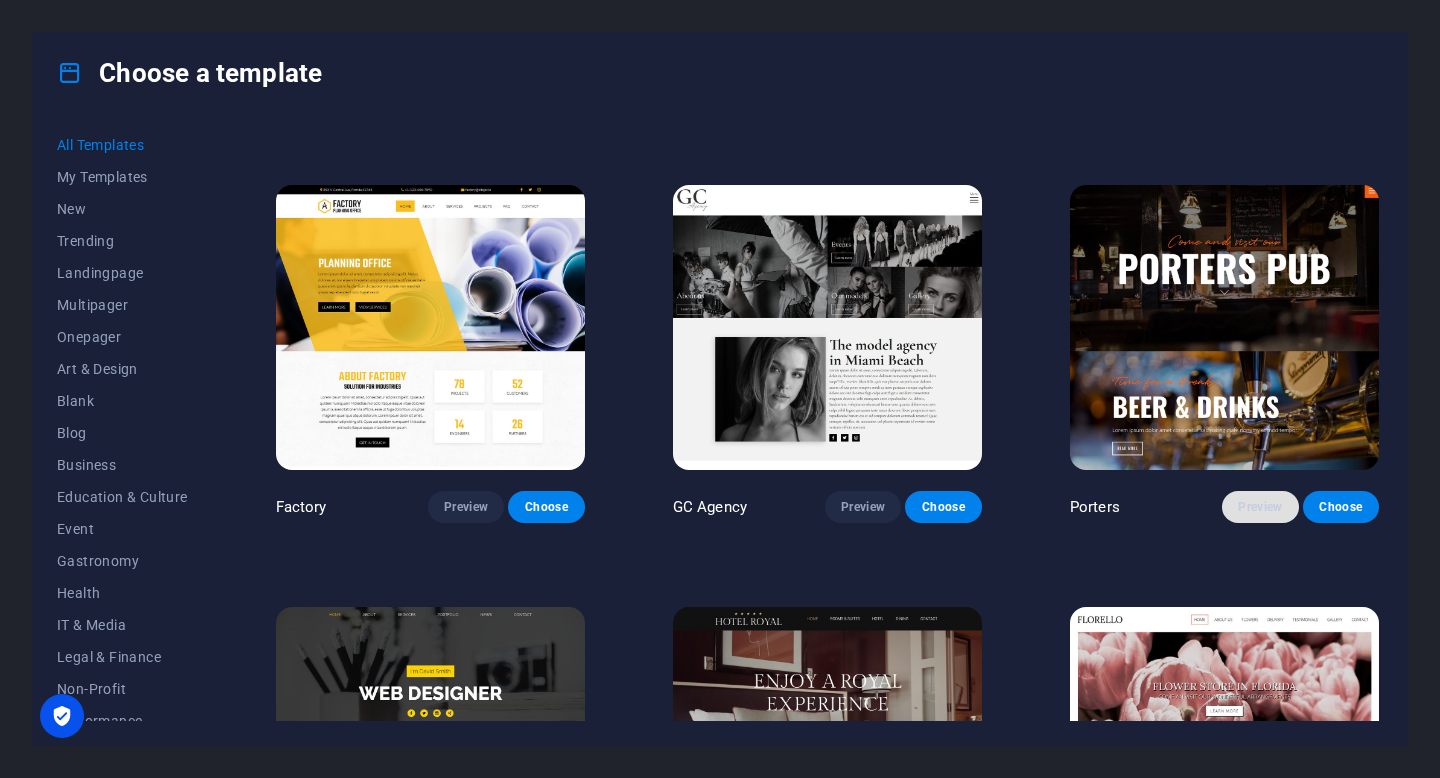 click on "Preview" at bounding box center [1260, 507] 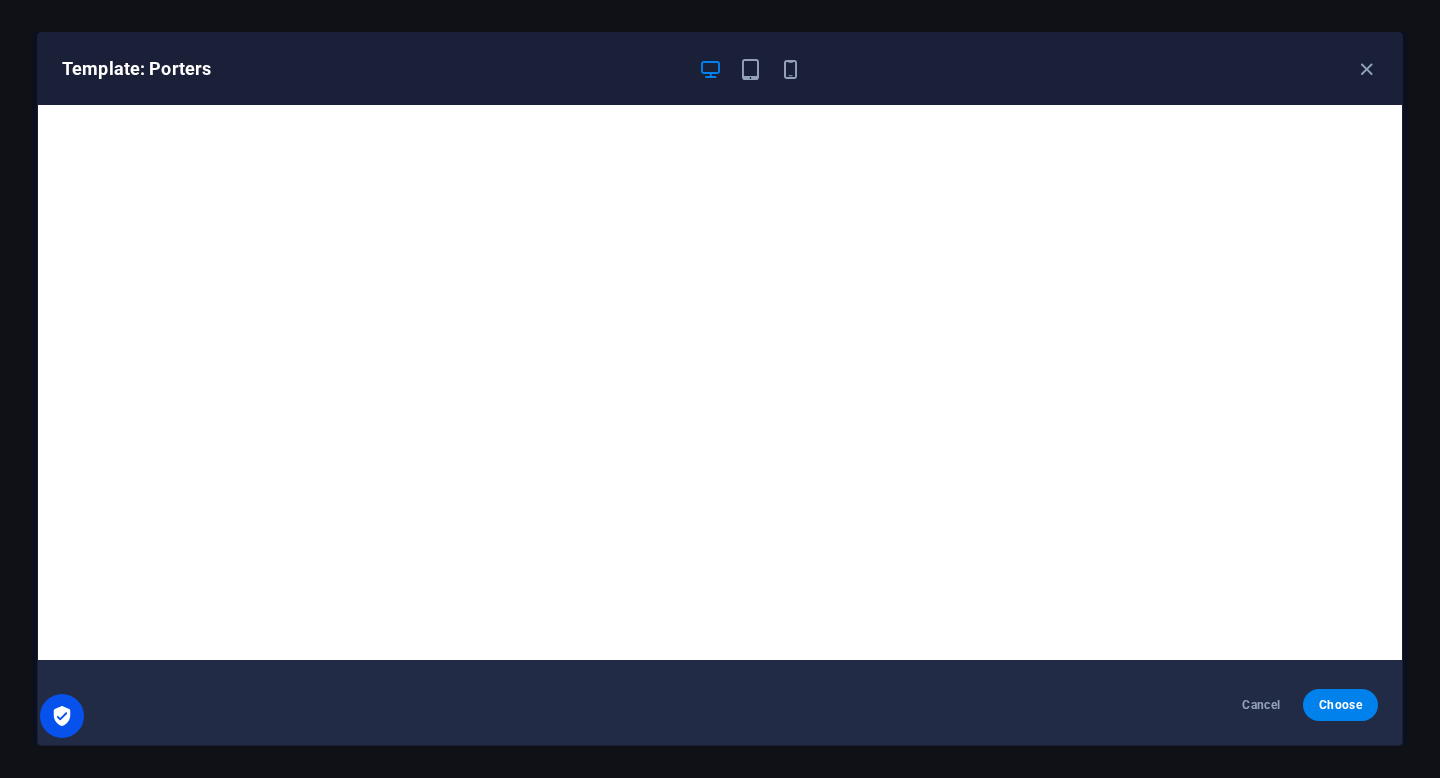 scroll, scrollTop: 0, scrollLeft: 0, axis: both 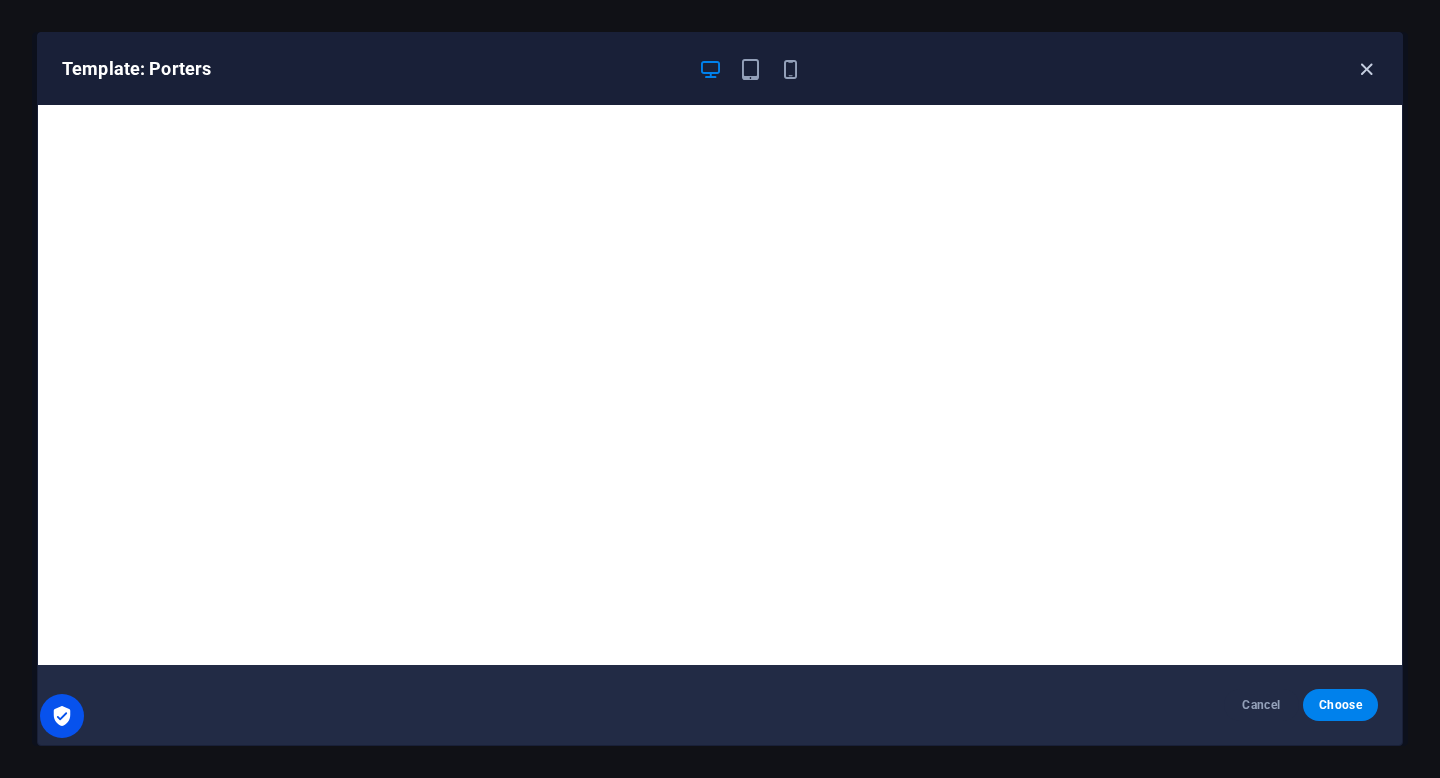click at bounding box center [1366, 69] 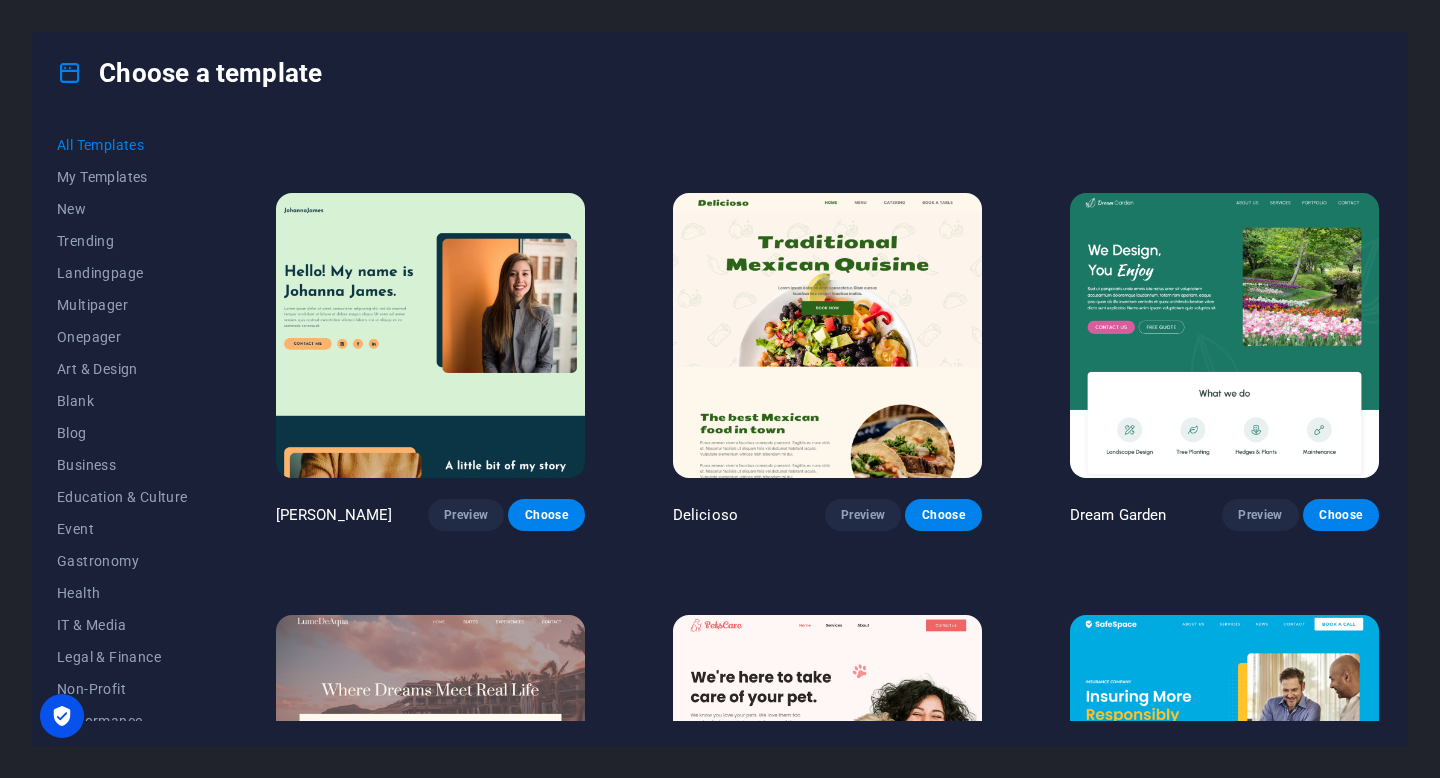 scroll, scrollTop: 0, scrollLeft: 0, axis: both 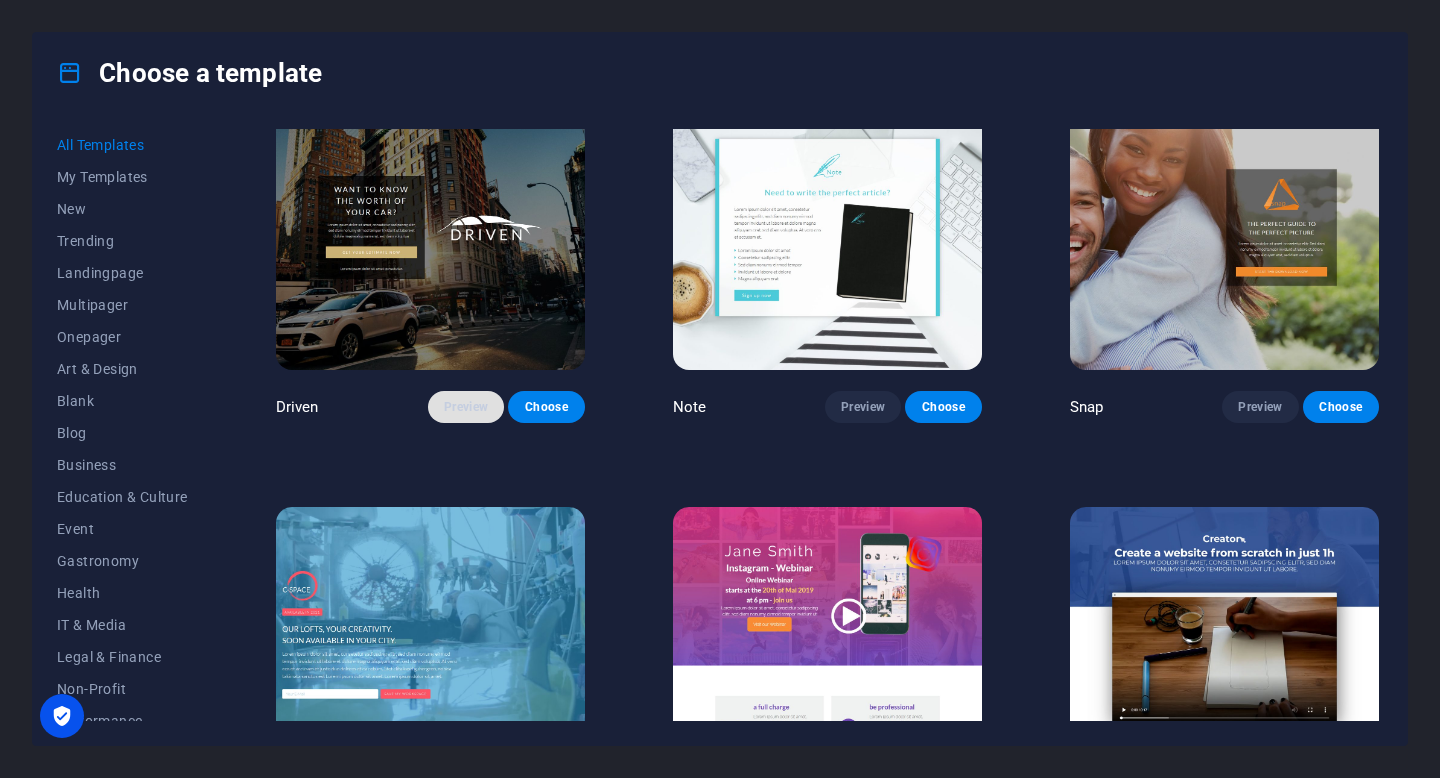 click on "Preview" at bounding box center (466, 407) 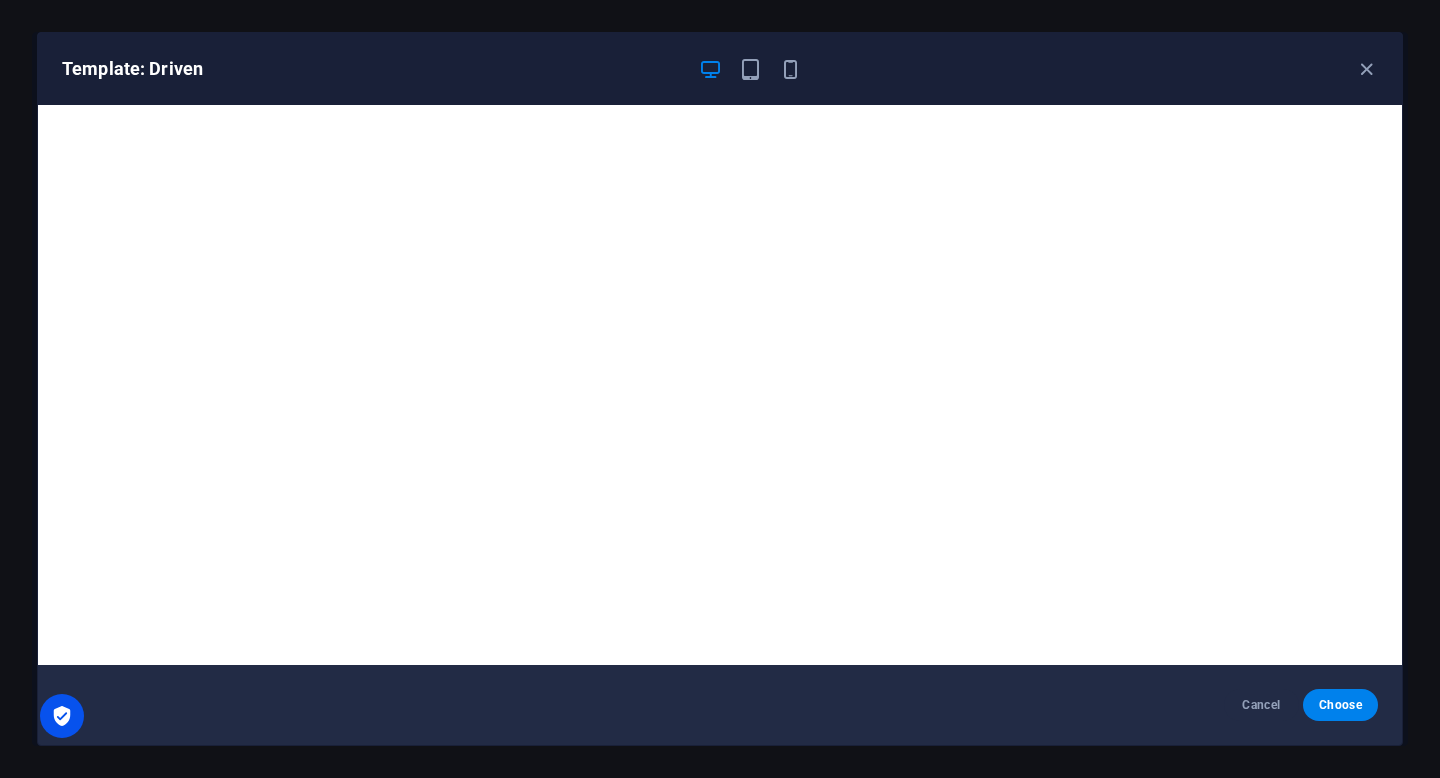 scroll, scrollTop: 5, scrollLeft: 0, axis: vertical 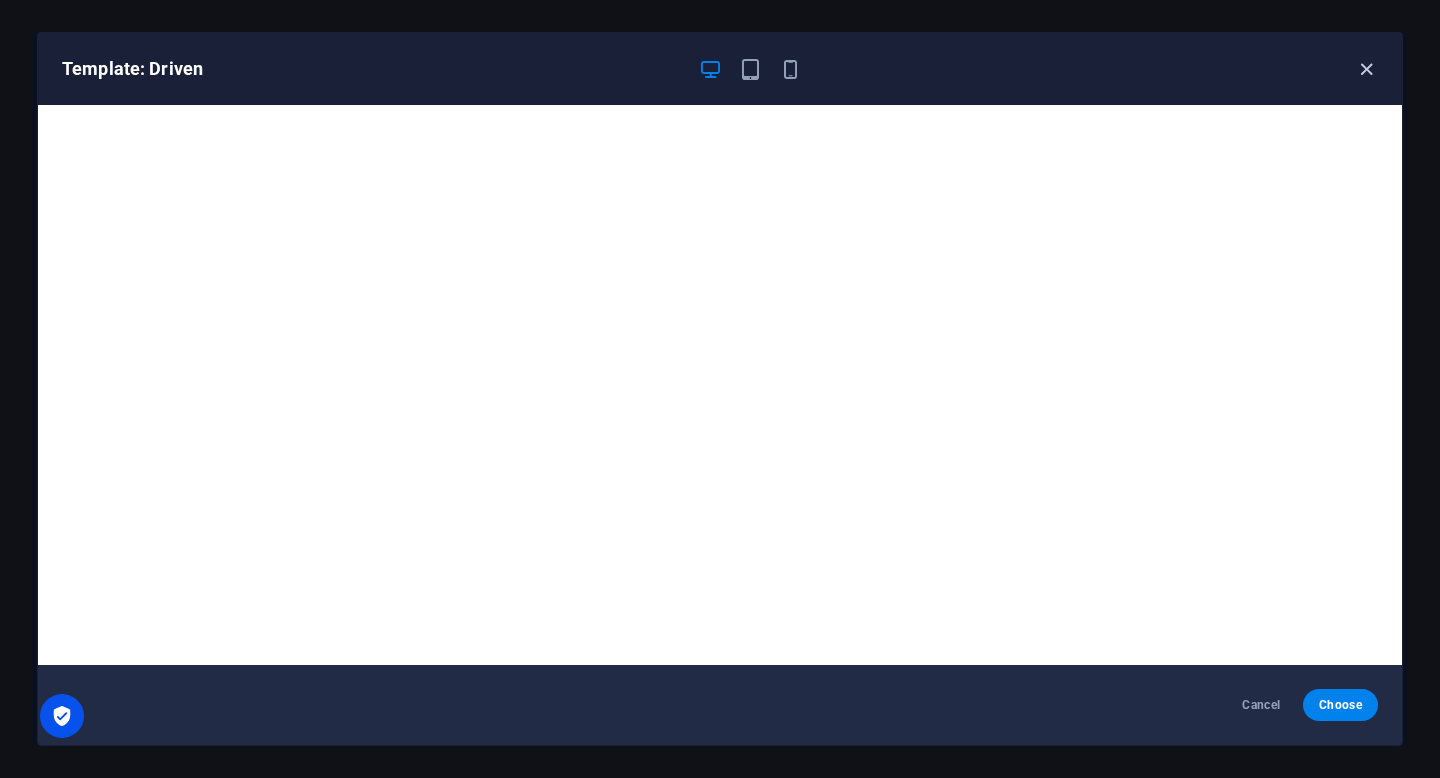 click at bounding box center (1366, 69) 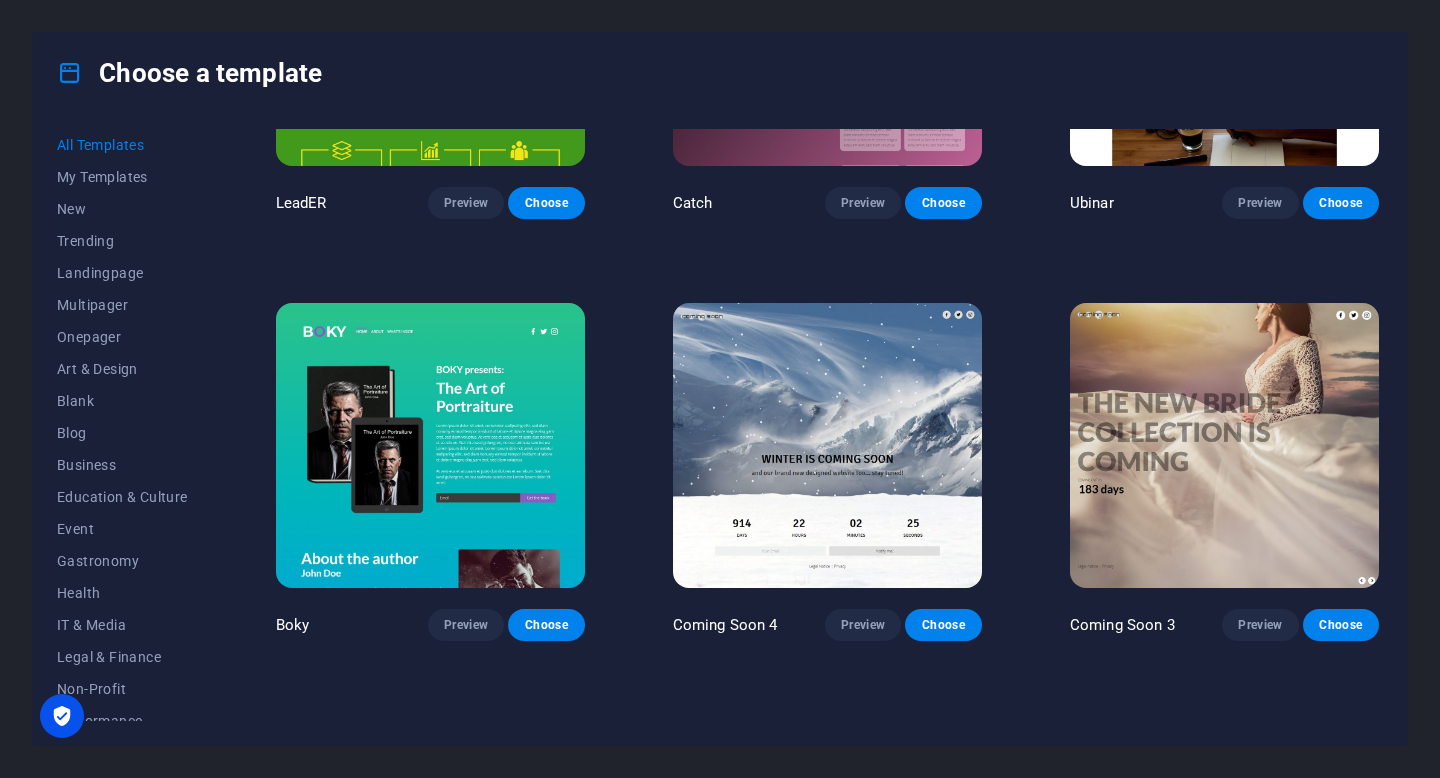 scroll, scrollTop: 21992, scrollLeft: 0, axis: vertical 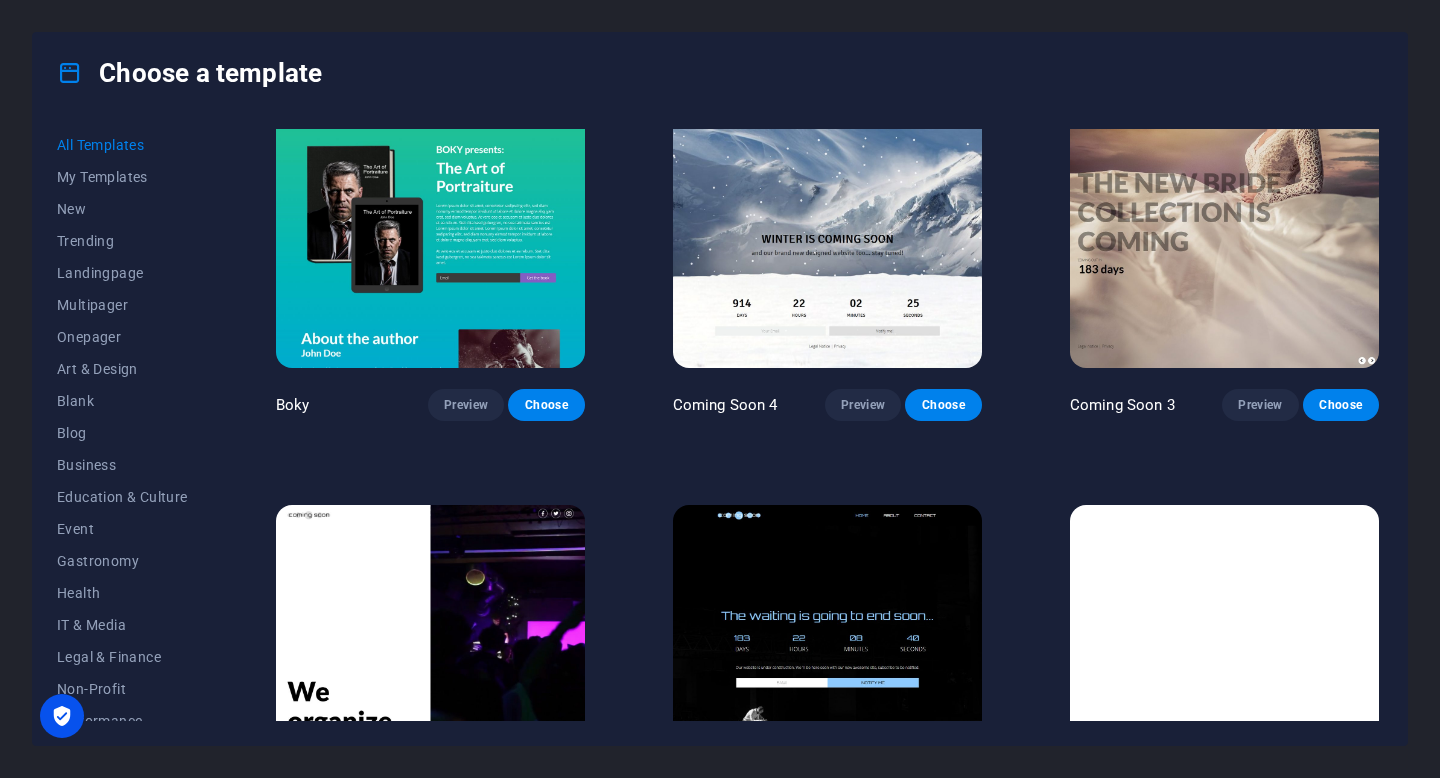 click at bounding box center [827, 647] 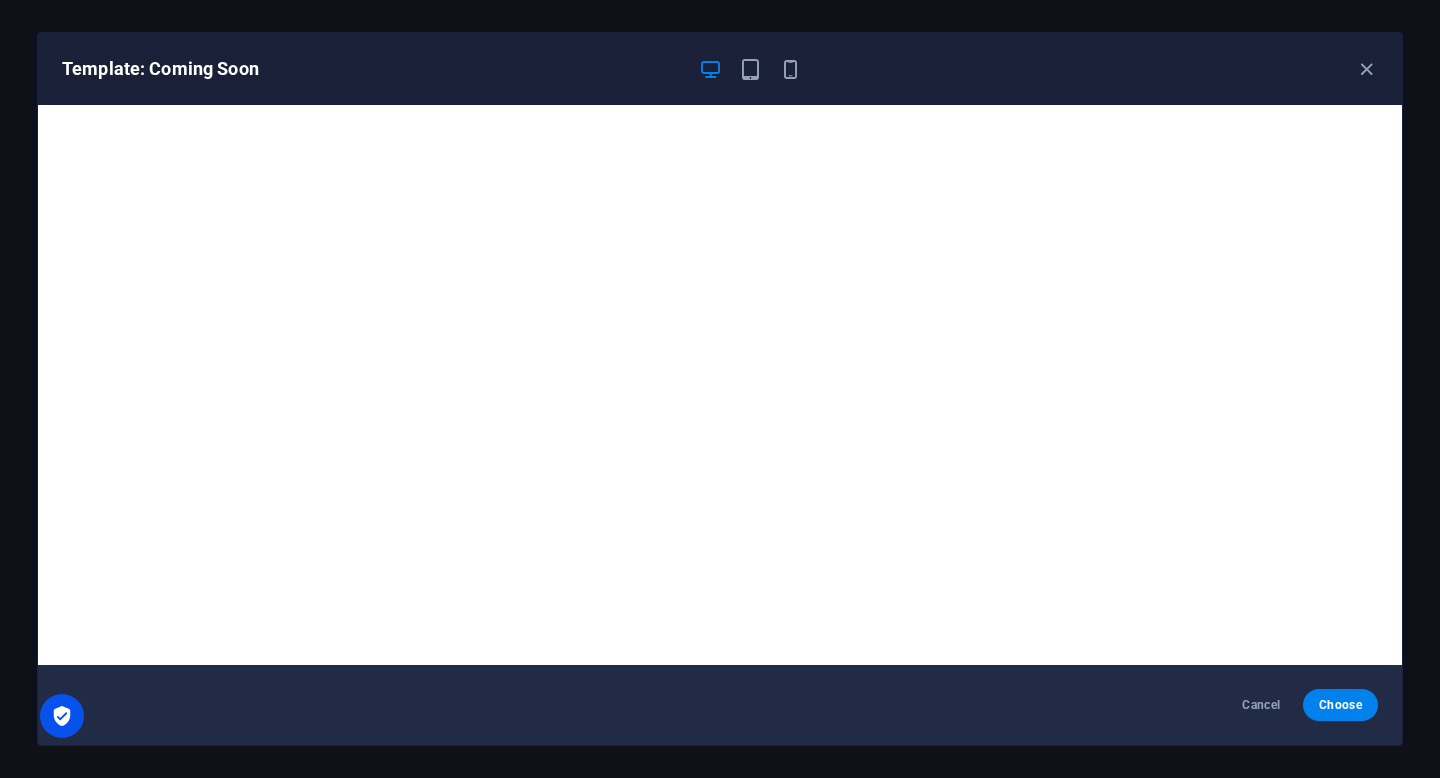 scroll, scrollTop: 5, scrollLeft: 0, axis: vertical 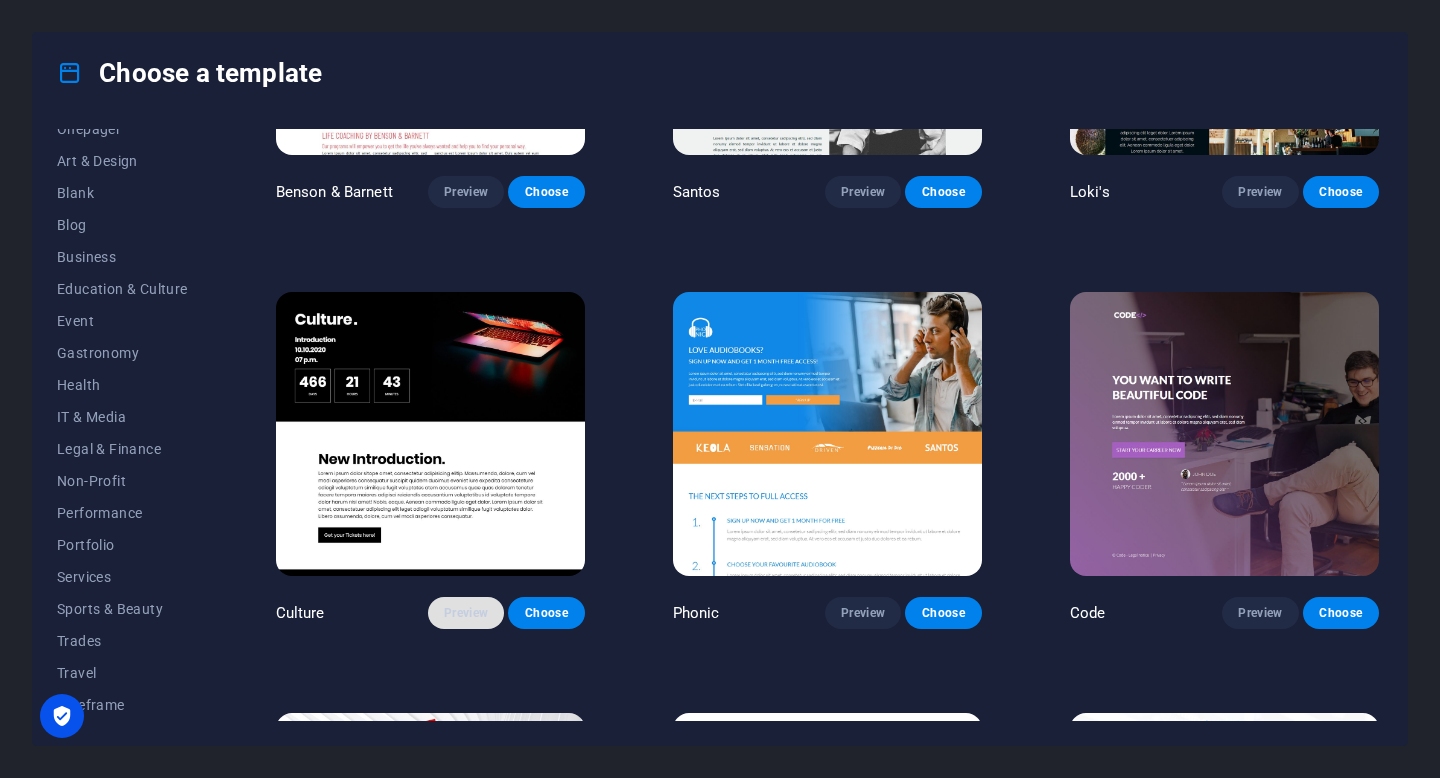 click on "Preview" at bounding box center (466, 613) 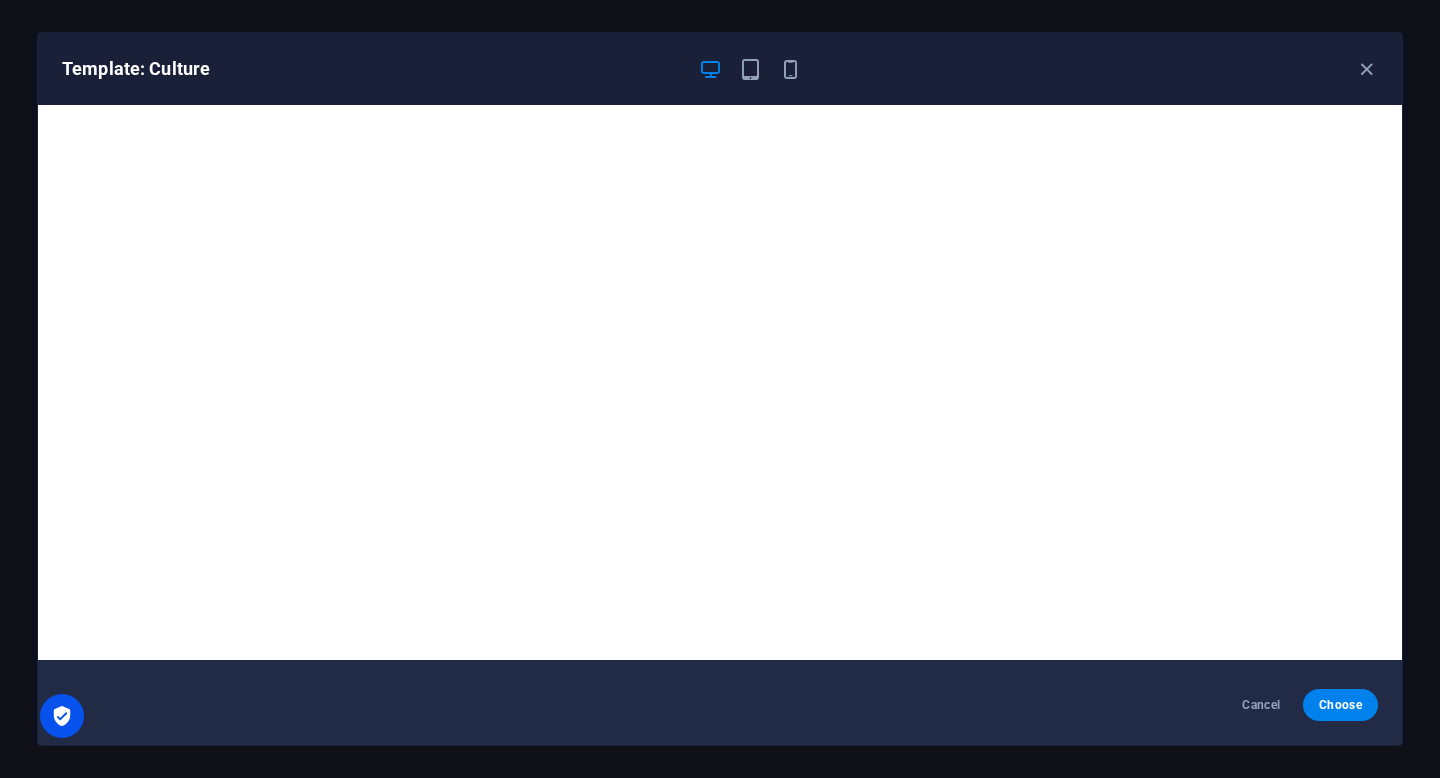 scroll, scrollTop: 0, scrollLeft: 0, axis: both 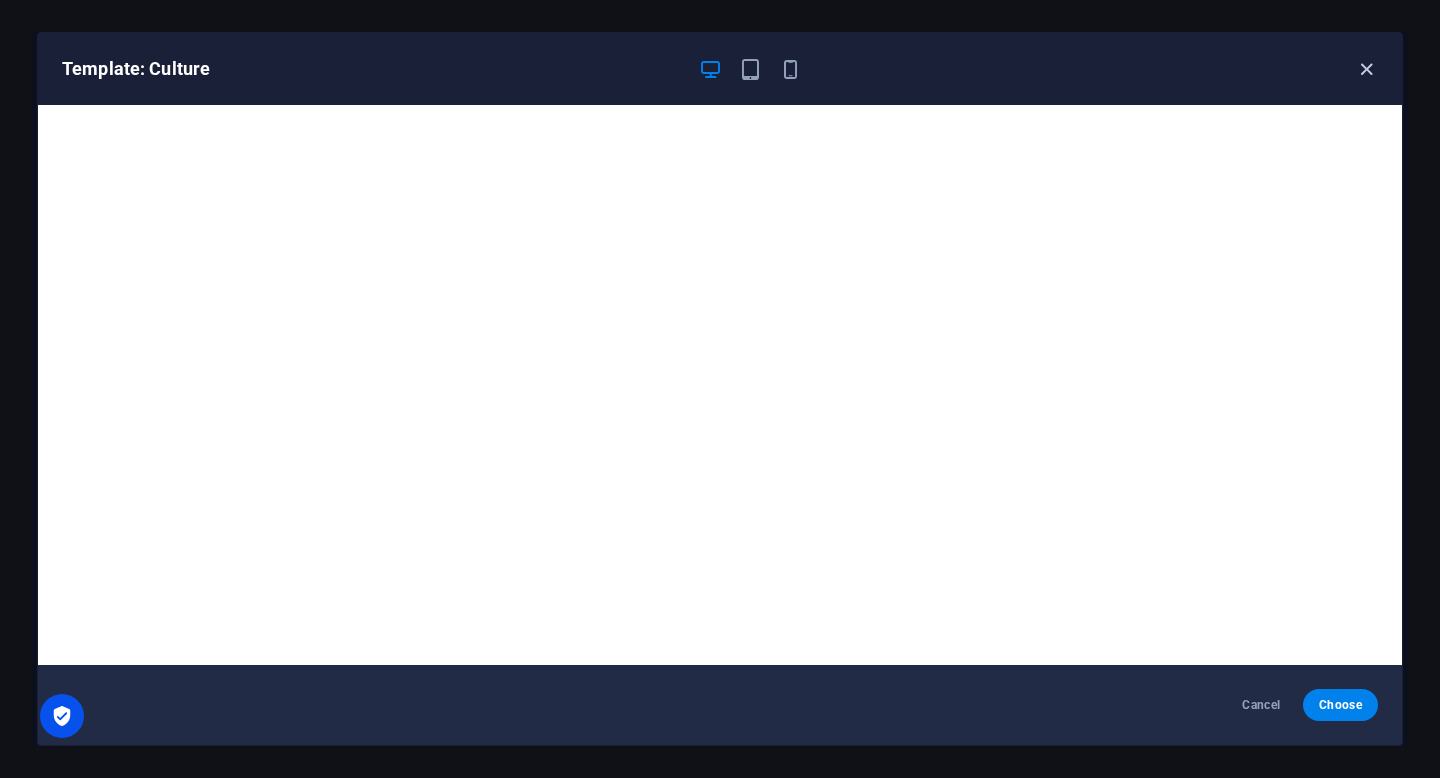 click at bounding box center (1366, 69) 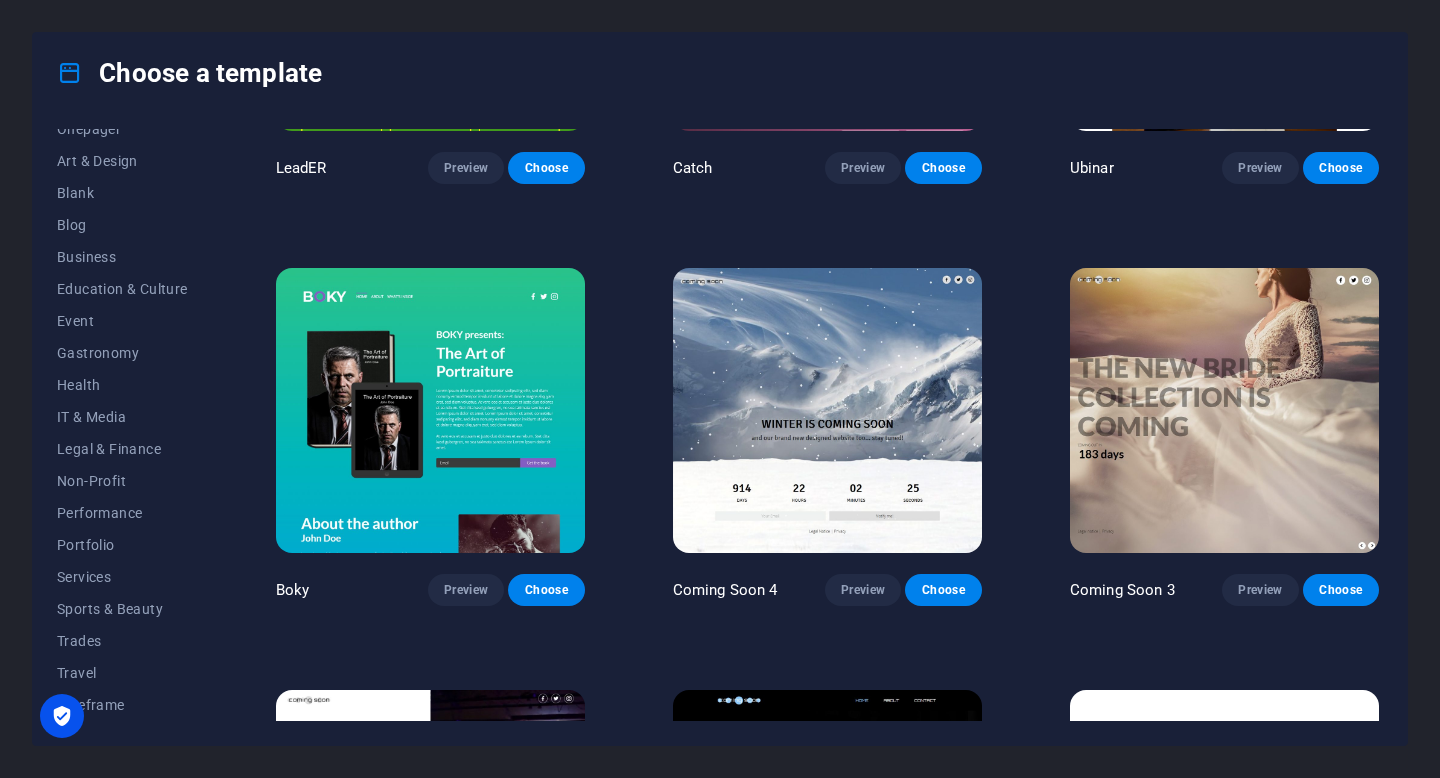 scroll, scrollTop: 21992, scrollLeft: 0, axis: vertical 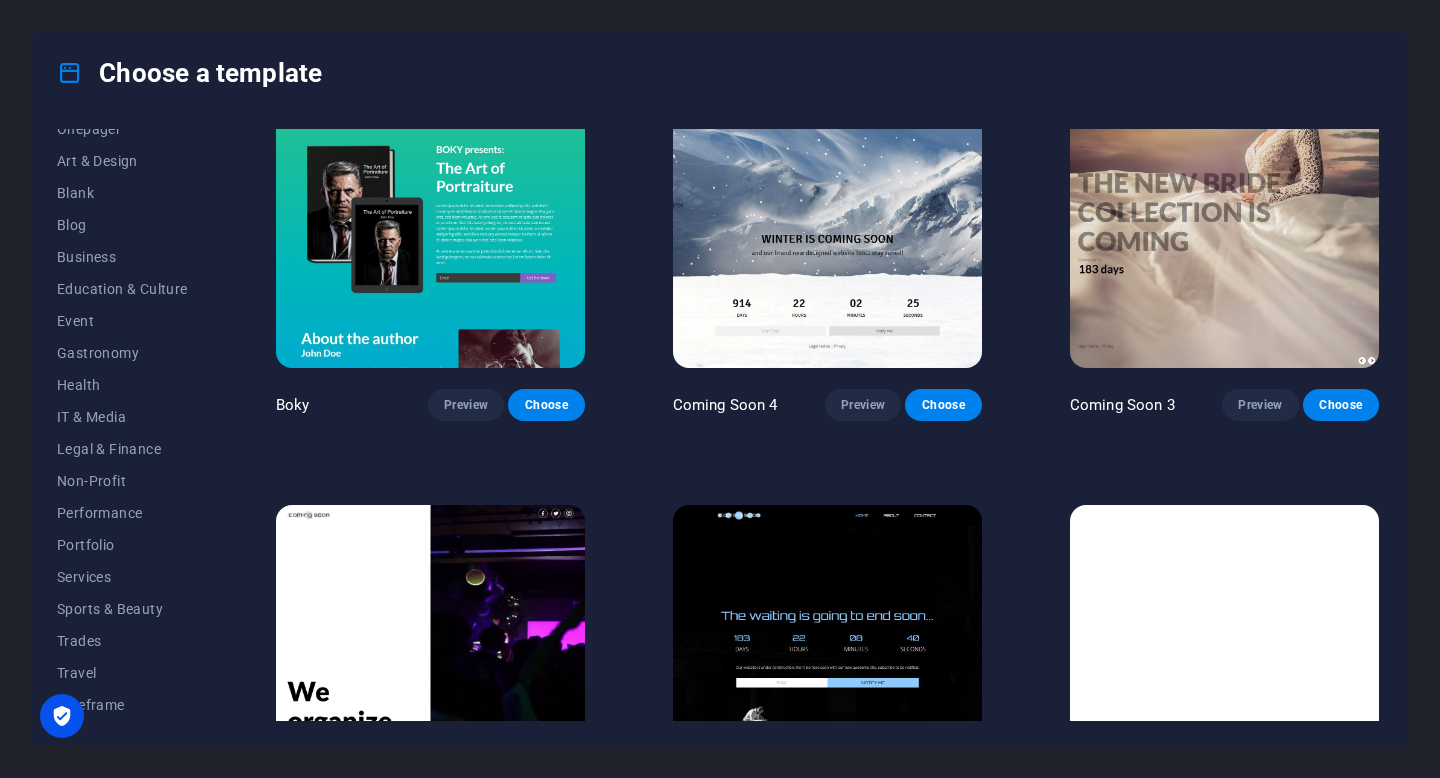 click at bounding box center [827, 647] 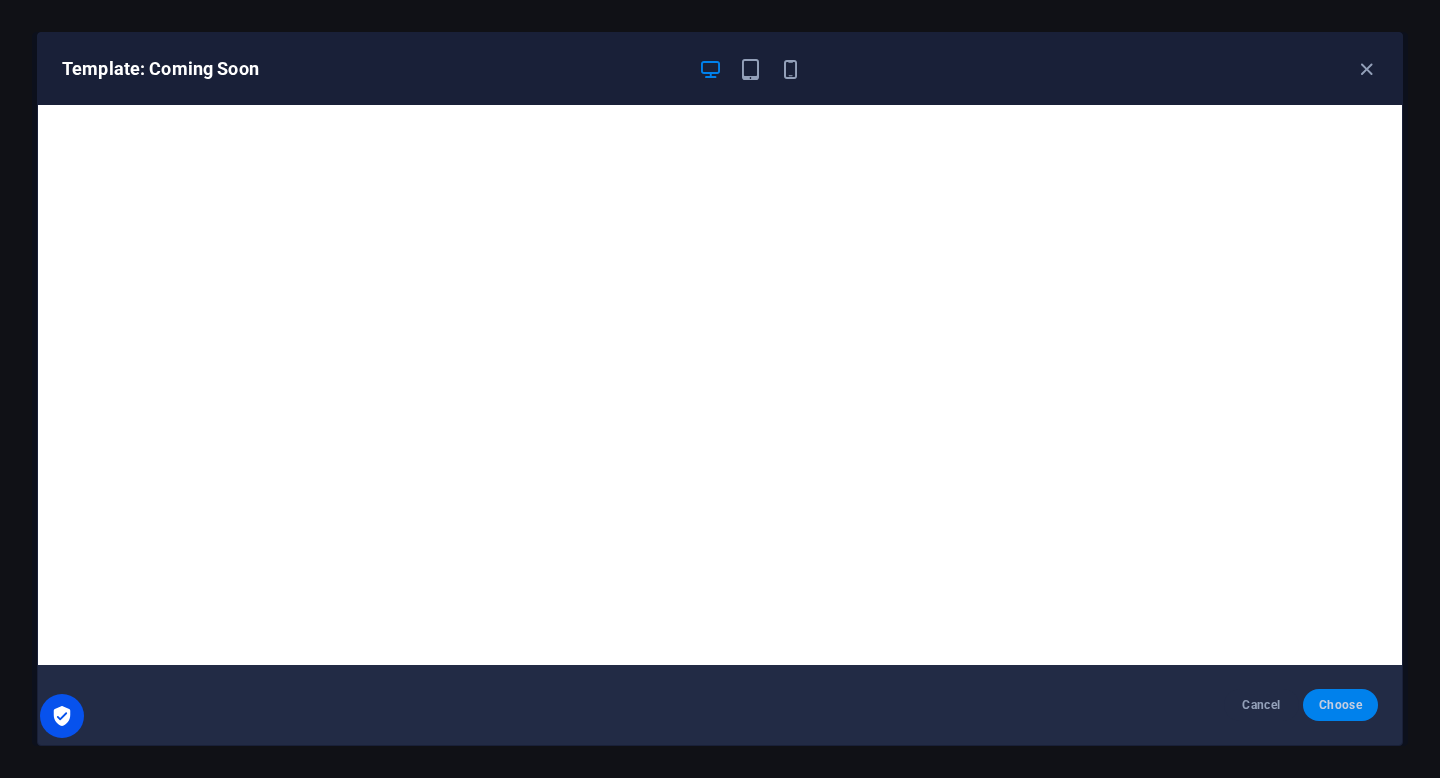 click on "Choose" at bounding box center [1340, 705] 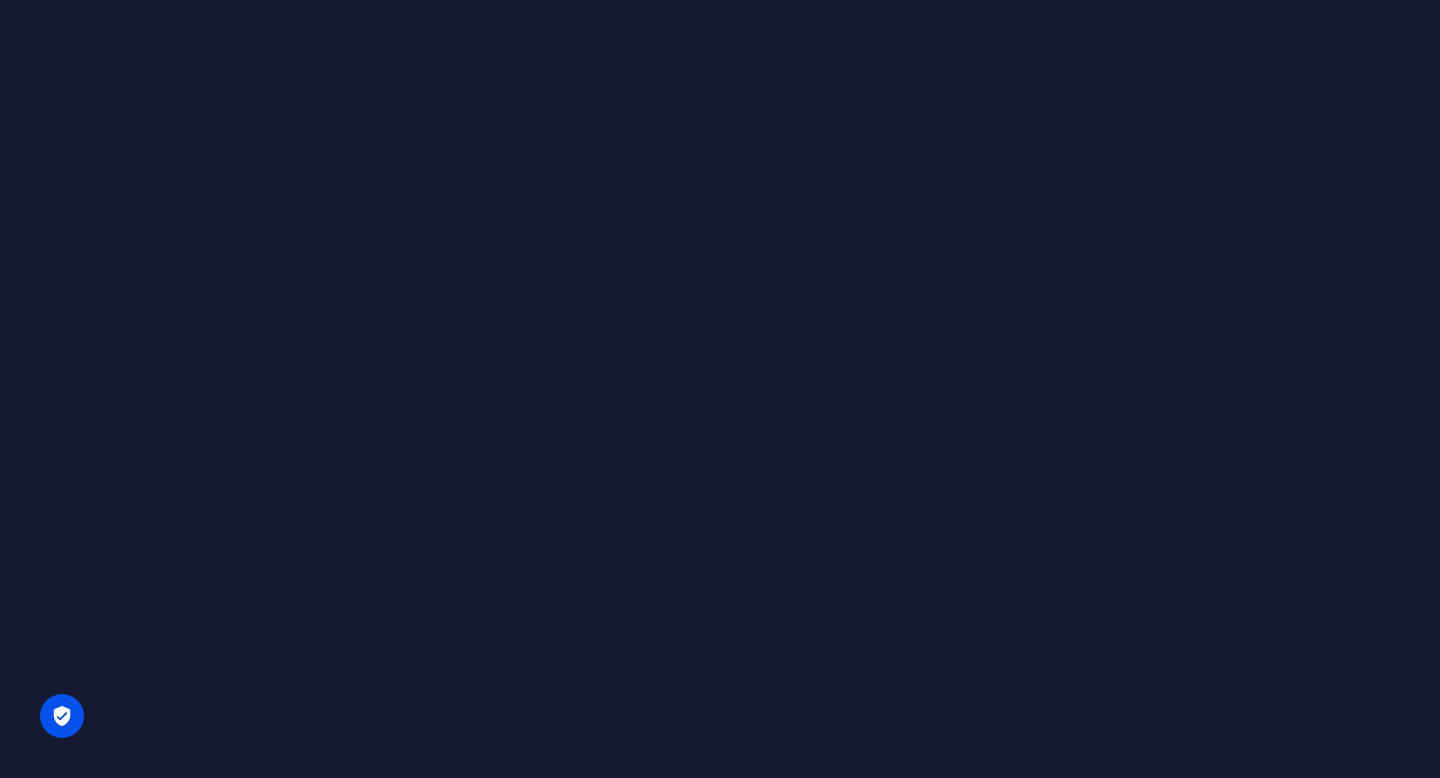 scroll, scrollTop: 0, scrollLeft: 0, axis: both 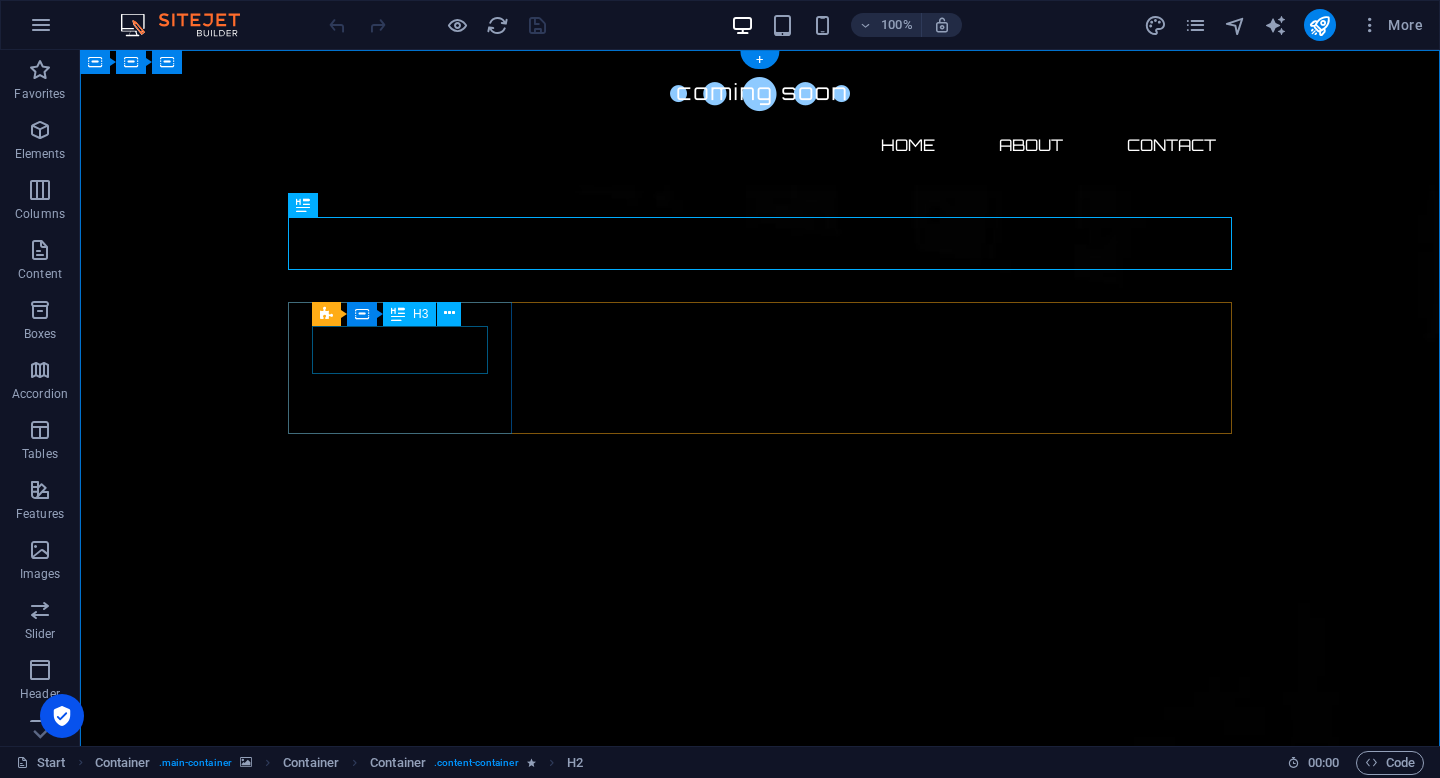 click on "0" at bounding box center [400, 2430] 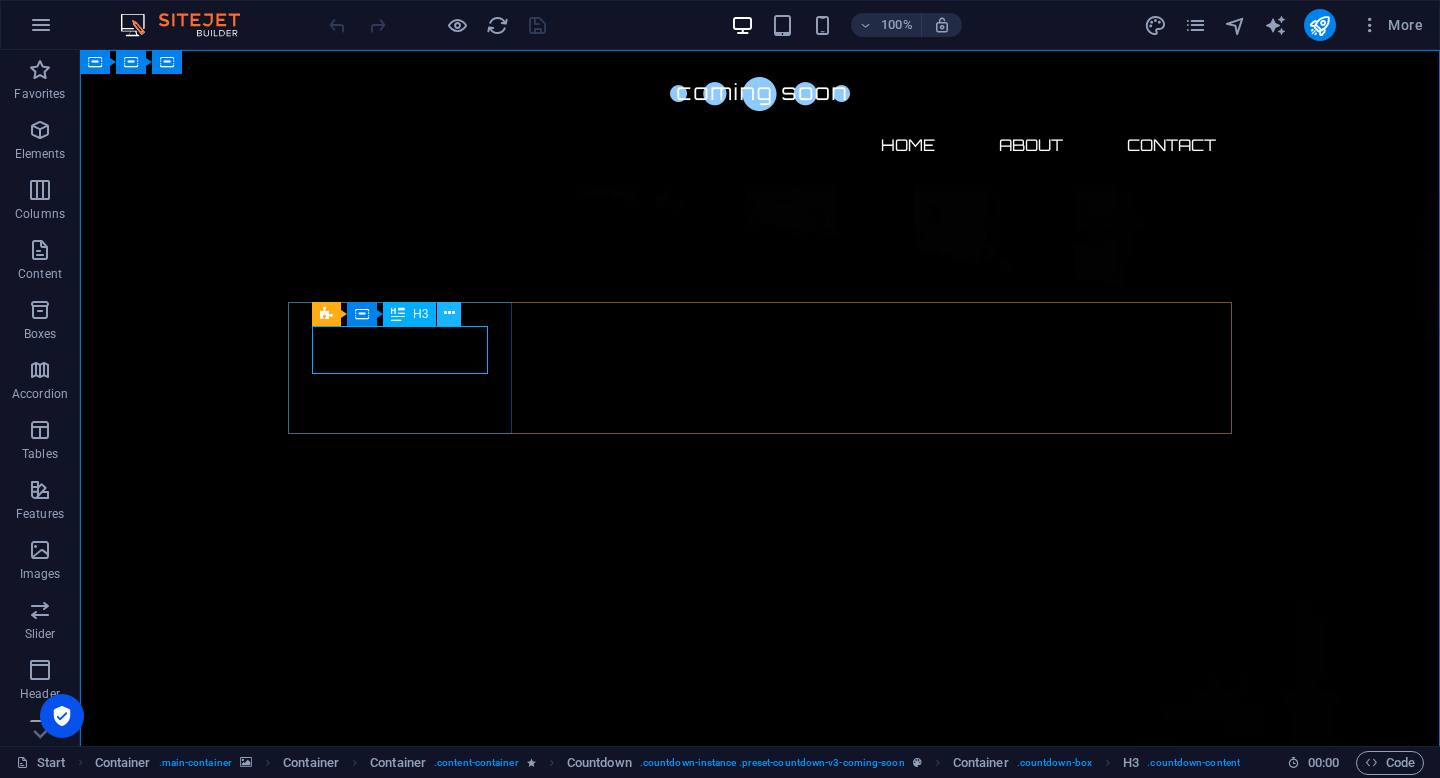 click at bounding box center [449, 313] 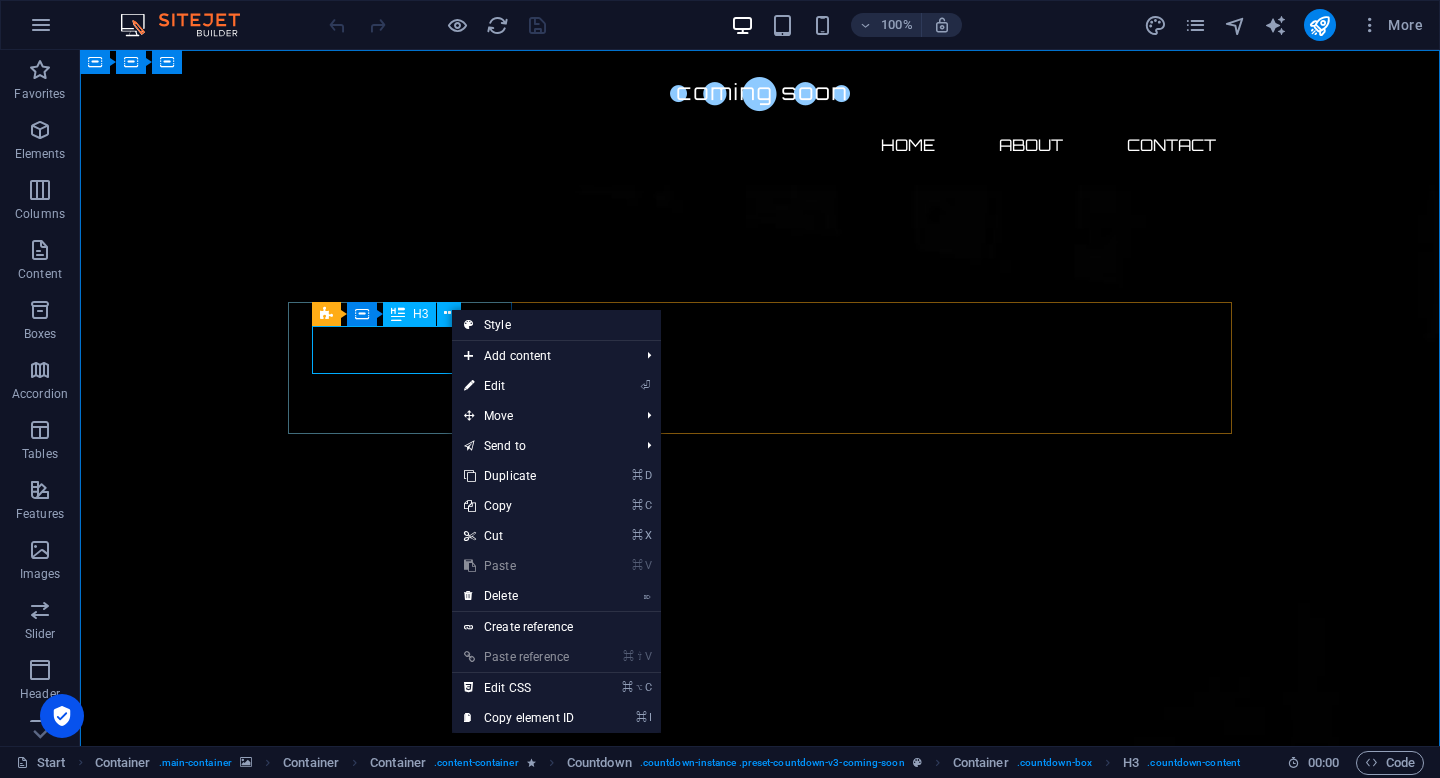 click on "H3" at bounding box center [409, 314] 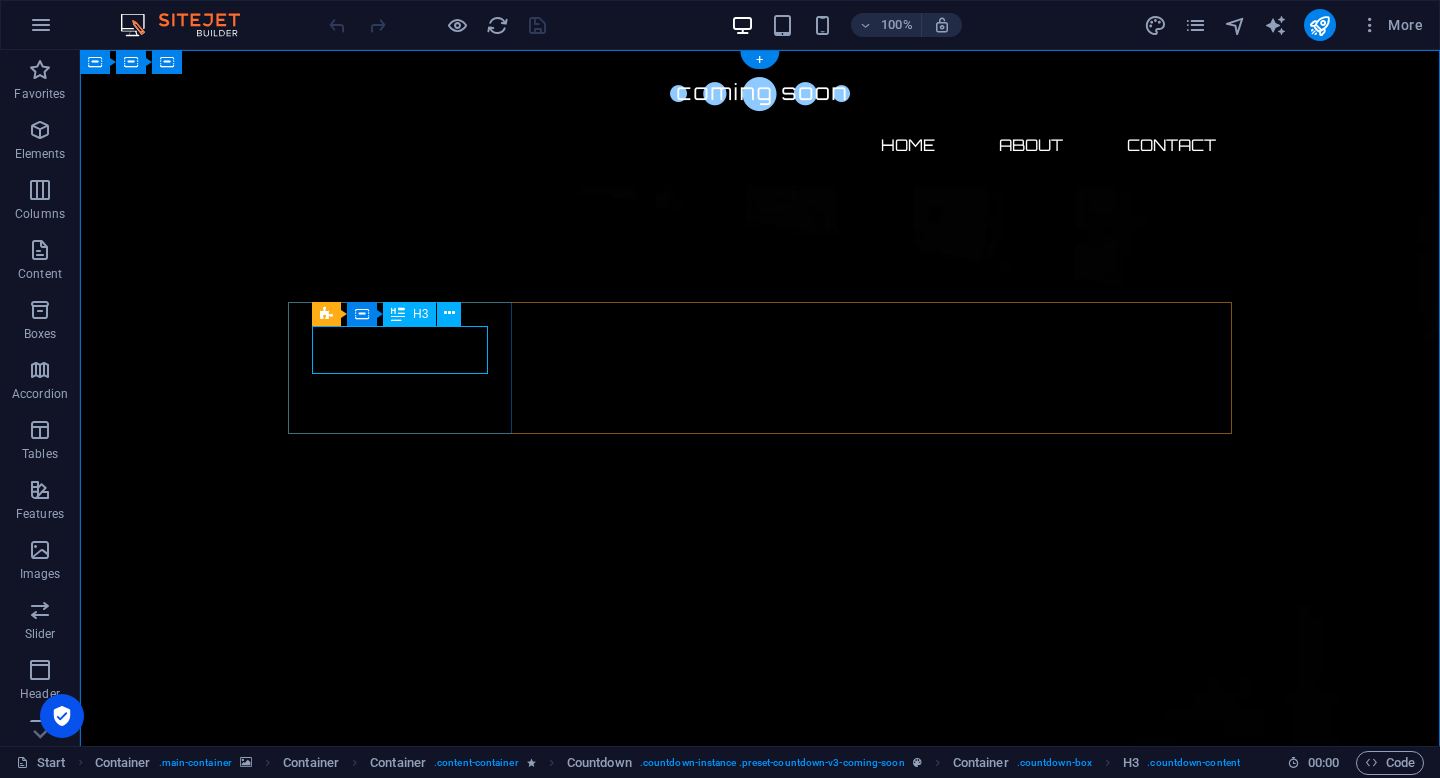 click on "0" at bounding box center [400, 2430] 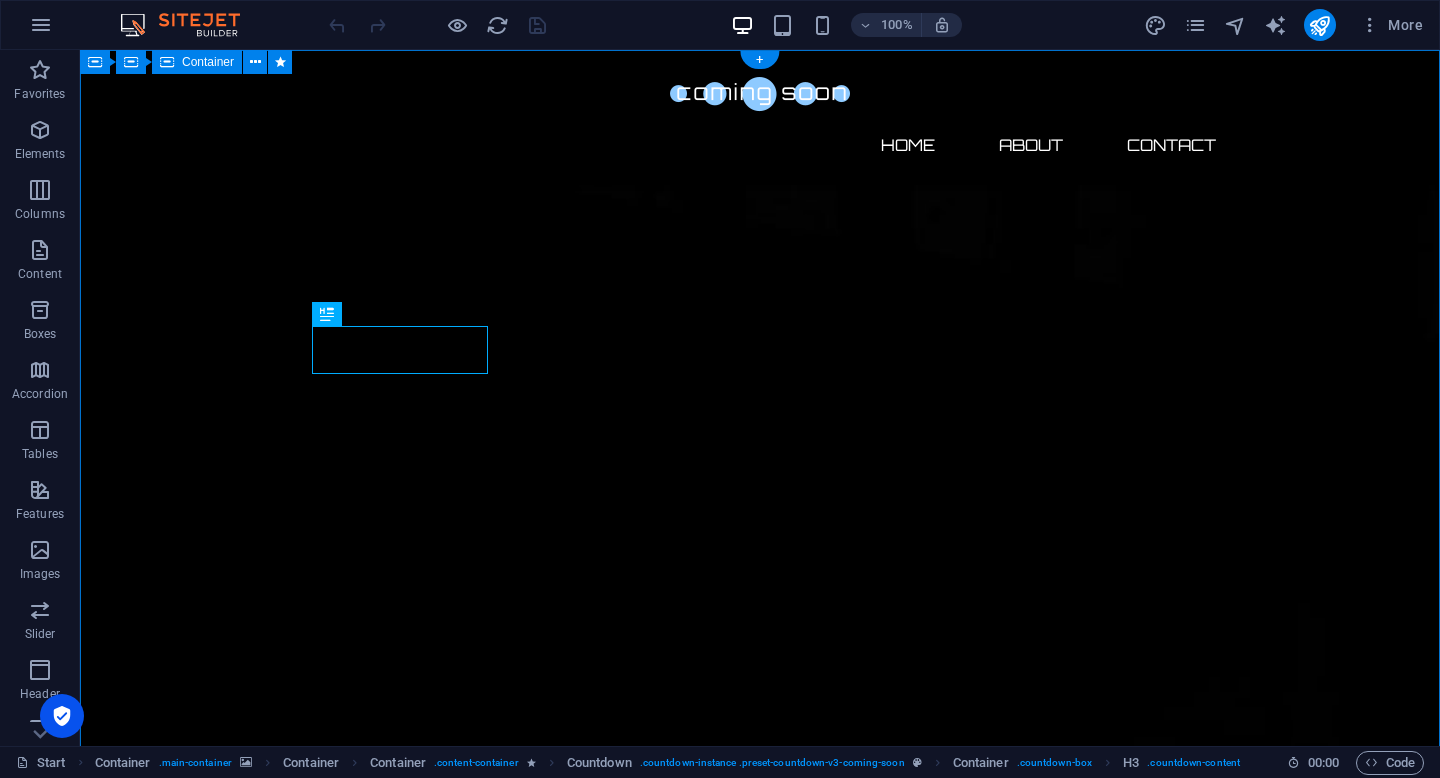 click on "The waiting is going to end soon... 0 Days 0 Hours 0 Minutes 0 Seconds Our website is under construction. We`ll be here soon with our new awesome site, subscribe to be notified.  Notify me   I have read and understand the privacy policy. Unreadable? Regenerate" at bounding box center [760, 2751] 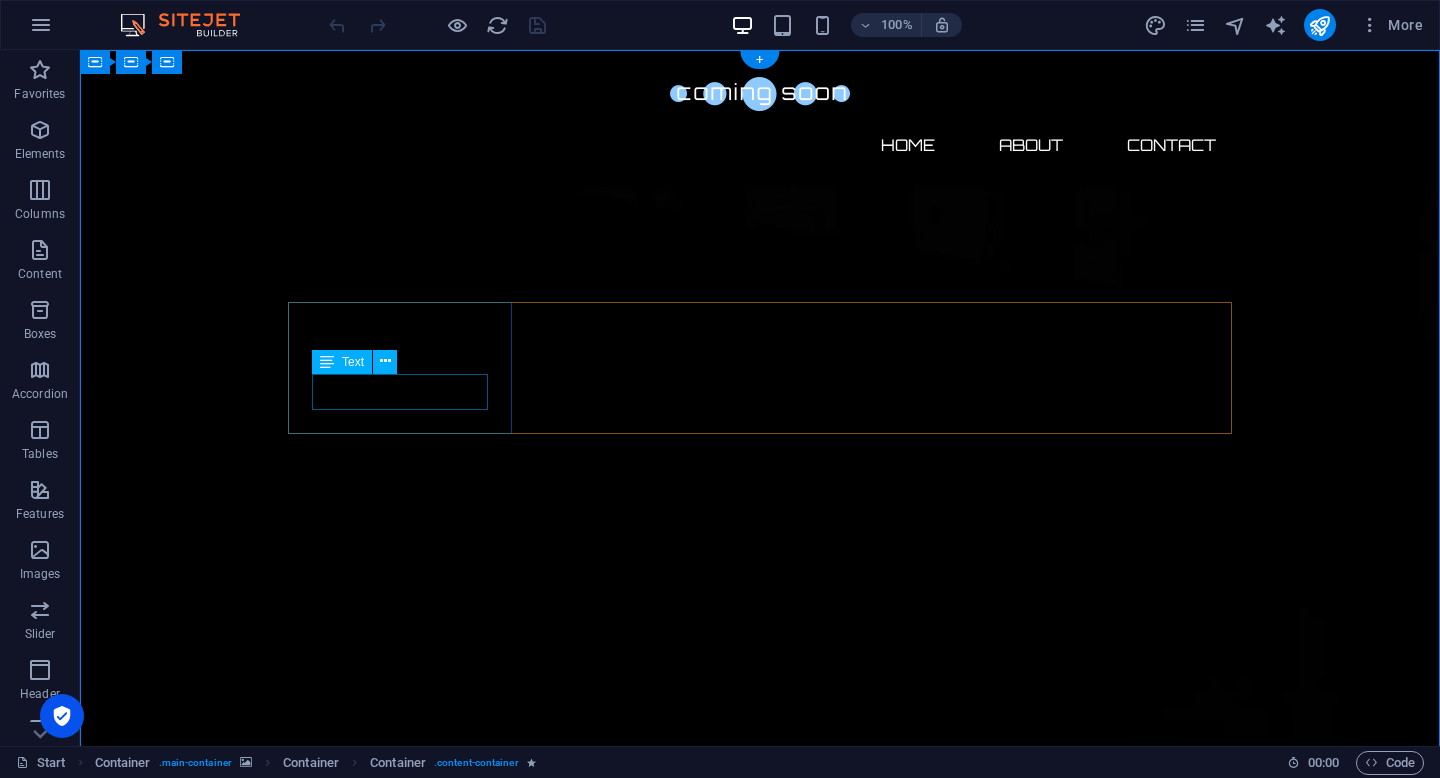 click on "Days" at bounding box center [400, 2480] 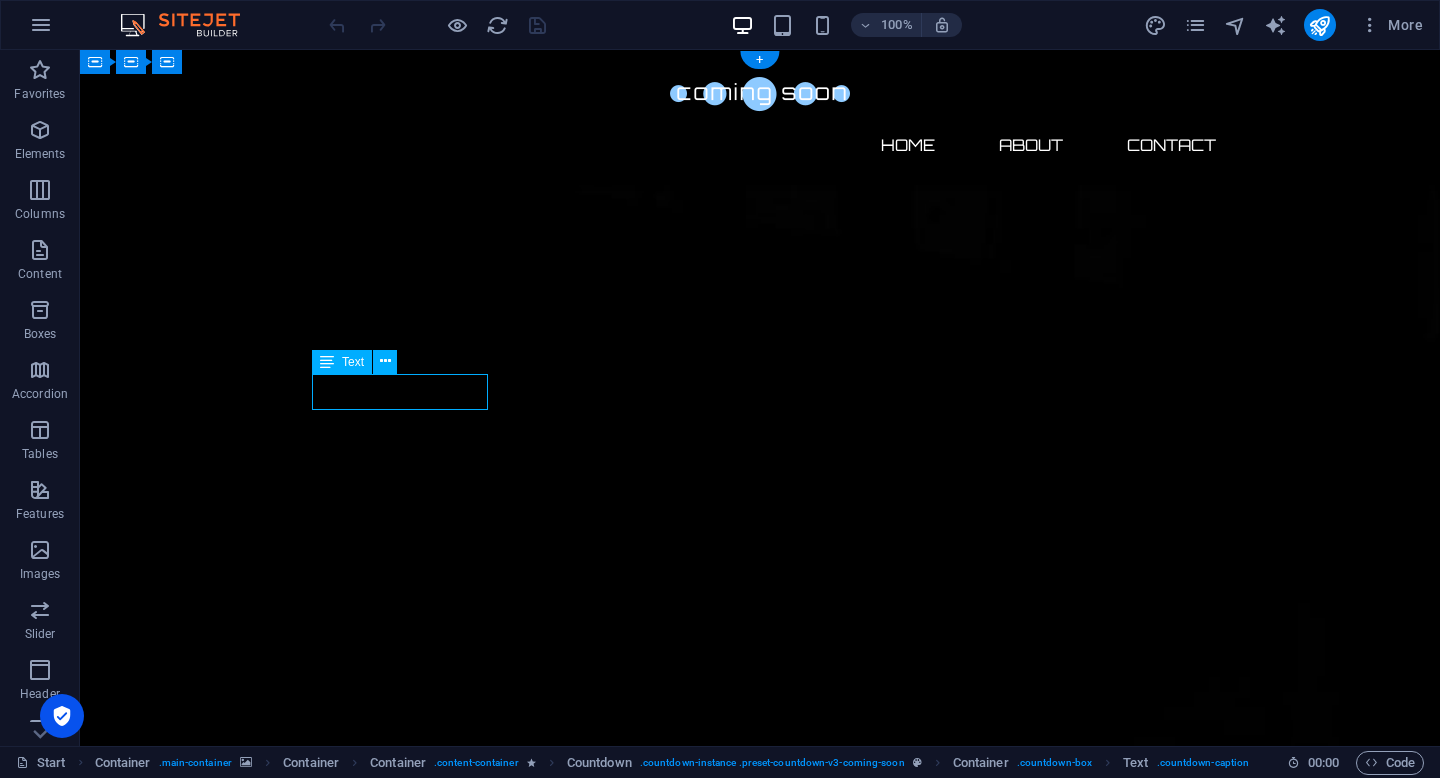 click on "Days" at bounding box center [400, 2480] 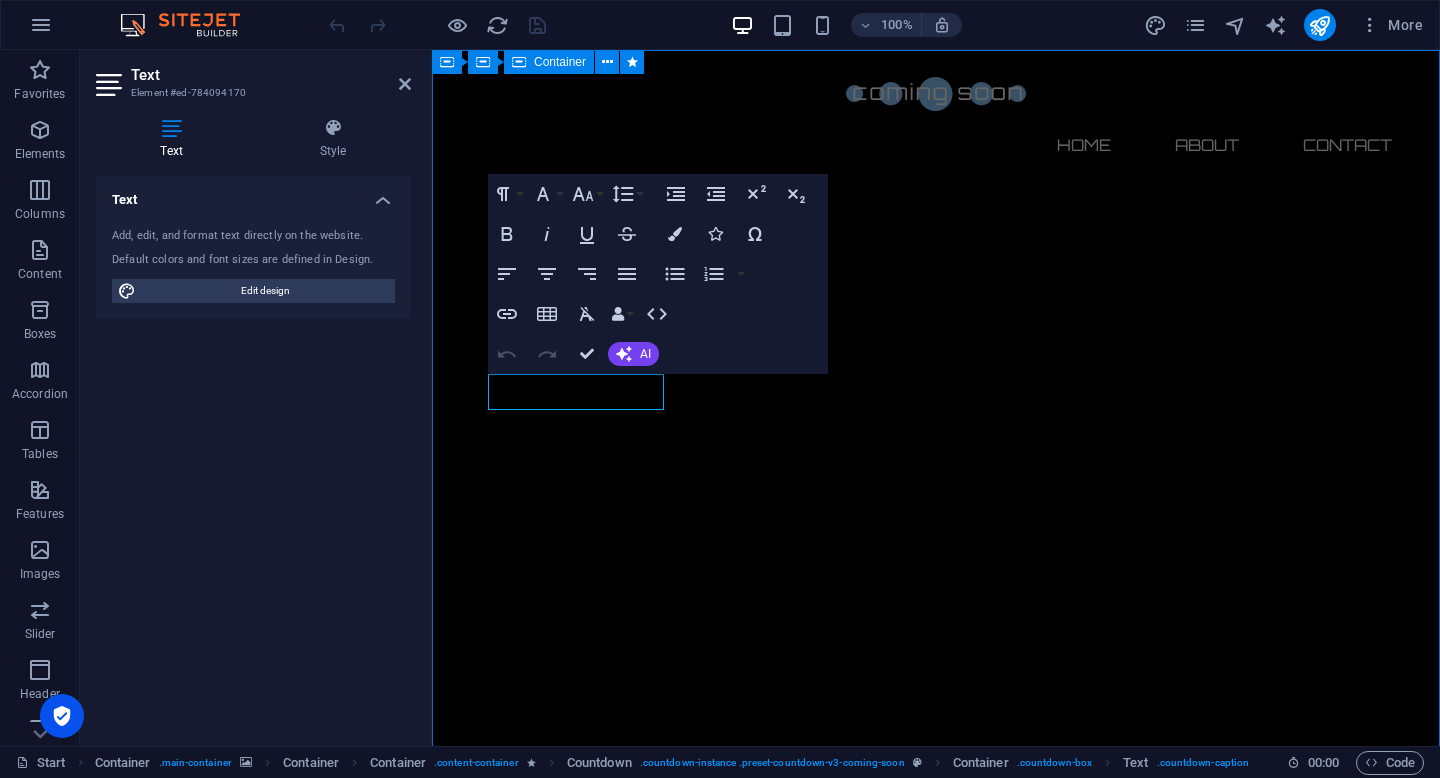 click on "The waiting is going to end soon... 0 Days 0 Hours 0 Minutes 0 Seconds Our website is under construction. We`ll be here soon with our new awesome site, subscribe to be notified.  Notify me   I have read and understand the privacy policy. Unreadable? Regenerate" at bounding box center (936, 2751) 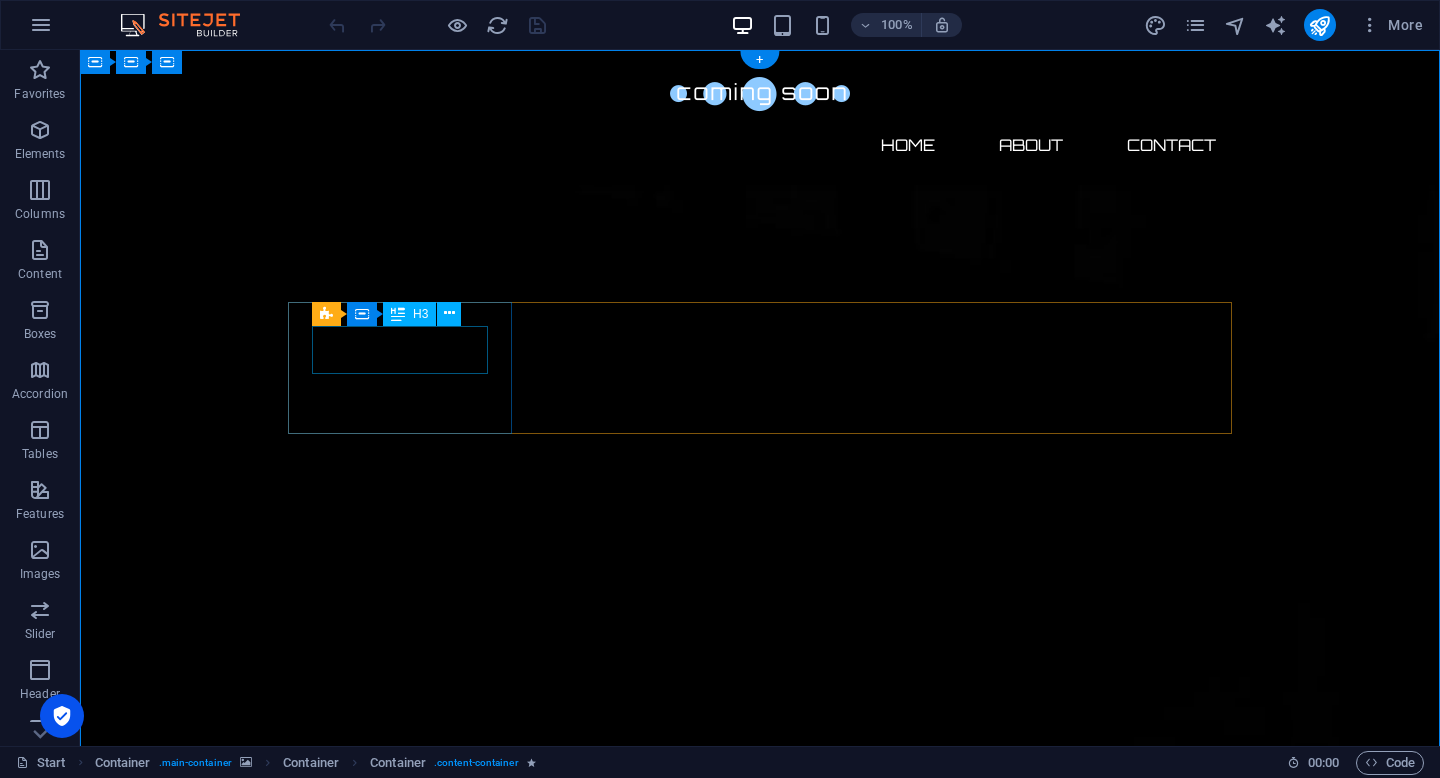 click on "0" at bounding box center (400, 2430) 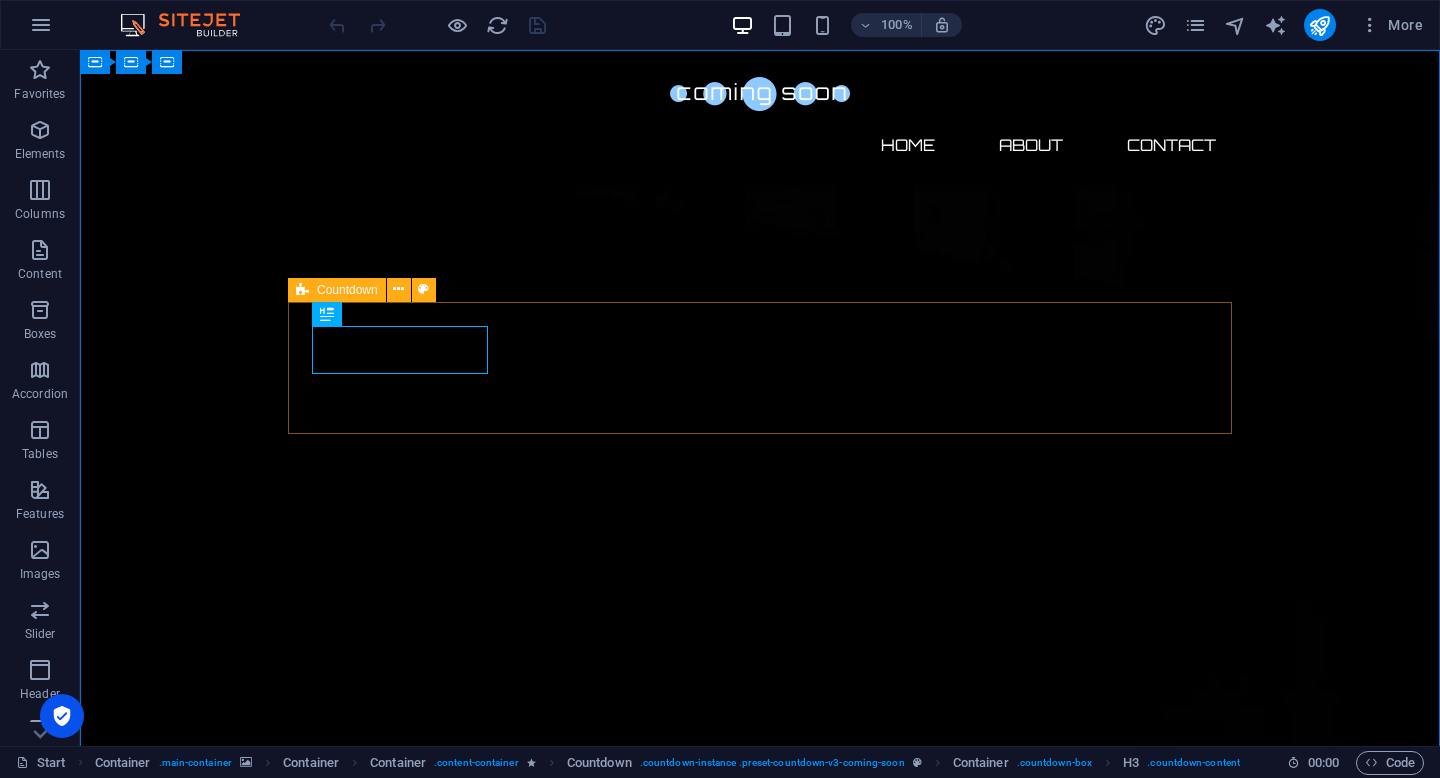 click on "Countdown" at bounding box center [347, 290] 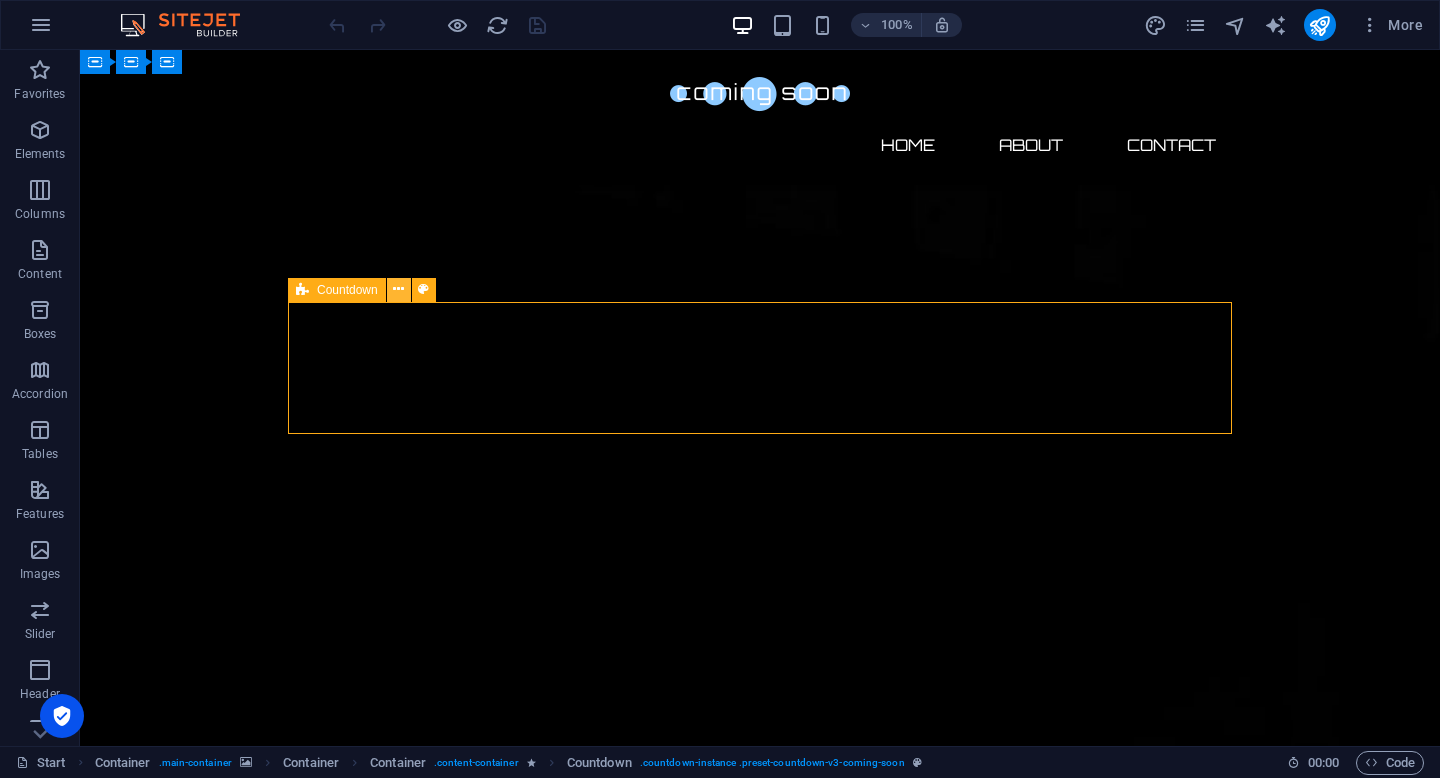 click at bounding box center (398, 289) 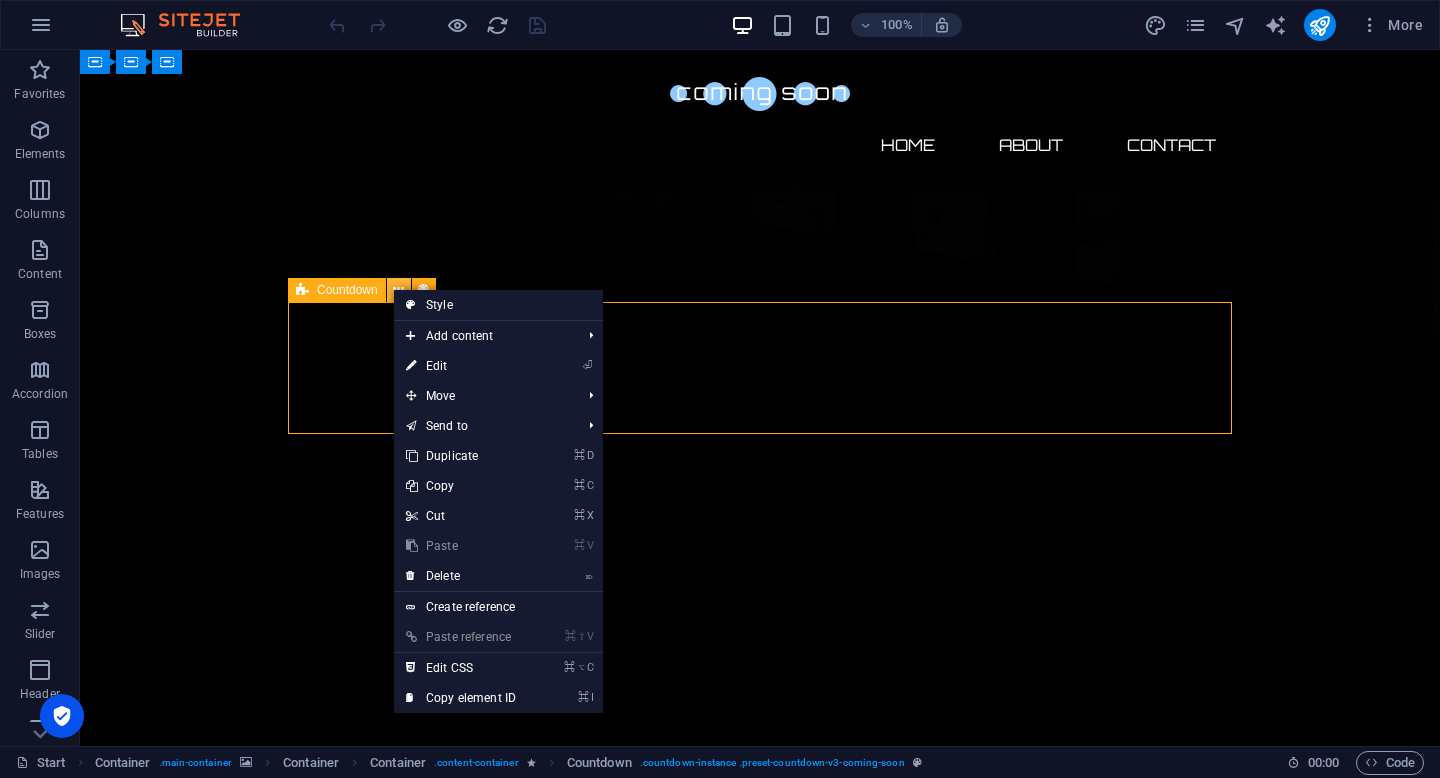 click at bounding box center (398, 289) 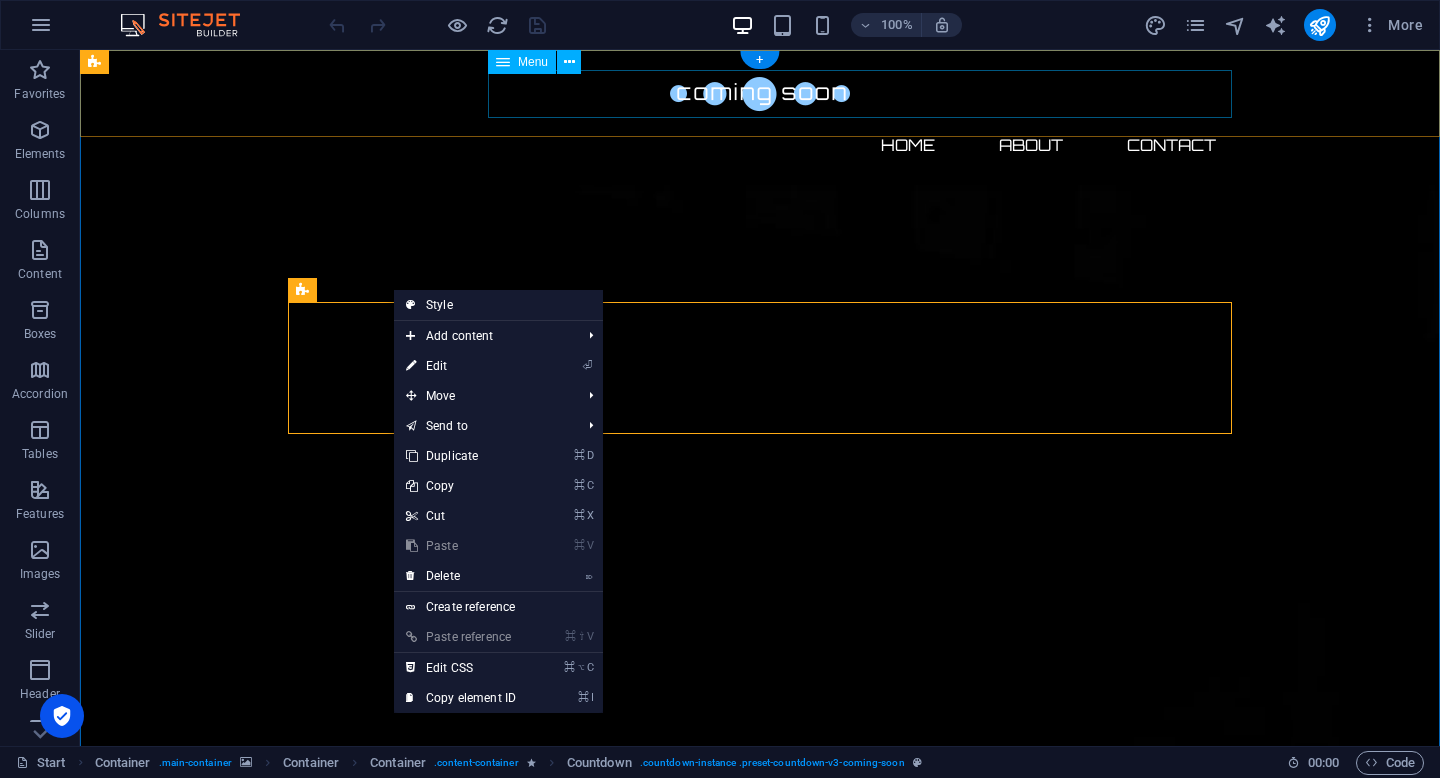 click on "Home About Contact" at bounding box center (760, 145) 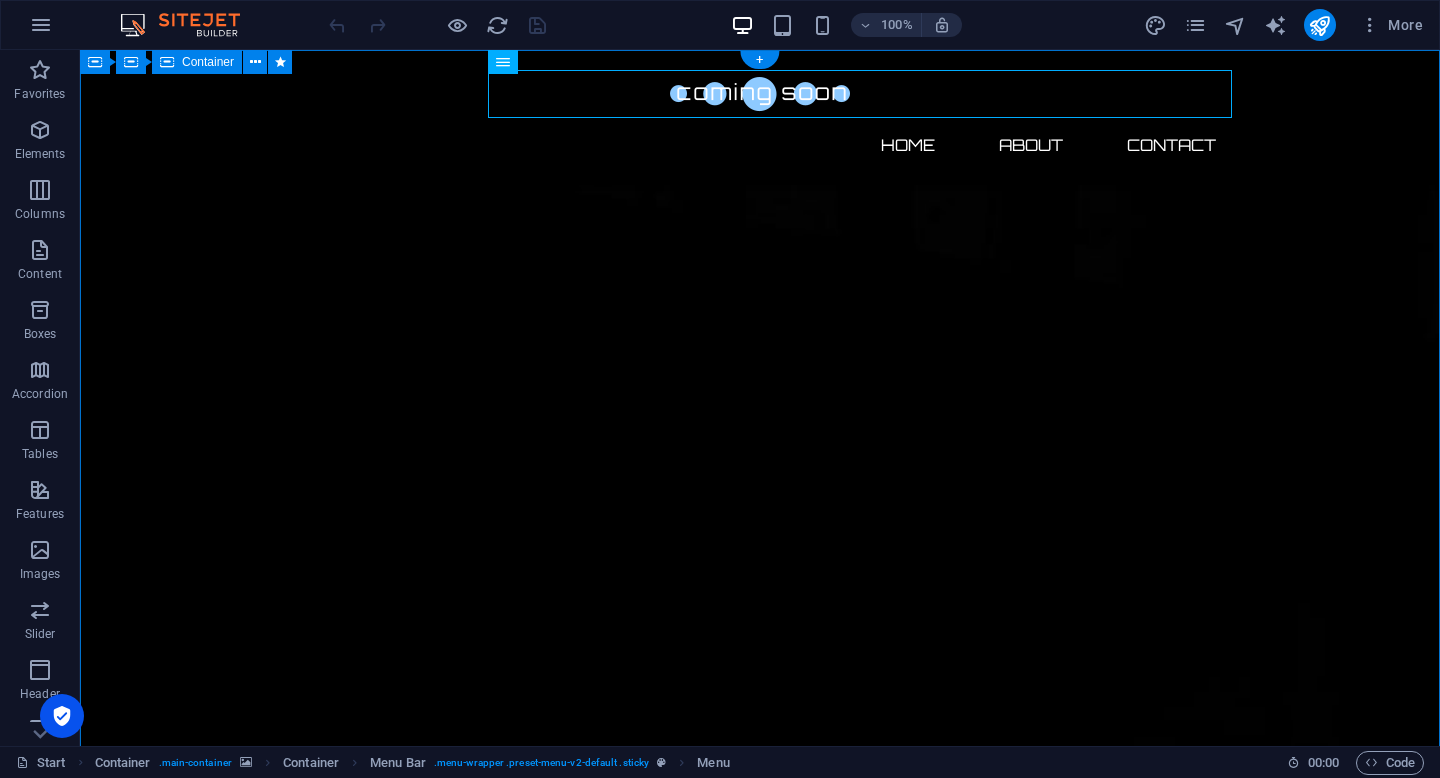 click on "The waiting is going to end soon... 0 Days 0 Hours 0 Minutes 0 Seconds Our website is under construction. We`ll be here soon with our new awesome site, subscribe to be notified.  Notify me   I have read and understand the privacy policy. Unreadable? Regenerate" at bounding box center (760, 2751) 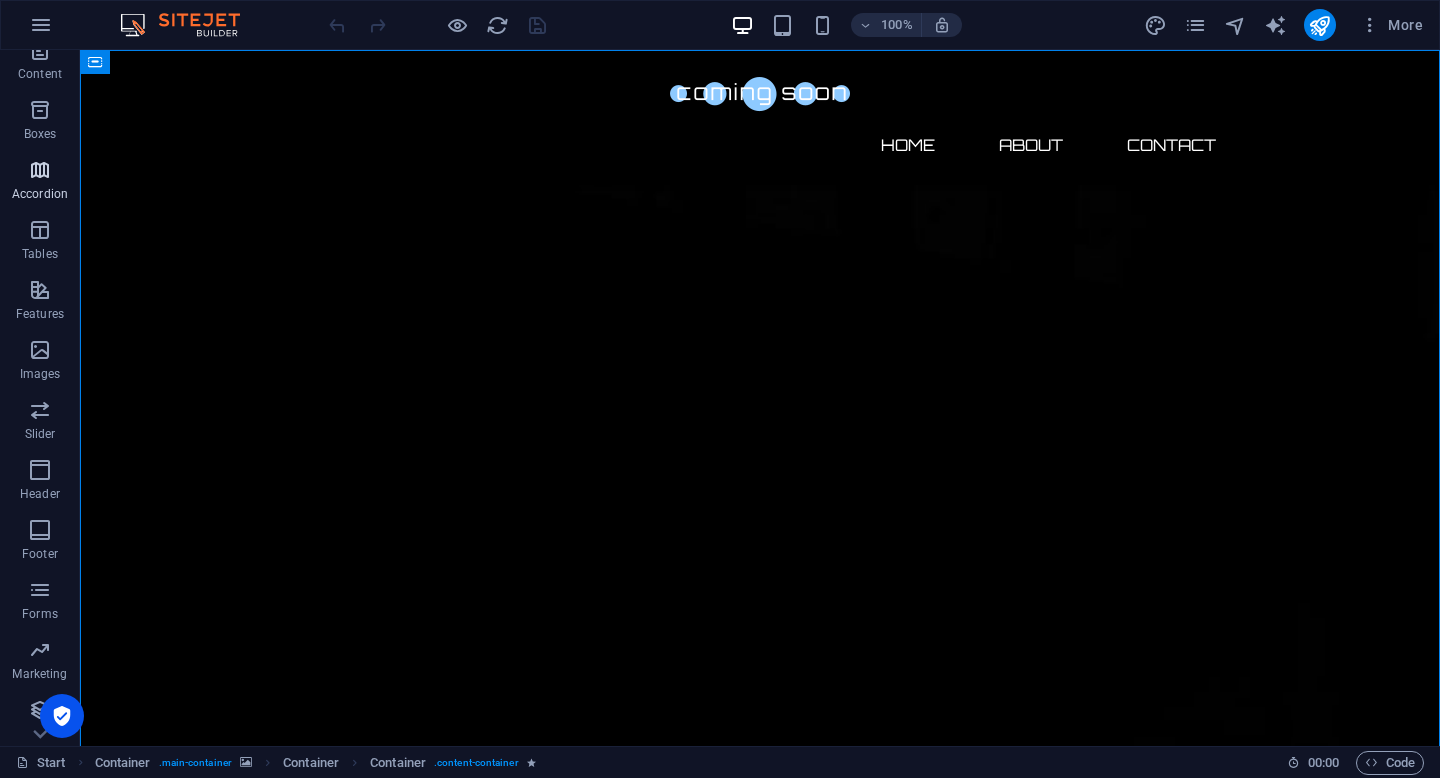 scroll, scrollTop: 204, scrollLeft: 0, axis: vertical 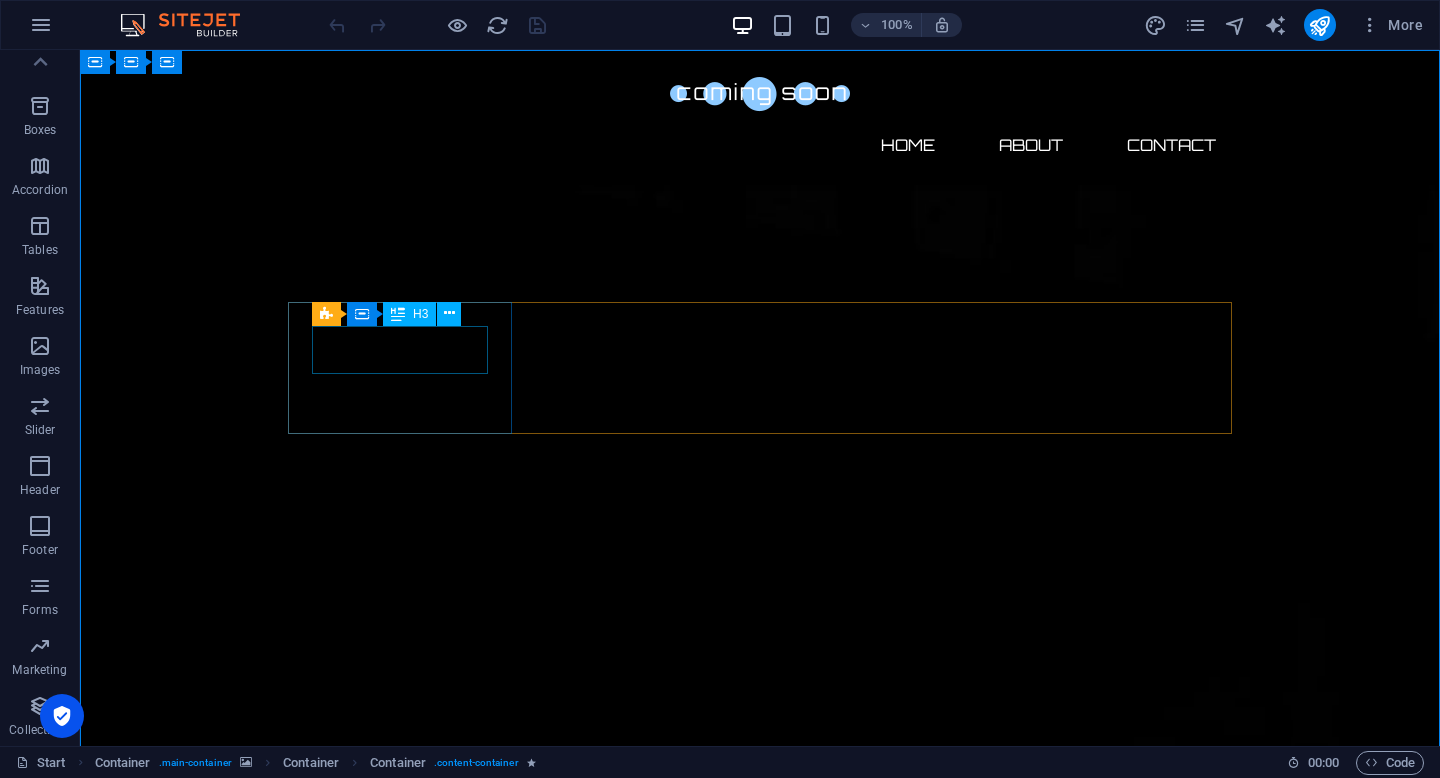 click on "H3" at bounding box center [409, 314] 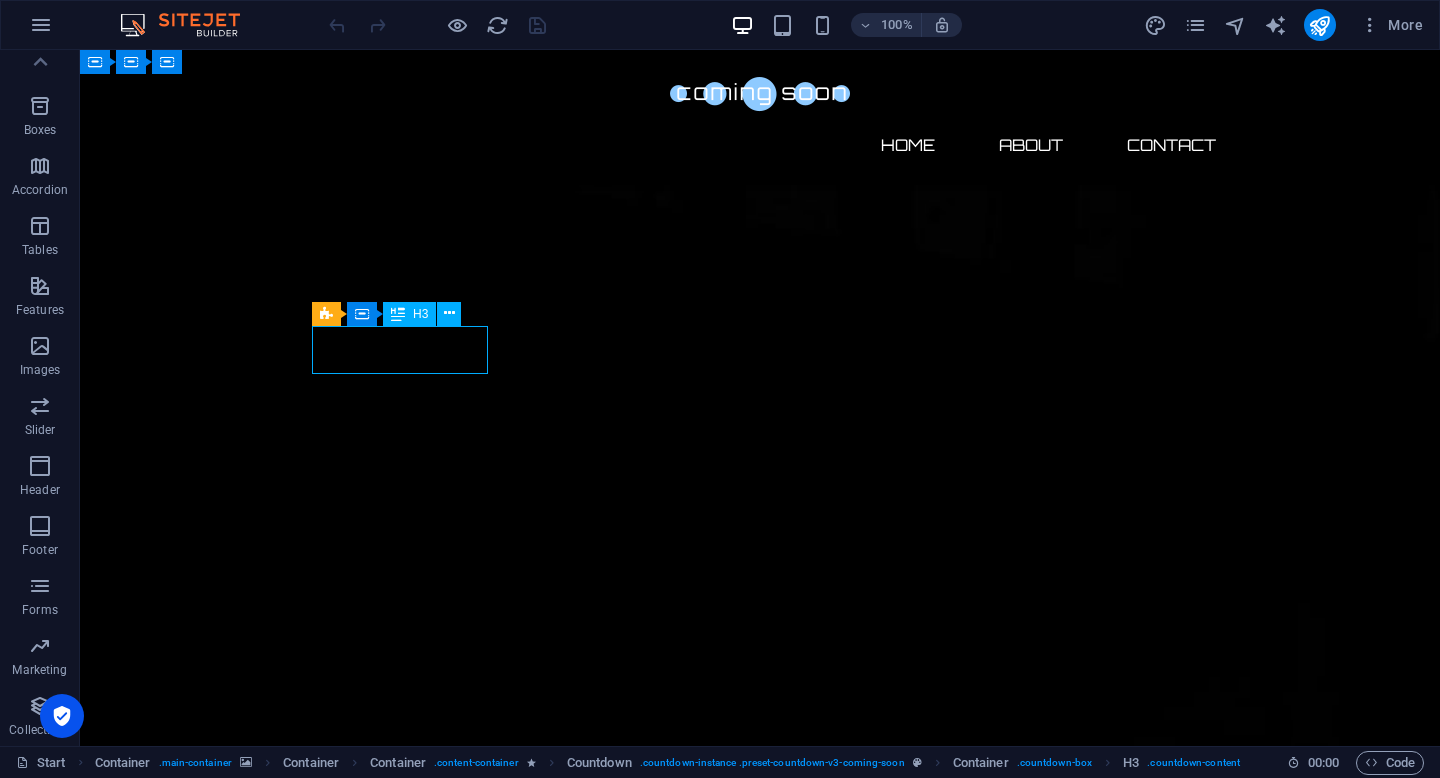 click on "H3" at bounding box center (420, 314) 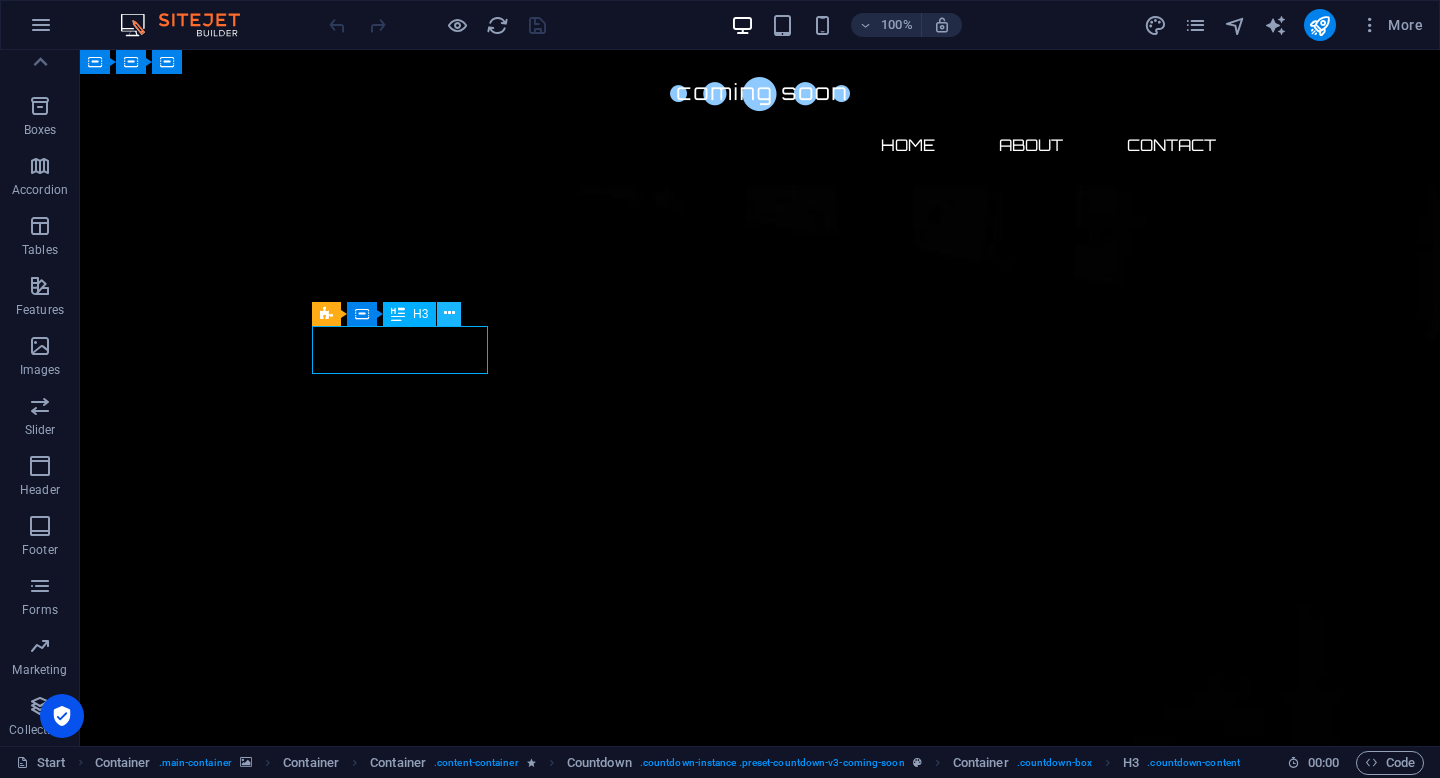 click at bounding box center (449, 313) 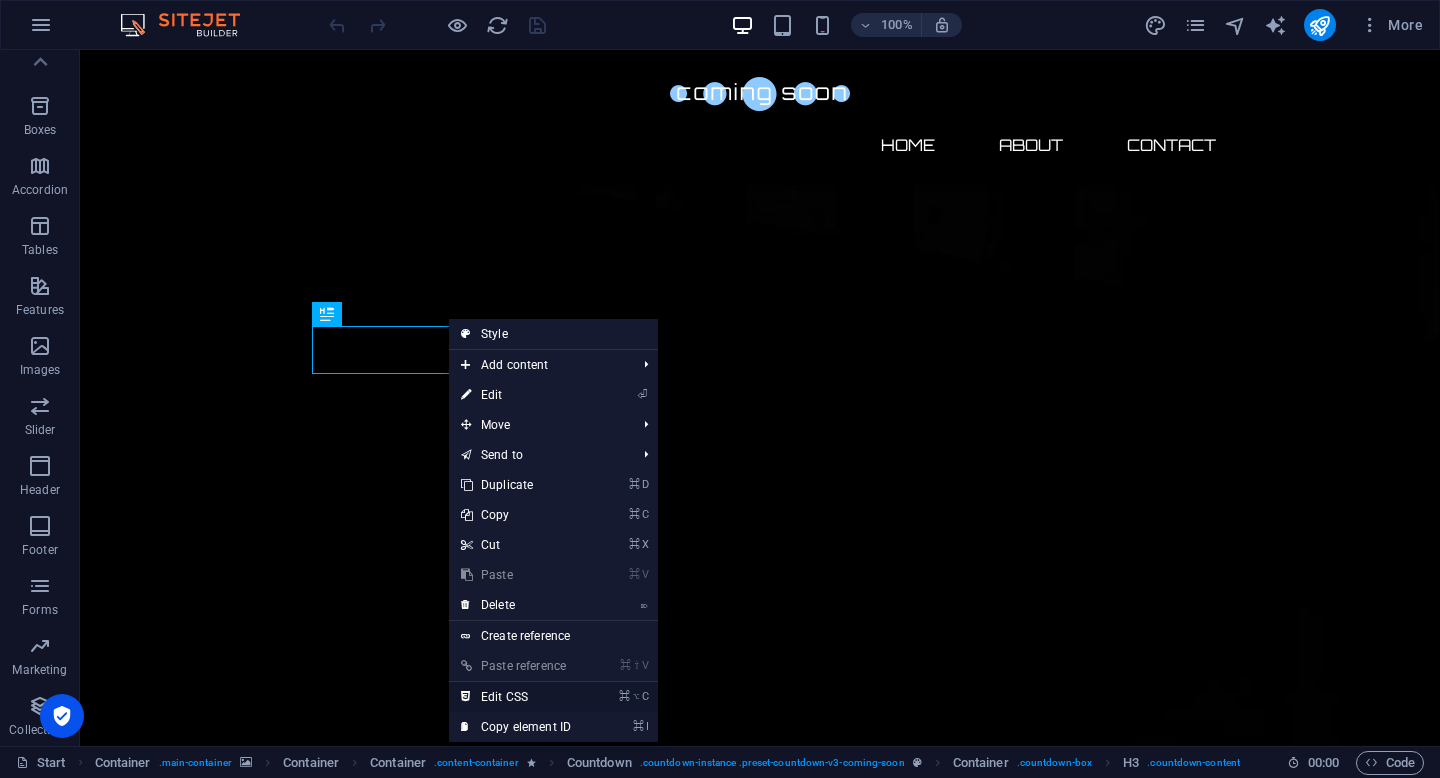 click on "⌘ ⌥ C  Edit CSS" at bounding box center [516, 697] 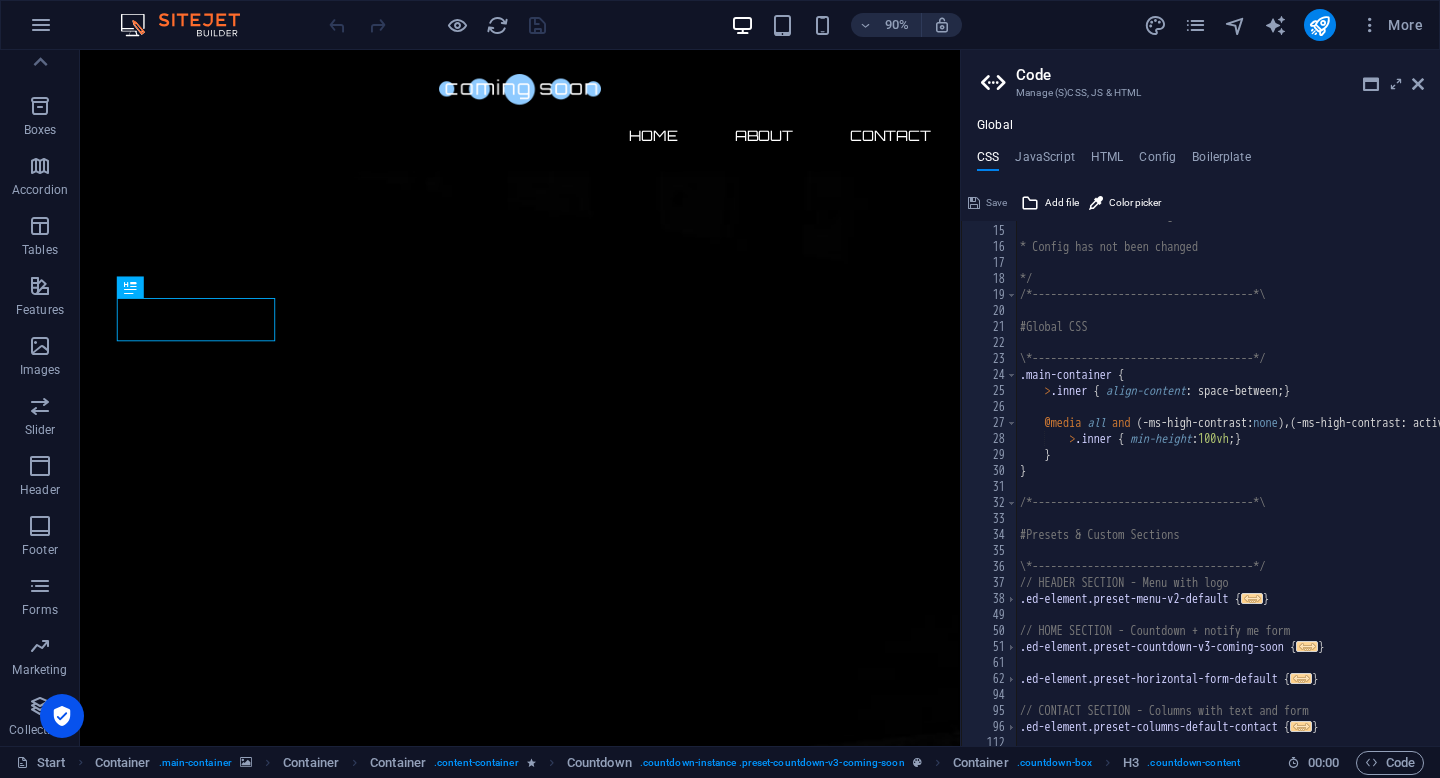 scroll, scrollTop: 251, scrollLeft: 0, axis: vertical 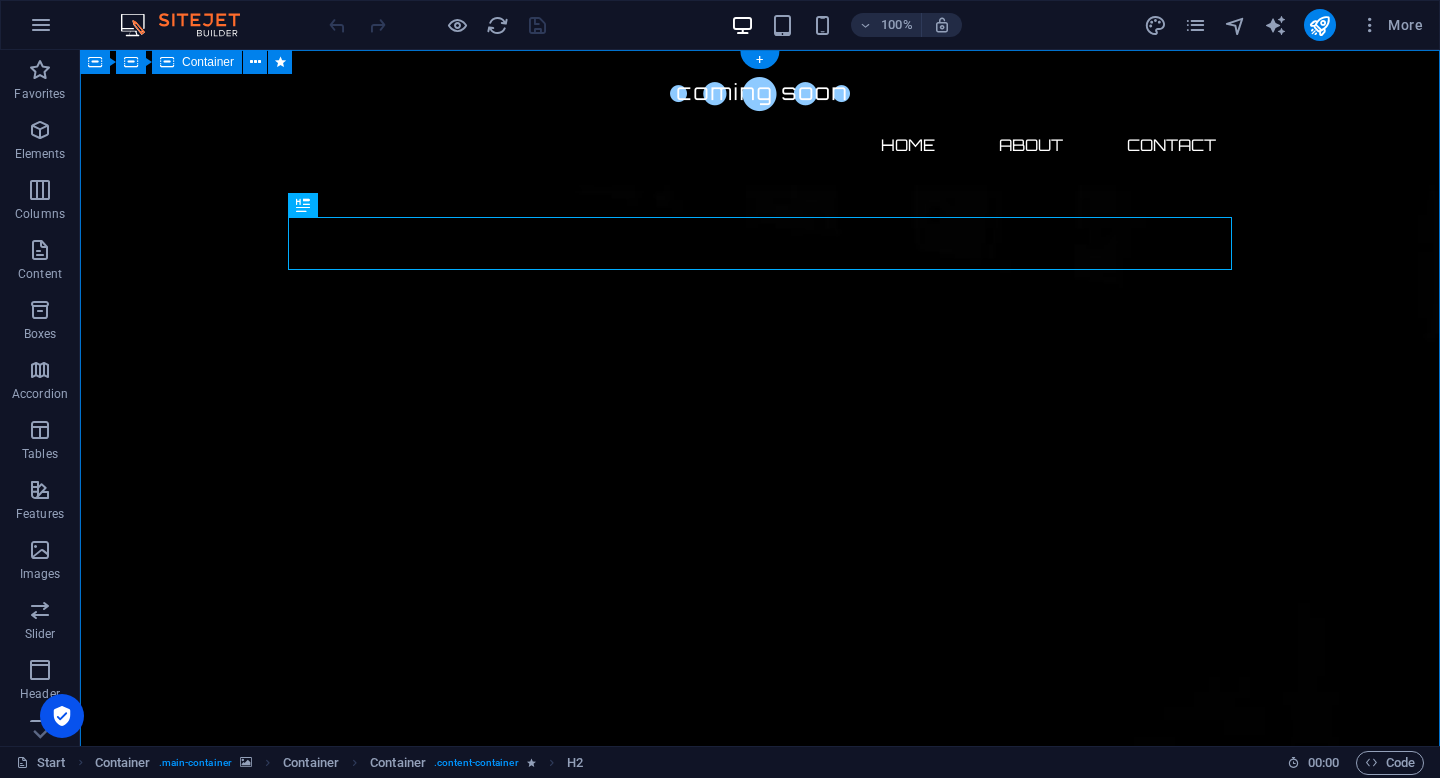 click on "The waiting is going to end soon... 0 Days 0 Hours 0 Minutes 0 Seconds Our website is under construction. We`ll be here soon with our new awesome site, subscribe to be notified.  Notify me   I have read and understand the privacy policy. Unreadable? Regenerate" at bounding box center (760, 2751) 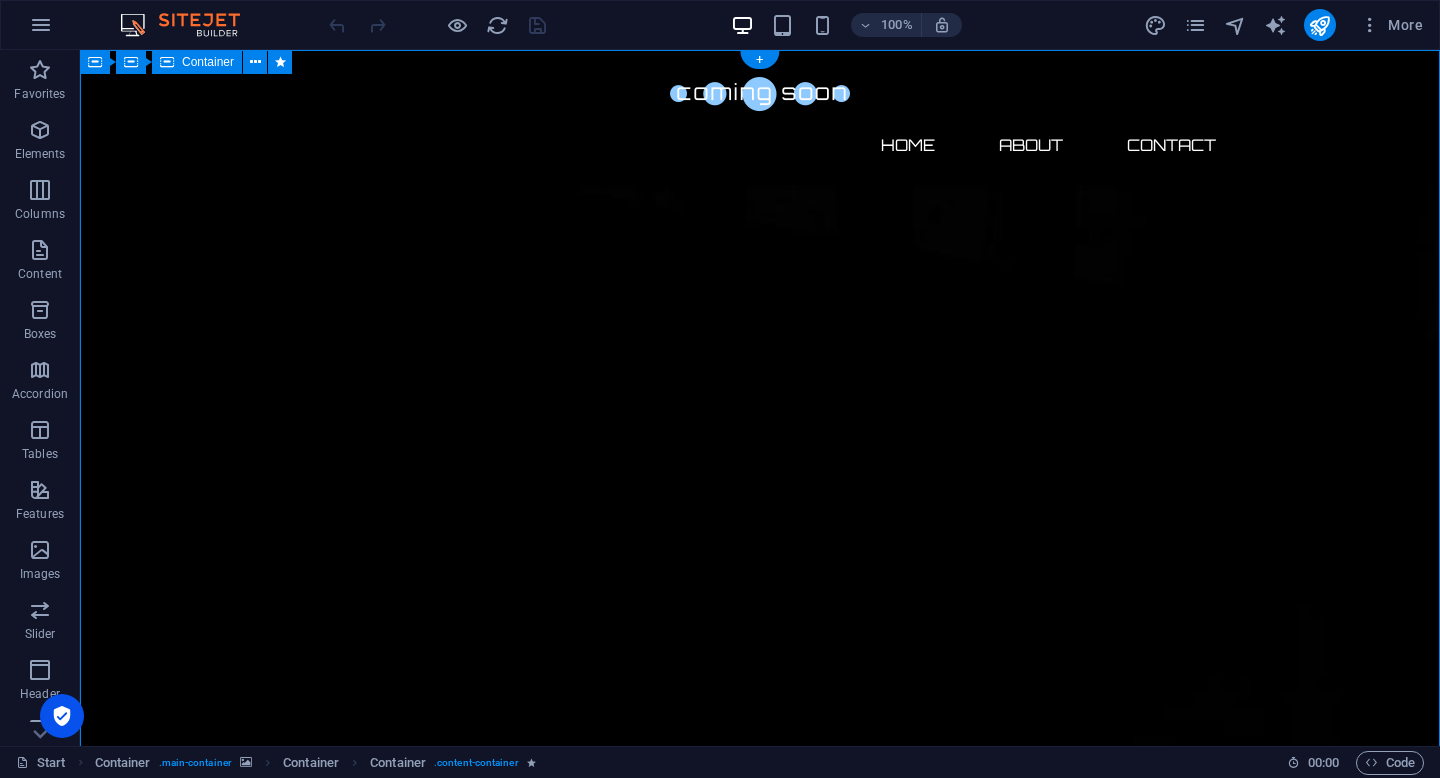 click on "The waiting is going to end soon... 0 Days 0 Hours 0 Minutes 0 Seconds Our website is under construction. We`ll be here soon with our new awesome site, subscribe to be notified.  Notify me   I have read and understand the privacy policy. Unreadable? Regenerate" at bounding box center [760, 2751] 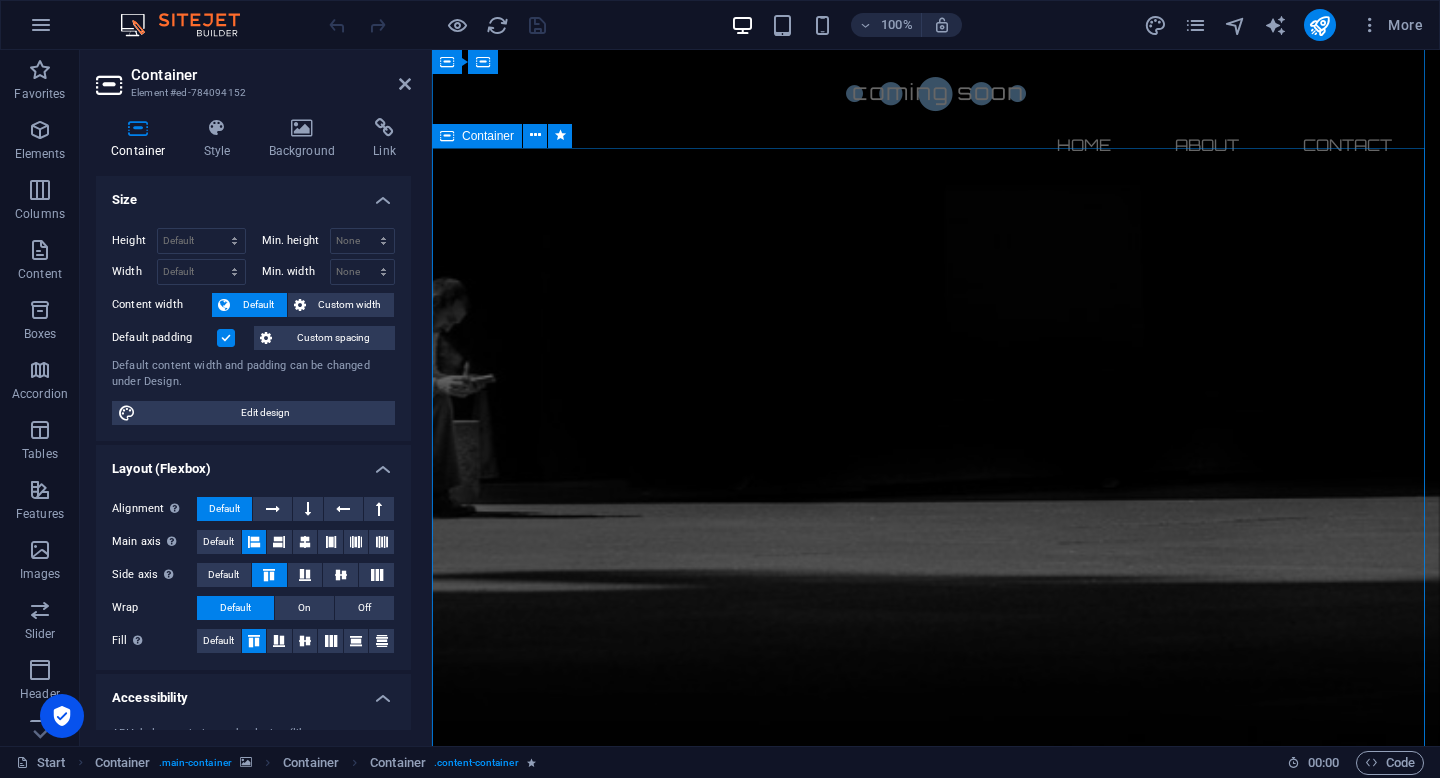scroll, scrollTop: 78, scrollLeft: 0, axis: vertical 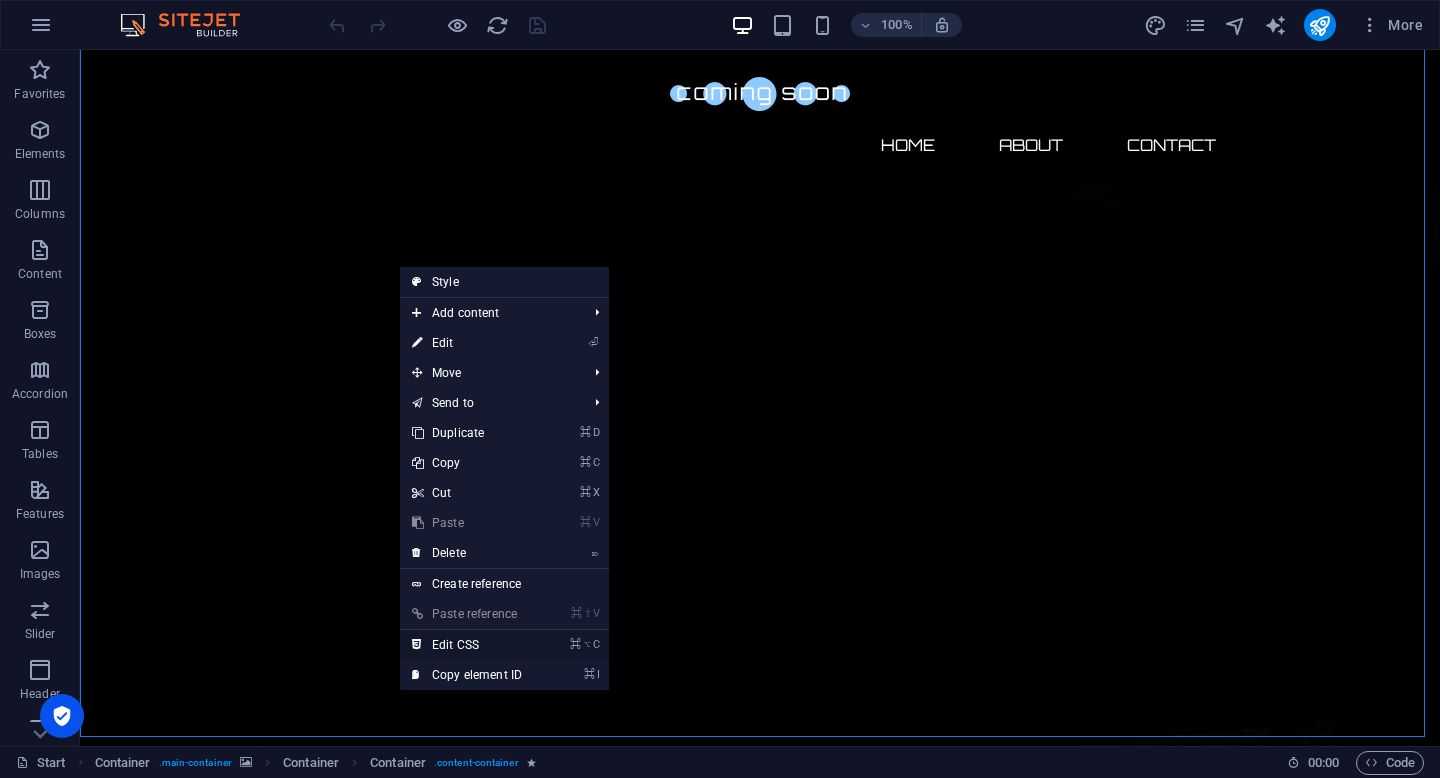 click on "⌘ ⌥ C  Edit CSS" at bounding box center [467, 645] 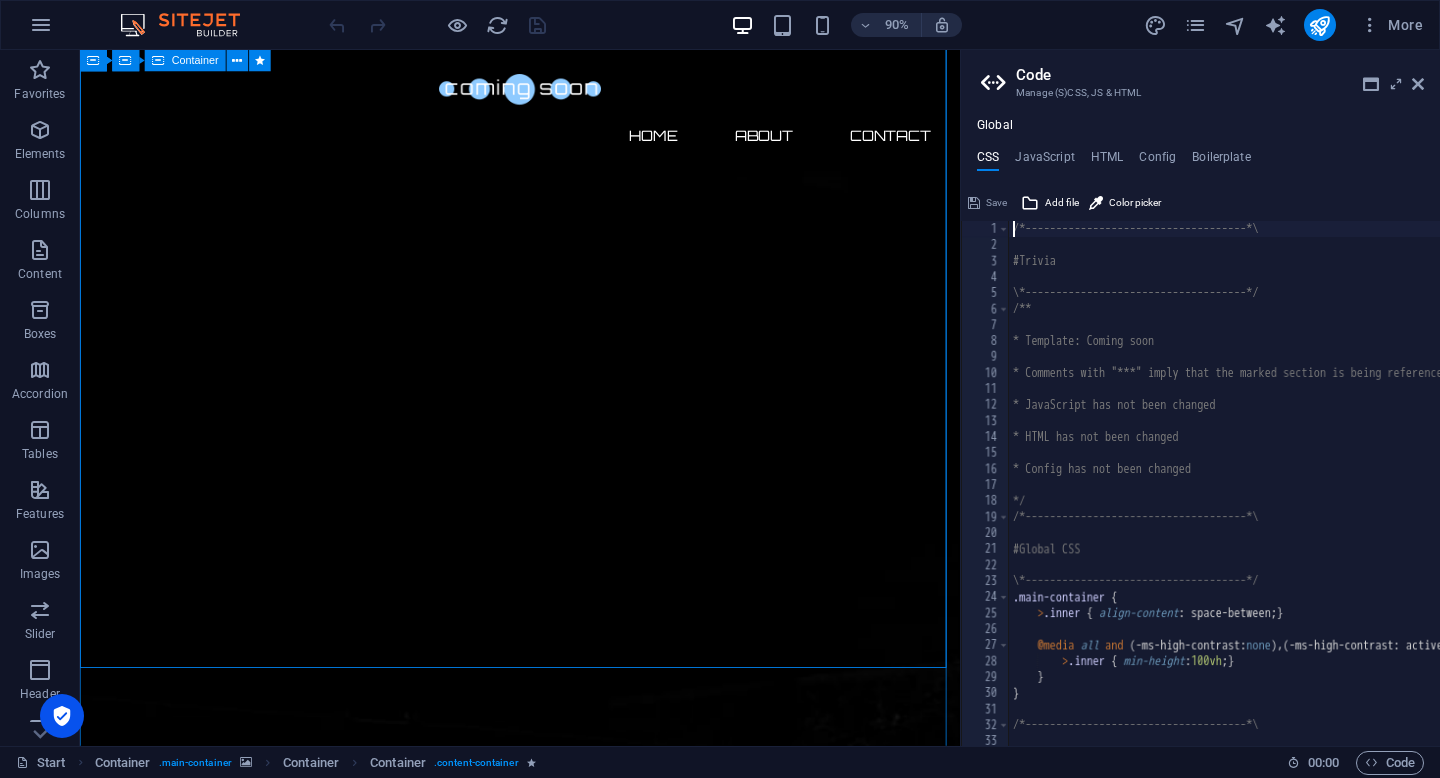 type on "@include horizontal-form(" 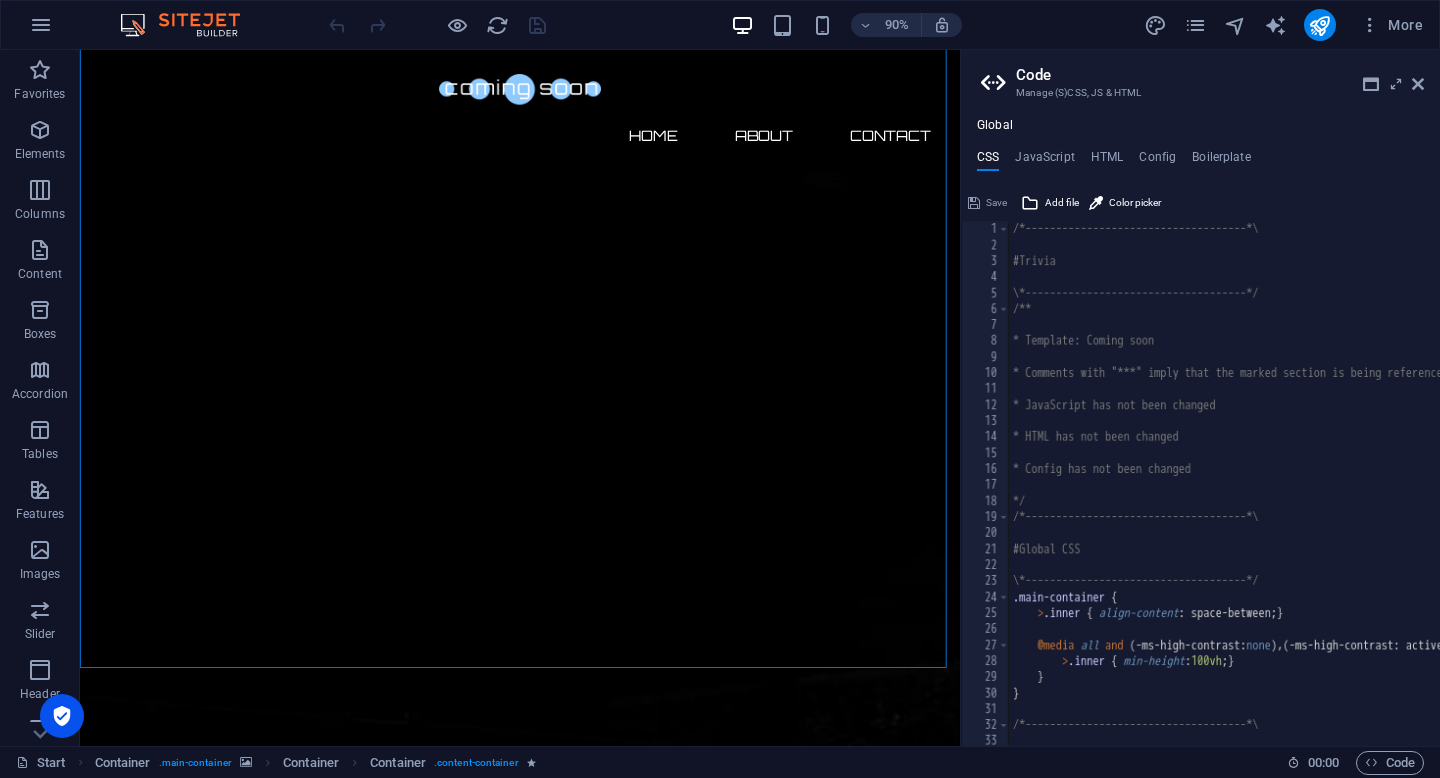 scroll, scrollTop: 0, scrollLeft: 0, axis: both 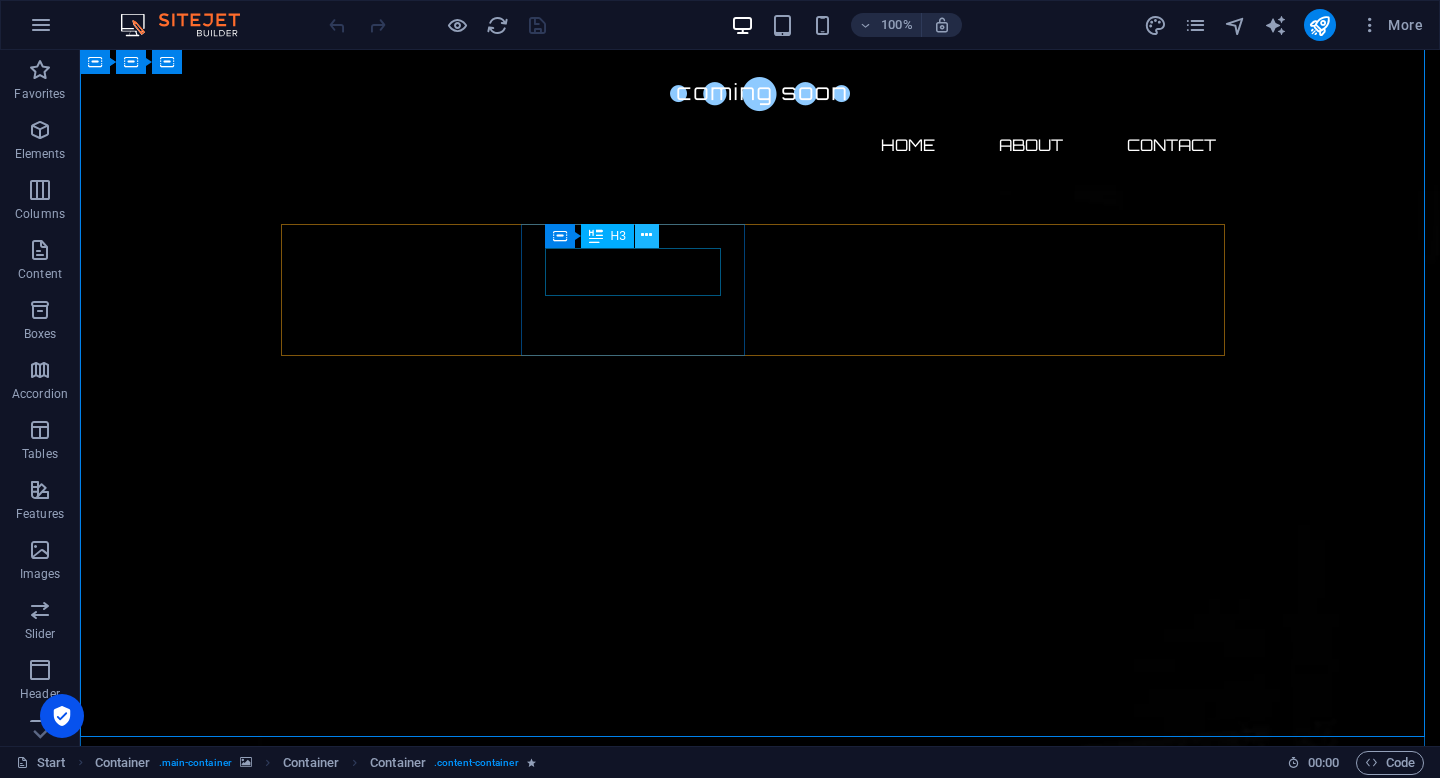 click at bounding box center [646, 235] 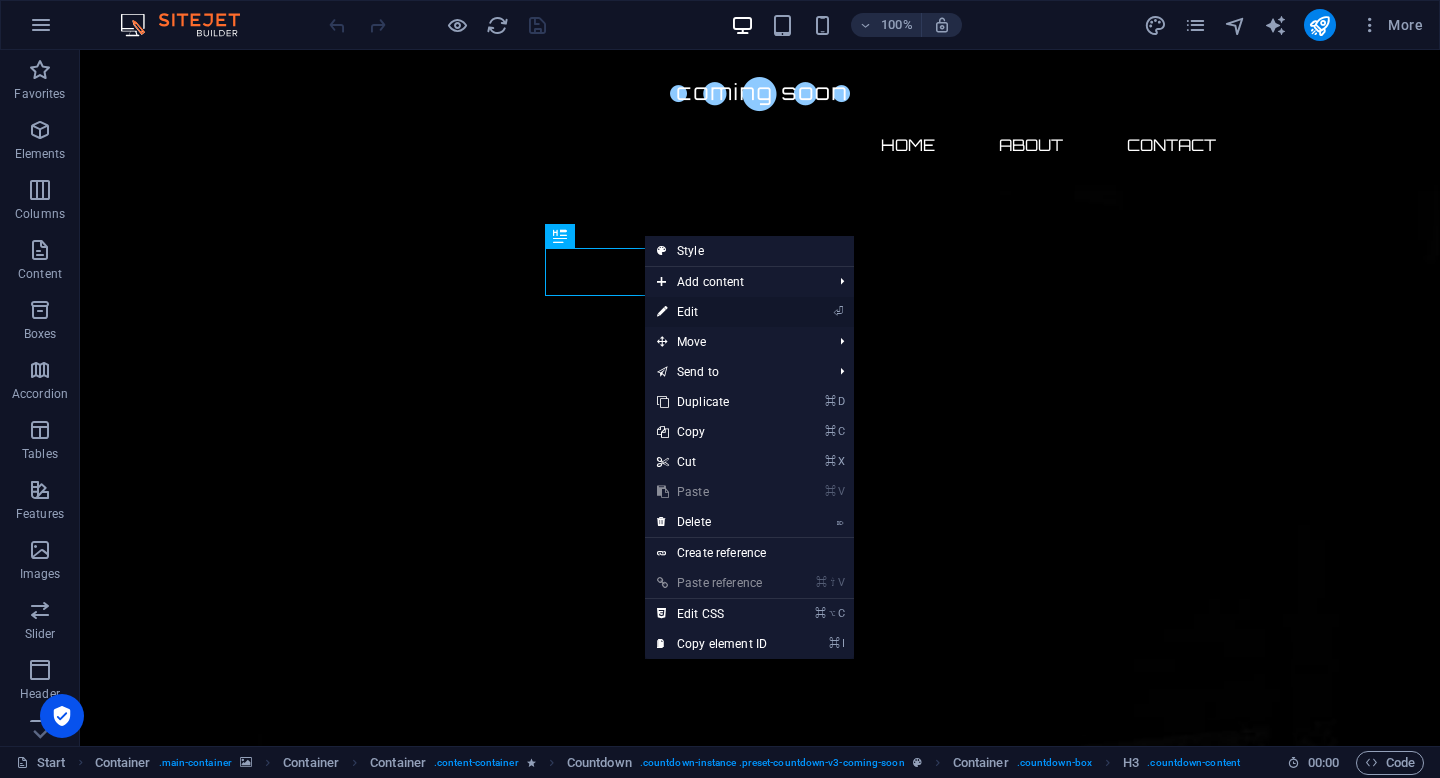 click on "⏎  Edit" at bounding box center (712, 312) 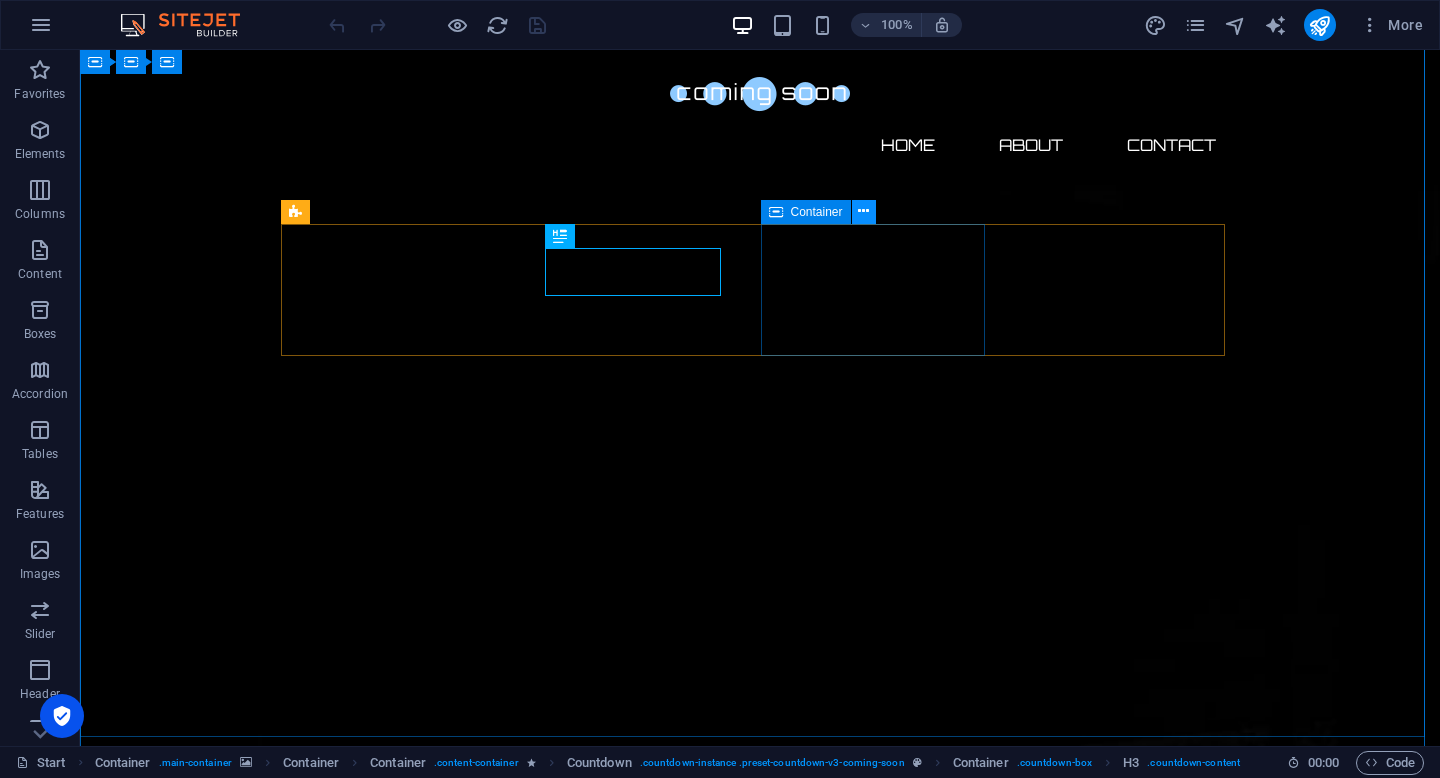 click at bounding box center (863, 211) 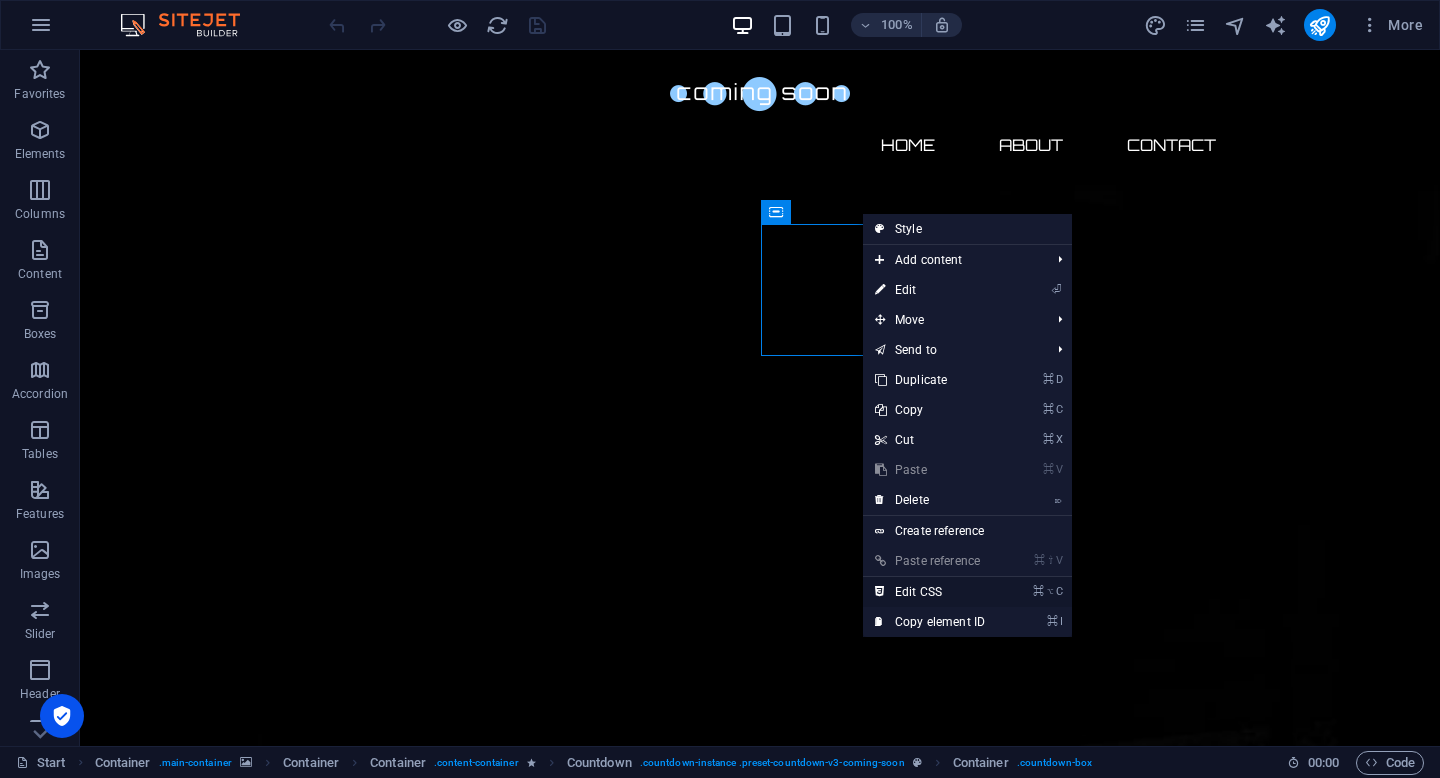 click on "⌘ ⌥ C  Edit CSS" at bounding box center (930, 592) 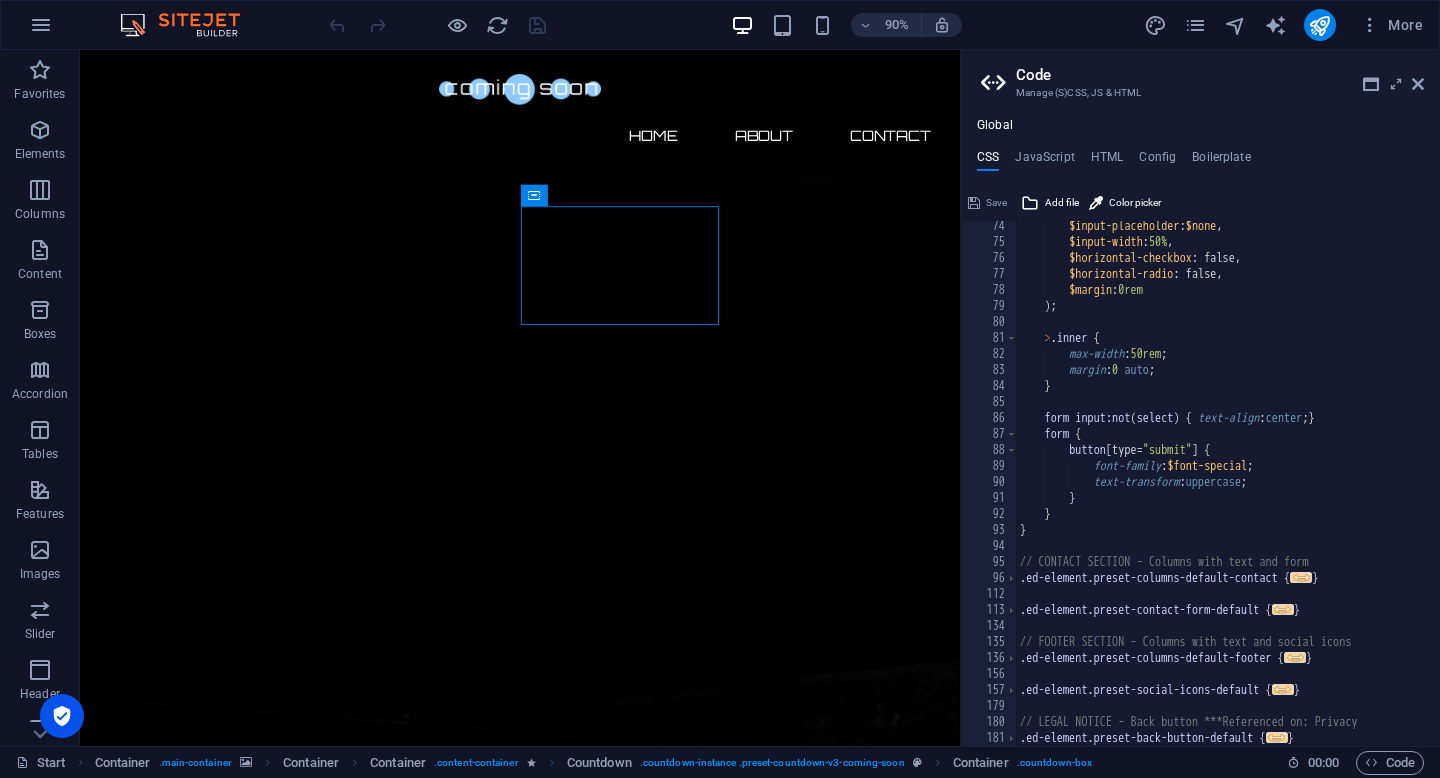 scroll, scrollTop: 867, scrollLeft: 0, axis: vertical 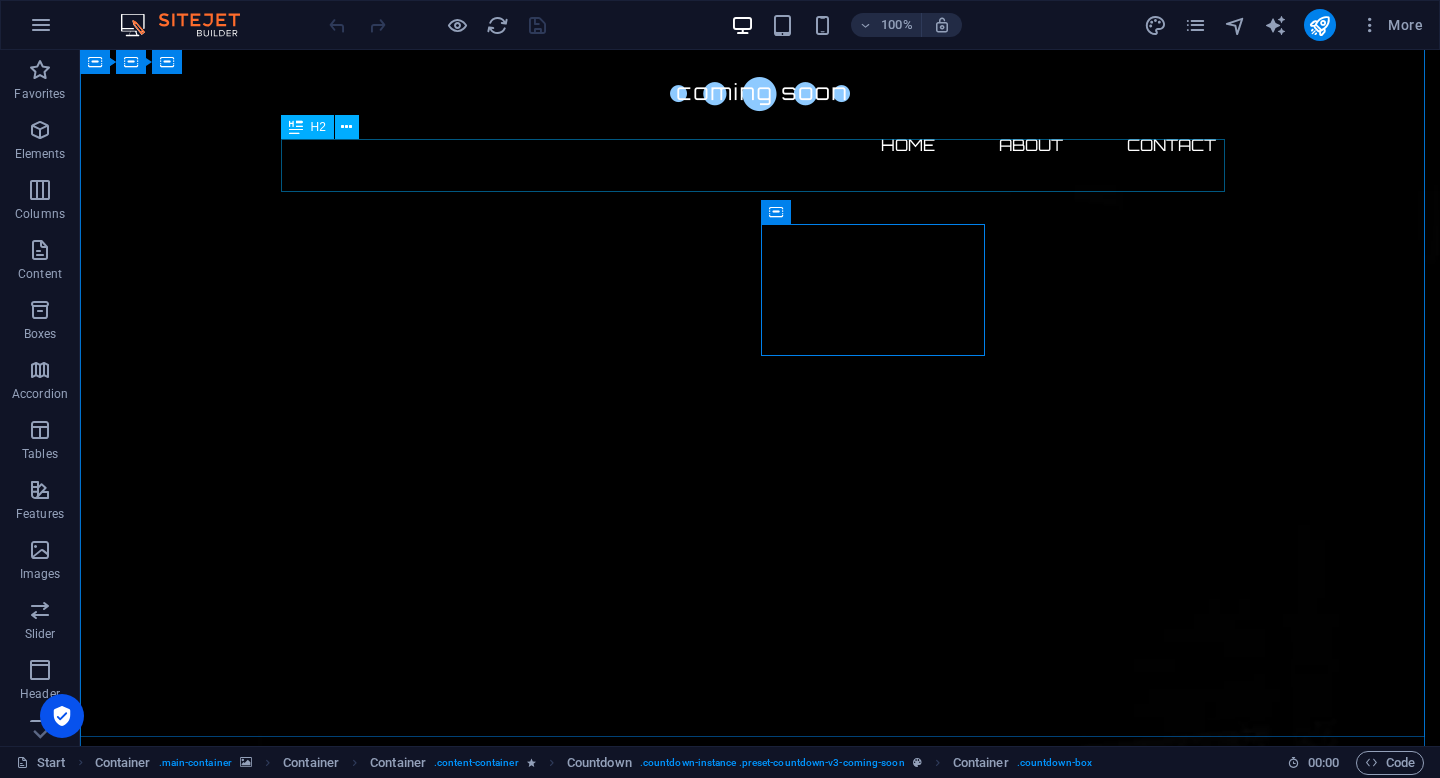click on "The waiting is going to end soon..." at bounding box center [760, 2253] 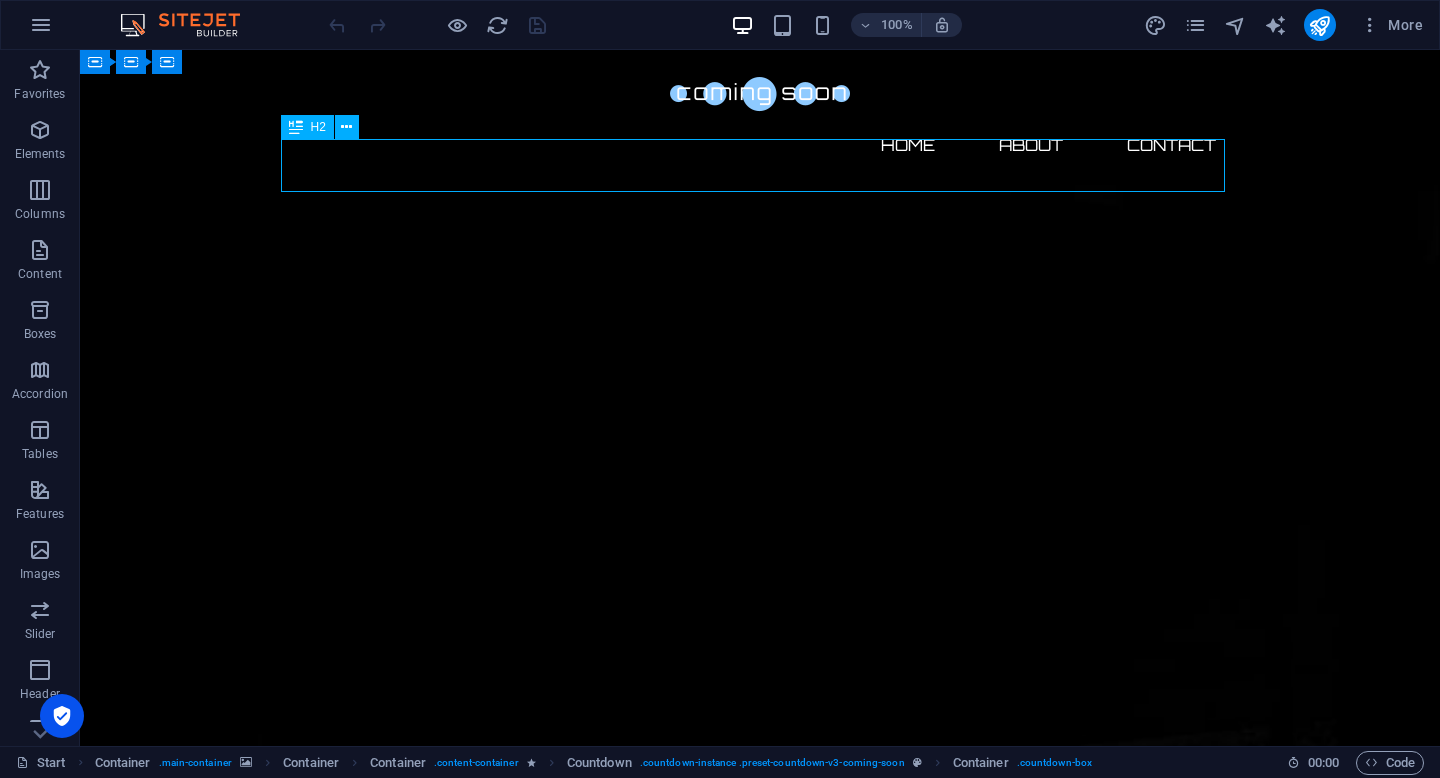 click on "The waiting is going to end soon..." at bounding box center (760, 2253) 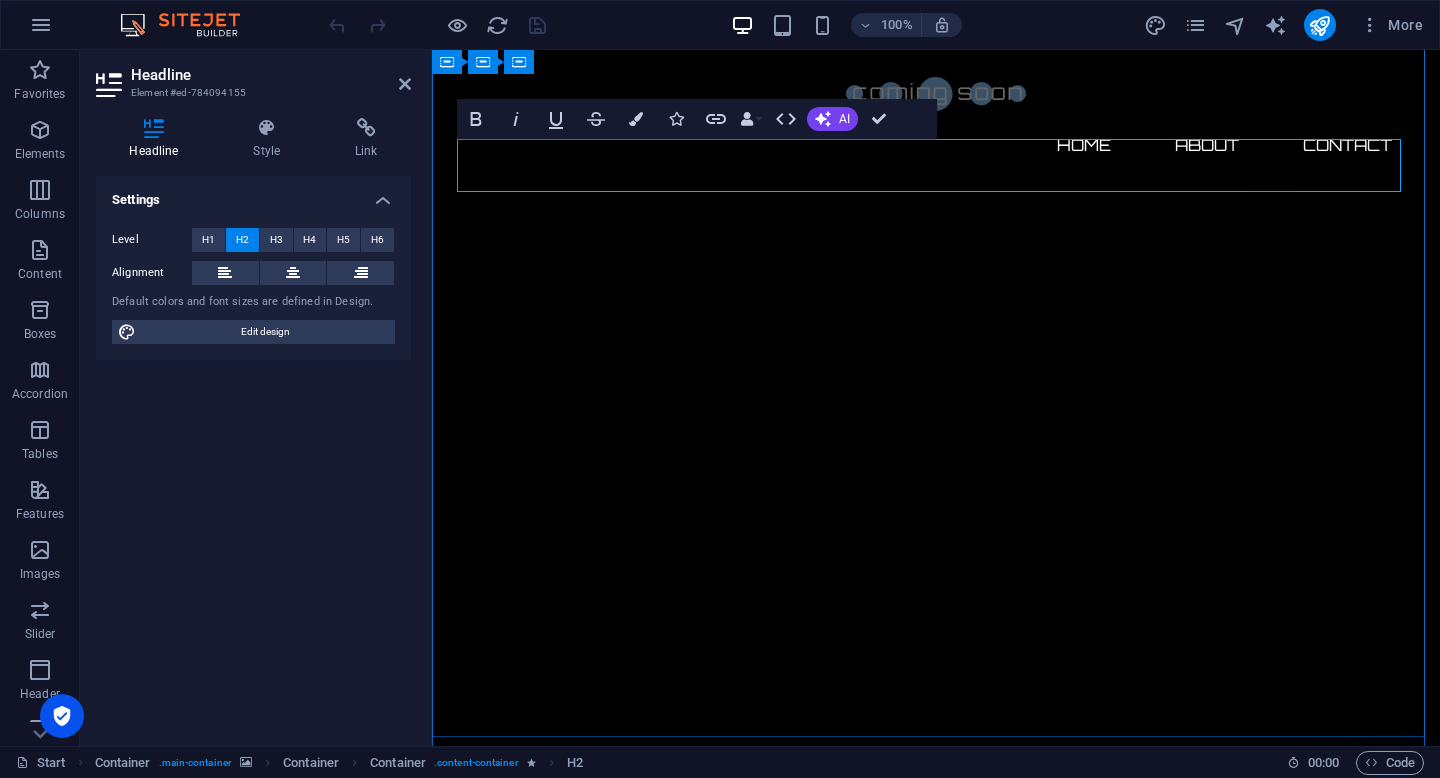 type 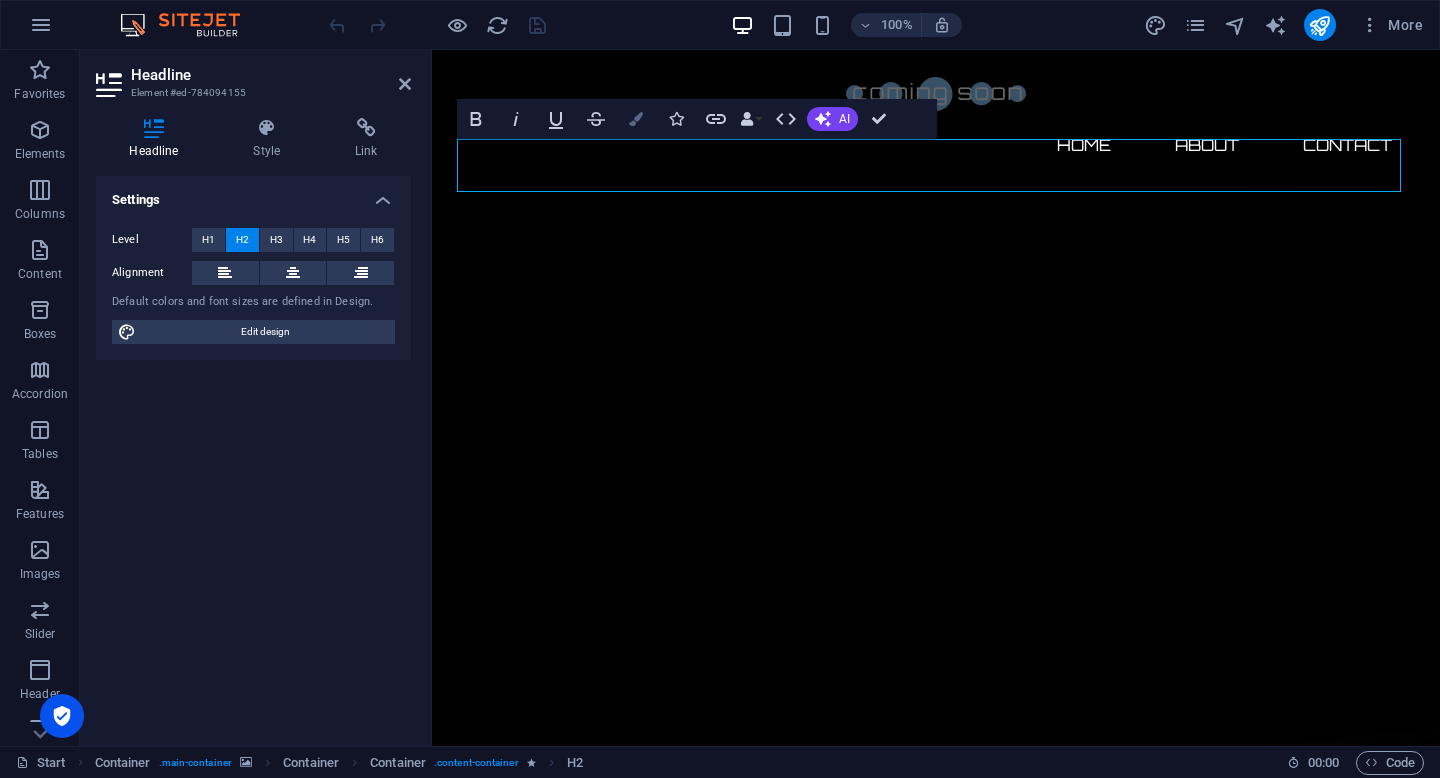 click at bounding box center [636, 119] 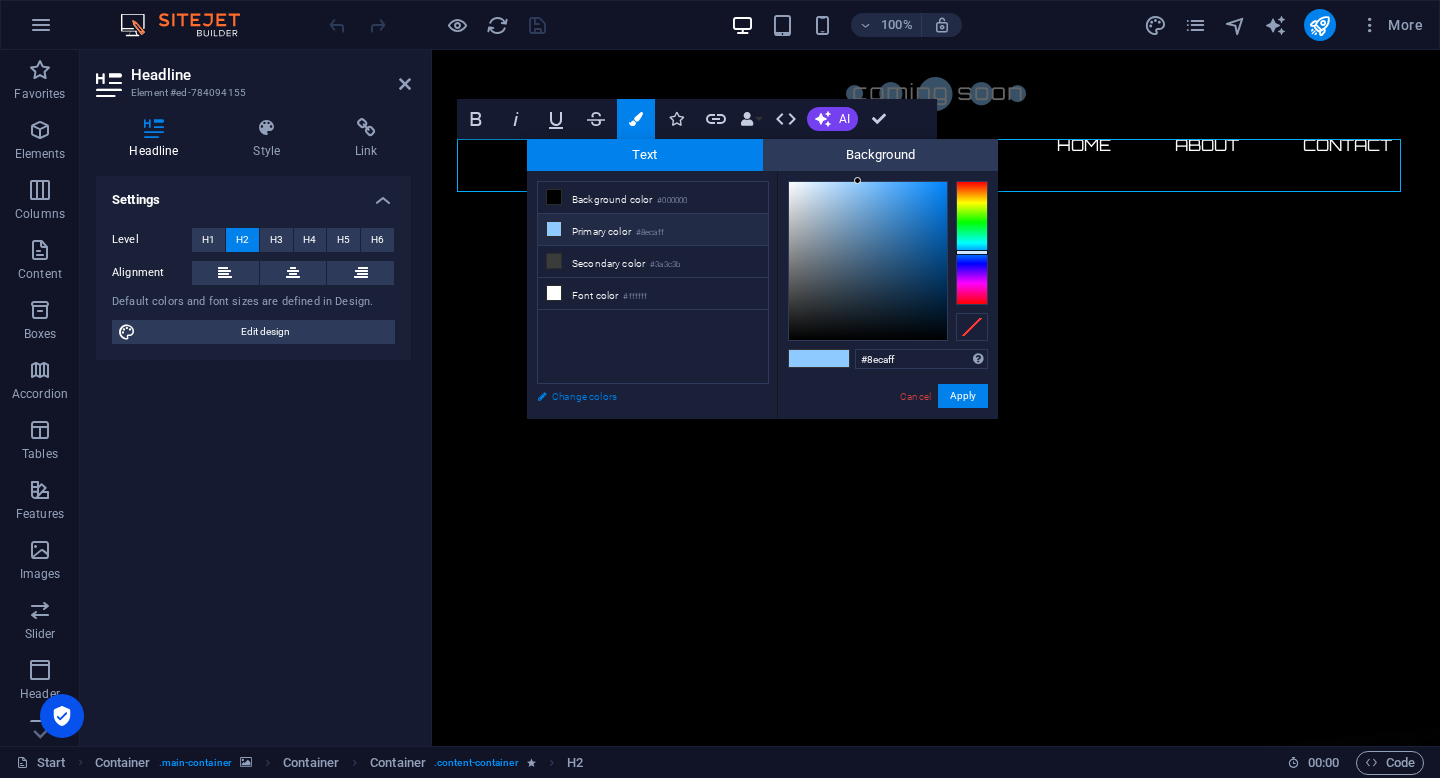 click on "Change colors" at bounding box center [643, 396] 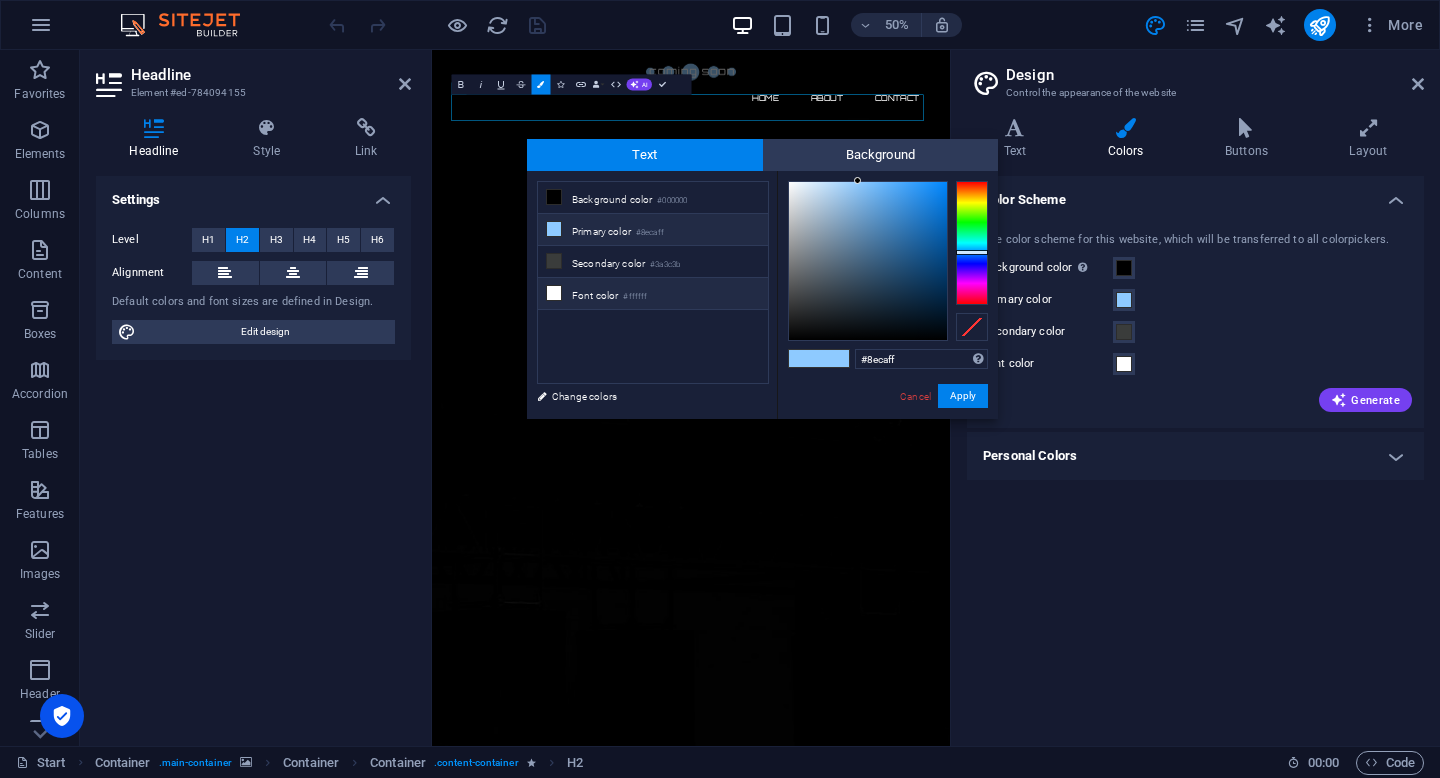 click at bounding box center (554, 293) 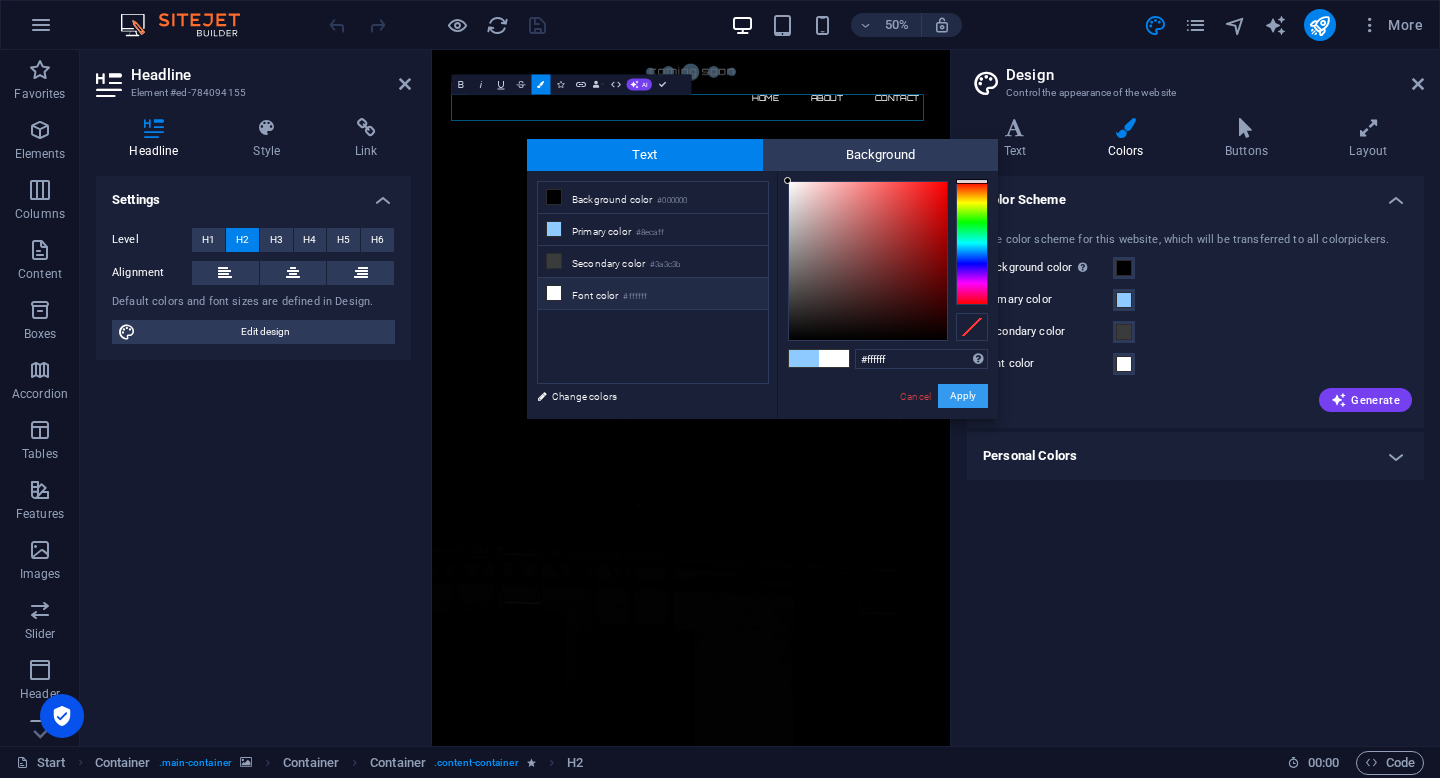 click on "Apply" at bounding box center [963, 396] 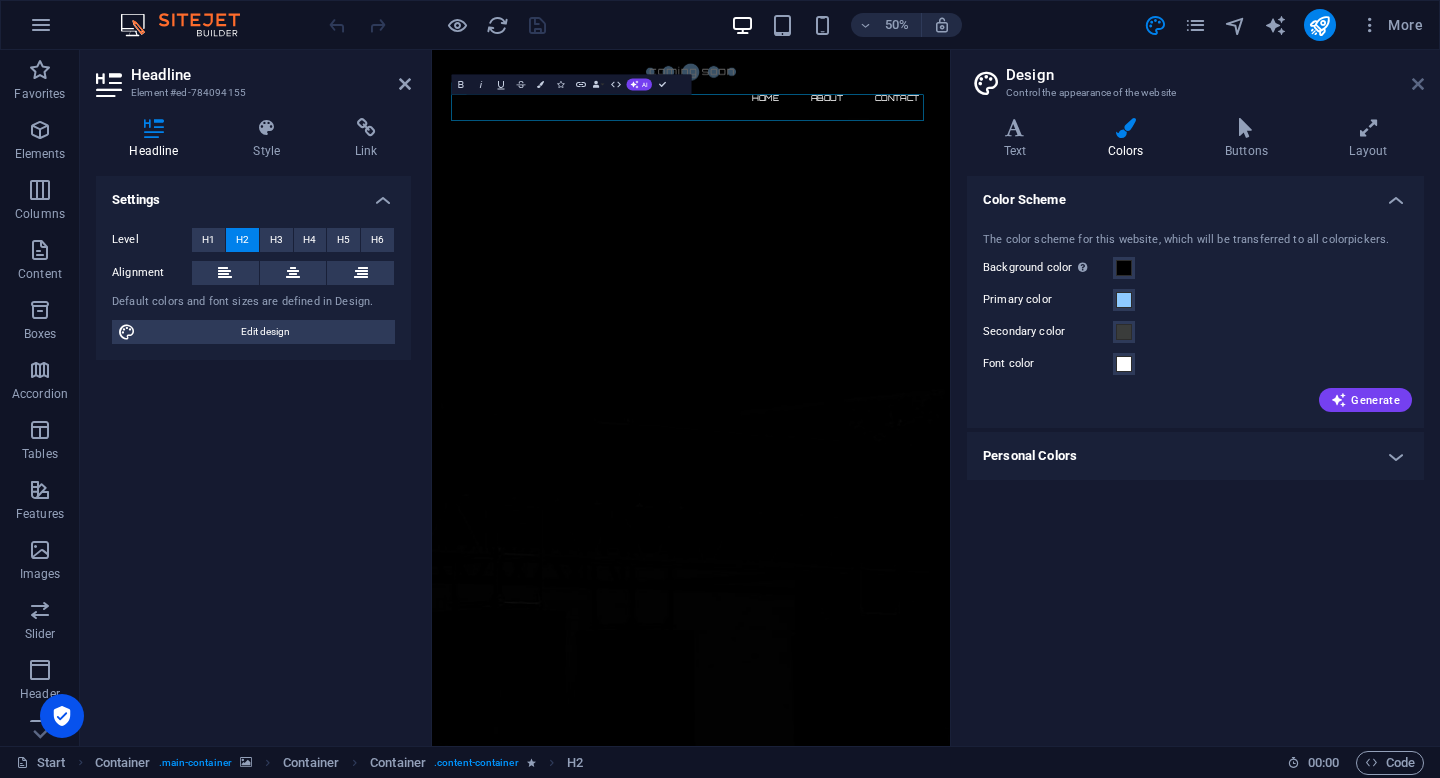 click at bounding box center [1418, 84] 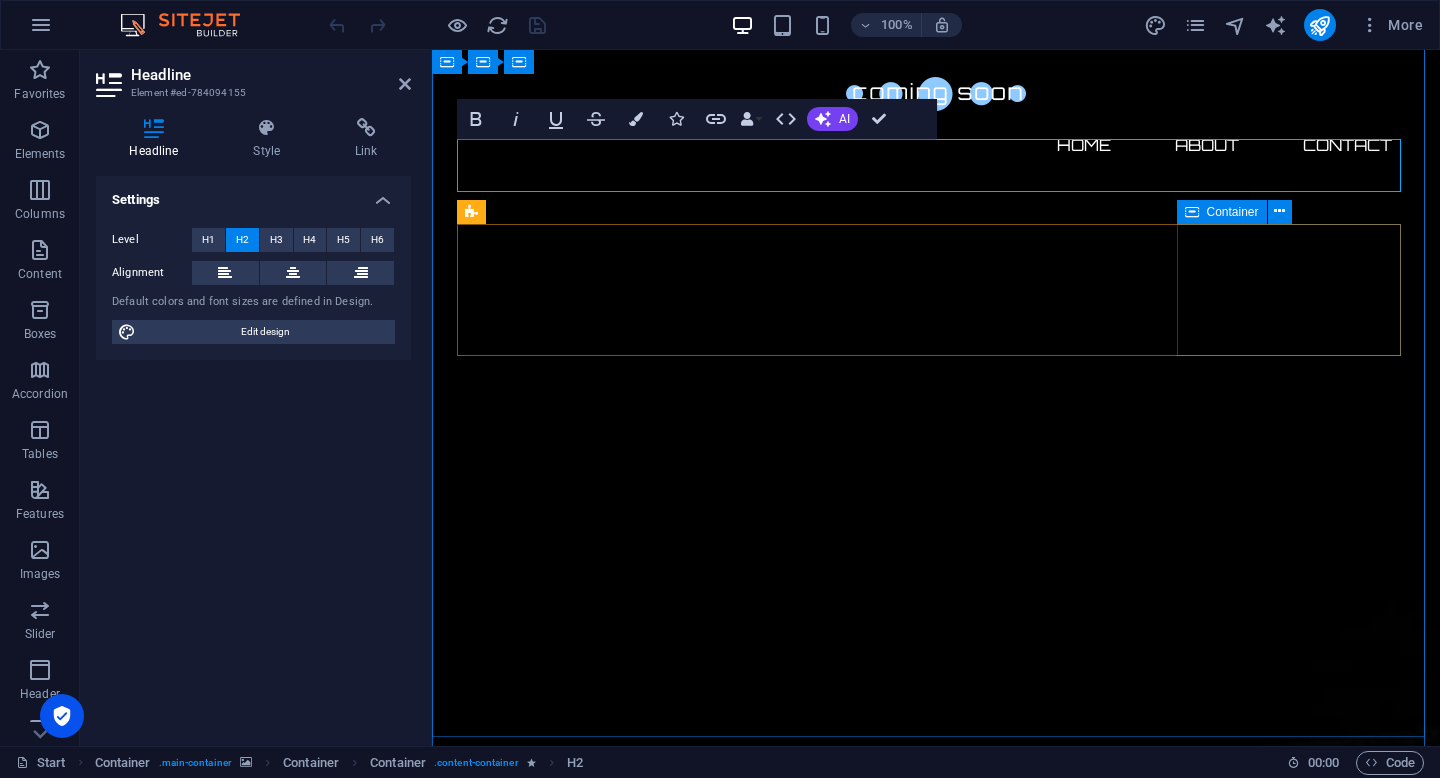 click on "0 Seconds" at bounding box center (576, 2798) 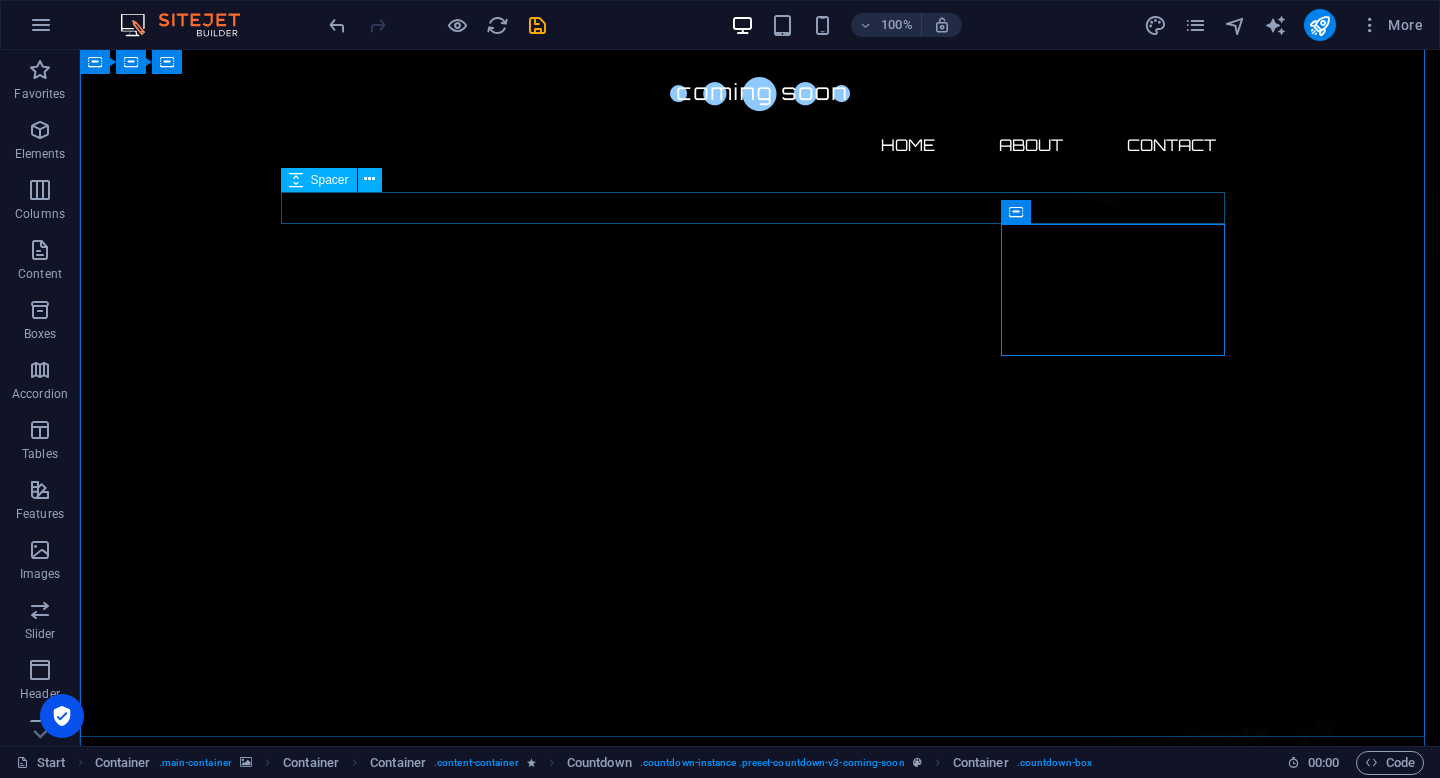 click at bounding box center (760, 2296) 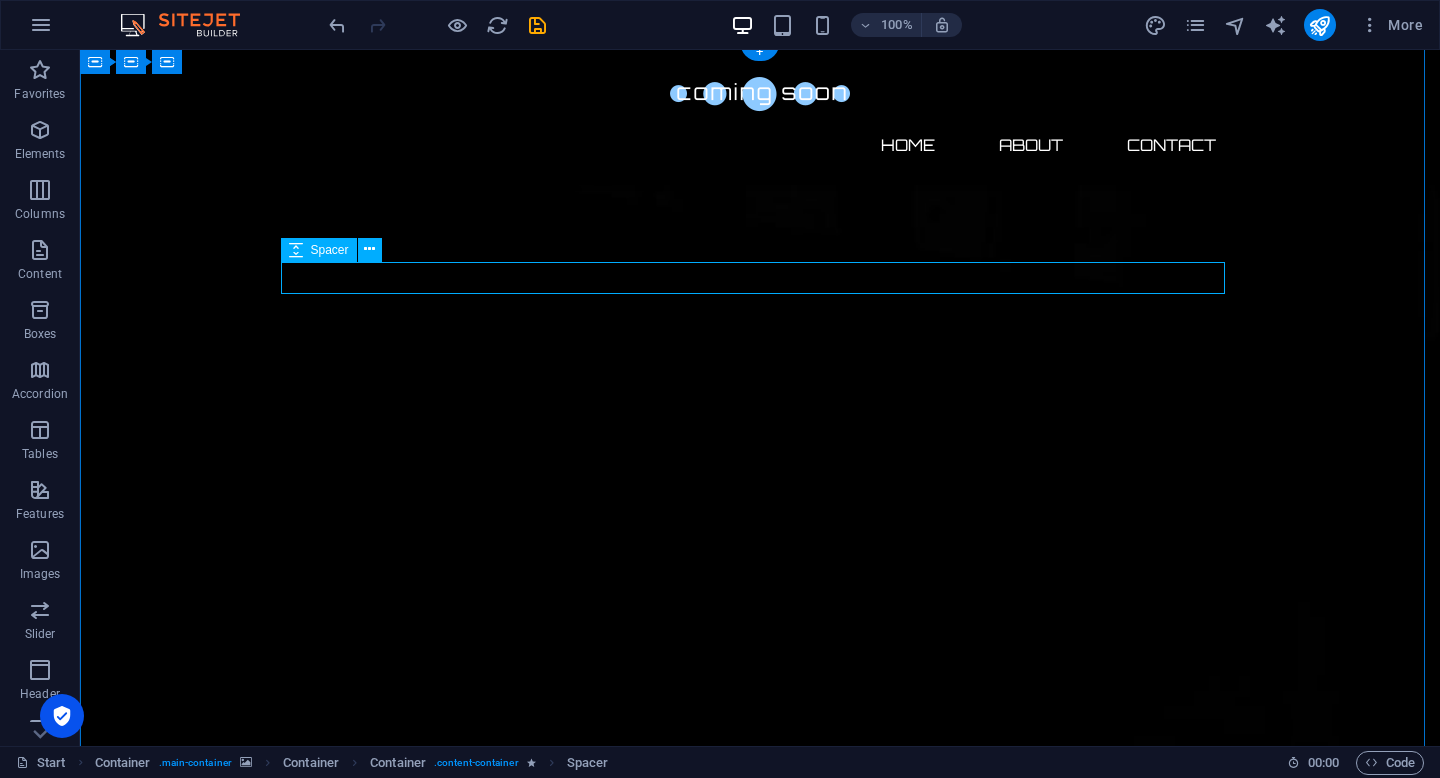 scroll, scrollTop: 0, scrollLeft: 0, axis: both 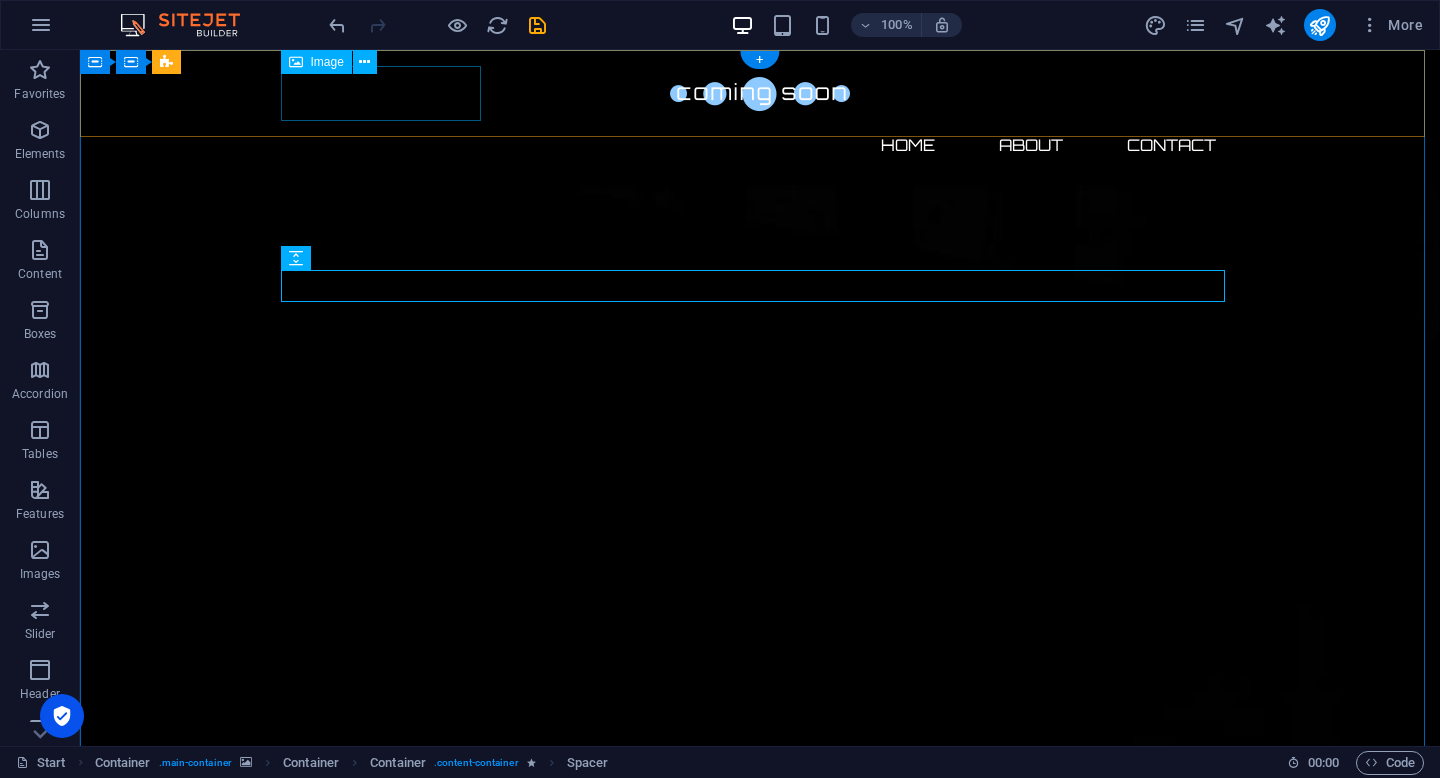 click at bounding box center (760, 93) 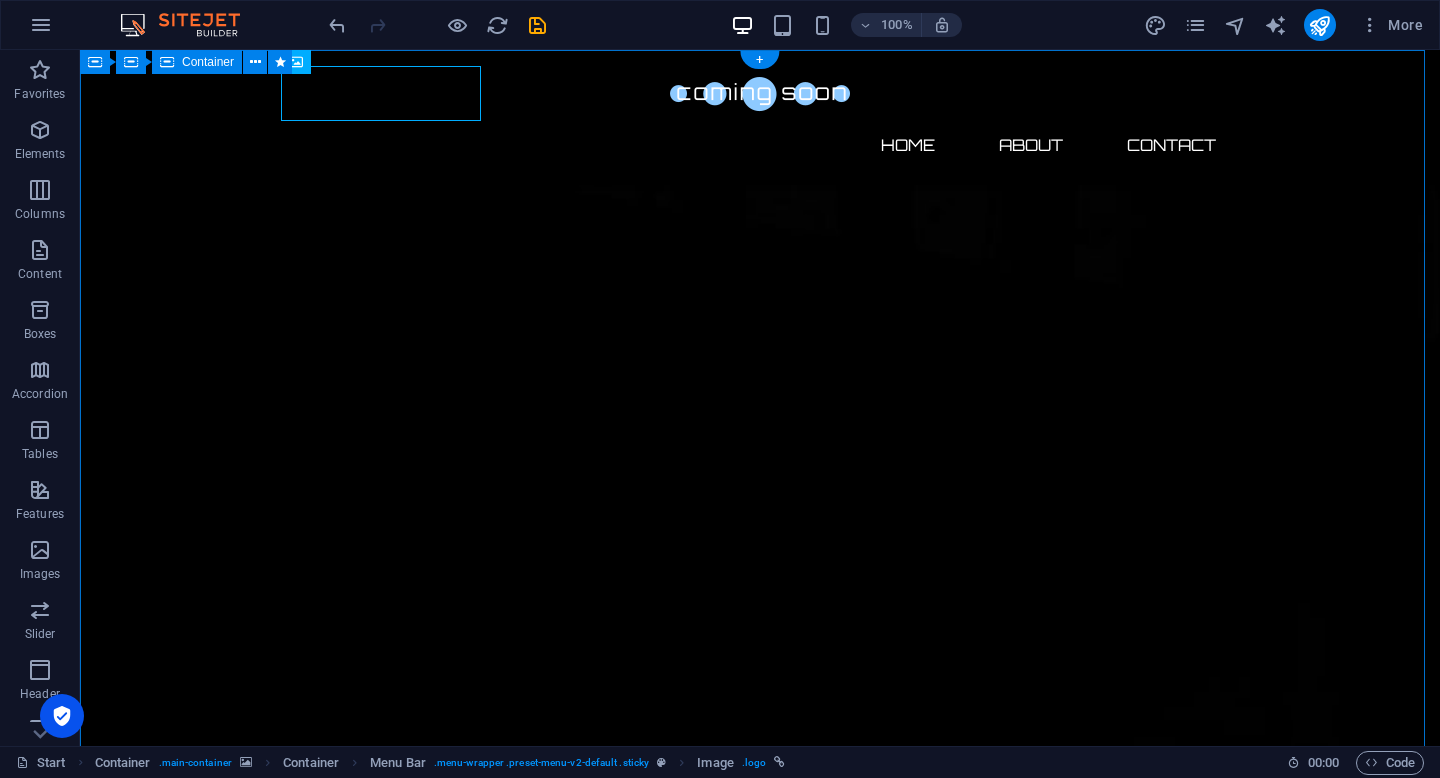 click on "COOMING SOON 0 Days 0 Hours 0 Minutes 0 Seconds Our website is under construction. We`ll be here soon with our new awesome site, subscribe to be notified.  Notify me   I have read and understand the privacy policy. Unreadable? Regenerate" at bounding box center (760, 2751) 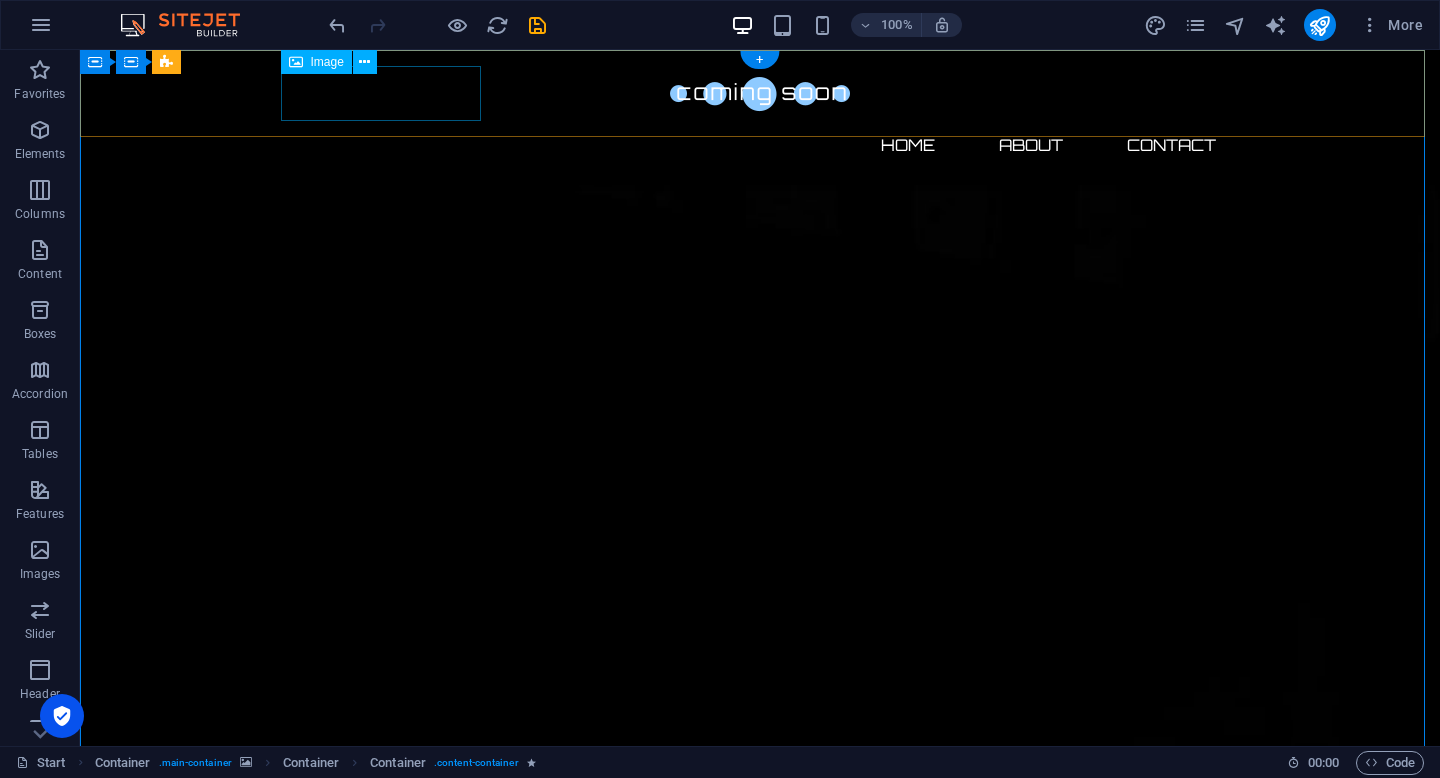 click at bounding box center (760, 93) 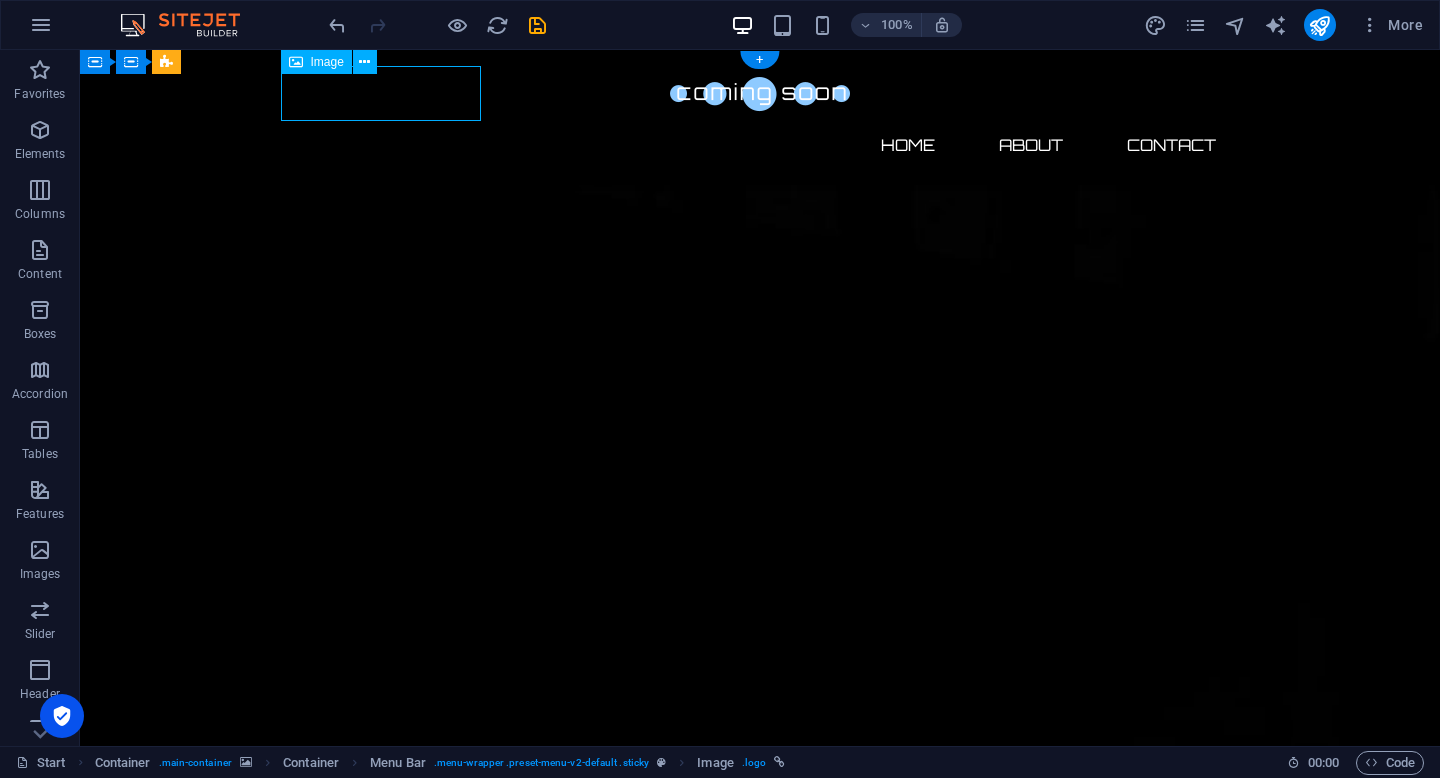click at bounding box center [760, 93] 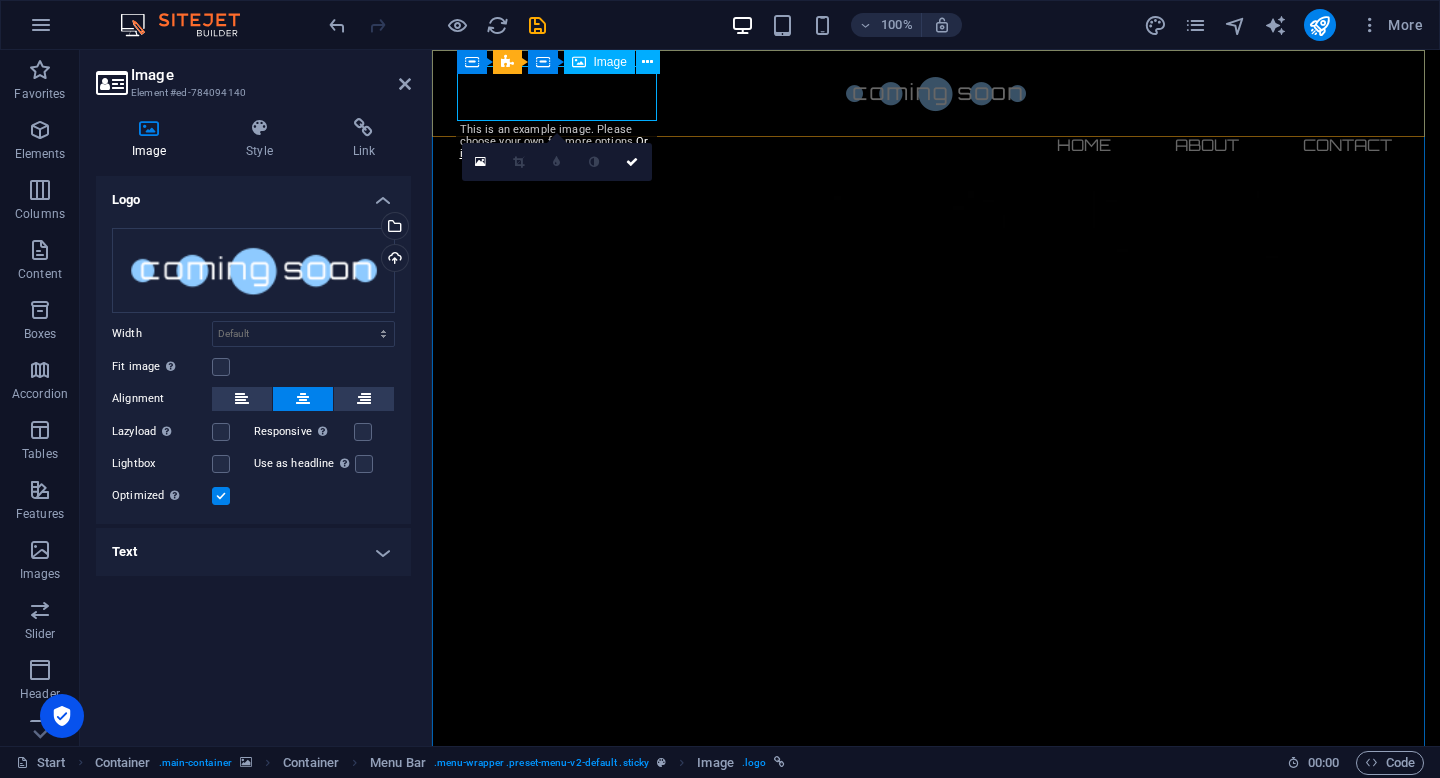 click at bounding box center (936, 93) 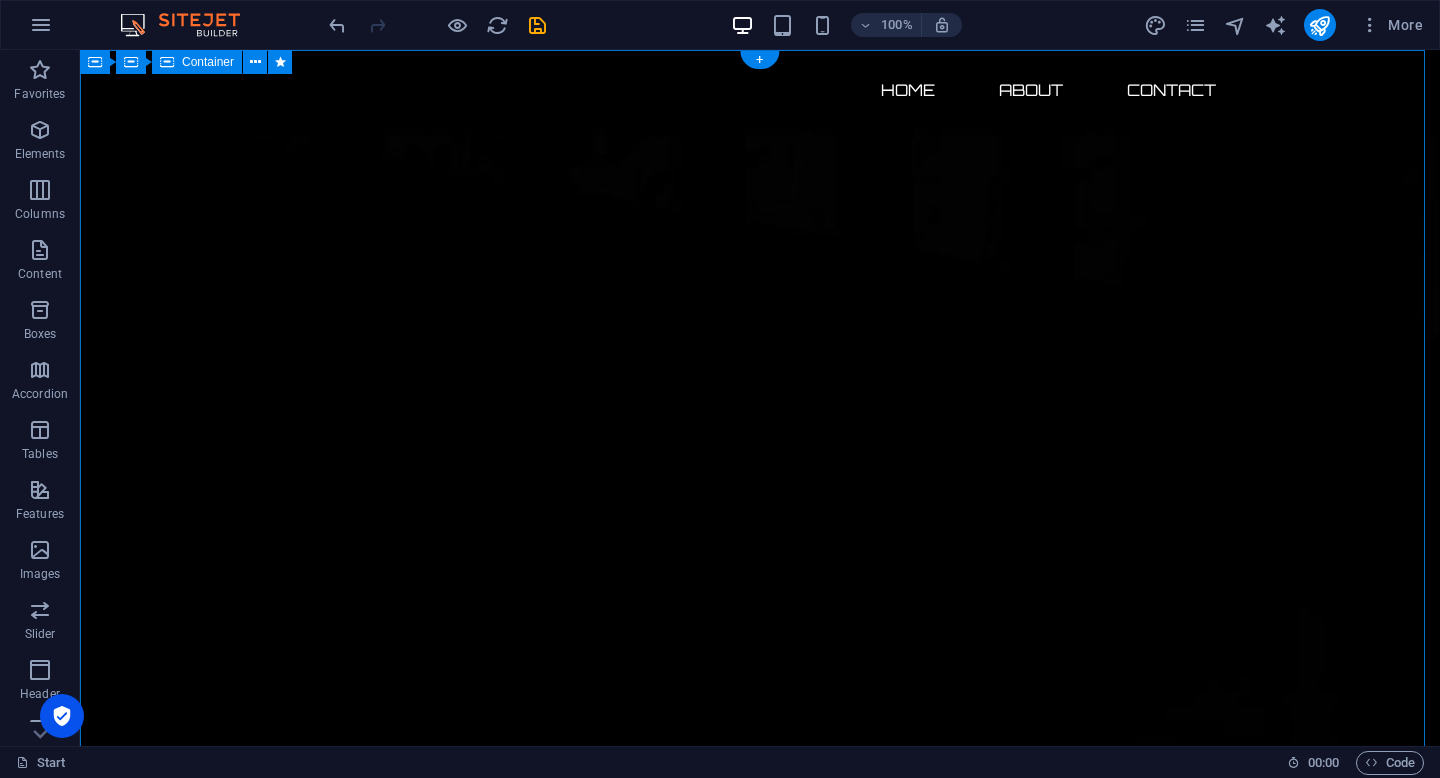 click on "COOMING SOON 0 Days 0 Hours 0 Minutes 0 Seconds Our website is under construction. We`ll be here soon with our new awesome site, subscribe to be notified.  Notify me   I have read and understand the privacy policy. Unreadable? Regenerate" at bounding box center (760, 2747) 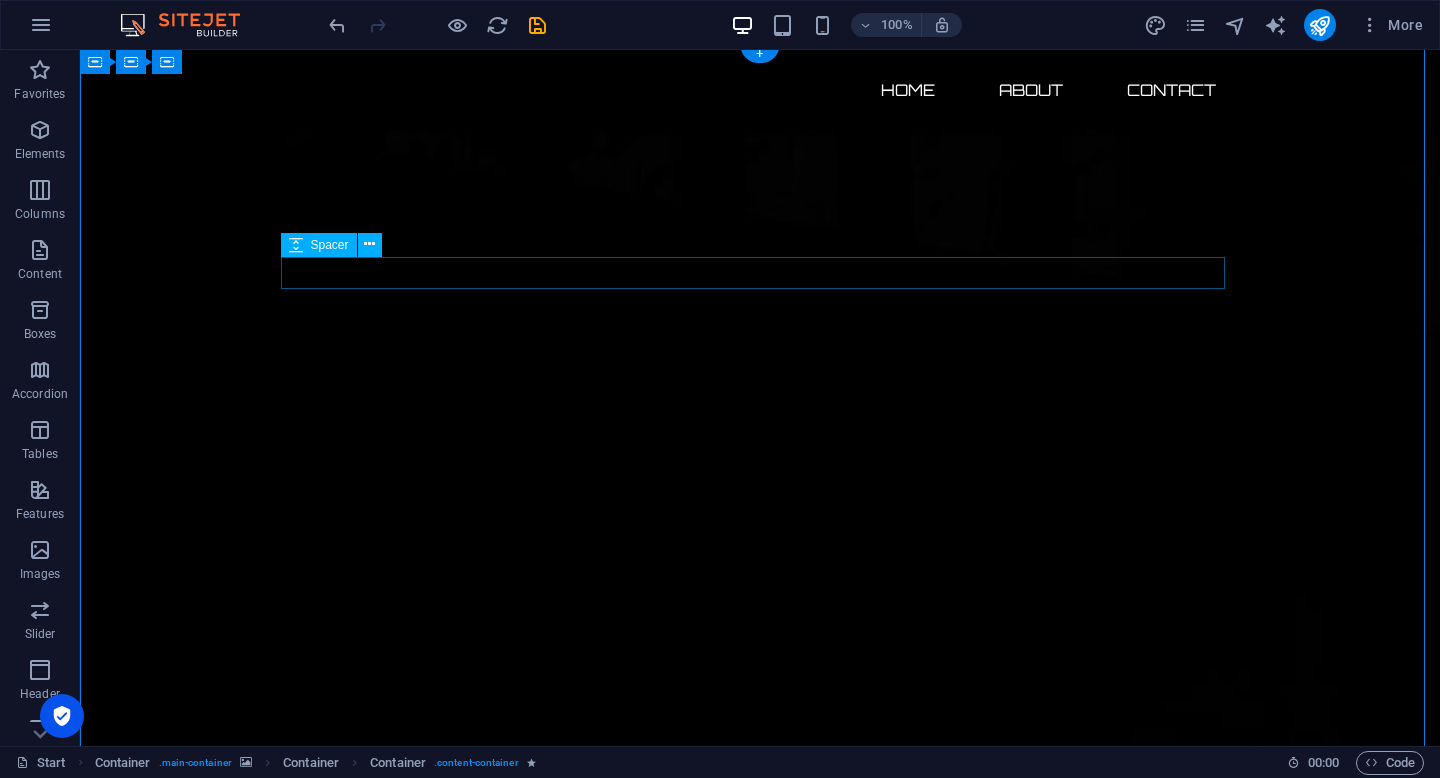 scroll, scrollTop: 0, scrollLeft: 0, axis: both 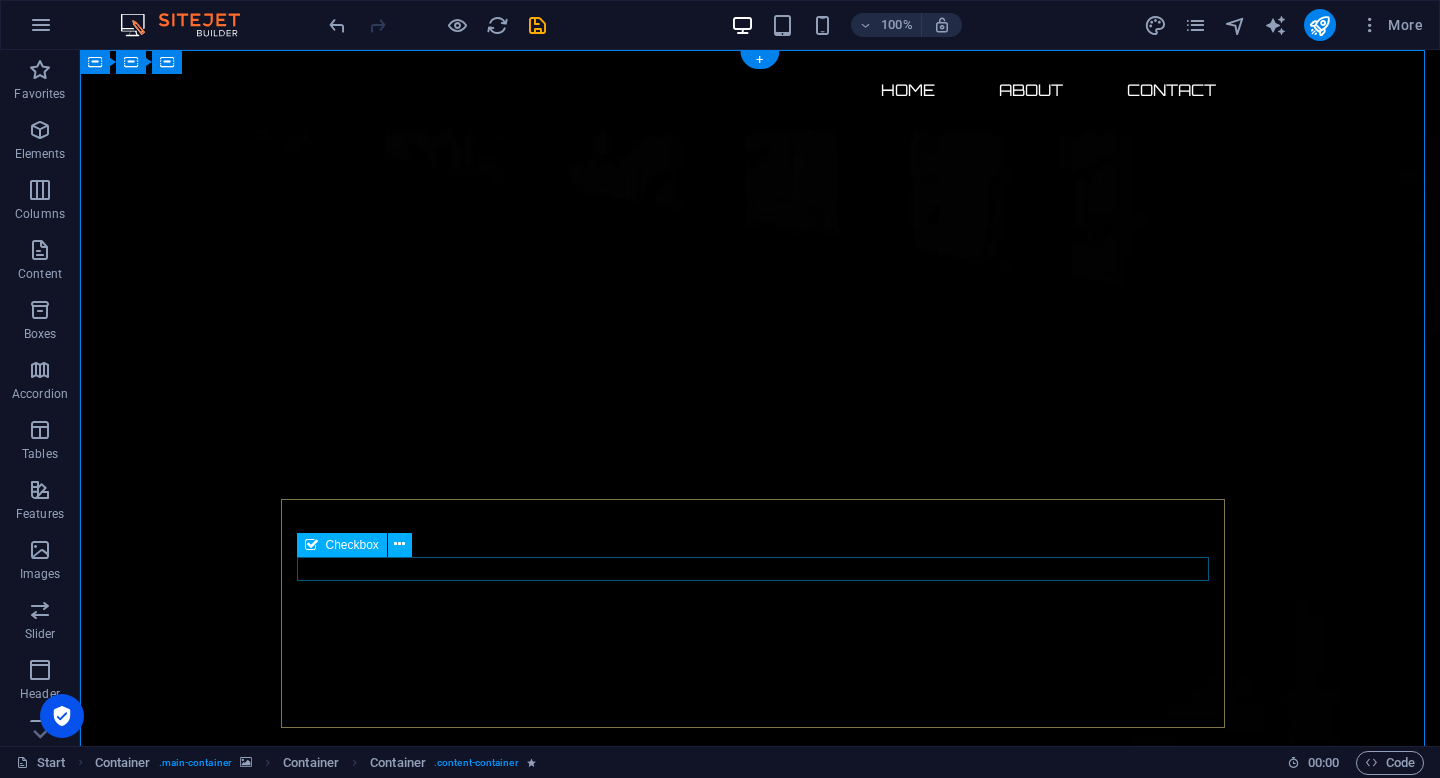 click on "I have read and understand the privacy policy." 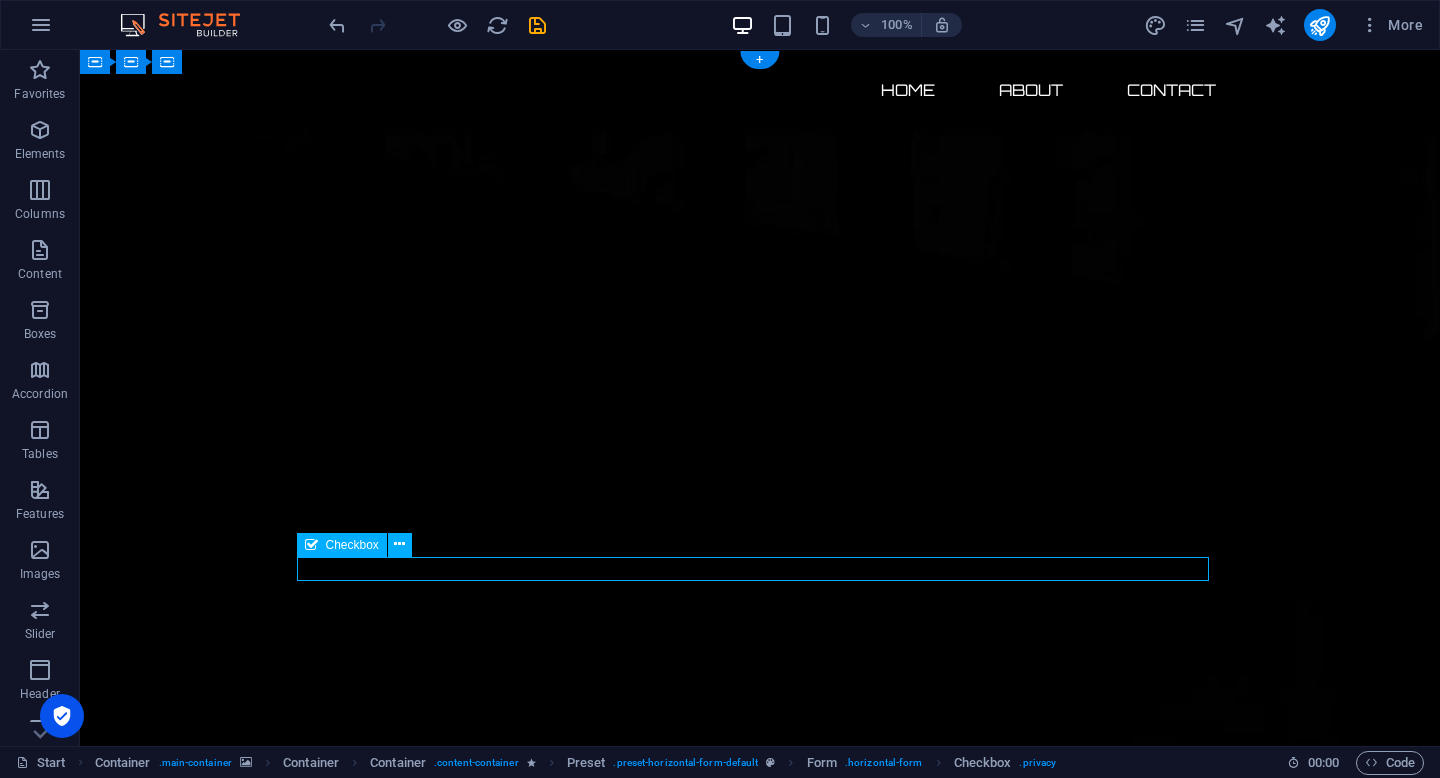 click on "I have read and understand the privacy policy." 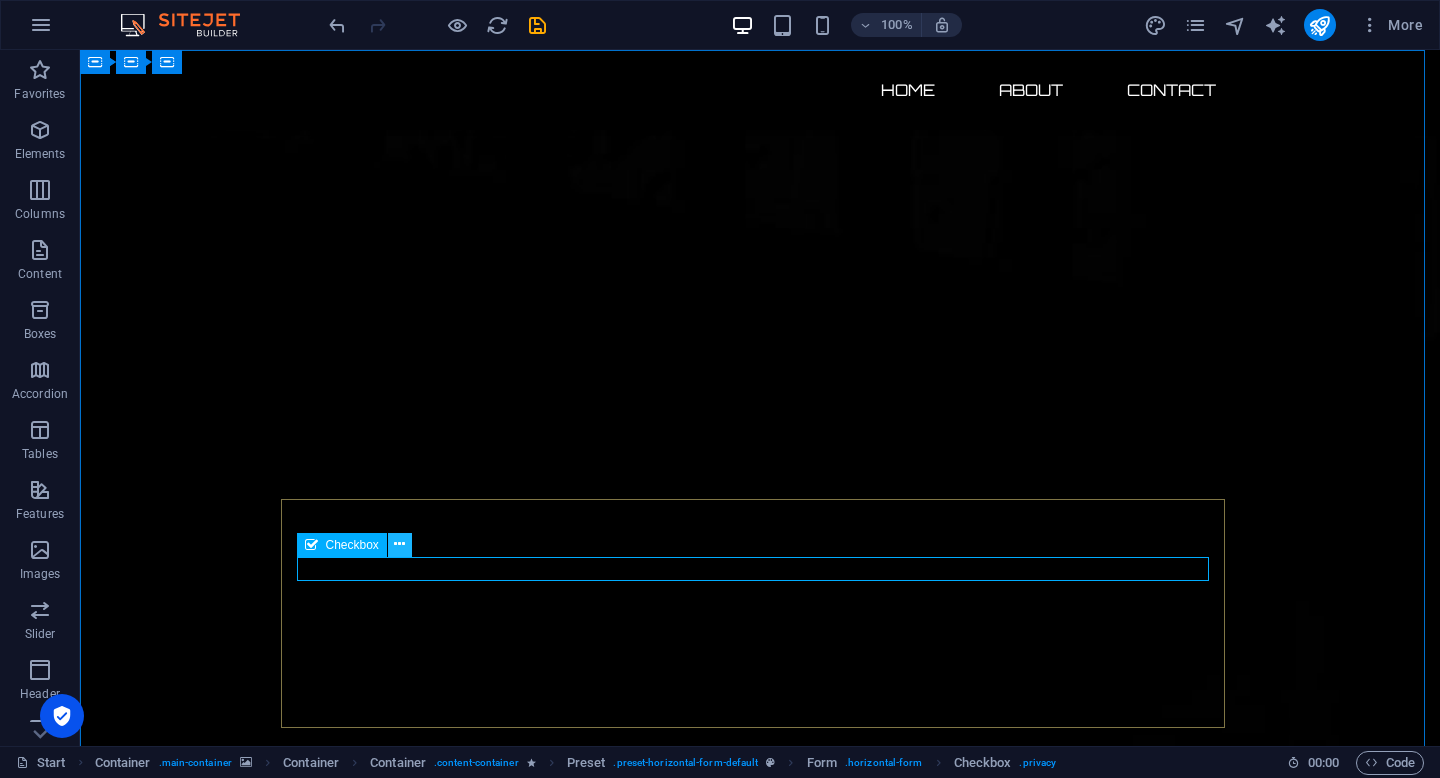 click at bounding box center (399, 544) 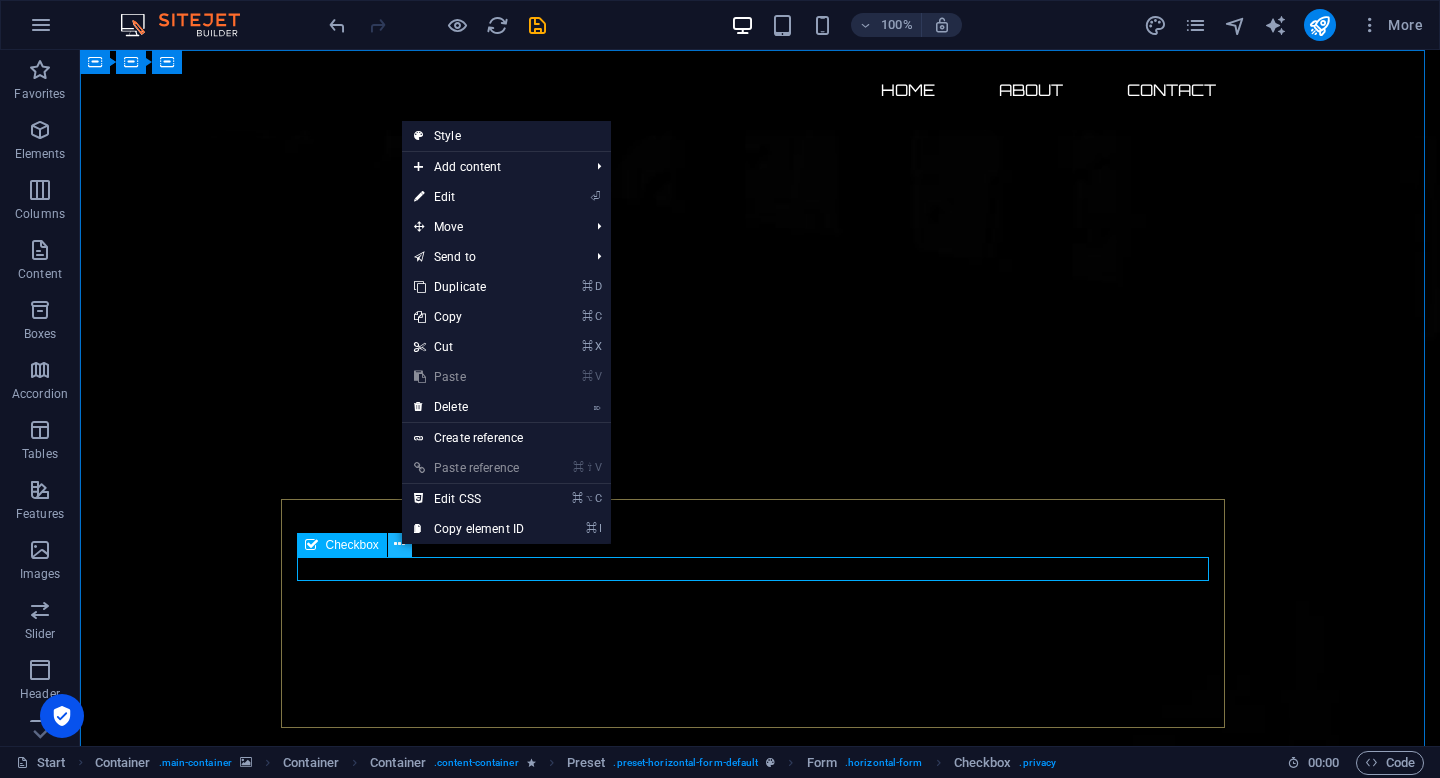 click at bounding box center [399, 544] 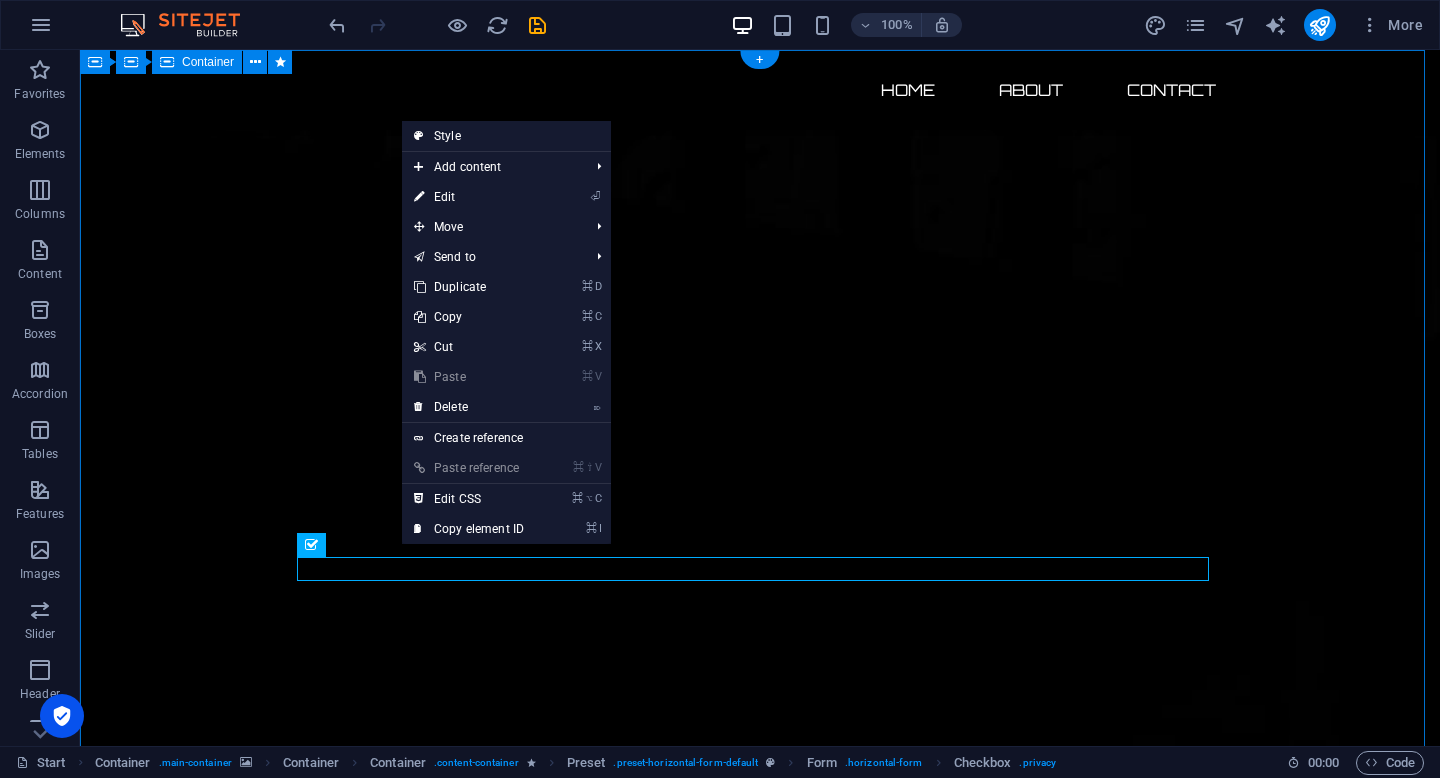 click on "COOMING SOON 0 Days 0 Hours 0 Minutes 0 Seconds Our website is under construction. We`ll be here soon with our new awesome site, subscribe to be notified.  Notify me   I have read and understand the privacy policy. Unreadable? Regenerate" at bounding box center [760, 2740] 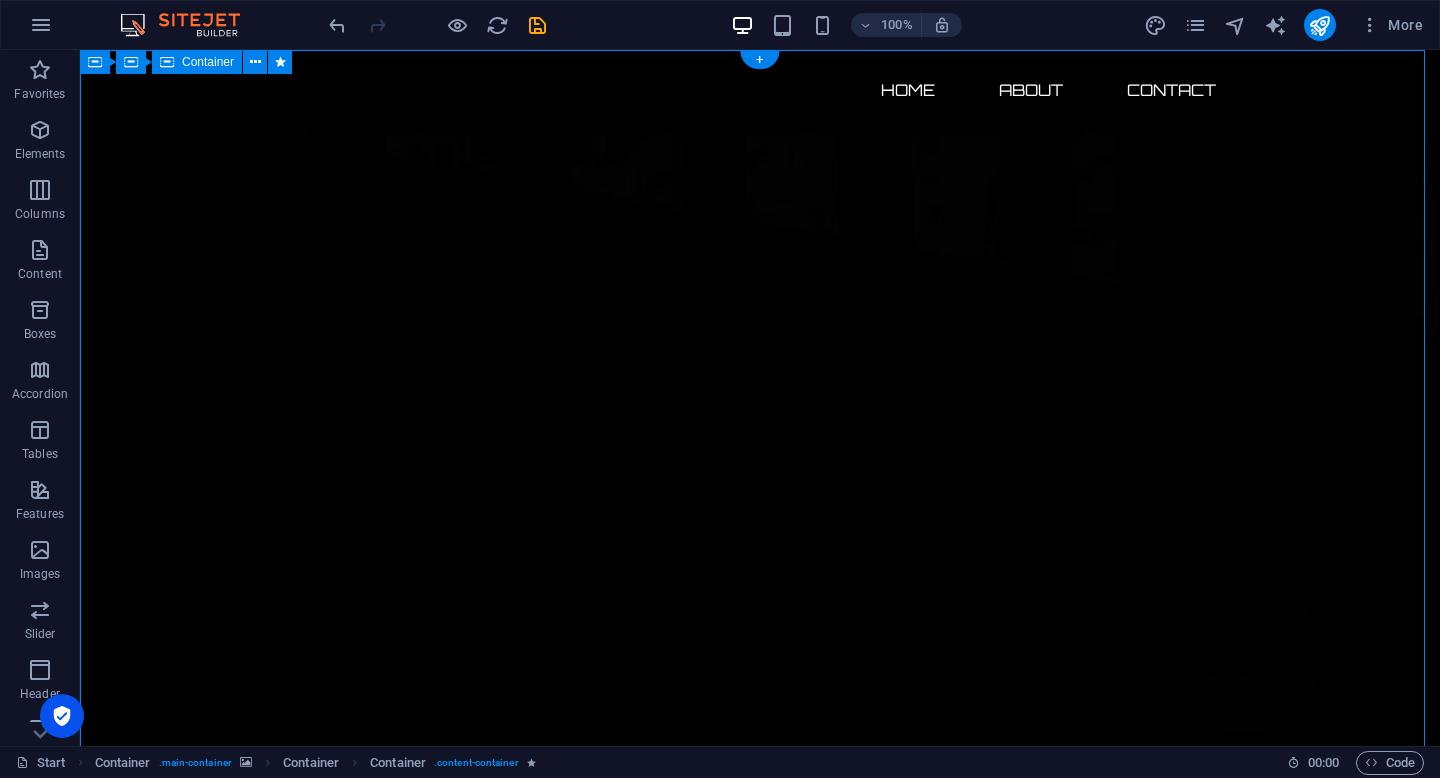 click on "COOMING SOON 0 Days 0 Hours 0 Minutes 0 Seconds Our website is under construction. We`ll be here soon with our new awesome site, subscribe to be notified.  Notify me   I have read and understand the privacy policy. Unreadable? Regenerate" at bounding box center [760, 2740] 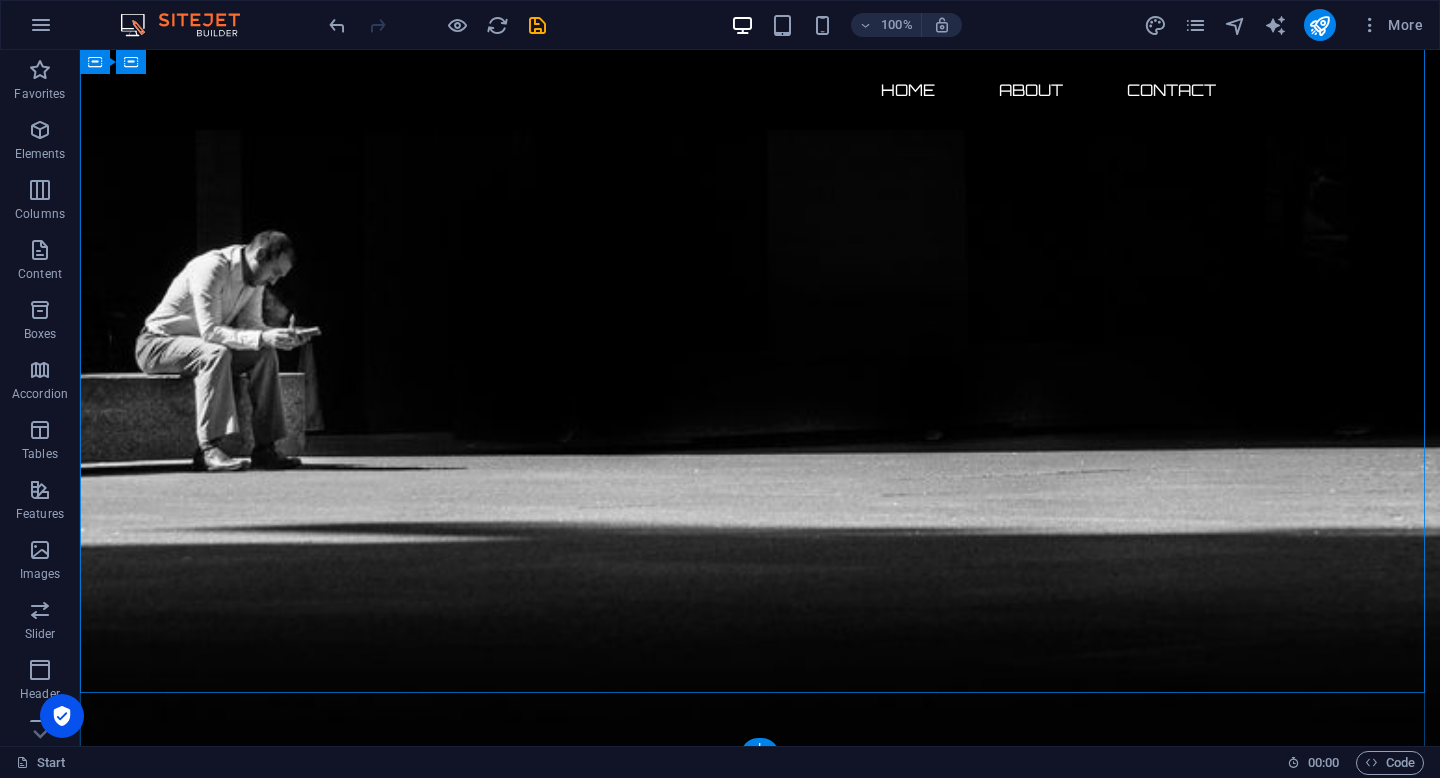 scroll, scrollTop: 1385, scrollLeft: 0, axis: vertical 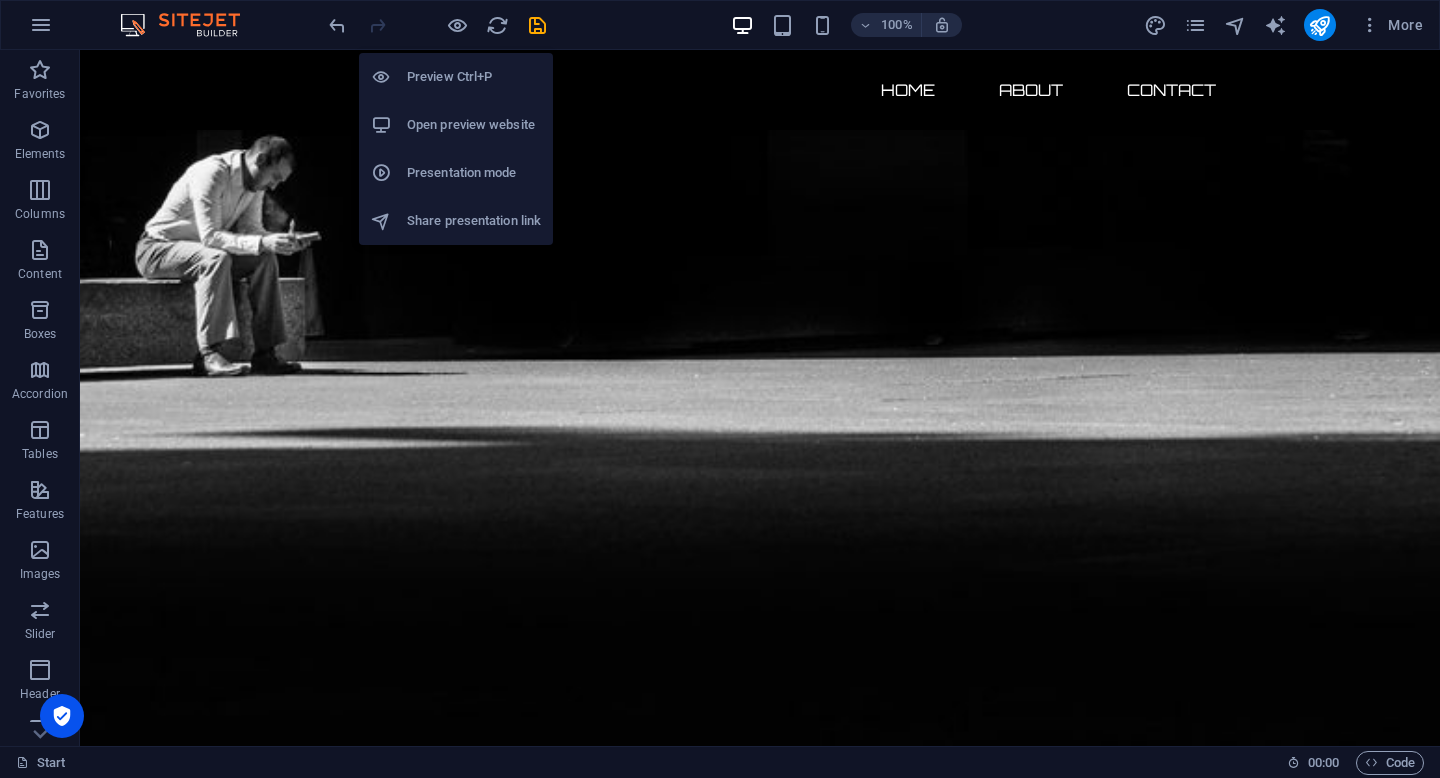 click on "Open preview website" at bounding box center [474, 125] 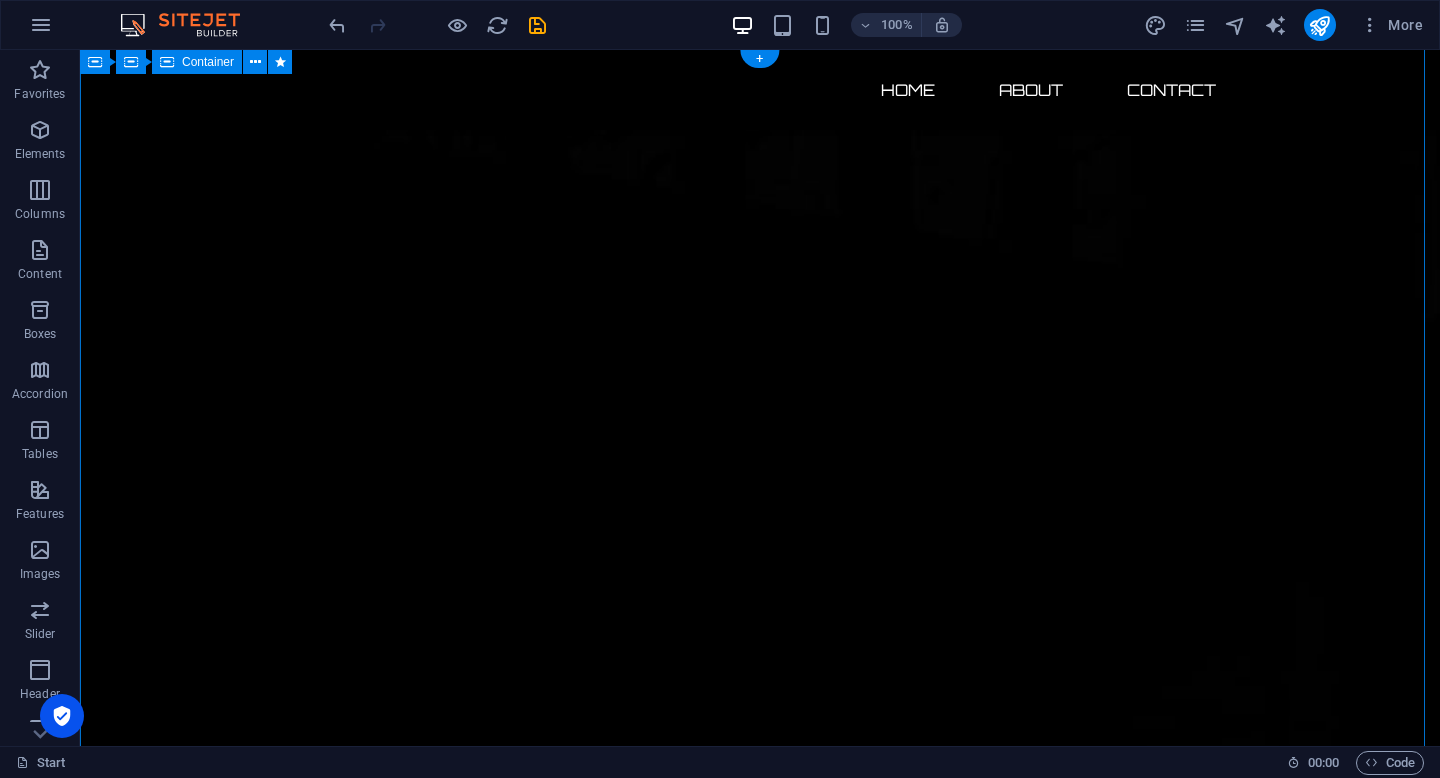 scroll, scrollTop: 0, scrollLeft: 0, axis: both 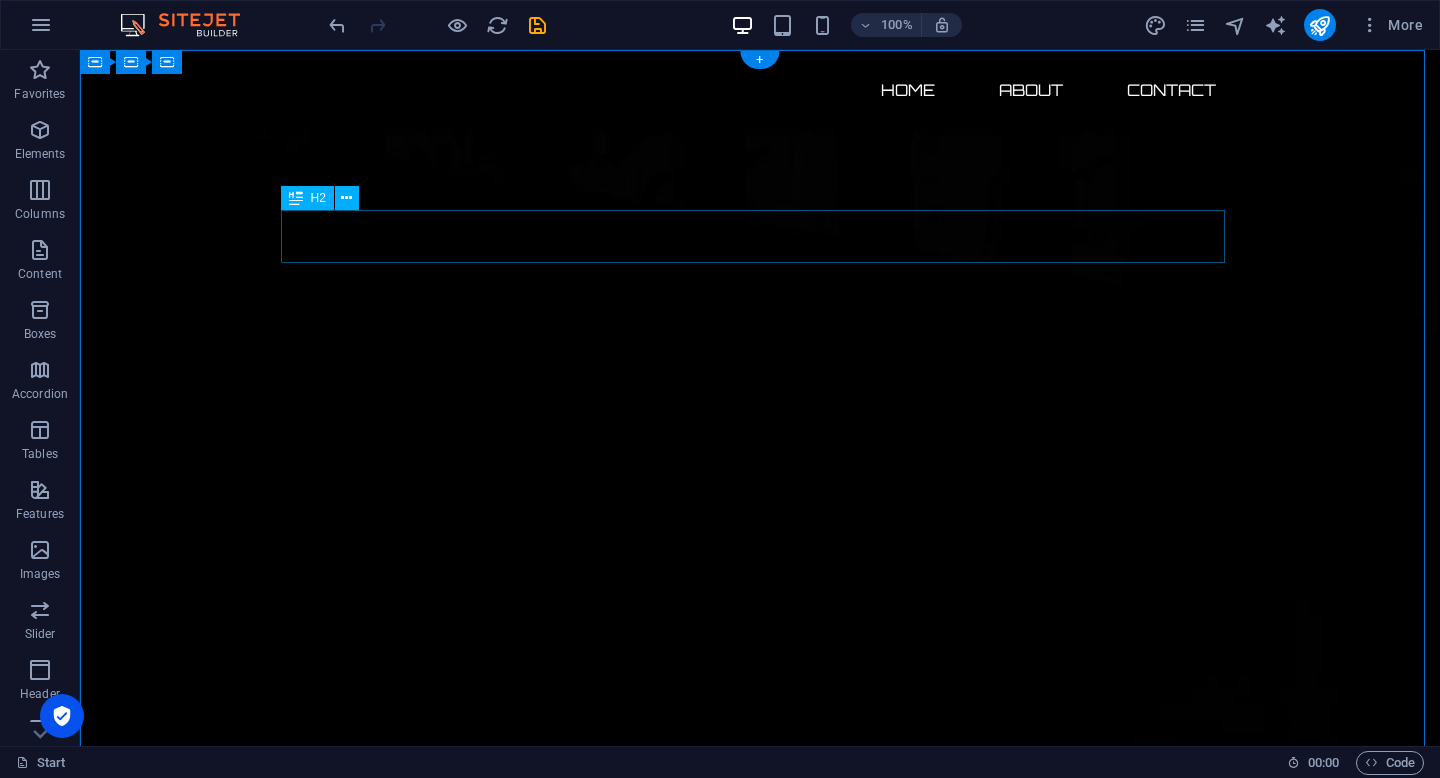 click on "COOMING SOON" at bounding box center (760, 2317) 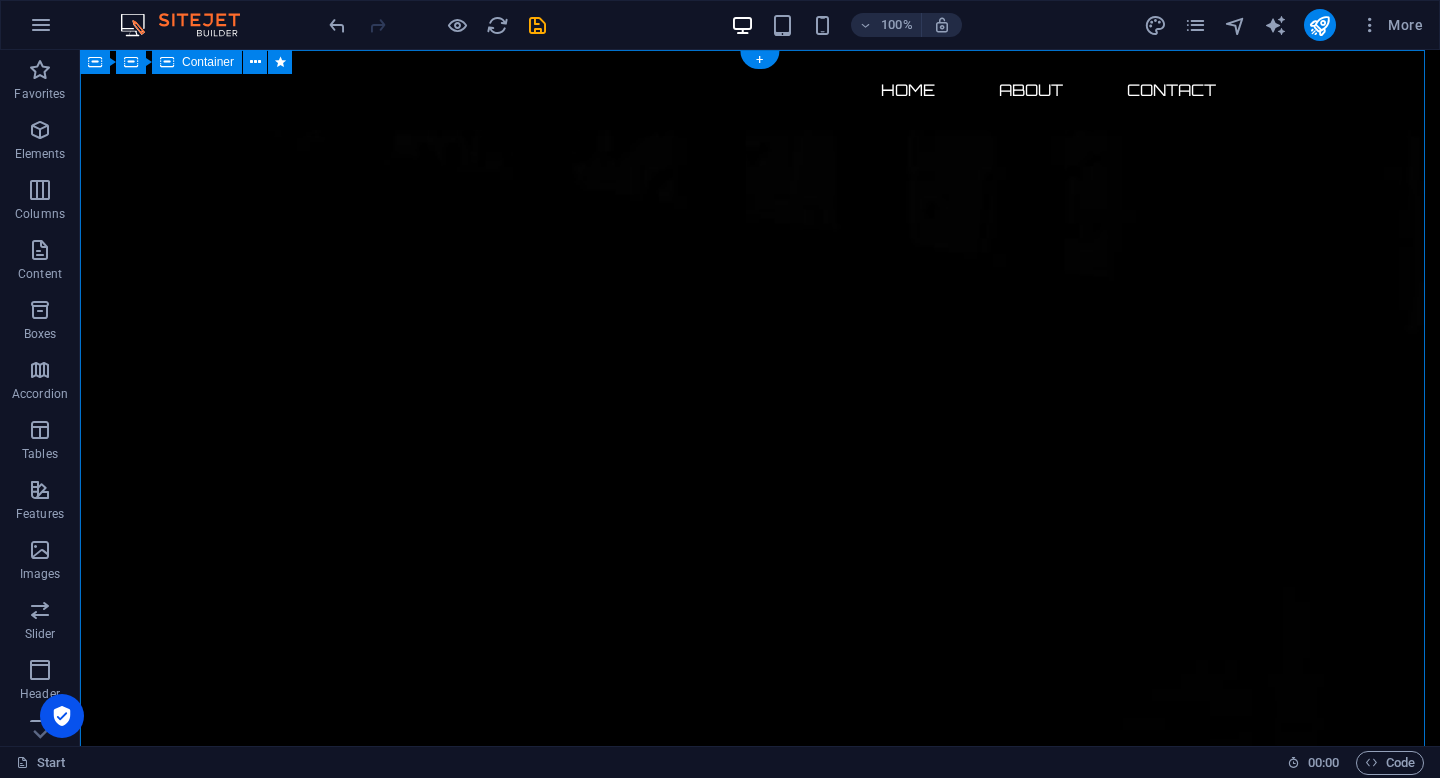 click on "0 Days 0 Hours 0 Minutes 0 Seconds Our website is under construction. We`ll be here soon with our new awesome site, subscribe to be notified.  Notify me   I have read and understand the privacy policy. Unreadable? Regenerate" at bounding box center (760, 2662) 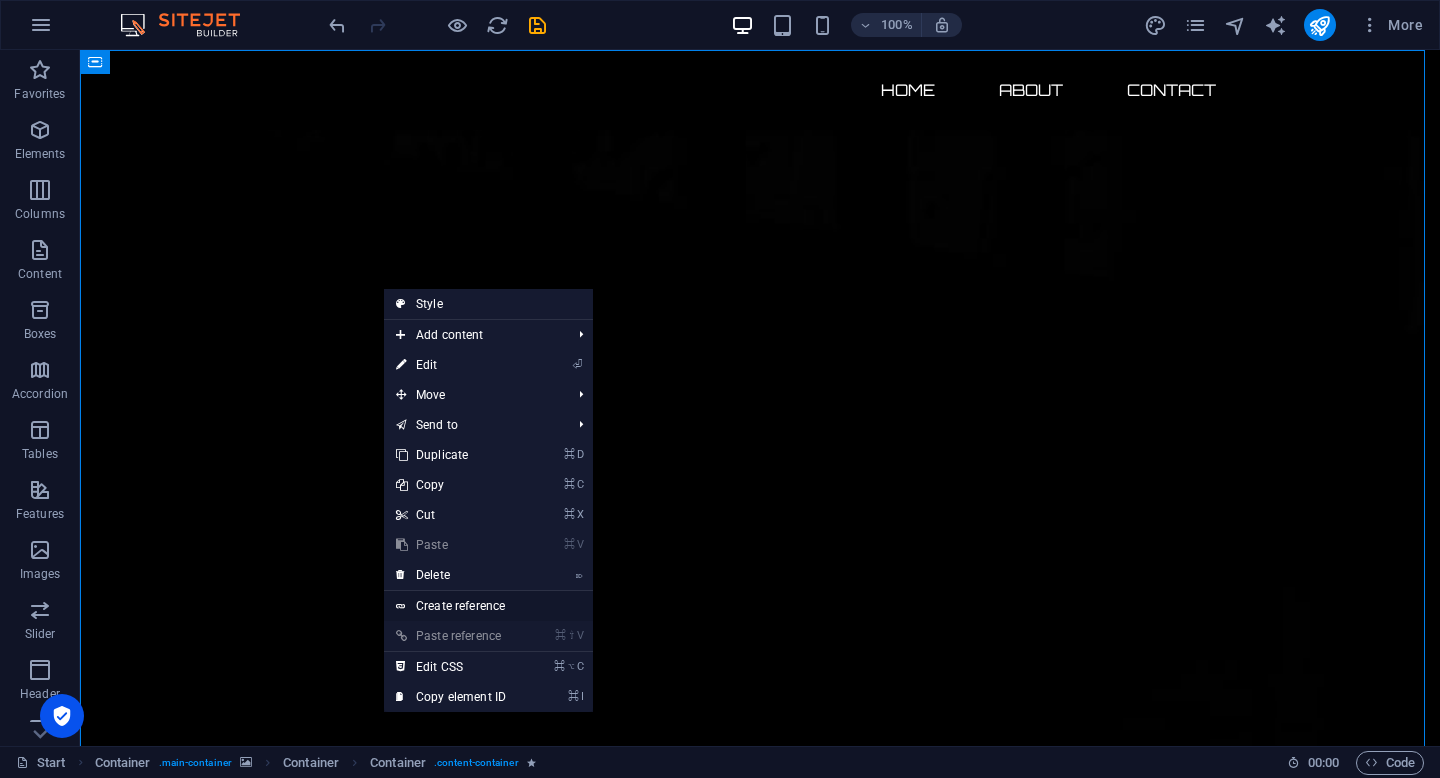 click on "Create reference" at bounding box center [488, 606] 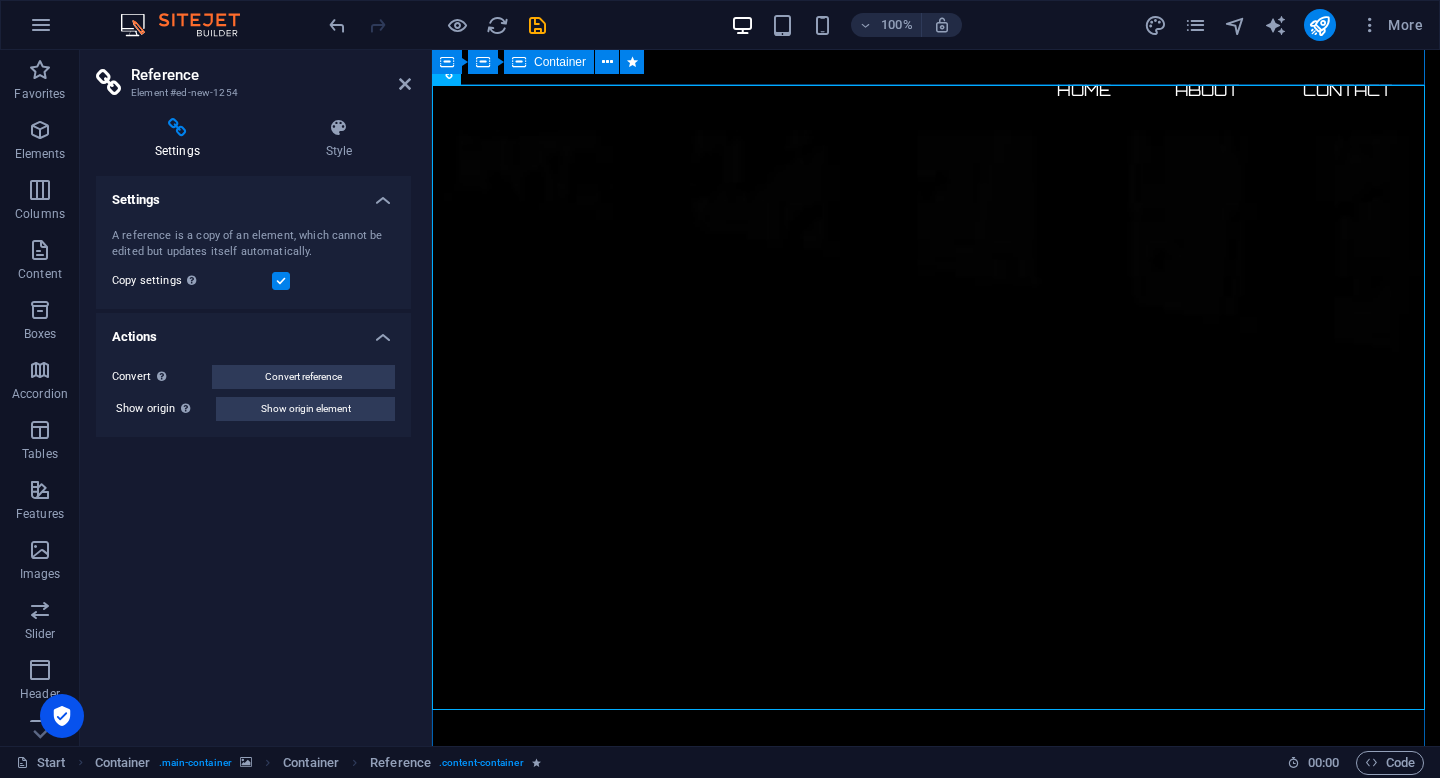 scroll, scrollTop: 670, scrollLeft: 0, axis: vertical 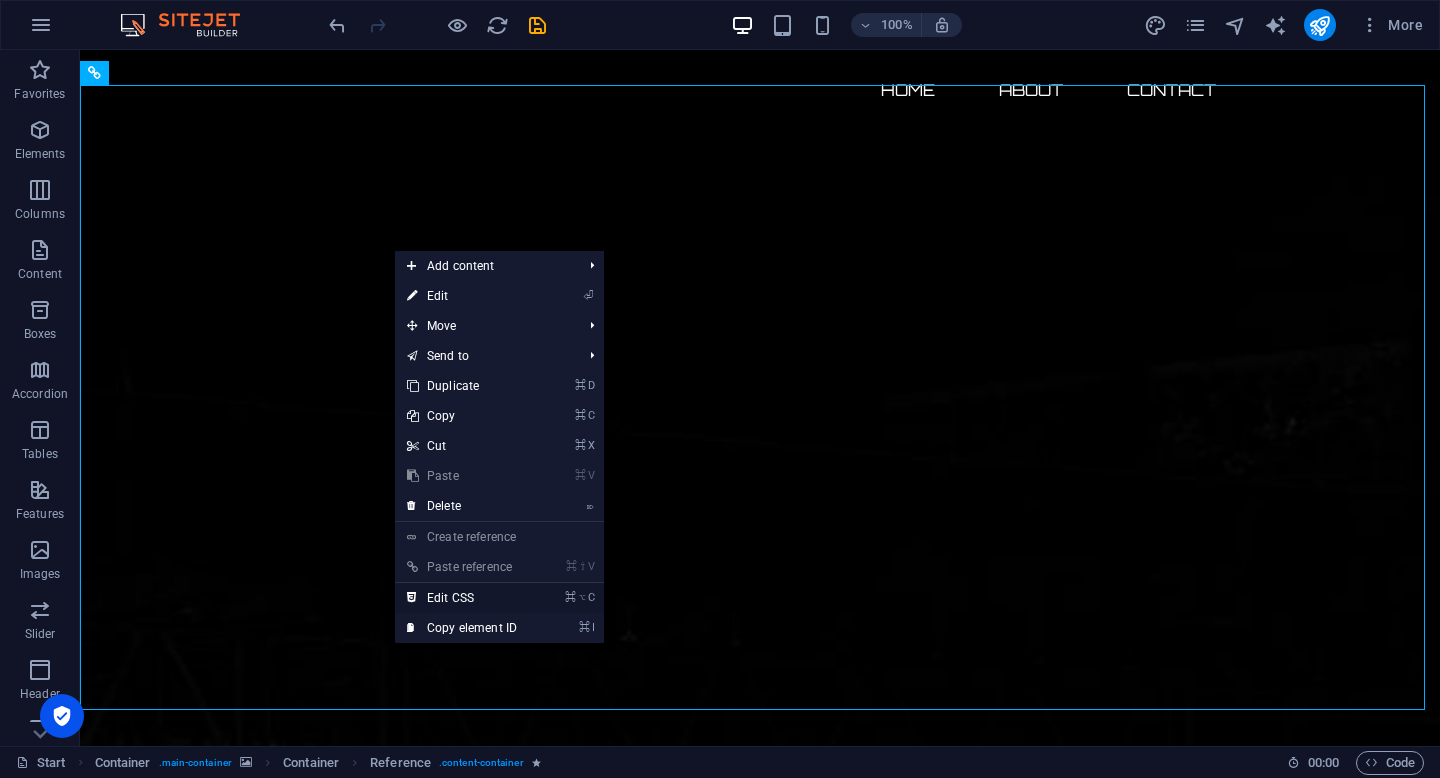 click on "⌘ ⌥ C  Edit CSS" at bounding box center [462, 598] 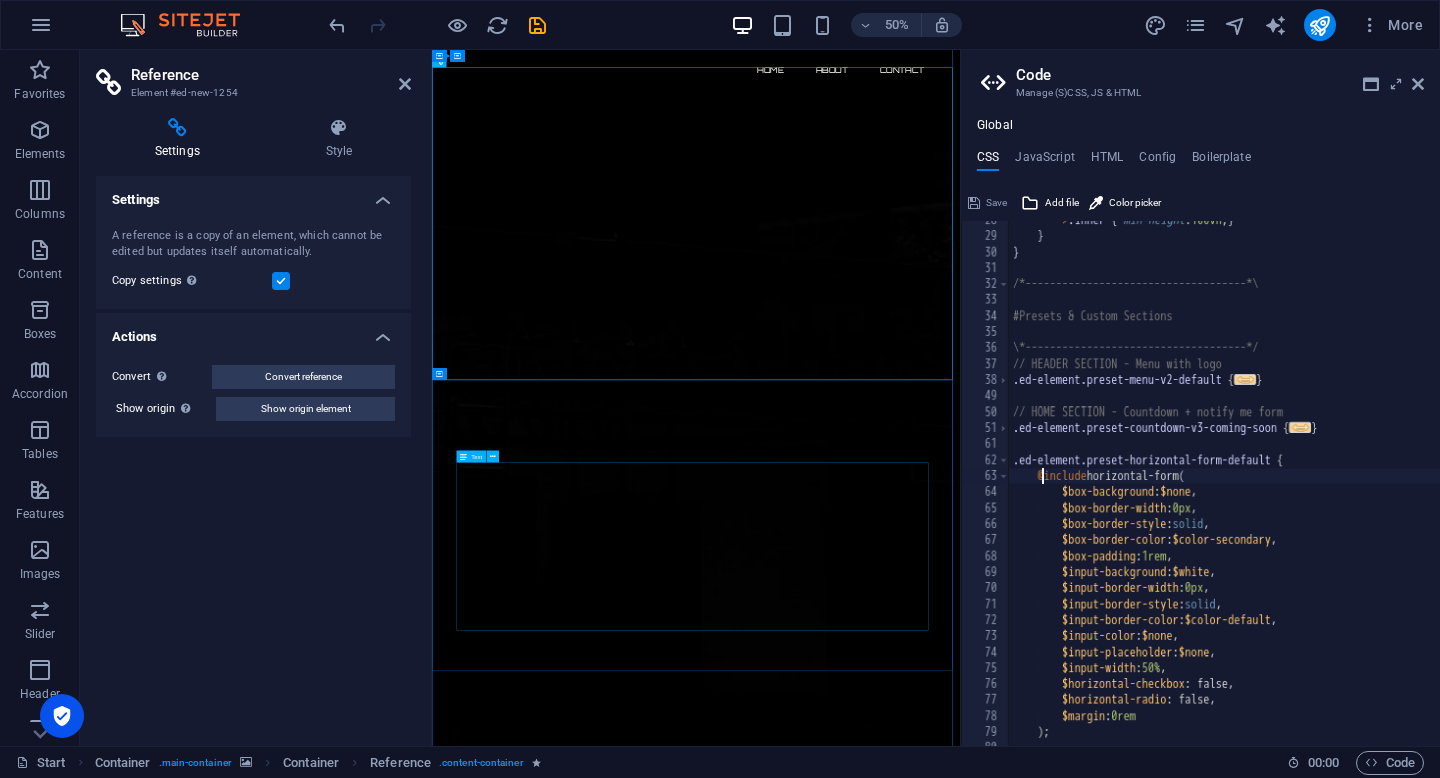 scroll, scrollTop: 442, scrollLeft: 0, axis: vertical 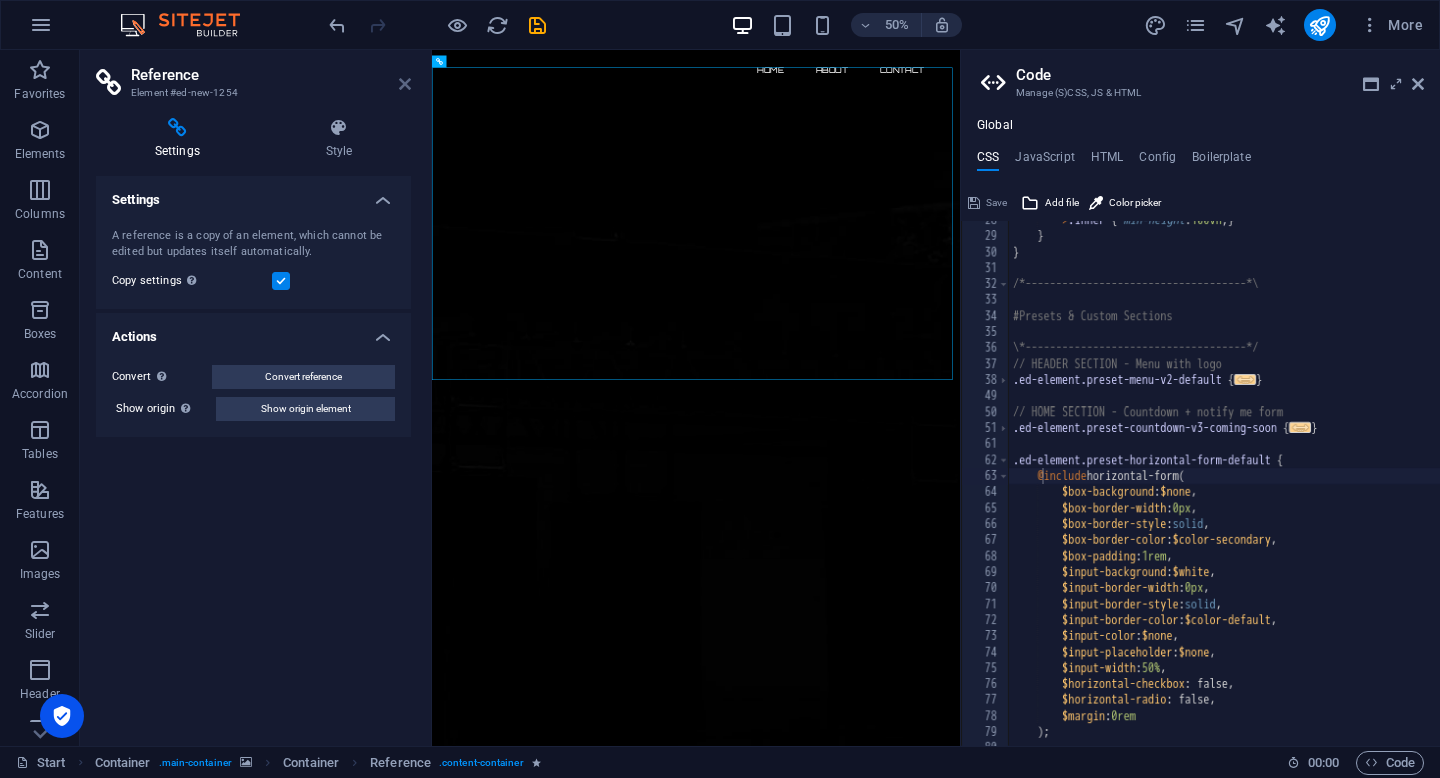 click at bounding box center [405, 84] 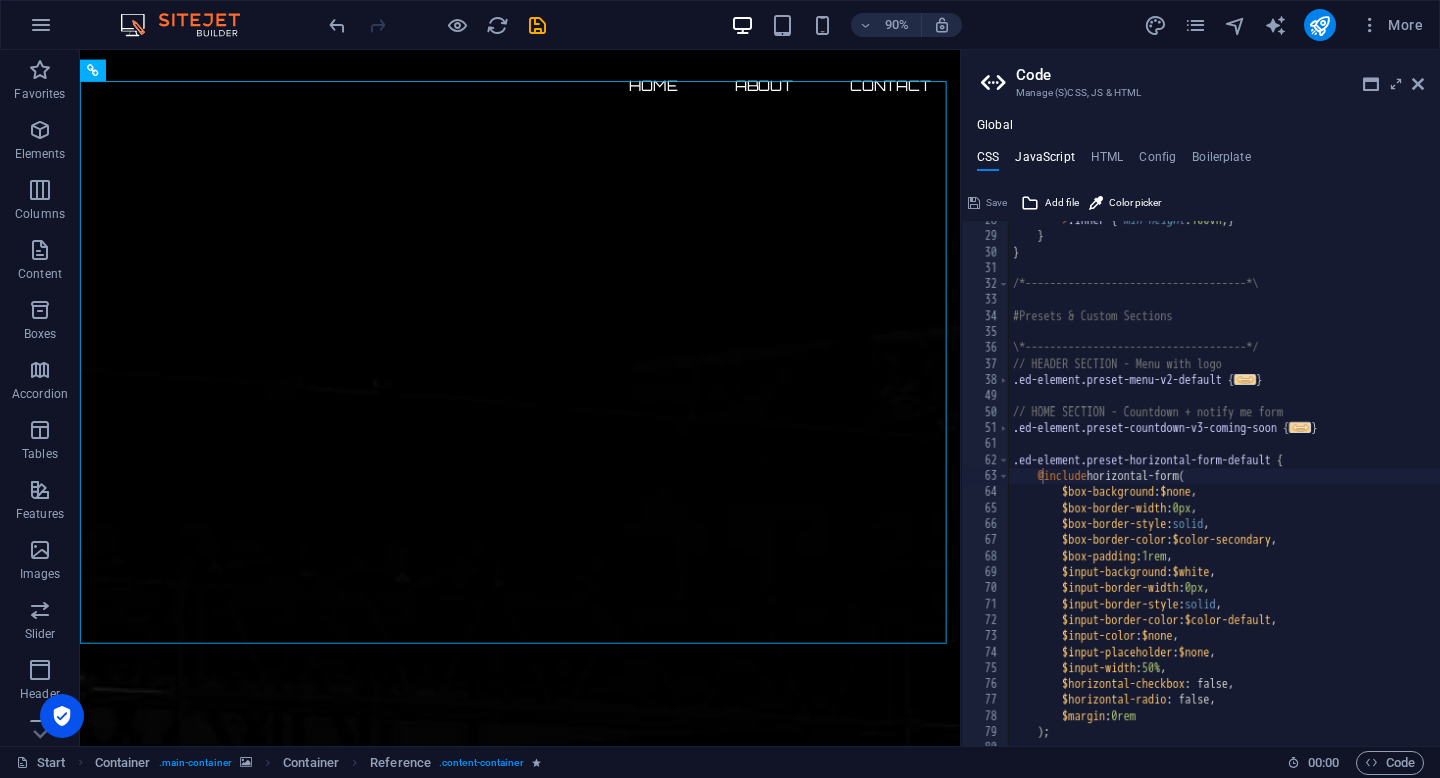 click on "JavaScript" at bounding box center [1044, 161] 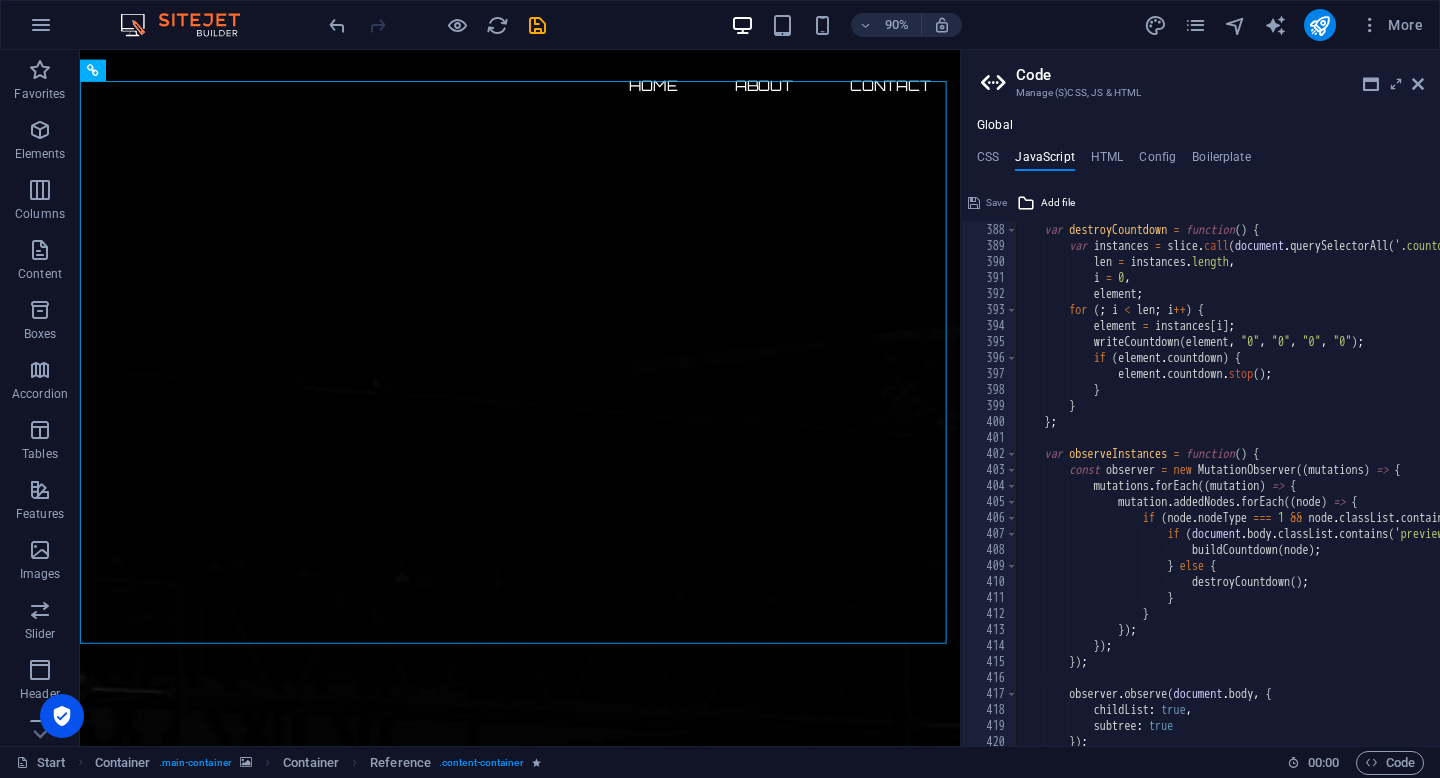scroll, scrollTop: 6191, scrollLeft: 0, axis: vertical 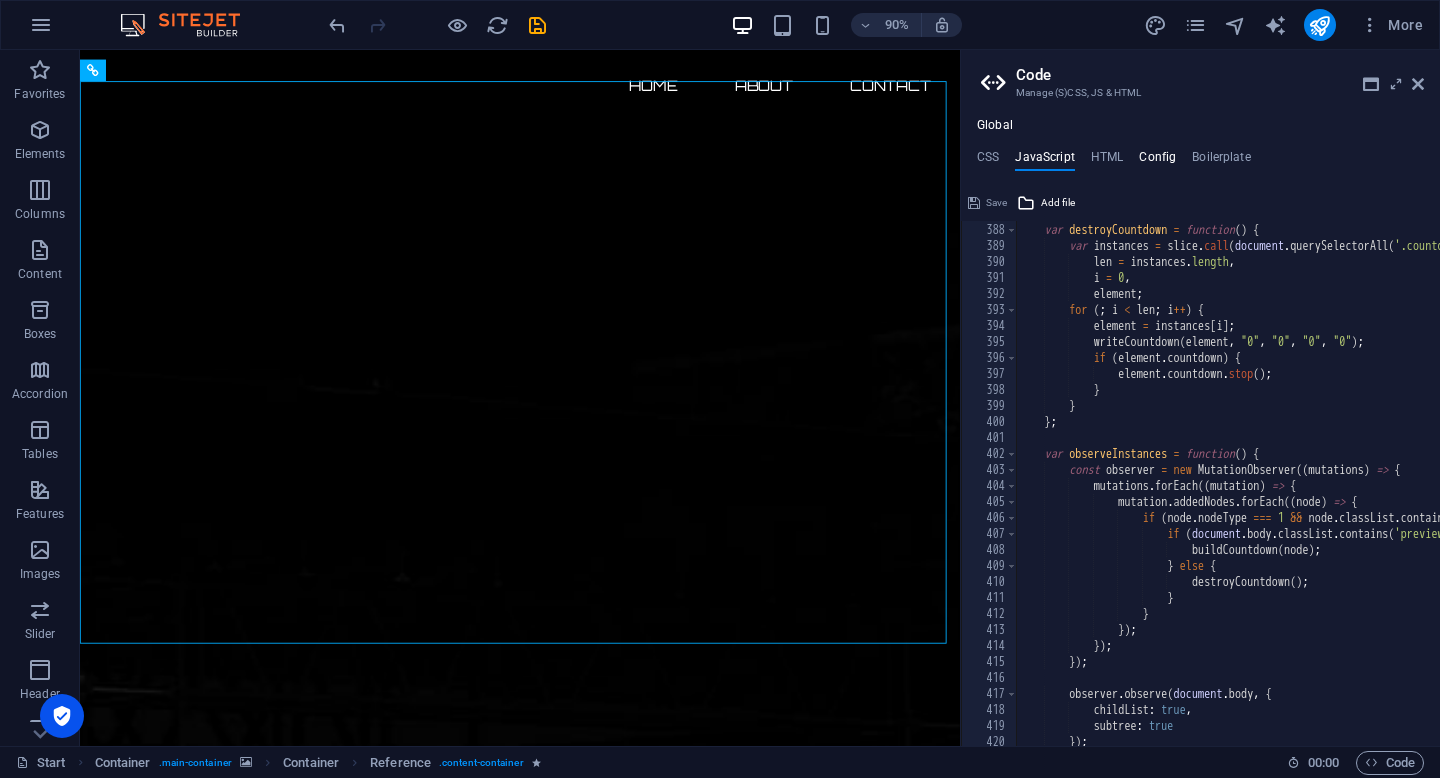 drag, startPoint x: 1017, startPoint y: 141, endPoint x: 1143, endPoint y: 148, distance: 126.1943 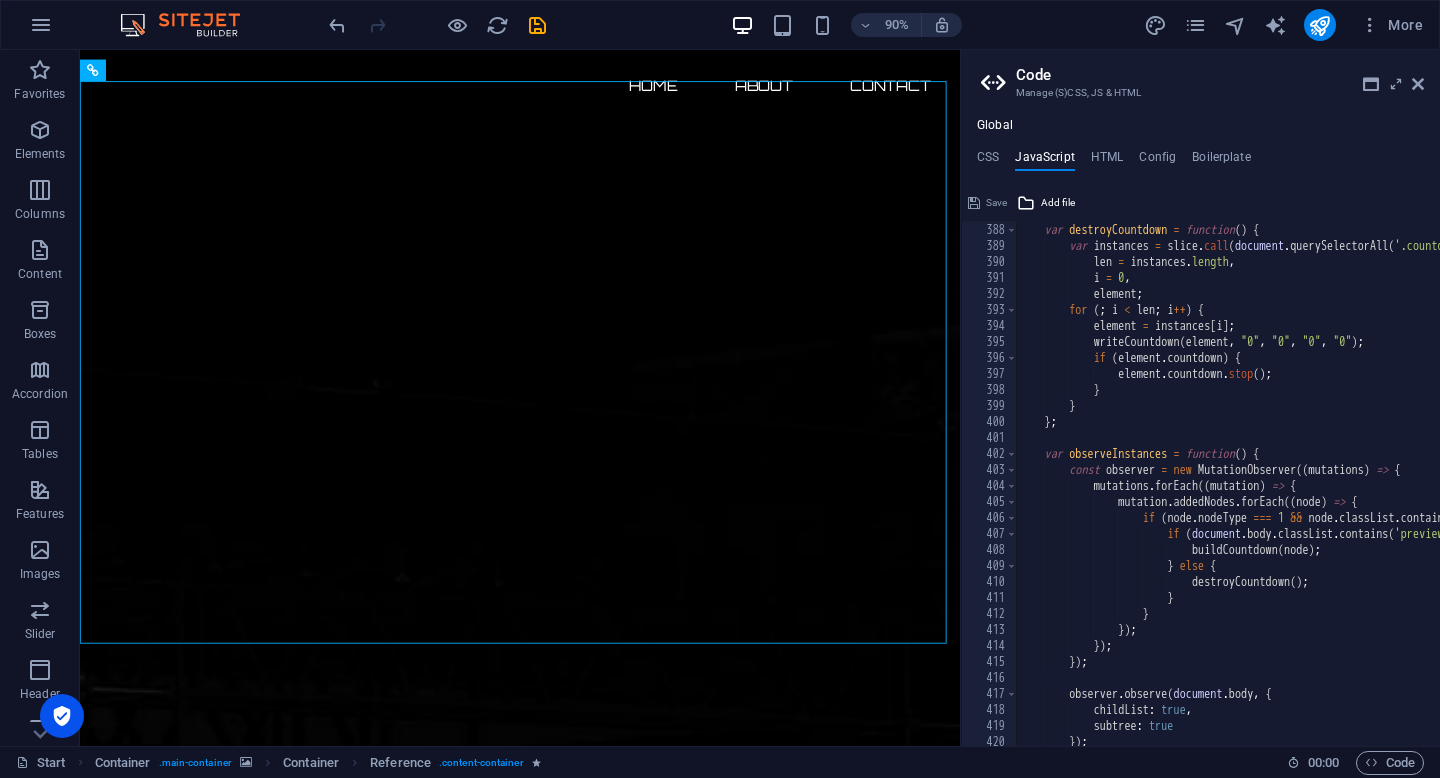 drag, startPoint x: 1143, startPoint y: 148, endPoint x: 1201, endPoint y: 139, distance: 58.694122 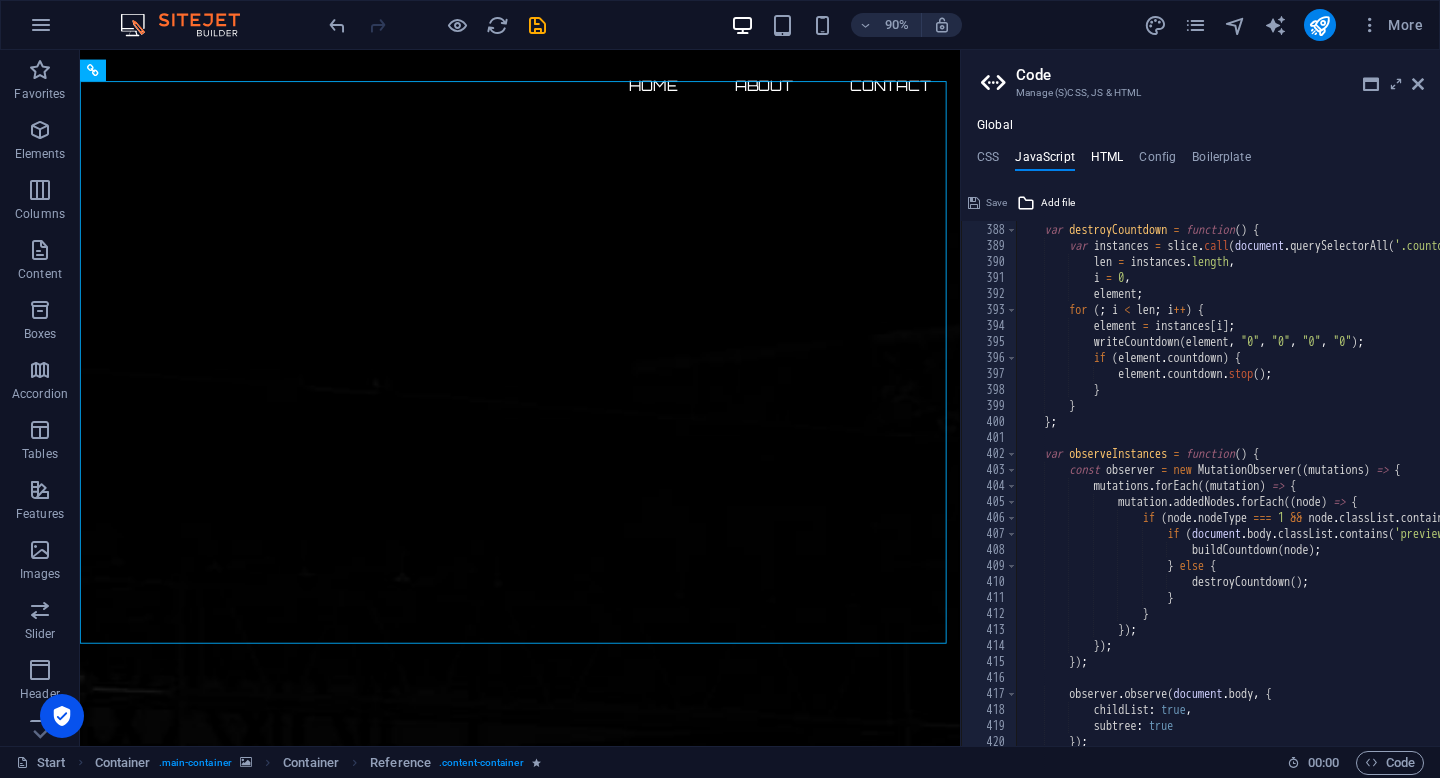 click on "HTML" at bounding box center (1107, 161) 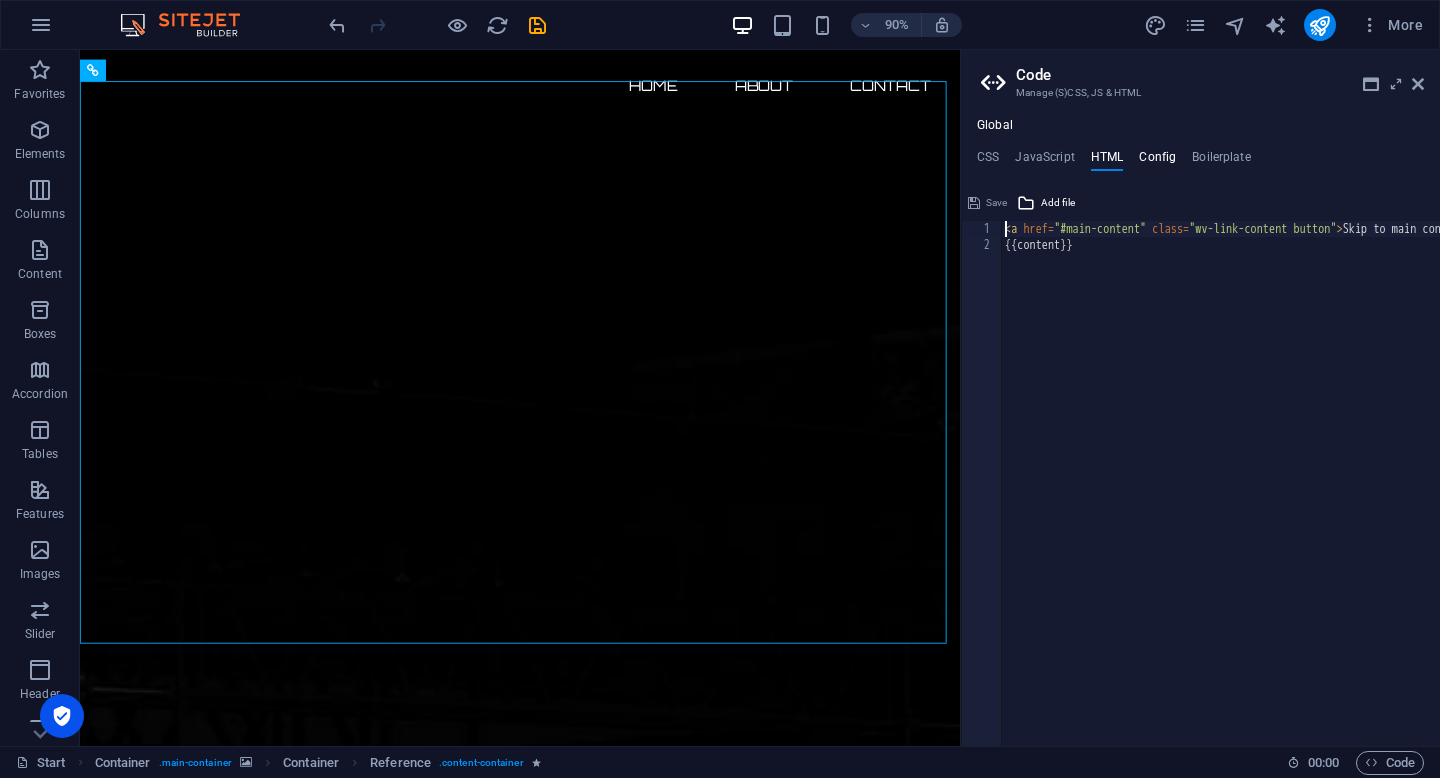 click on "Config" at bounding box center (1157, 161) 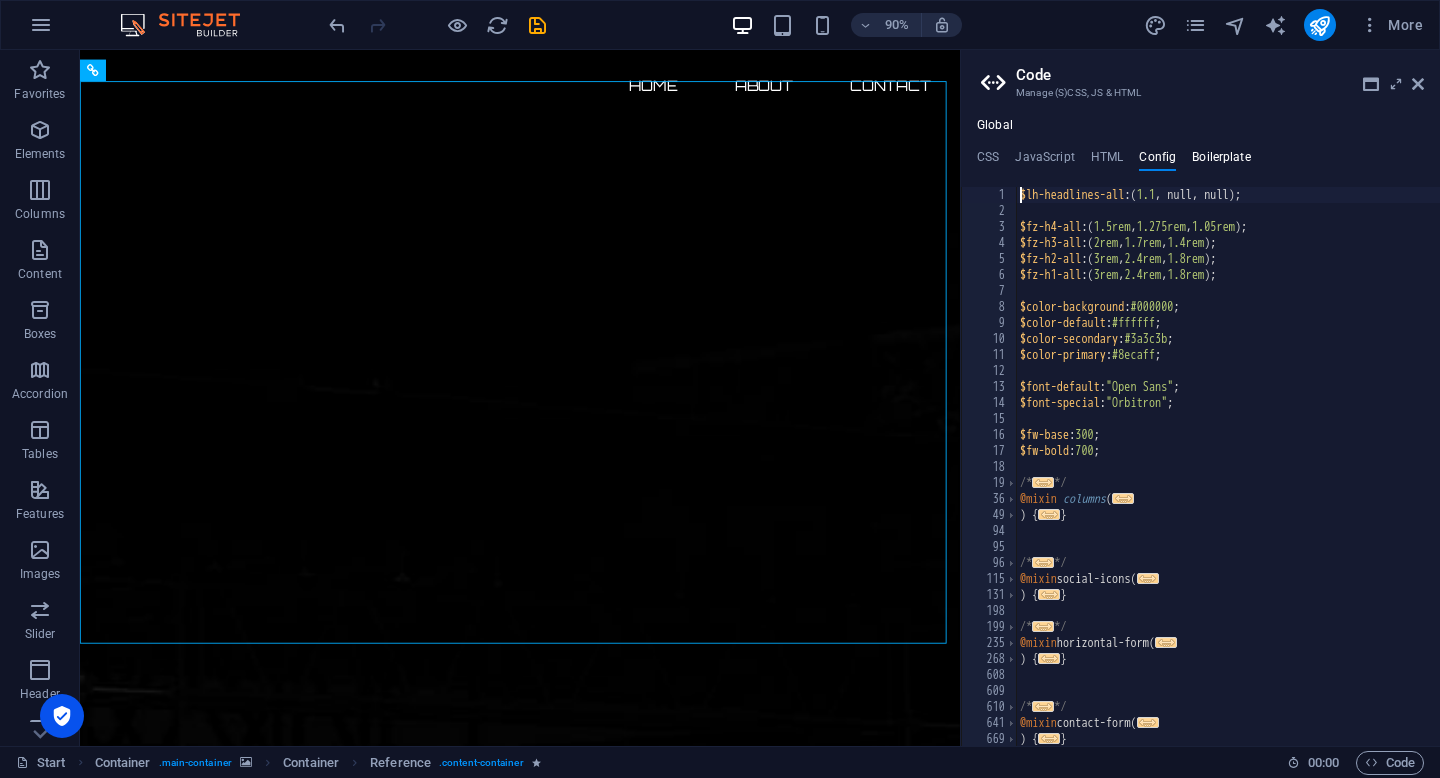 click on "Boilerplate" at bounding box center (1221, 161) 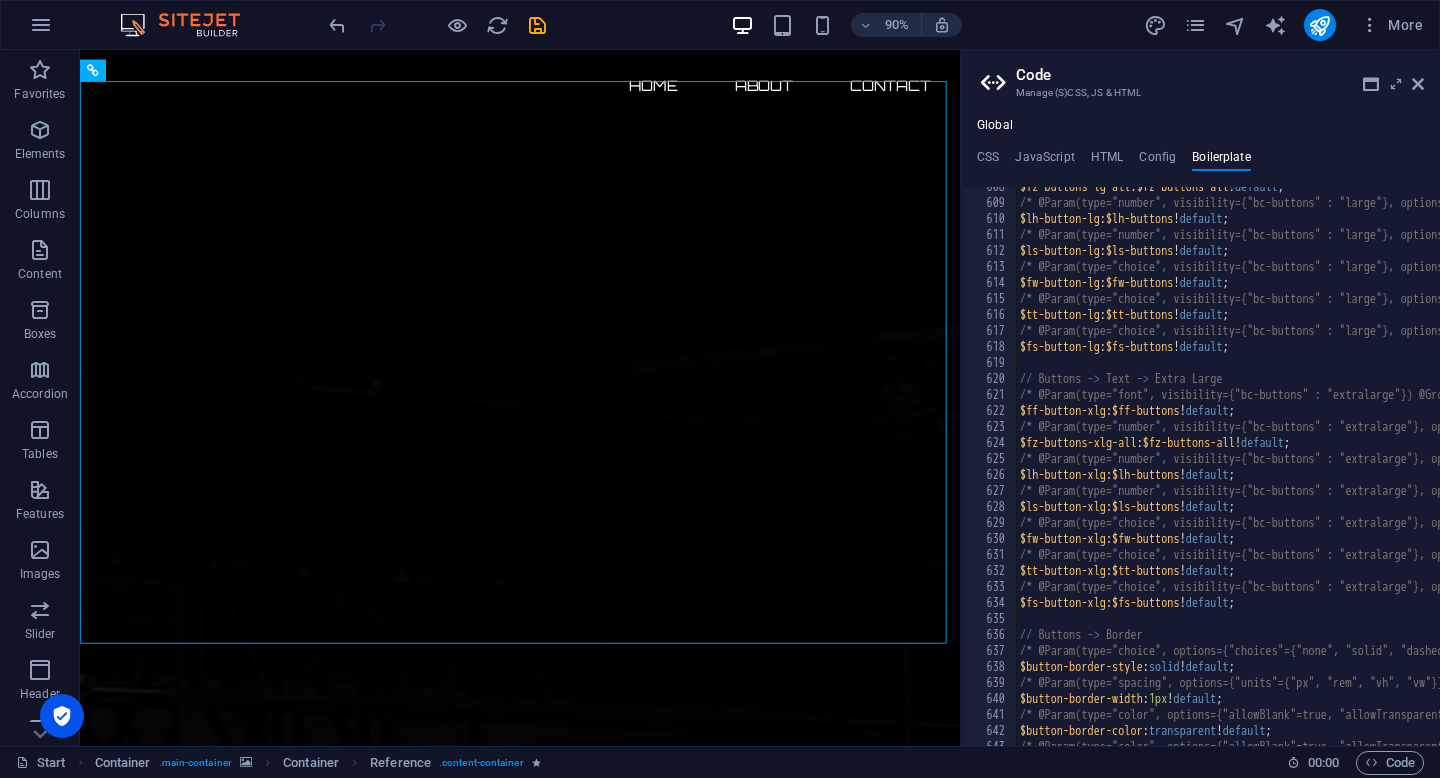scroll, scrollTop: 4766, scrollLeft: 0, axis: vertical 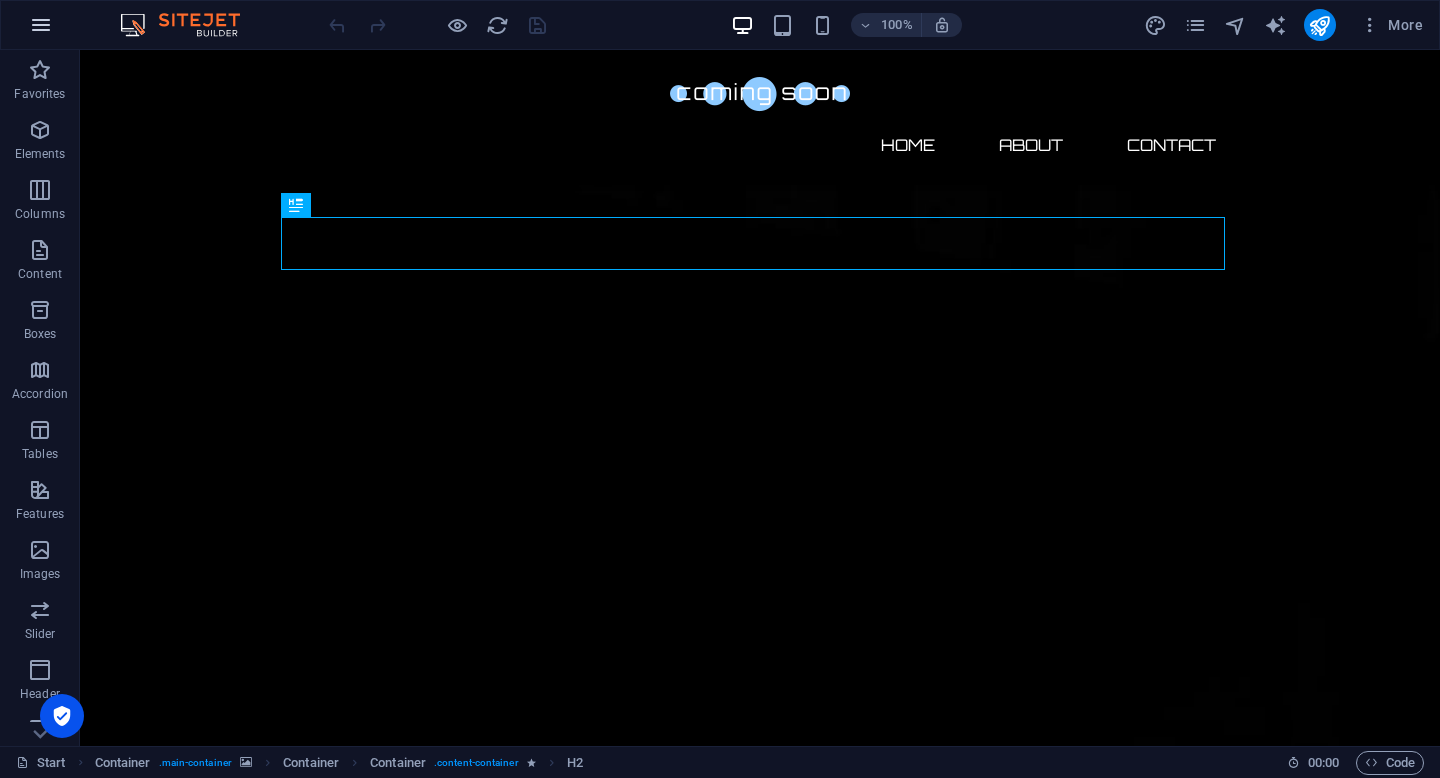 click at bounding box center (41, 25) 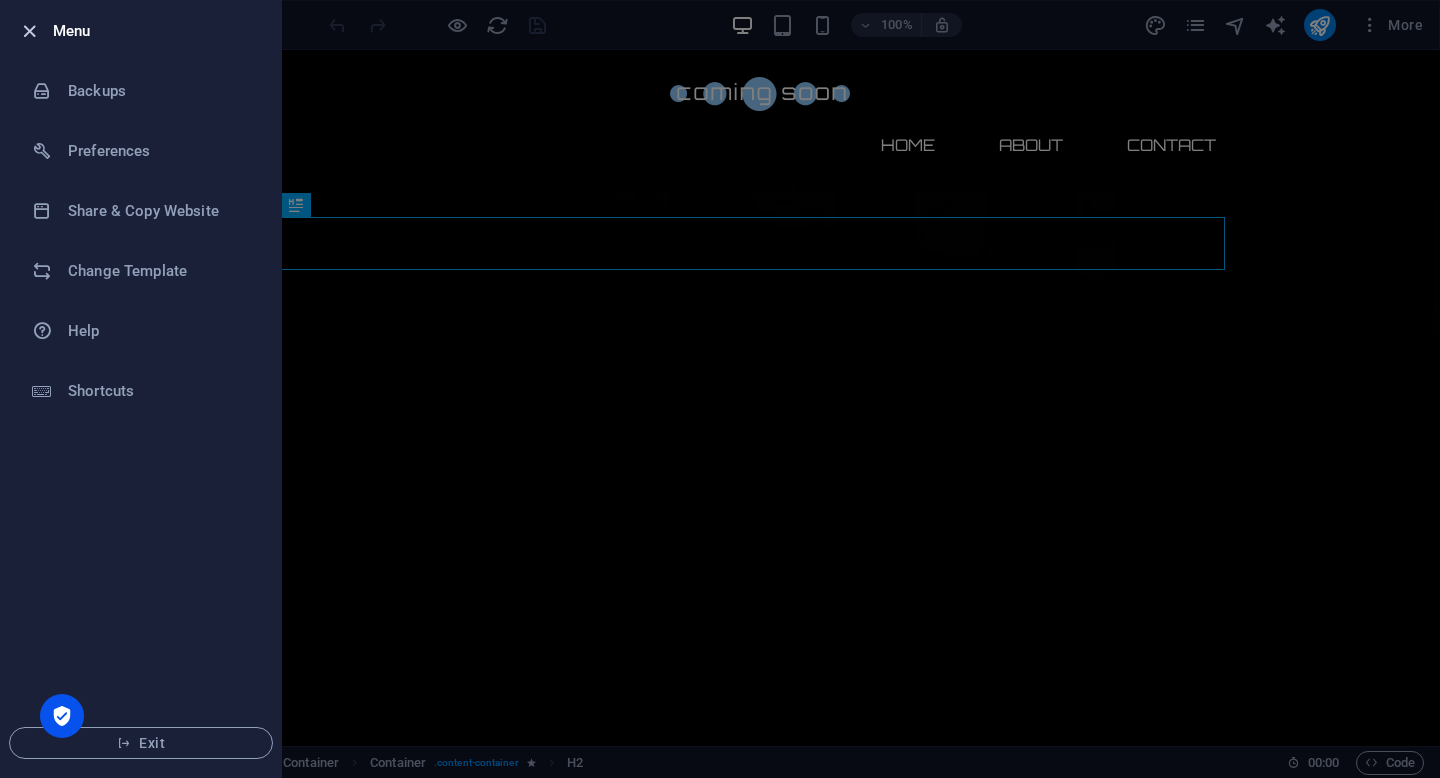 click at bounding box center [29, 31] 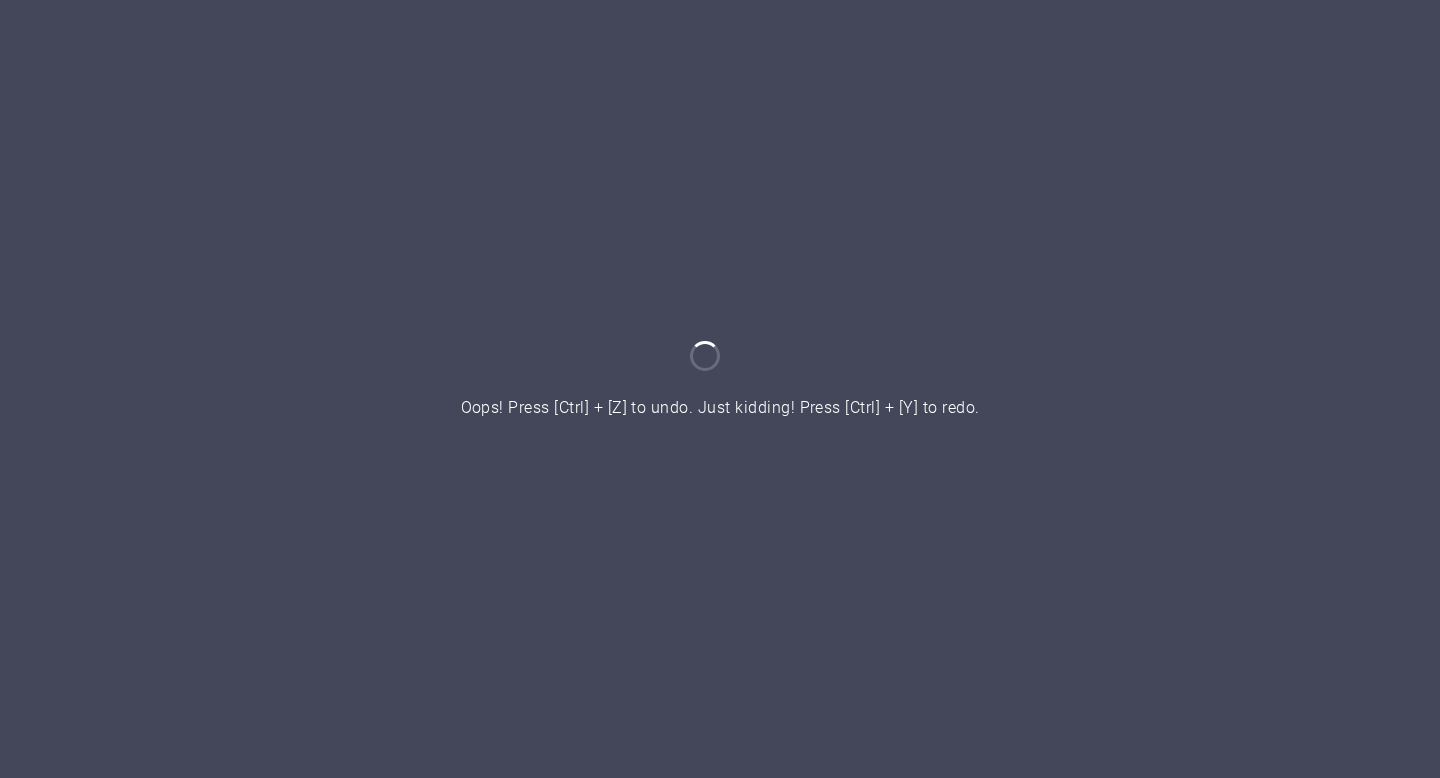 scroll, scrollTop: 0, scrollLeft: 0, axis: both 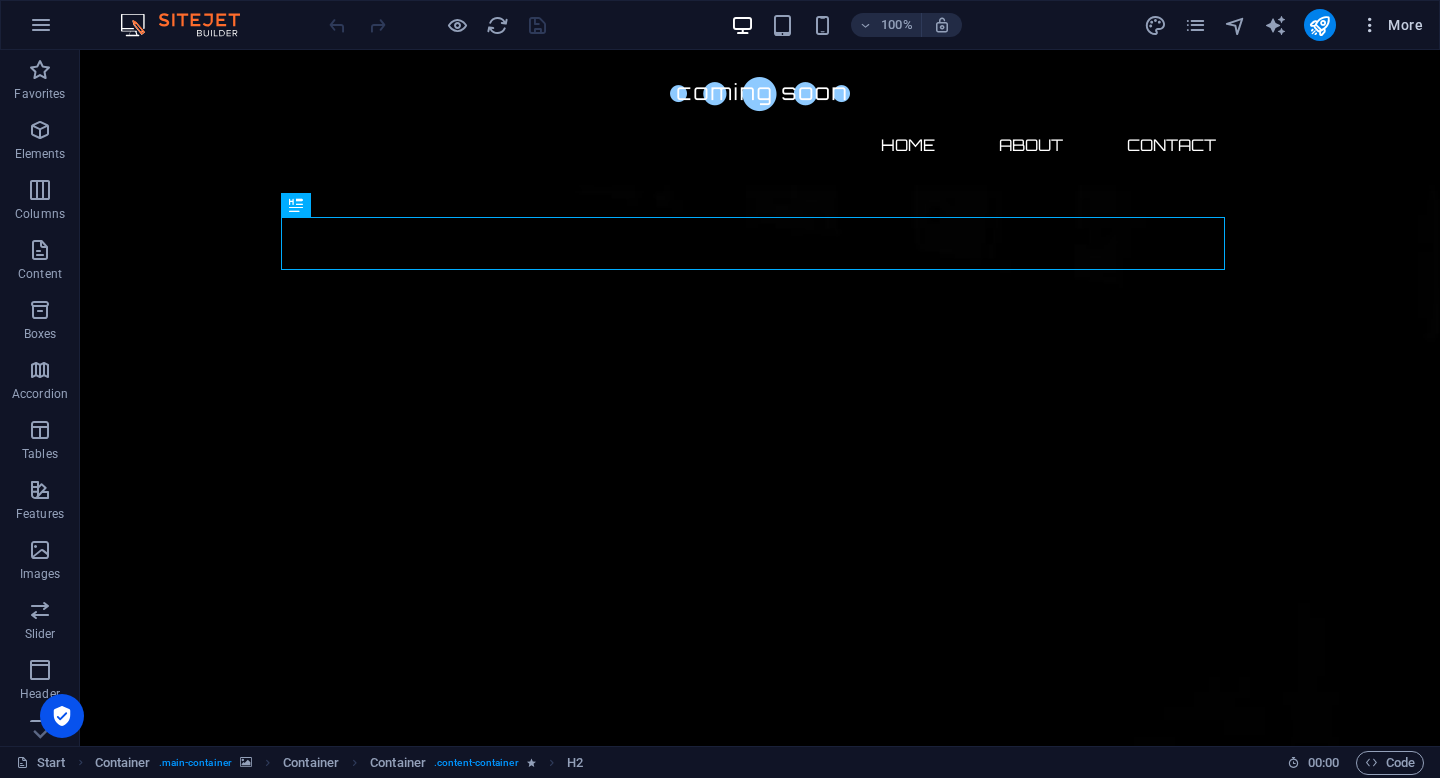 click on "More" at bounding box center (1391, 25) 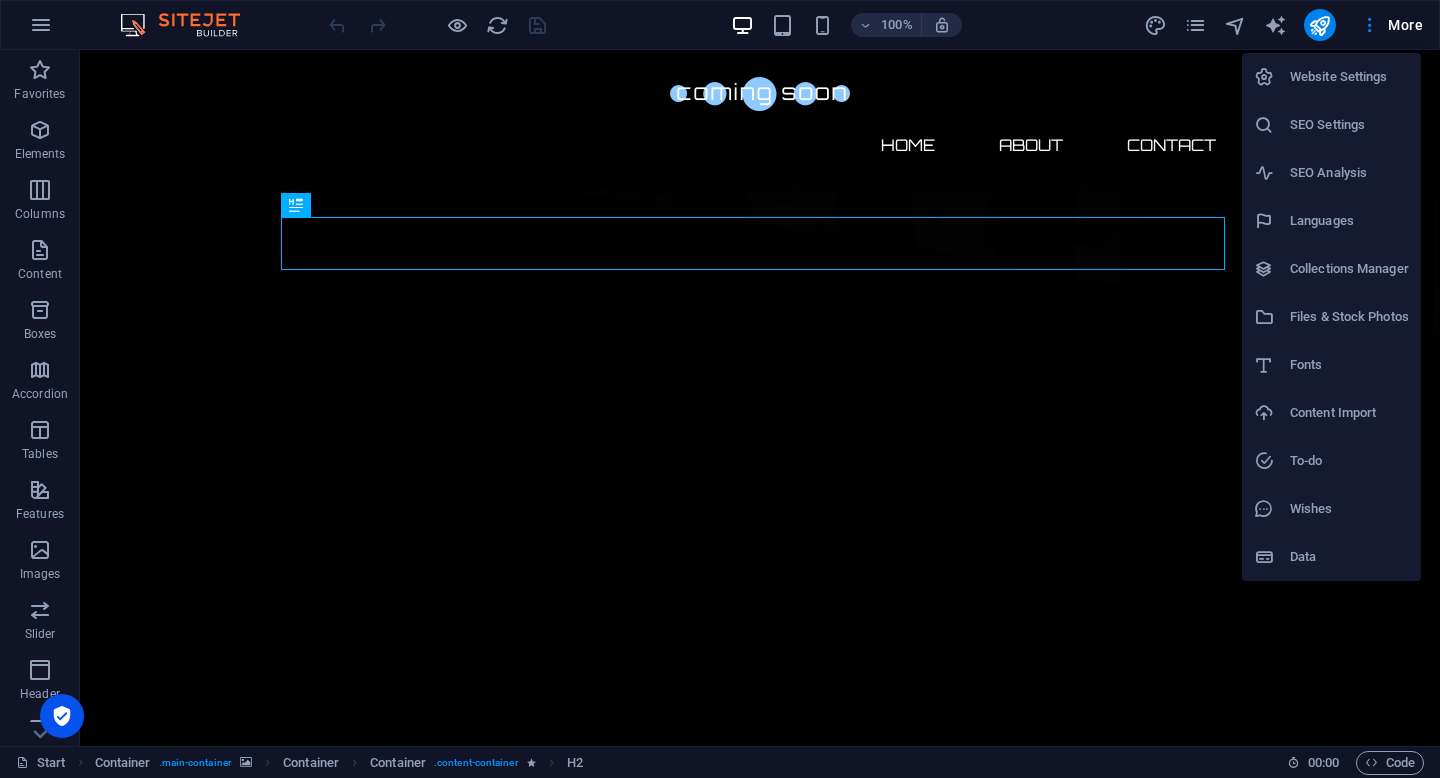 click at bounding box center (720, 389) 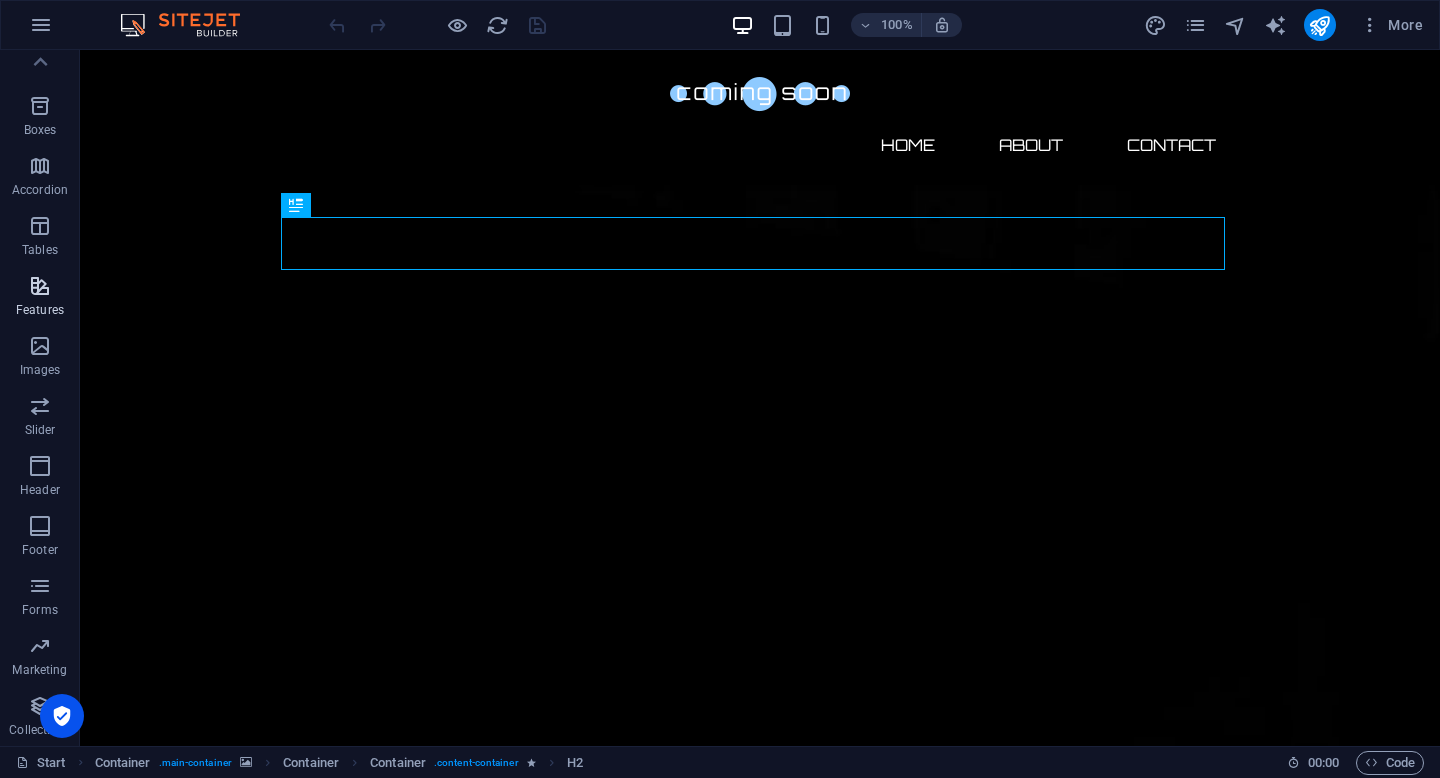 scroll, scrollTop: 0, scrollLeft: 0, axis: both 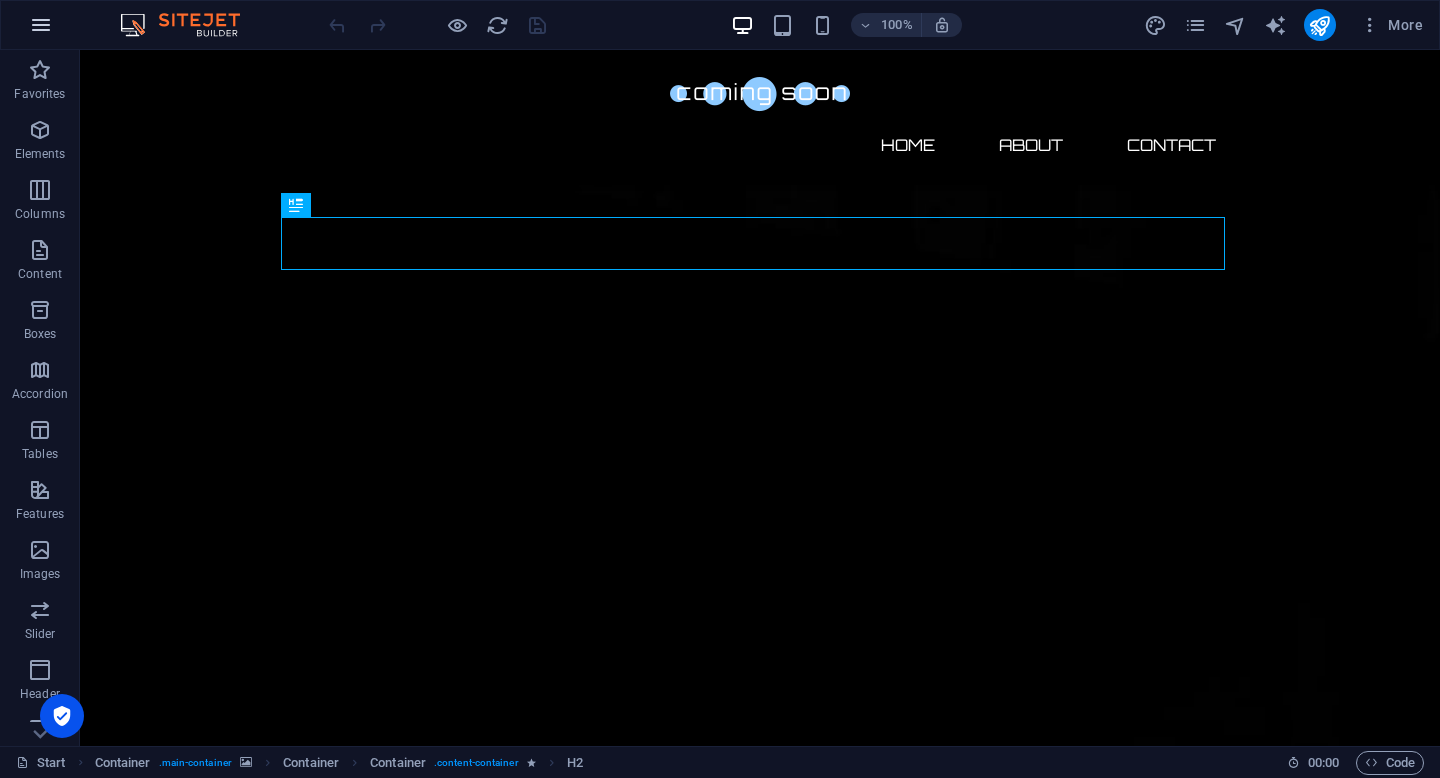 click at bounding box center [41, 25] 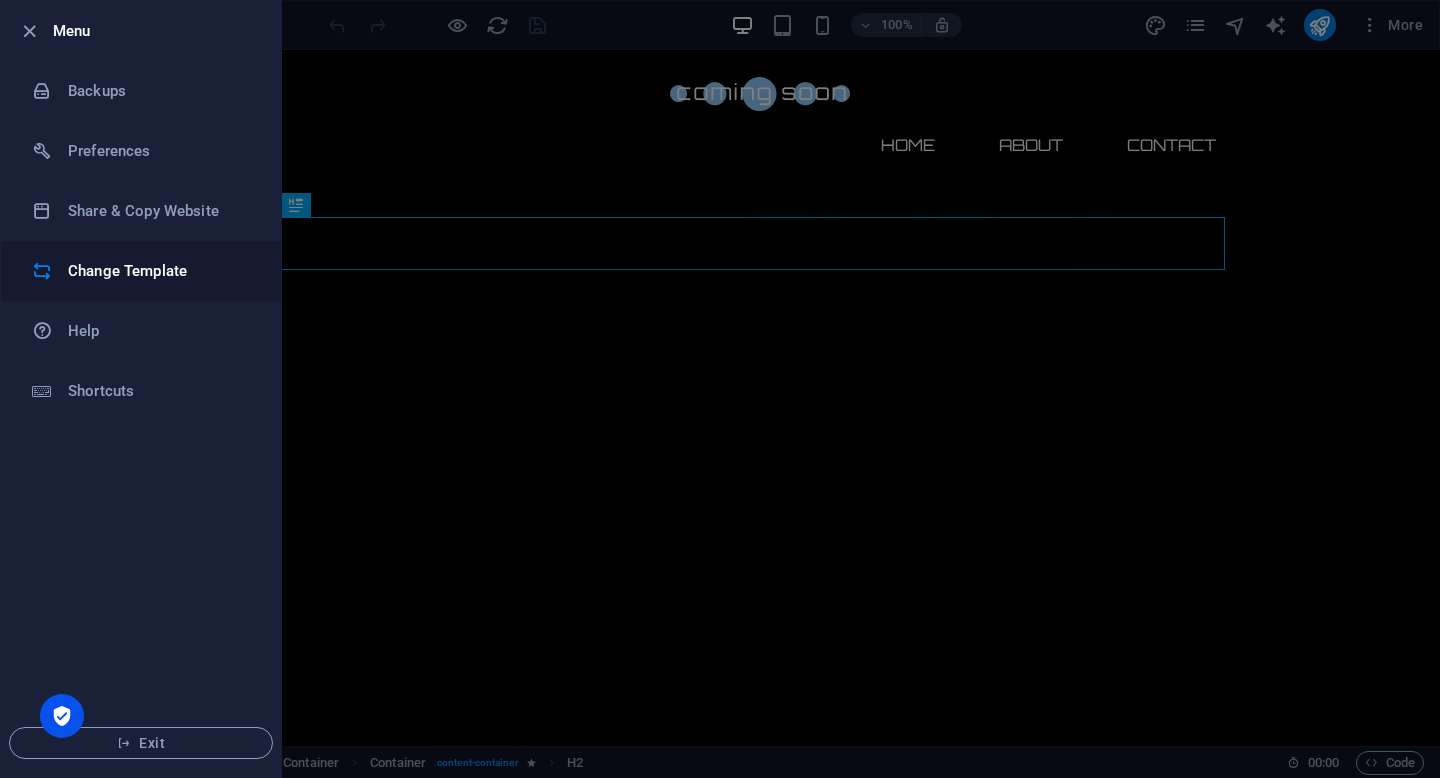 click on "Change Template" at bounding box center (160, 271) 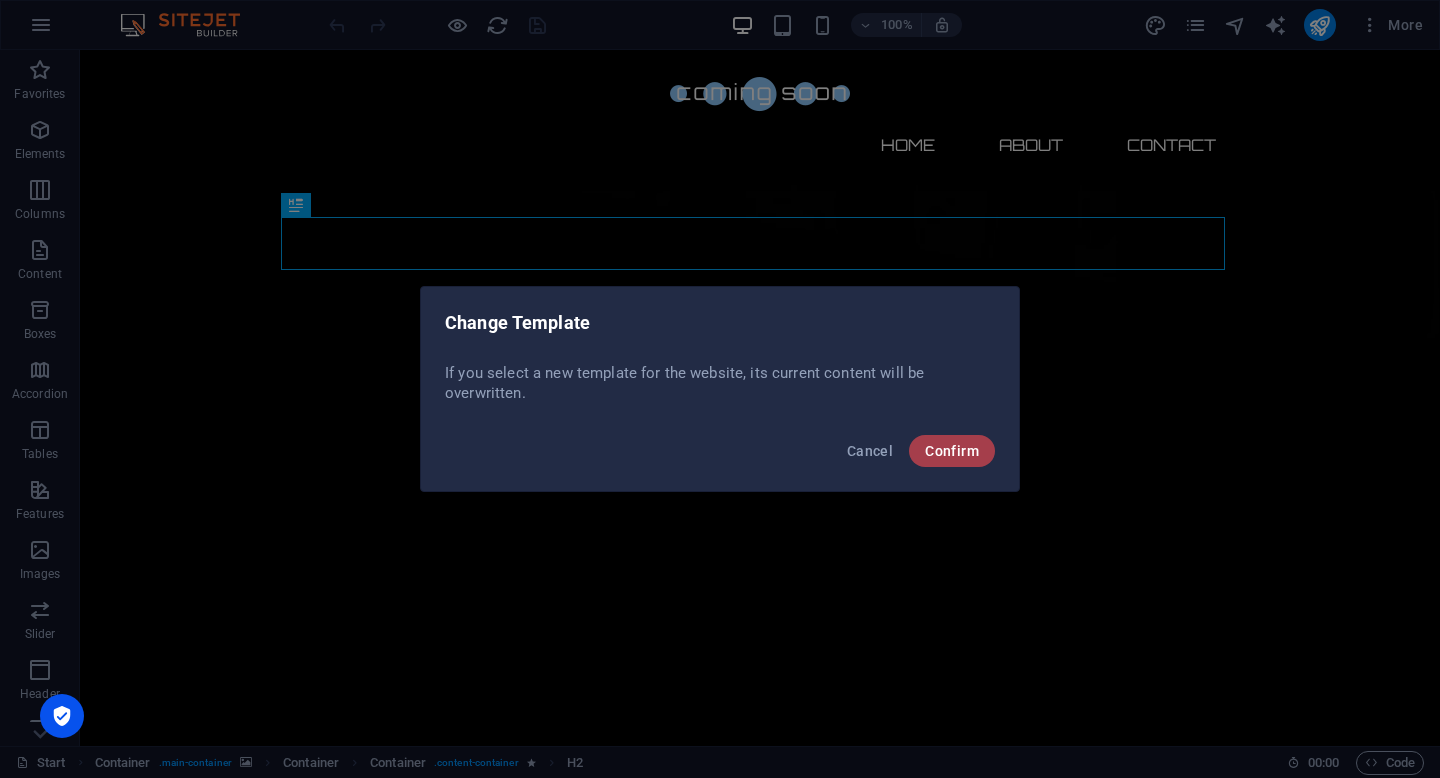click on "Confirm" at bounding box center [952, 451] 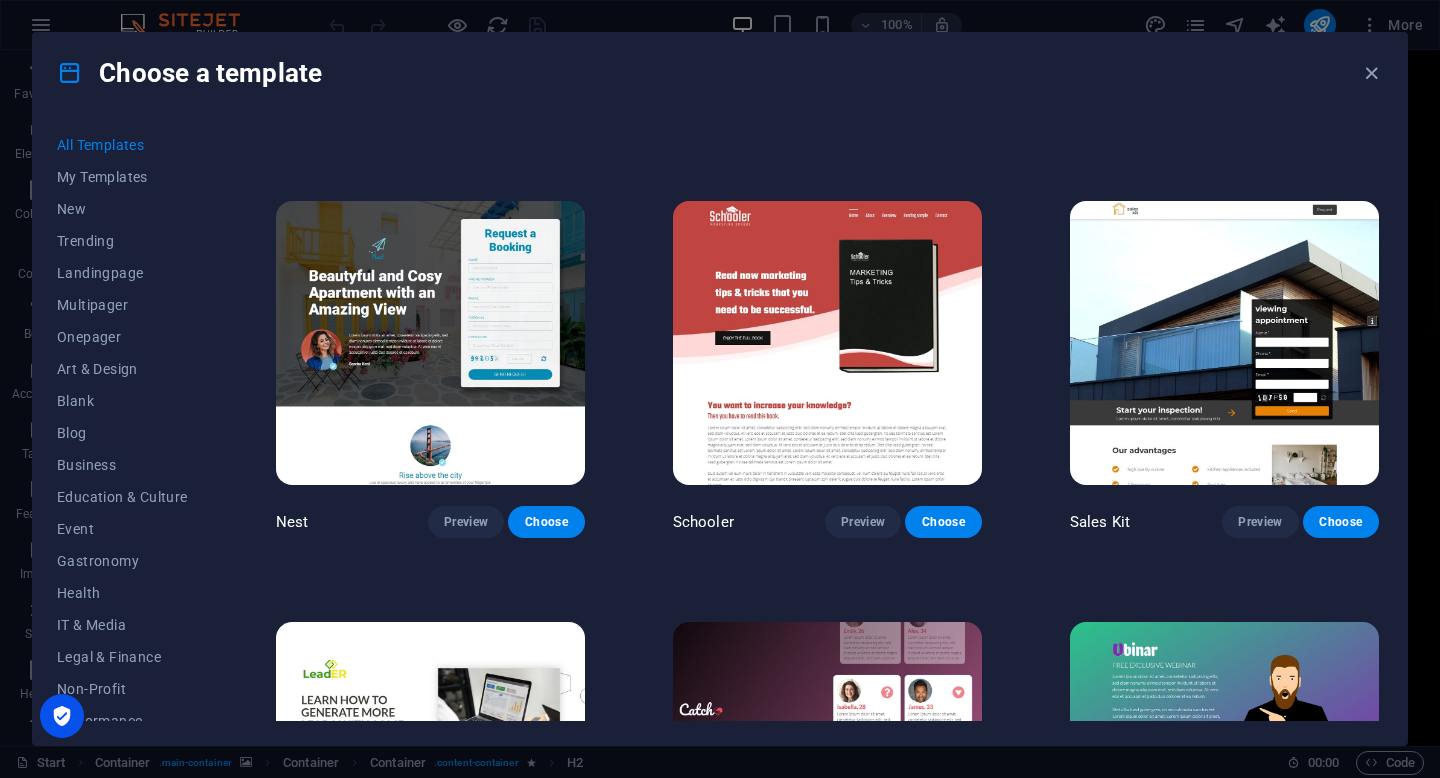 scroll, scrollTop: 18677, scrollLeft: 0, axis: vertical 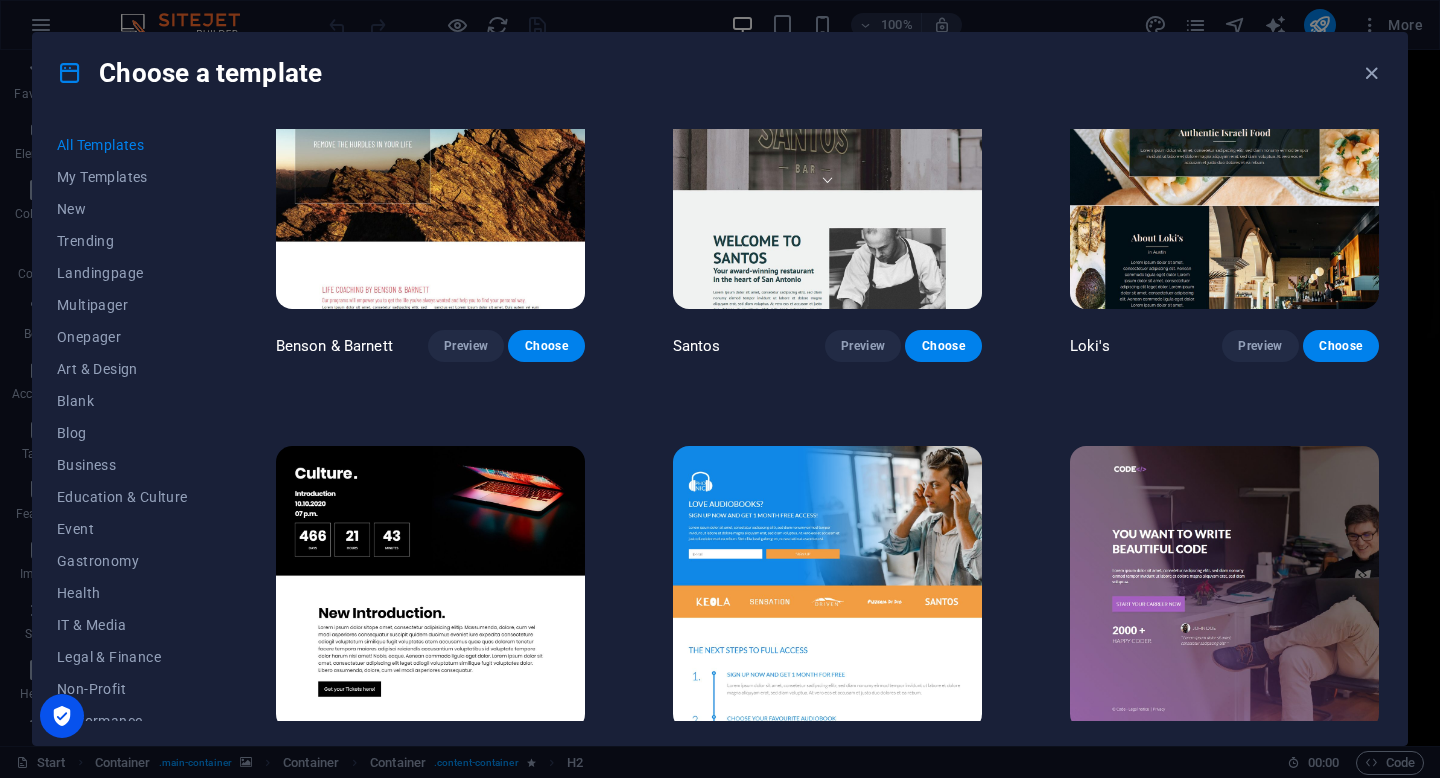 click on "Preview" at bounding box center [466, 767] 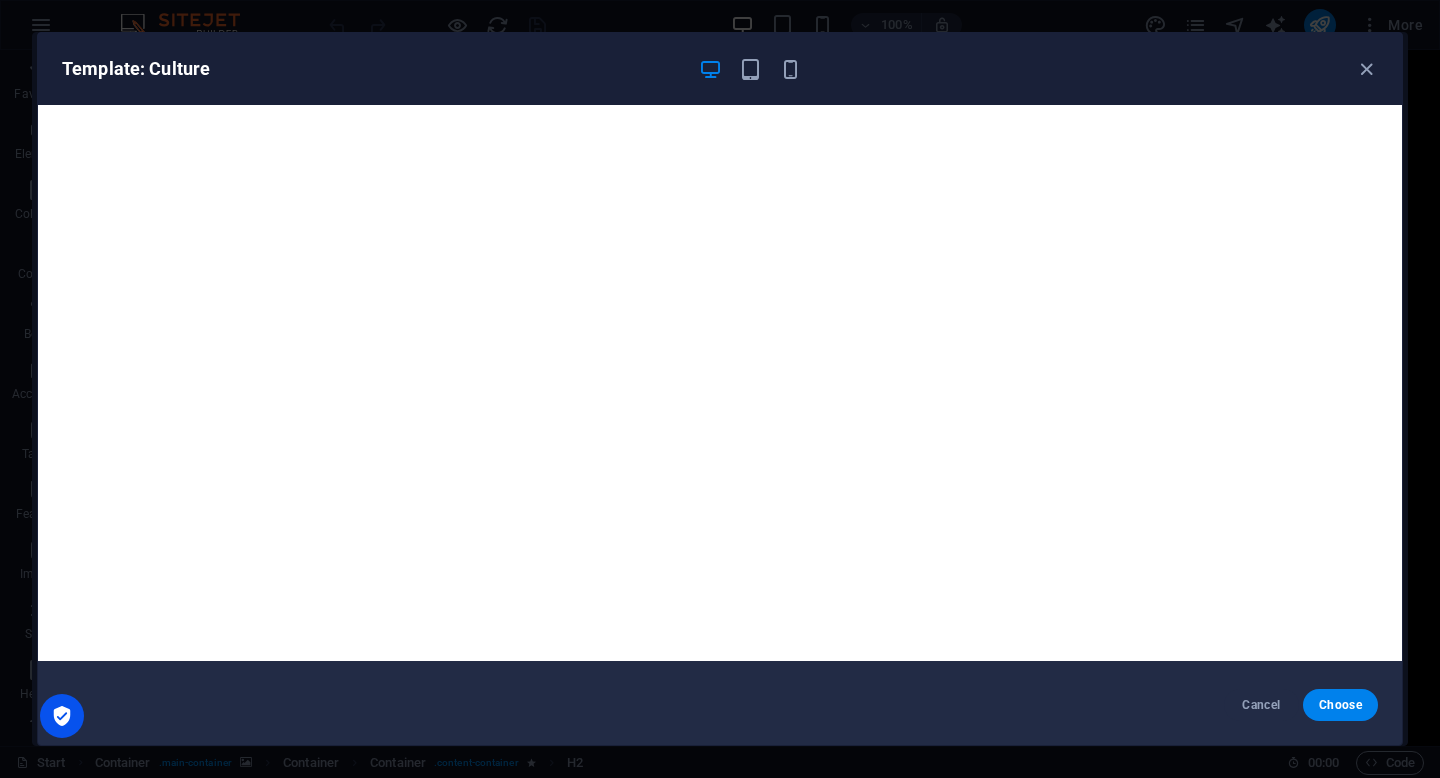 scroll, scrollTop: 5, scrollLeft: 0, axis: vertical 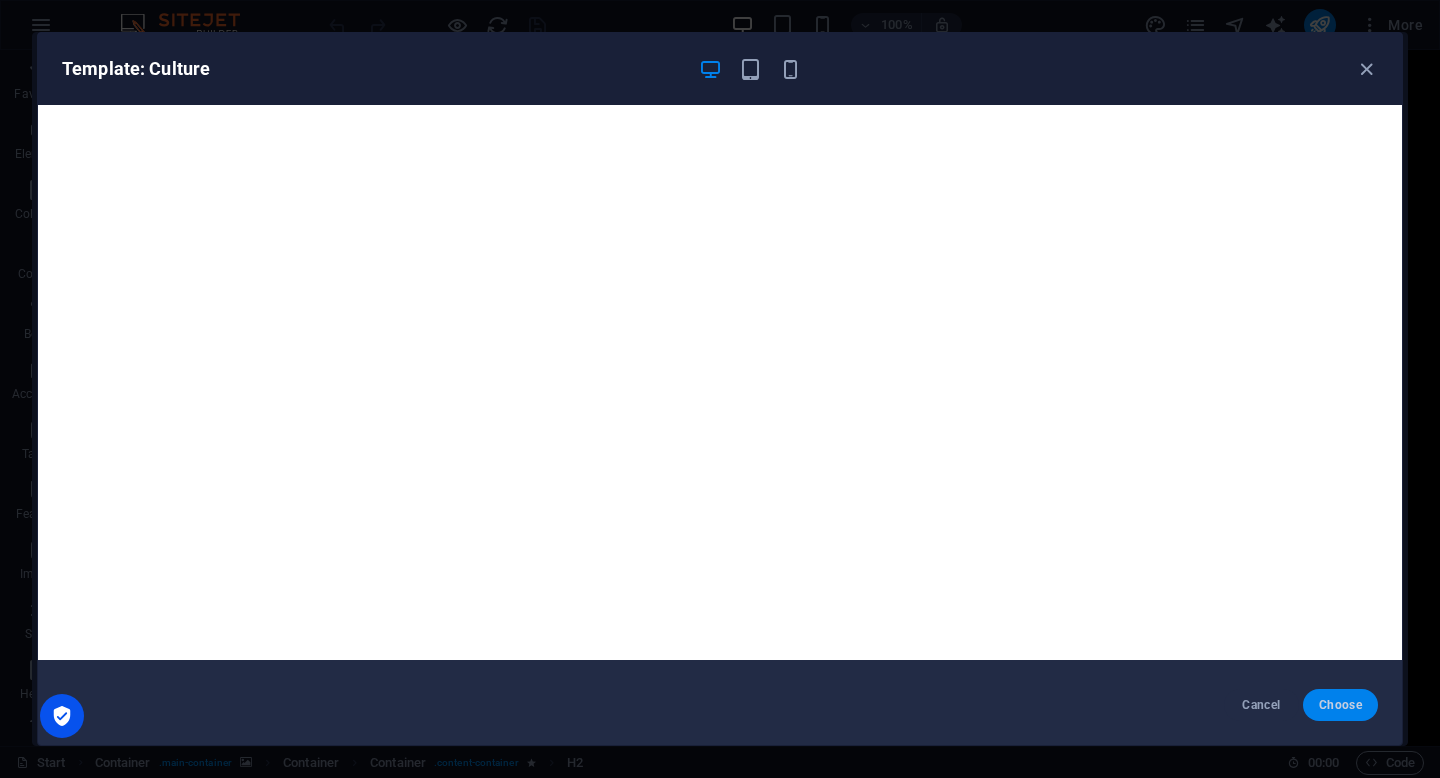 click on "Choose" at bounding box center [1340, 705] 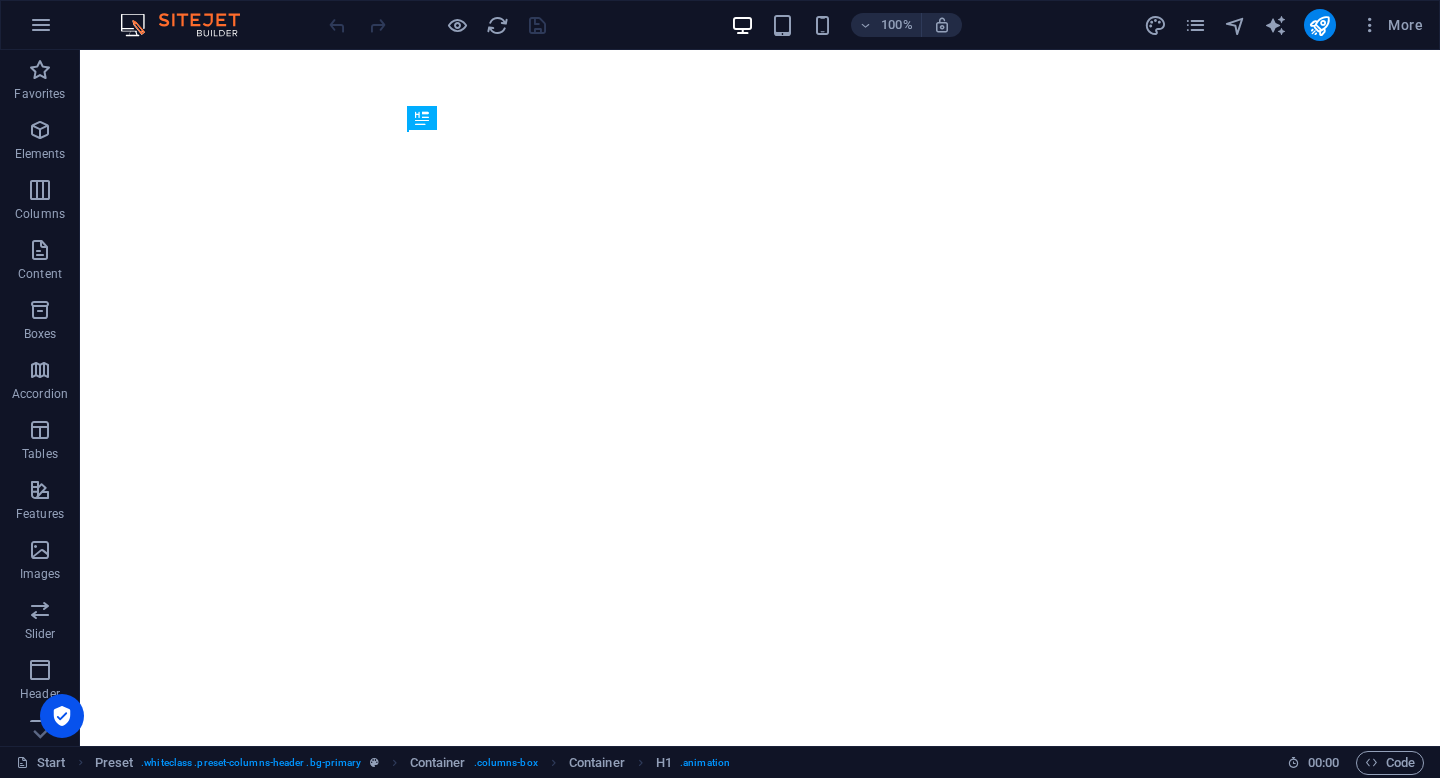 scroll, scrollTop: 0, scrollLeft: 0, axis: both 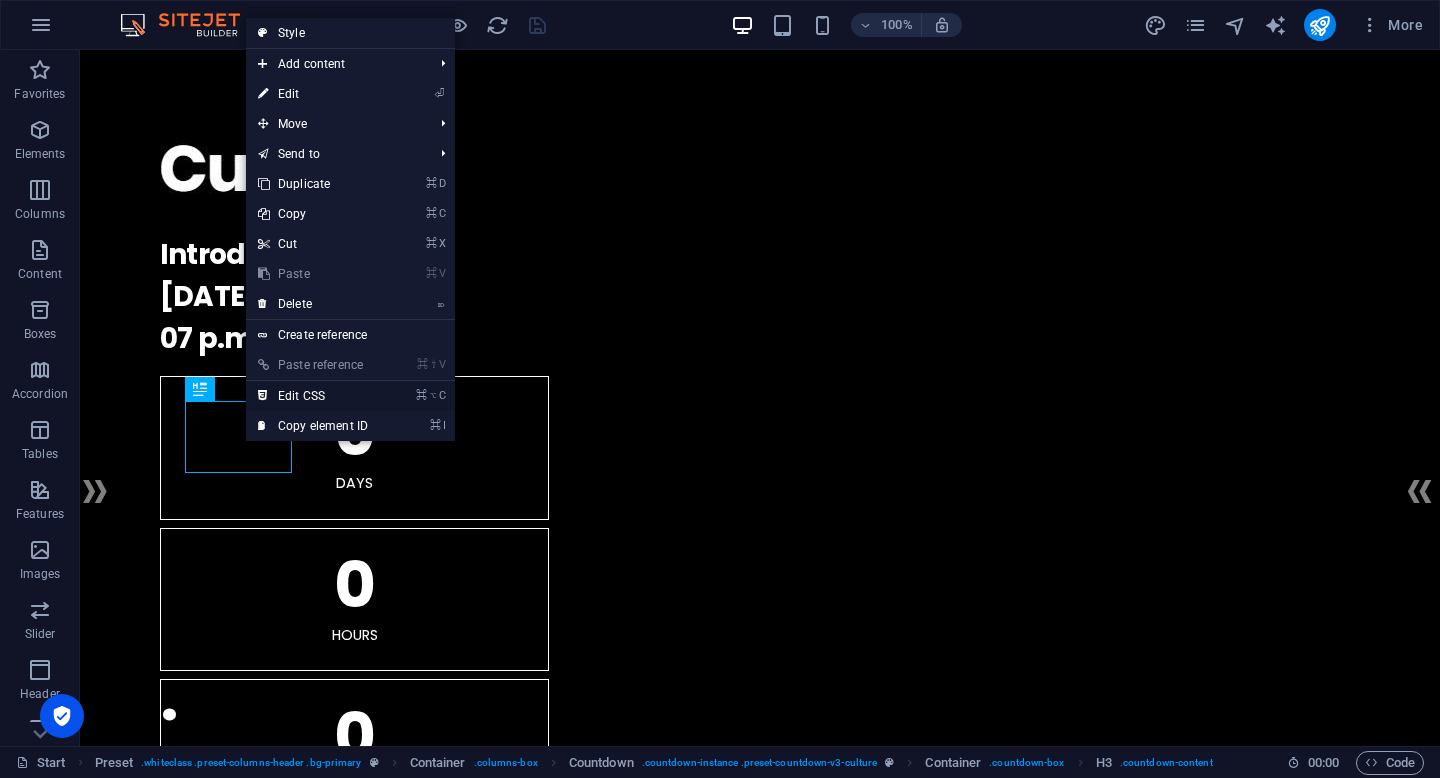click on "⌘ ⌥ C  Edit CSS" at bounding box center (313, 396) 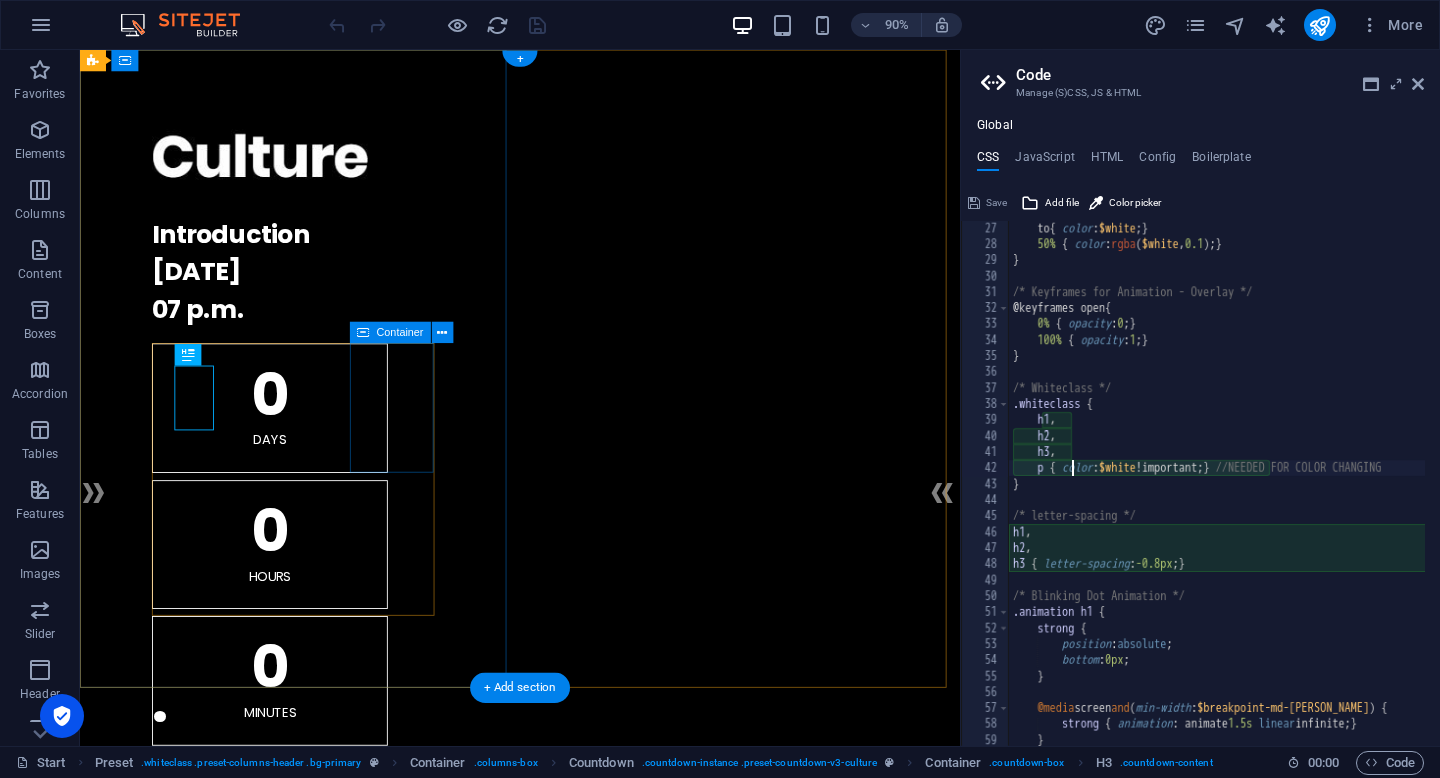type on "p { color: $white !important; } //NEEDED FOR COLOR CHANGING" 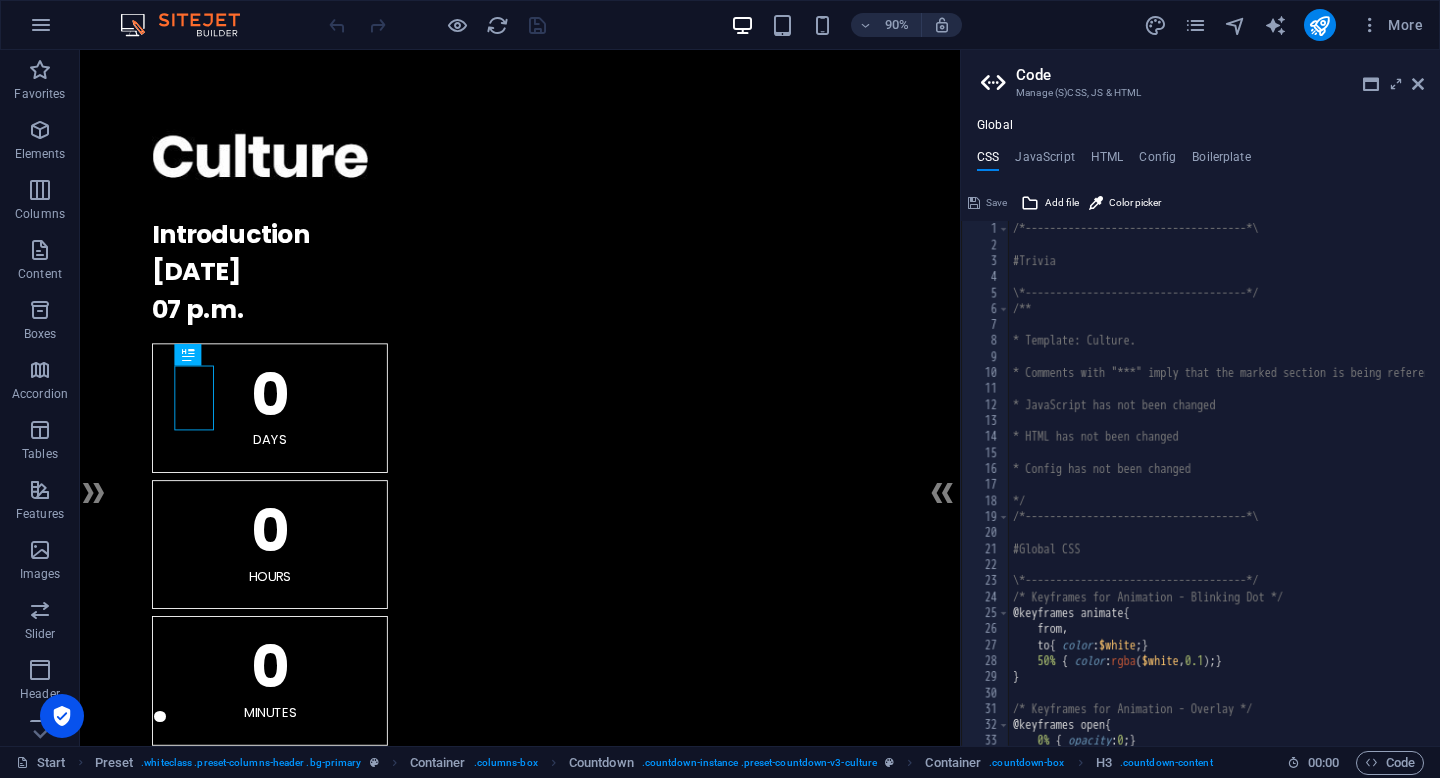 scroll, scrollTop: 0, scrollLeft: 0, axis: both 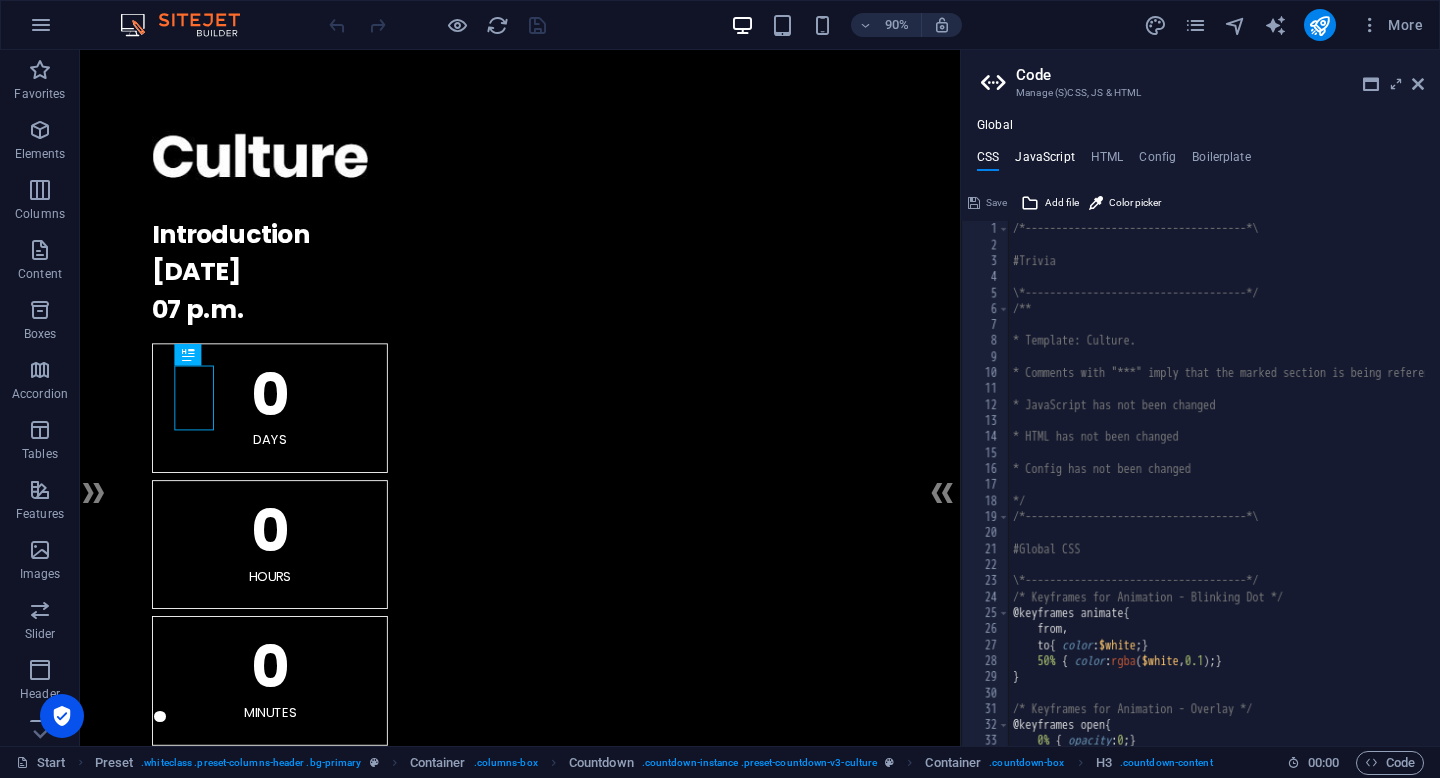 click on "JavaScript" at bounding box center (1044, 161) 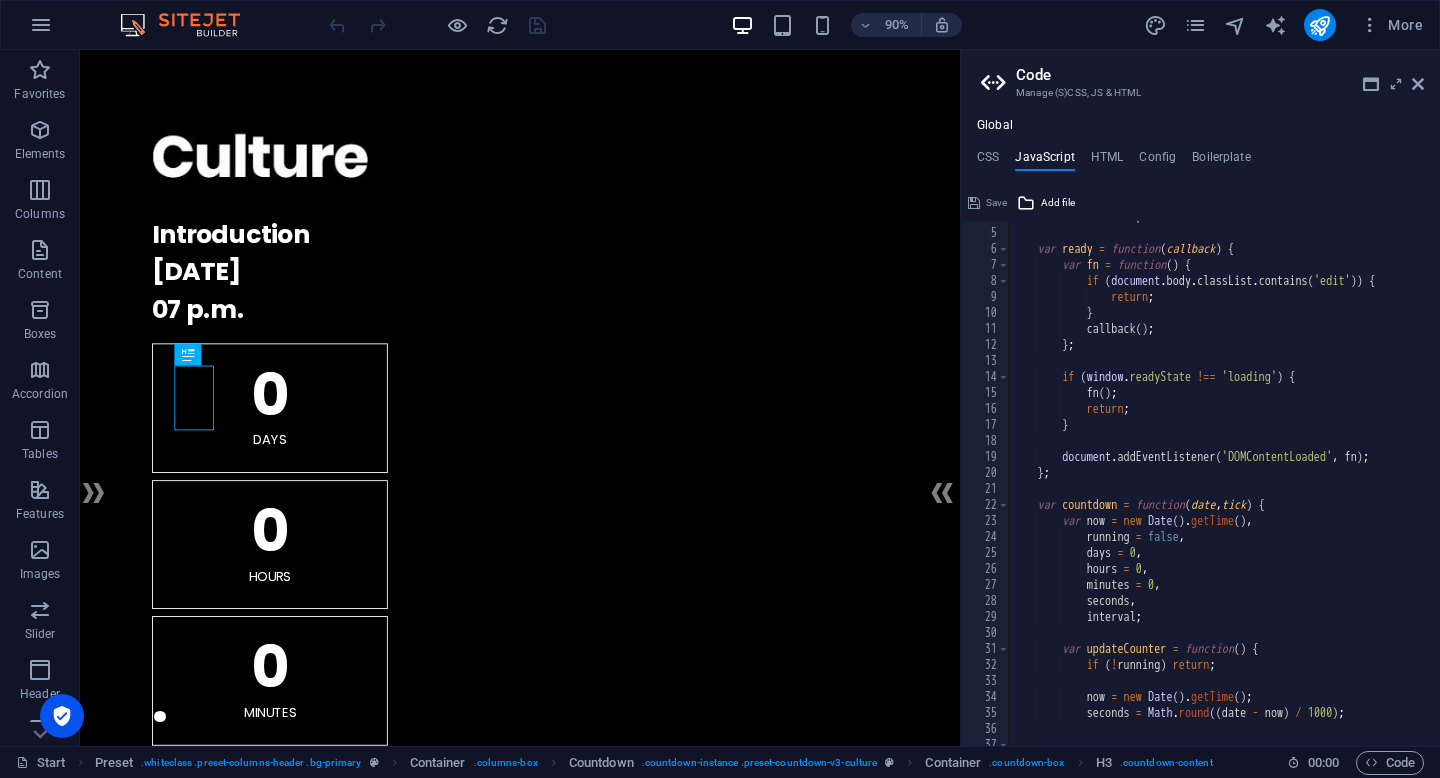 scroll, scrollTop: 60, scrollLeft: 0, axis: vertical 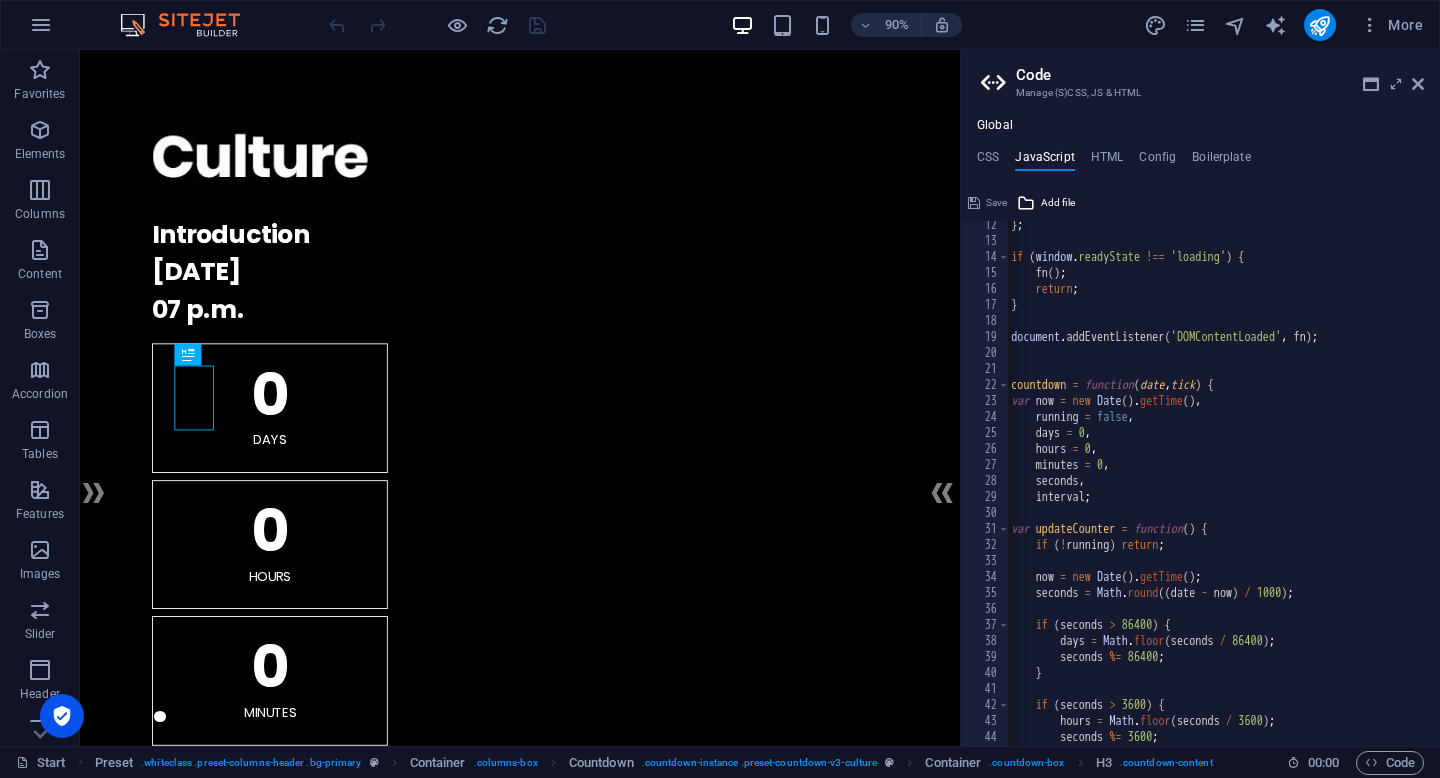 click on "} ;           if   ( window . readyState   !==   'loading' )   {                fn ( ) ;                return ;           }           document . addEventListener ( 'DOMContentLoaded' ,   fn ) ;      } ;      var   countdown   =   function ( date ,  tick )   {           var   now   =   new   Date ( ) . getTime ( ) ,                running   =   false ,                days   =   0 ,                hours   =   0 ,                minutes   =   0 ,                seconds ,                interval ;           var   updateCounter   =   function ( )   {                if   ( ! running )   return ;                now   =   new   Date ( ) . getTime ( ) ;                seconds   =   Math . round (( date   -   now )   /   1000 ) ;                if   ( seconds   >   86400 )   {                     days   =   Math . floor ( seconds   /   86400 ) ;                     seconds   %=   86400 ;                }                if   ( seconds   >   3600 )   {                     hours   =   Math . floor ( seconds   /" at bounding box center (1417, 488) 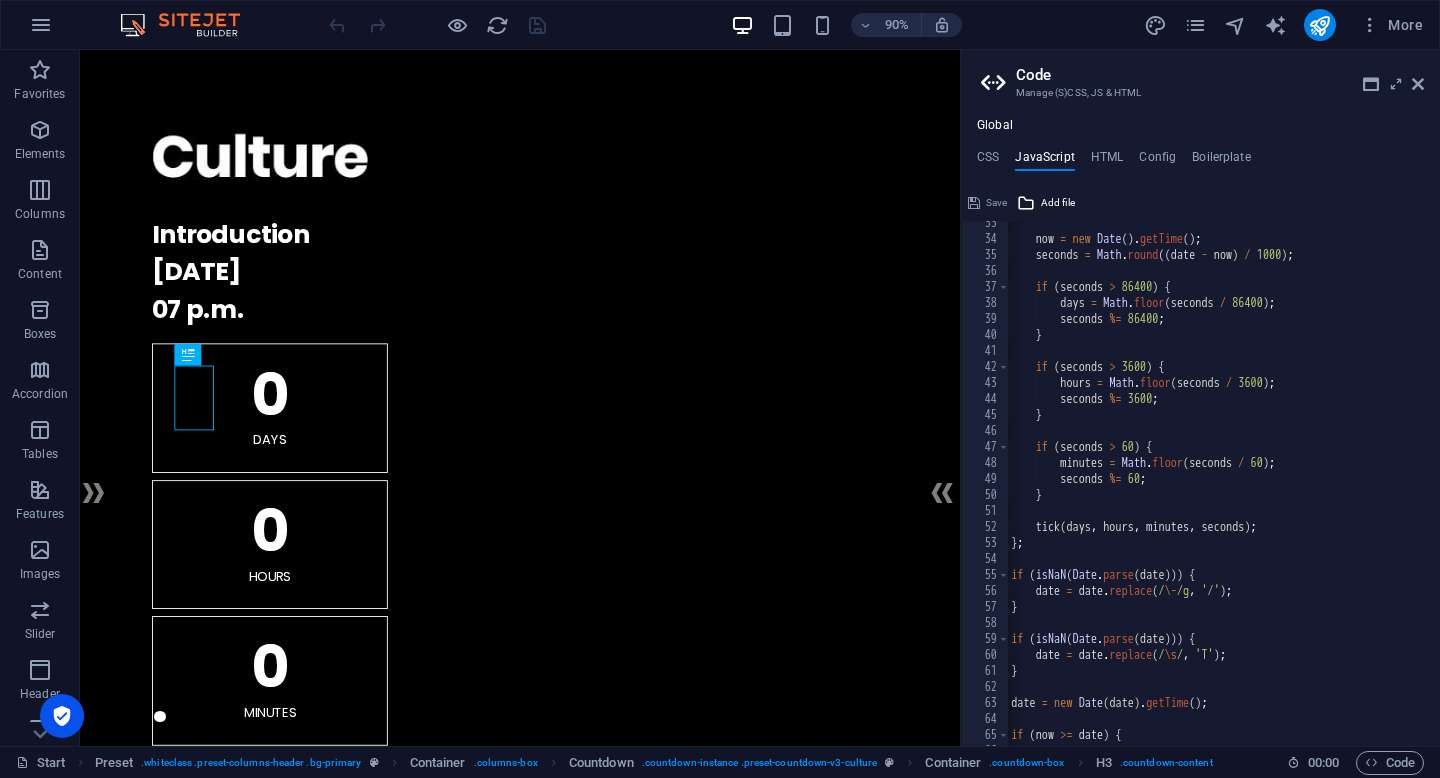 scroll, scrollTop: 458, scrollLeft: 0, axis: vertical 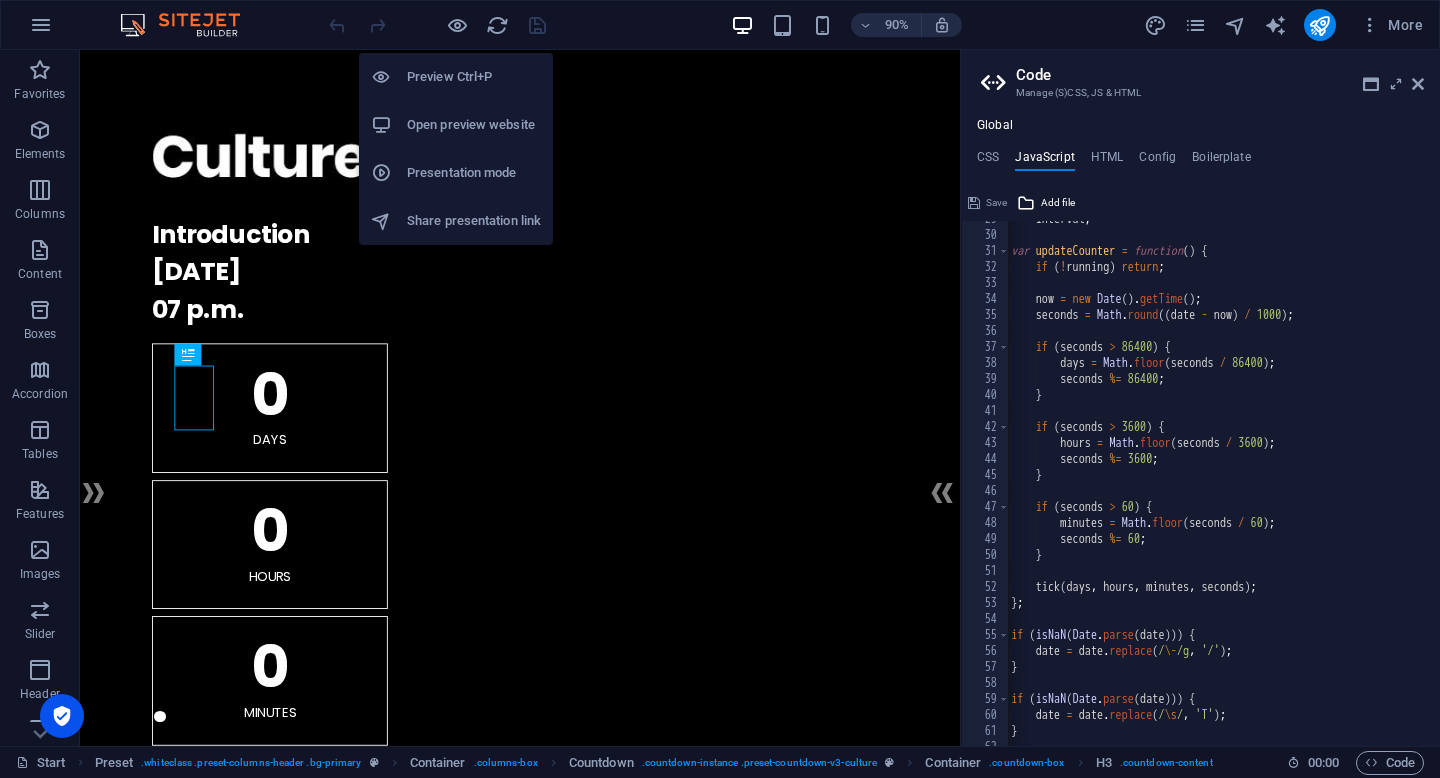 click on "Open preview website" at bounding box center [474, 125] 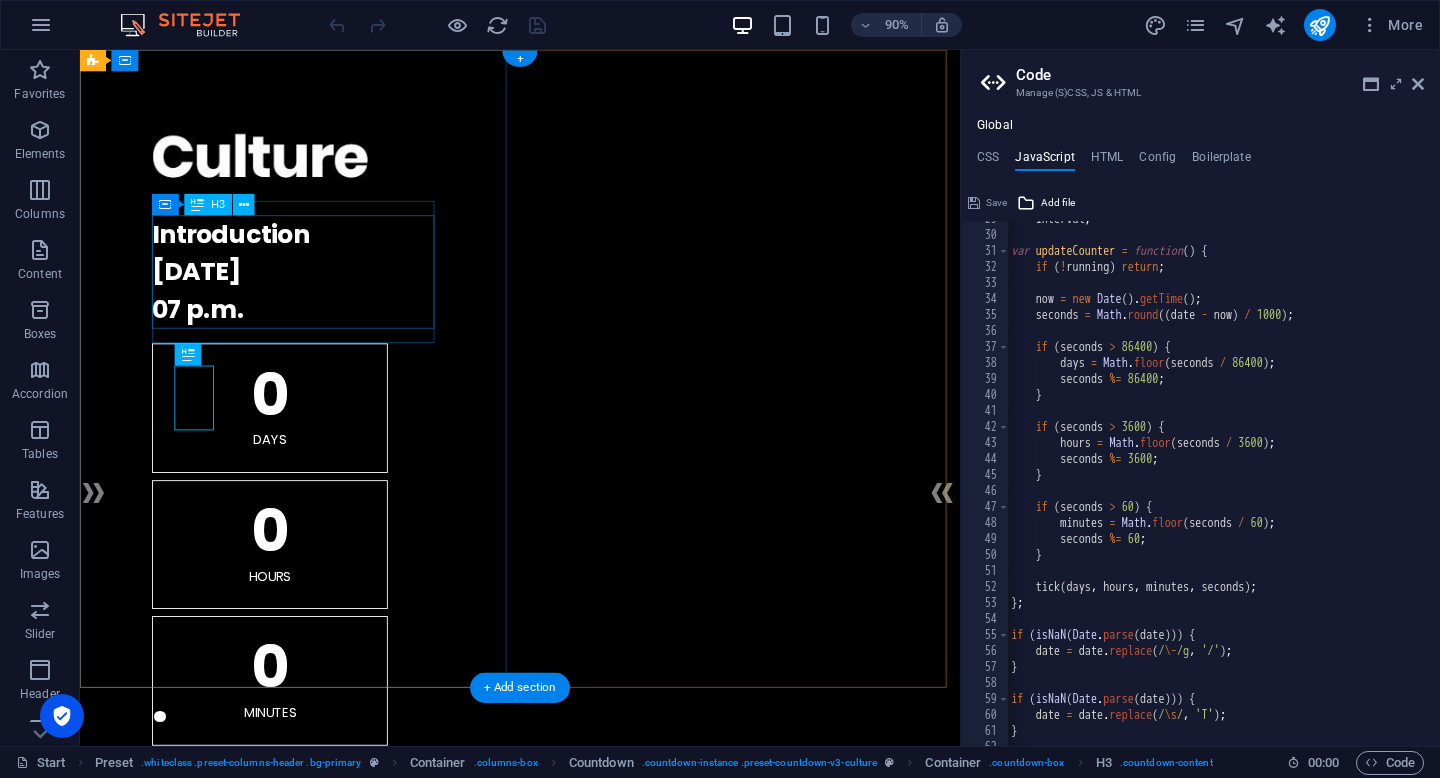 click on "Introduction 10.10.2027 07 p.m." at bounding box center (569, 297) 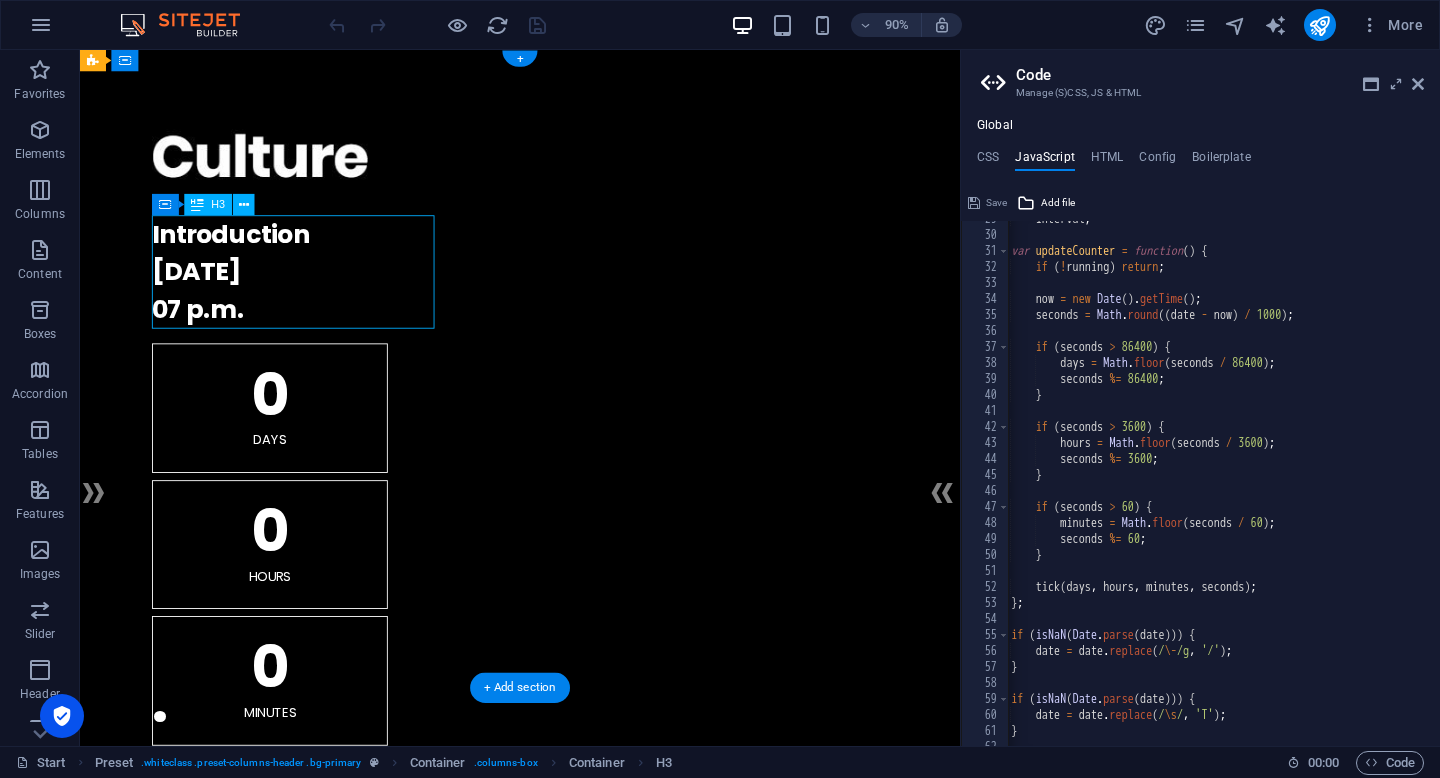 click on "Introduction 10.10.2027 07 p.m." at bounding box center [569, 297] 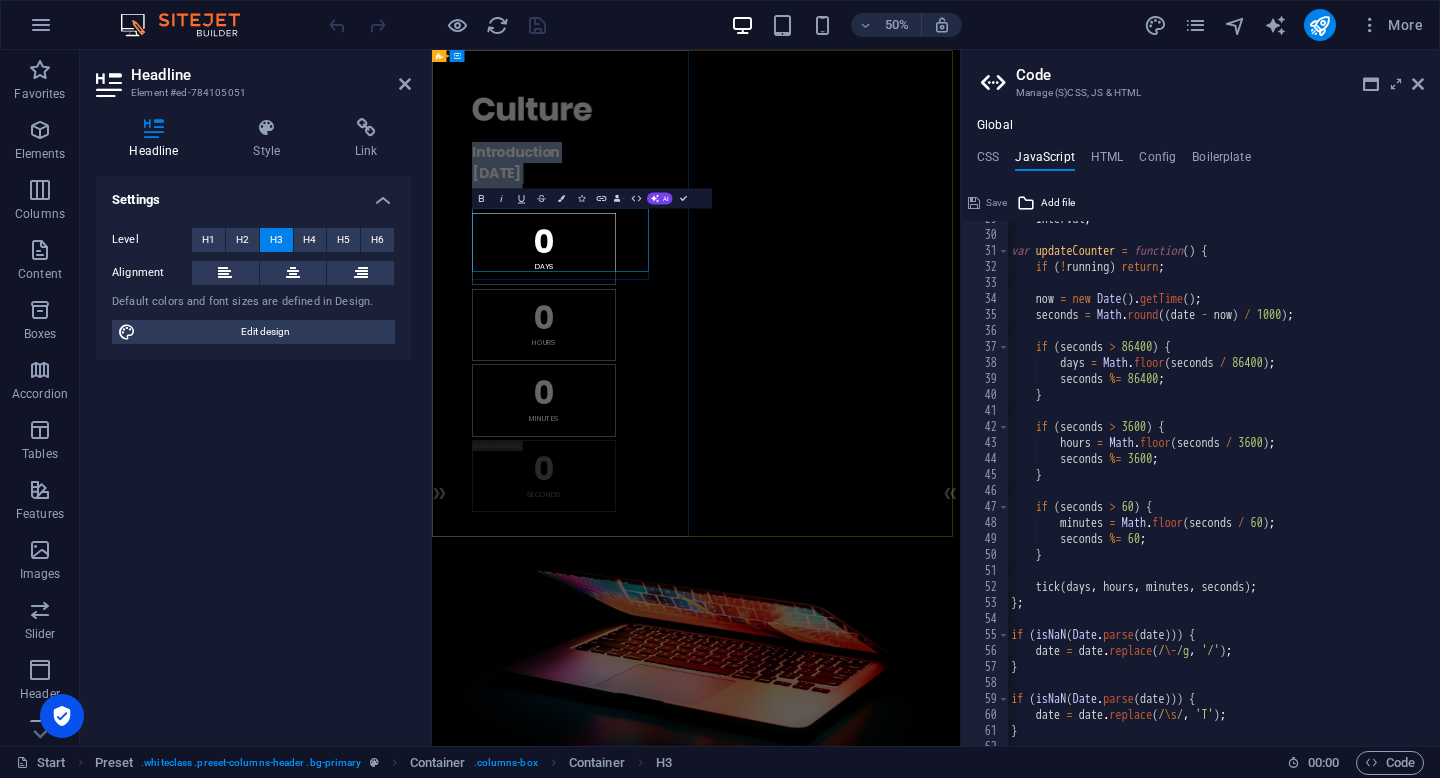 click on "Introduction 10.10.2027 07 p.m." at bounding box center (960, 297) 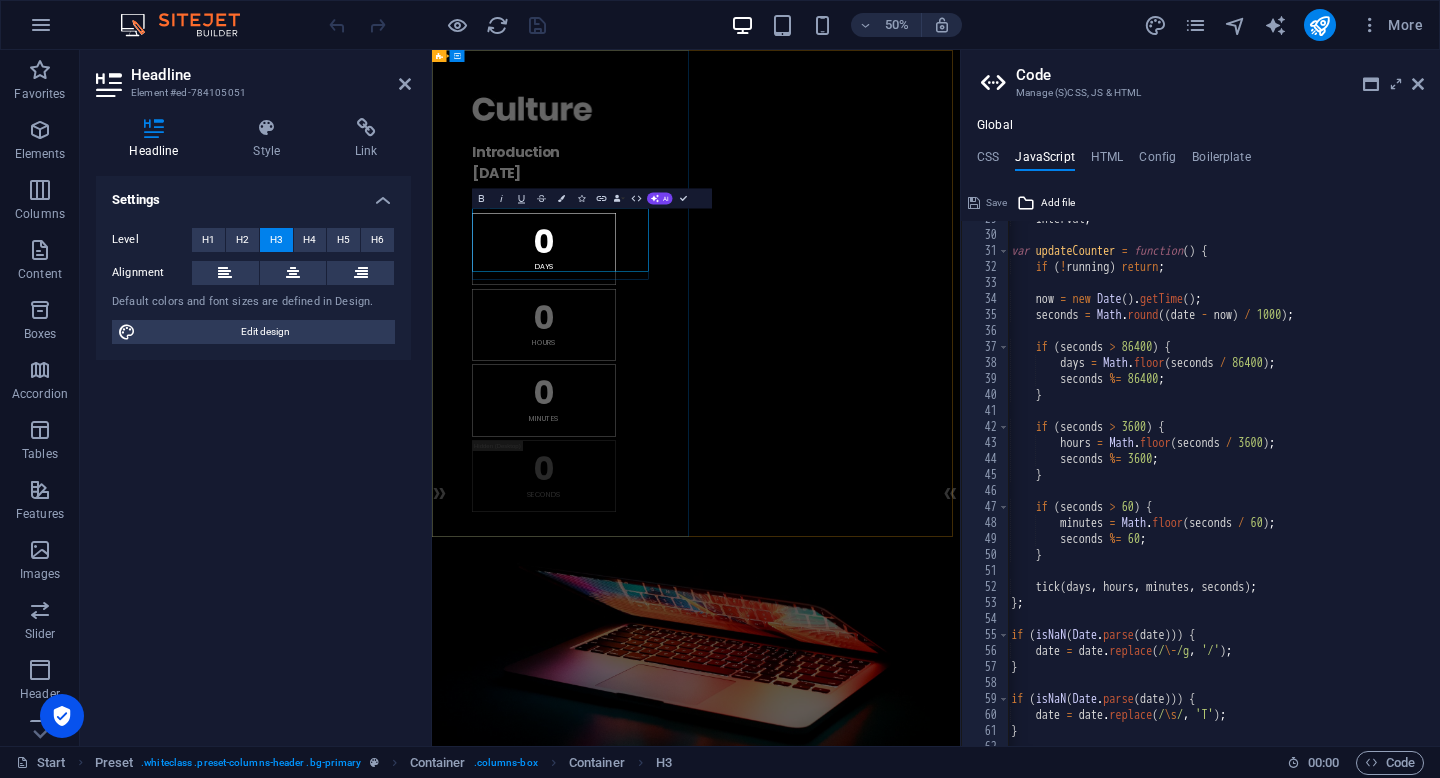 click on "Introduction 10.10.2027 07 p.m." at bounding box center (960, 297) 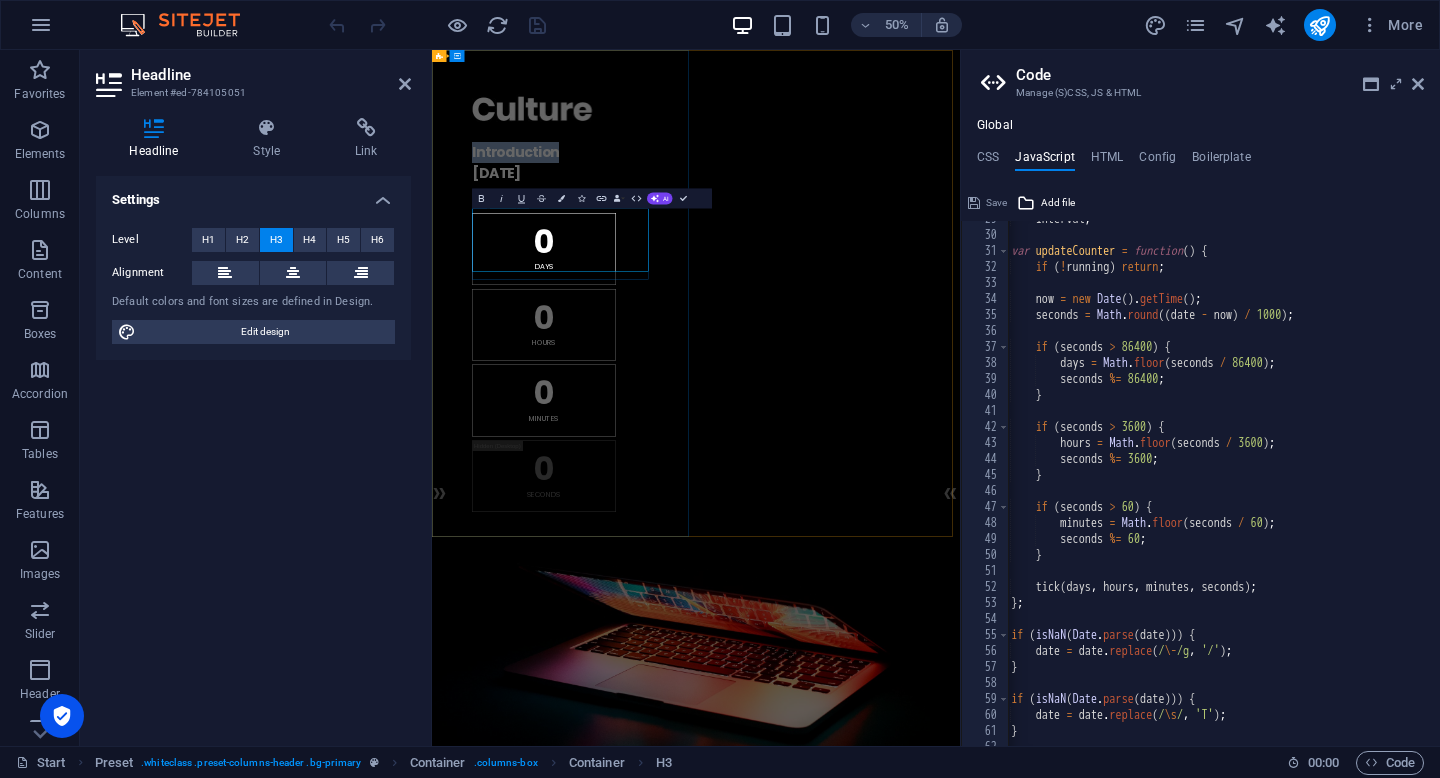 click on "Introduction 10.10.2027 07 p.m." at bounding box center [960, 297] 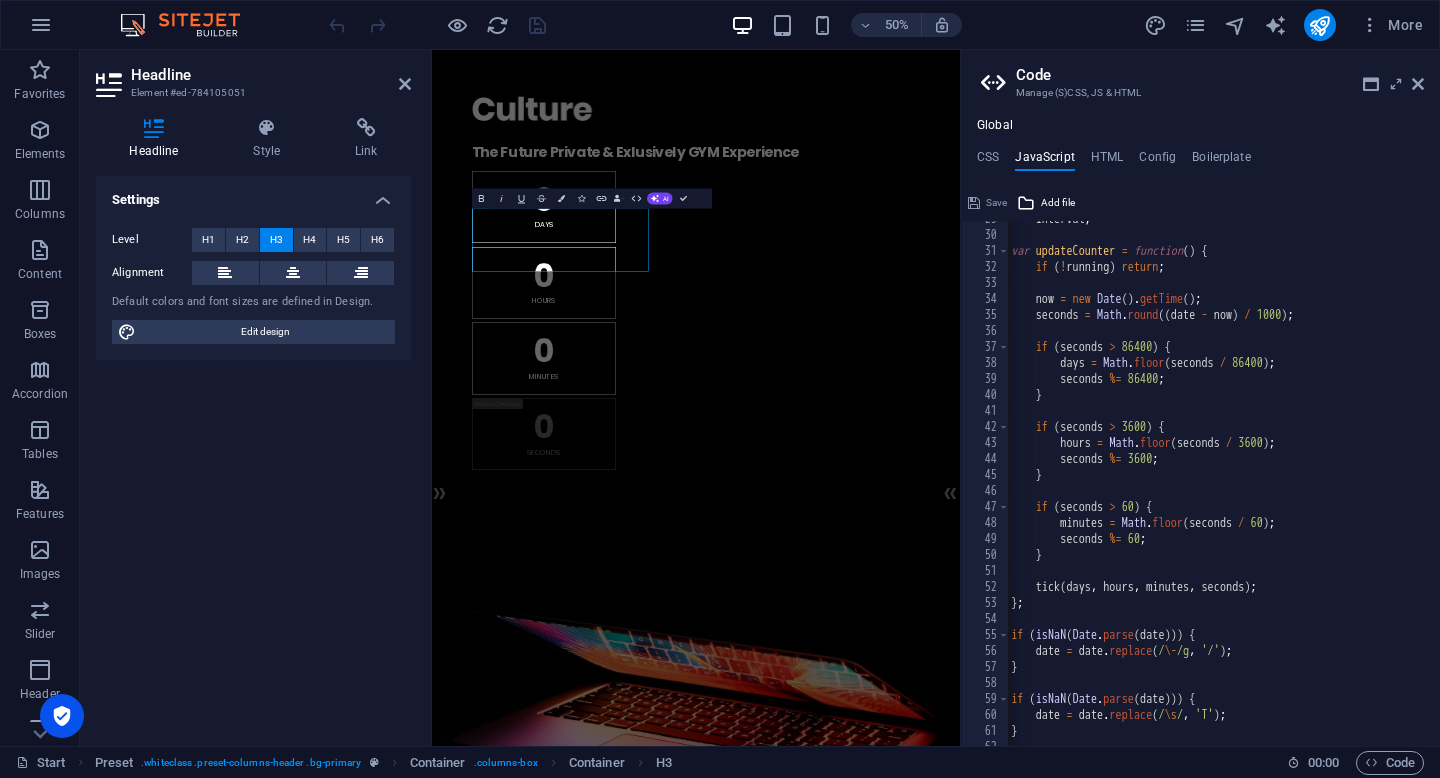click at bounding box center [960, 1569] 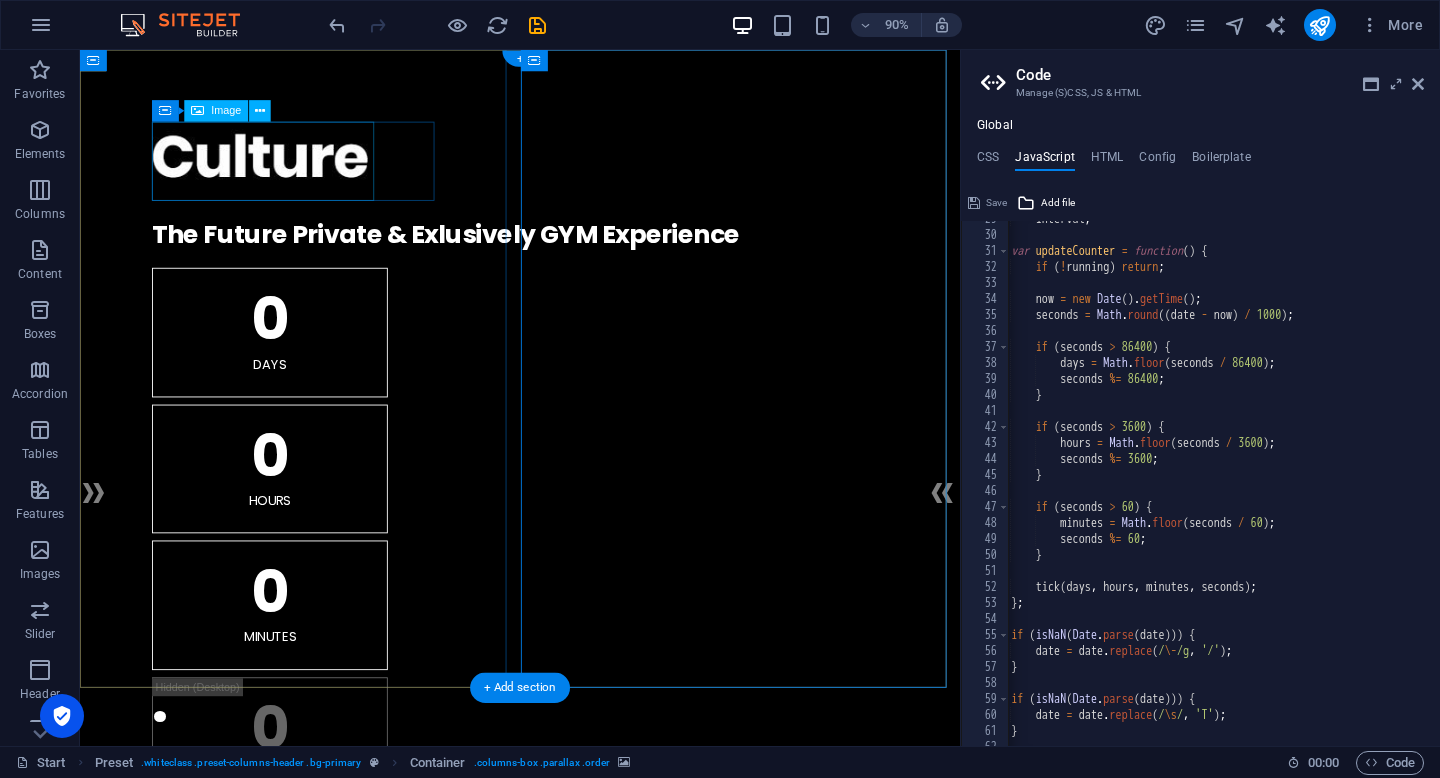 click at bounding box center (569, 174) 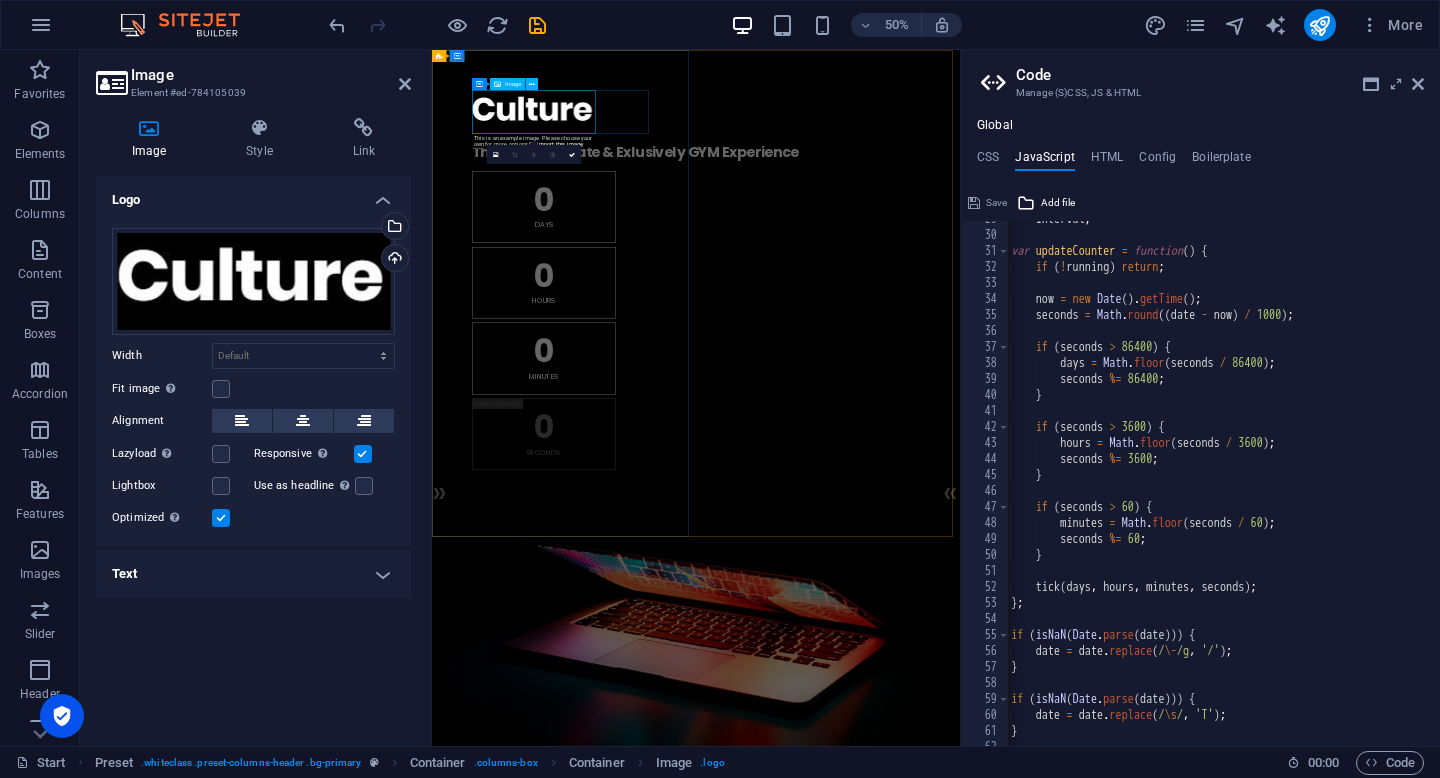 click at bounding box center (960, 174) 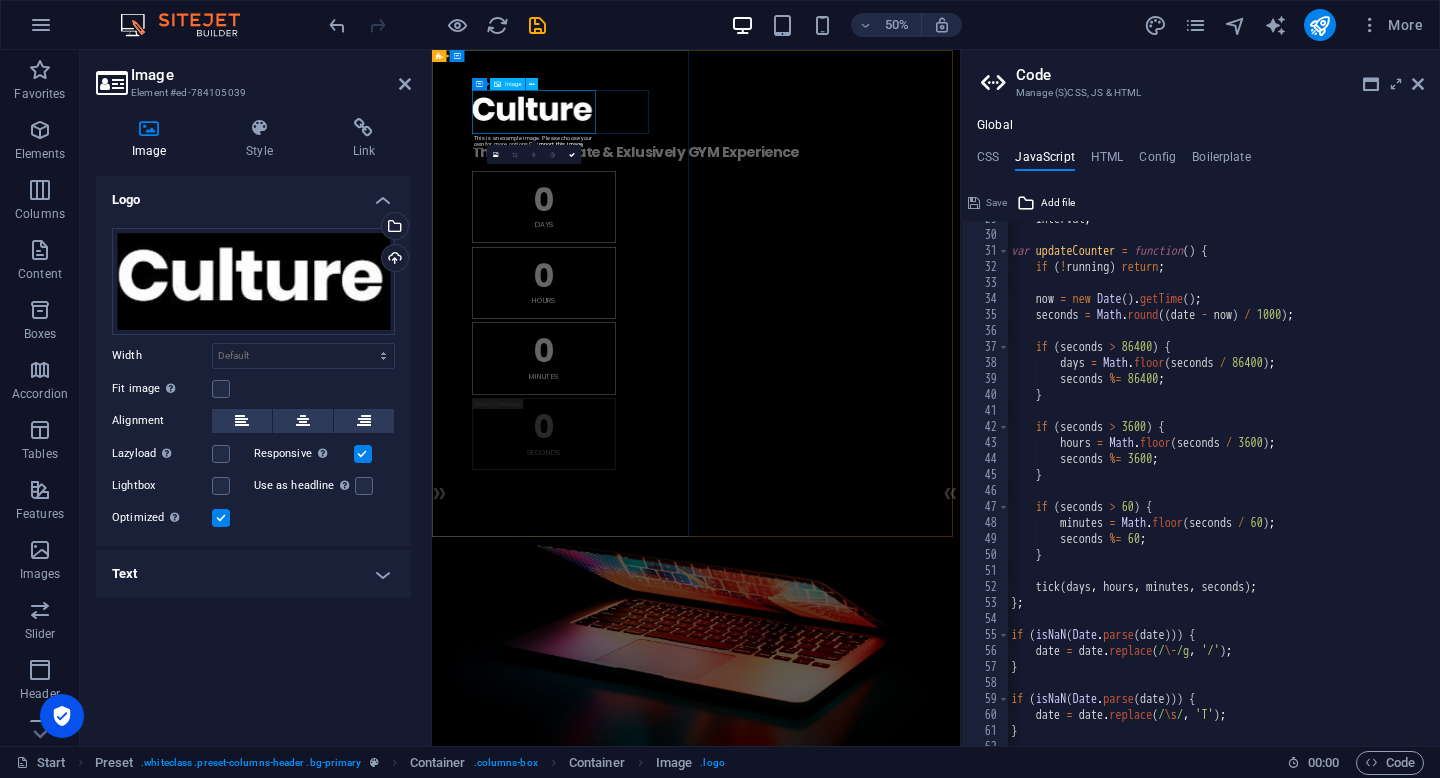 click at bounding box center [960, 174] 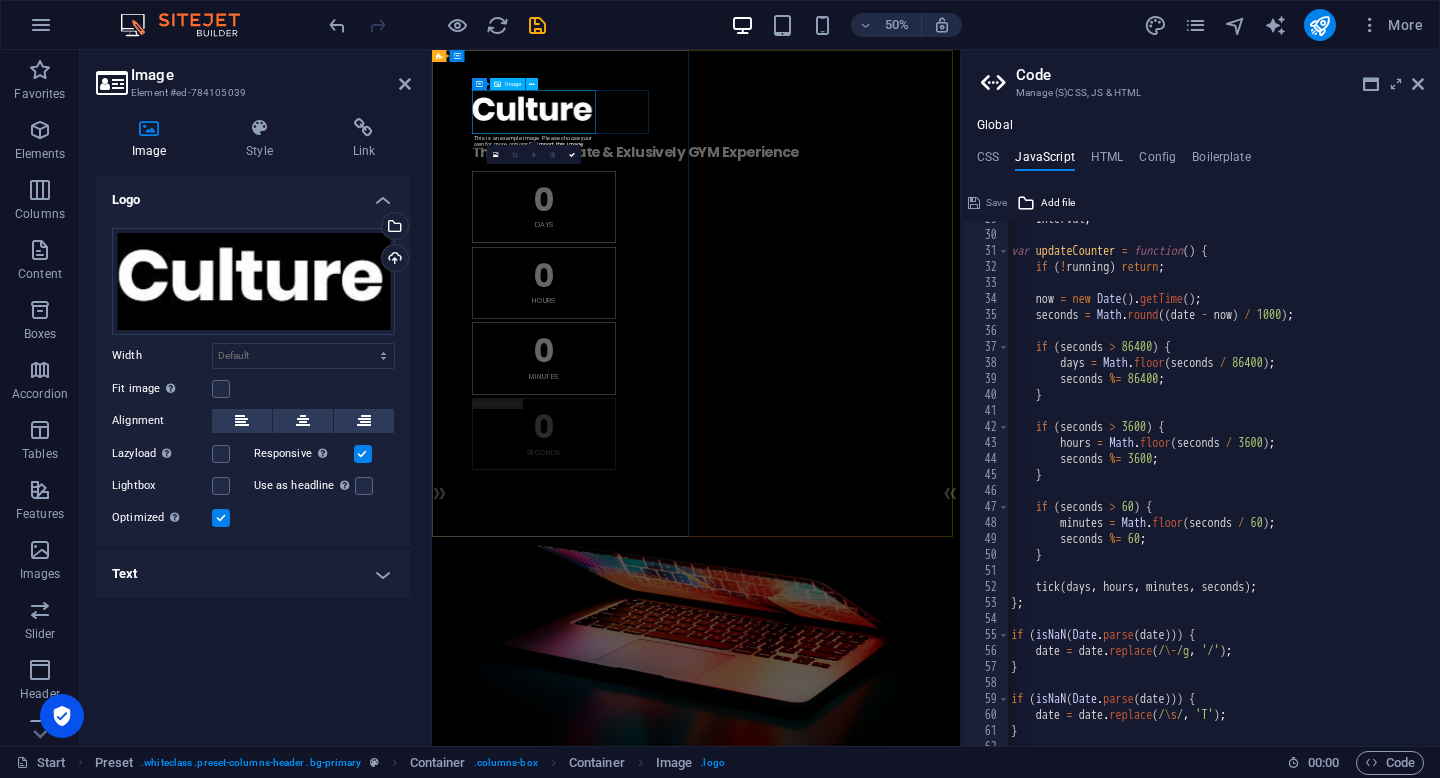 click at bounding box center [960, 174] 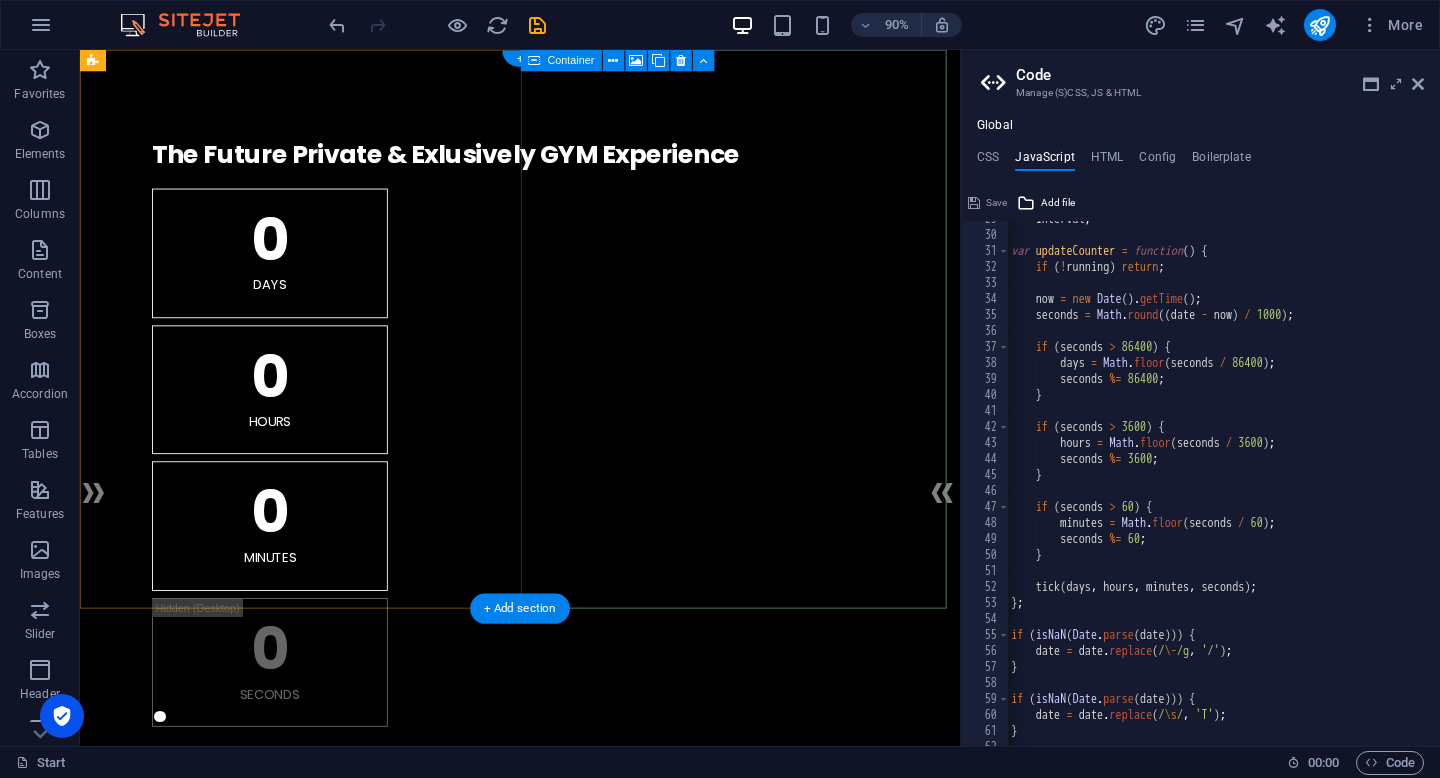 click on "Add elements" at bounding box center [510, 1688] 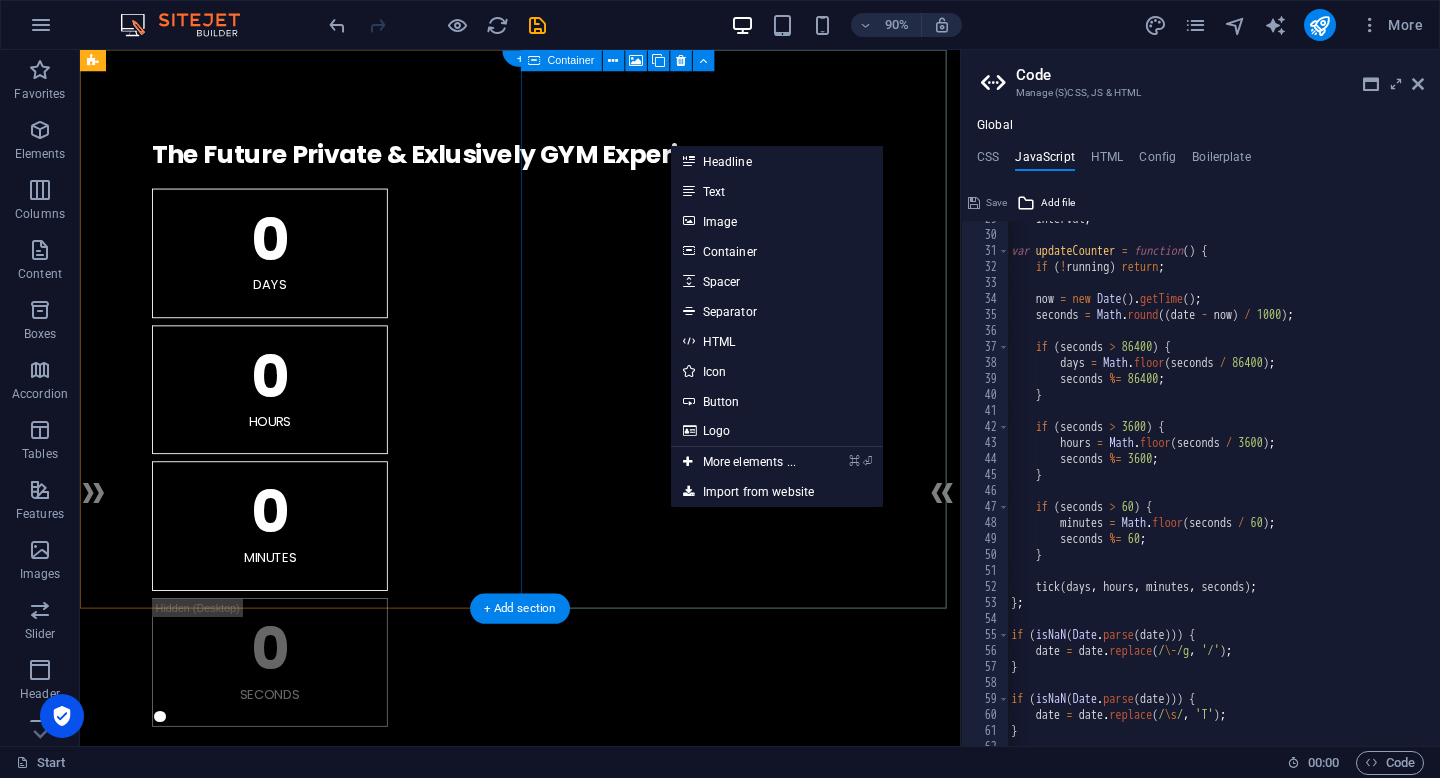 click on "Drop content here or  Add elements  Paste clipboard" at bounding box center [569, 1658] 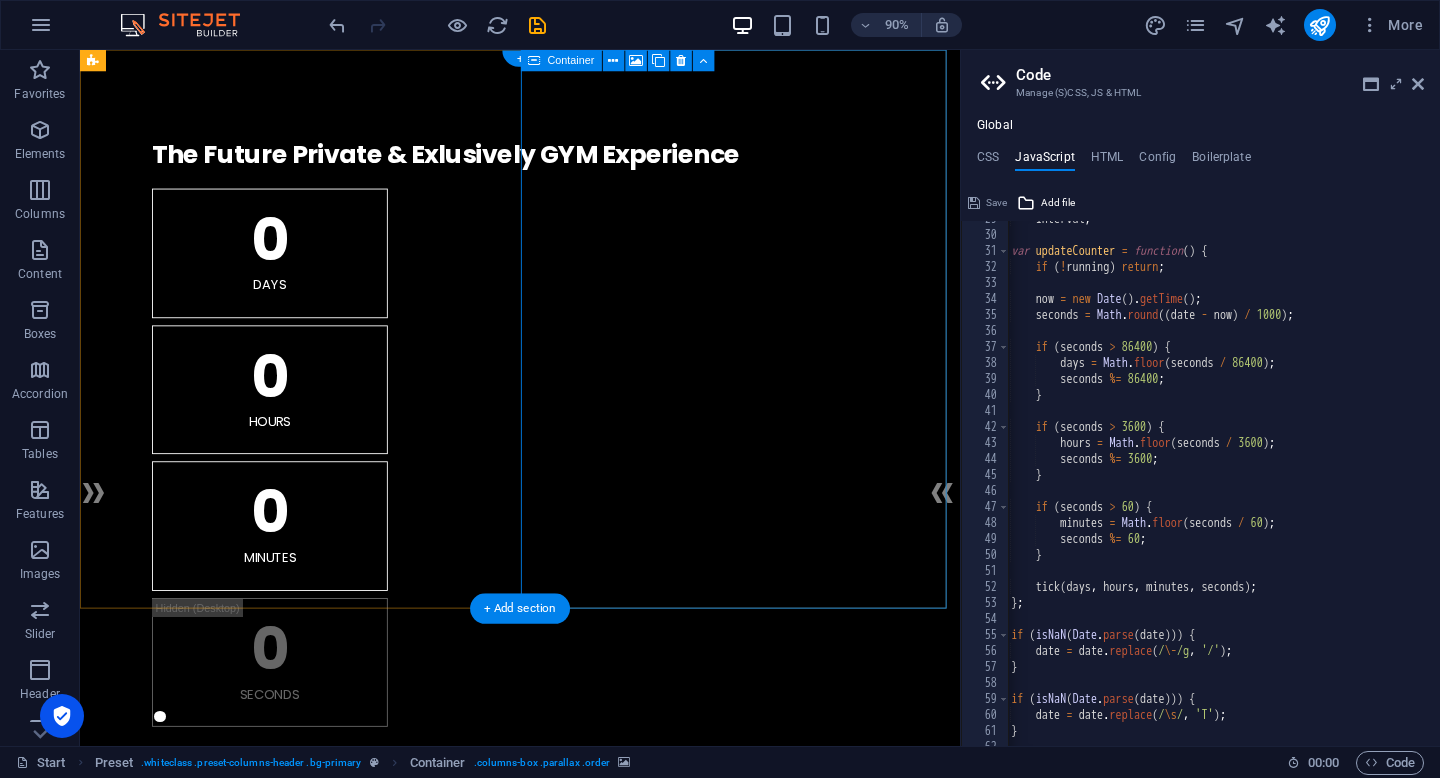 click on "Add elements" at bounding box center [510, 1688] 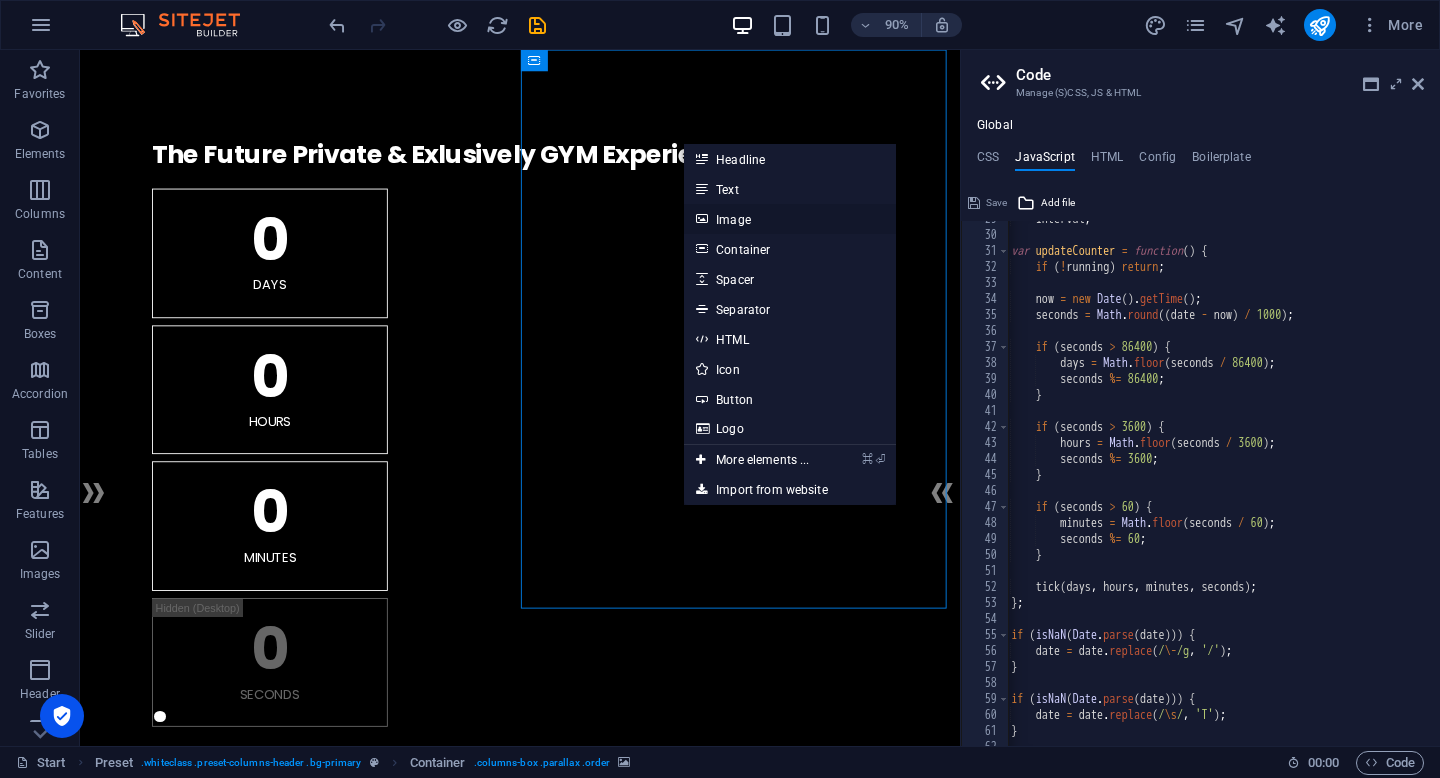 click on "Image" at bounding box center [790, 219] 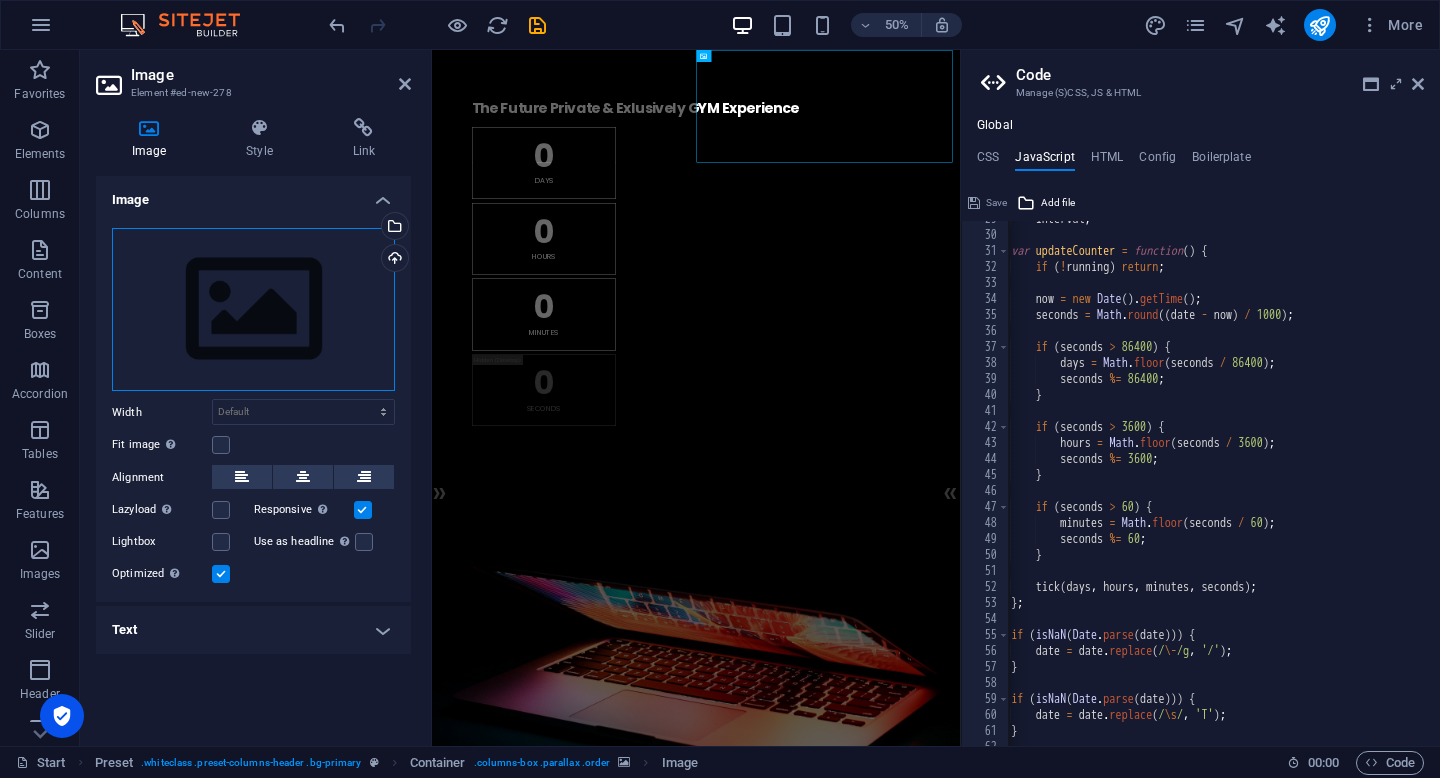 click on "Drag files here, click to choose files or select files from Files or our free stock photos & videos" at bounding box center (253, 310) 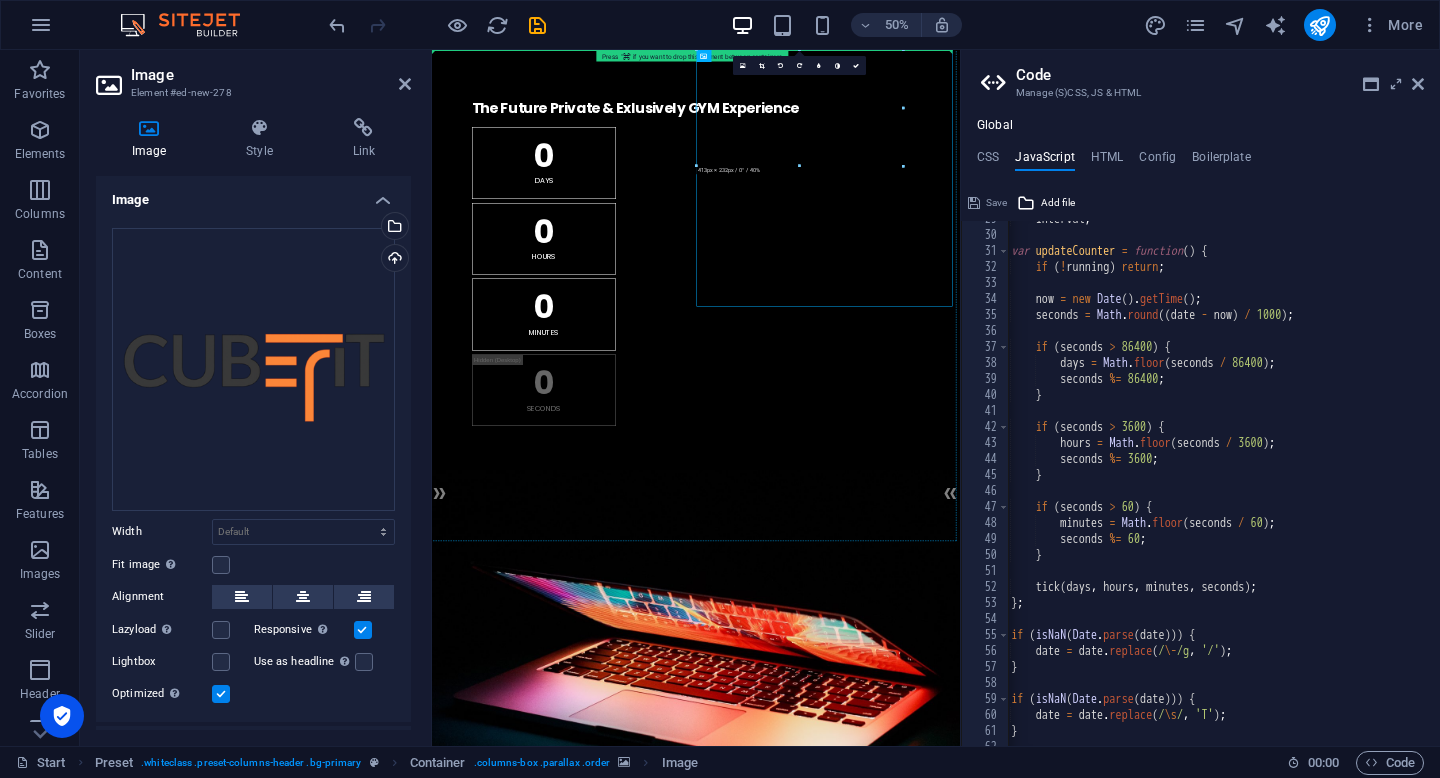 drag, startPoint x: 1208, startPoint y: 328, endPoint x: 908, endPoint y: 334, distance: 300.06 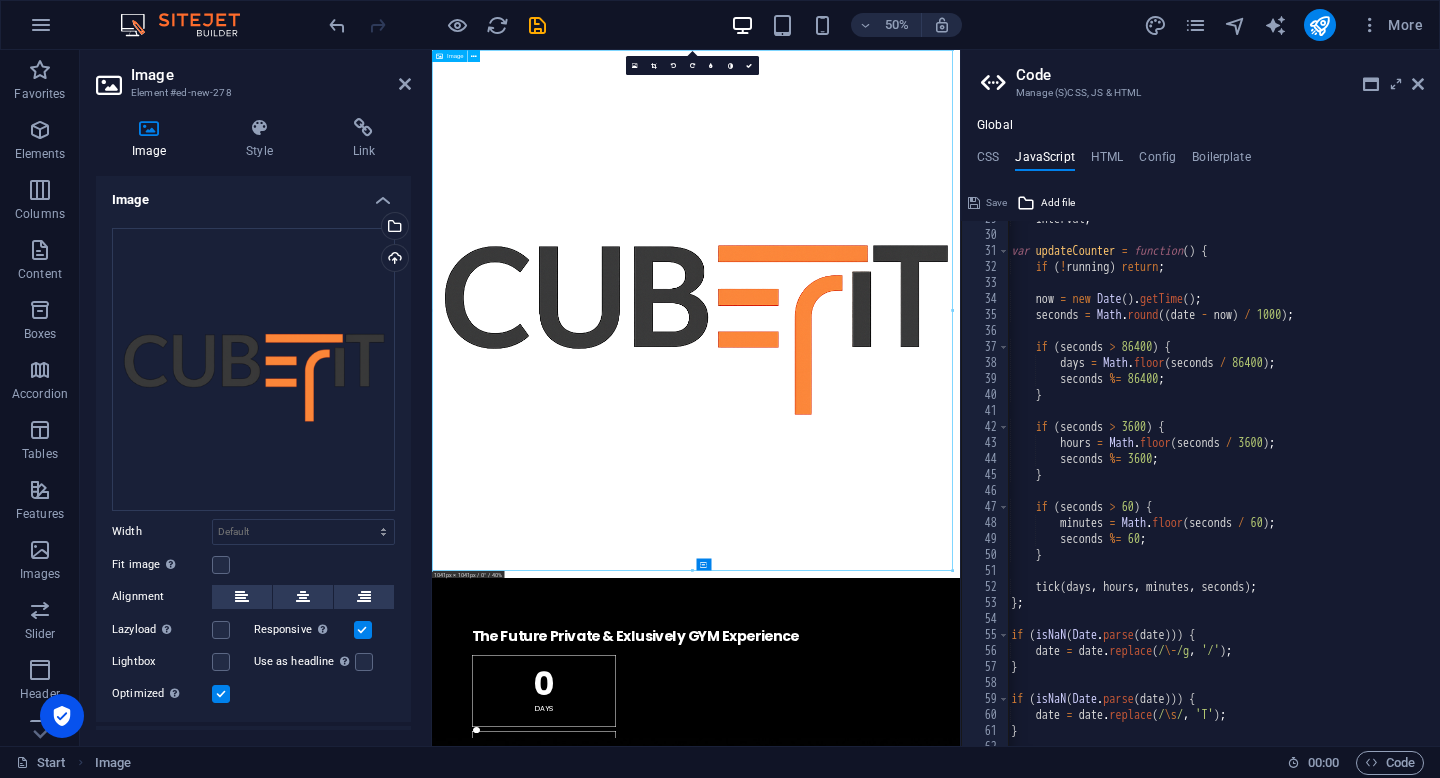 click at bounding box center (960, 578) 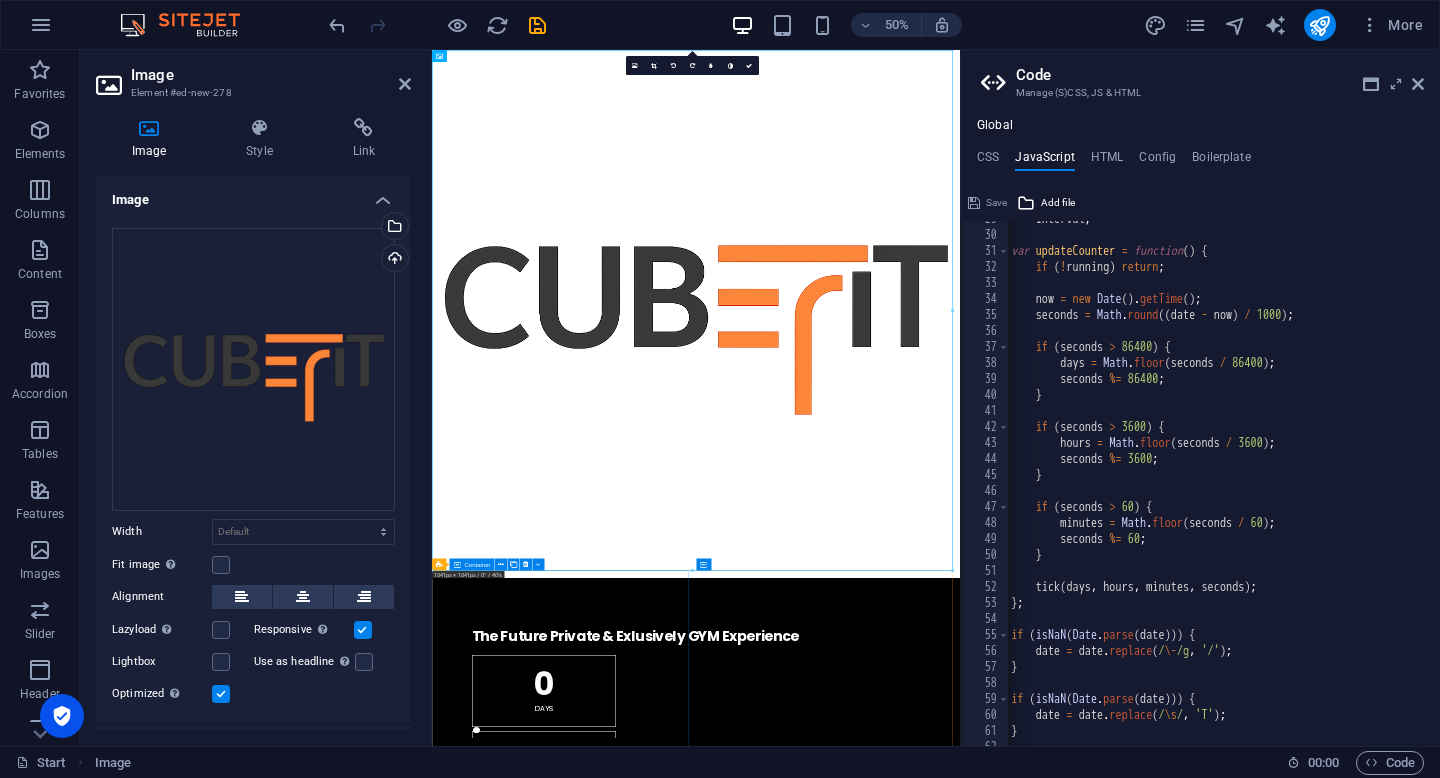 click on ". The Future Private & Exlusively GYM Experience 0 Days 0 Hours 0 Minutes 0 Seconds" at bounding box center (960, 1522) 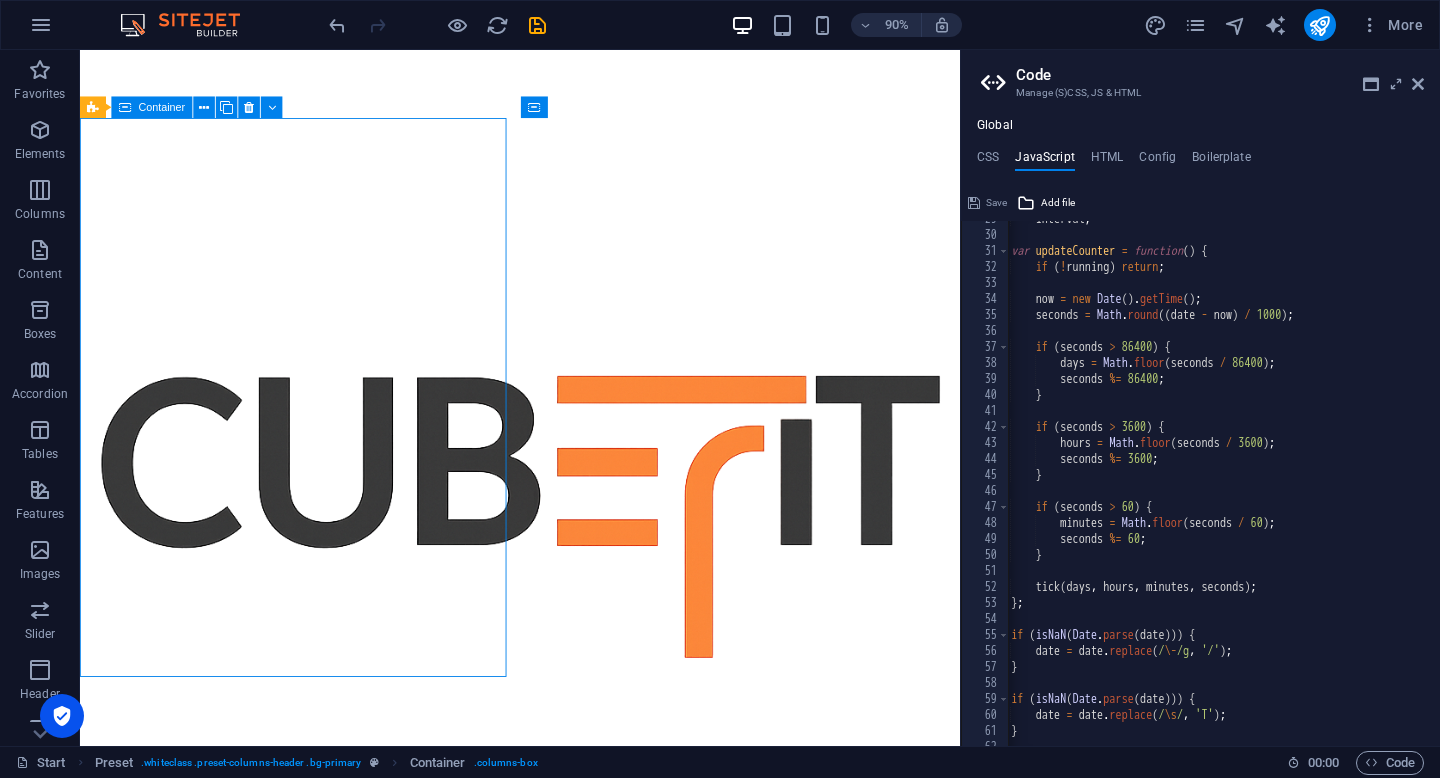 click at bounding box center [569, 1939] 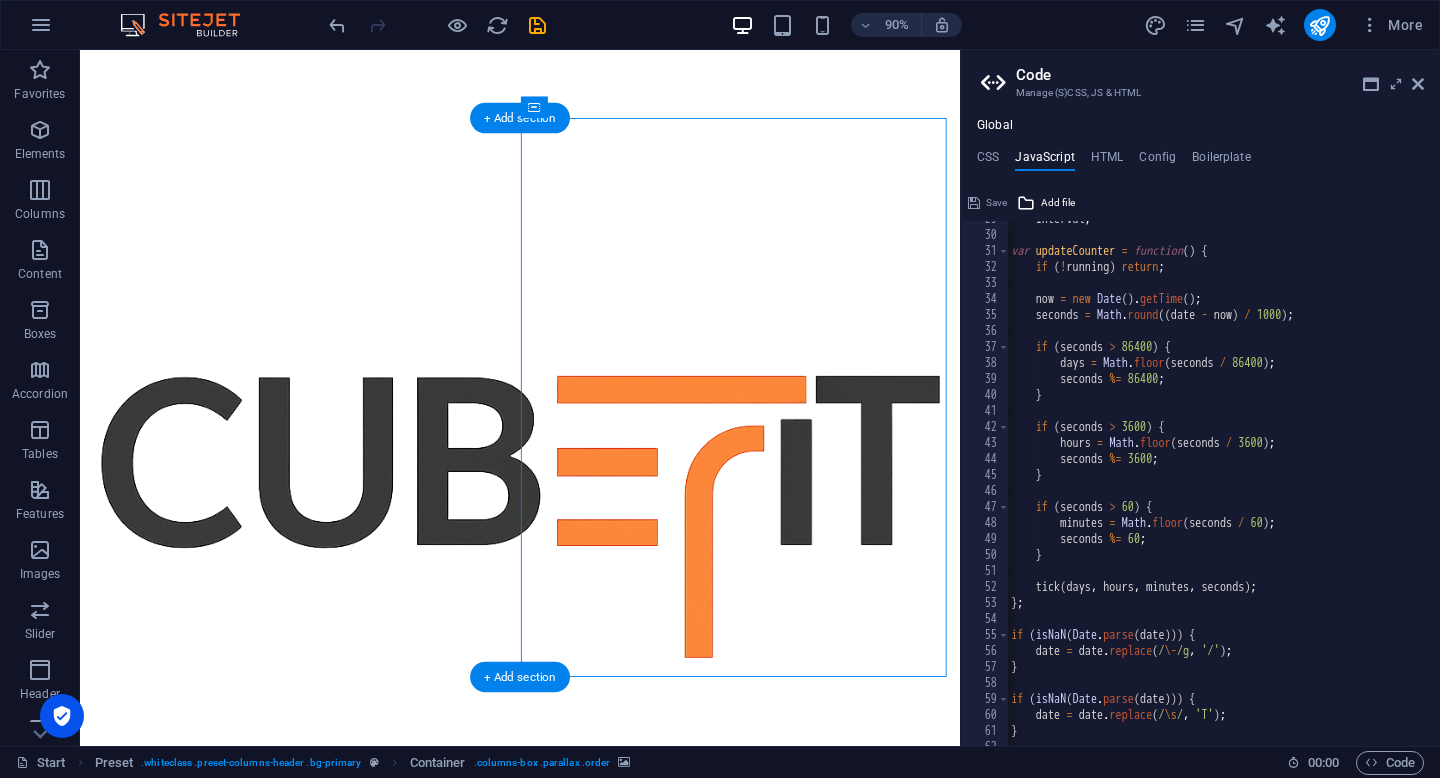 click at bounding box center (569, 1939) 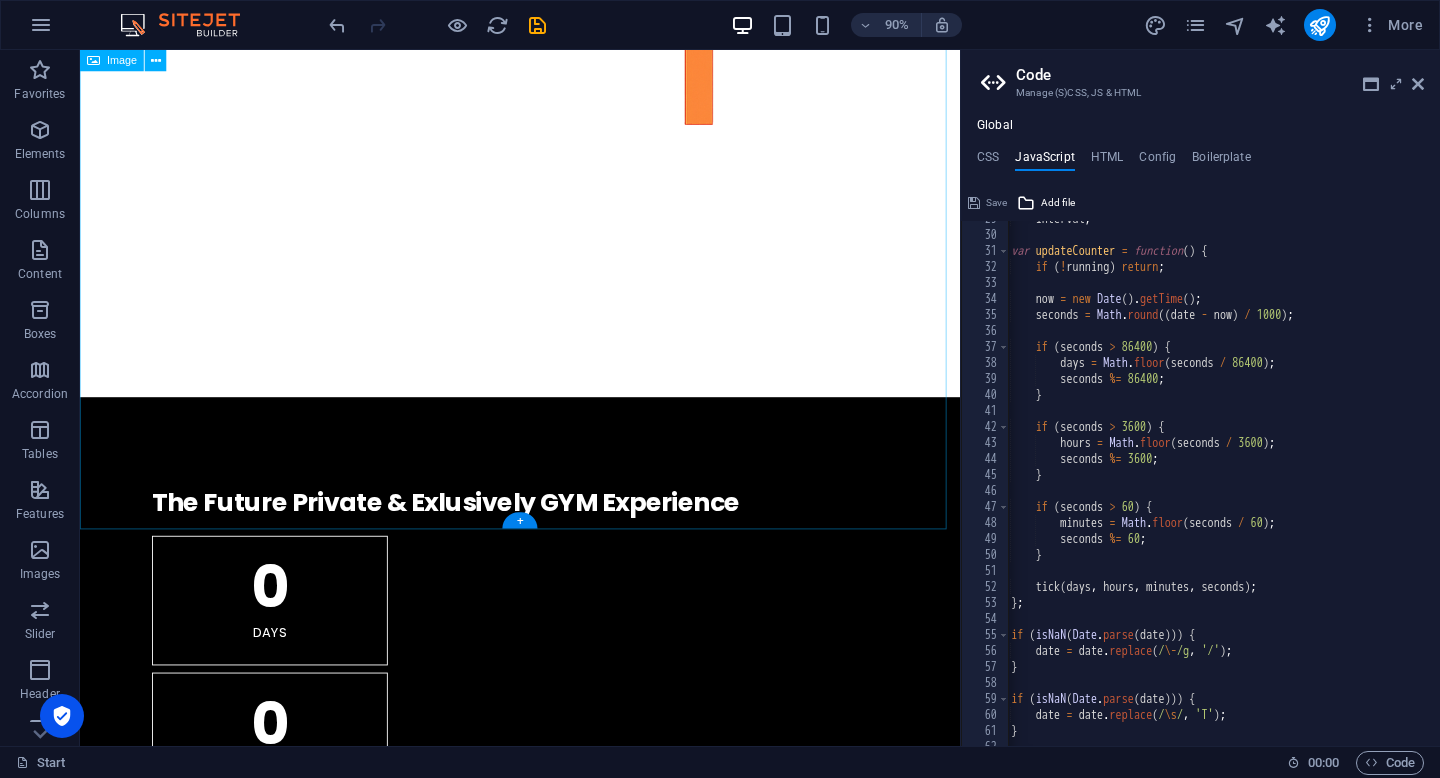 scroll, scrollTop: 0, scrollLeft: 0, axis: both 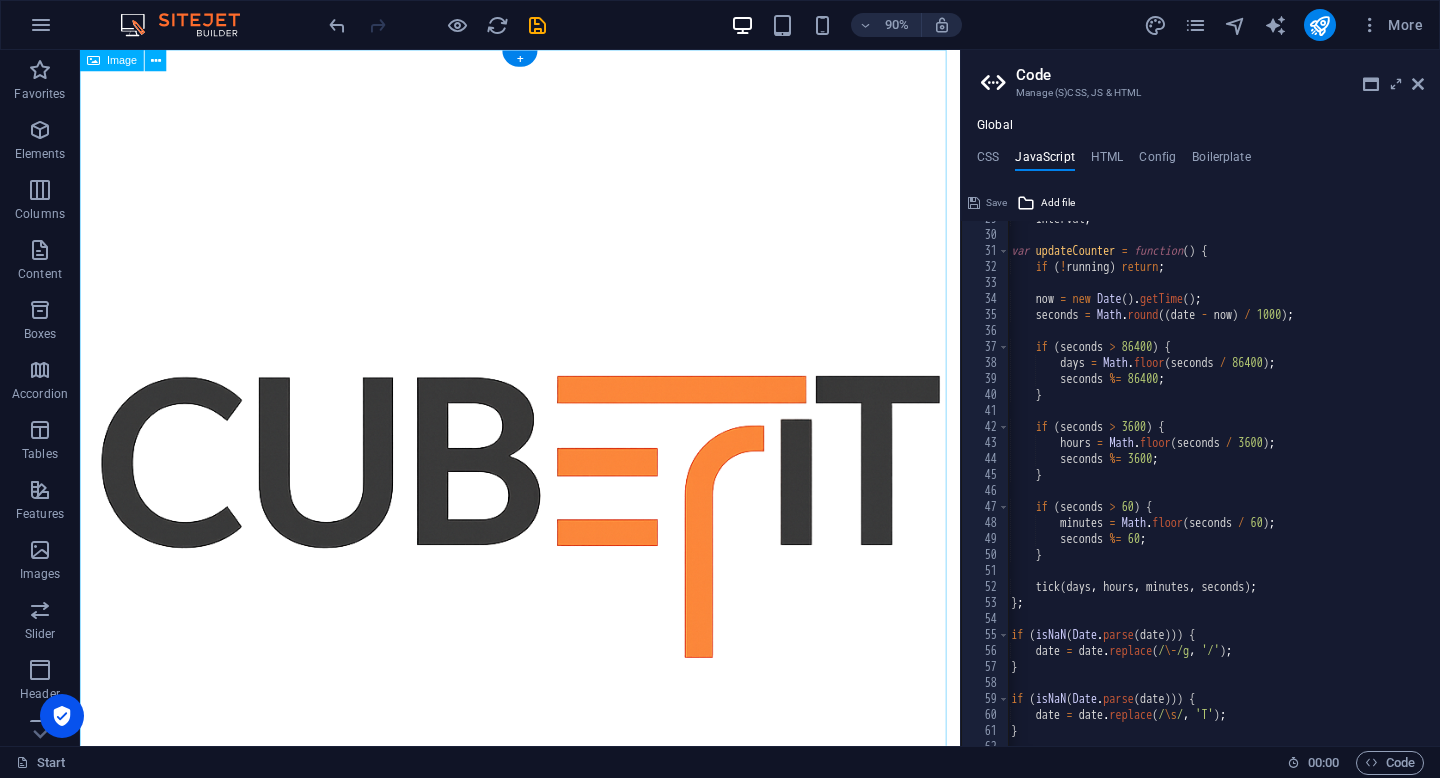 click at bounding box center [569, 539] 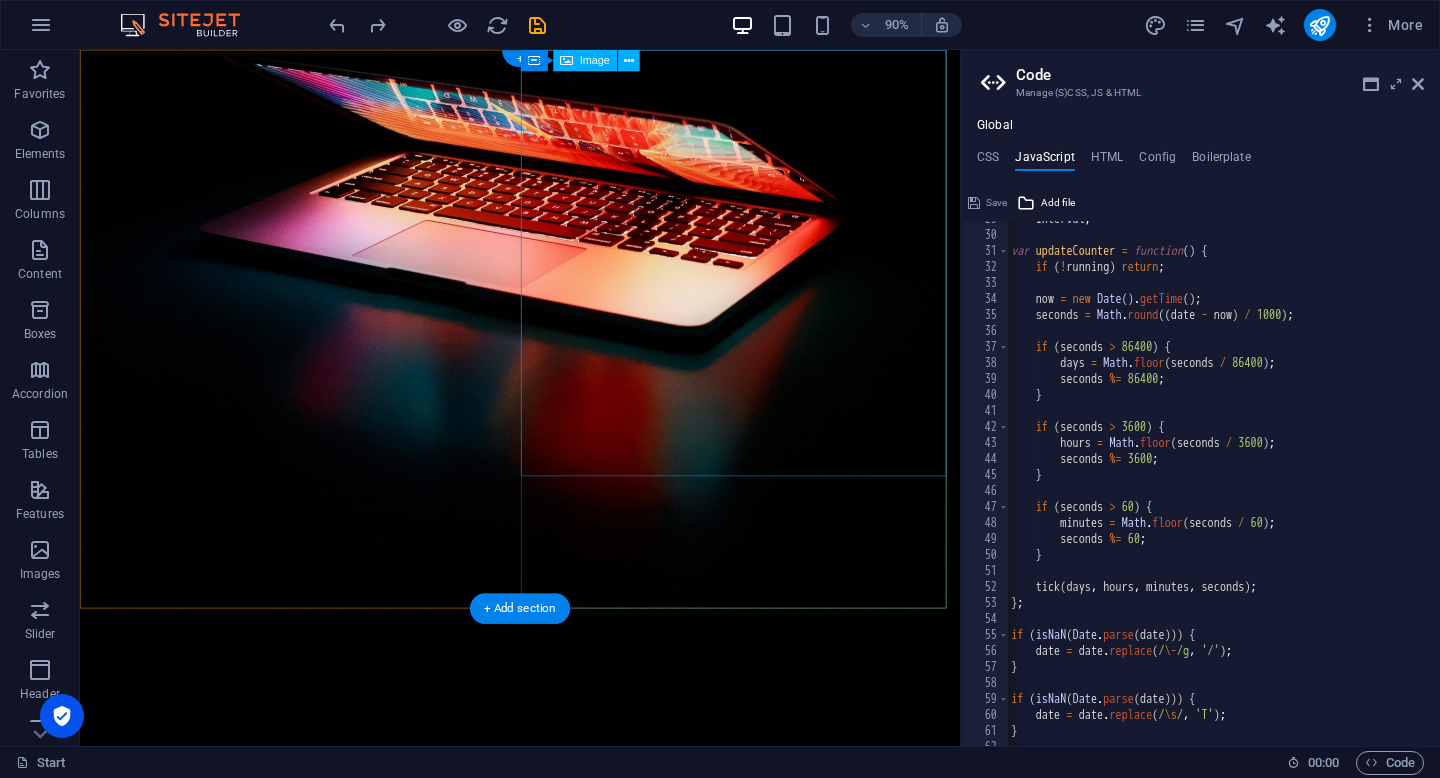 scroll, scrollTop: 0, scrollLeft: 0, axis: both 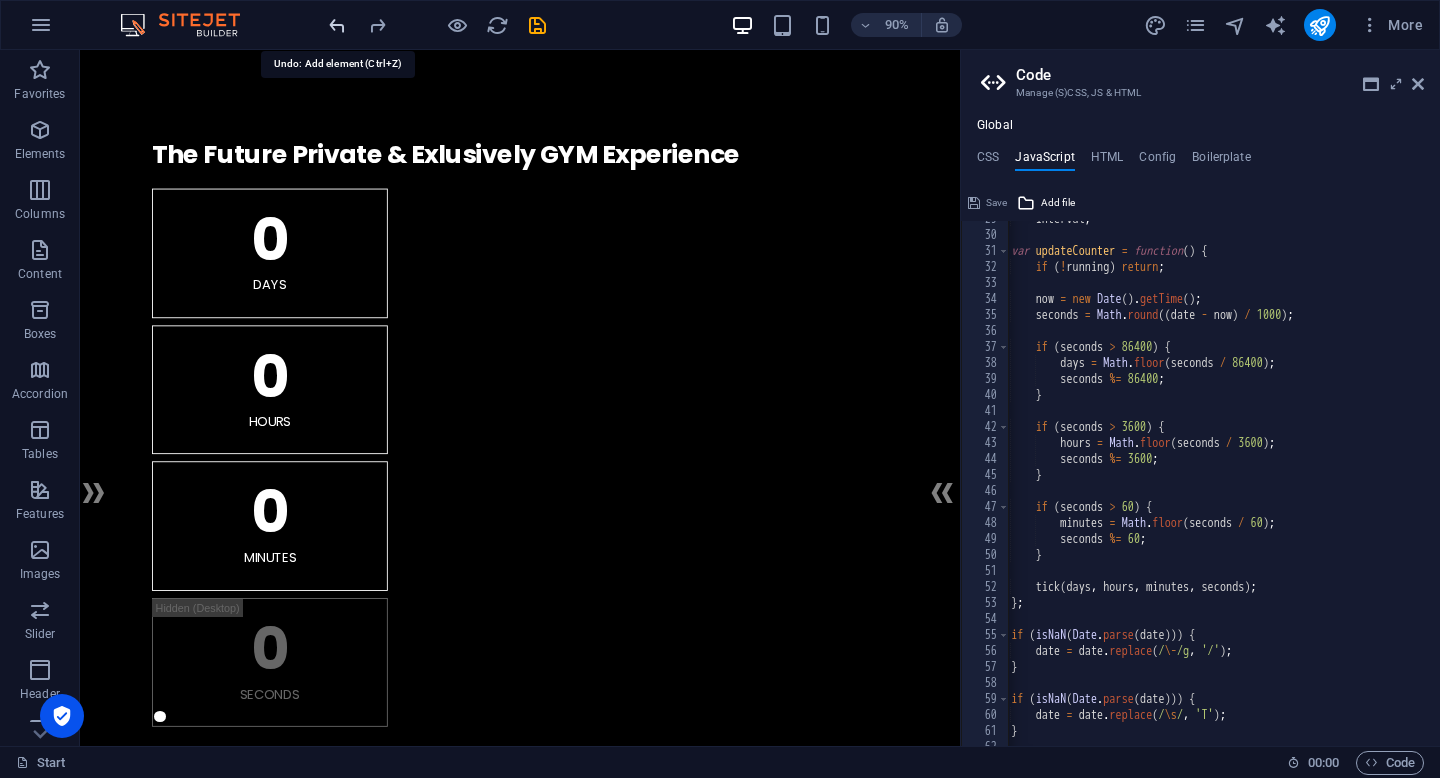 click at bounding box center [337, 25] 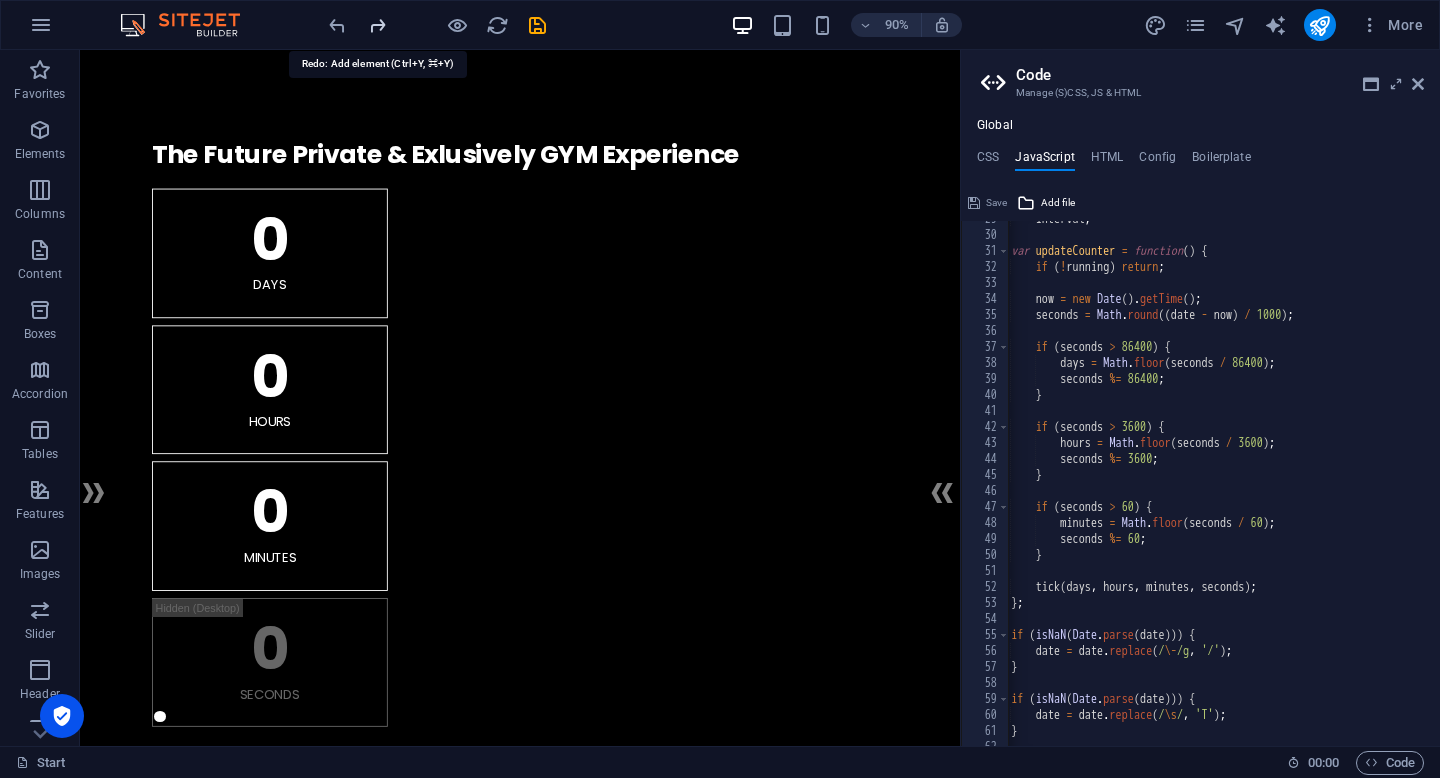 click at bounding box center [377, 25] 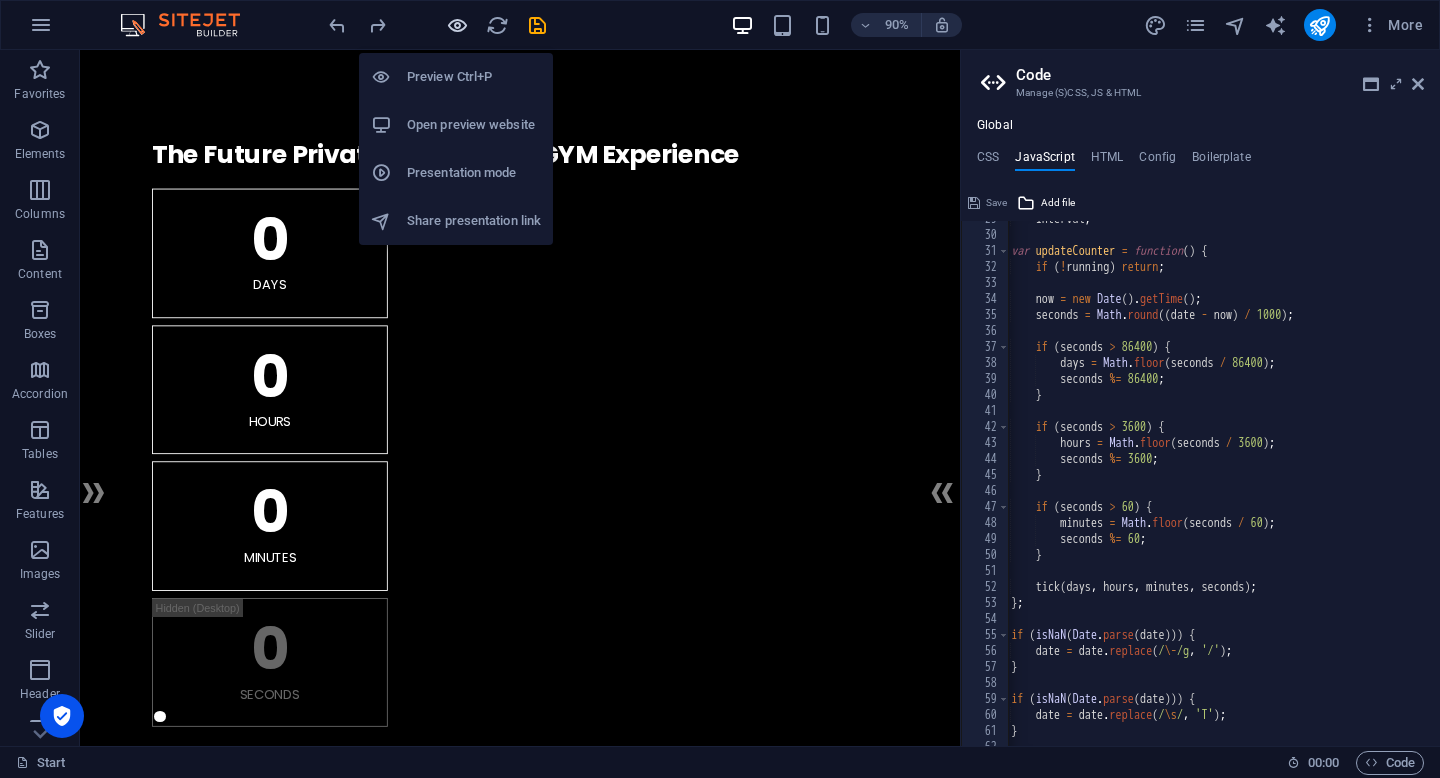 click at bounding box center [457, 25] 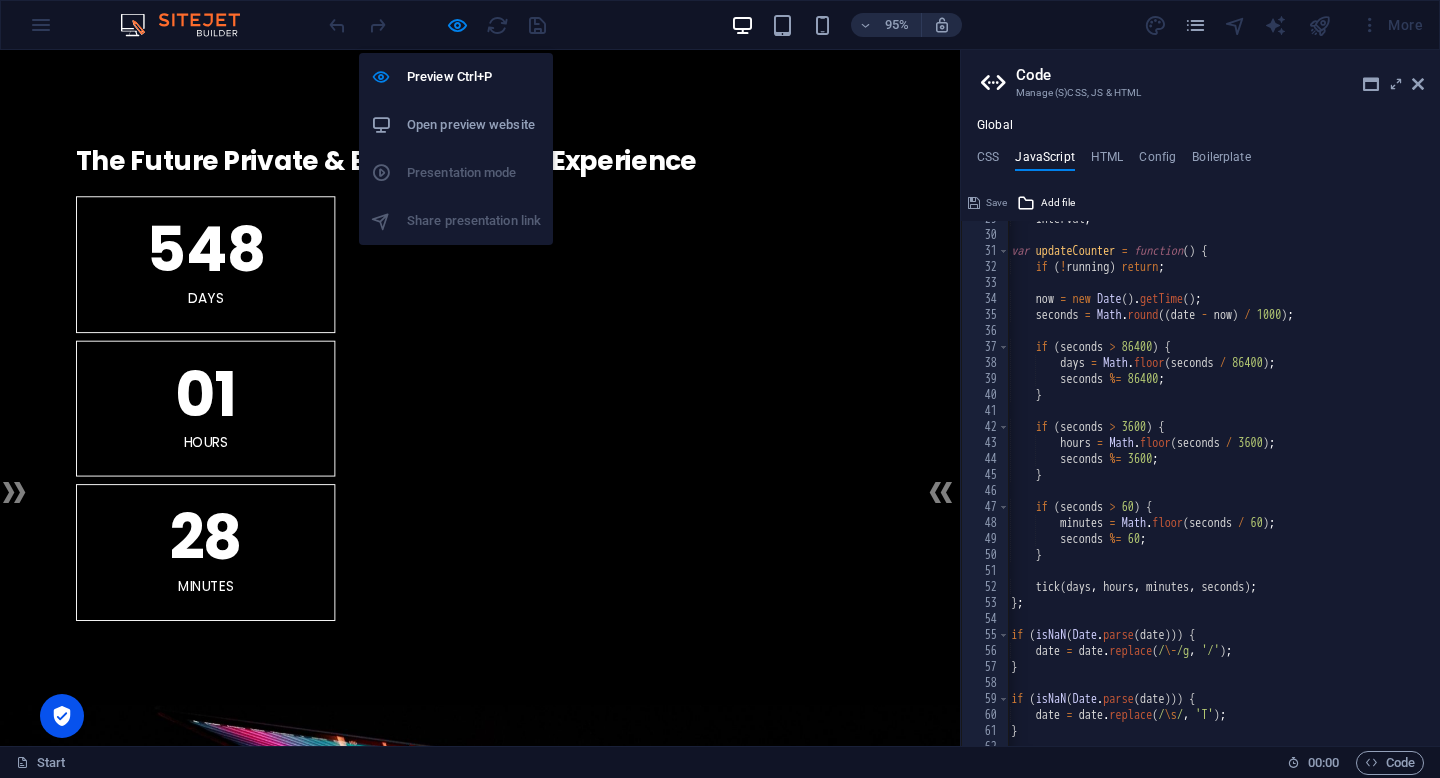 click on "Open preview website" at bounding box center (474, 125) 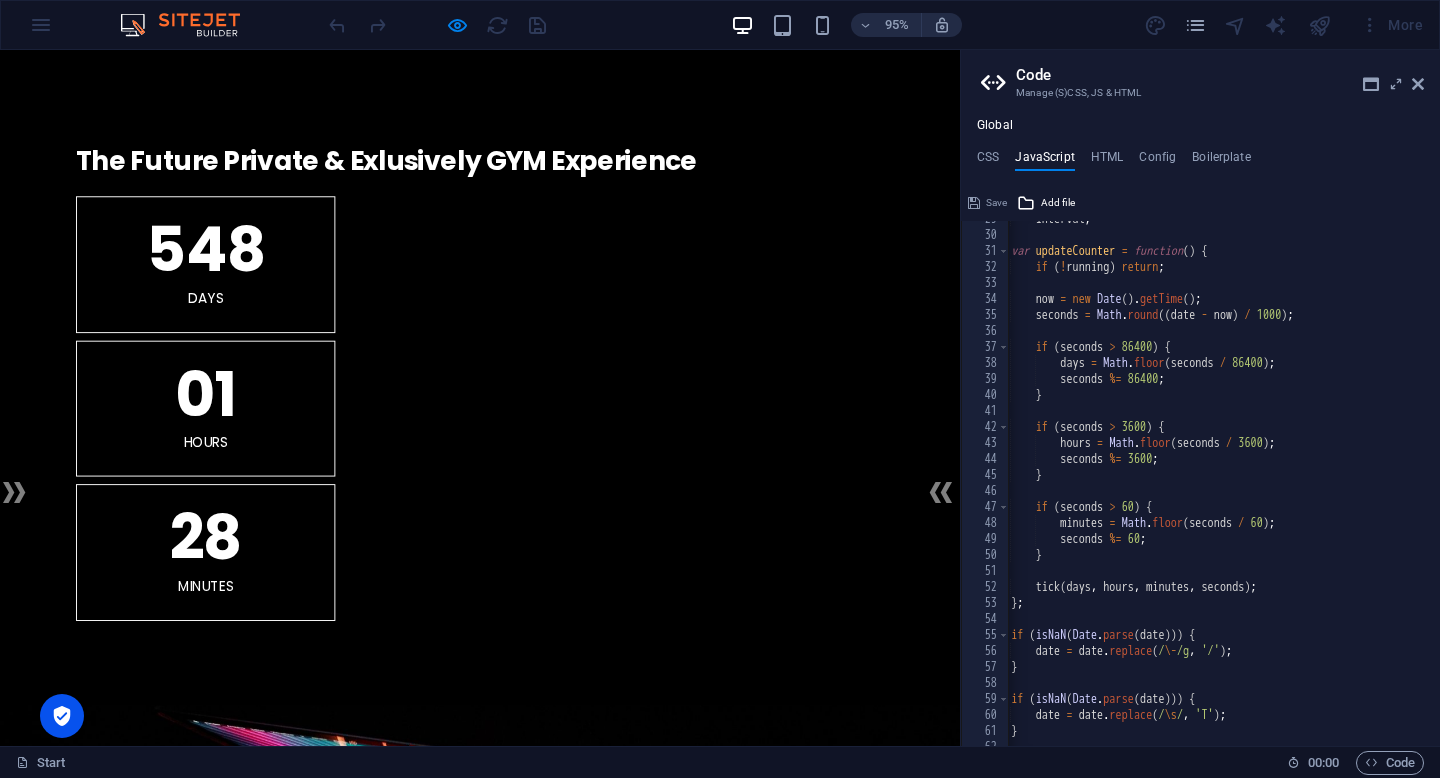 click at bounding box center (505, 1867) 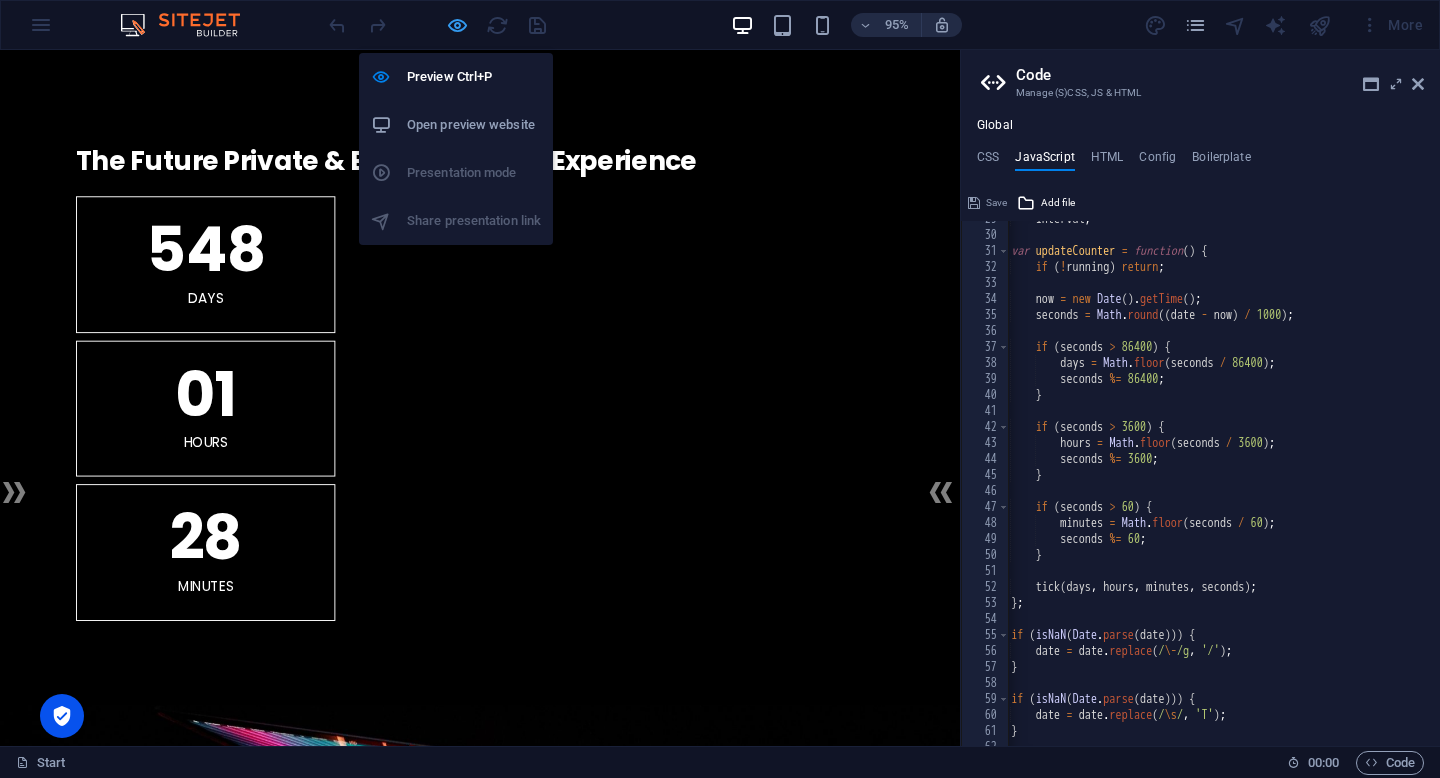 click at bounding box center [457, 25] 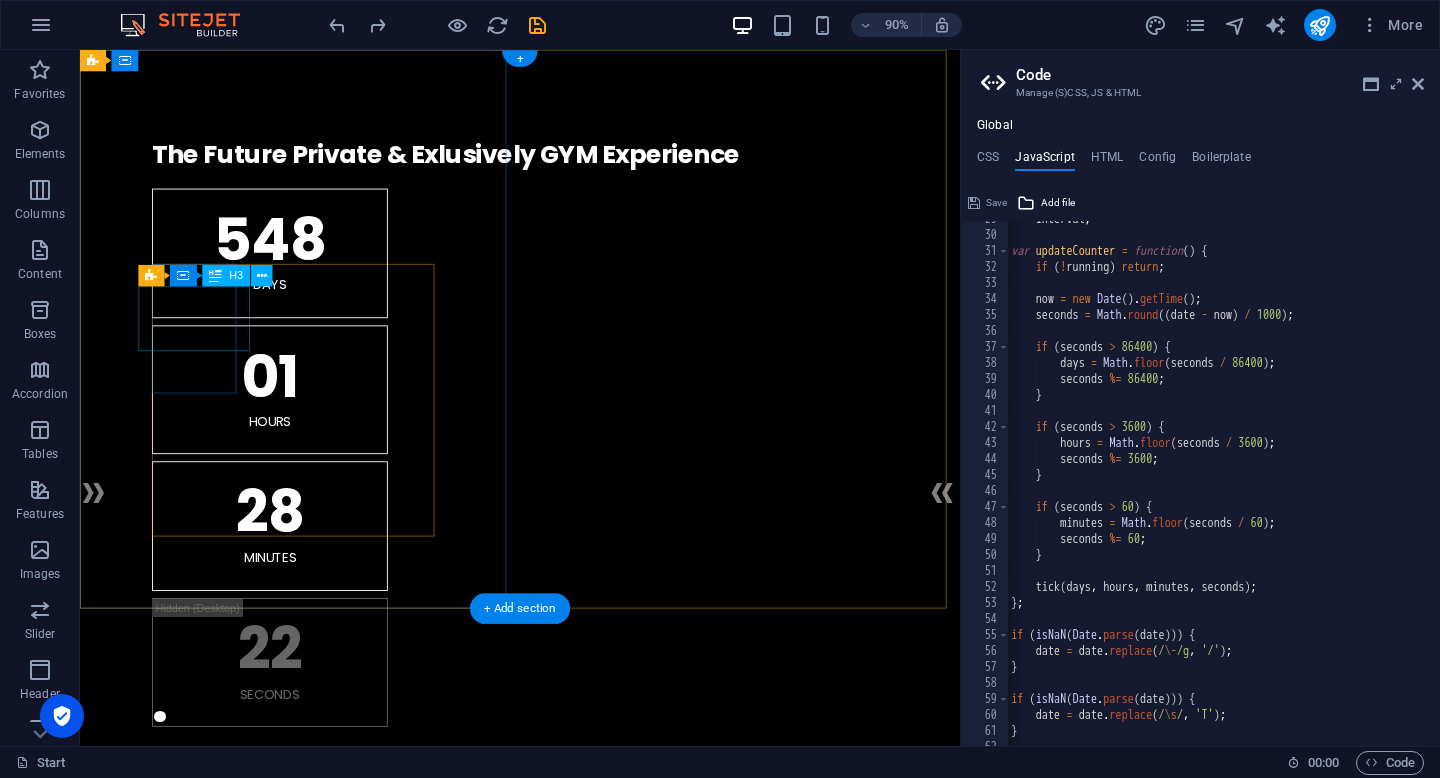 click on "548" at bounding box center [291, 261] 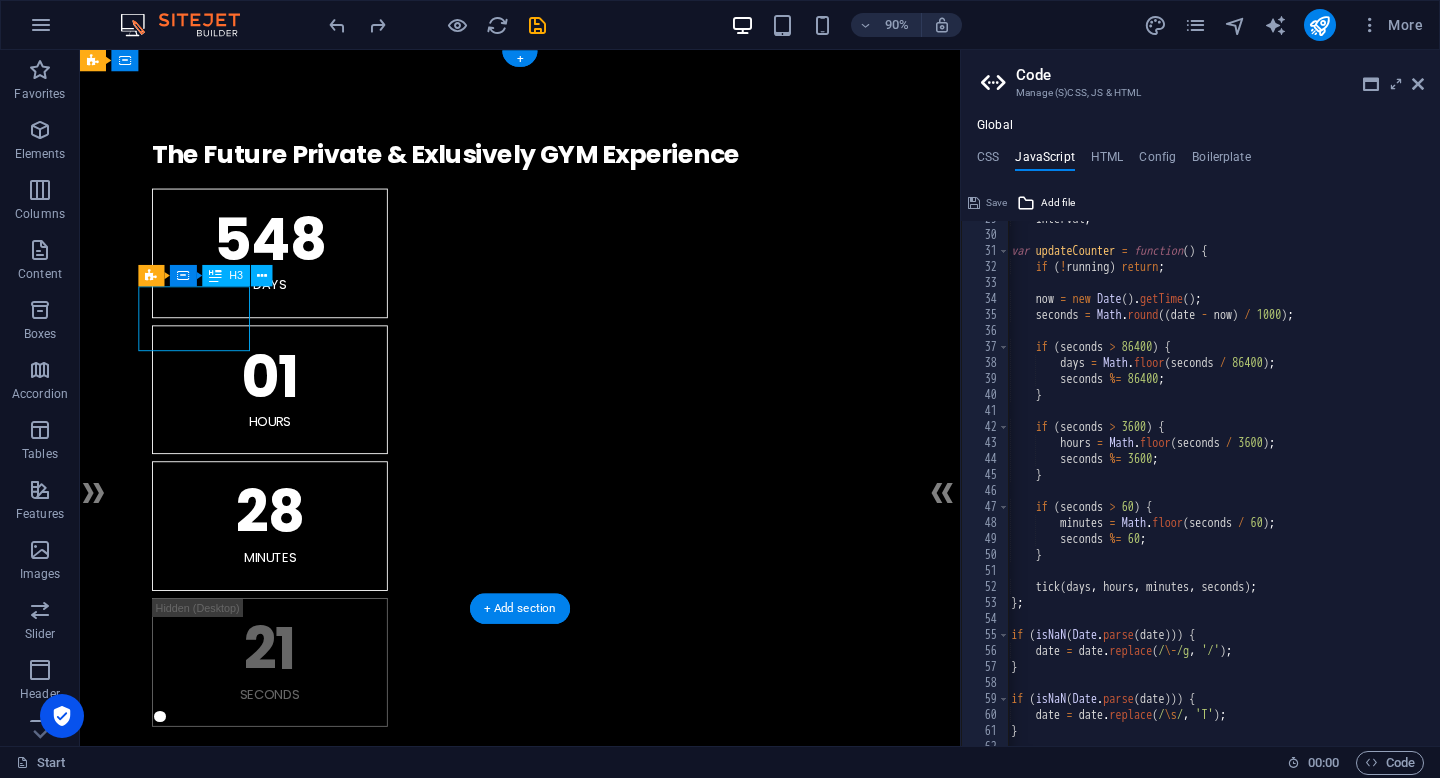 click on "548" at bounding box center (291, 261) 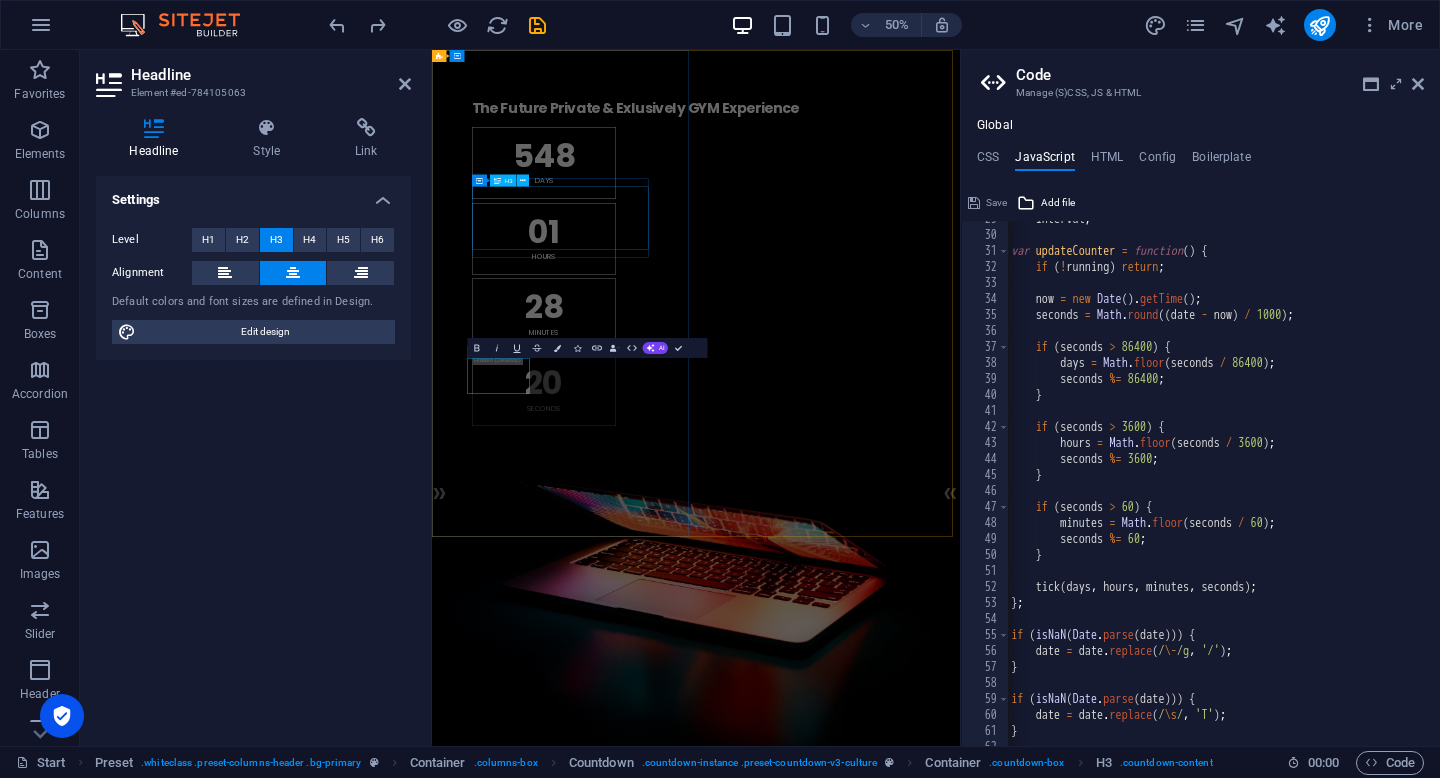 click on "The Future Private & Exlusively GYM Experience" at bounding box center (960, 167) 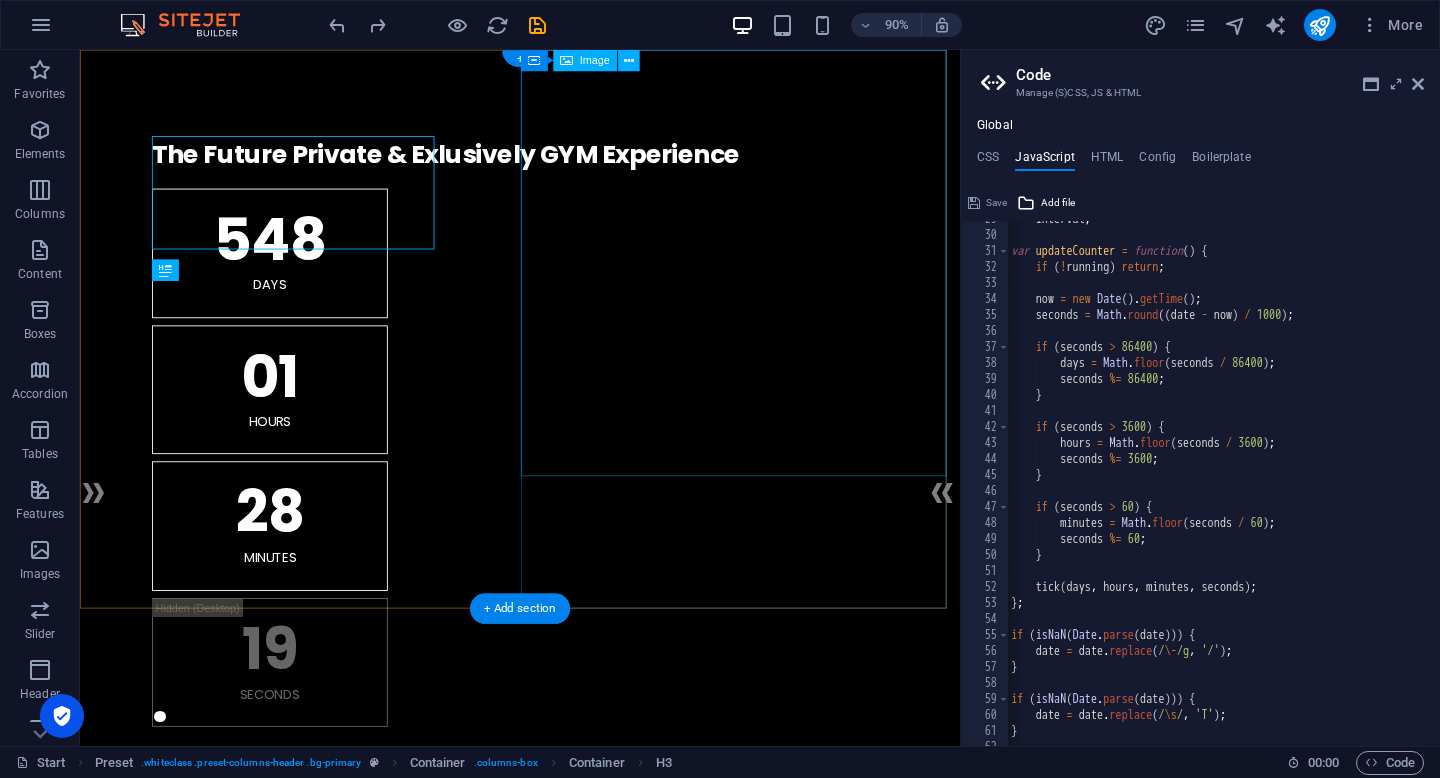 click at bounding box center (569, 2056) 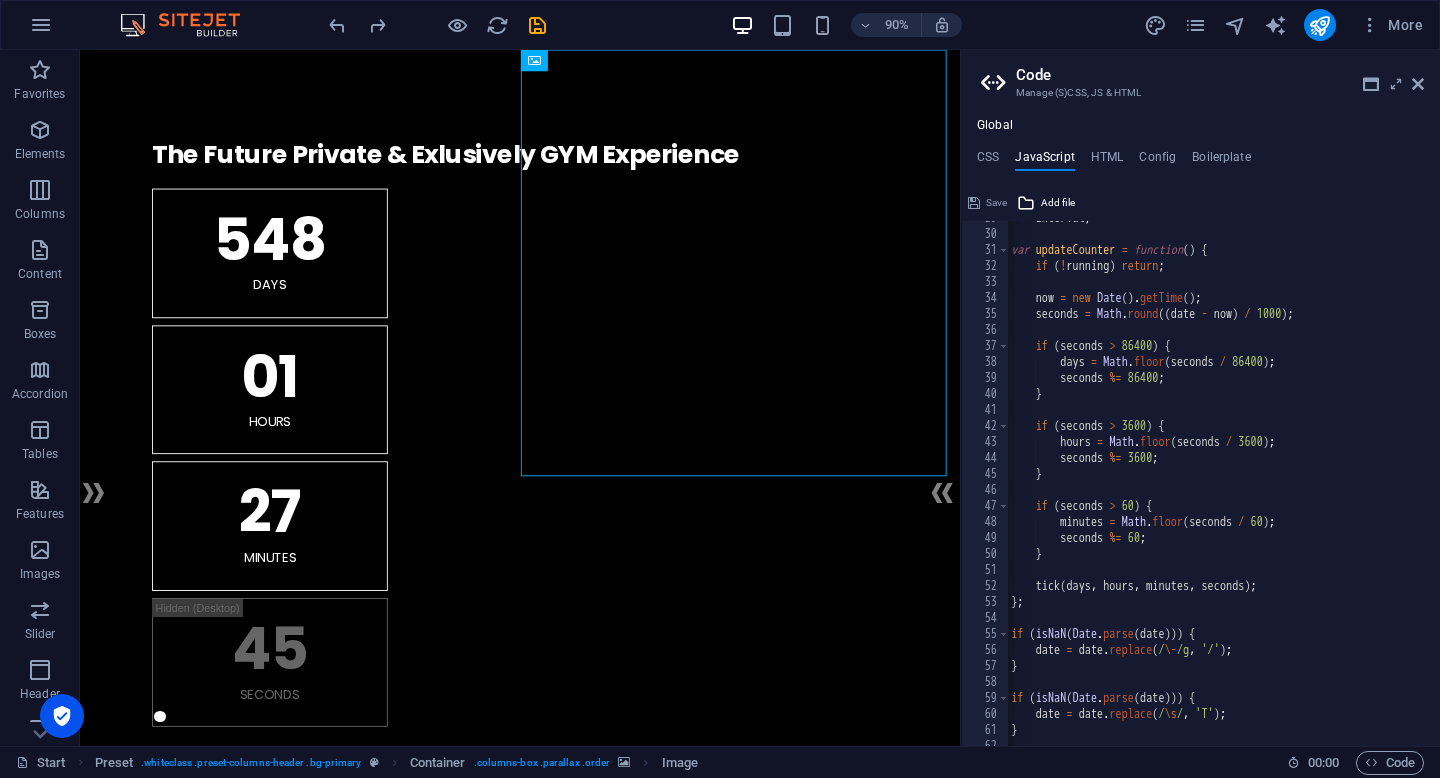 scroll, scrollTop: 517, scrollLeft: 0, axis: vertical 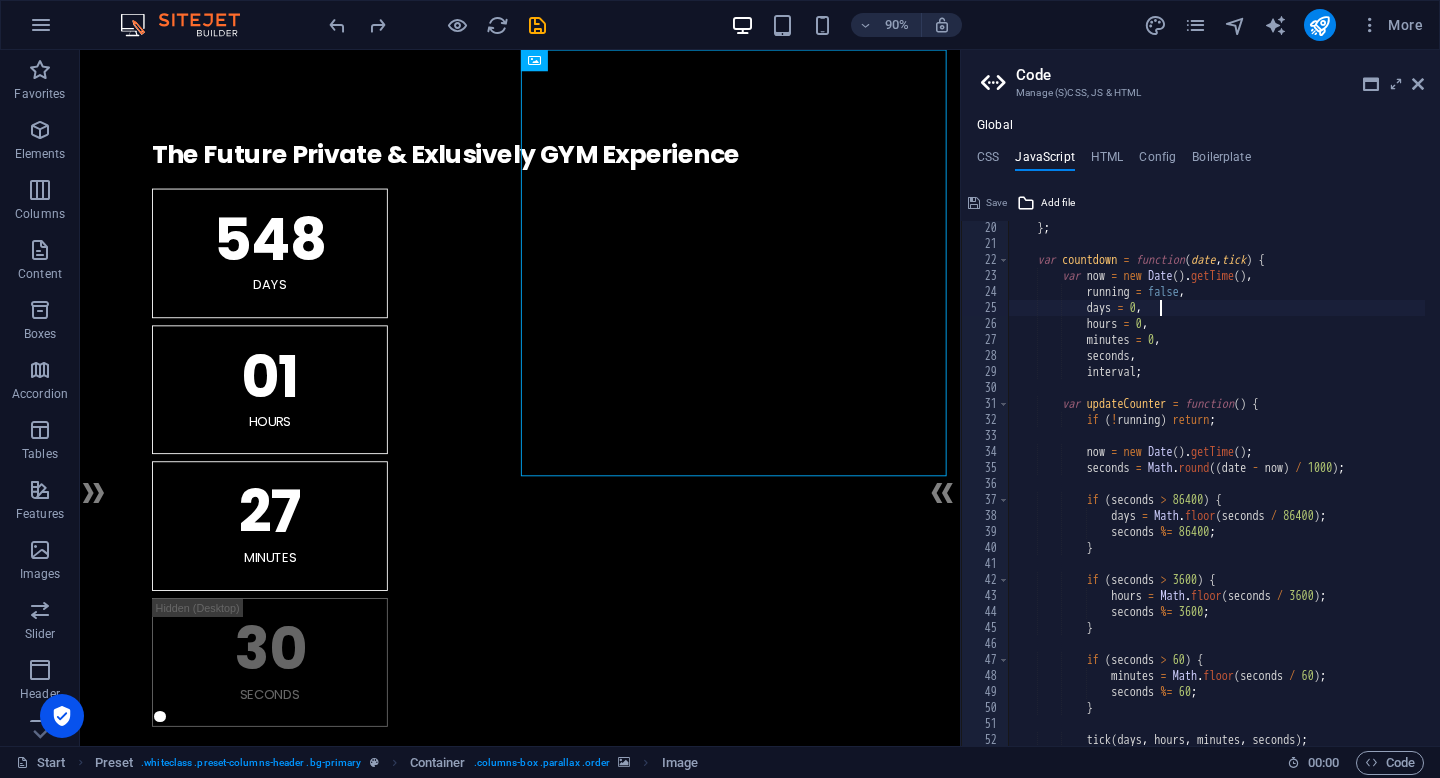 click on "} ;      var   countdown   =   function ( date ,  tick )   {           var   now   =   new   Date ( ) . getTime ( ) ,                running   =   false ,                days   =   0 ,                hours   =   0 ,                minutes   =   0 ,                seconds ,                interval ;           var   updateCounter   =   function ( )   {                if   ( ! running )   return ;                now   =   new   Date ( ) . getTime ( ) ;                seconds   =   Math . round (( date   -   now )   /   1000 ) ;                if   ( seconds   >   86400 )   {                     days   =   Math . floor ( seconds   /   86400 ) ;                     seconds   %=   86400 ;                }                if   ( seconds   >   3600 )   {                     hours   =   Math . floor ( seconds   /   3600 ) ;                     seconds   %=   3600 ;                }                if   ( seconds   >   60 )   {                     minutes   =   Math . floor ( seconds   /   60 ) ;" at bounding box center (1468, 491) 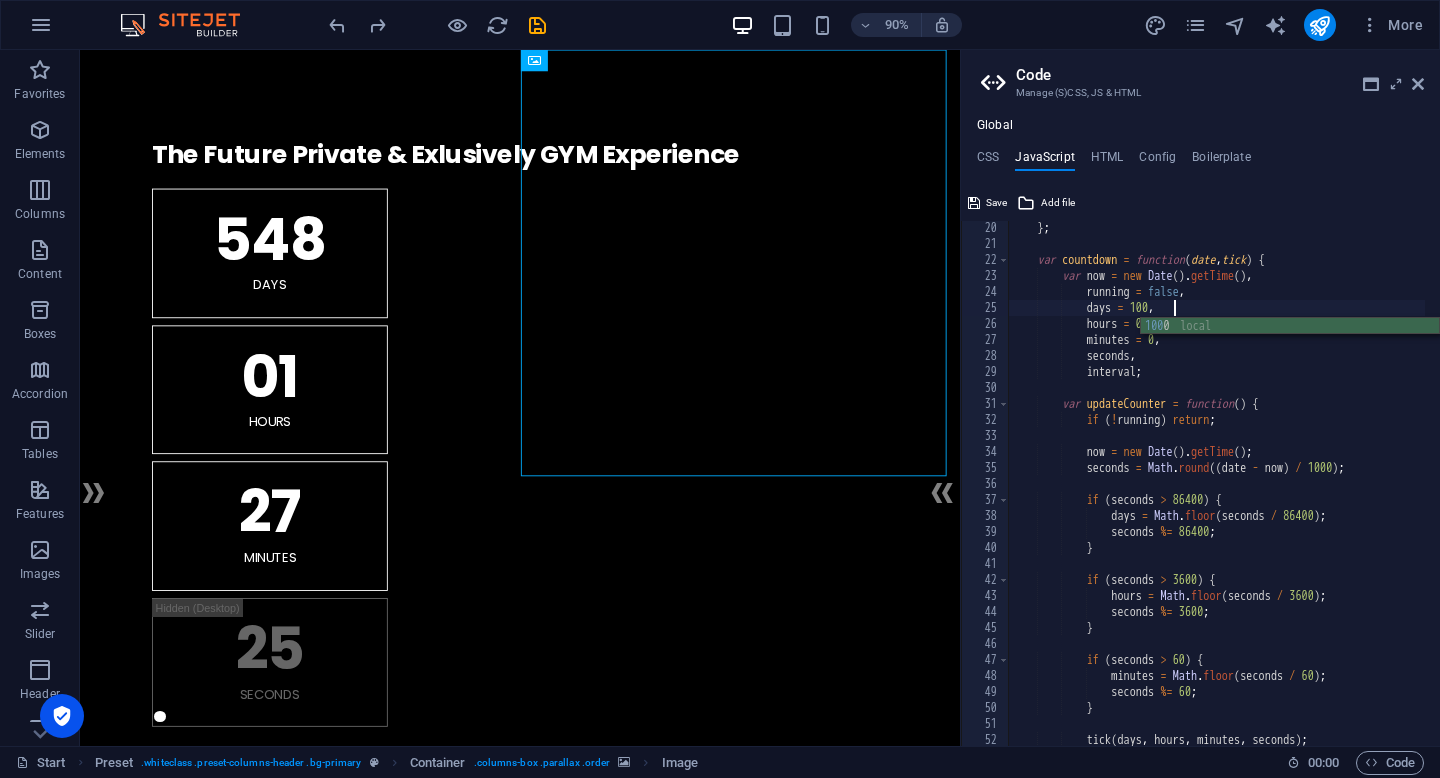 click on "} ;      var   countdown   =   function ( date ,  tick )   {           var   now   =   new   Date ( ) . getTime ( ) ,                running   =   false ,                days   =   100 ,                hours   =   0 ,                minutes   =   0 ,                seconds ,                interval ;           var   updateCounter   =   function ( )   {                if   ( ! running )   return ;                now   =   new   Date ( ) . getTime ( ) ;                seconds   =   Math . round (( date   -   now )   /   1000 ) ;                if   ( seconds   >   86400 )   {                     days   =   Math . floor ( seconds   /   86400 ) ;                     seconds   %=   86400 ;                }                if   ( seconds   >   3600 )   {                     hours   =   Math . floor ( seconds   /   3600 ) ;                     seconds   %=   3600 ;                }                if   ( seconds   >   60 )   {                     minutes   =   Math . floor ( seconds   /   60 ) ;" at bounding box center [1468, 491] 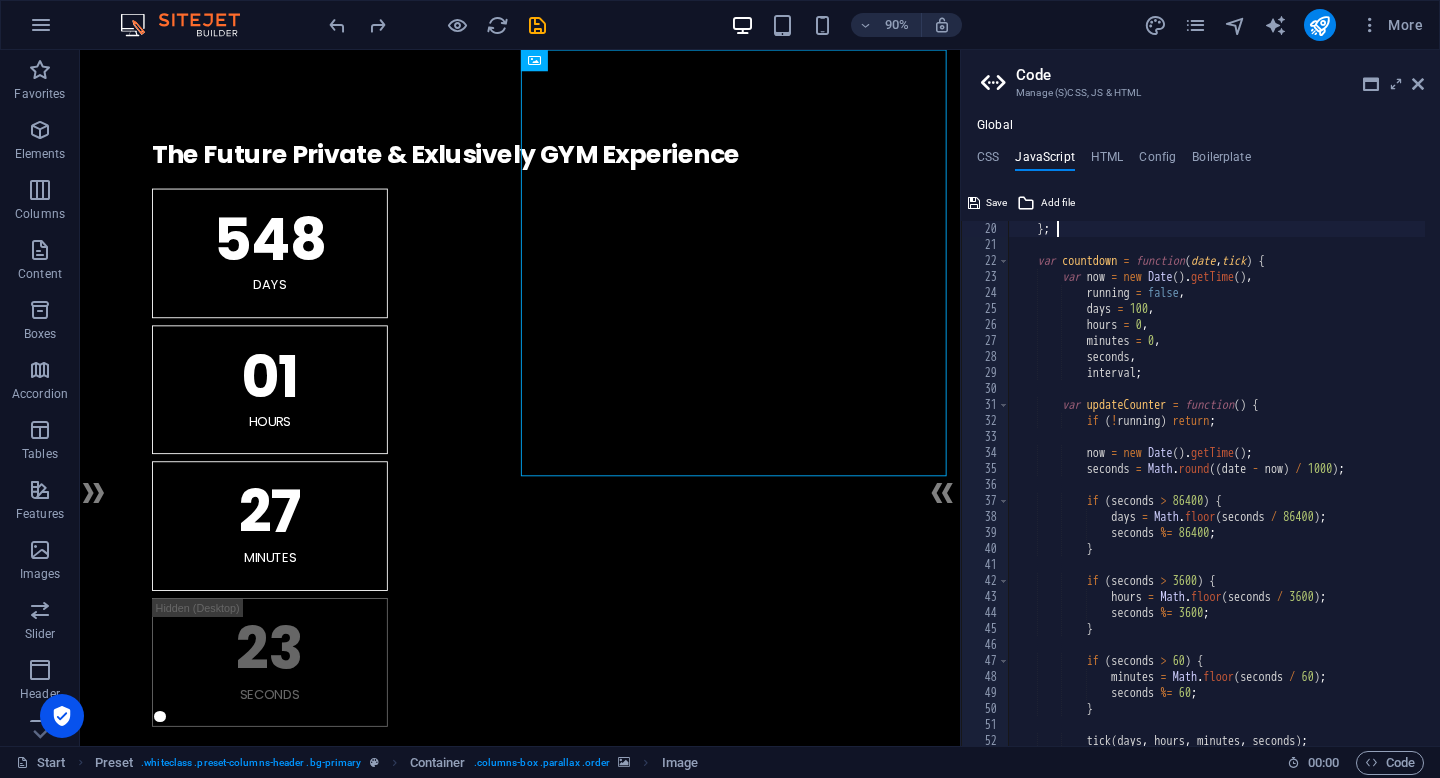 click on "} ;      var   countdown   =   function ( date ,  tick )   {           var   now   =   new   Date ( ) . getTime ( ) ,                running   =   false ,                days   =   100 ,                hours   =   0 ,                minutes   =   0 ,                seconds ,                interval ;           var   updateCounter   =   function ( )   {                if   ( ! running )   return ;                now   =   new   Date ( ) . getTime ( ) ;                seconds   =   Math . round (( date   -   now )   /   1000 ) ;                if   ( seconds   >   86400 )   {                     days   =   Math . floor ( seconds   /   86400 ) ;                     seconds   %=   86400 ;                }                if   ( seconds   >   3600 )   {                     hours   =   Math . floor ( seconds   /   3600 ) ;                     seconds   %=   3600 ;                }                if   ( seconds   >   60 )   {                     minutes   =   Math . floor ( seconds   /   60 ) ;" at bounding box center [1468, 492] 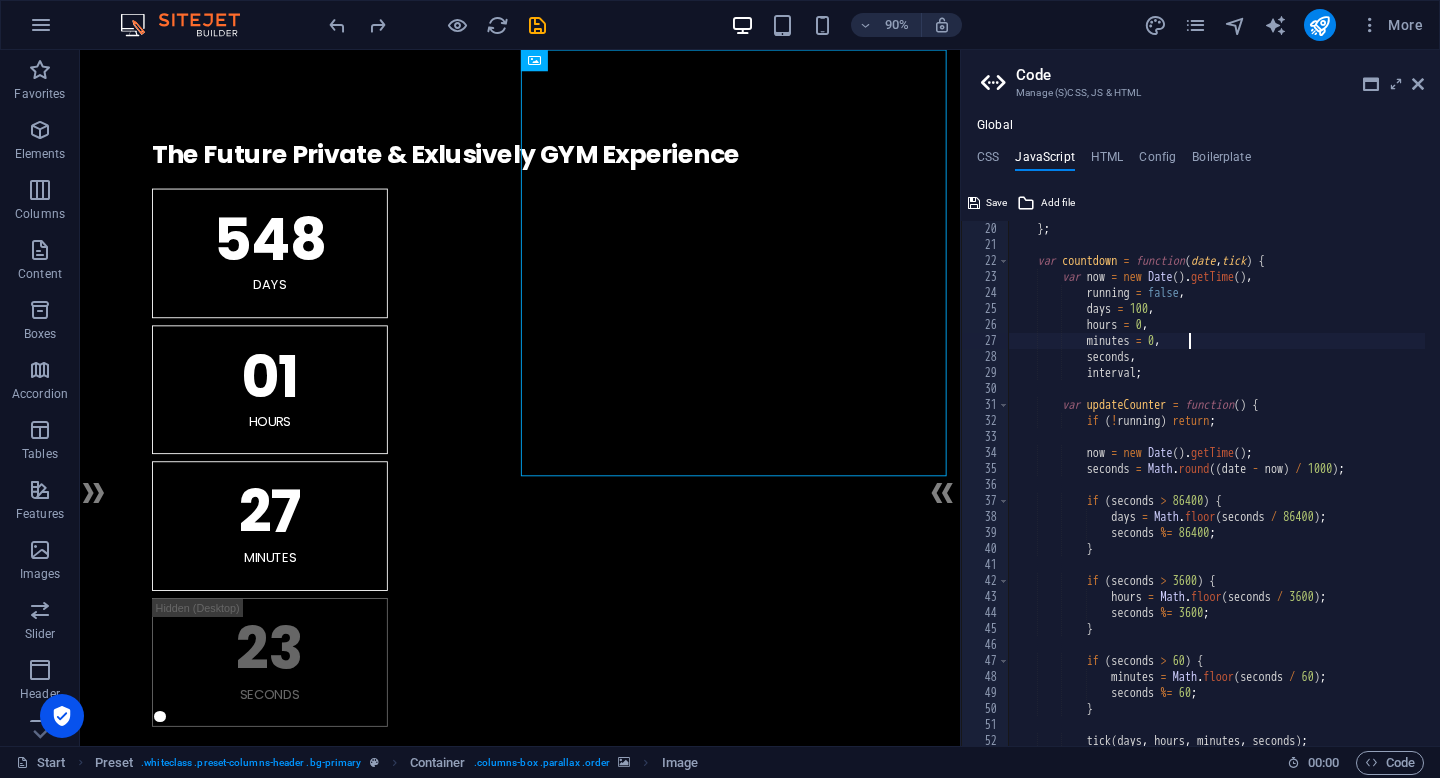 click on "} ;      var   countdown   =   function ( date ,  tick )   {           var   now   =   new   Date ( ) . getTime ( ) ,                running   =   false ,                days   =   100 ,                hours   =   0 ,                minutes   =   0 ,                seconds ,                interval ;           var   updateCounter   =   function ( )   {                if   ( ! running )   return ;                now   =   new   Date ( ) . getTime ( ) ;                seconds   =   Math . round (( date   -   now )   /   1000 ) ;                if   ( seconds   >   86400 )   {                     days   =   Math . floor ( seconds   /   86400 ) ;                     seconds   %=   86400 ;                }                if   ( seconds   >   3600 )   {                     hours   =   Math . floor ( seconds   /   3600 ) ;                     seconds   %=   3600 ;                }                if   ( seconds   >   60 )   {                     minutes   =   Math . floor ( seconds   /   60 ) ;" at bounding box center (1468, 492) 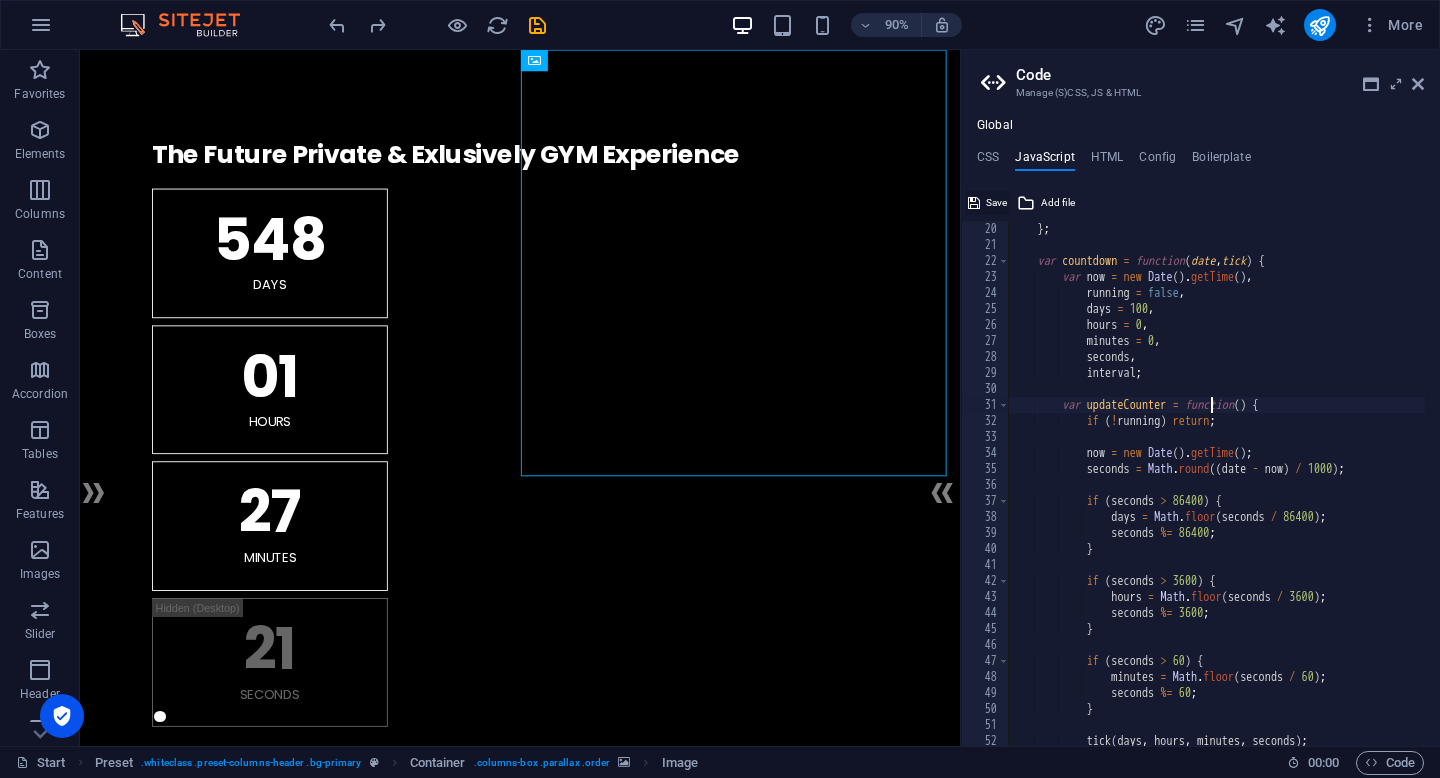 type on "var updateCounter = function() {" 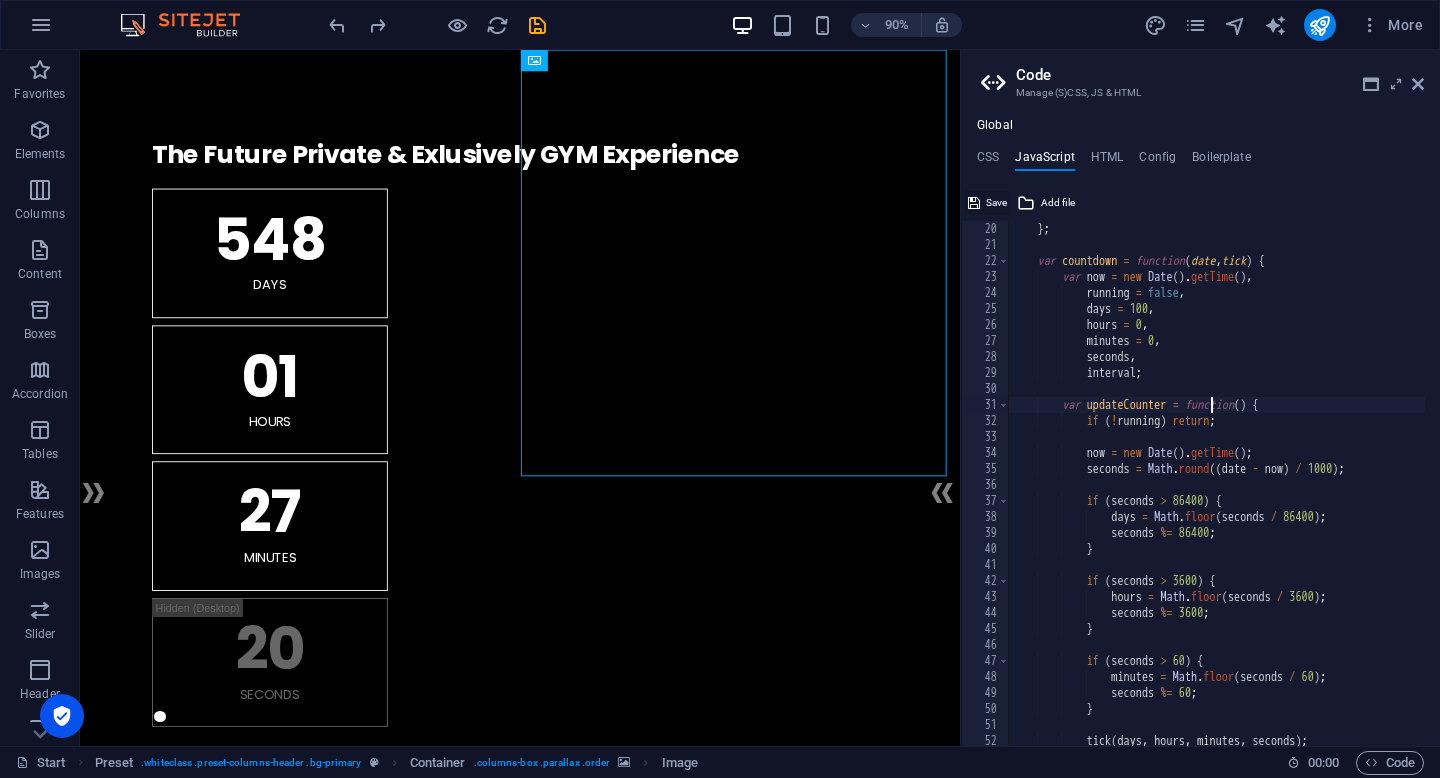 click on "Save" at bounding box center [996, 203] 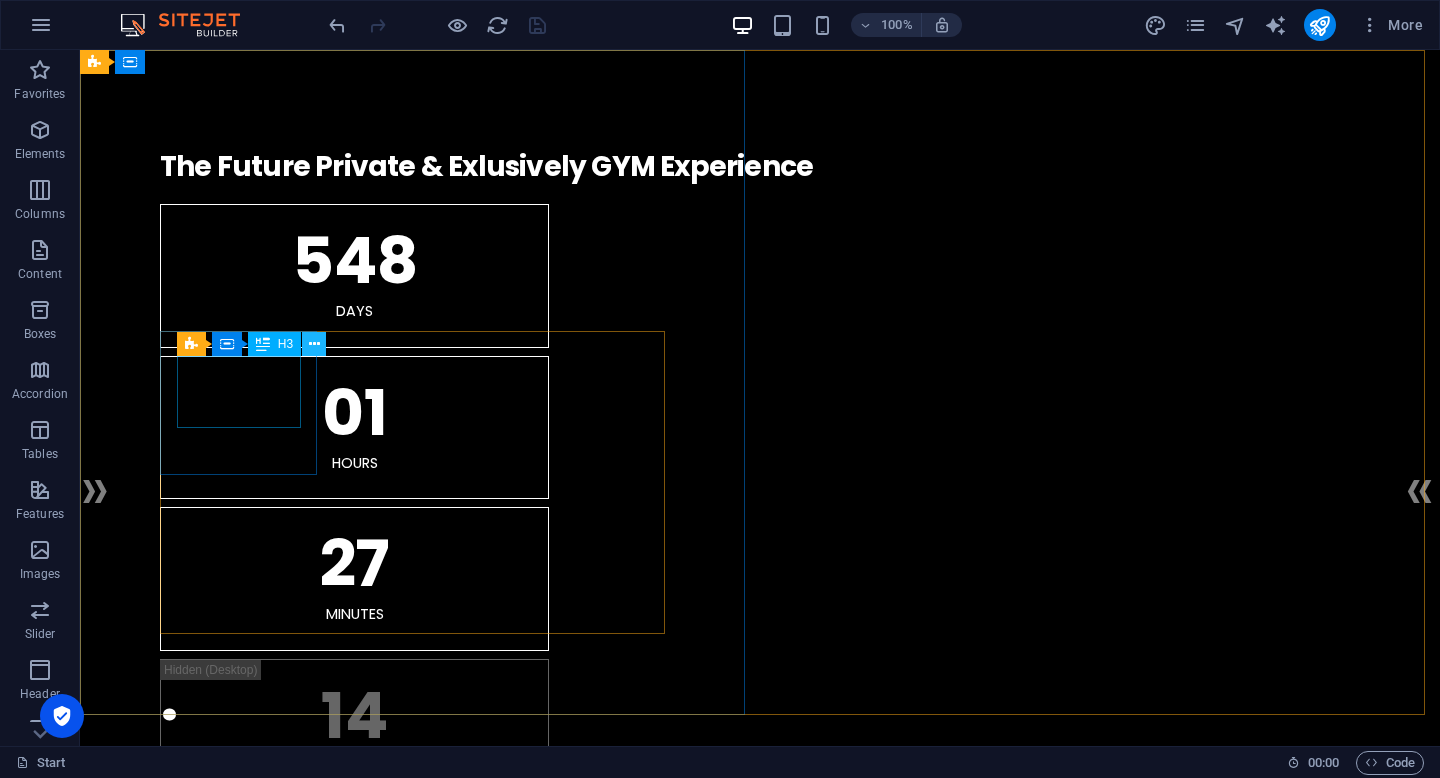 click at bounding box center [314, 344] 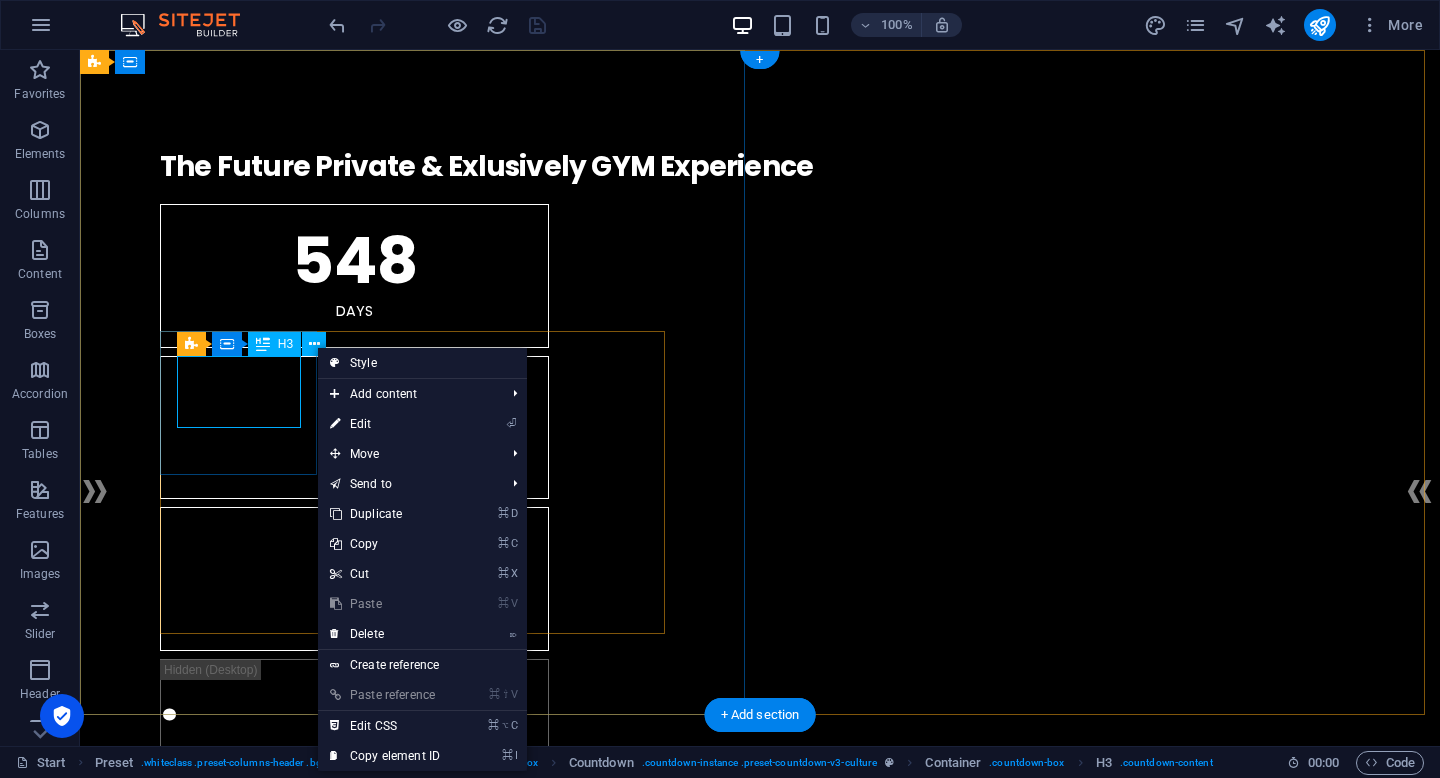 click on "548" at bounding box center (354, 261) 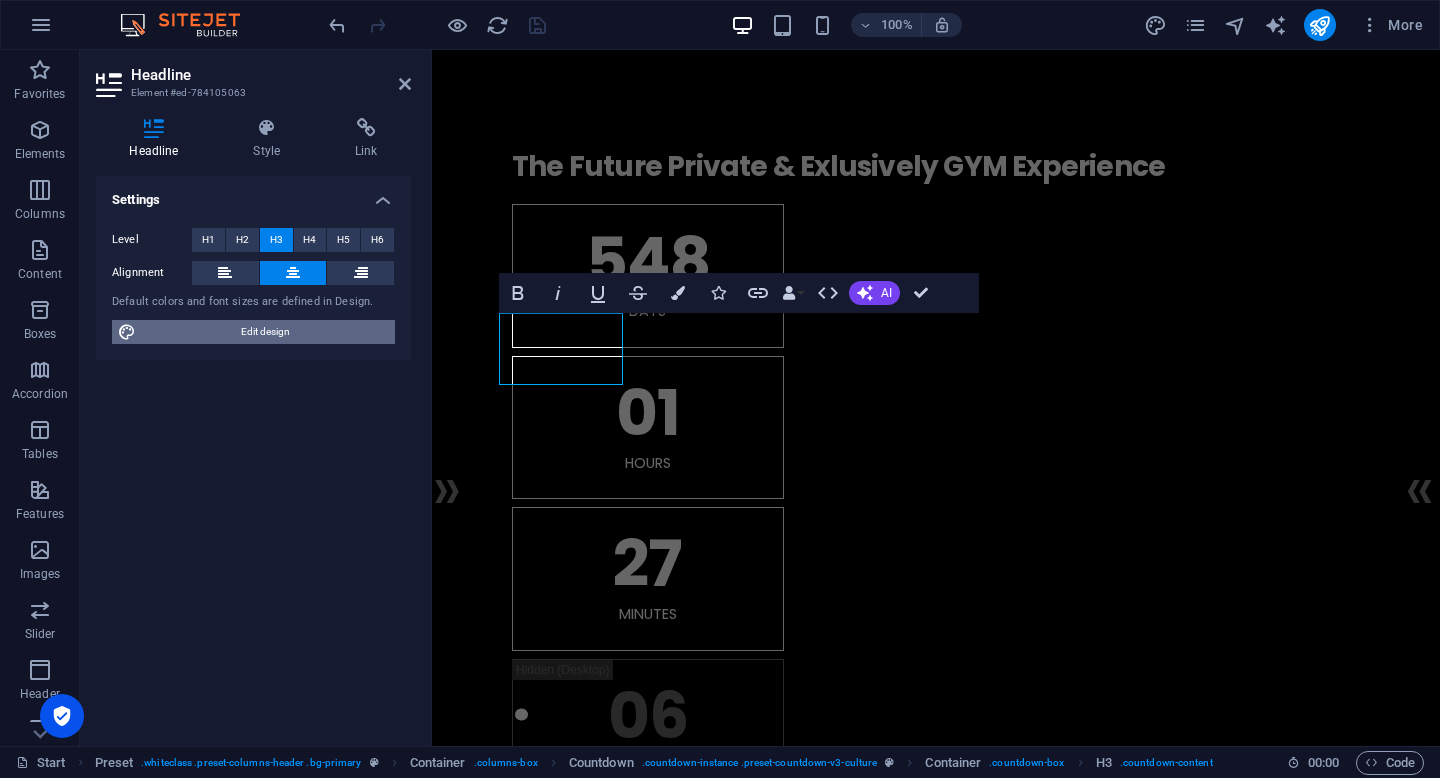 click on "Edit design" at bounding box center [265, 332] 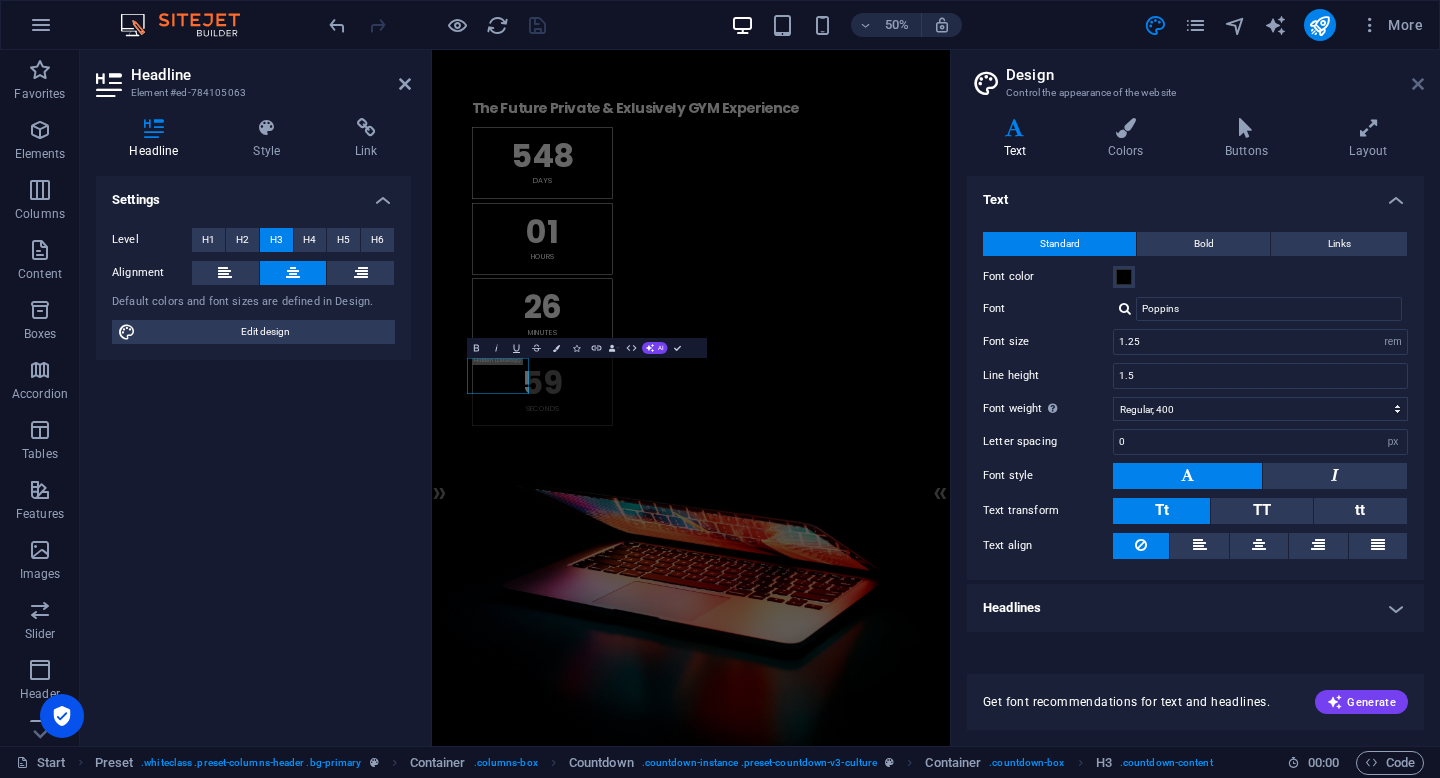 click at bounding box center [1418, 84] 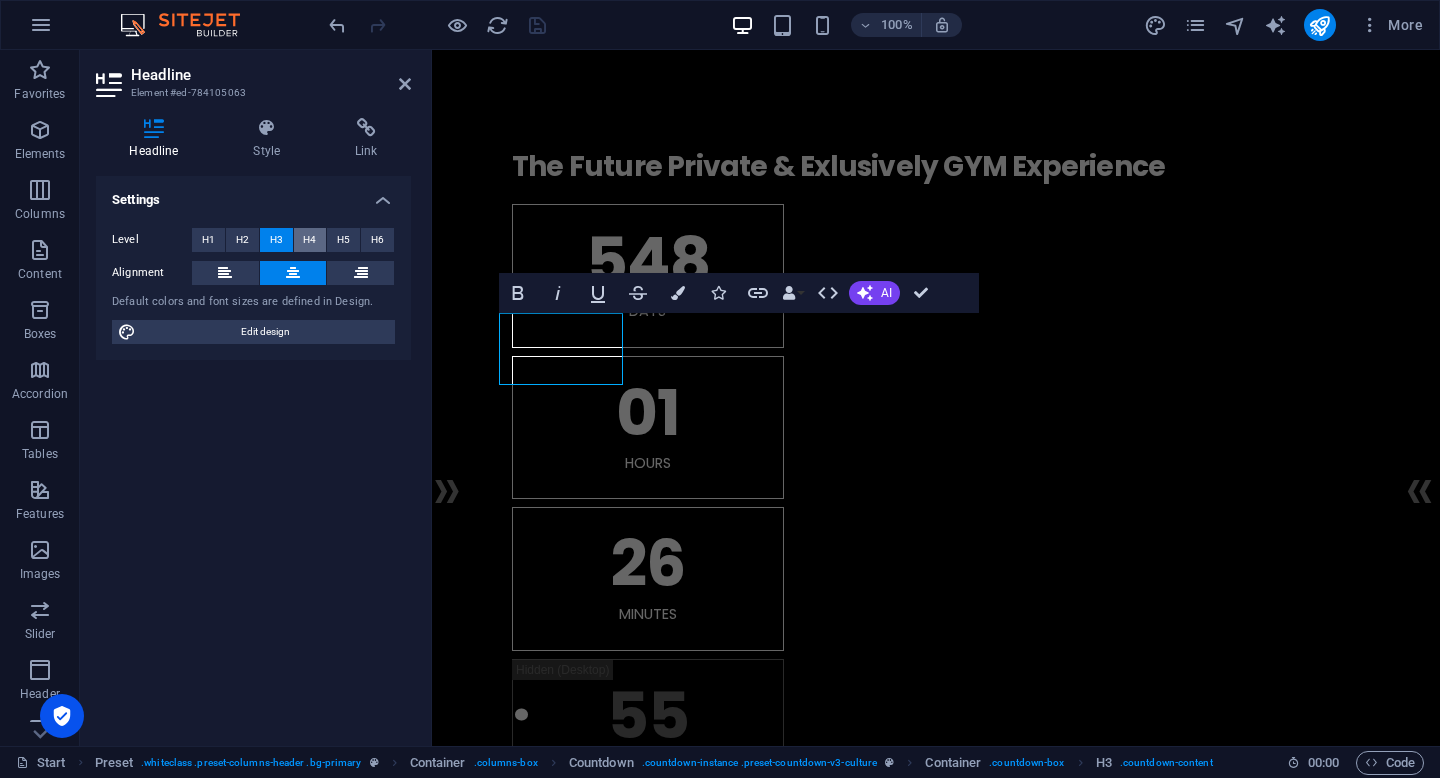 click on "H4" at bounding box center [309, 240] 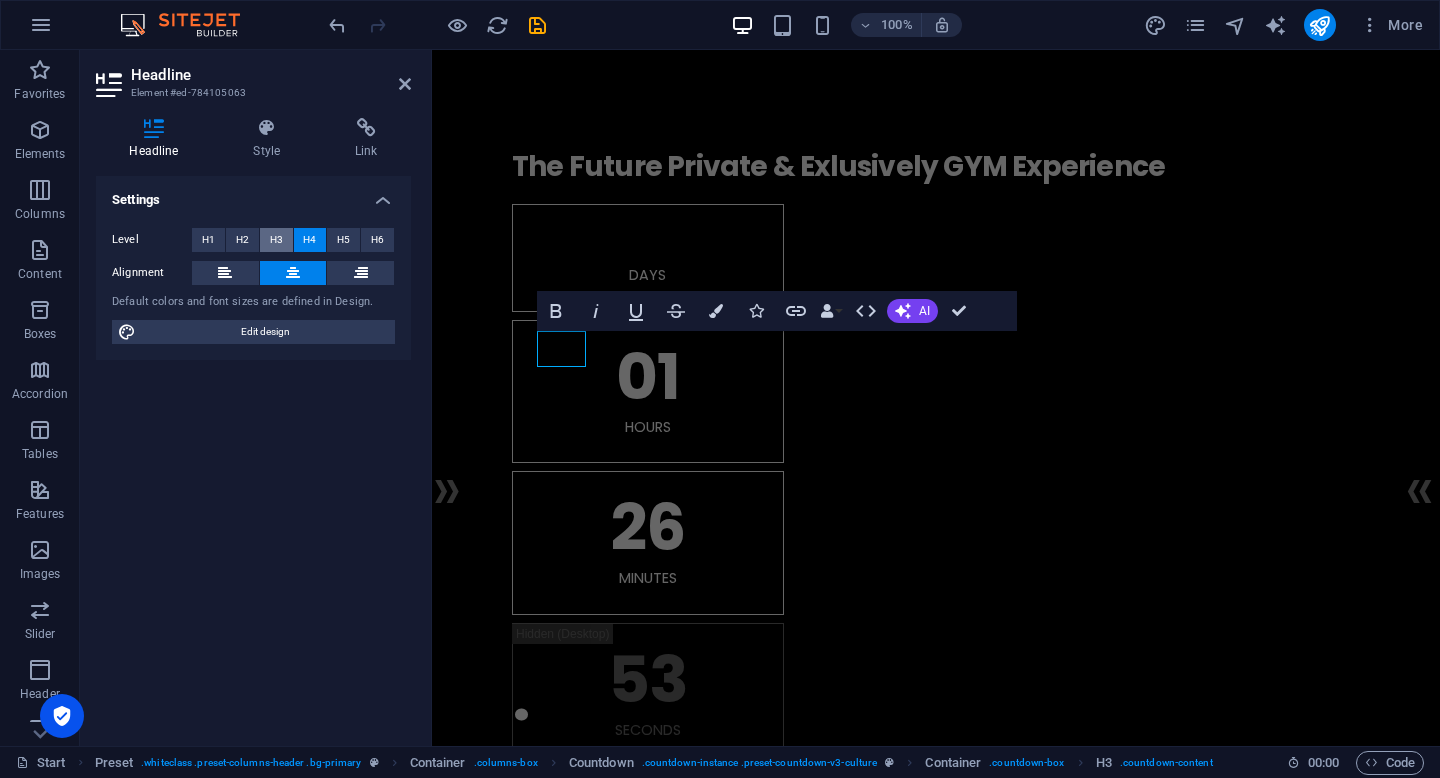 click on "H3" at bounding box center (276, 240) 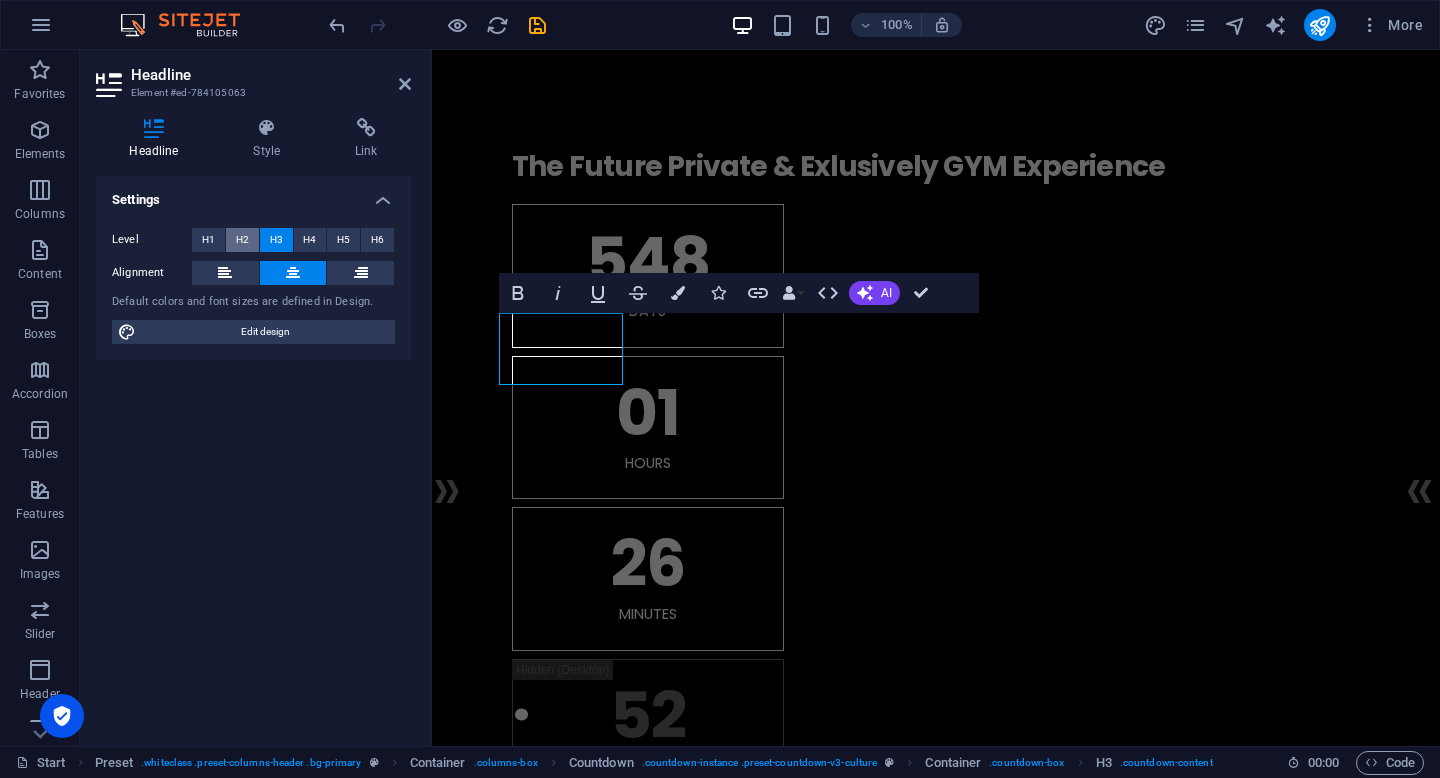 click on "H2" at bounding box center [242, 240] 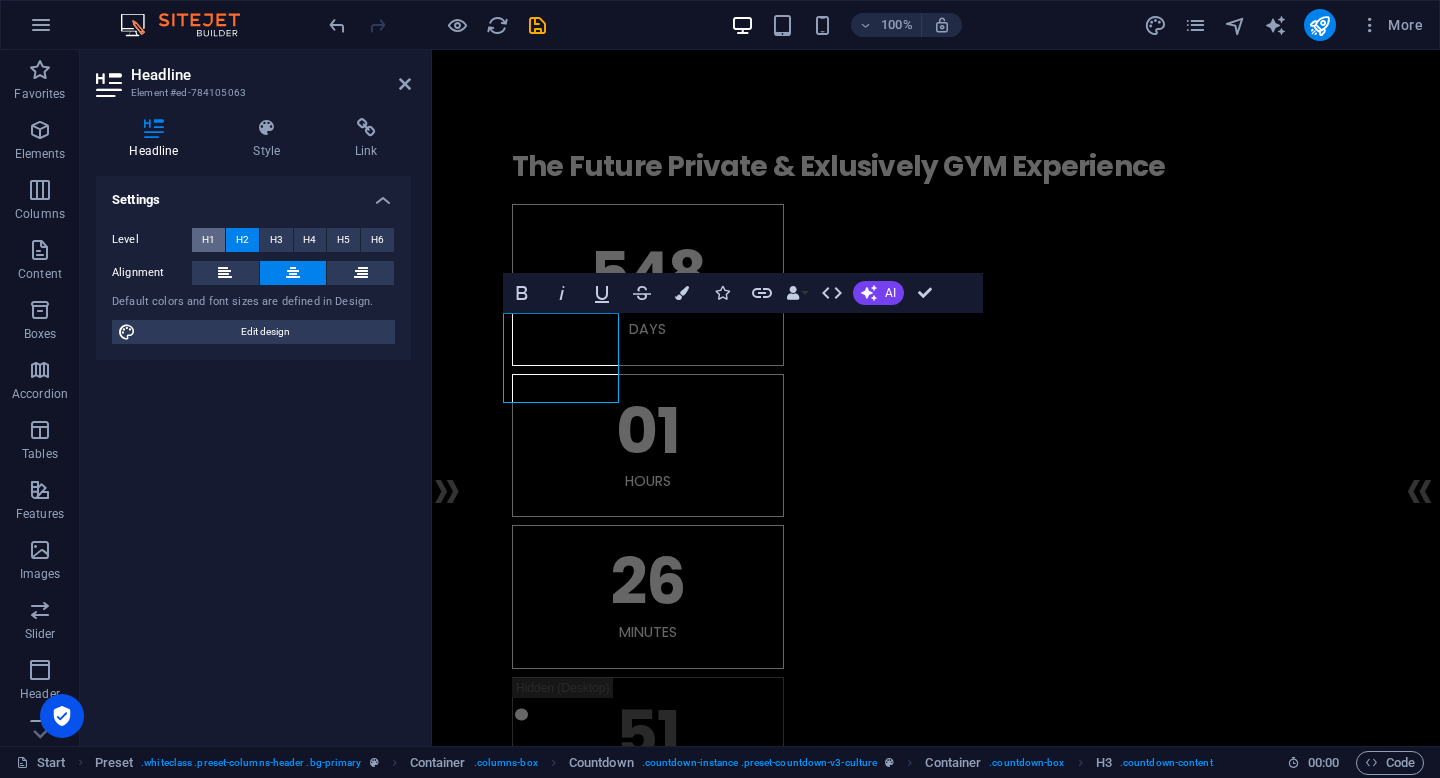 click on "H1" at bounding box center [208, 240] 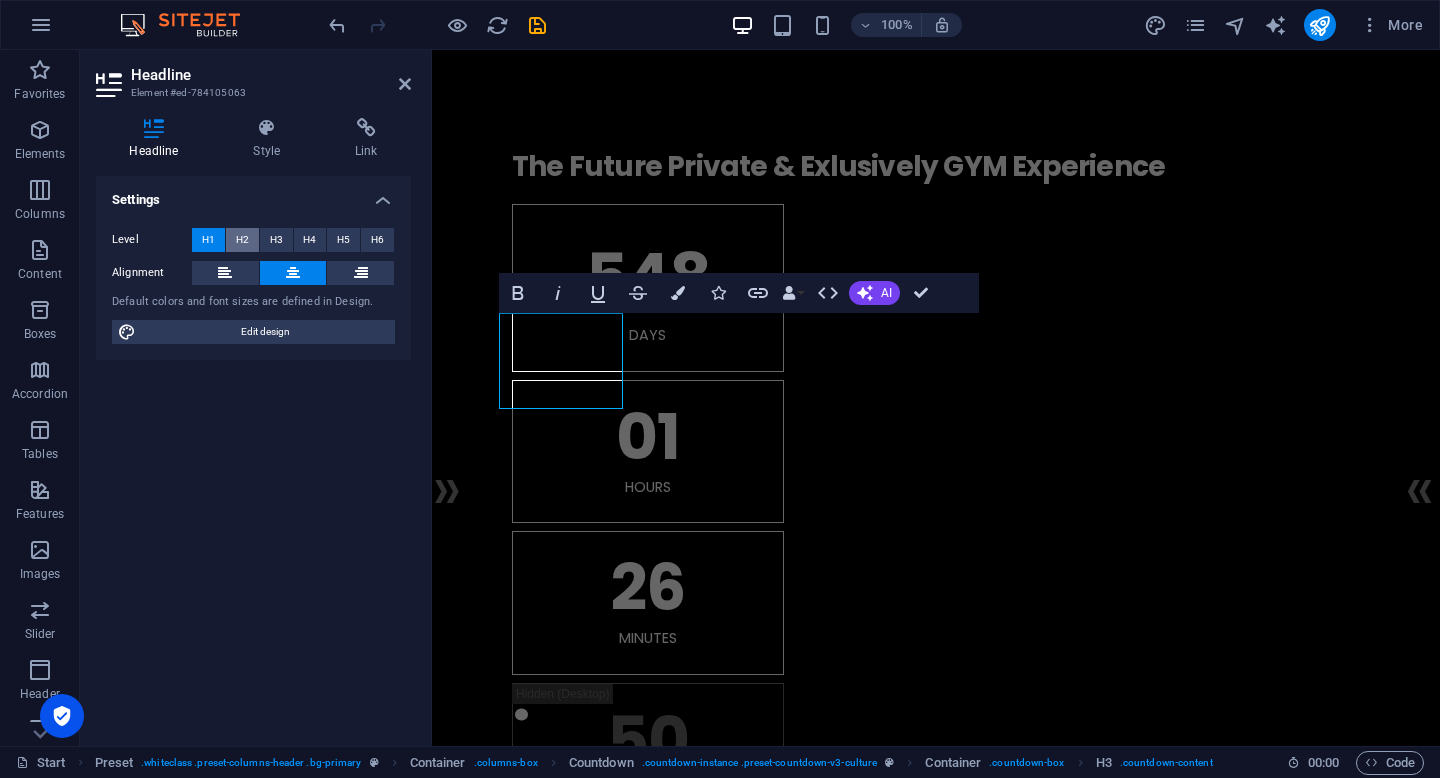 click on "H2" at bounding box center [242, 240] 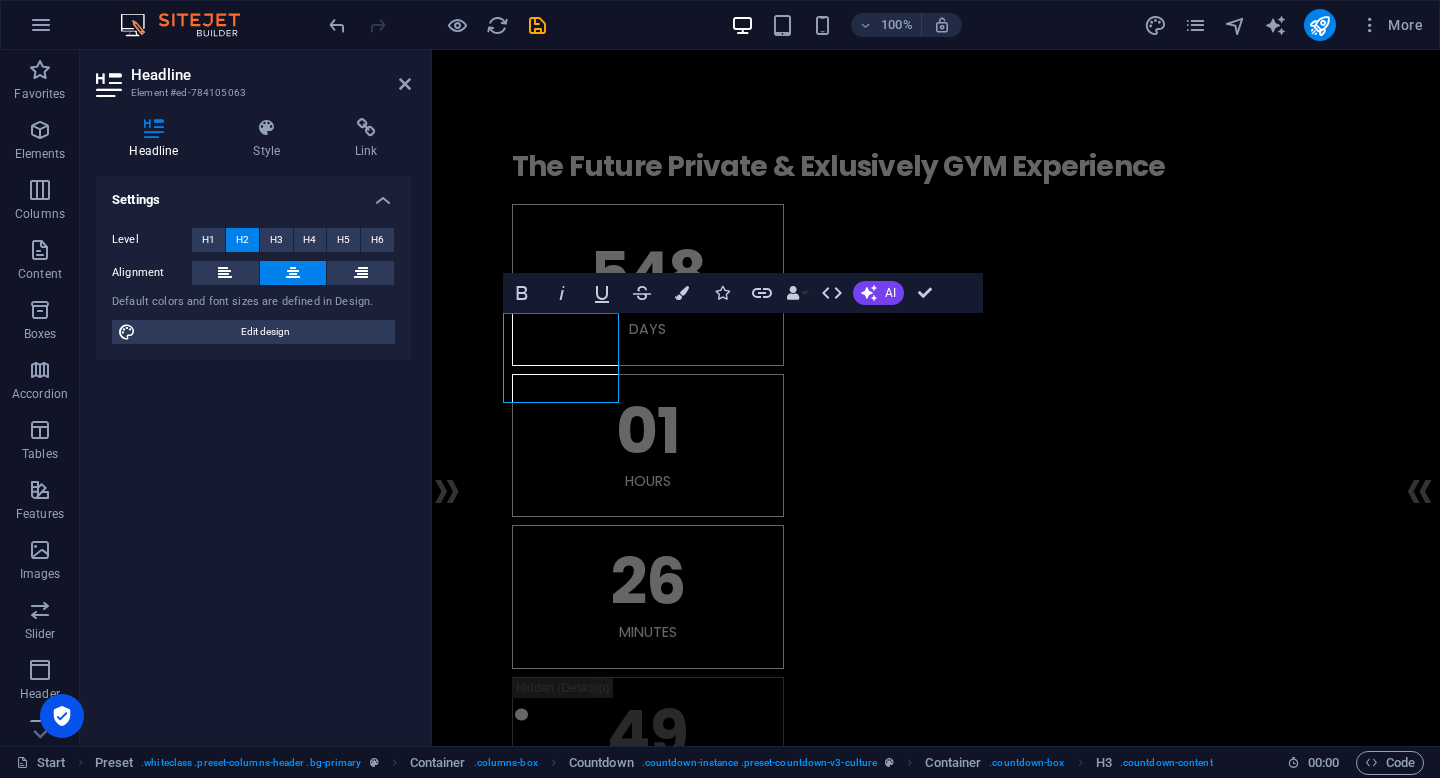 click on "H2" at bounding box center [242, 240] 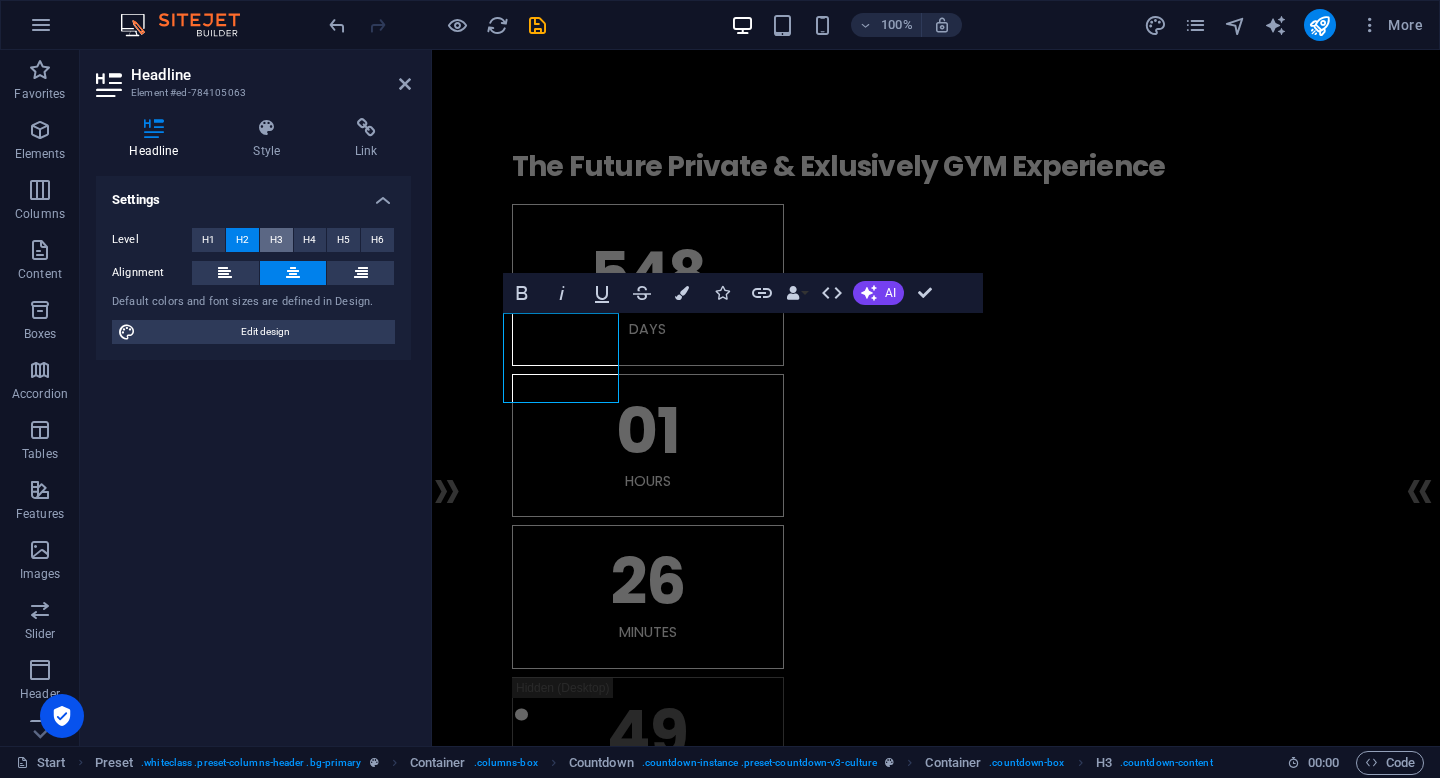 click on "H3" at bounding box center [276, 240] 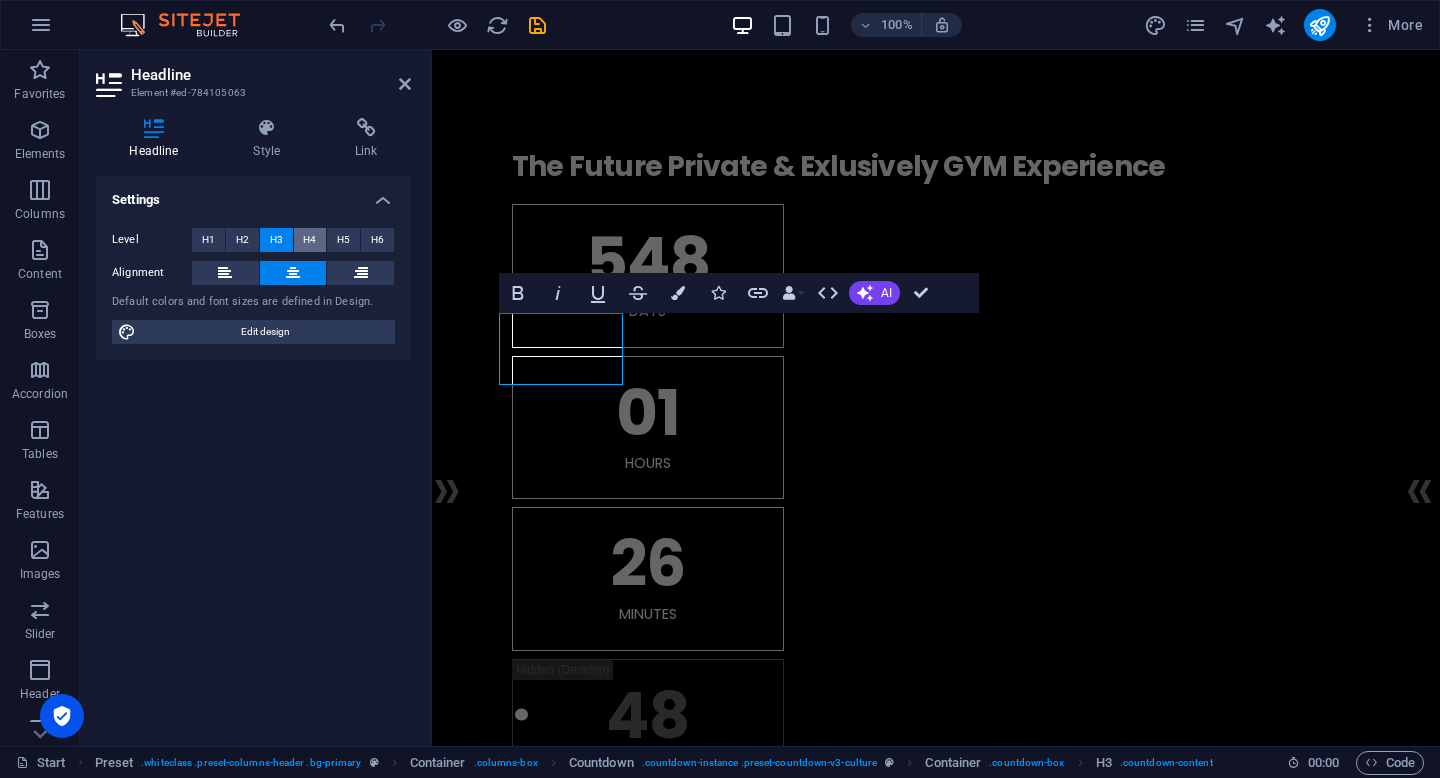 click on "H4" at bounding box center (309, 240) 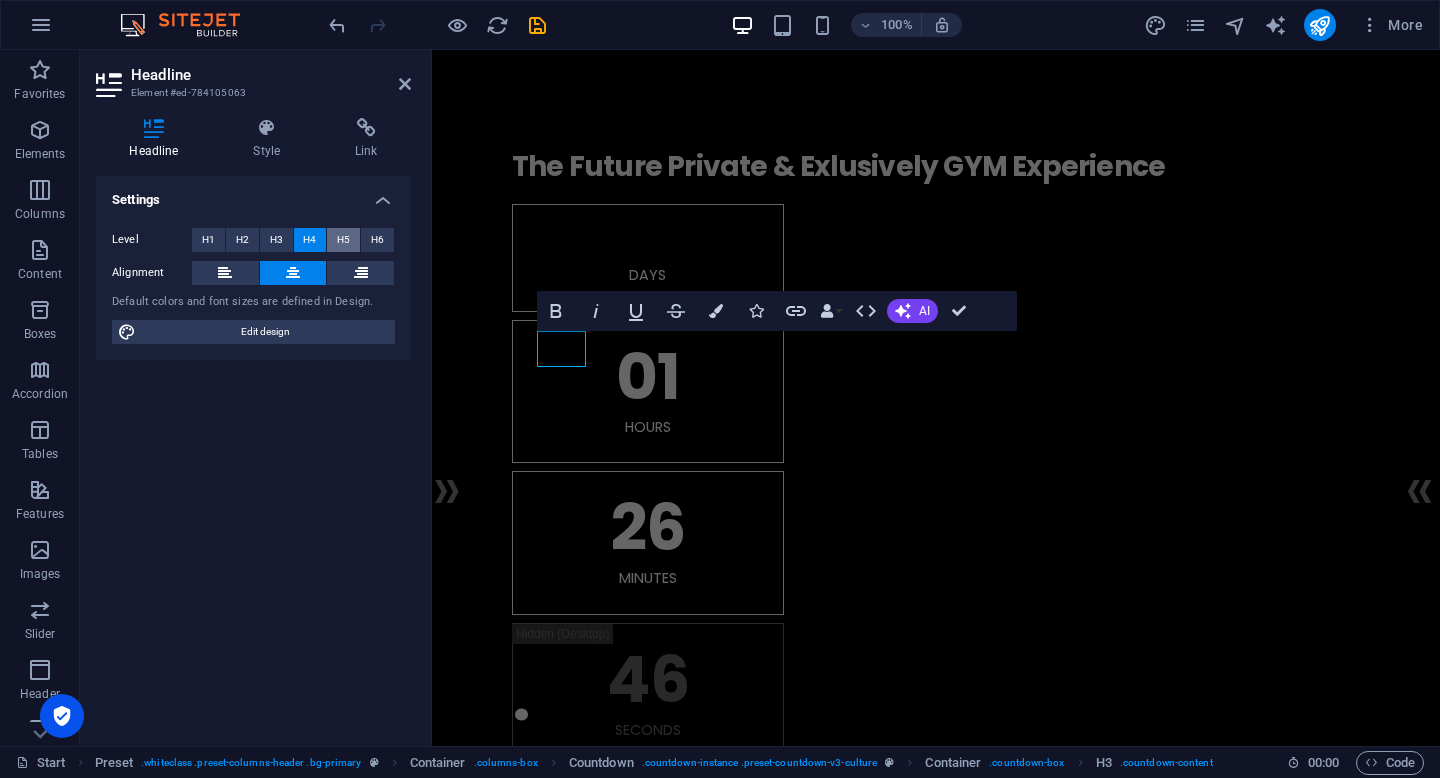 click on "H5" at bounding box center (343, 240) 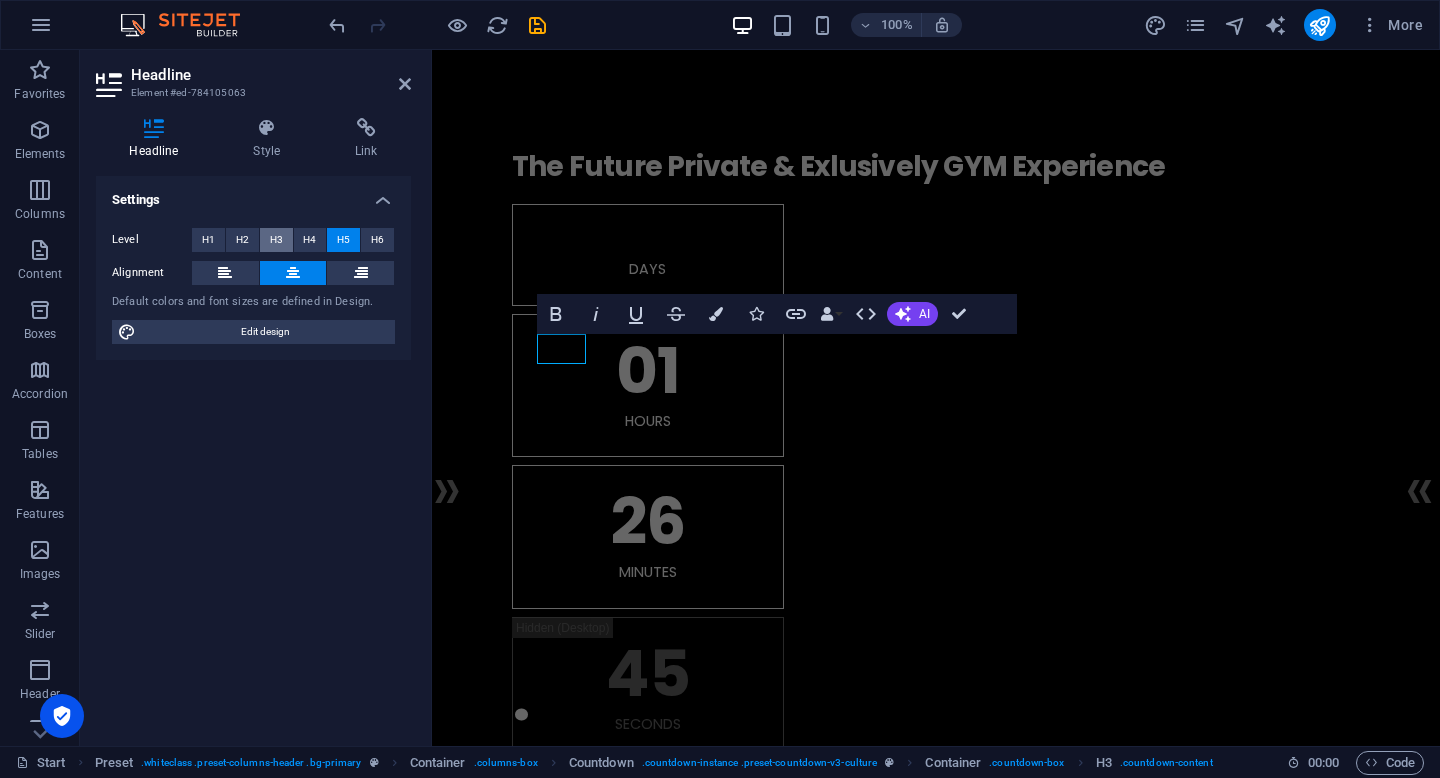 click on "H3" at bounding box center (276, 240) 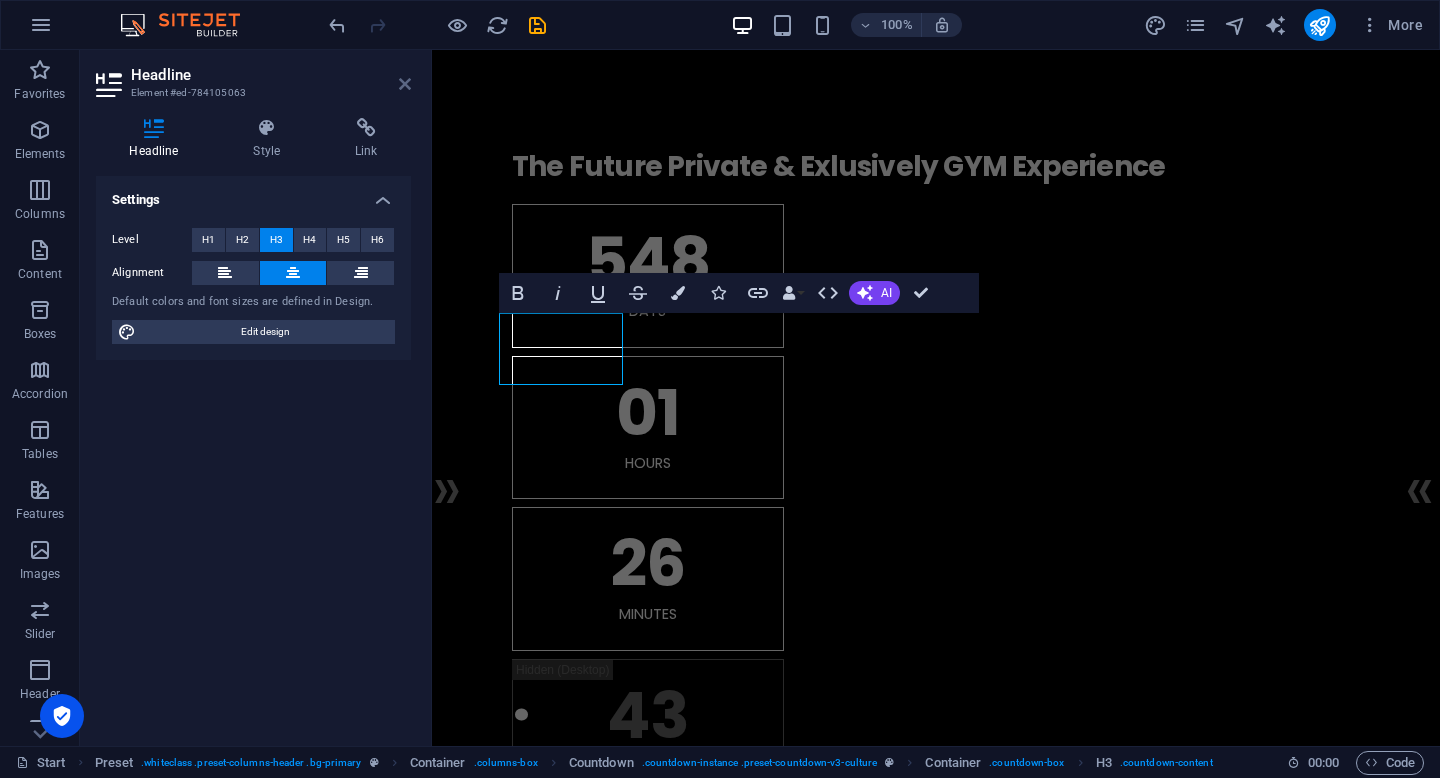 click at bounding box center [405, 84] 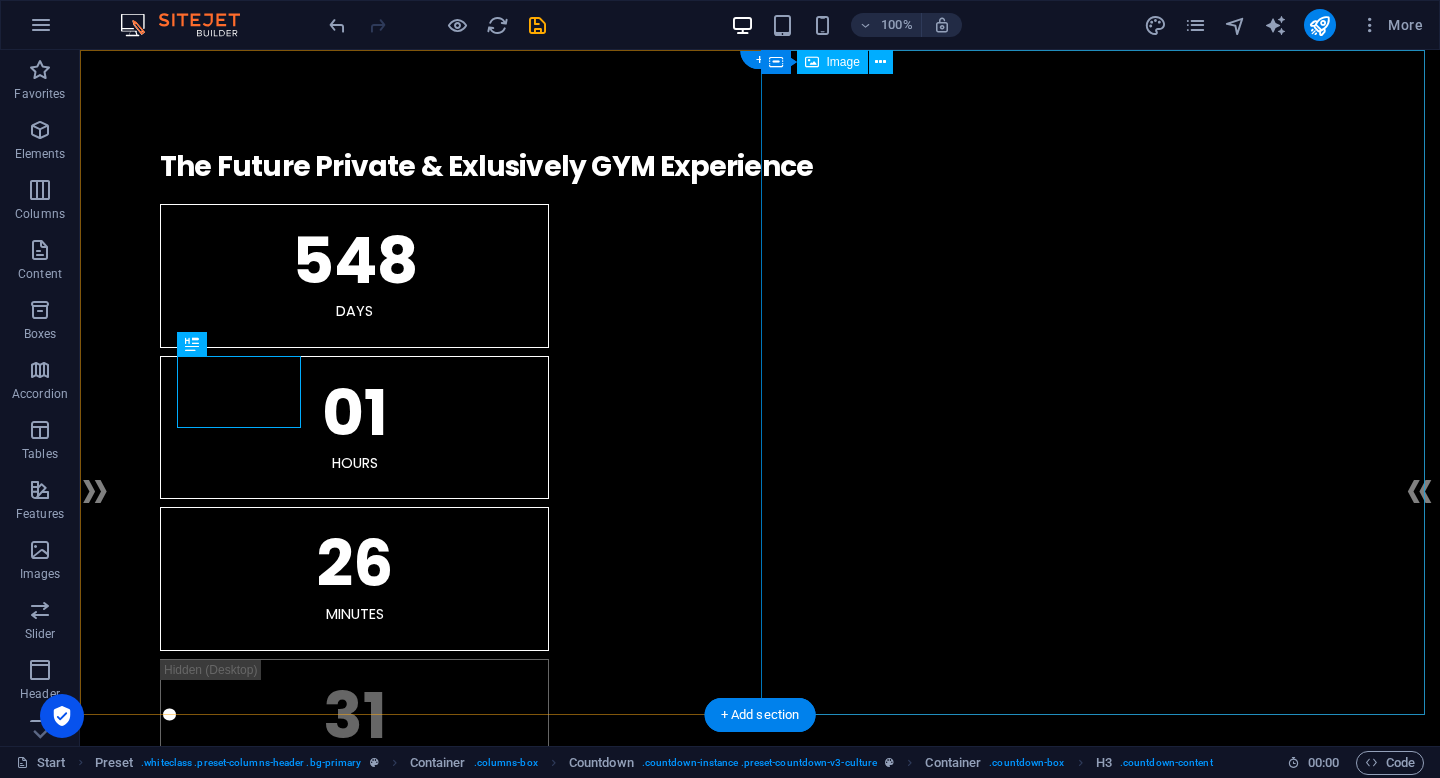 click at bounding box center (760, 2229) 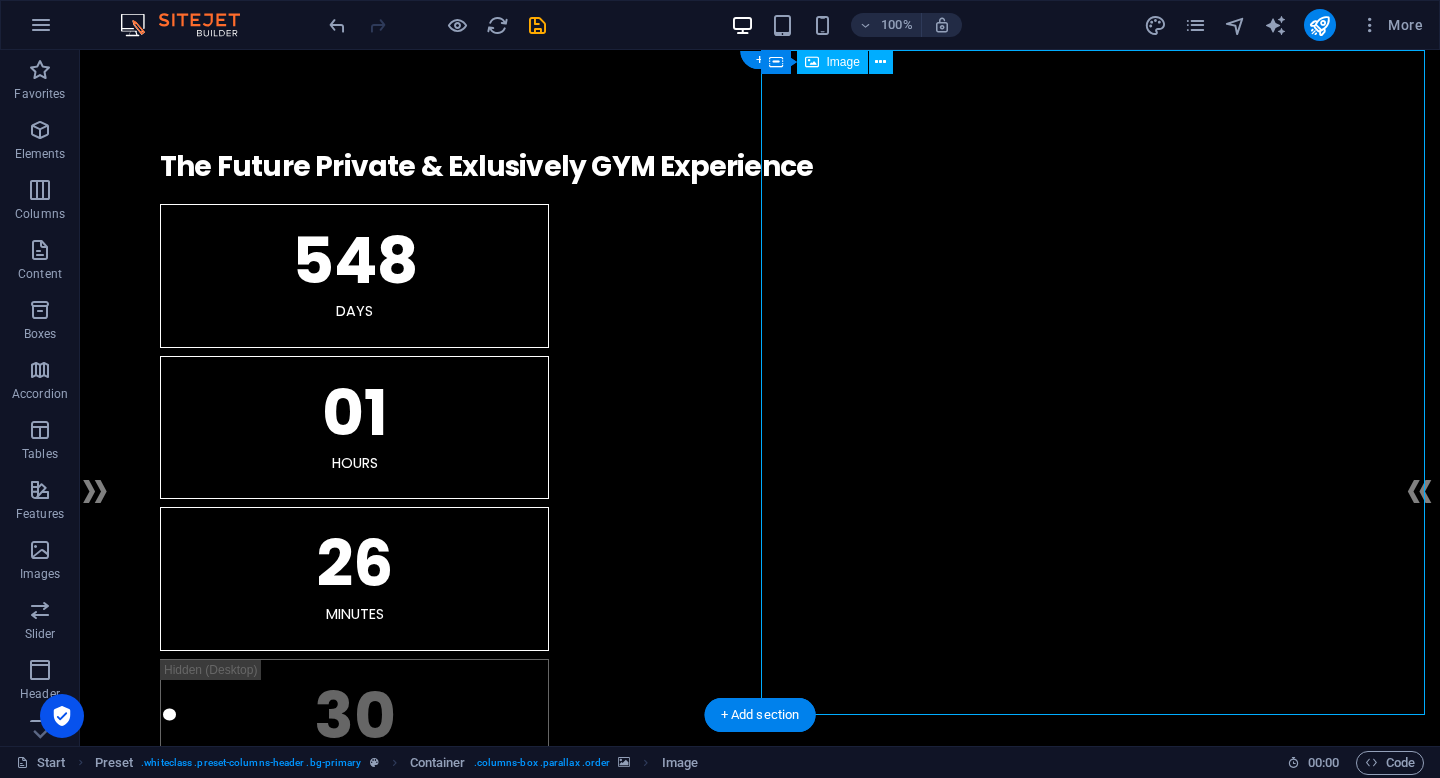 click at bounding box center [760, 2229] 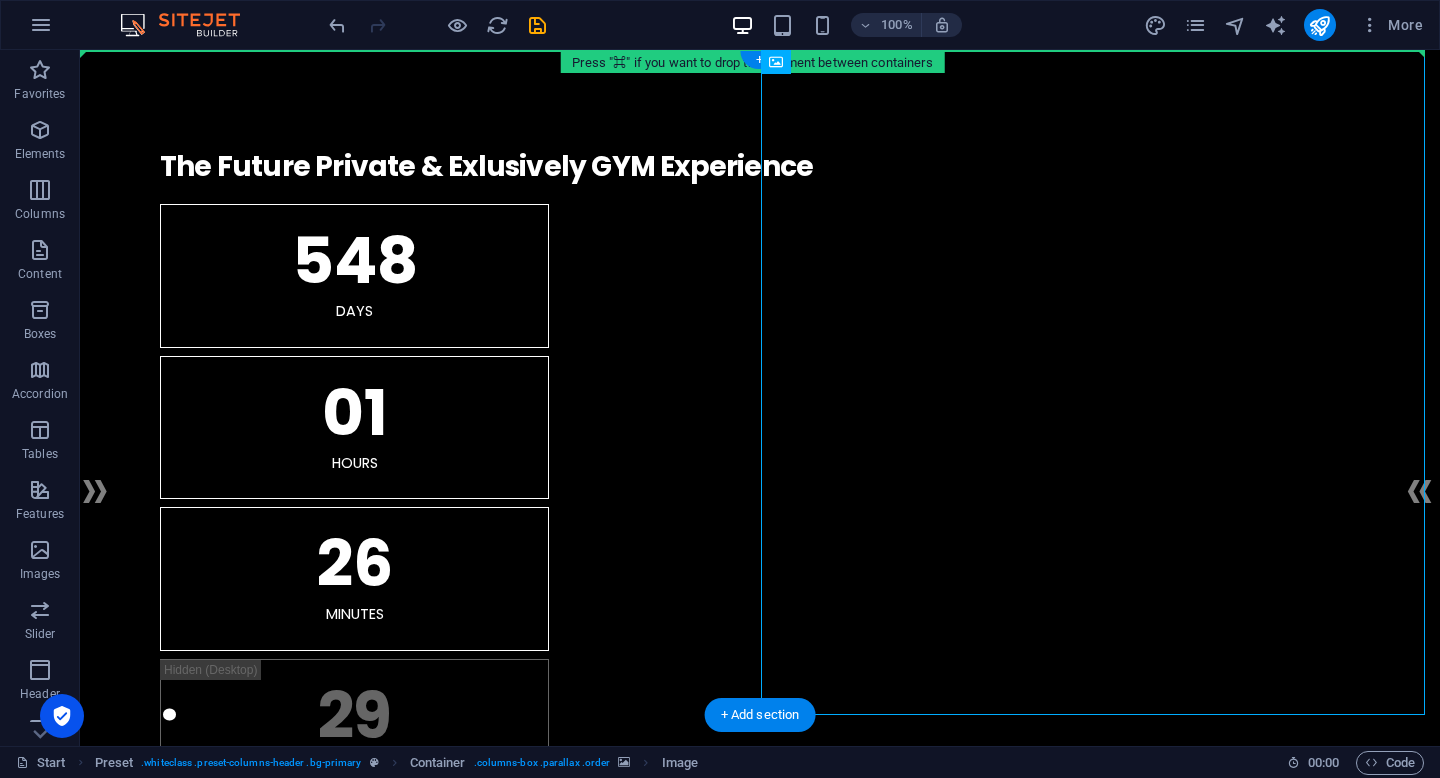 drag, startPoint x: 921, startPoint y: 336, endPoint x: 748, endPoint y: 268, distance: 185.88437 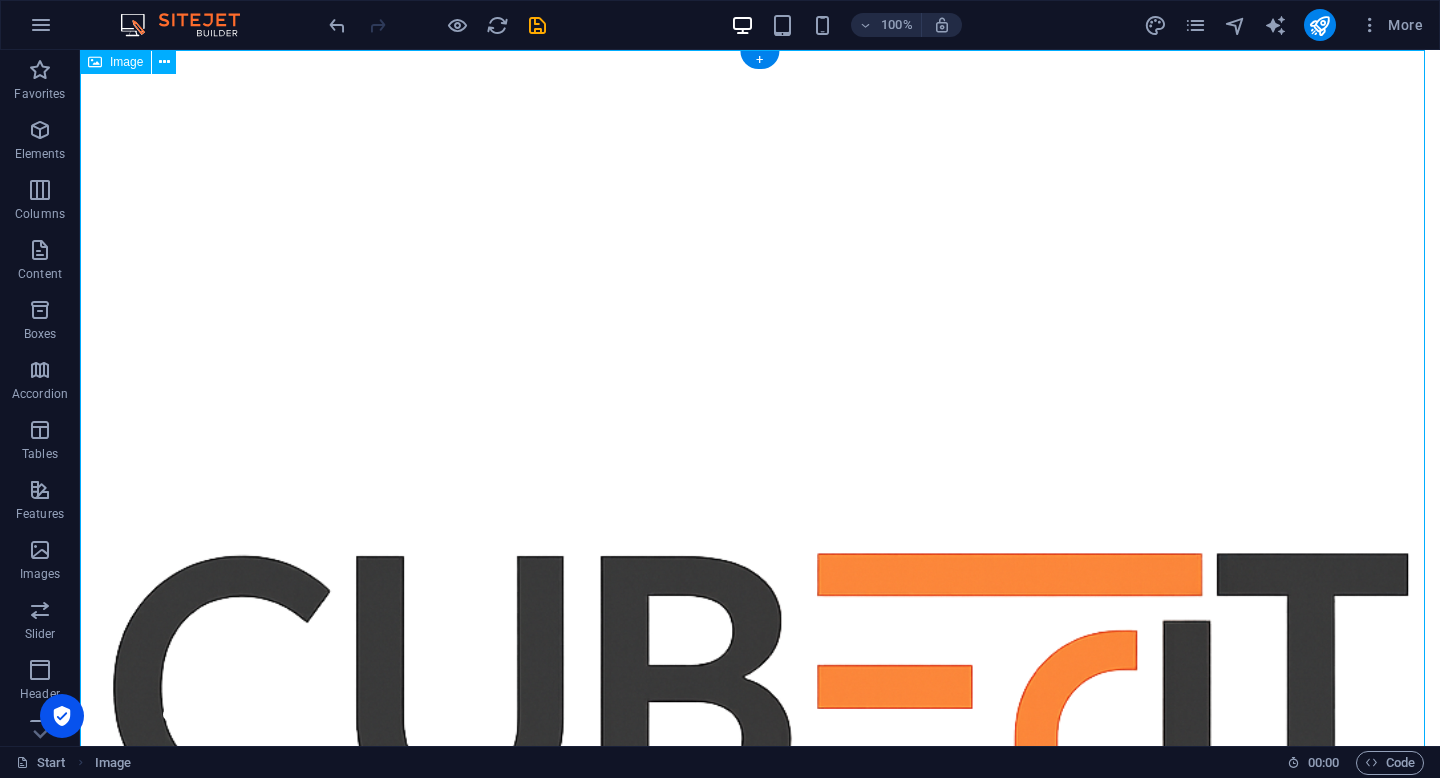 click at bounding box center [760, 730] 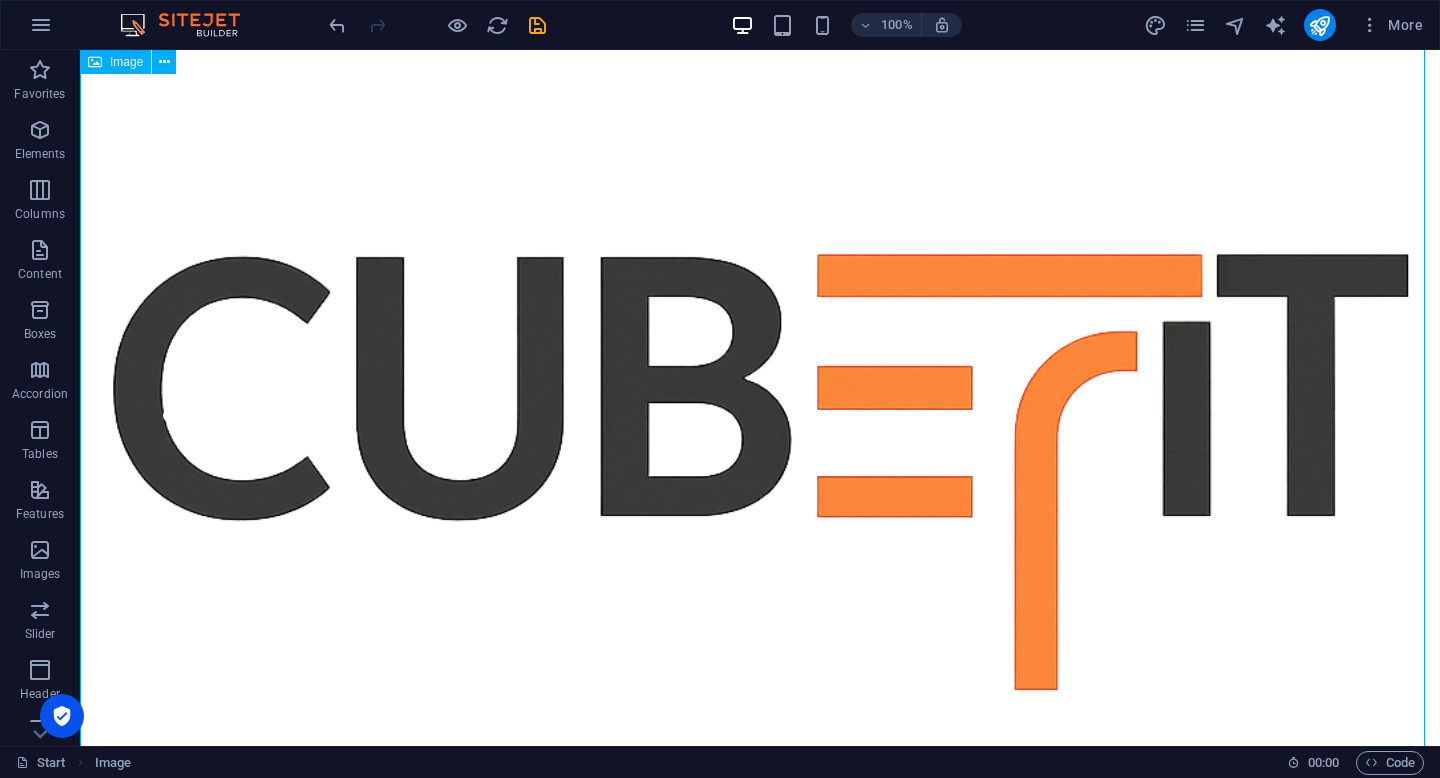 scroll, scrollTop: 367, scrollLeft: 0, axis: vertical 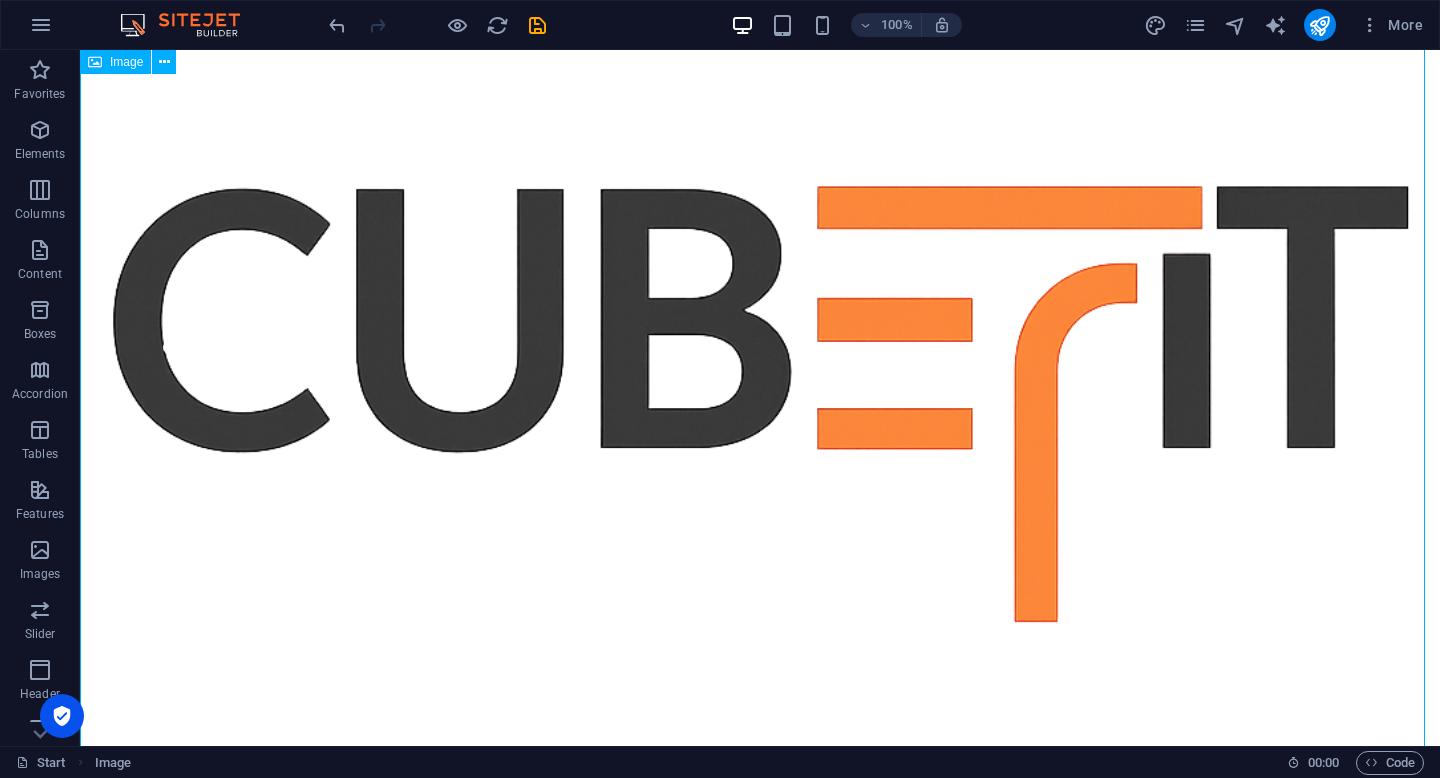 click at bounding box center (760, 363) 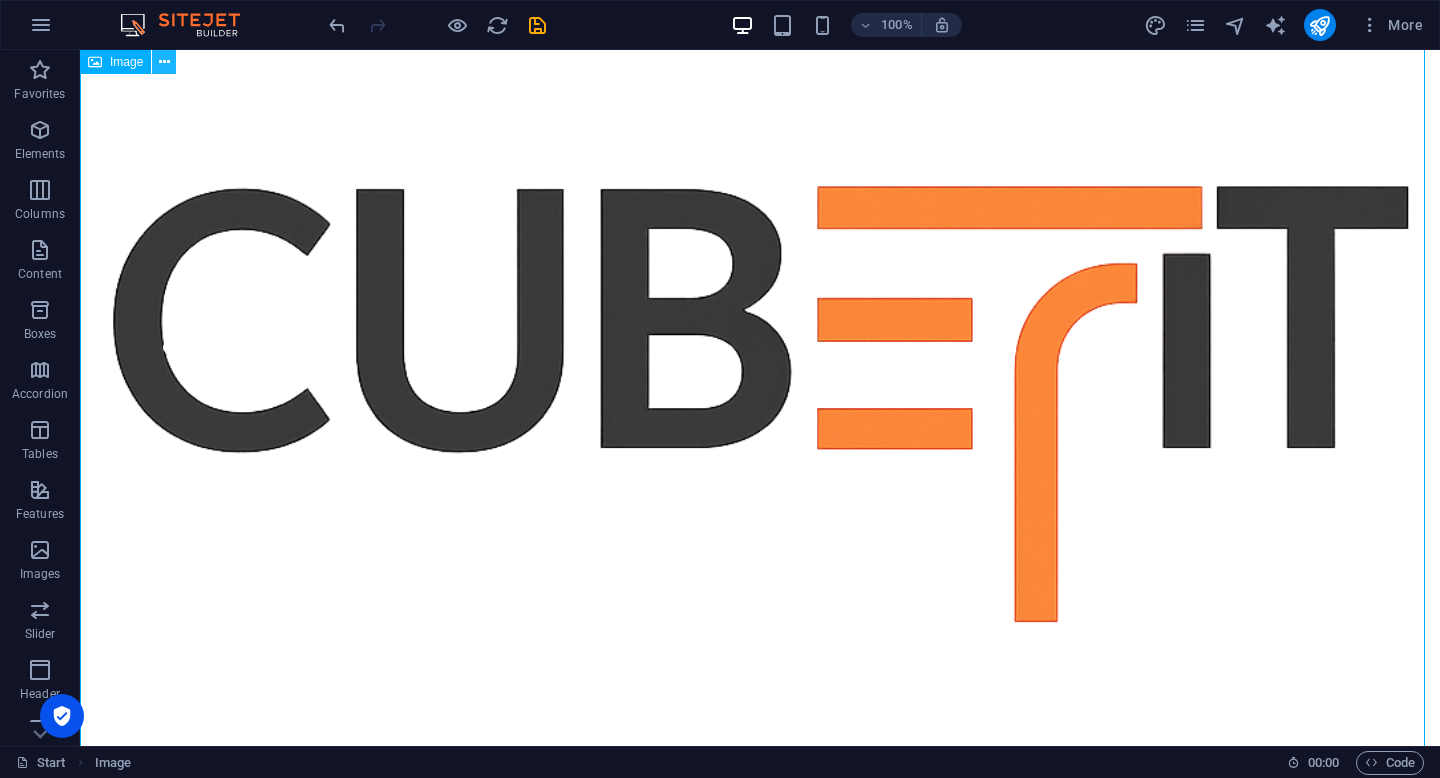 click at bounding box center [164, 62] 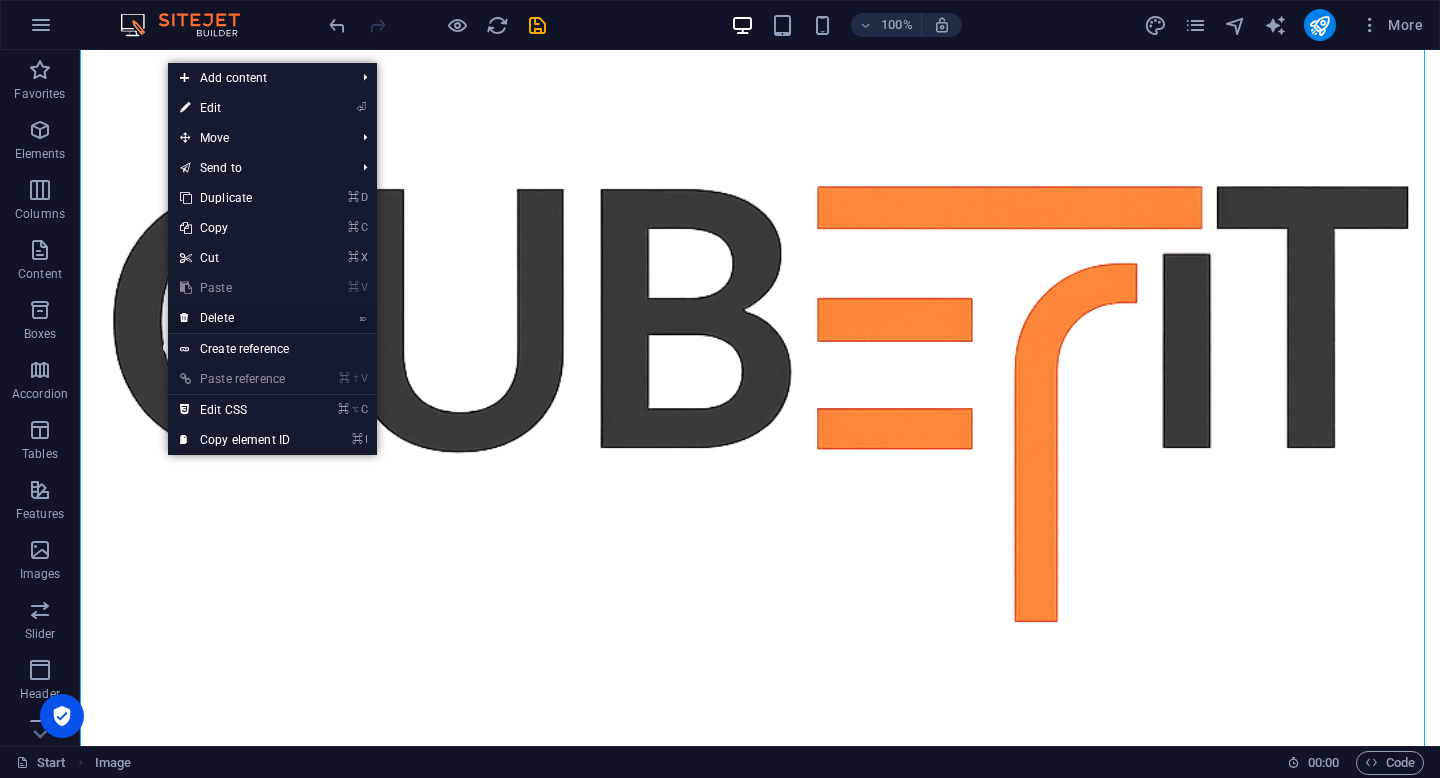 click on "⌦  Delete" at bounding box center [235, 318] 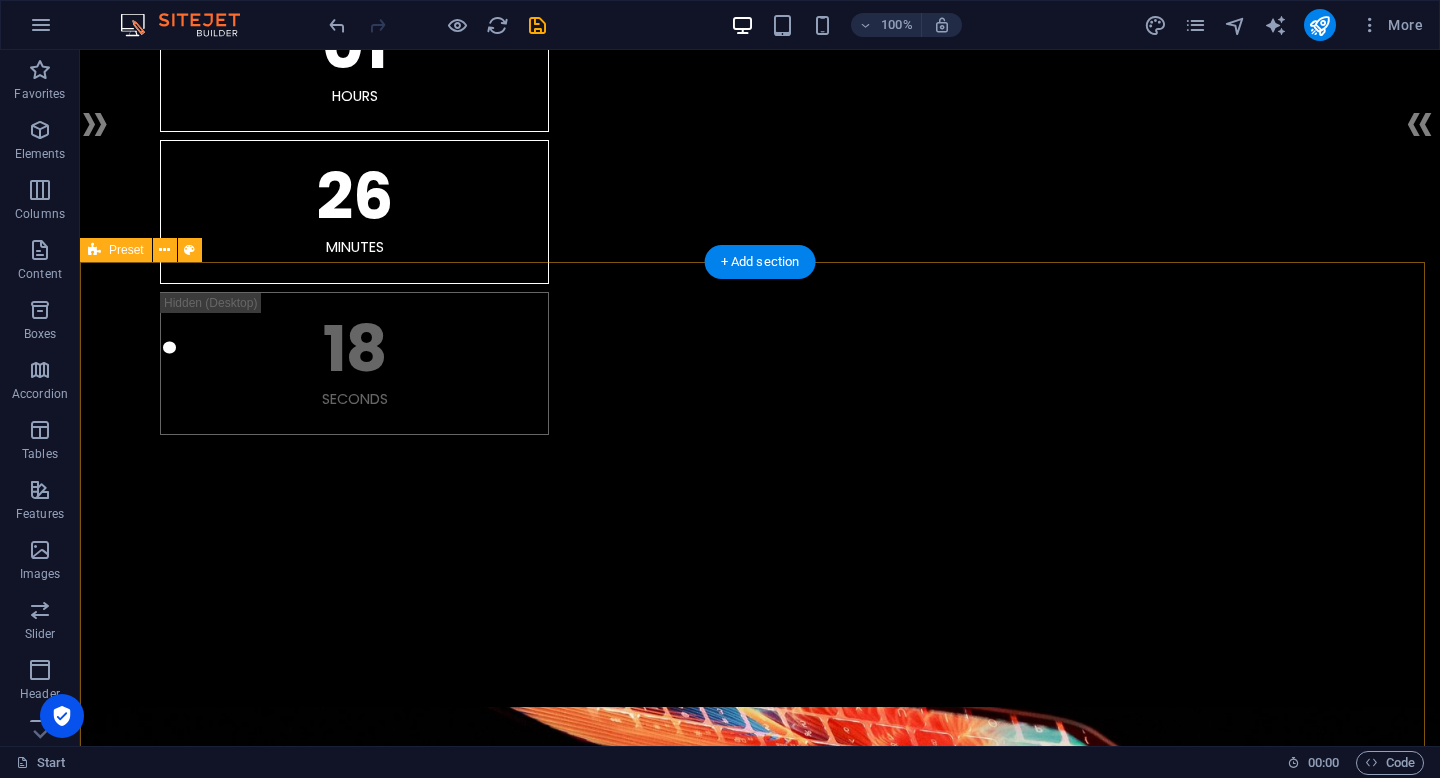 scroll, scrollTop: 0, scrollLeft: 0, axis: both 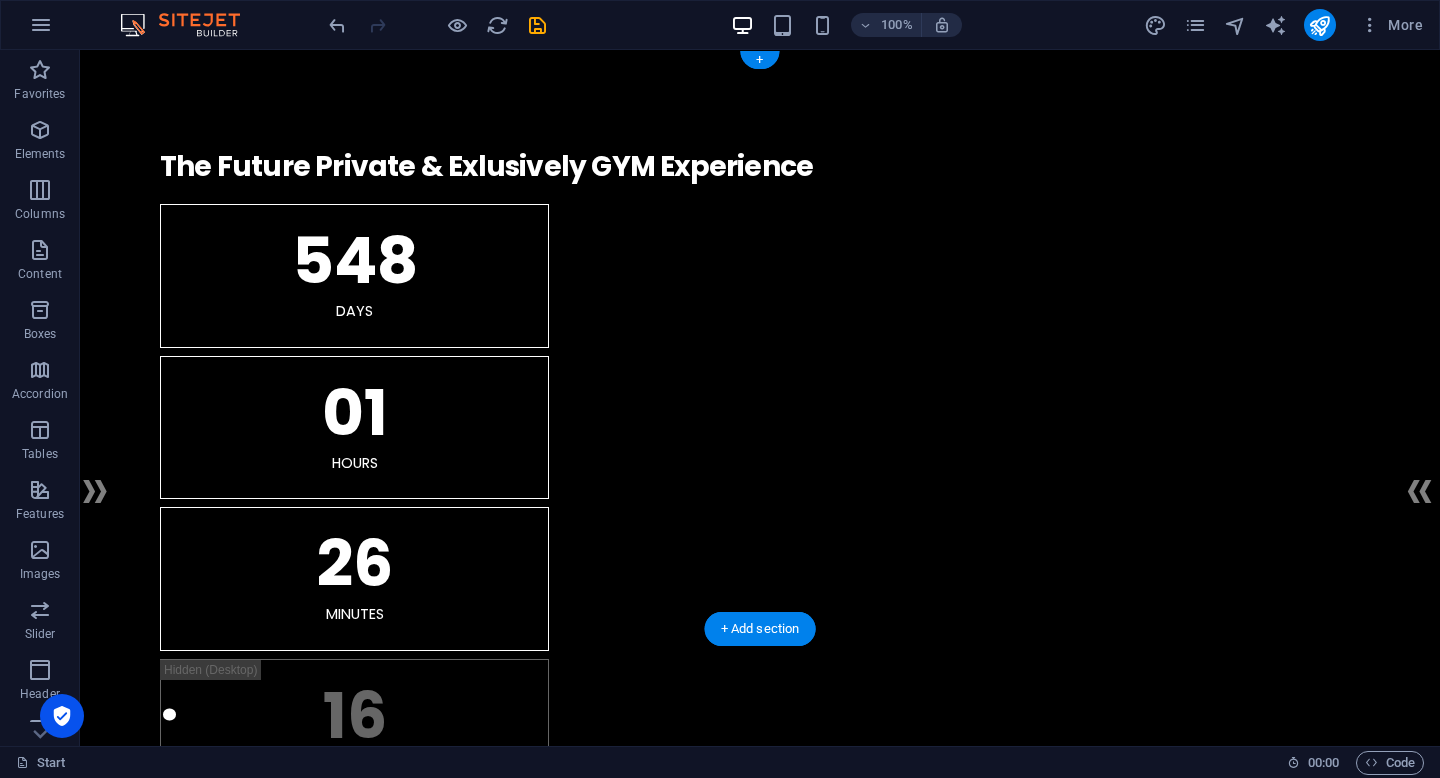 click at bounding box center [760, 1209] 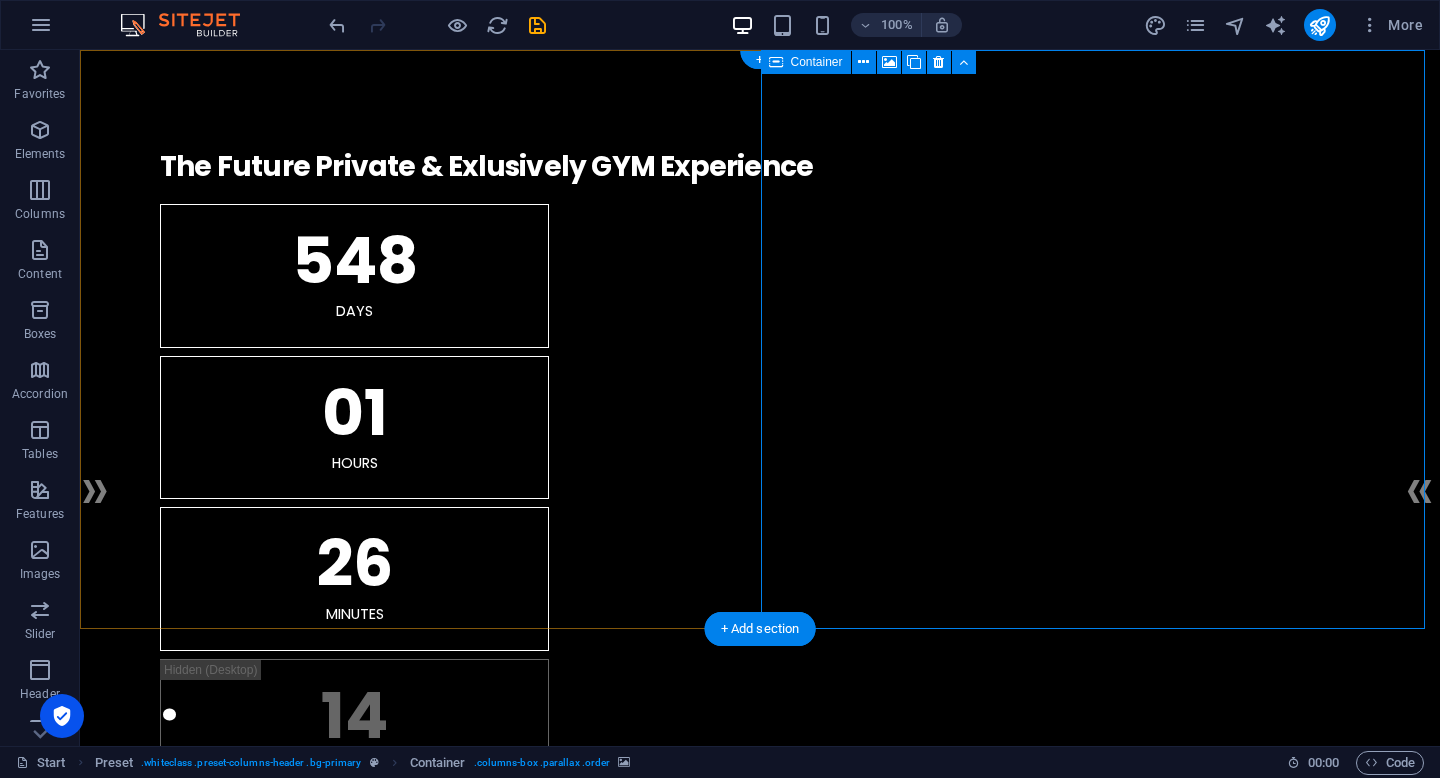 click on "Add elements" at bounding box center (701, 1629) 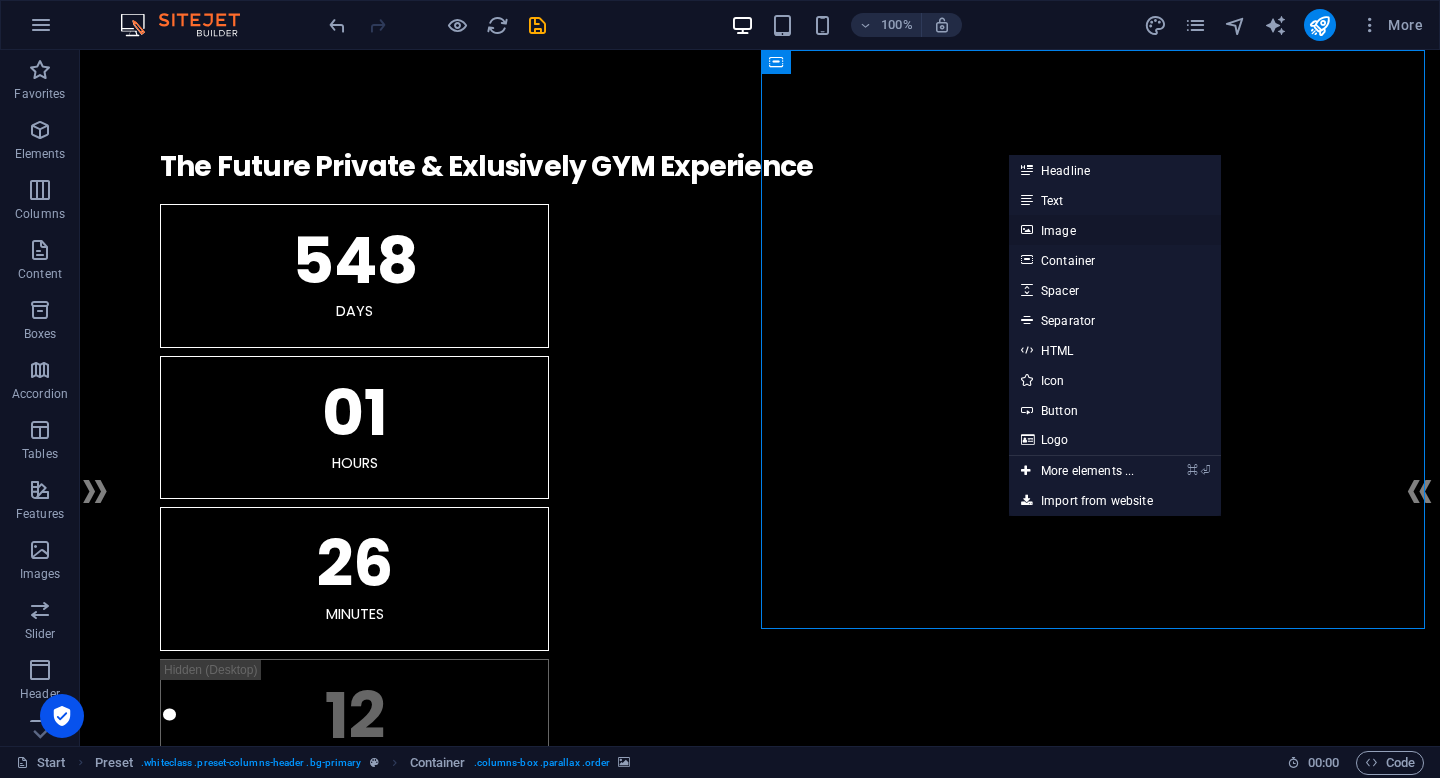 click on "Image" at bounding box center [1115, 230] 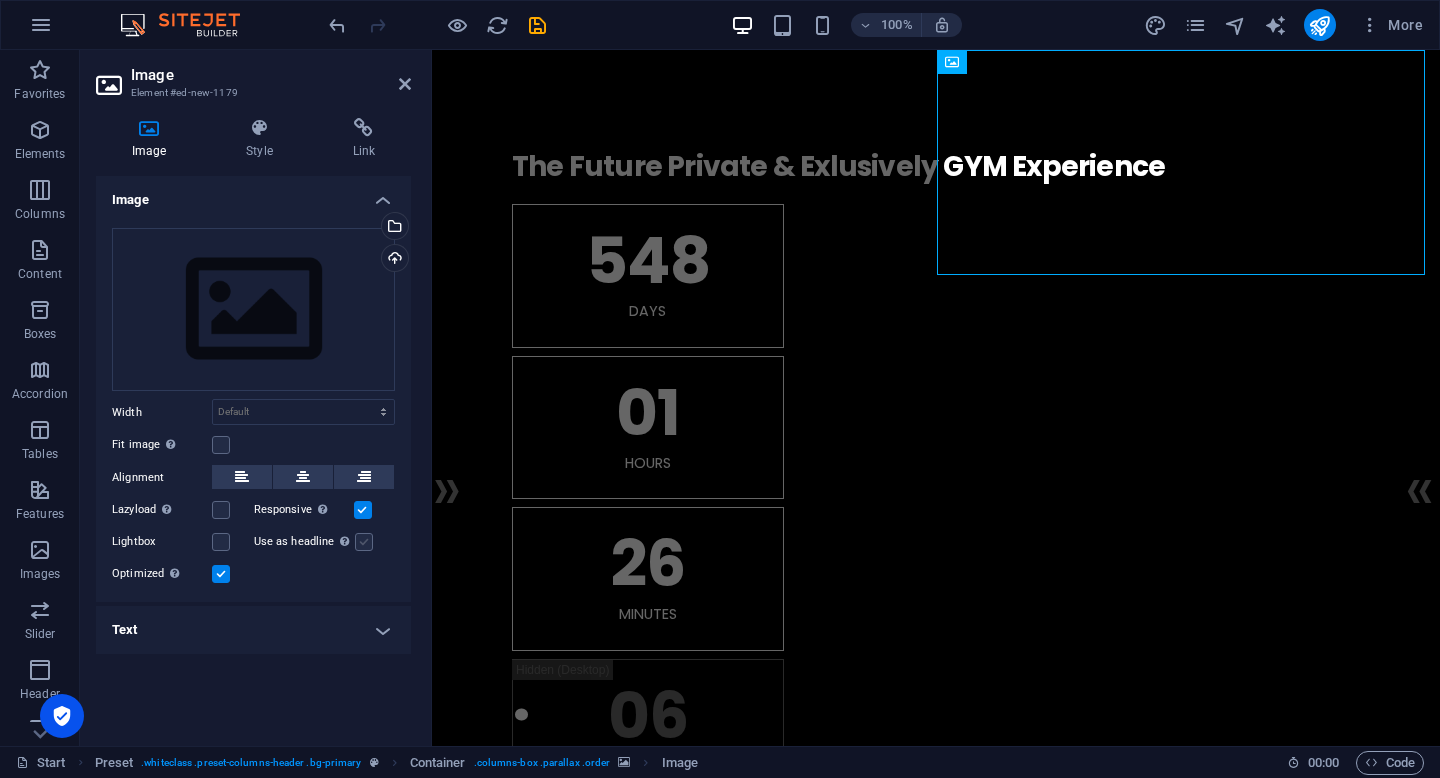 click at bounding box center (364, 542) 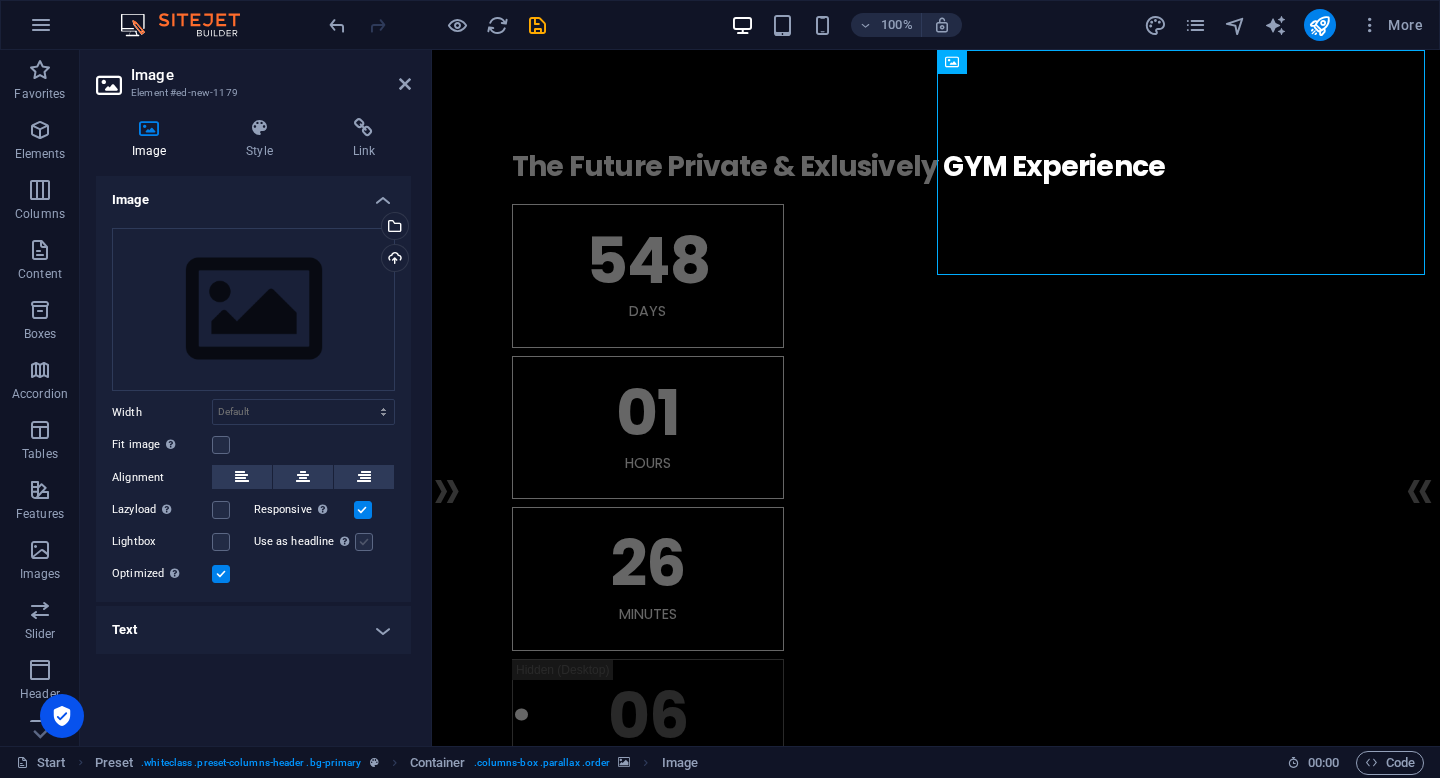 click on "Use as headline The image will be wrapped in an H1 headline tag. Useful for giving alternative text the weight of an H1 headline, e.g. for the logo. Leave unchecked if uncertain." at bounding box center [0, 0] 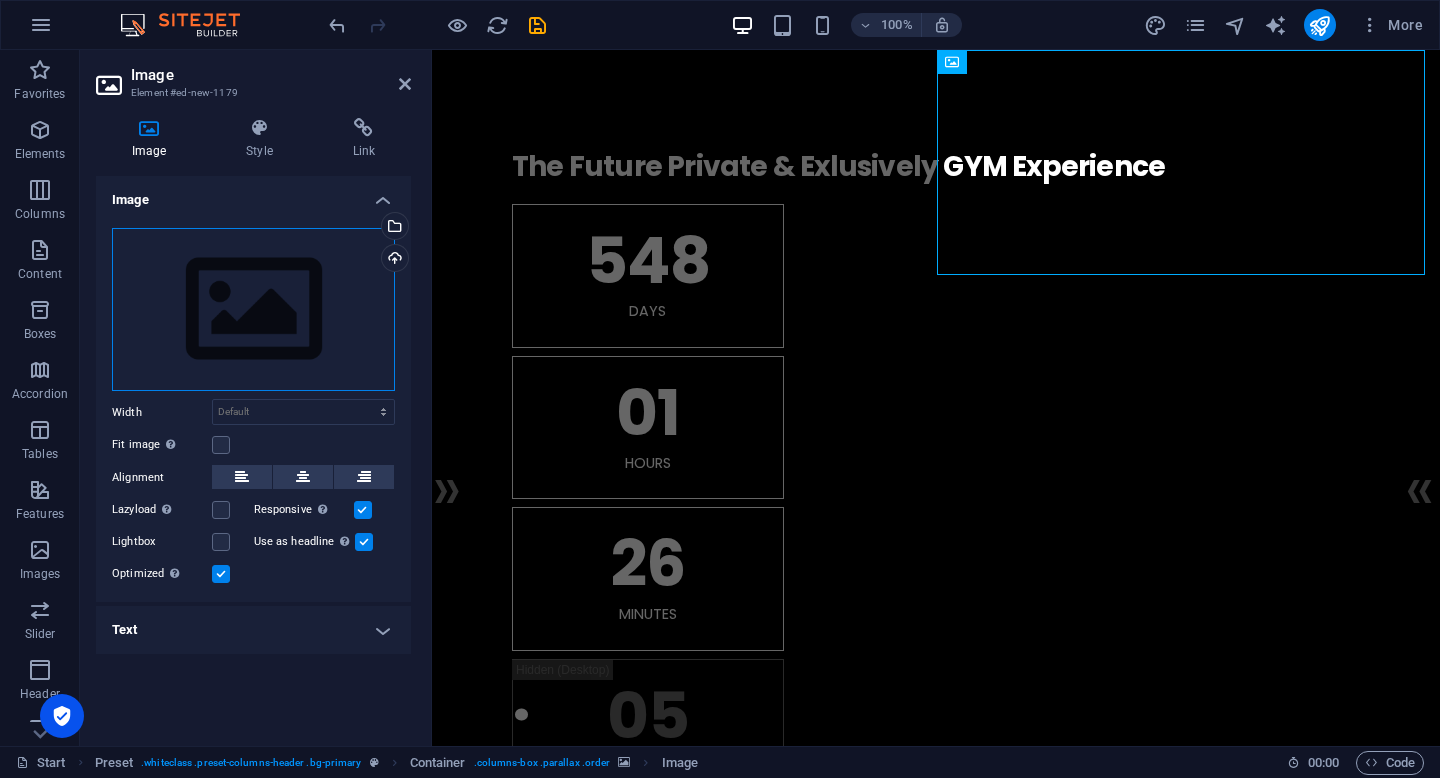 click on "Drag files here, click to choose files or select files from Files or our free stock photos & videos" at bounding box center [253, 310] 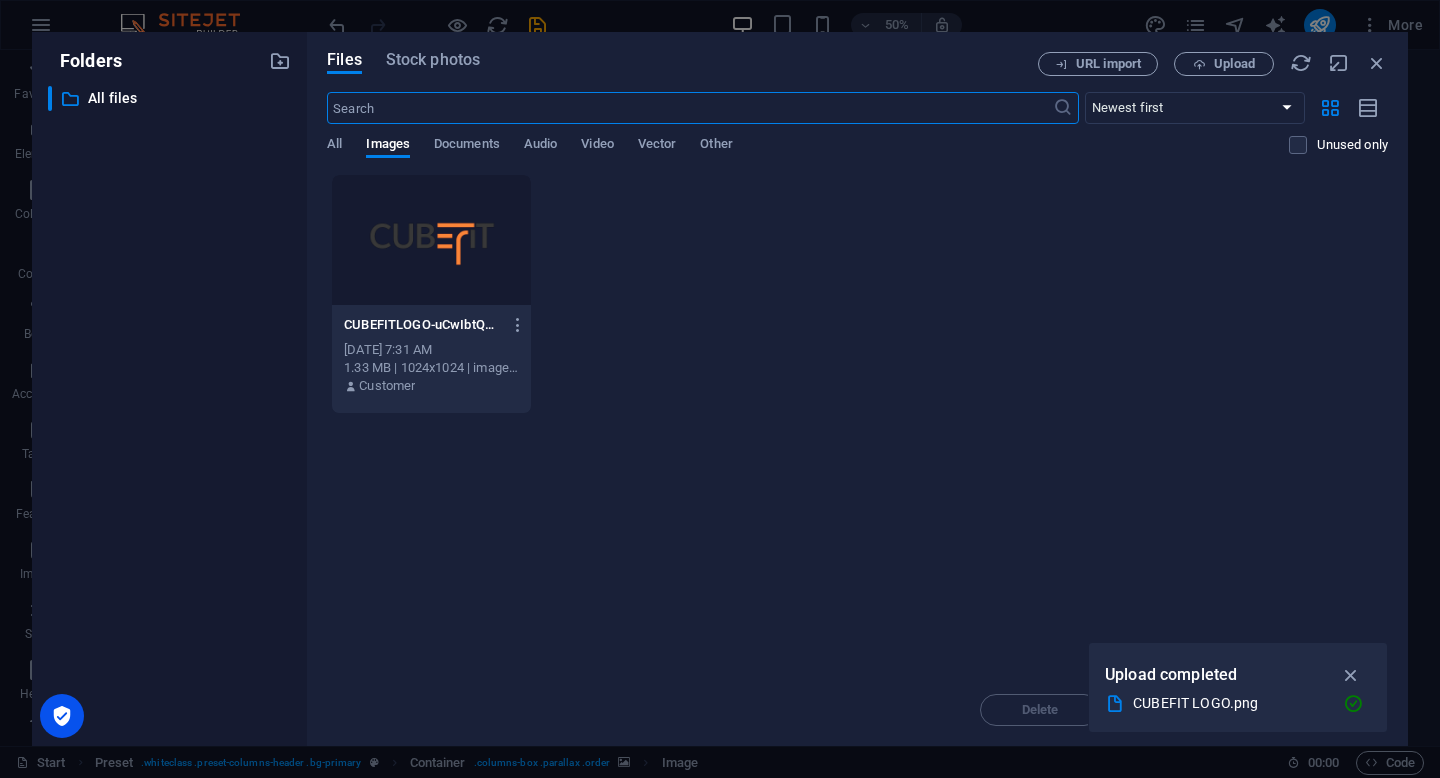 click at bounding box center (431, 240) 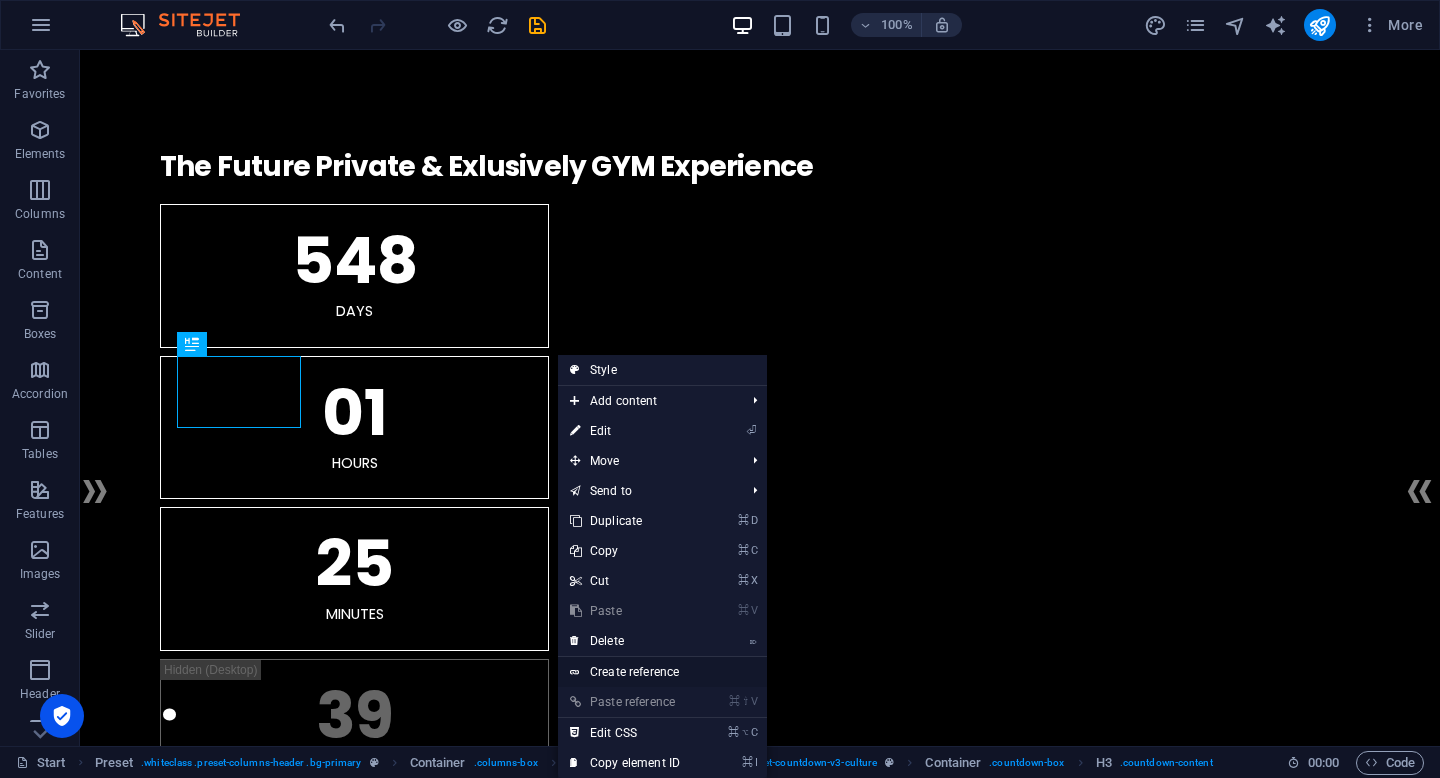 click on "Create reference" at bounding box center (662, 672) 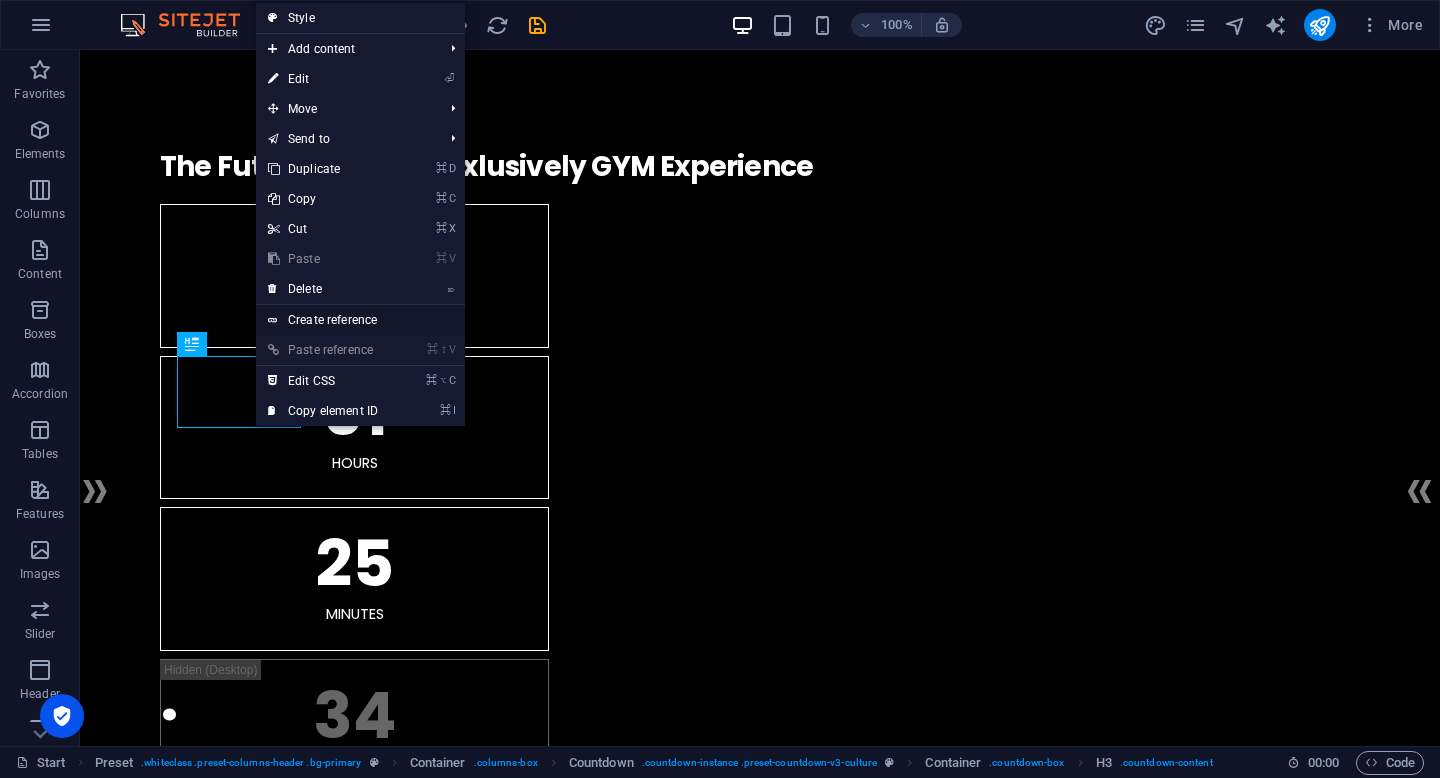 click on "Create reference" at bounding box center (360, 320) 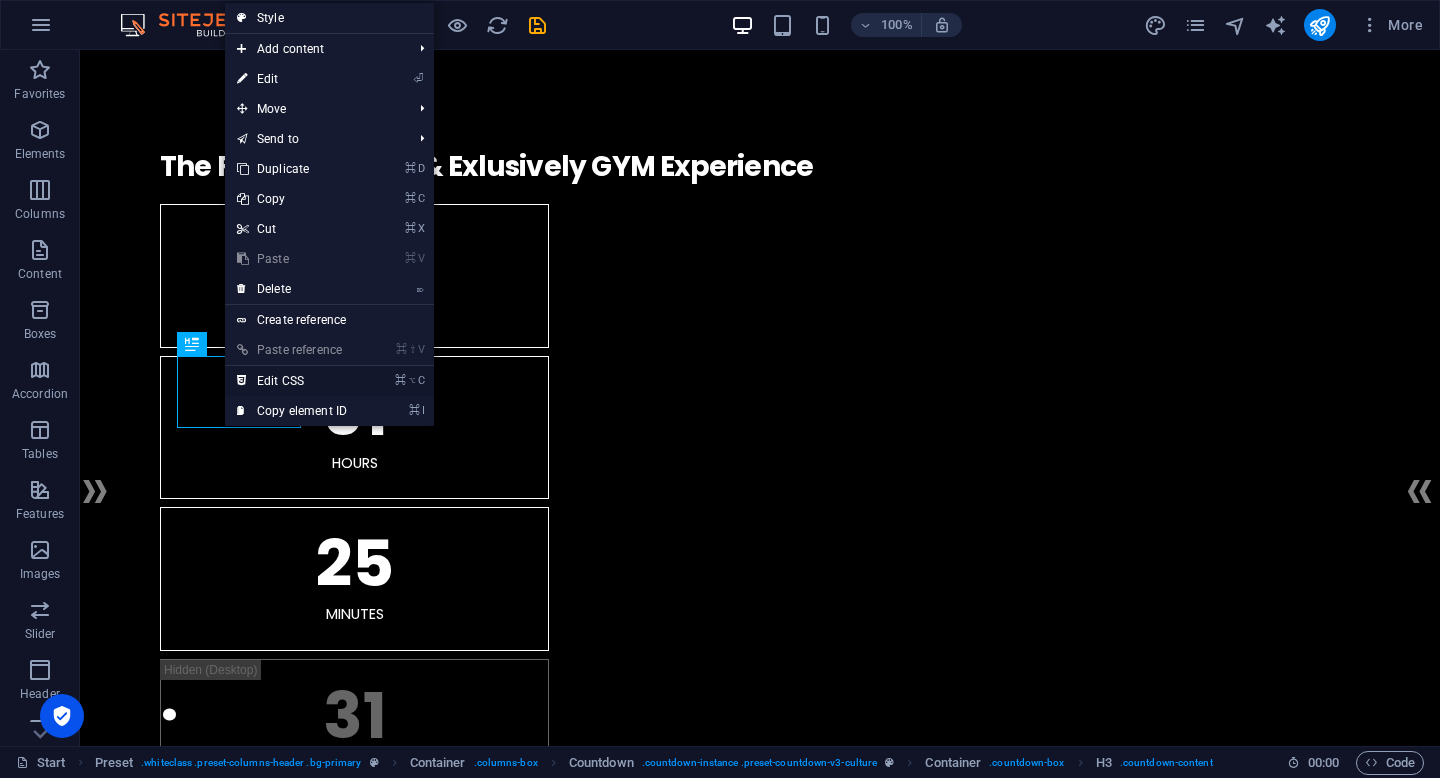 click on "⌘ ⌥ C  Edit CSS" at bounding box center [292, 381] 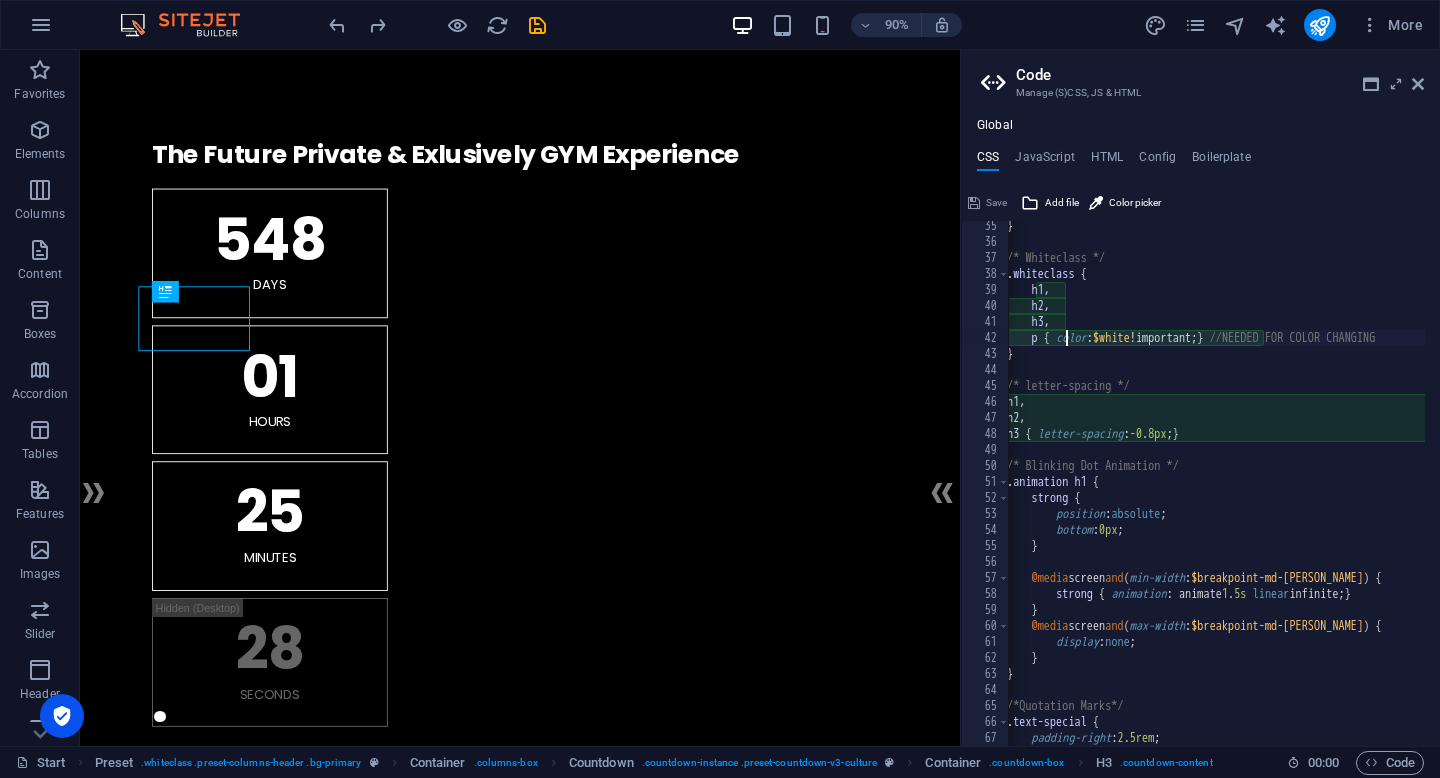 scroll, scrollTop: 549, scrollLeft: 0, axis: vertical 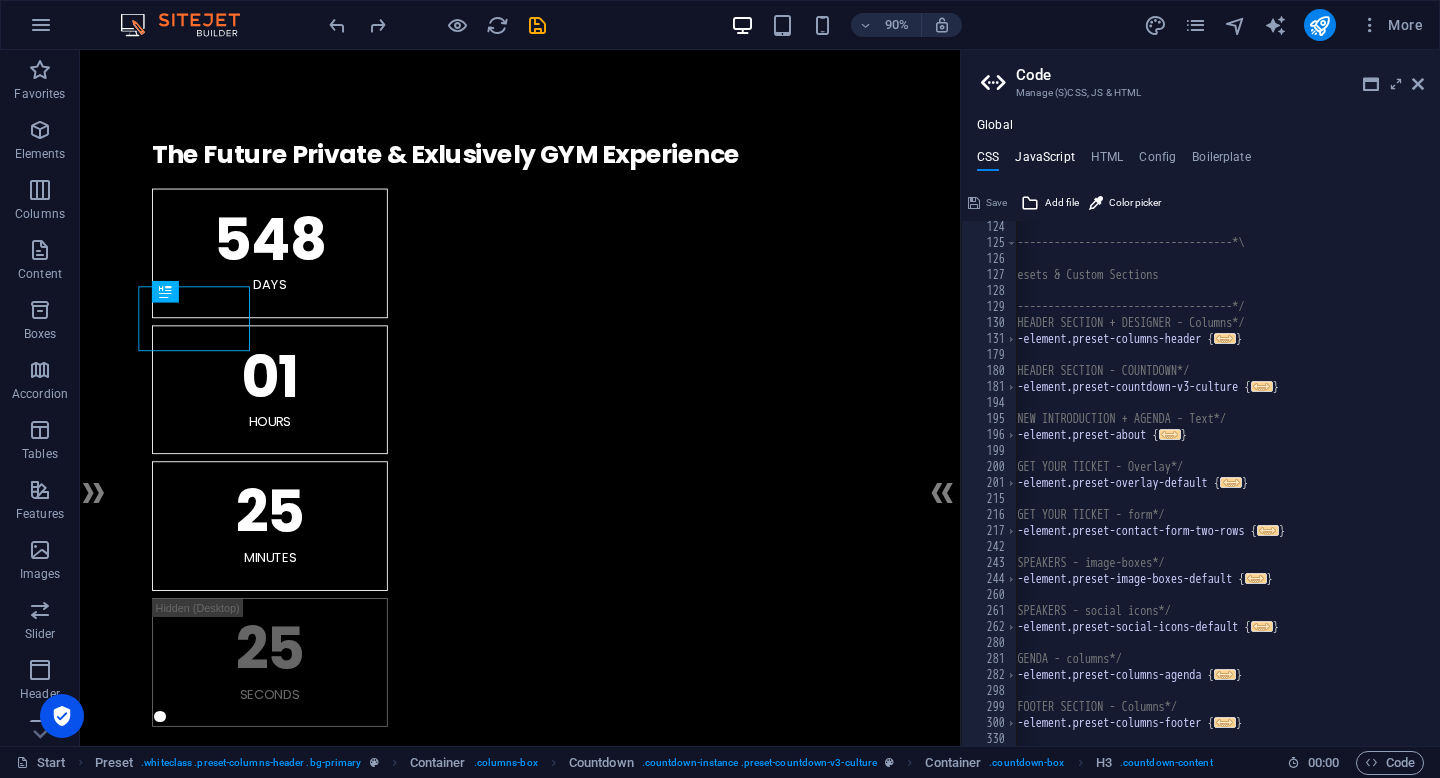 click on "JavaScript" at bounding box center [1044, 161] 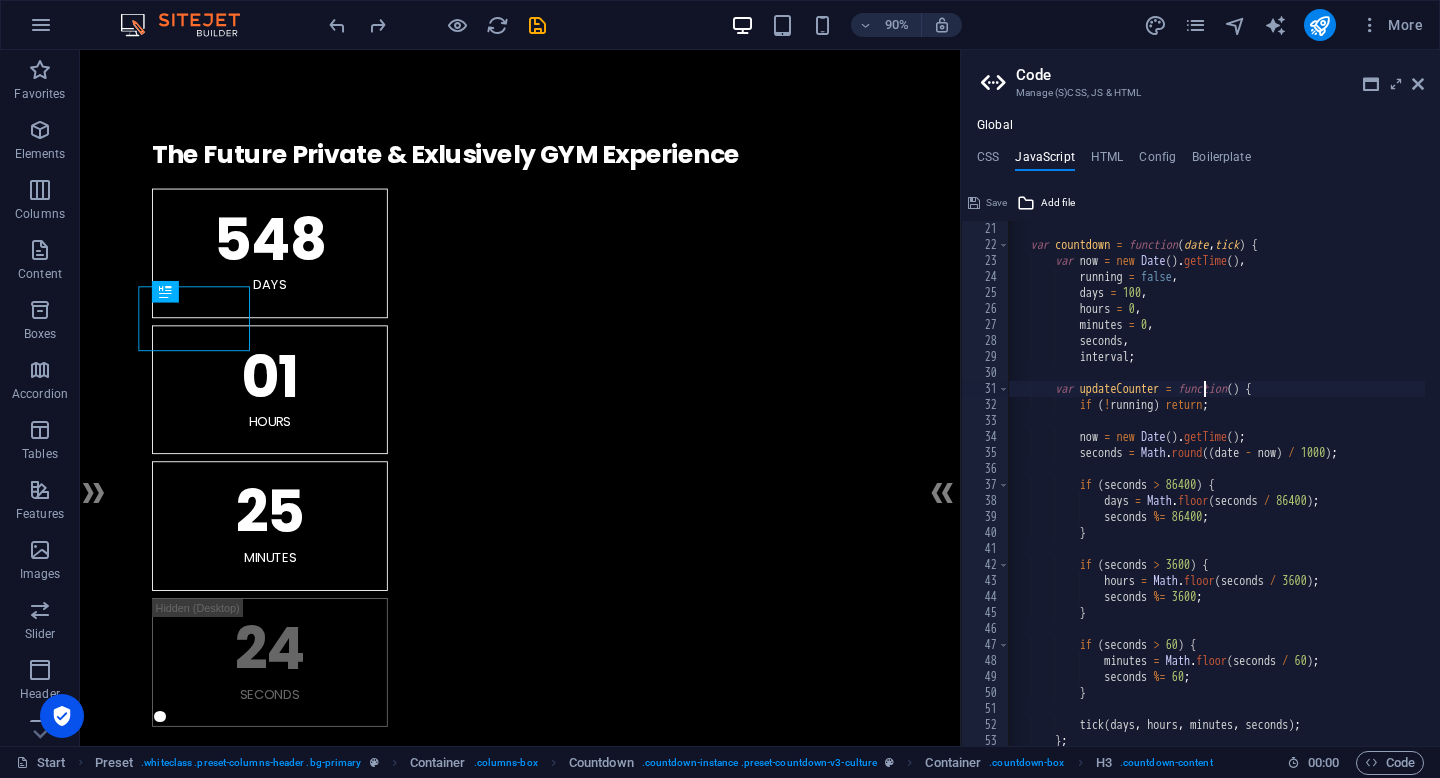 scroll, scrollTop: 333, scrollLeft: 0, axis: vertical 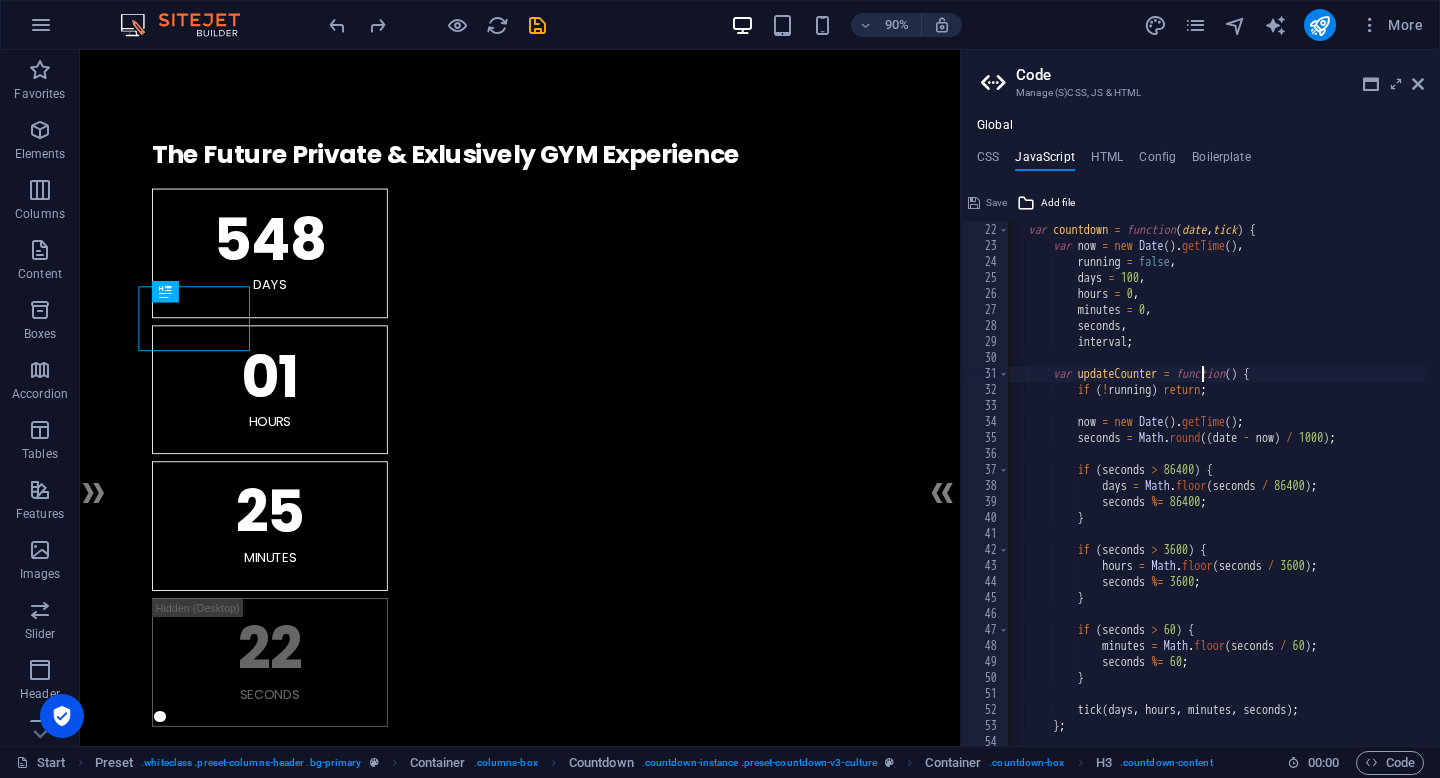 click on "var   countdown   =   function ( date ,  tick )   {           var   now   =   new   Date ( ) . getTime ( ) ,                running   =   false ,                days   =   100 ,                hours   =   0 ,                minutes   =   0 ,                seconds ,                interval ;           var   updateCounter   =   function ( )   {                if   ( ! running )   return ;                now   =   new   Date ( ) . getTime ( ) ;                seconds   =   Math . round (( date   -   now )   /   1000 ) ;                if   ( seconds   >   86400 )   {                     days   =   Math . floor ( seconds   /   86400 ) ;                     seconds   %=   86400 ;                }                if   ( seconds   >   3600 )   {                     hours   =   Math . floor ( seconds   /   3600 ) ;                     seconds   %=   3600 ;                }                if   ( seconds   >   60 )   {                     minutes   =   Math . floor ( seconds   /   60 ) ;                       %=" at bounding box center (1459, 477) 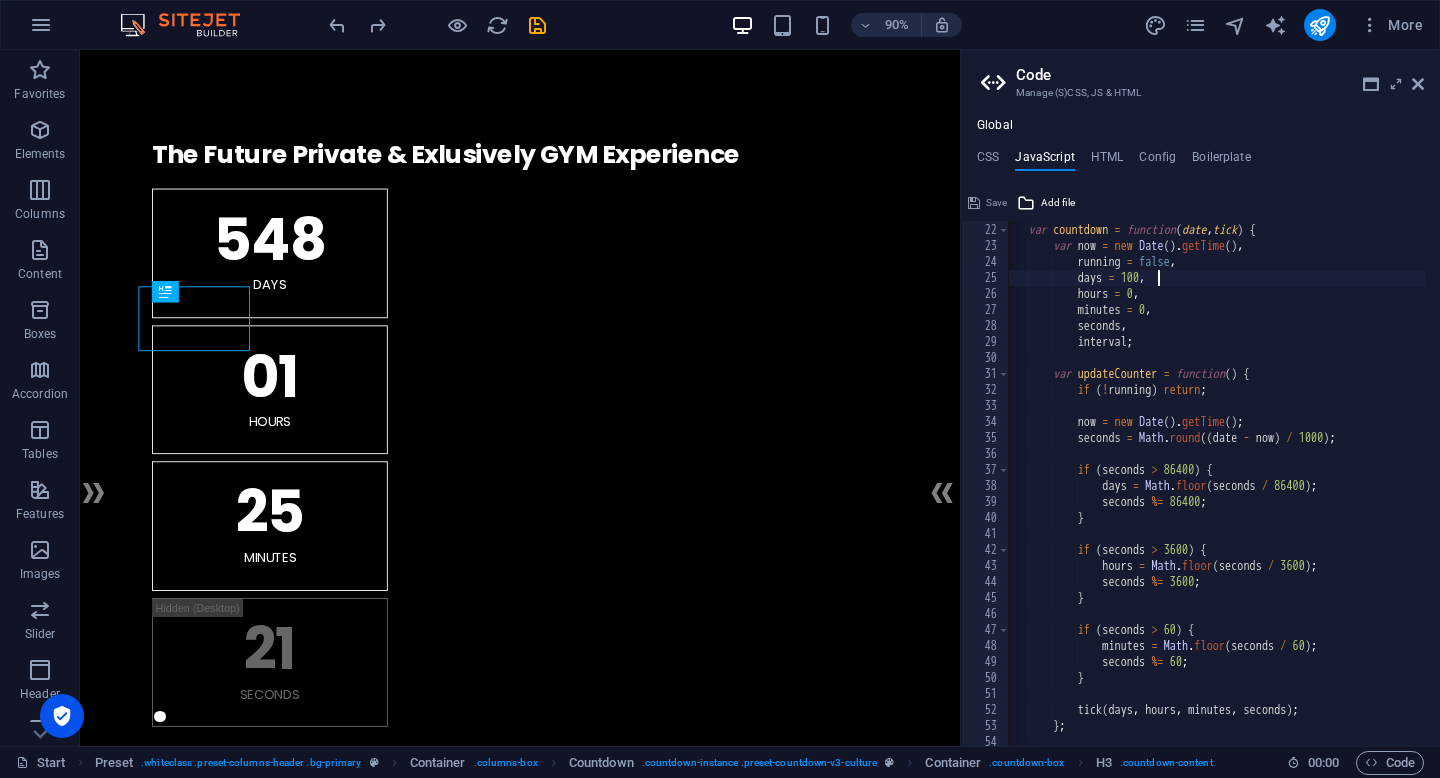 type on "days = 0," 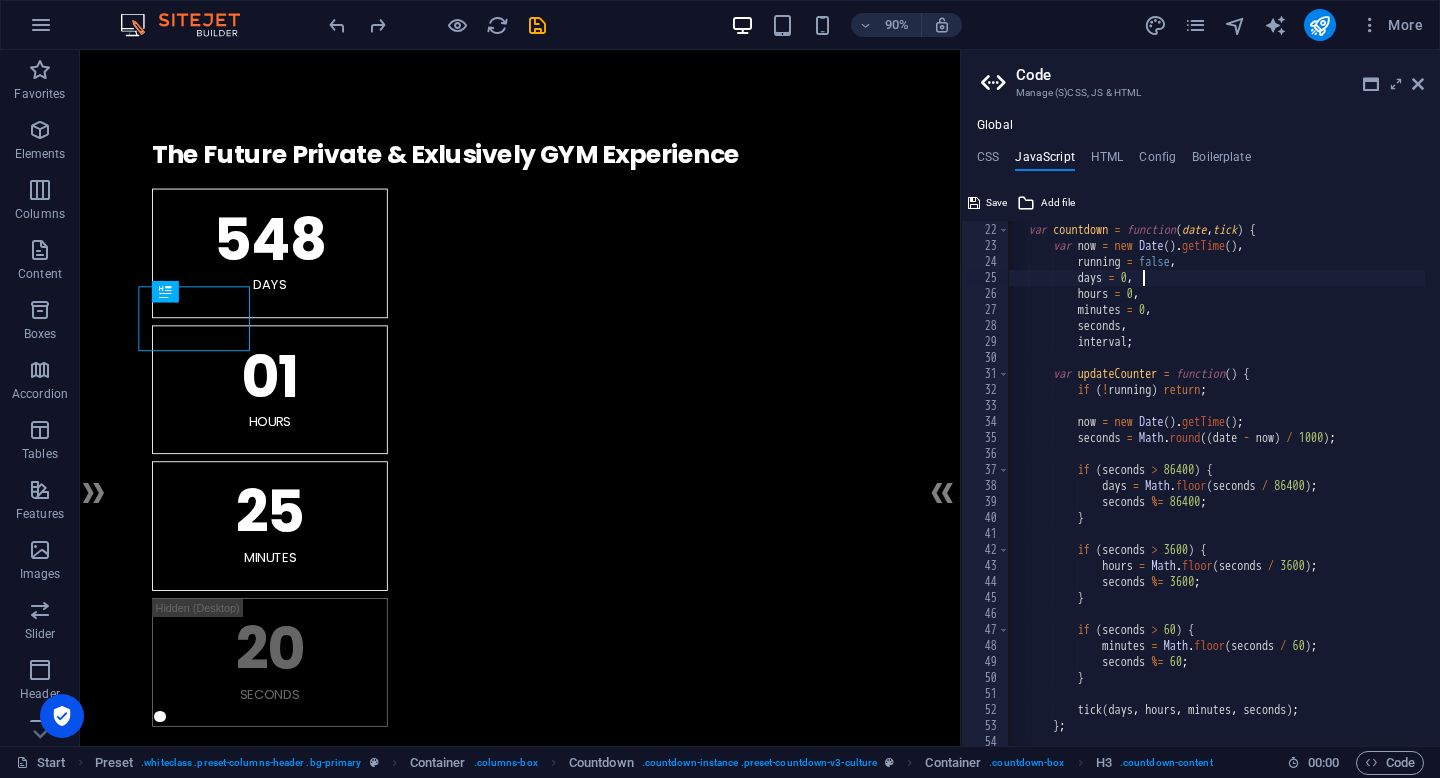 click on "var   countdown   =   function ( date ,  tick )   {           var   now   =   new   Date ( ) . getTime ( ) ,                running   =   false ,                days   =   0 ,                hours   =   0 ,                minutes   =   0 ,                seconds ,                interval ;           var   updateCounter   =   function ( )   {                if   ( ! running )   return ;                now   =   new   Date ( ) . getTime ( ) ;                seconds   =   Math . round (( date   -   now )   /   1000 ) ;                if   ( seconds   >   86400 )   {                     days   =   Math . floor ( seconds   /   86400 ) ;                     seconds   %=   86400 ;                }                if   ( seconds   >   3600 )   {                     hours   =   Math . floor ( seconds   /   3600 ) ;                     seconds   %=   3600 ;                }                if   ( seconds   >   60 )   {                     minutes   =   Math . floor ( seconds   /   60 ) ;                     seconds" at bounding box center [1459, 477] 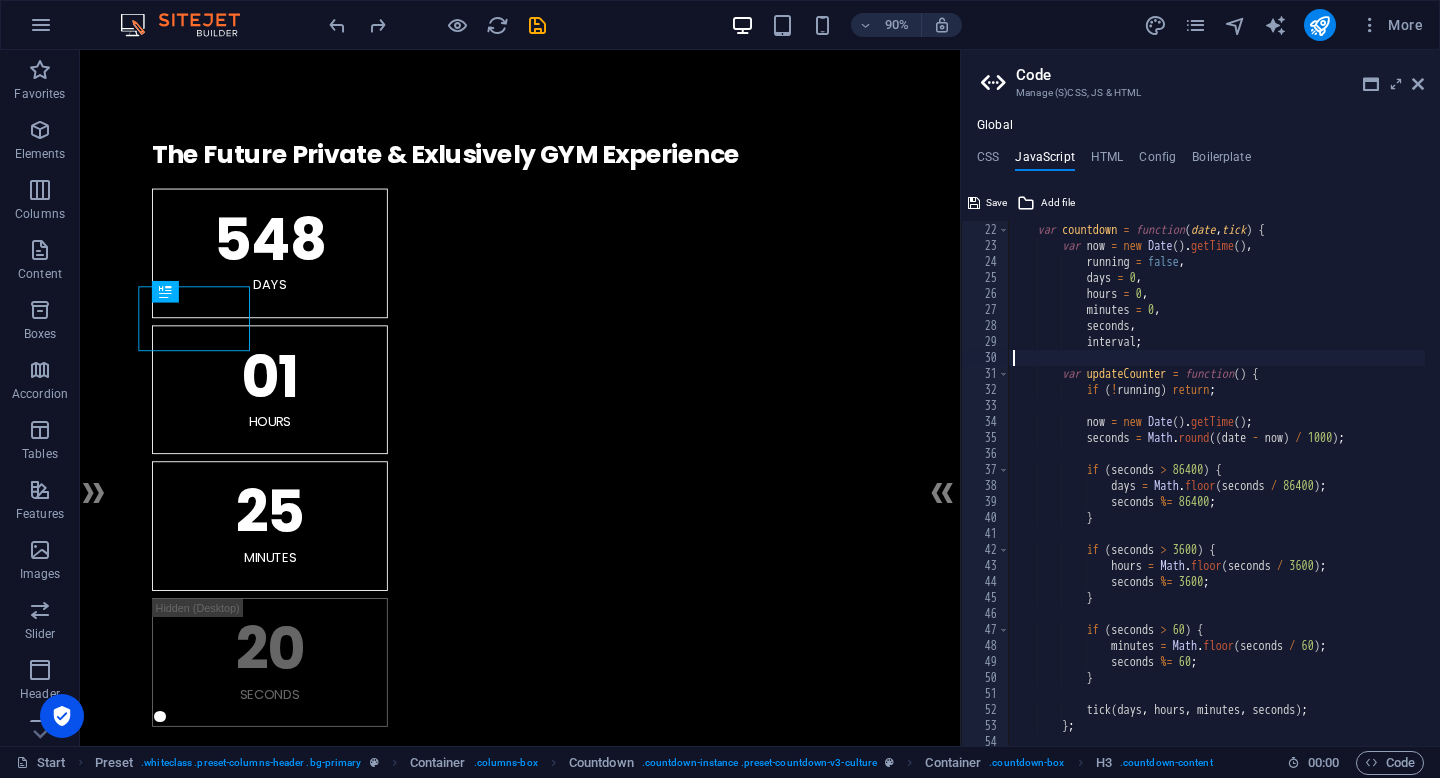 scroll, scrollTop: 0, scrollLeft: 0, axis: both 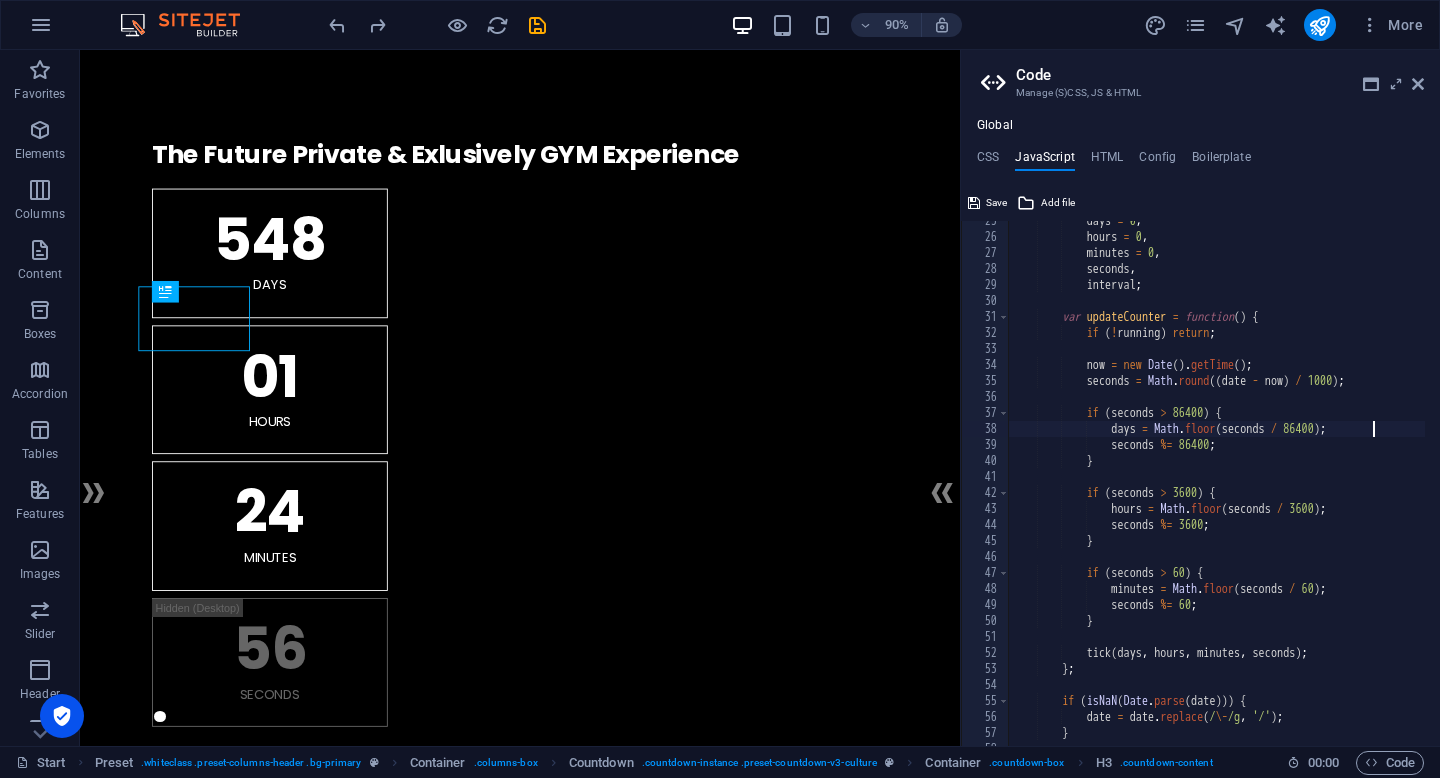 click on "days   =   0 ,                hours   =   0 ,                minutes   =   0 ,                seconds ,                interval ;           var   updateCounter   =   function ( )   {                if   ( ! running )   return ;                now   =   new   Date ( ) . getTime ( ) ;                seconds   =   Math . round (( date   -   now )   /   1000 ) ;                if   ( seconds   >   86400 )   {                     days   =   Math . floor ( seconds   /   86400 ) ;                     seconds   %=   86400 ;                }                if   ( seconds   >   3600 )   {                     hours   =   Math . floor ( seconds   /   3600 ) ;                     seconds   %=   3600 ;                }                if   ( seconds   >   60 )   {                     minutes   =   Math . floor ( seconds   /   60 ) ;                     seconds   %=   60 ;                }                tick ( days ,   hours ,   minutes ,   seconds ) ;           } ;           if   ( isNaN ( Date . parse ( )))" at bounding box center [1468, 484] 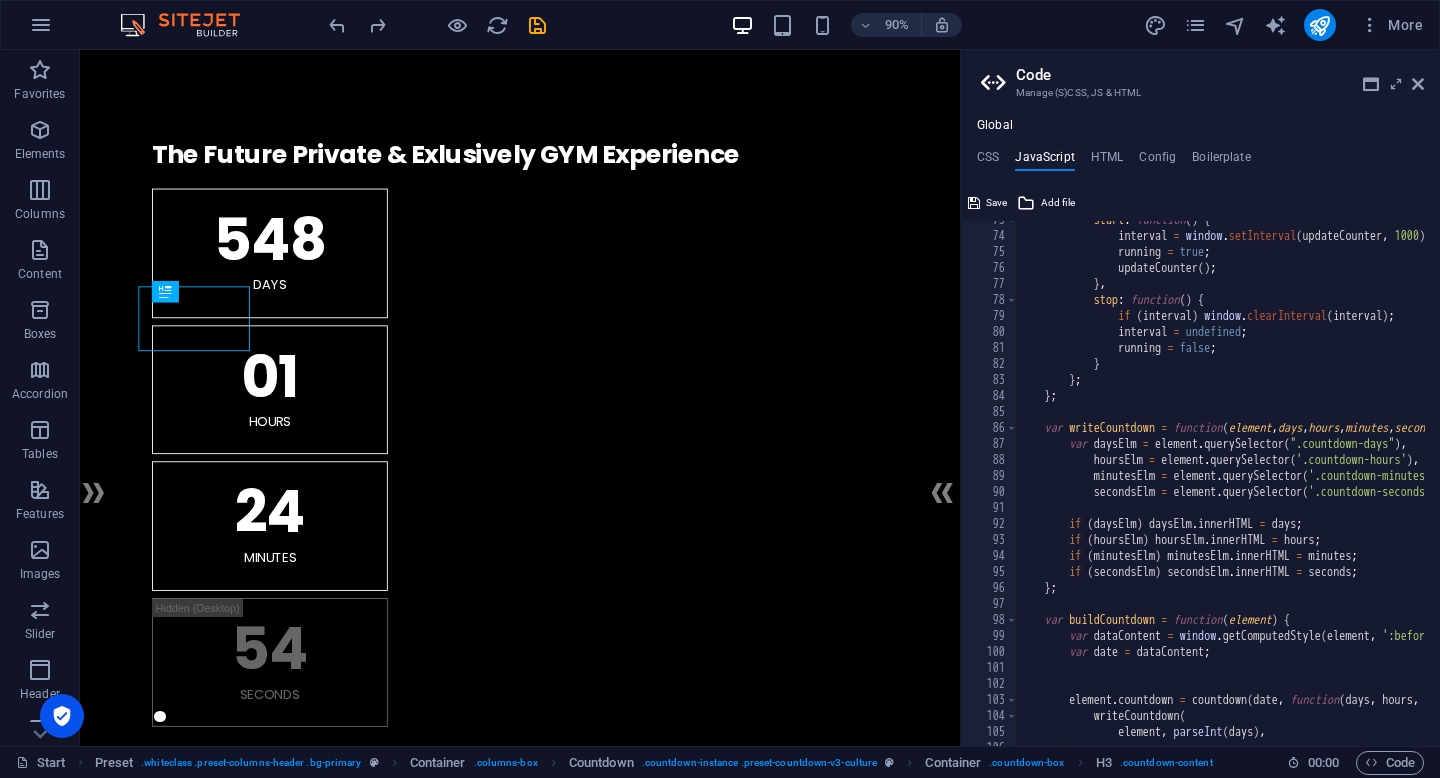 scroll, scrollTop: 1175, scrollLeft: 0, axis: vertical 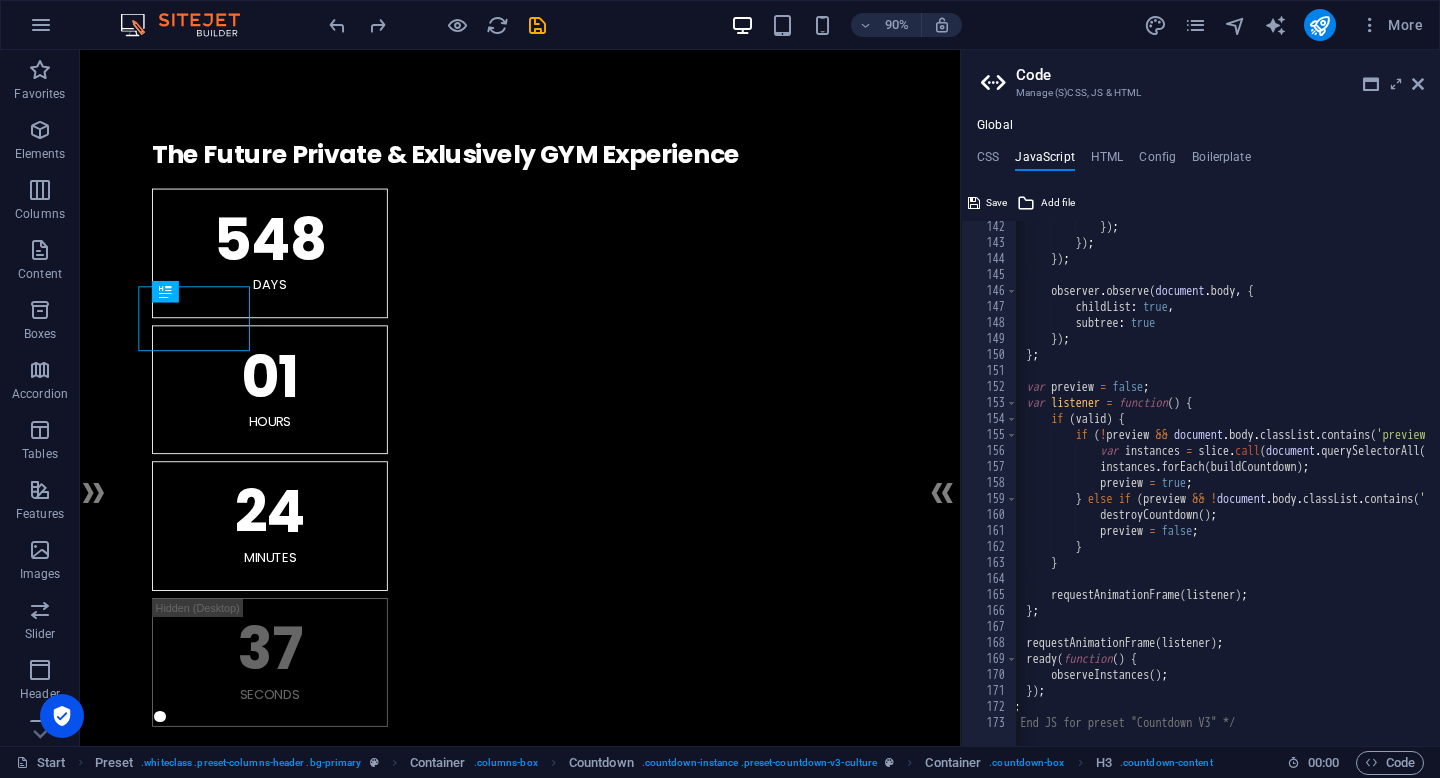 click on "}) ;                }) ;           }) ;           observer . observe ( document . body ,   {                childList :   true ,                subtree :   true           }) ;      } ;      var   preview   =   false ;      var   listener   =   function ( )   {           if   ( valid )   {                if   ( ! preview   &&   document . body . classList . contains ( 'preview' )   ||   ! document . body . classList . contains ( 'edit-full' ))   {                     var   instances   =   slice . call ( document . querySelectorAll ( '.countdown-instance' )) ;                     instances . forEach ( buildCountdown ) ;                     preview   =   true ;                }   else   if   ( preview   &&   ! document . body . classList . contains ( 'preview' ))   {                     destroyCountdown ( ) ;                     preview   =   false ;                }           }           requestAnimationFrame ( listener ) ;      } ;      requestAnimationFrame ( listener ) ;      ready ( ( )" at bounding box center [1457, 490] 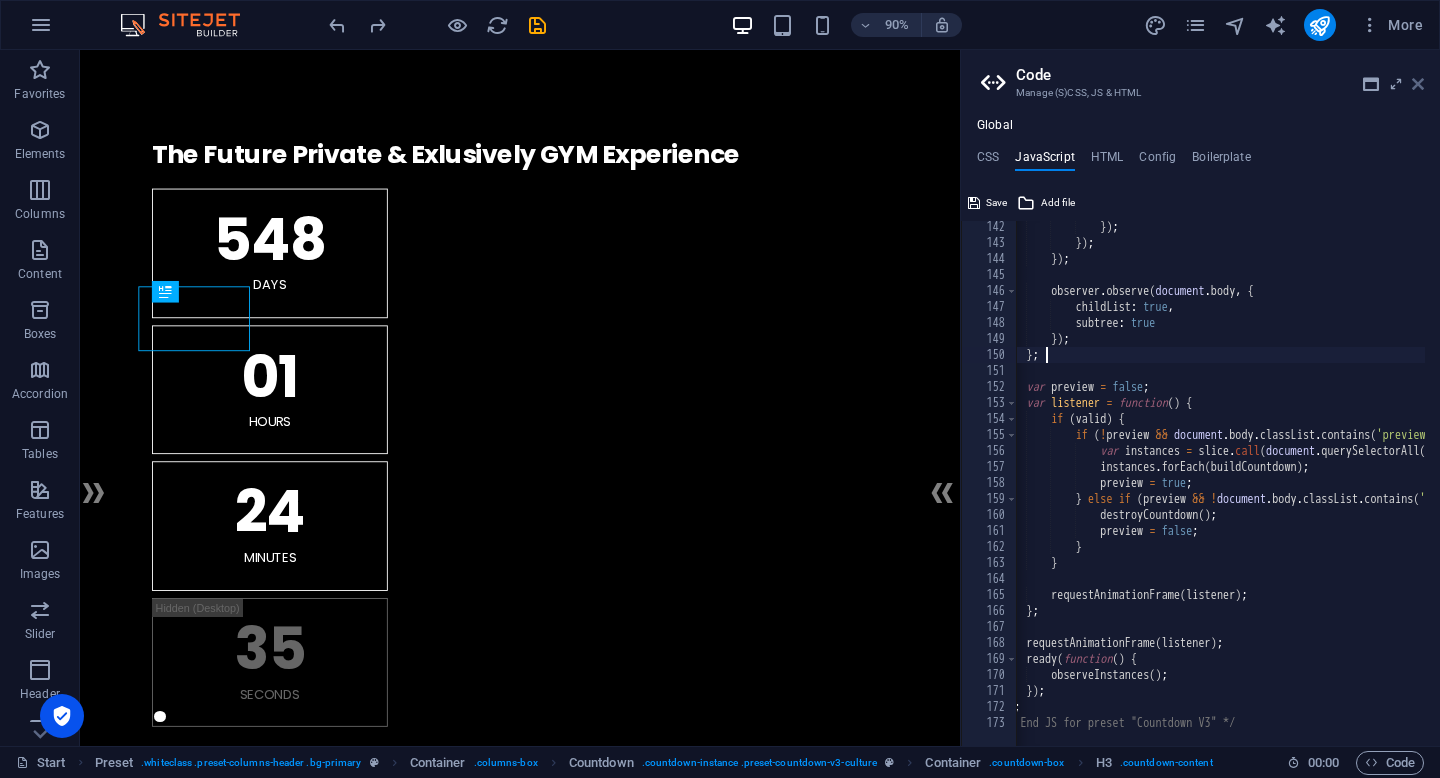 click at bounding box center (1418, 84) 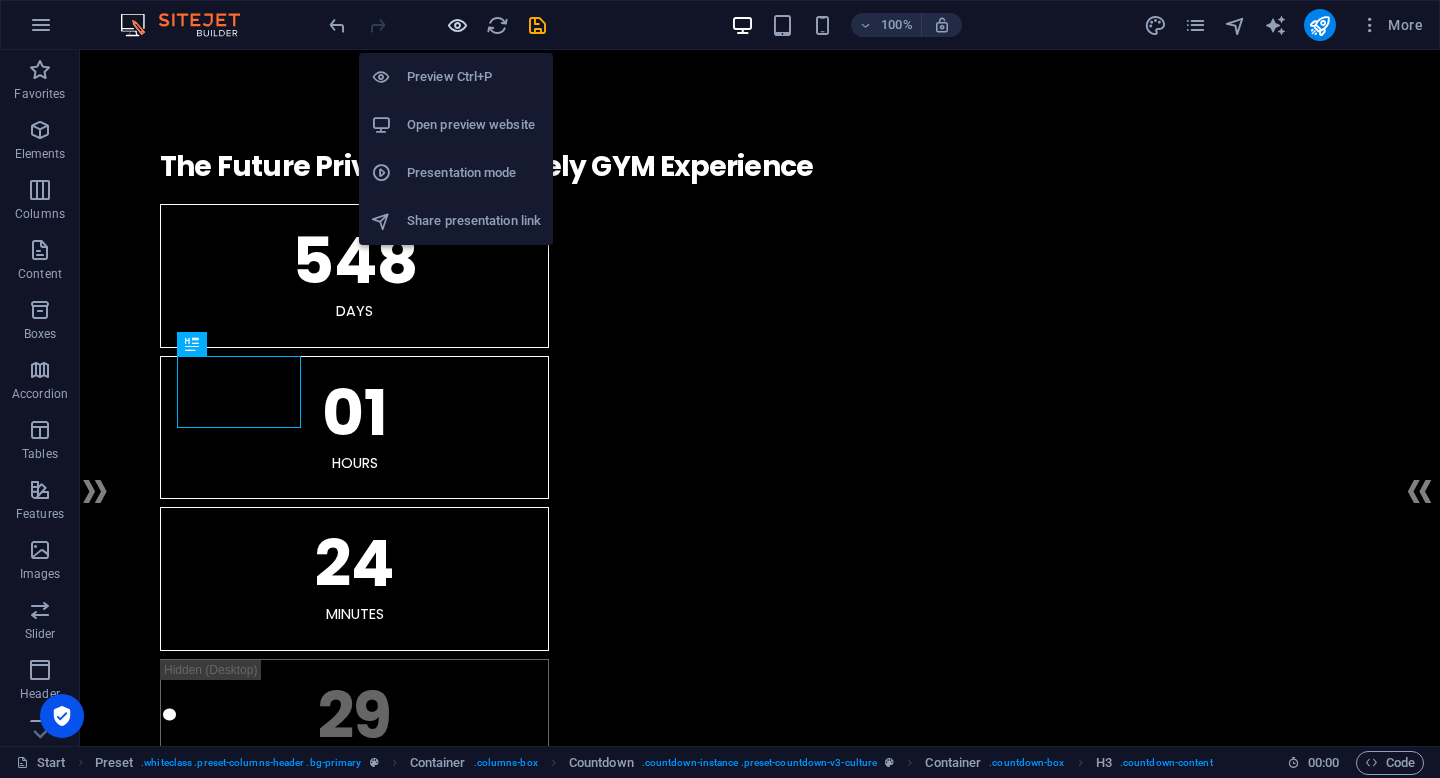 click at bounding box center (457, 25) 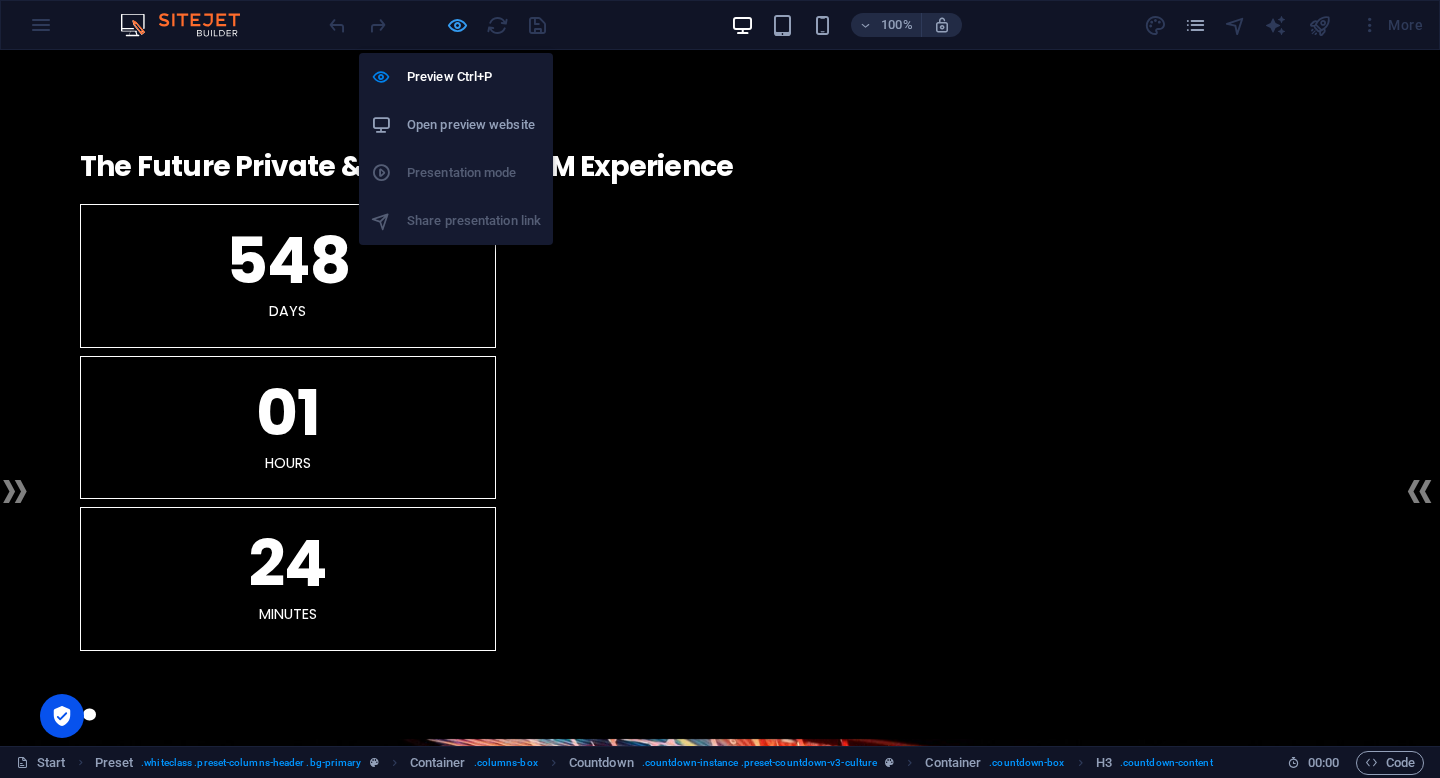 click at bounding box center (457, 25) 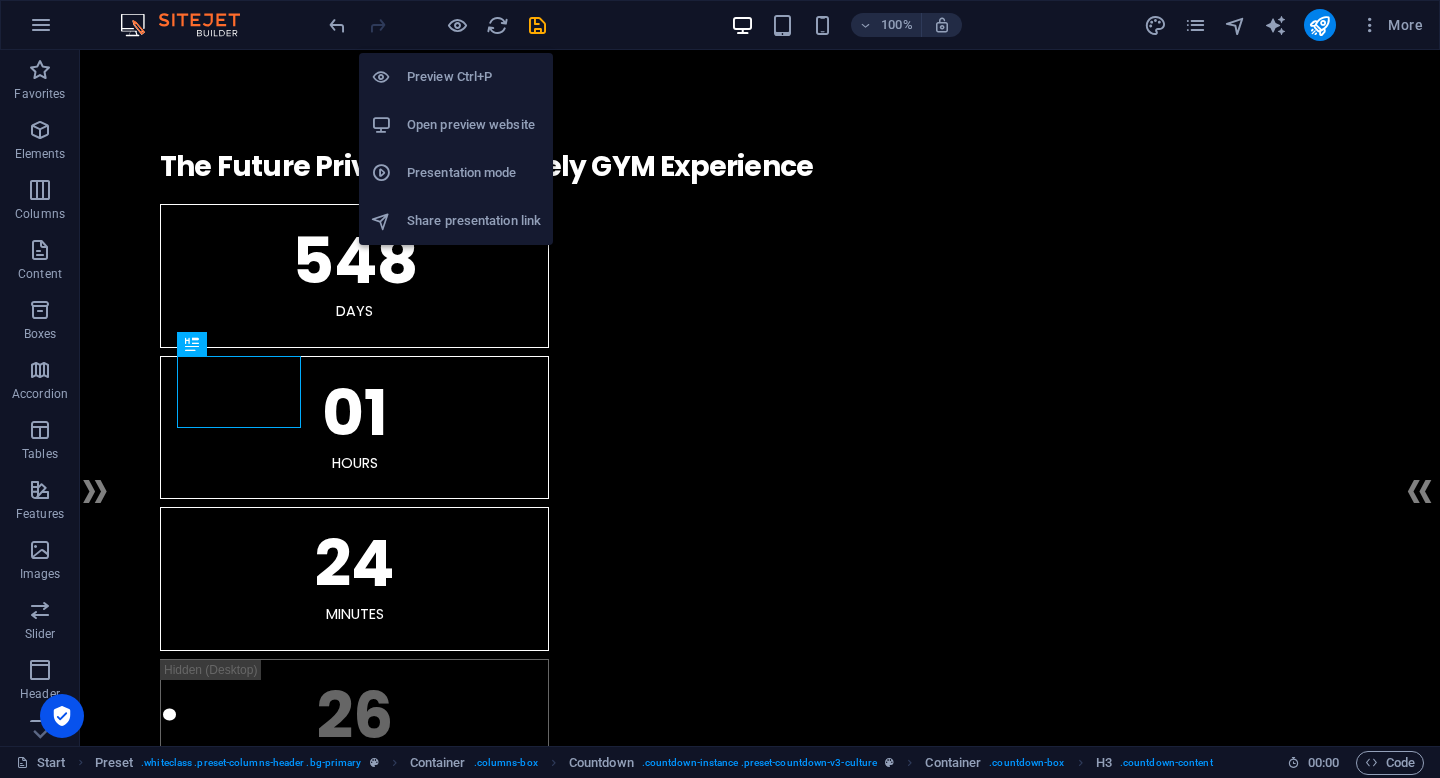 click on "Open preview website" at bounding box center (474, 125) 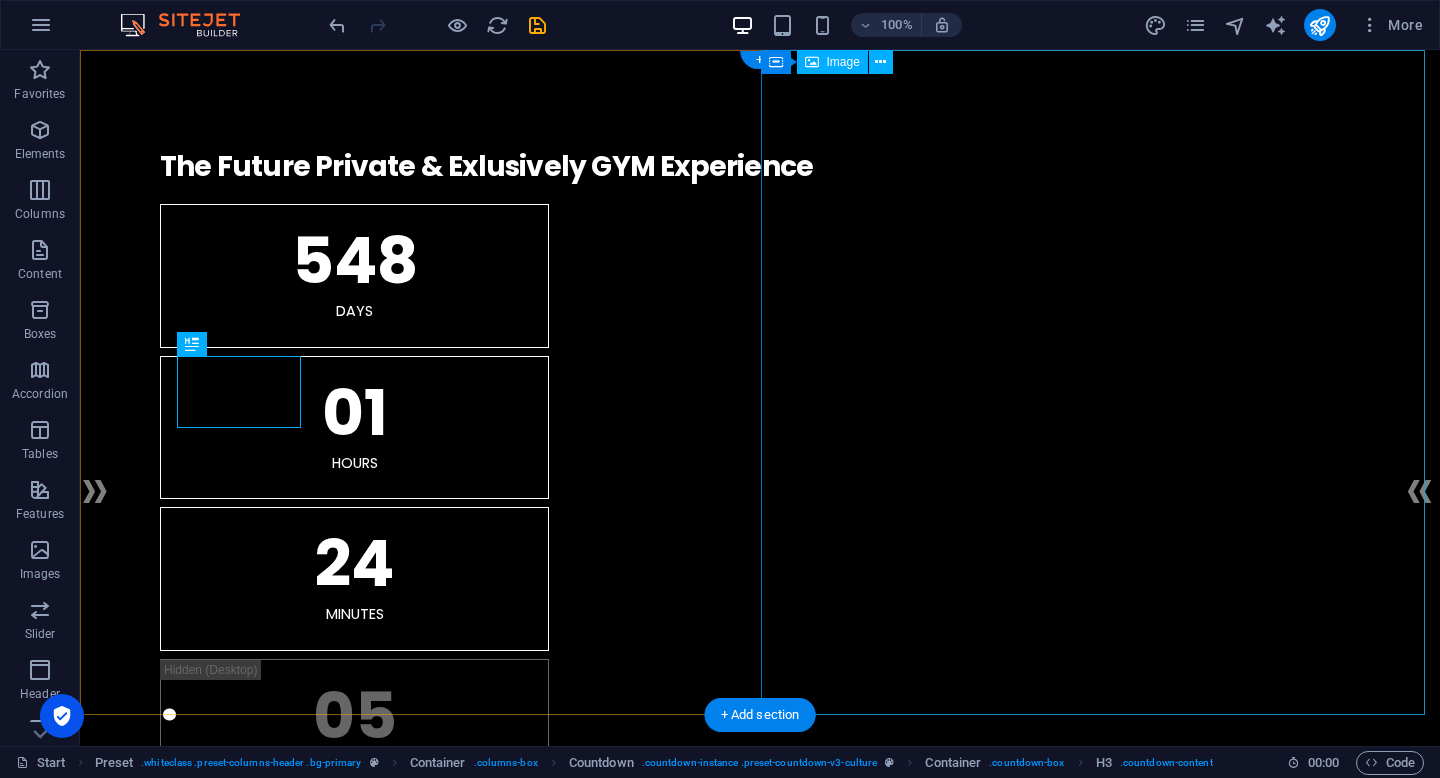 click at bounding box center [760, 2271] 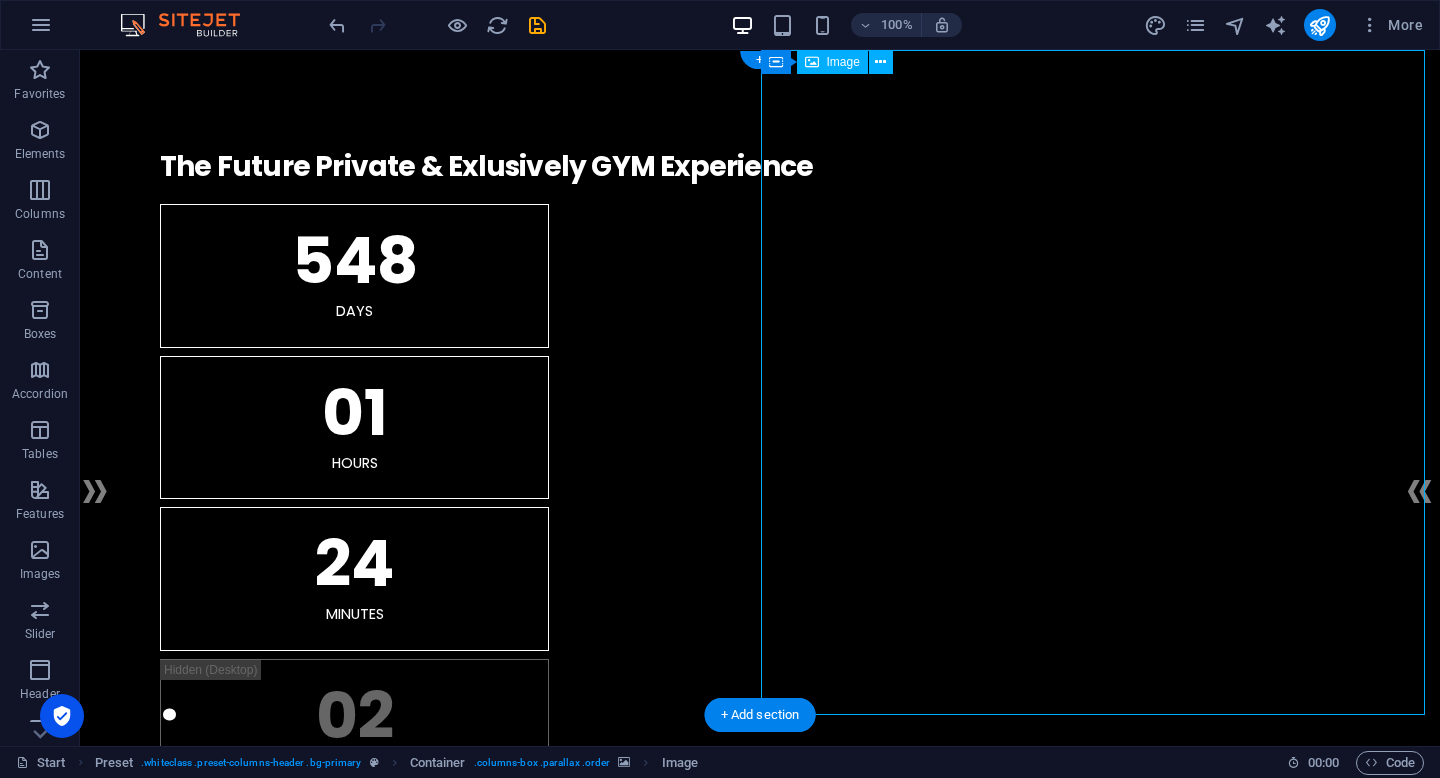 drag, startPoint x: 907, startPoint y: 353, endPoint x: 767, endPoint y: 325, distance: 142.77255 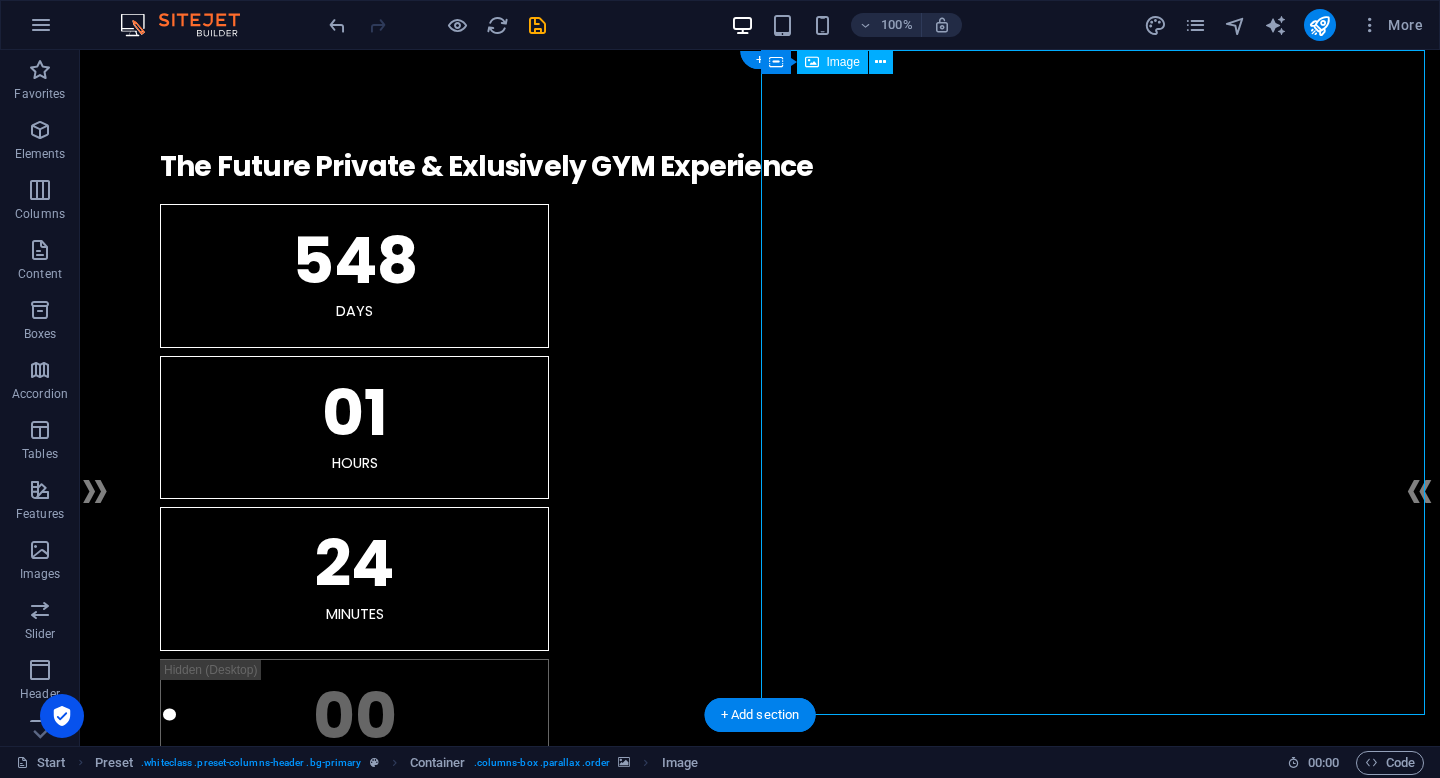click at bounding box center (760, 2271) 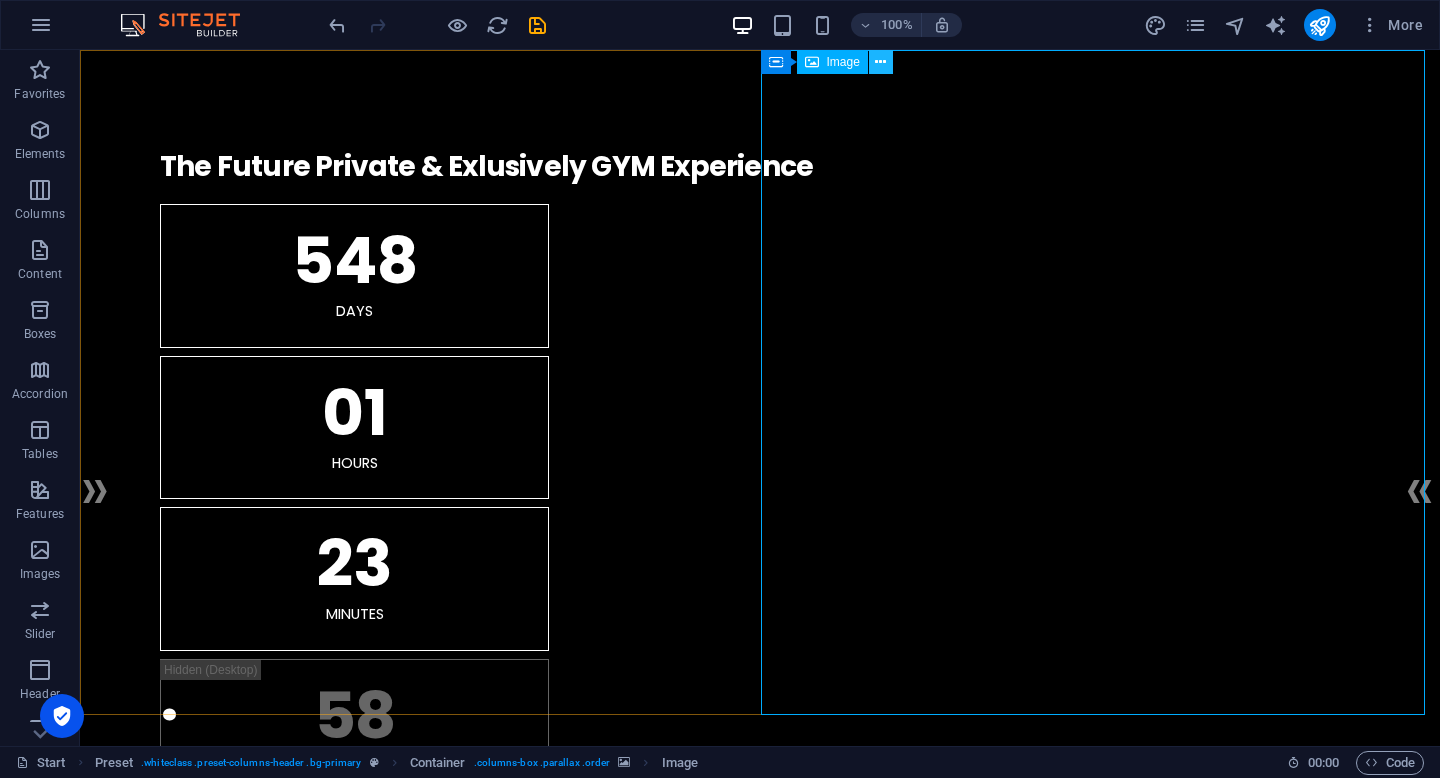 click at bounding box center (880, 62) 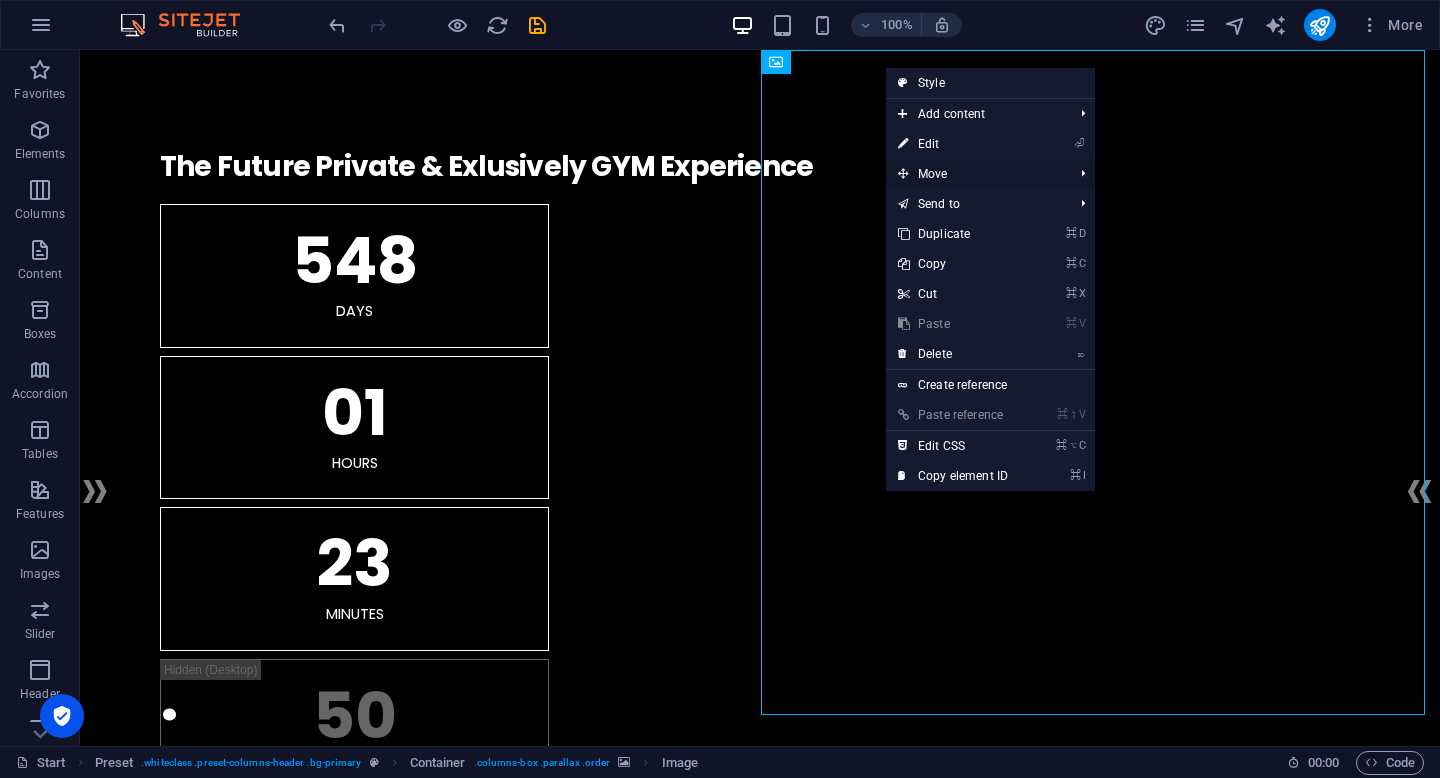 click on "Move" at bounding box center [975, 174] 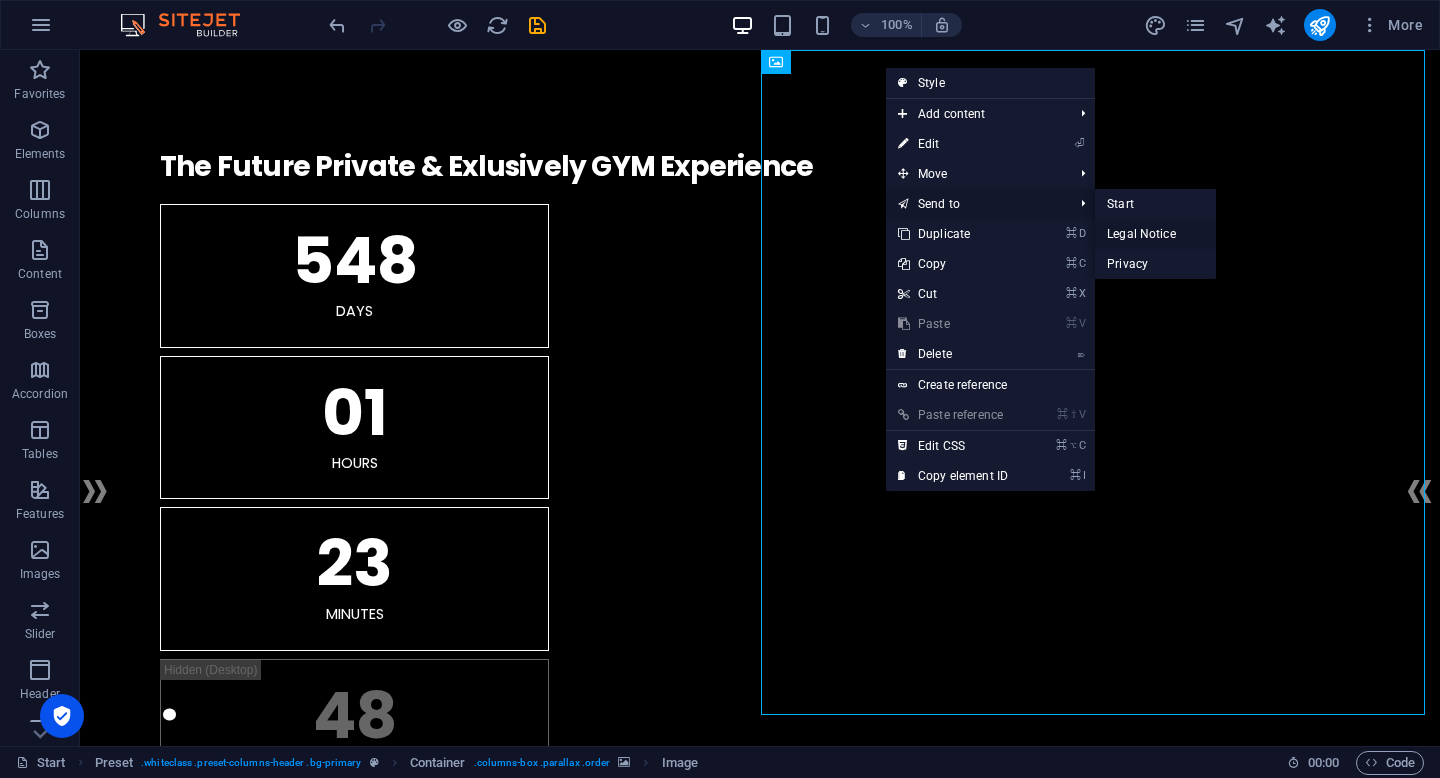 click on "Legal Notice" at bounding box center [1155, 234] 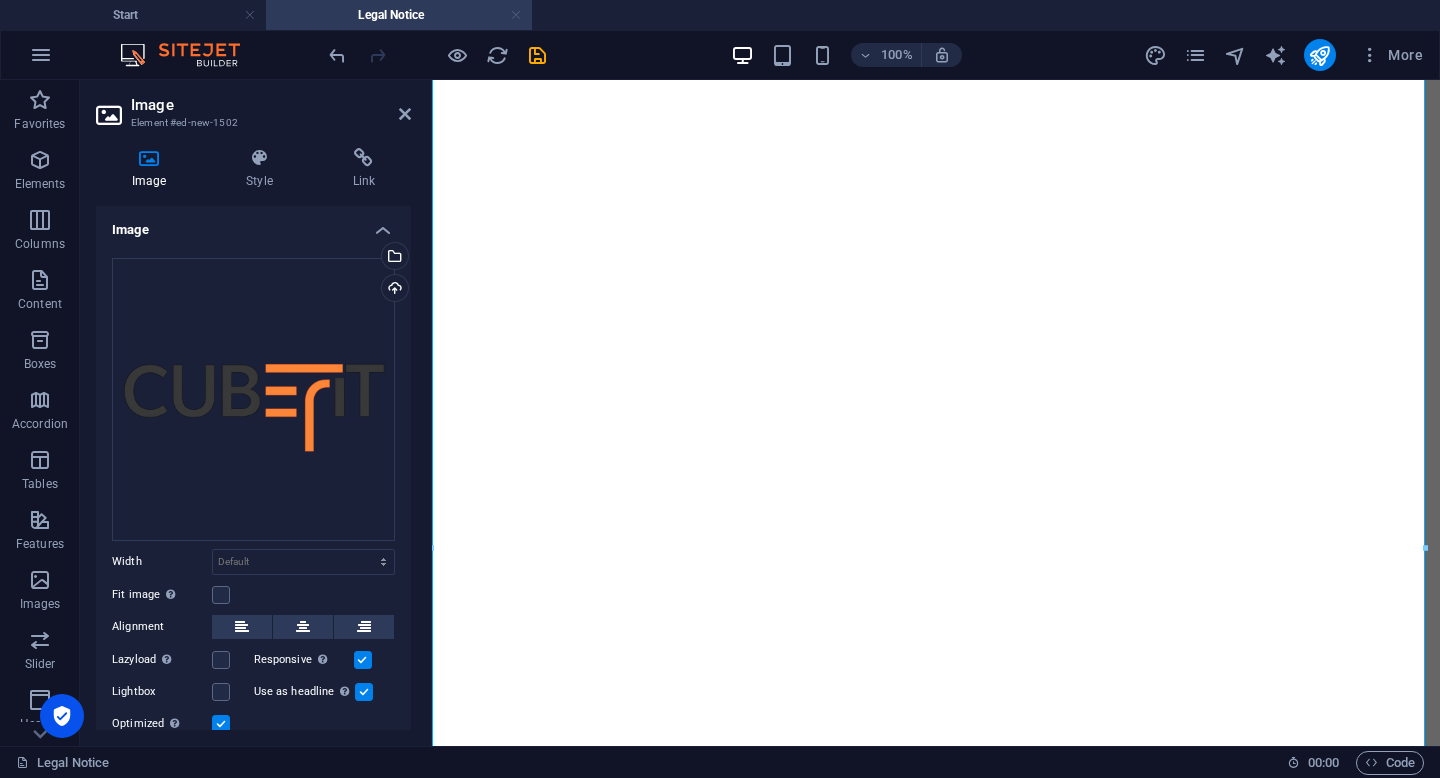 click at bounding box center (516, 15) 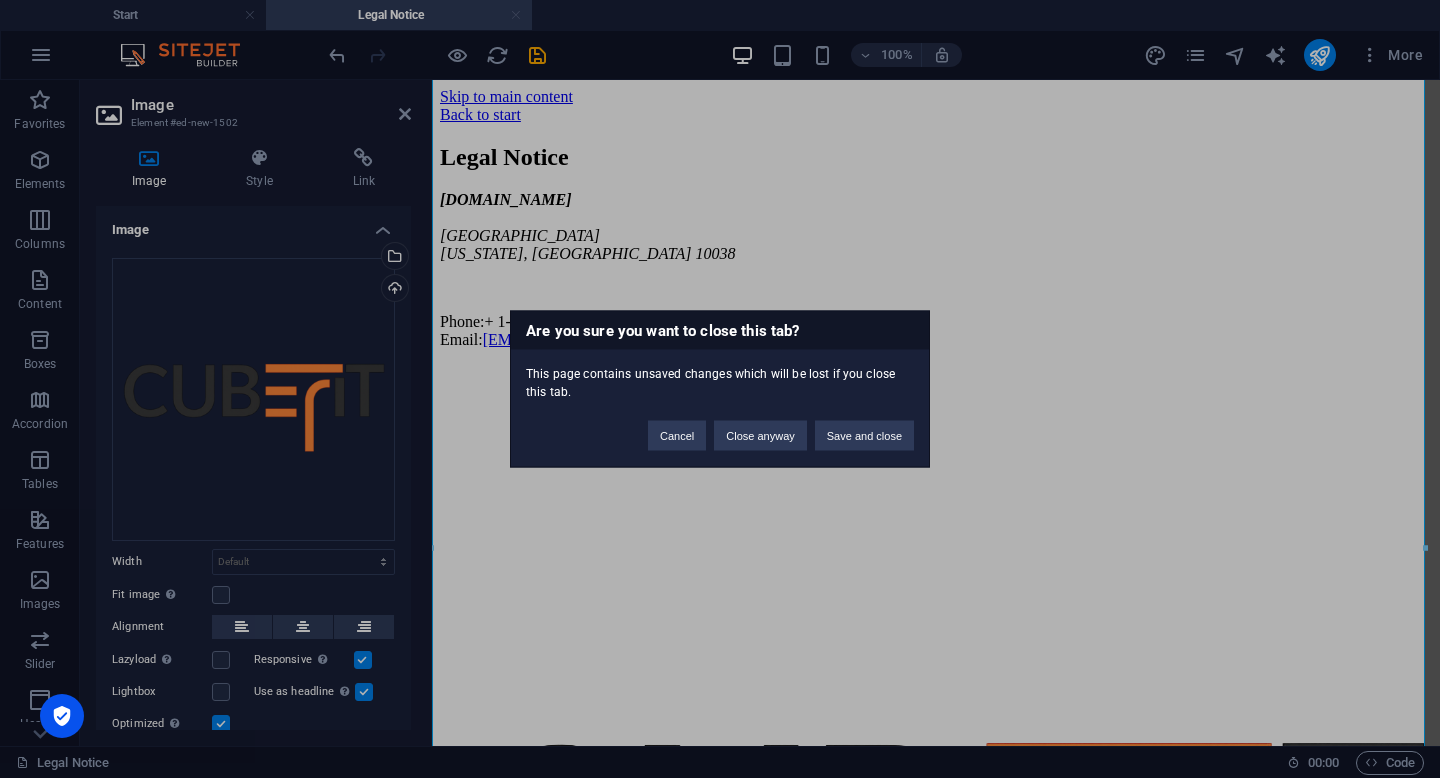 scroll, scrollTop: 637, scrollLeft: 0, axis: vertical 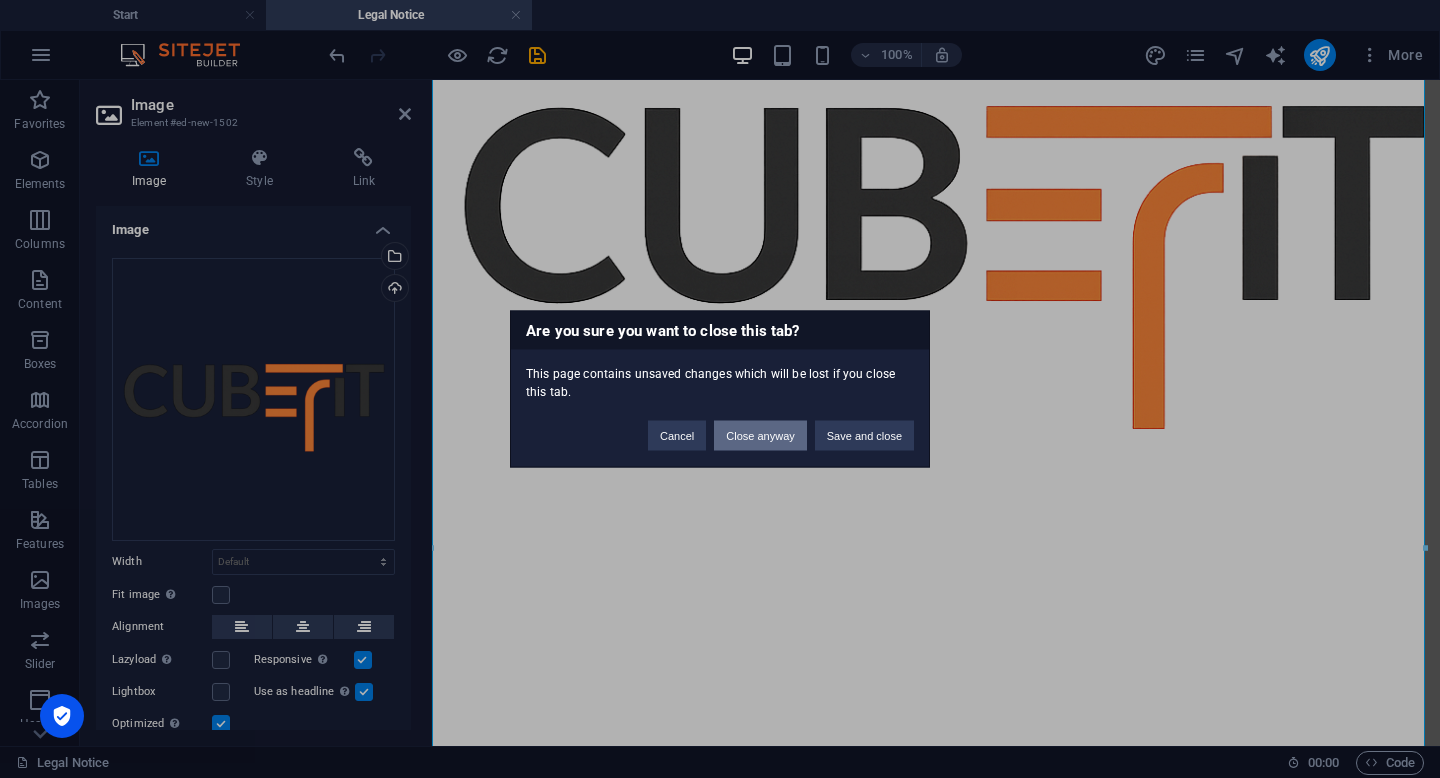 click on "Close anyway" at bounding box center [760, 436] 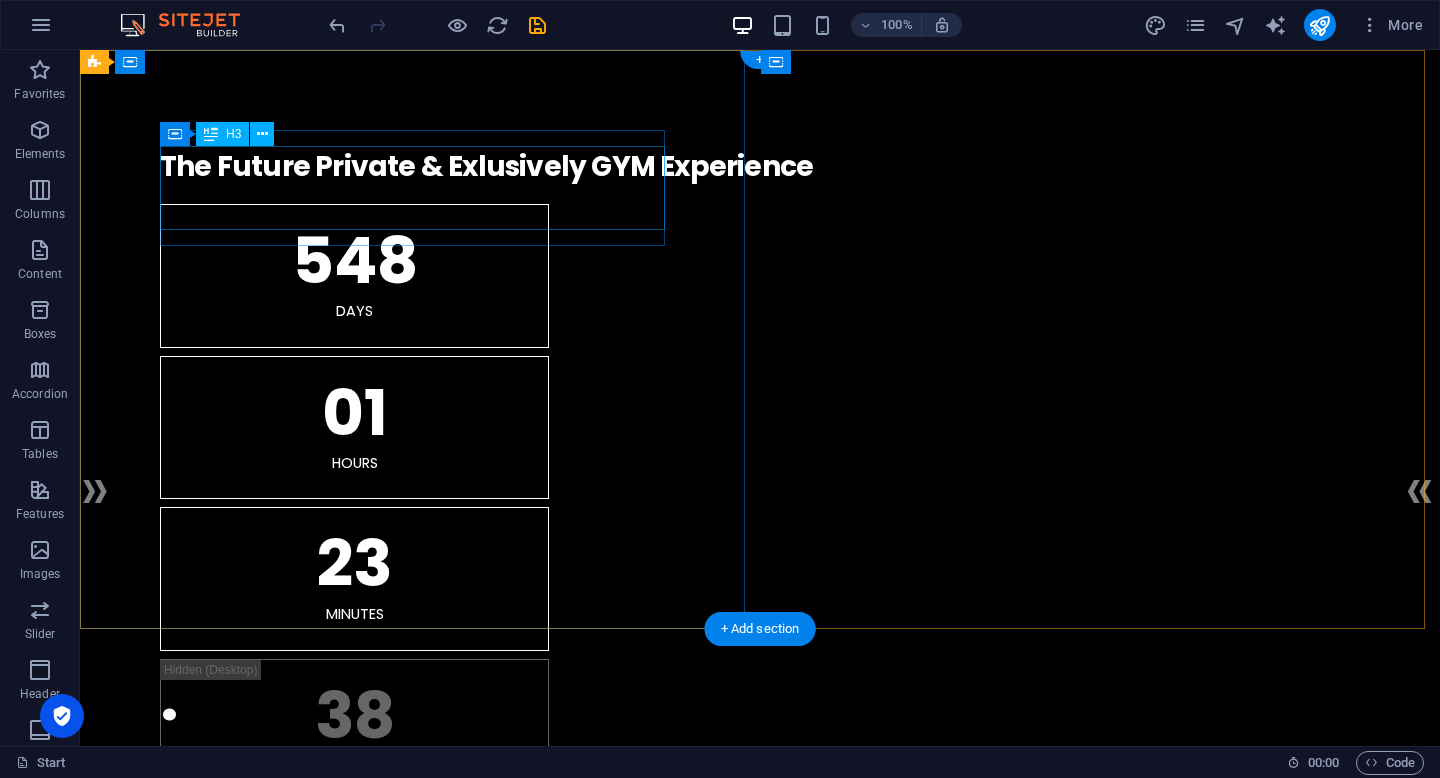 click at bounding box center (760, 138) 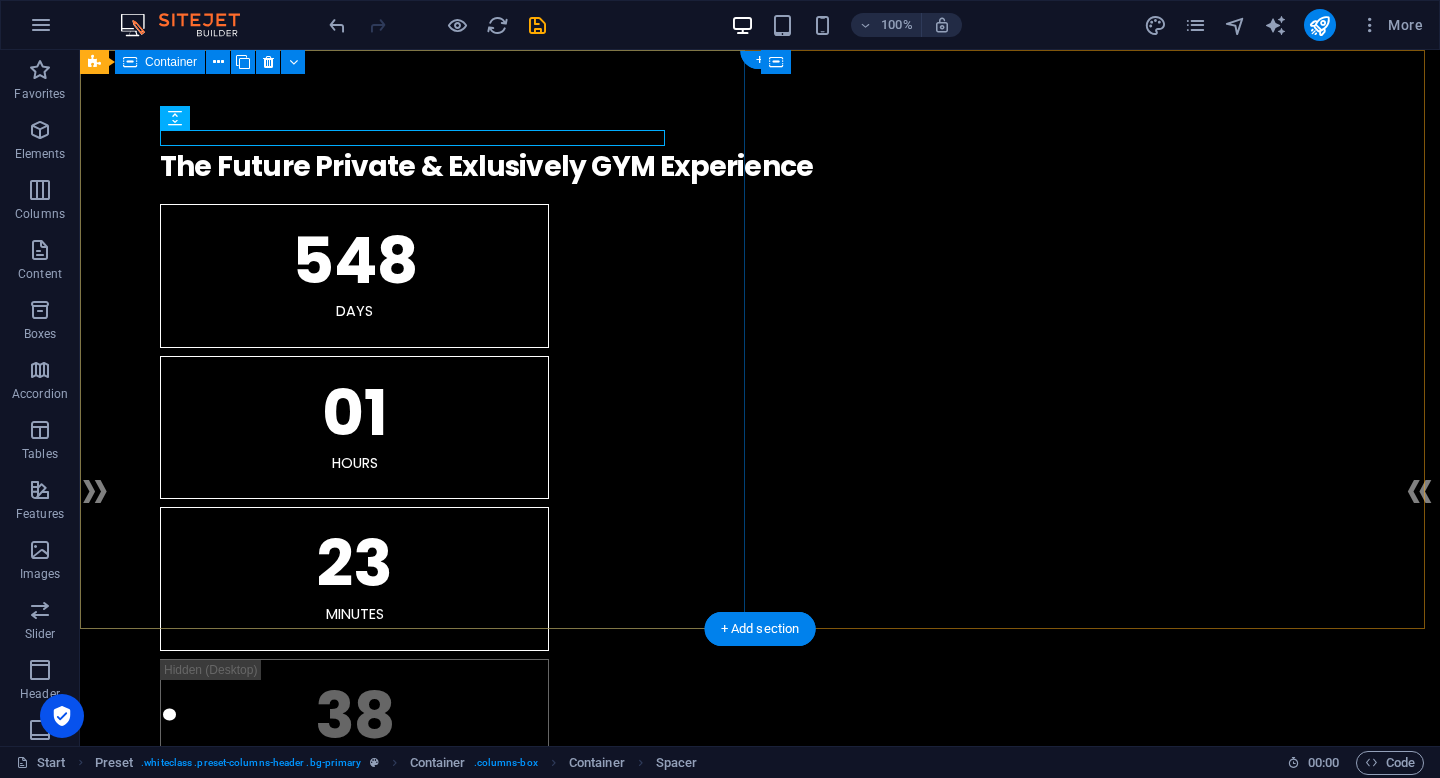 click on ". The Future Private & Exlusively GYM Experience 548 Days 01 Hours 23 Minutes 38 Seconds" at bounding box center [760, 466] 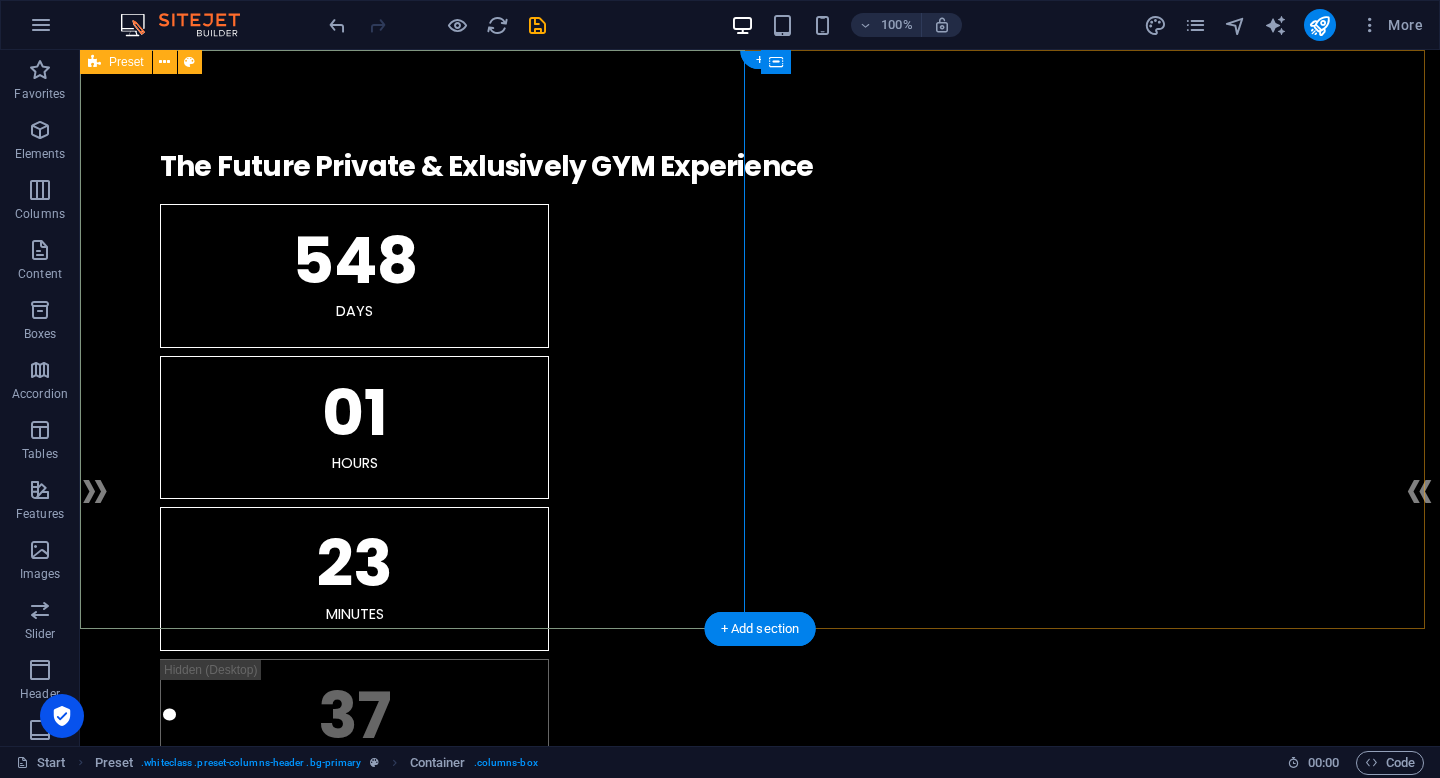 click at bounding box center [760, 1238] 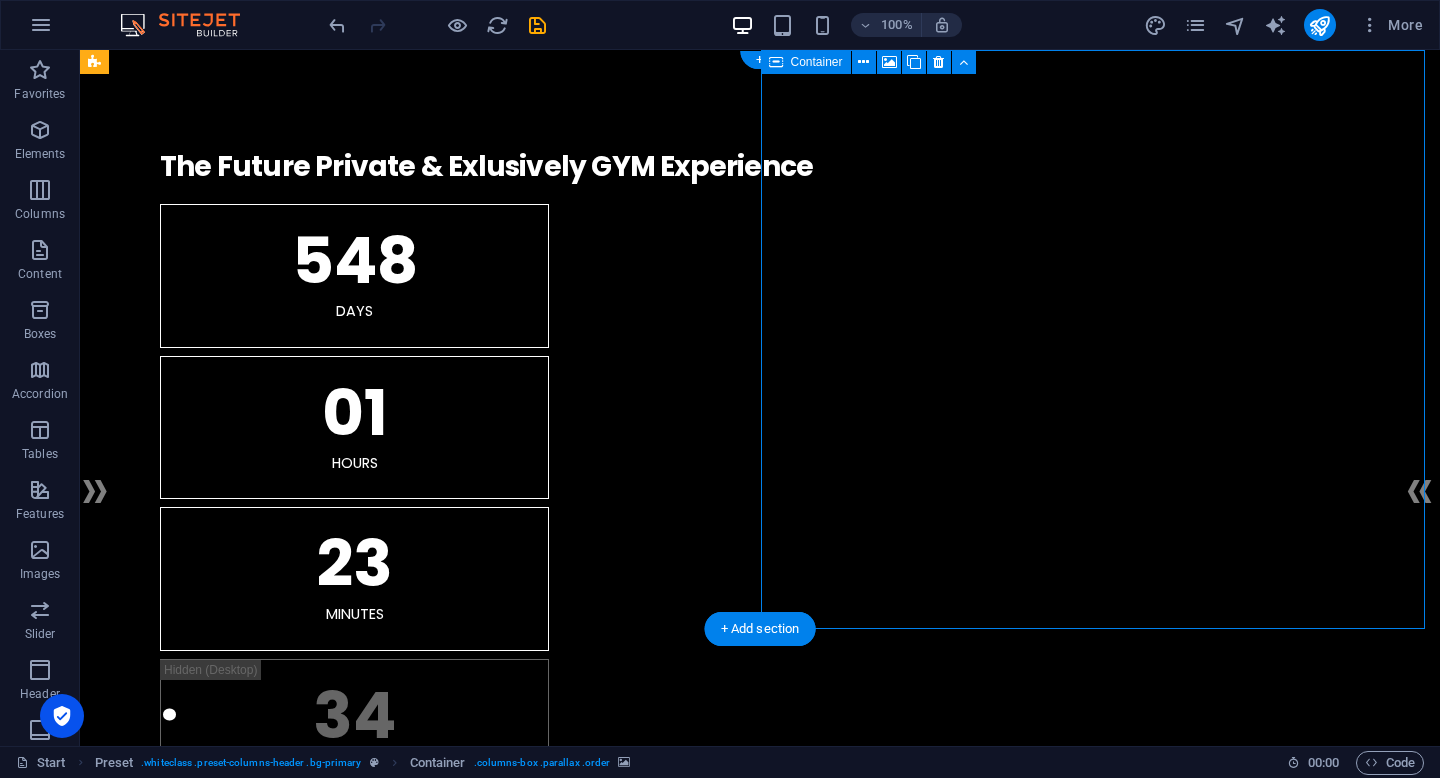 drag, startPoint x: 894, startPoint y: 150, endPoint x: 883, endPoint y: 179, distance: 31.016125 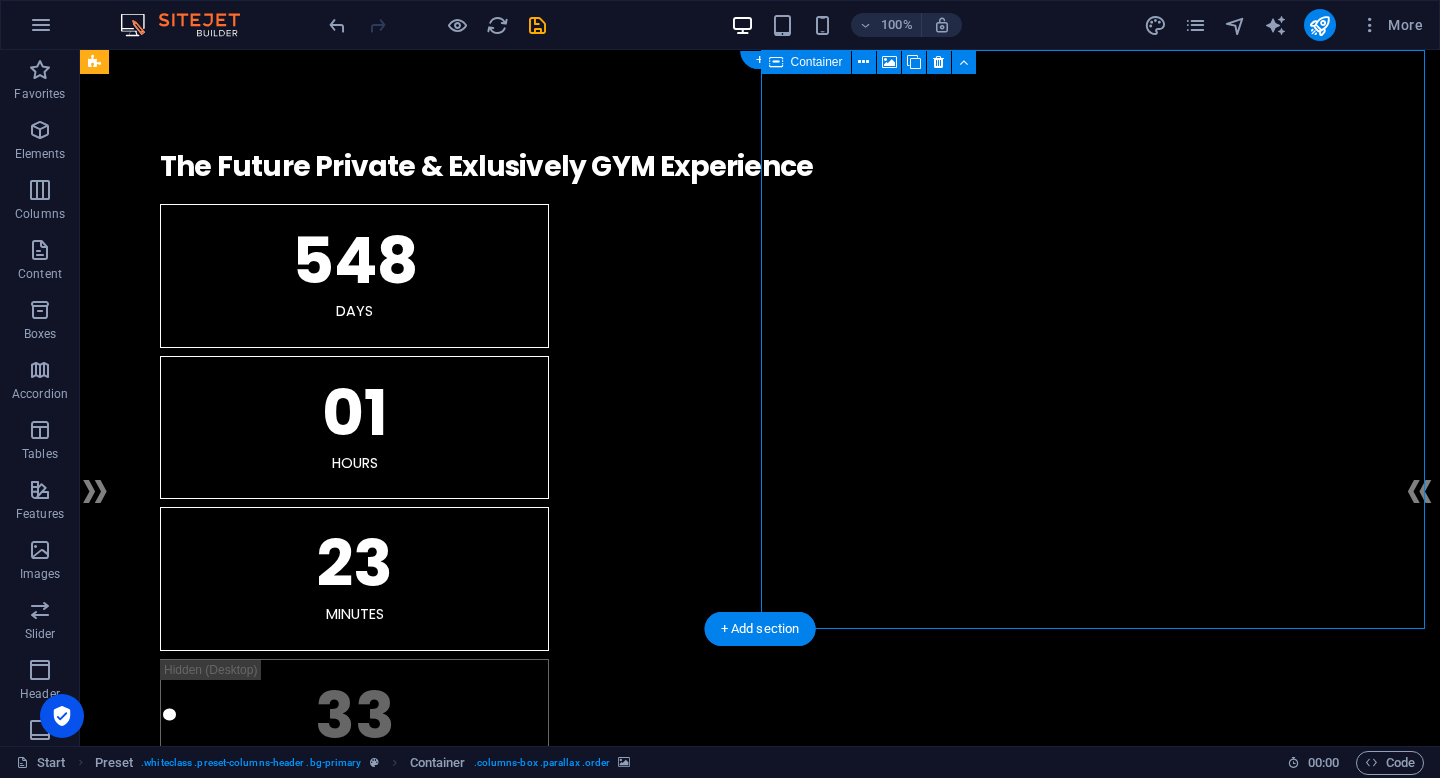 click on "Add elements" at bounding box center (701, 1629) 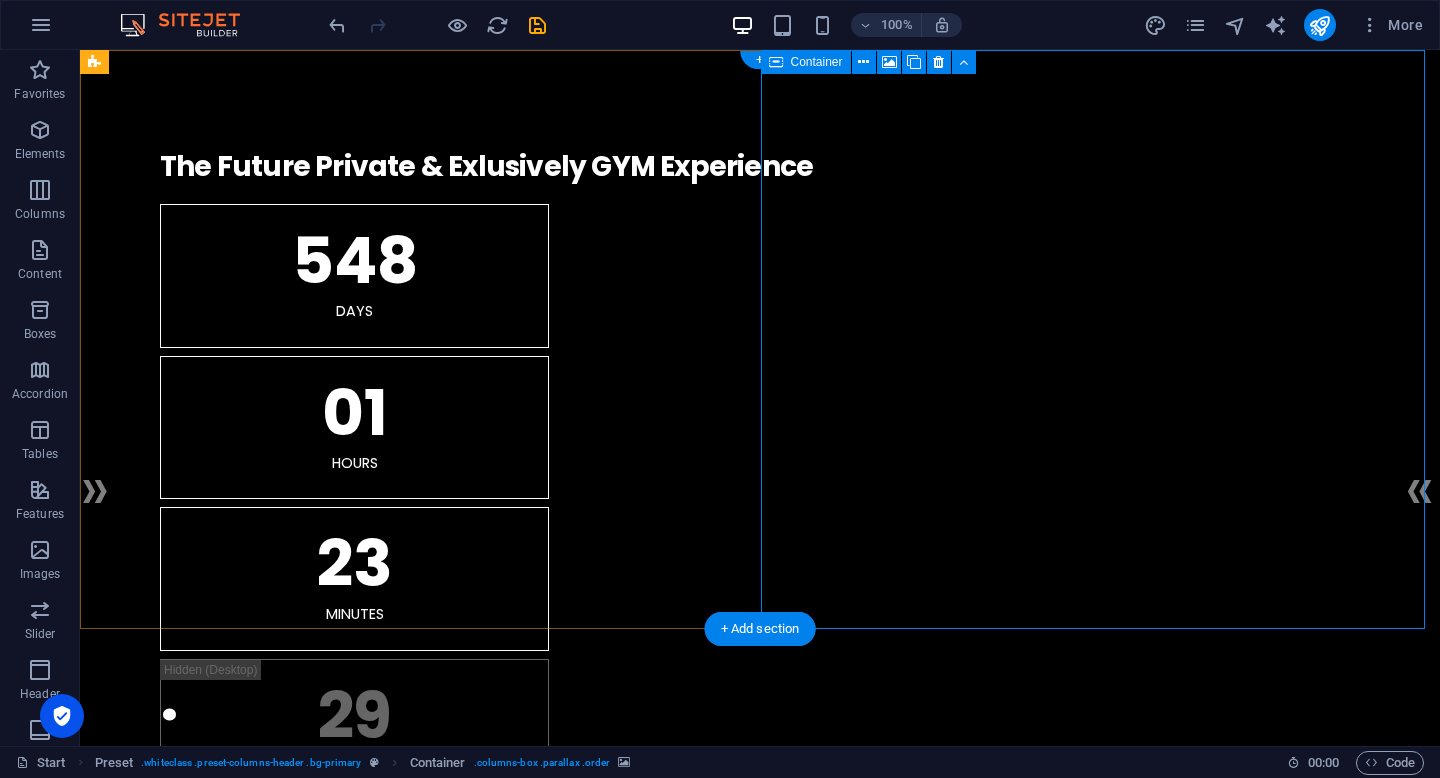 click on "Add elements" at bounding box center (701, 1629) 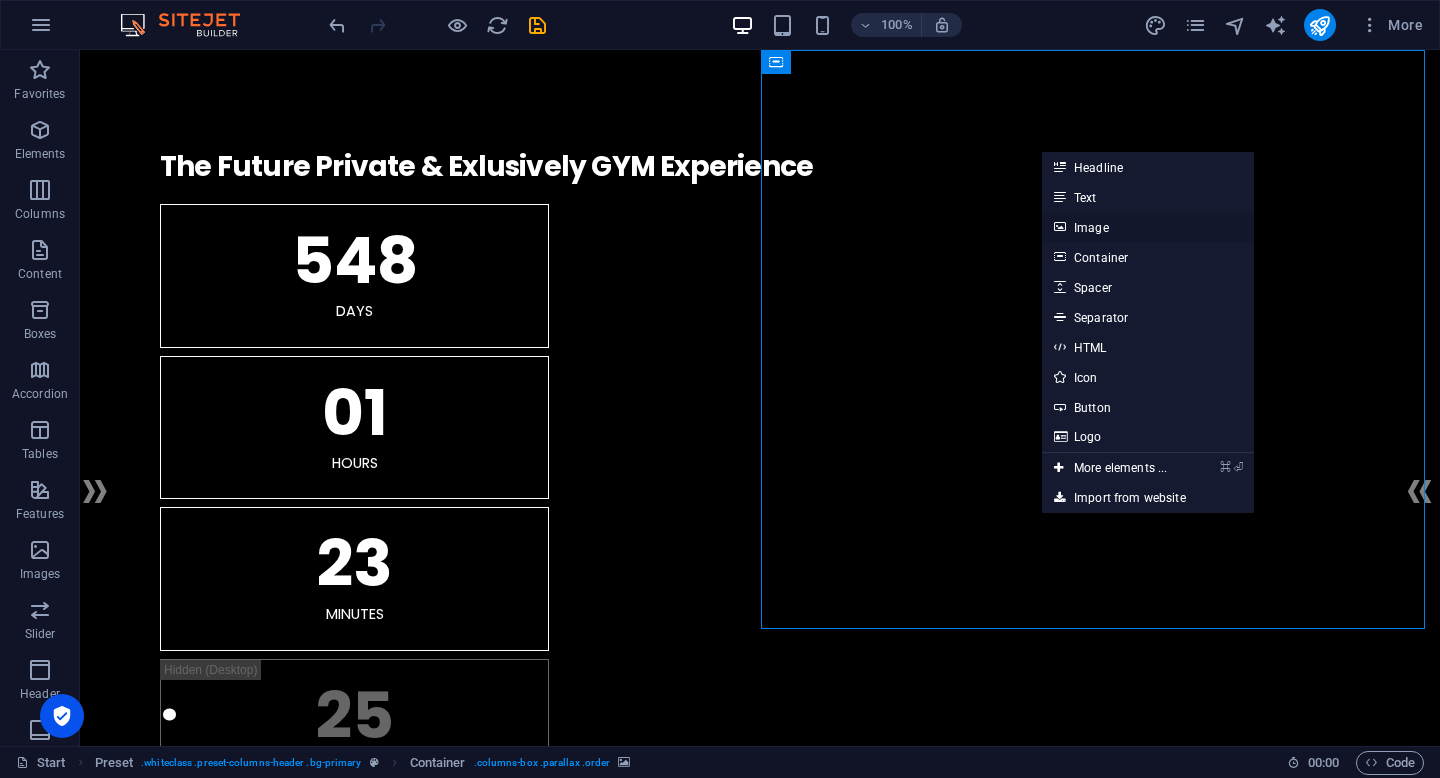 click on "Image" at bounding box center [1148, 227] 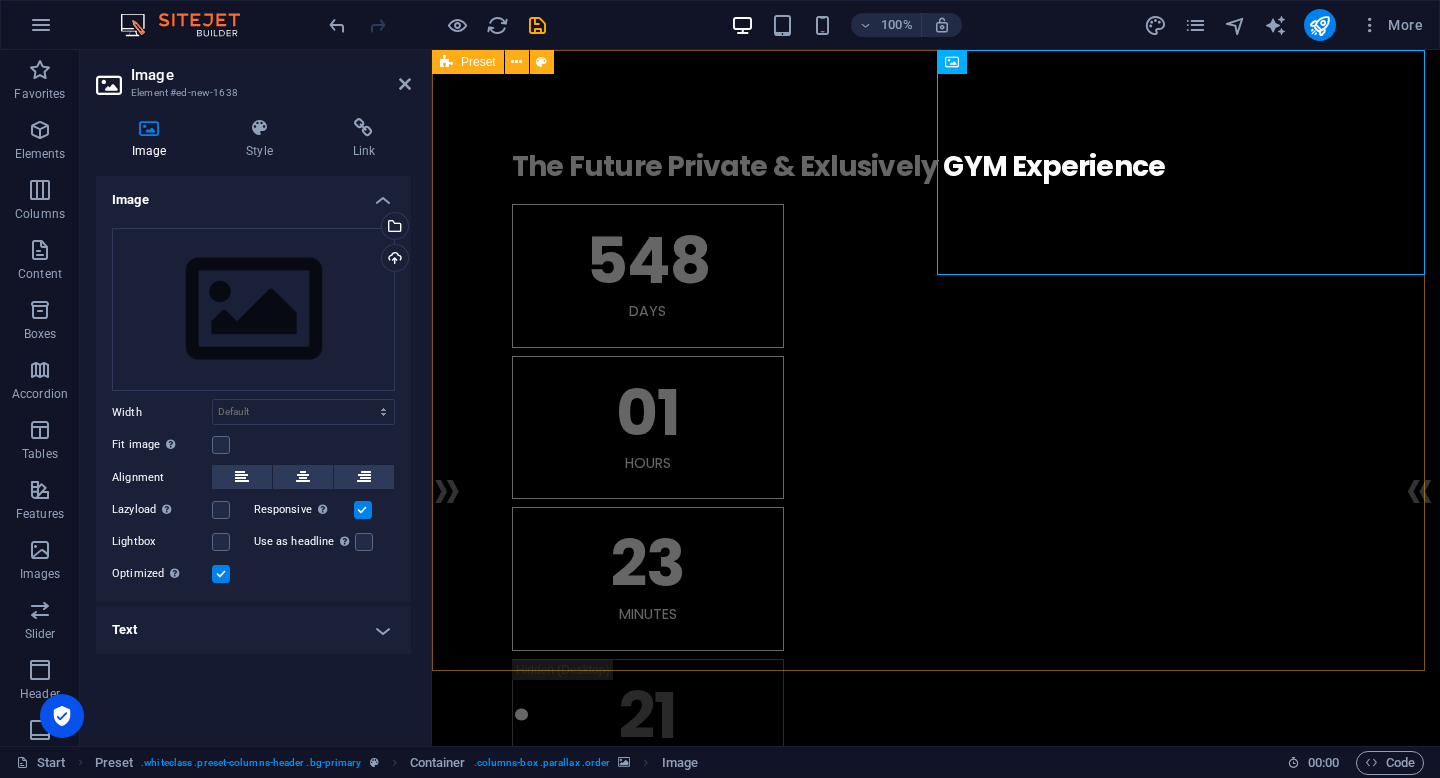 click at bounding box center (936, 1219) 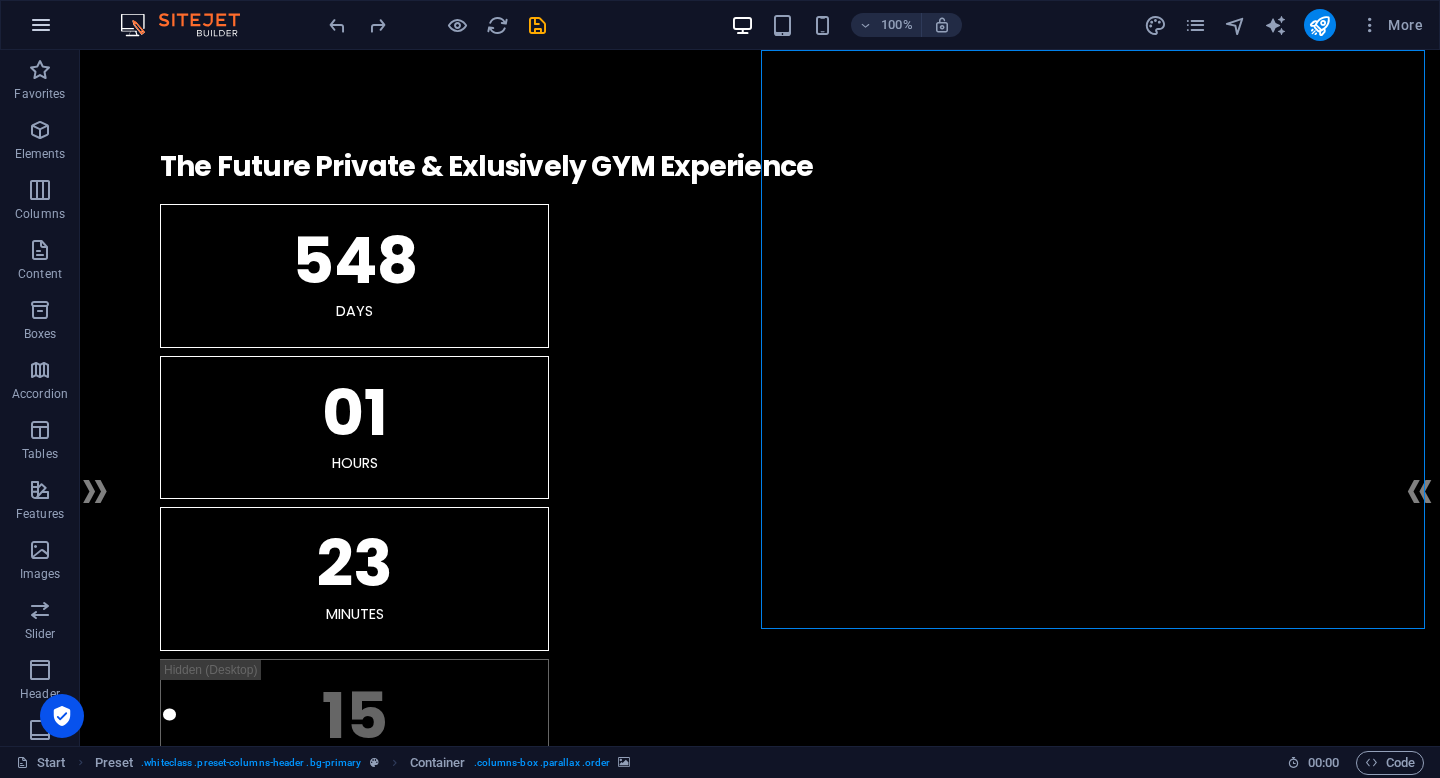 click at bounding box center (41, 25) 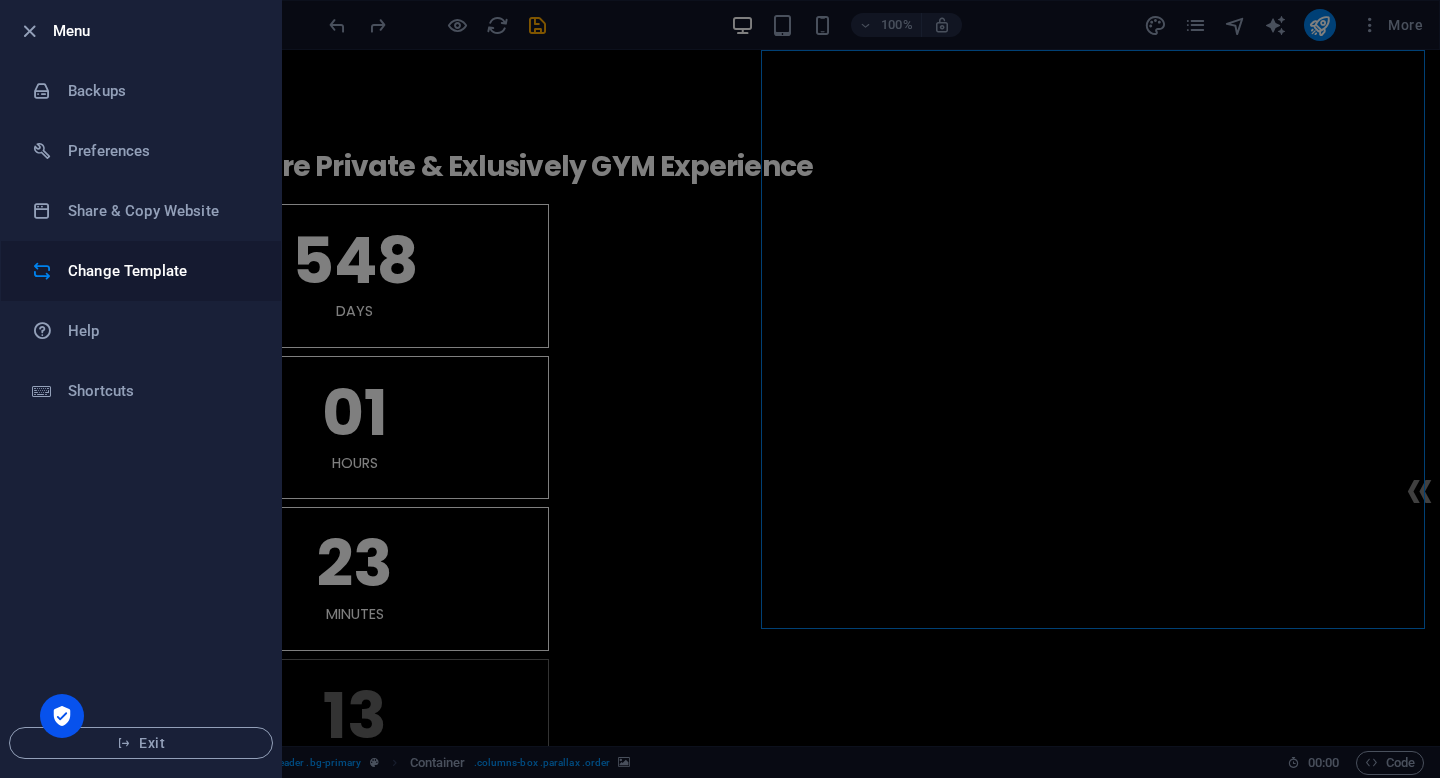 click on "Change Template" at bounding box center (160, 271) 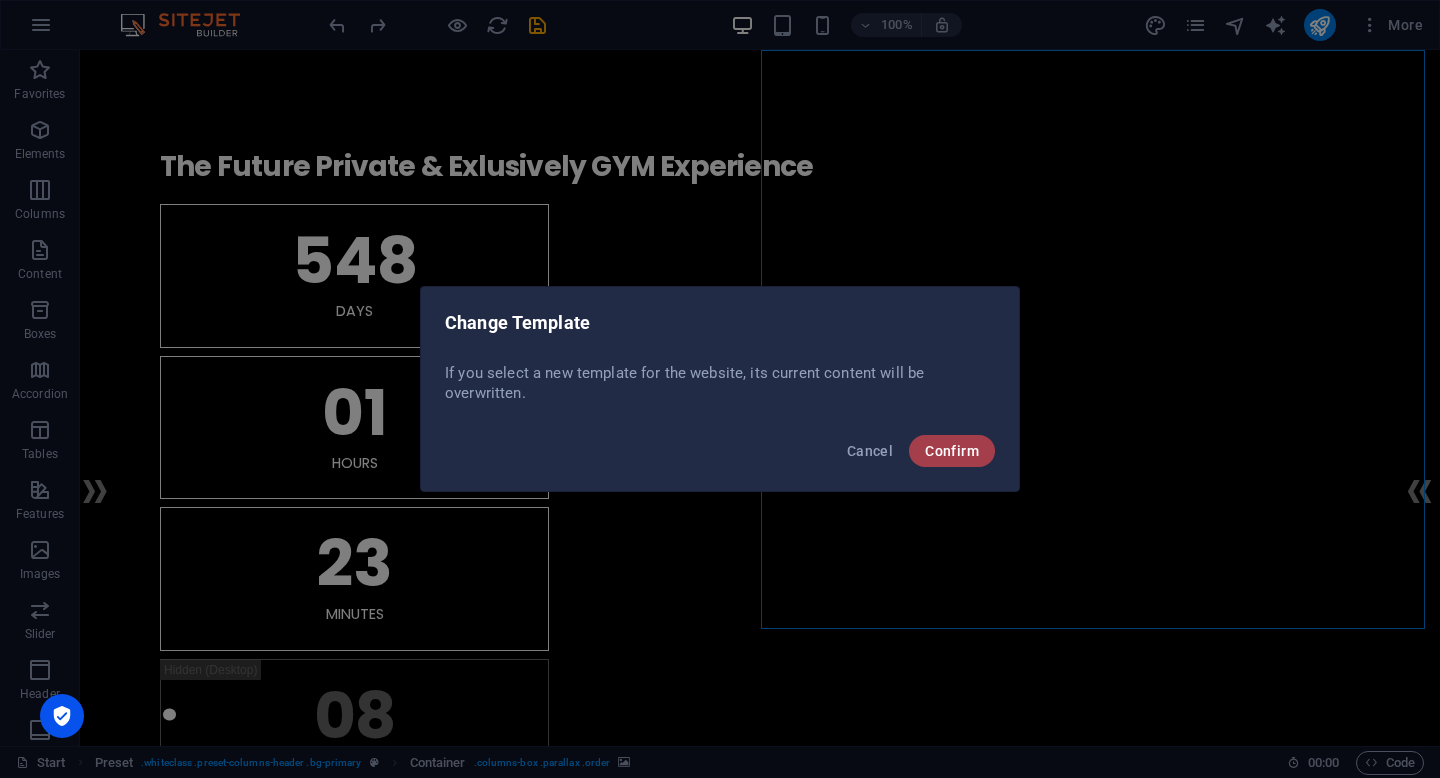 click on "Confirm" at bounding box center [952, 451] 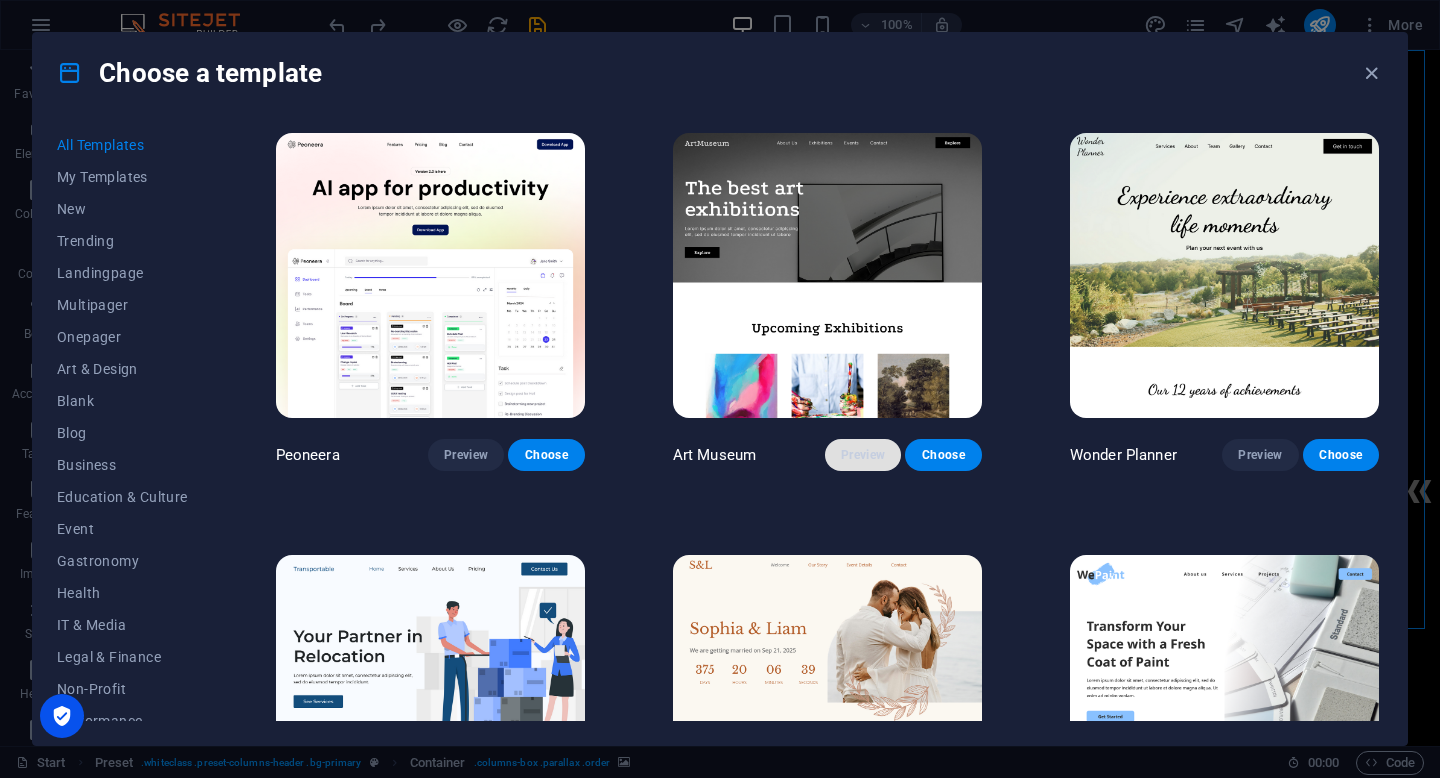 click on "Preview" at bounding box center (863, 455) 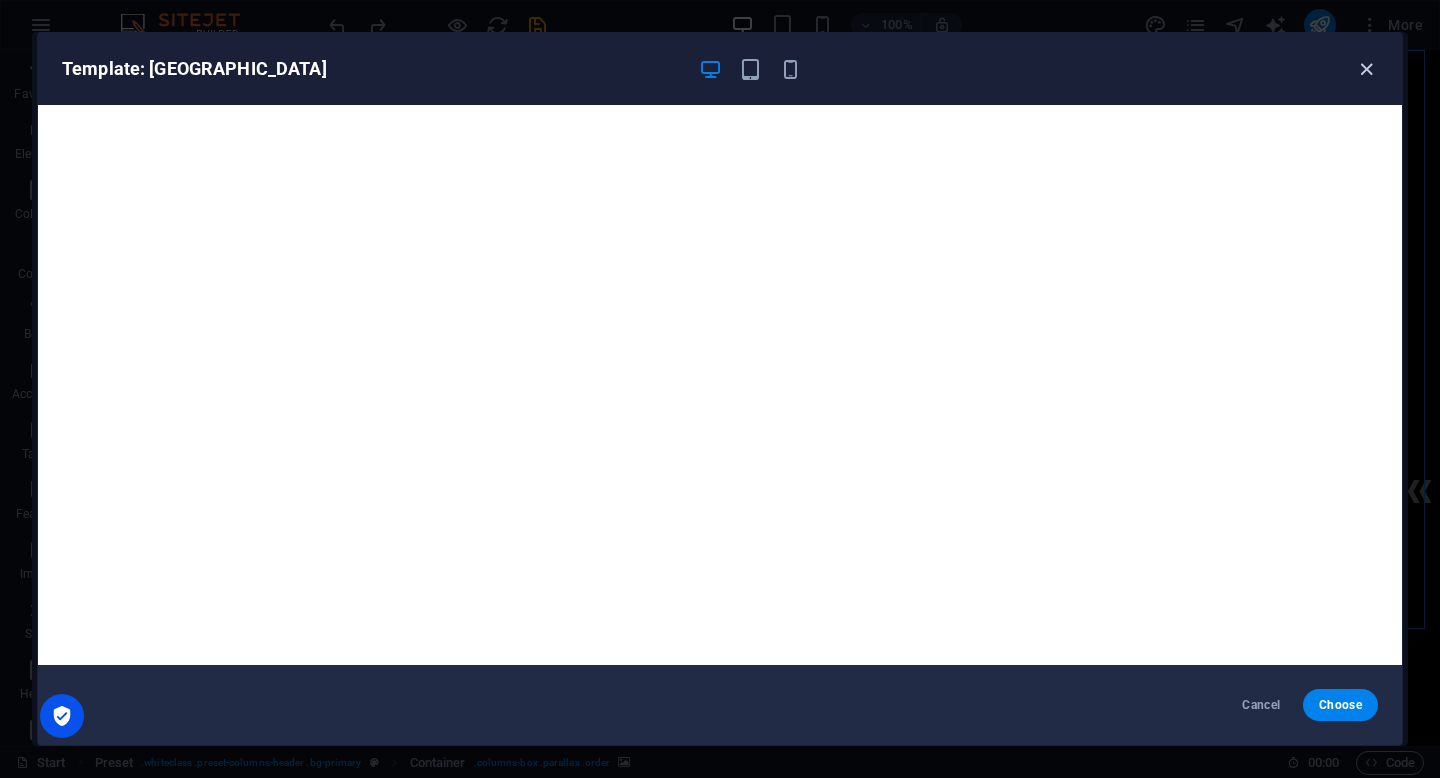 click at bounding box center [1366, 69] 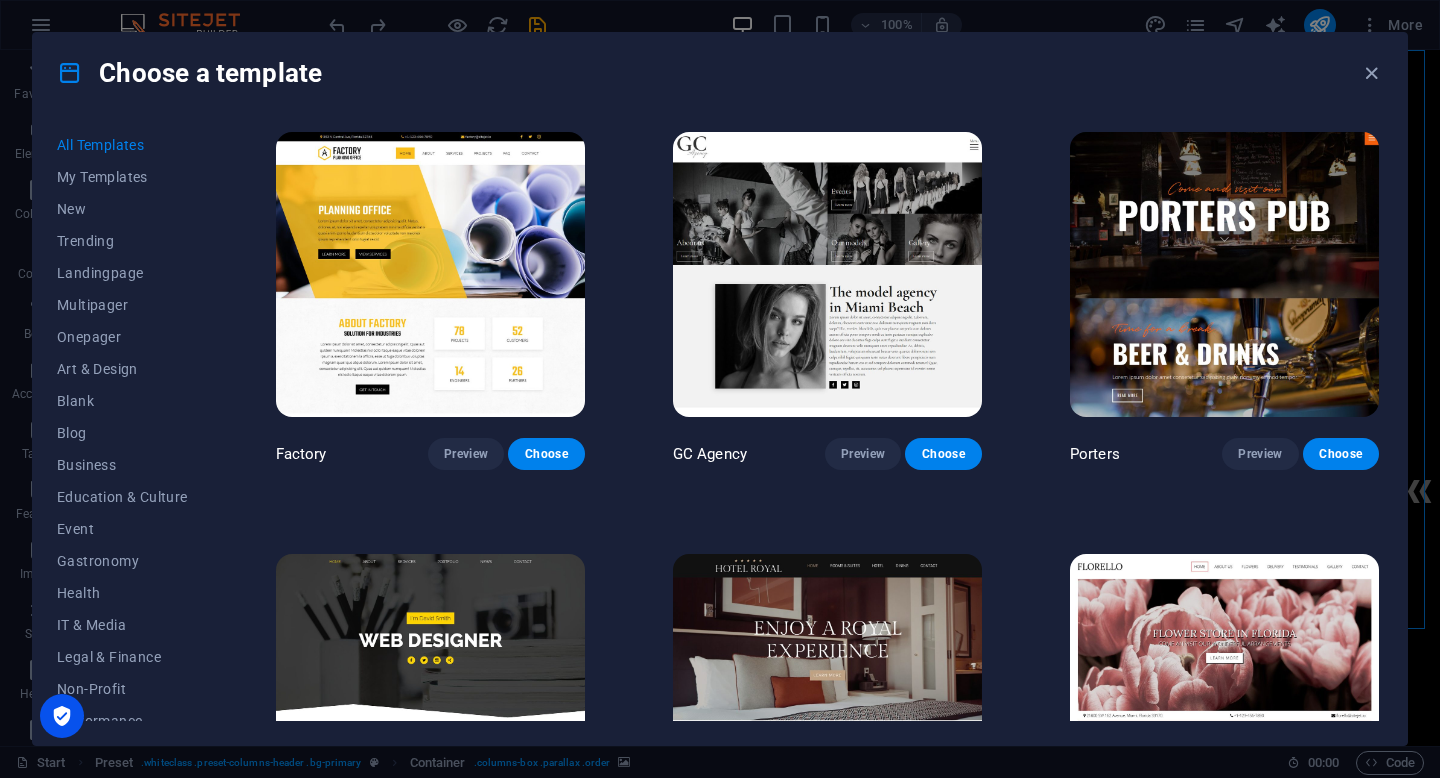 scroll, scrollTop: 14893, scrollLeft: 0, axis: vertical 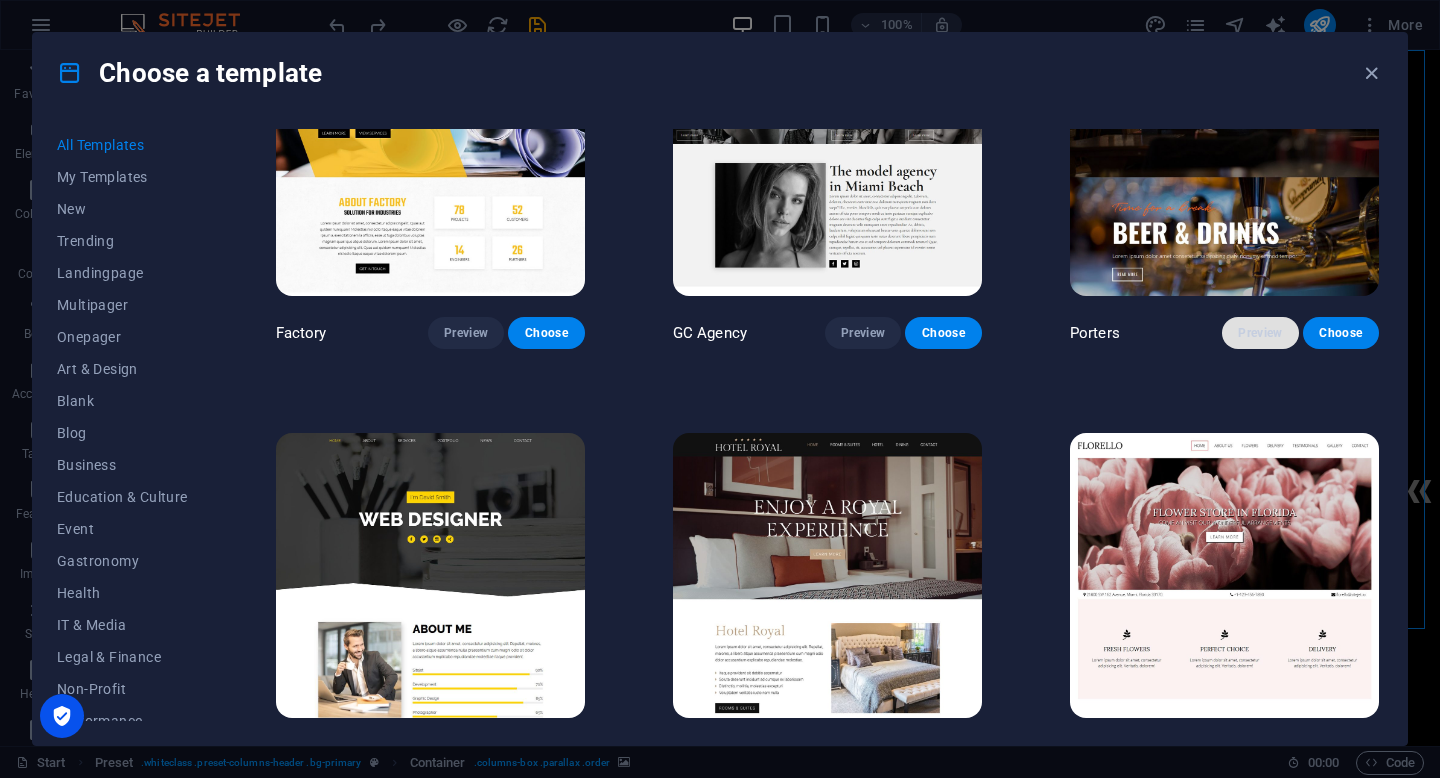 click on "Preview" at bounding box center (1260, 333) 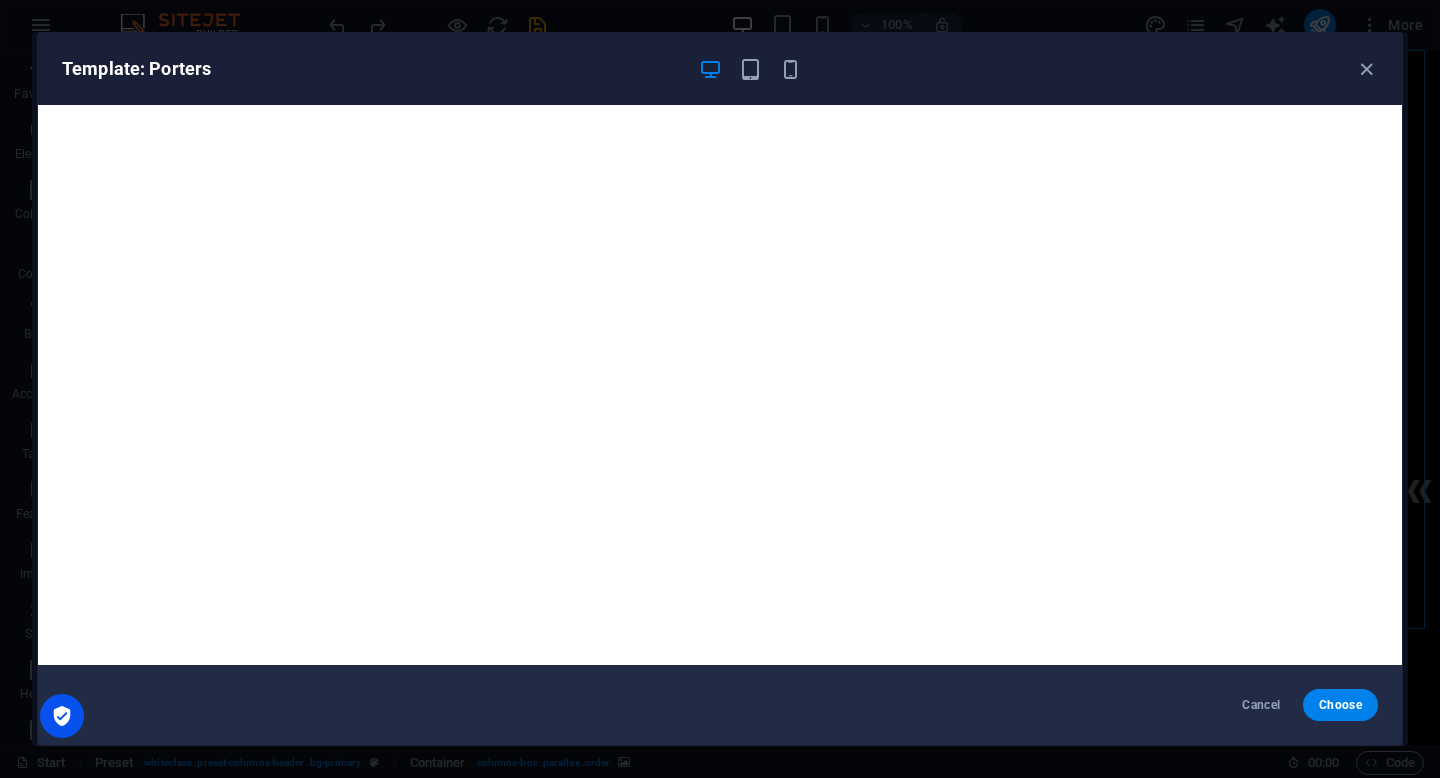 scroll, scrollTop: 5, scrollLeft: 0, axis: vertical 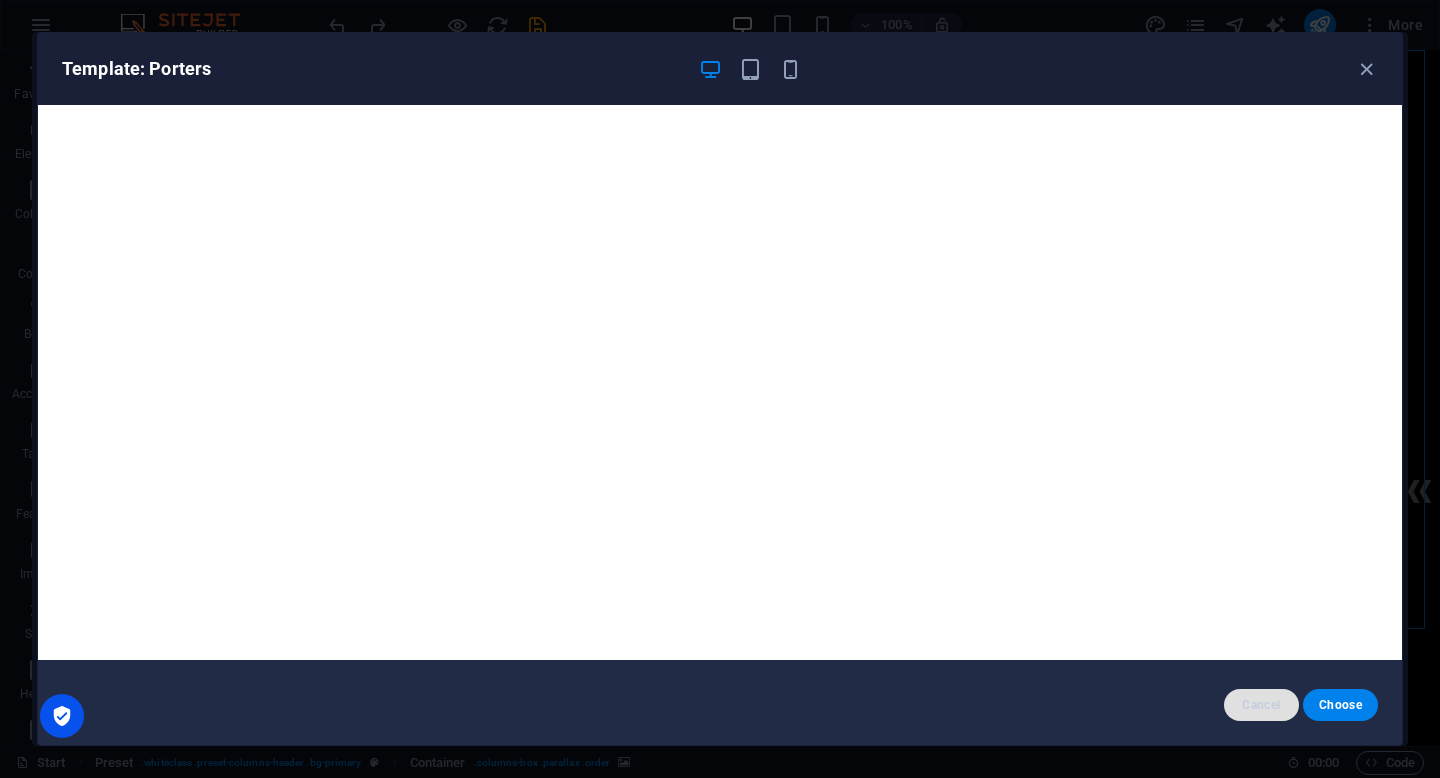 click on "Cancel" at bounding box center [1261, 705] 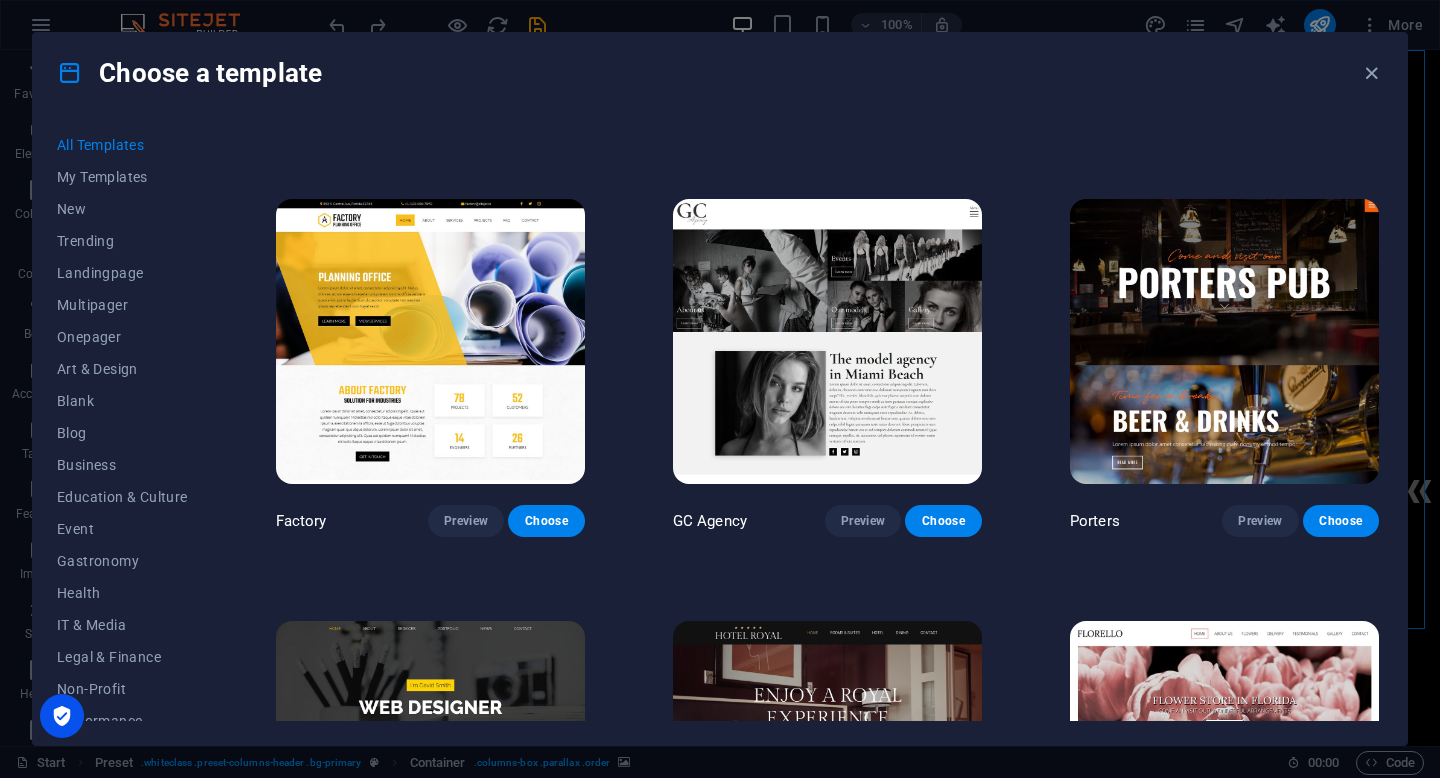 scroll, scrollTop: 14702, scrollLeft: 0, axis: vertical 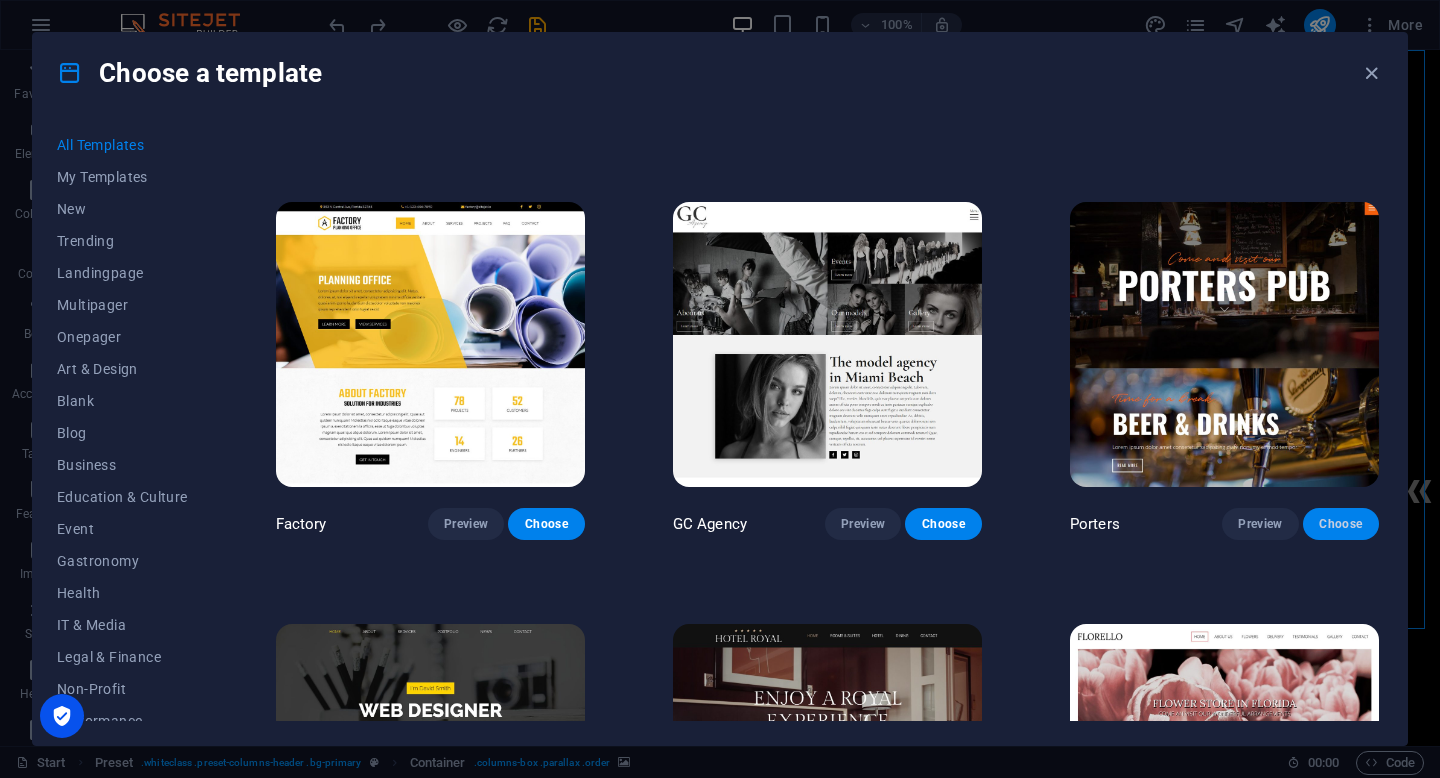 click on "Choose" at bounding box center [1341, 524] 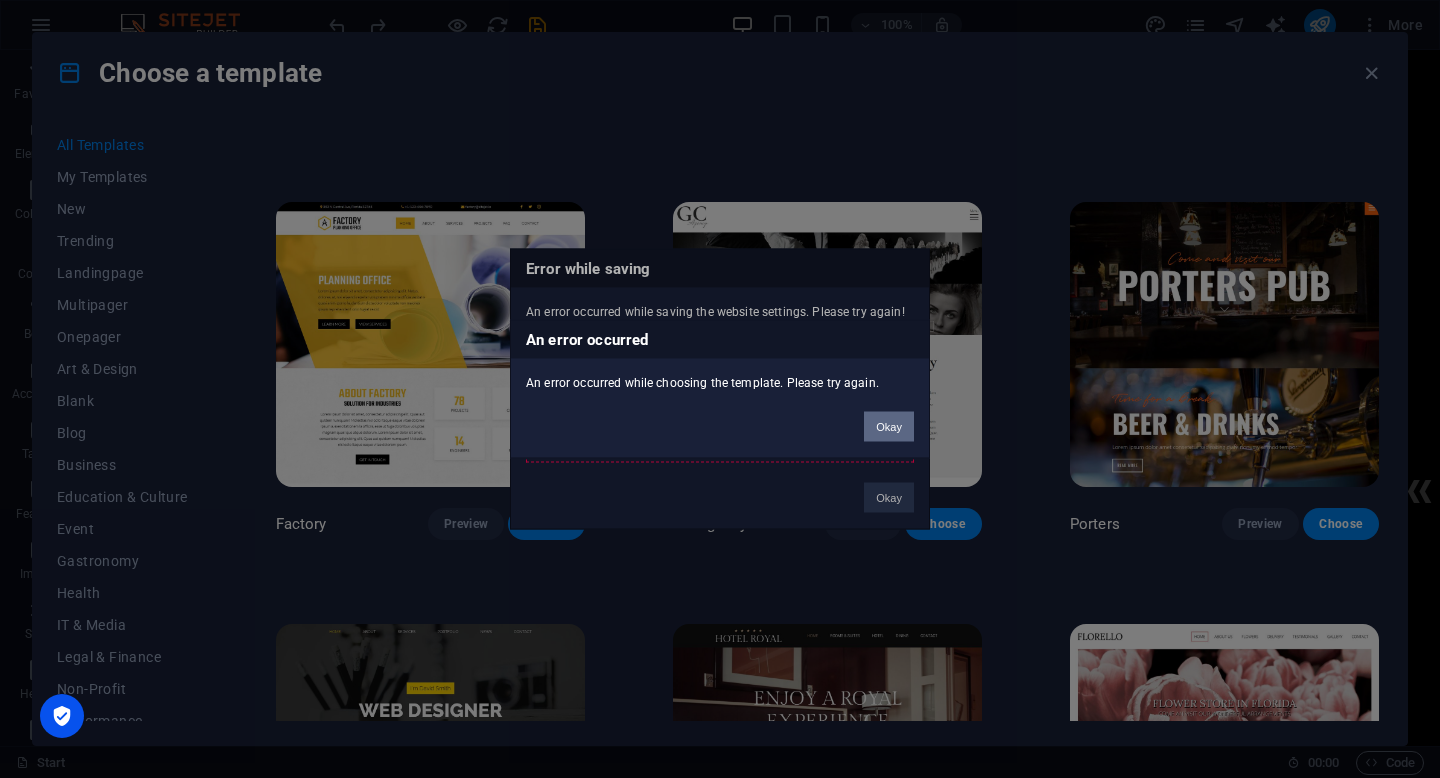 click on "Okay" at bounding box center [889, 427] 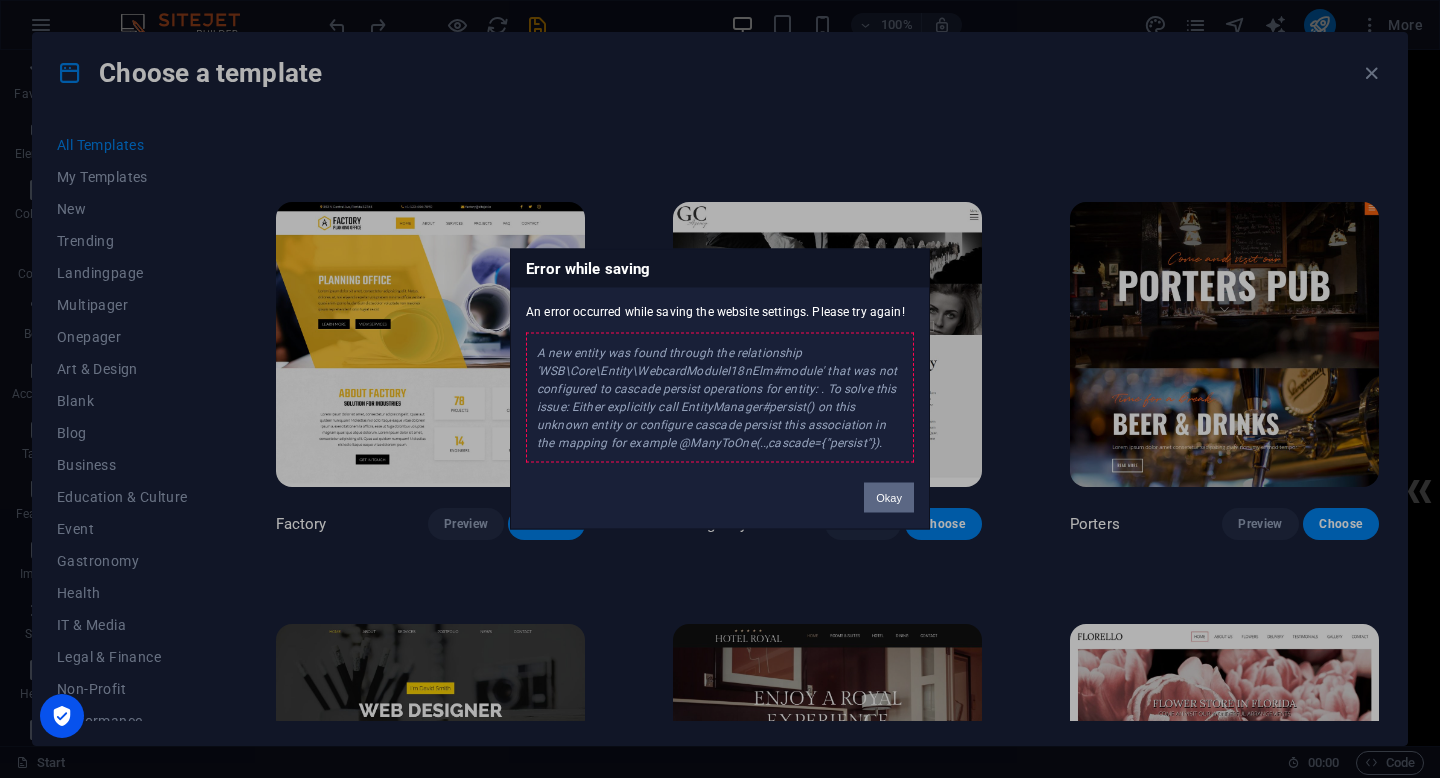 click on "Okay" at bounding box center [889, 498] 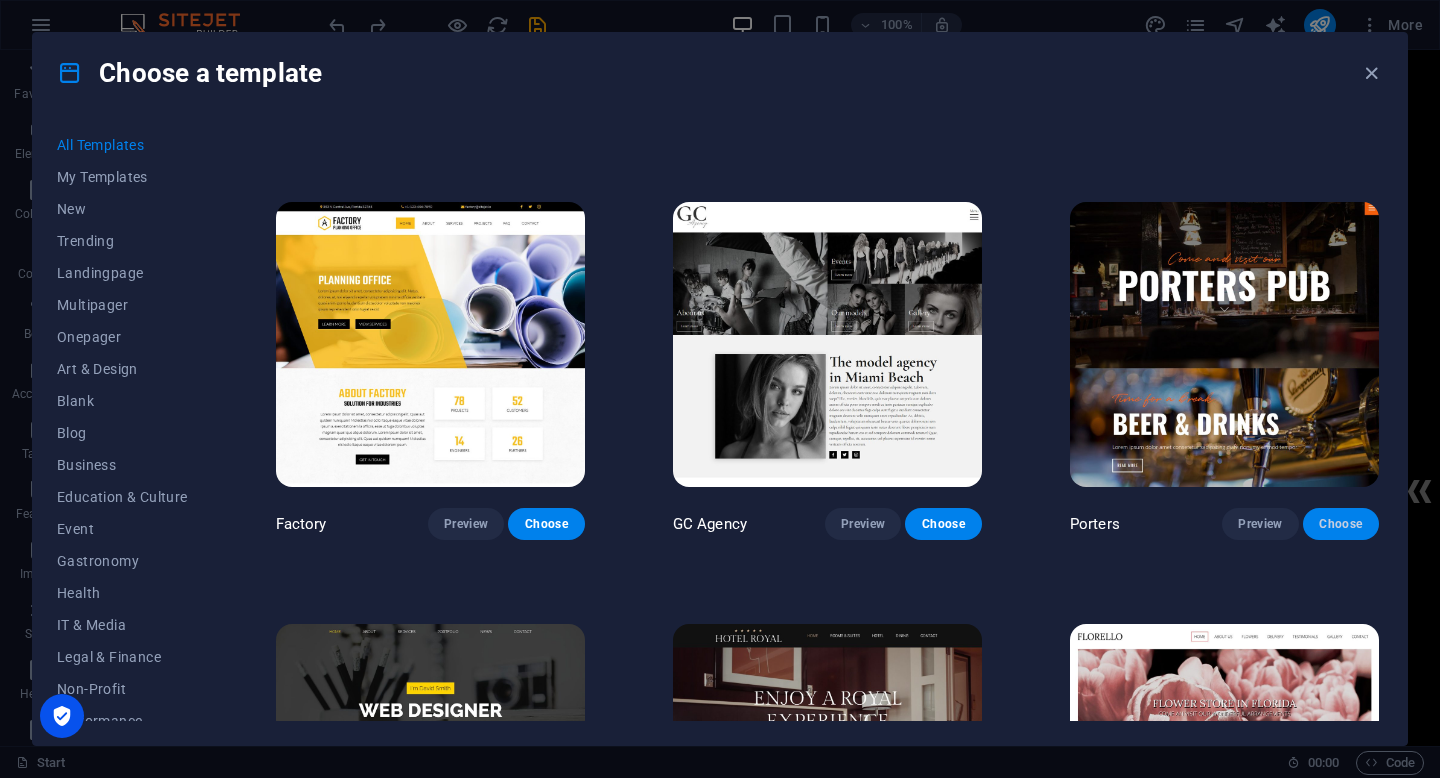 click on "Choose" at bounding box center [1341, 524] 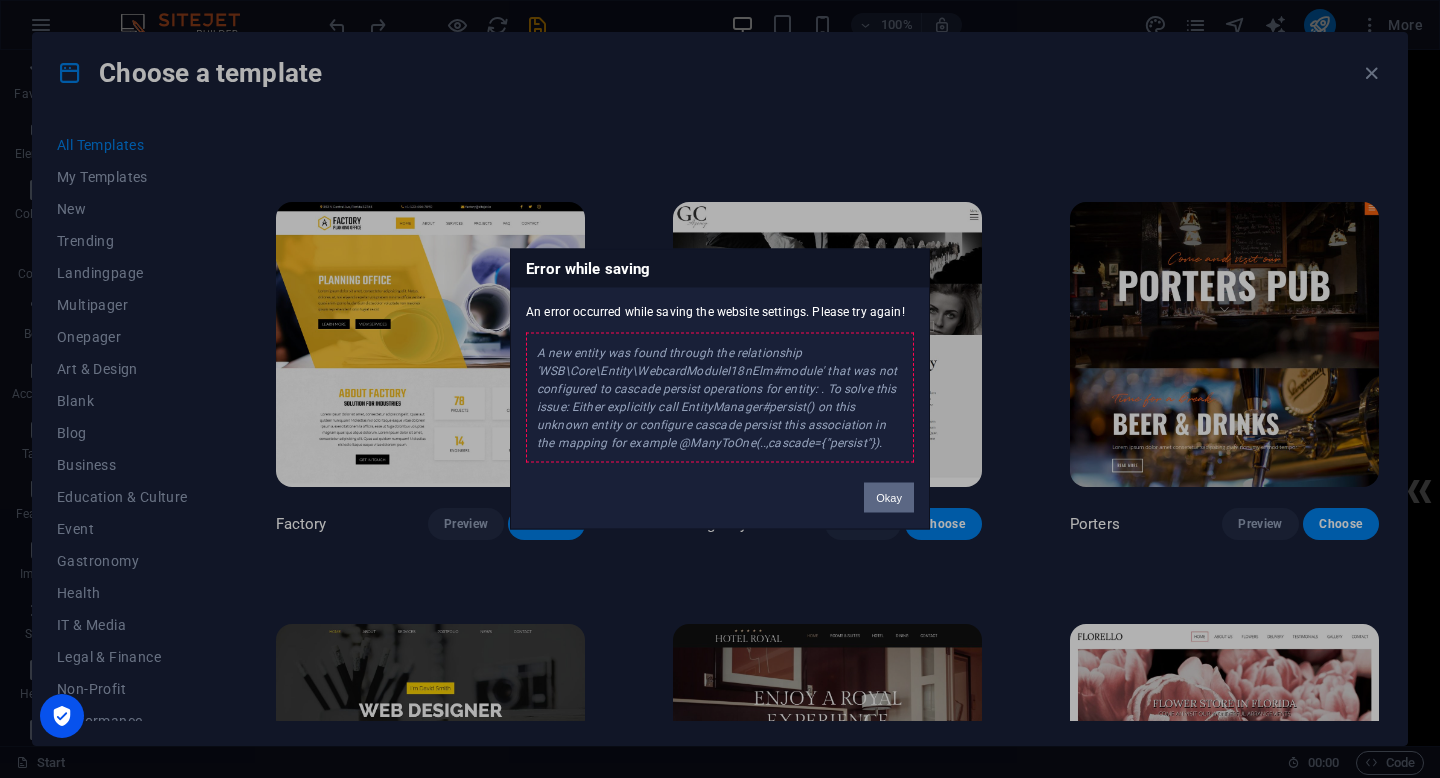 click on "Okay" at bounding box center [889, 498] 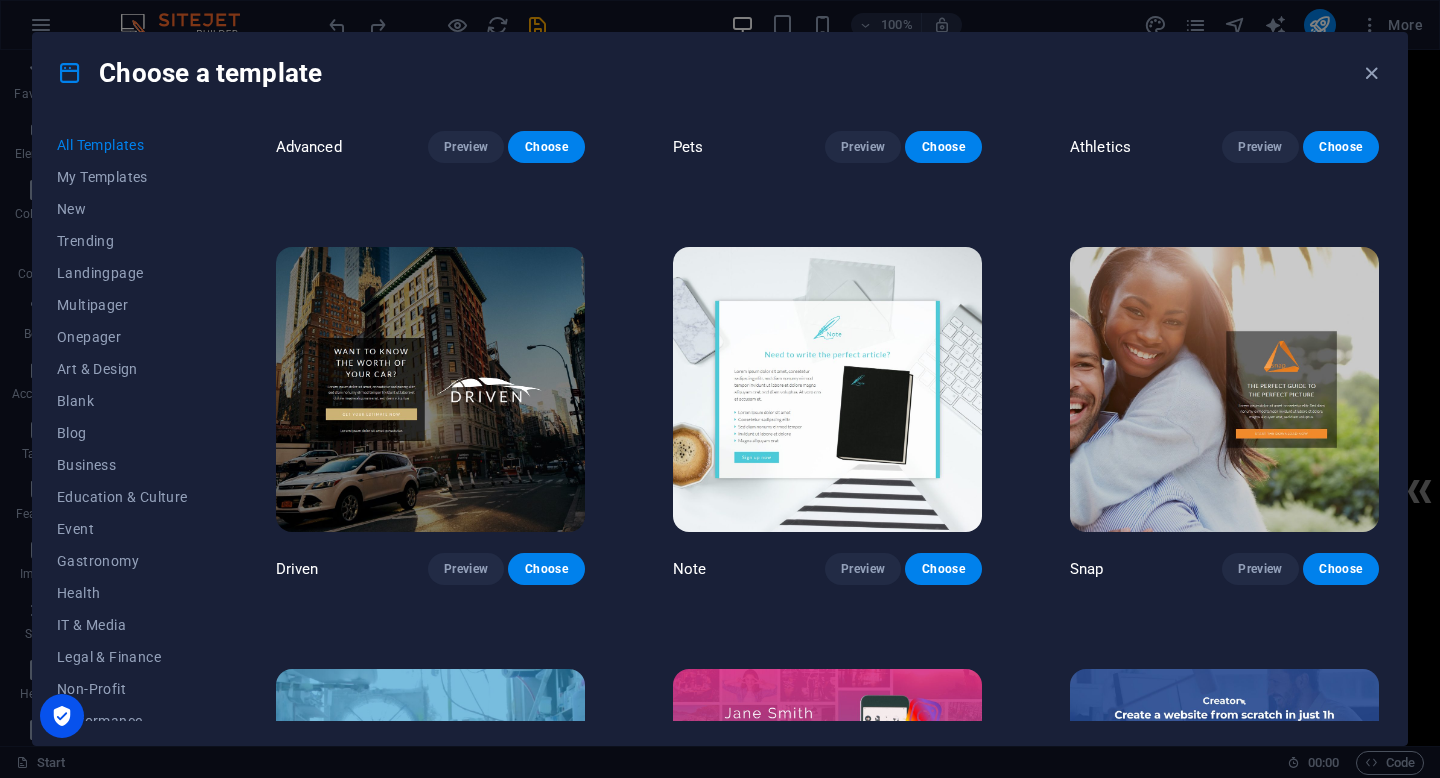 scroll, scrollTop: 20128, scrollLeft: 0, axis: vertical 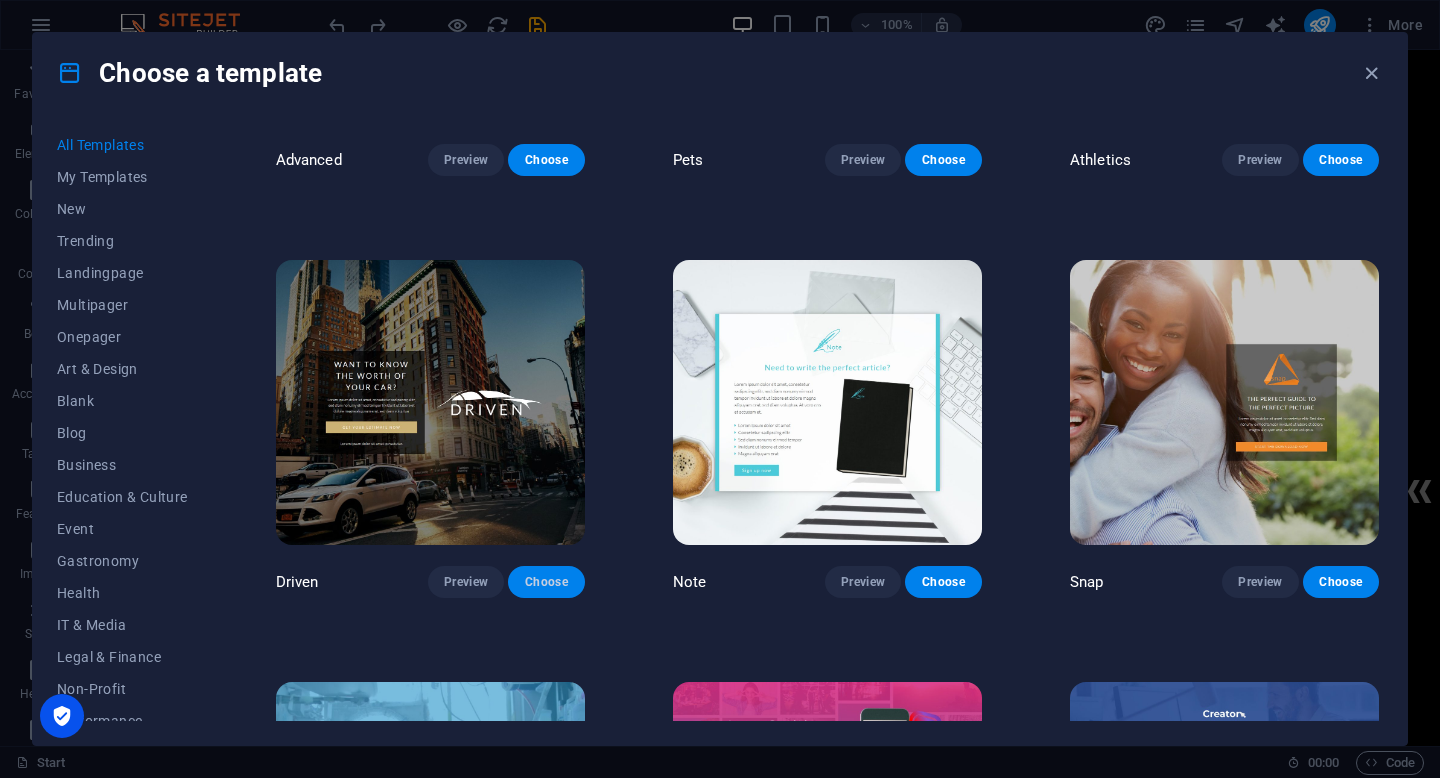 click on "Choose" at bounding box center [546, 582] 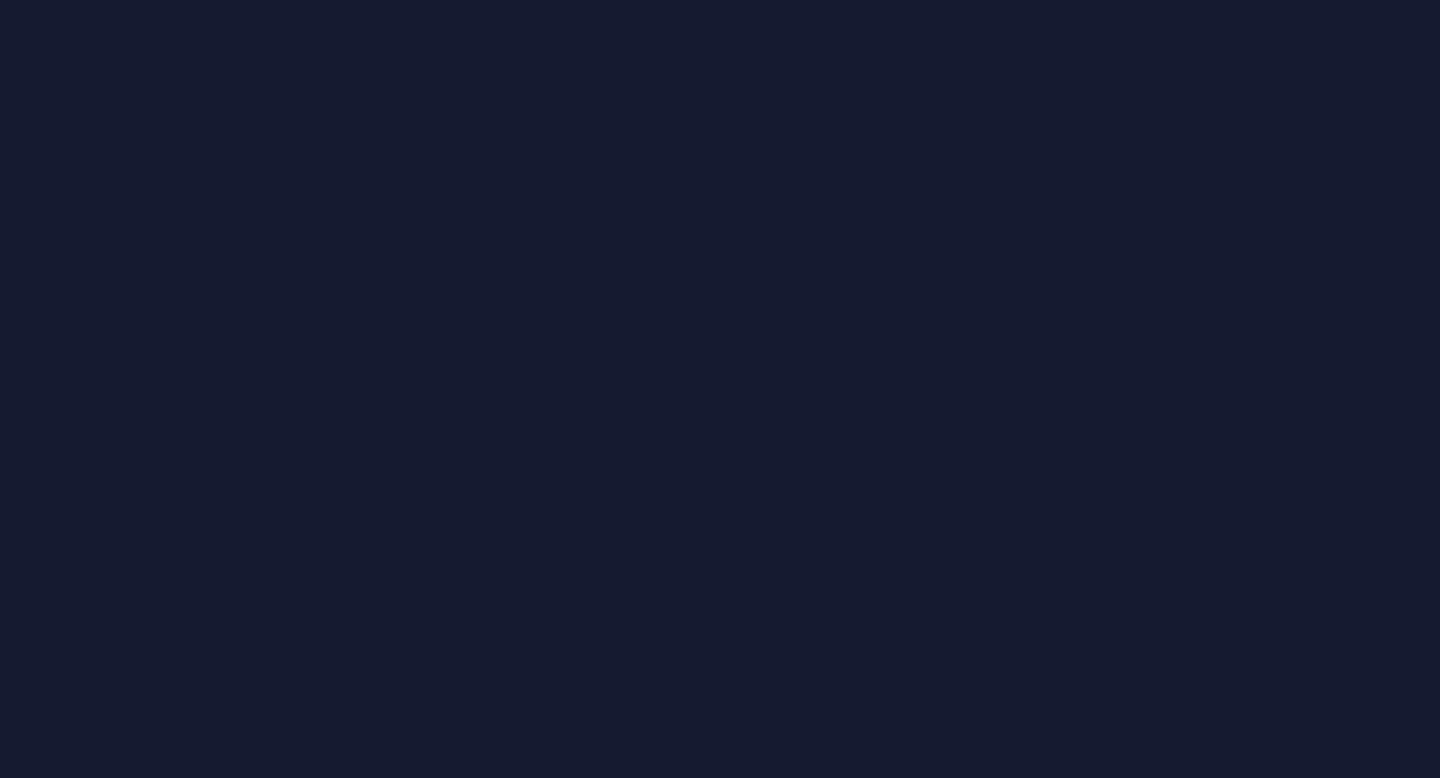 scroll, scrollTop: 0, scrollLeft: 0, axis: both 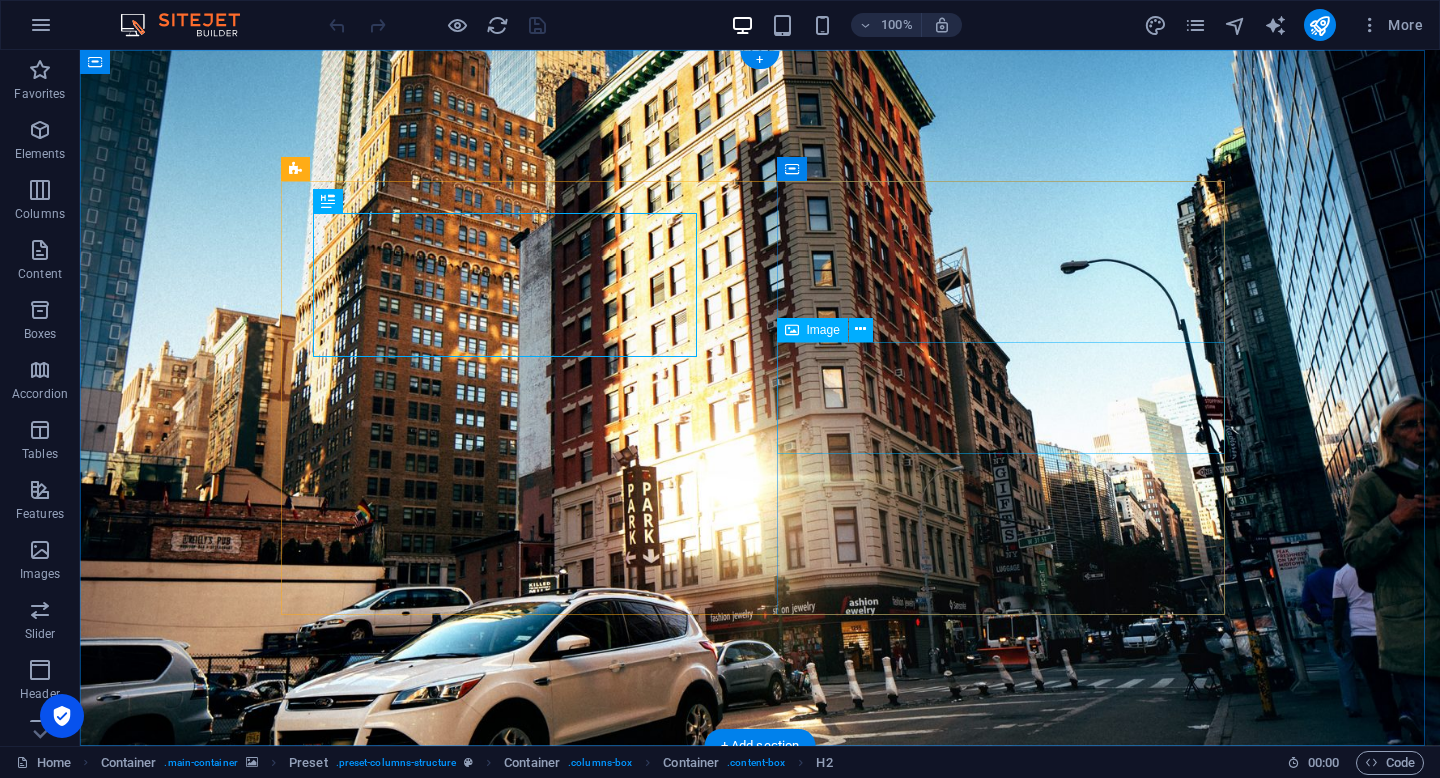 click at bounding box center [760, 1219] 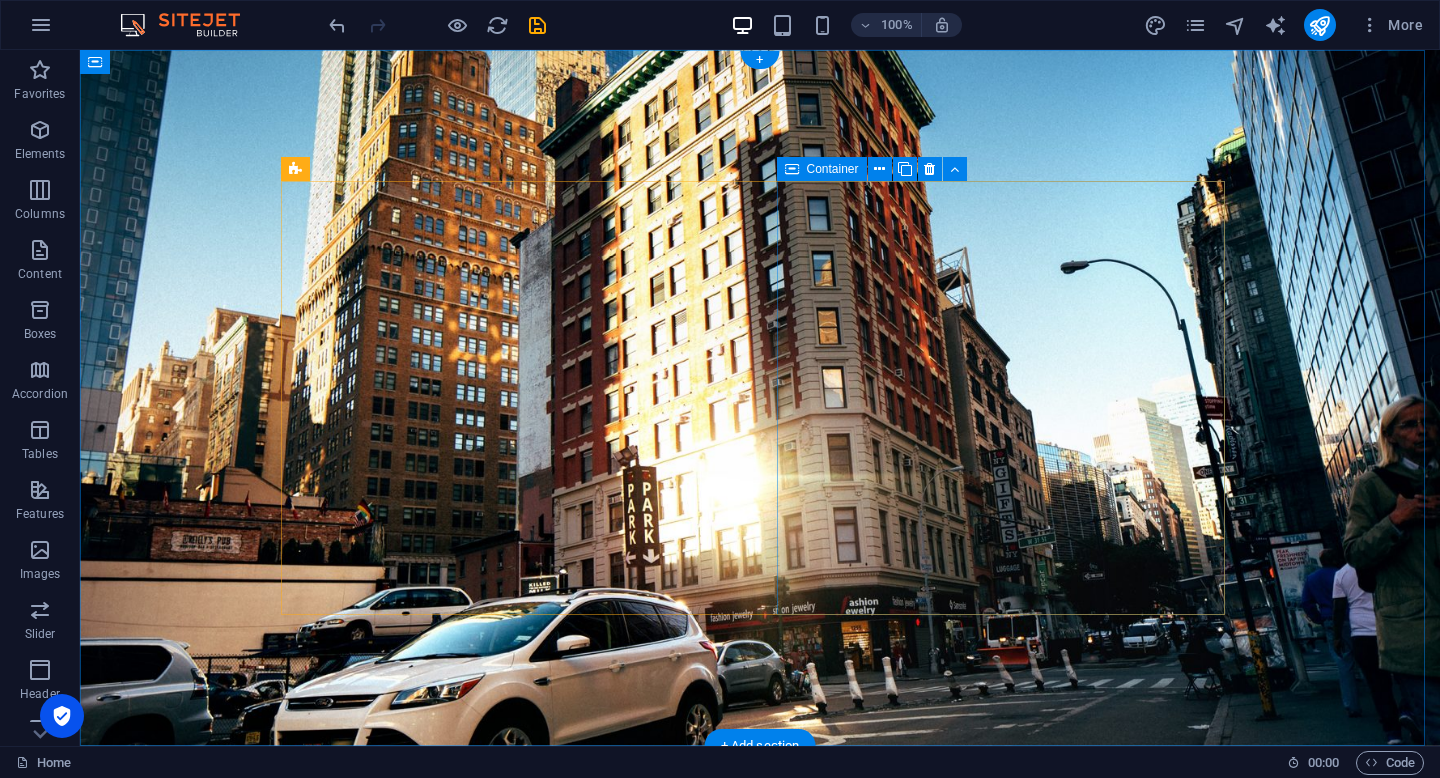 click on "Add elements" at bounding box center [701, 1264] 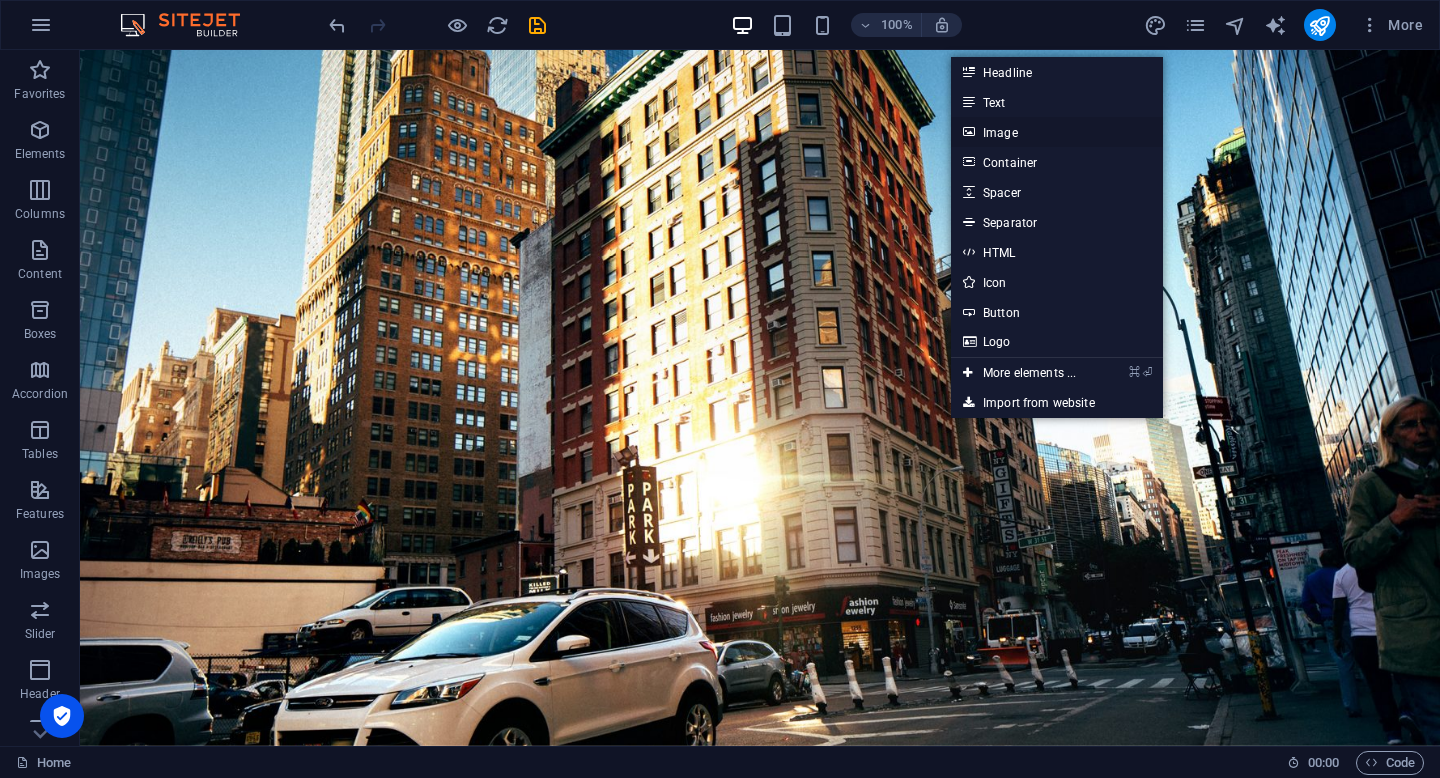 drag, startPoint x: 1012, startPoint y: 128, endPoint x: 212, endPoint y: 250, distance: 809.249 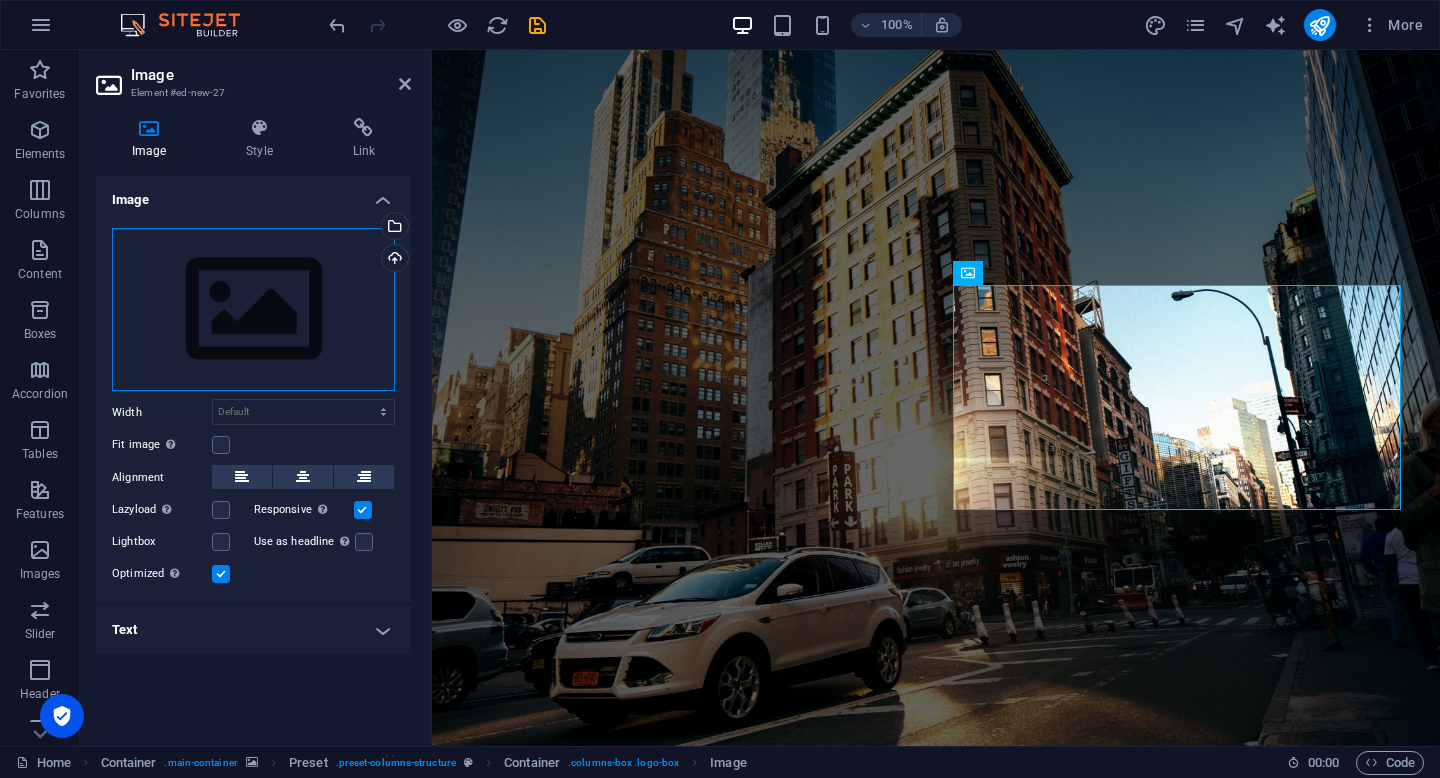click on "Drag files here, click to choose files or select files from Files or our free stock photos & videos" at bounding box center [253, 310] 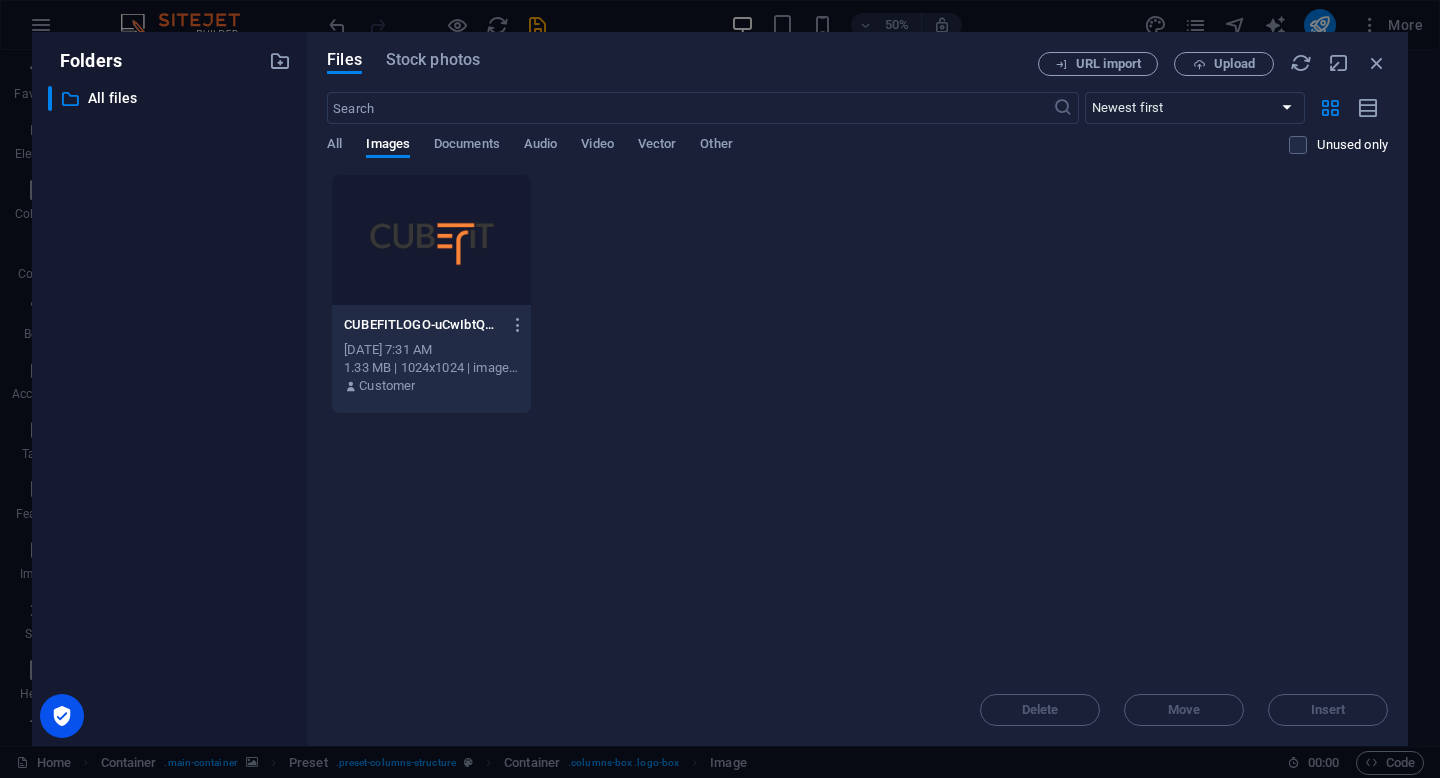 click at bounding box center (431, 240) 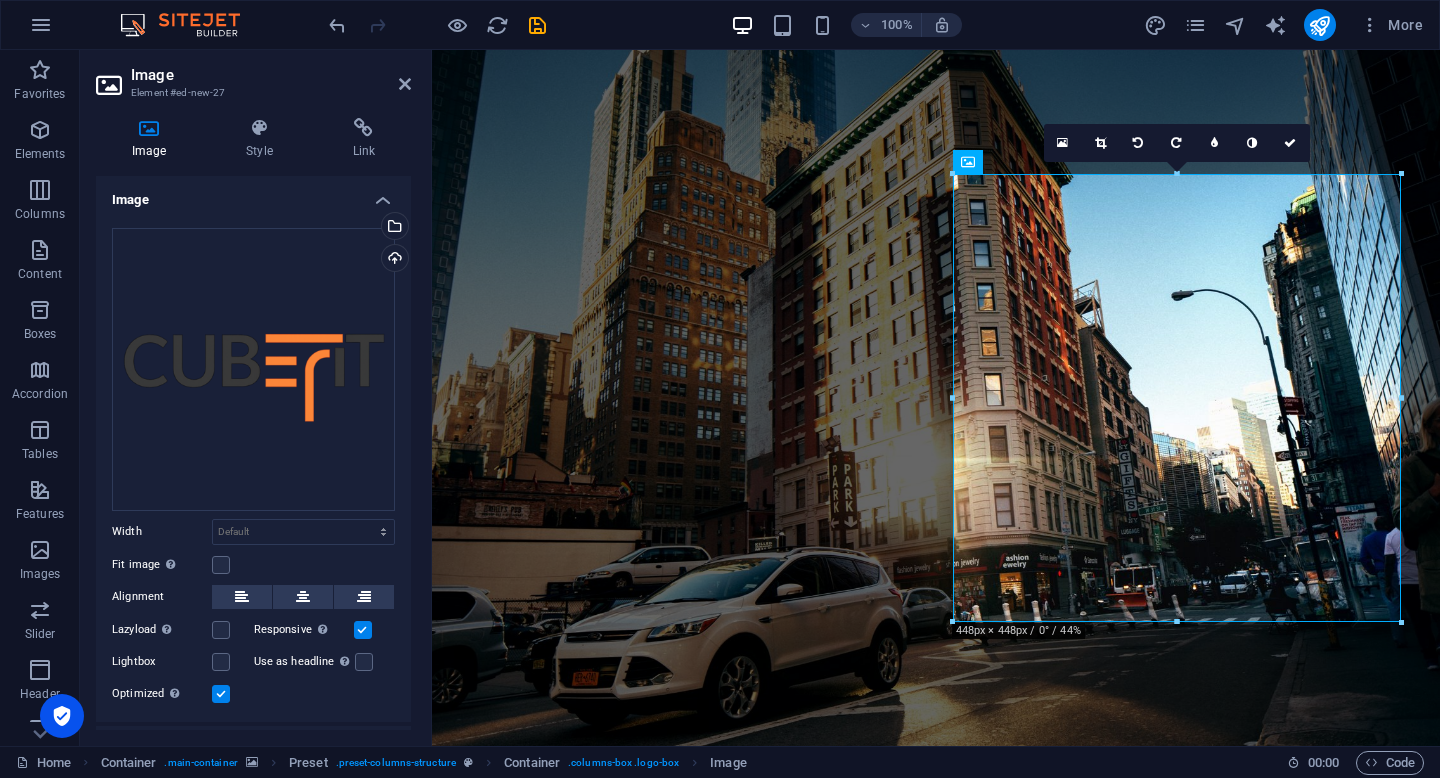 click at bounding box center (936, 398) 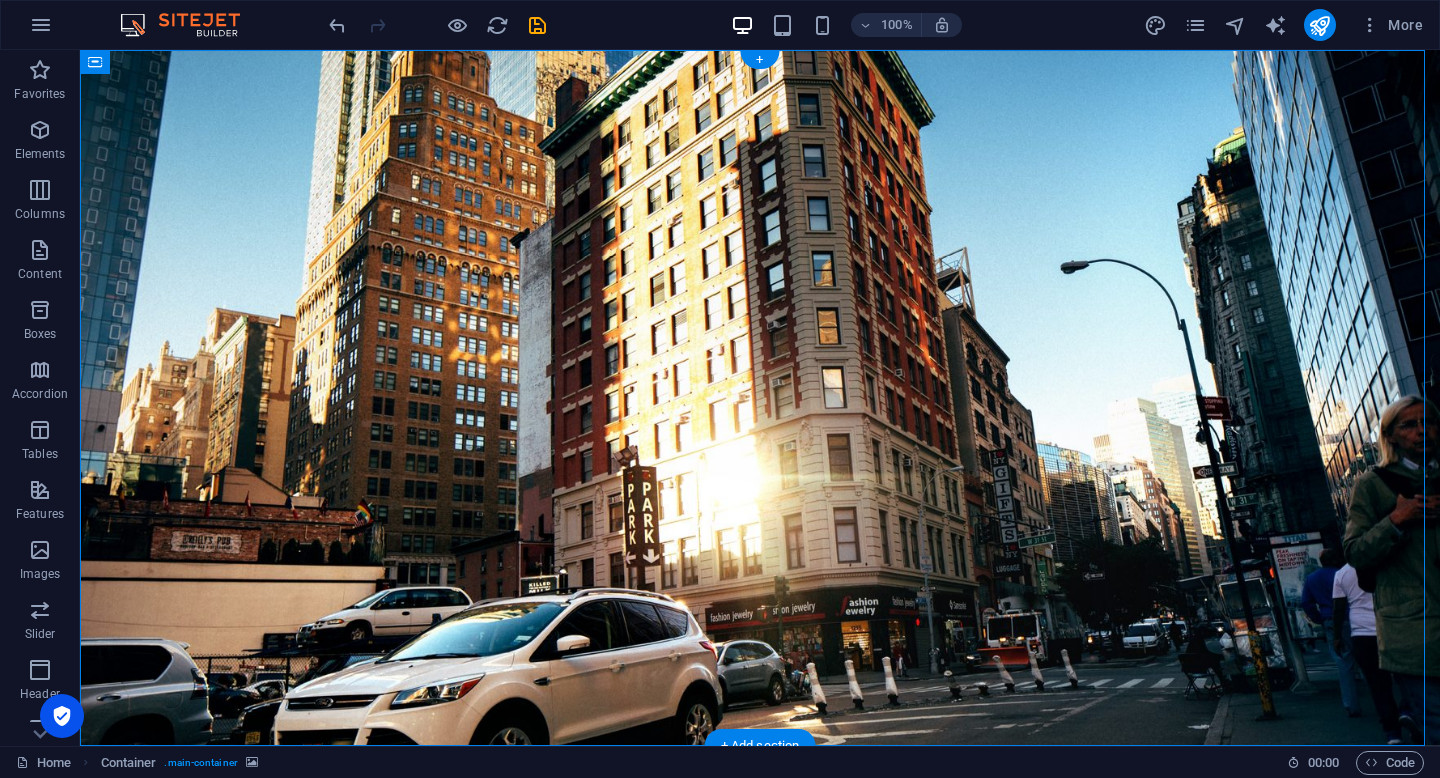 click at bounding box center [760, 398] 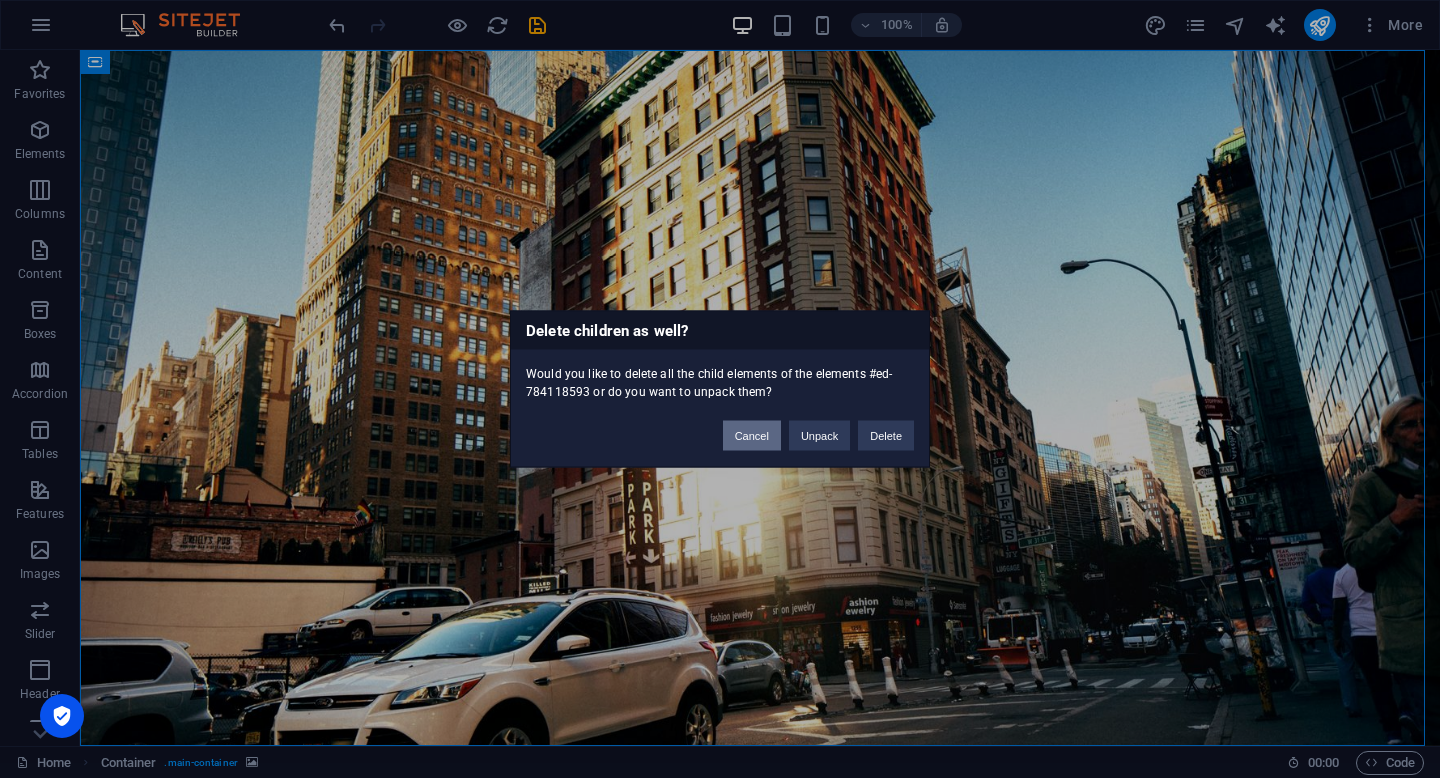 click on "Cancel" at bounding box center [752, 436] 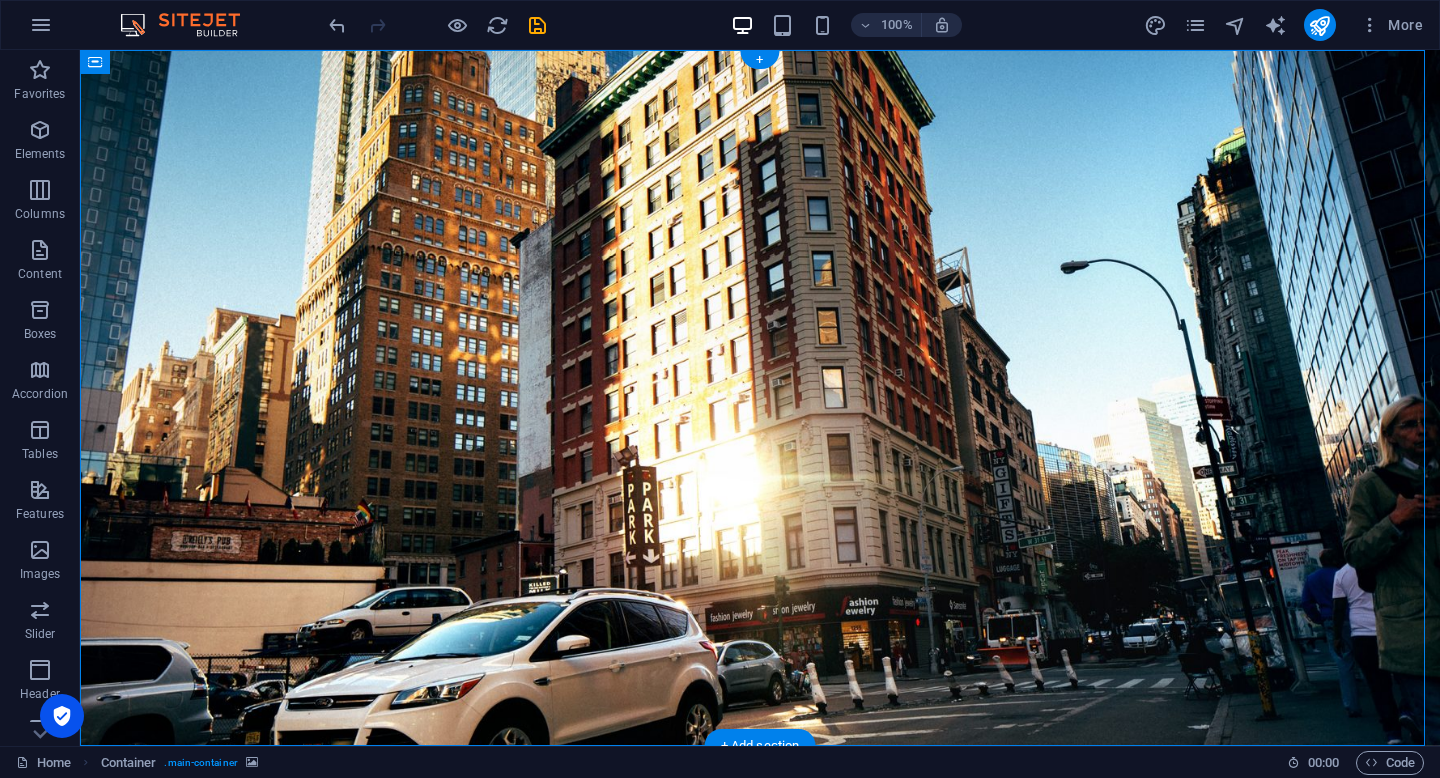 click at bounding box center [760, 398] 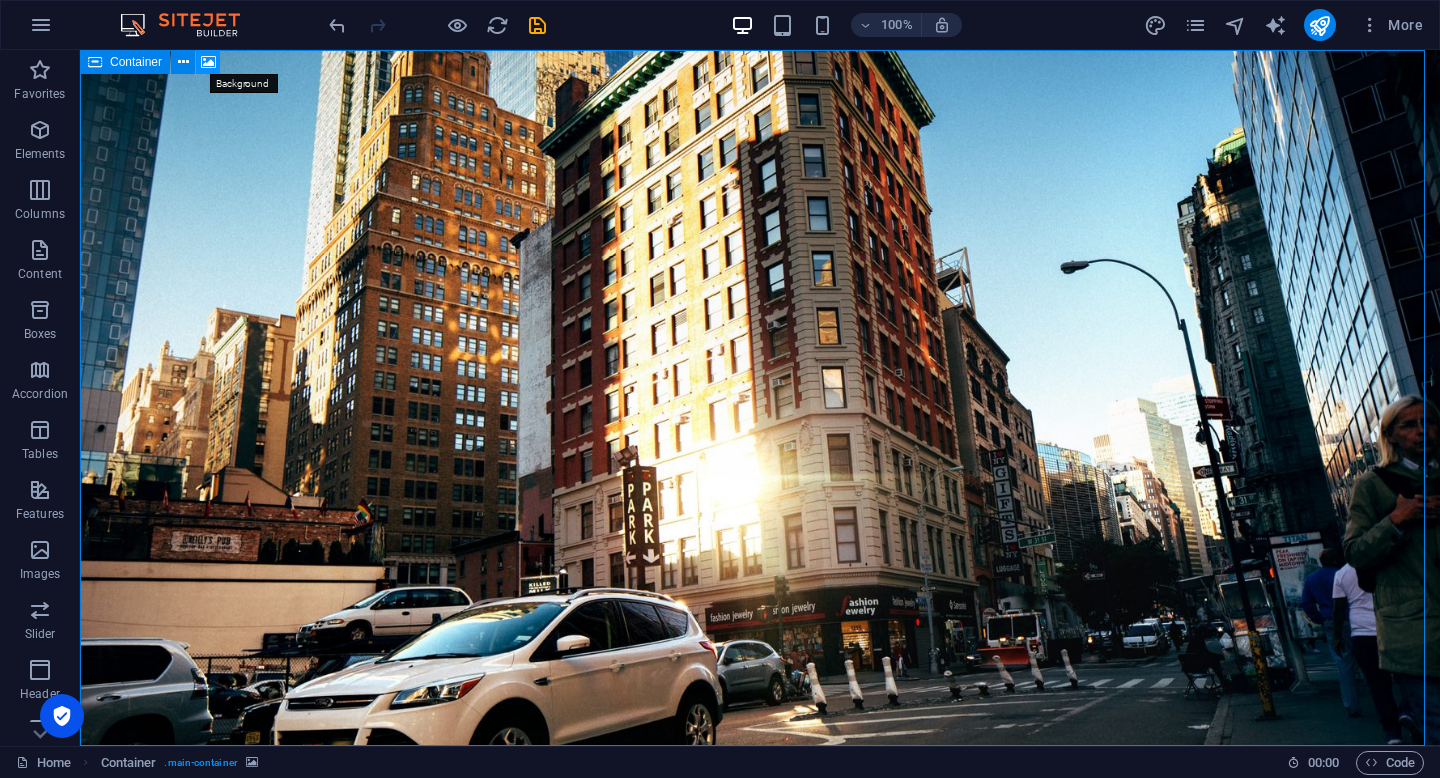 click at bounding box center (208, 62) 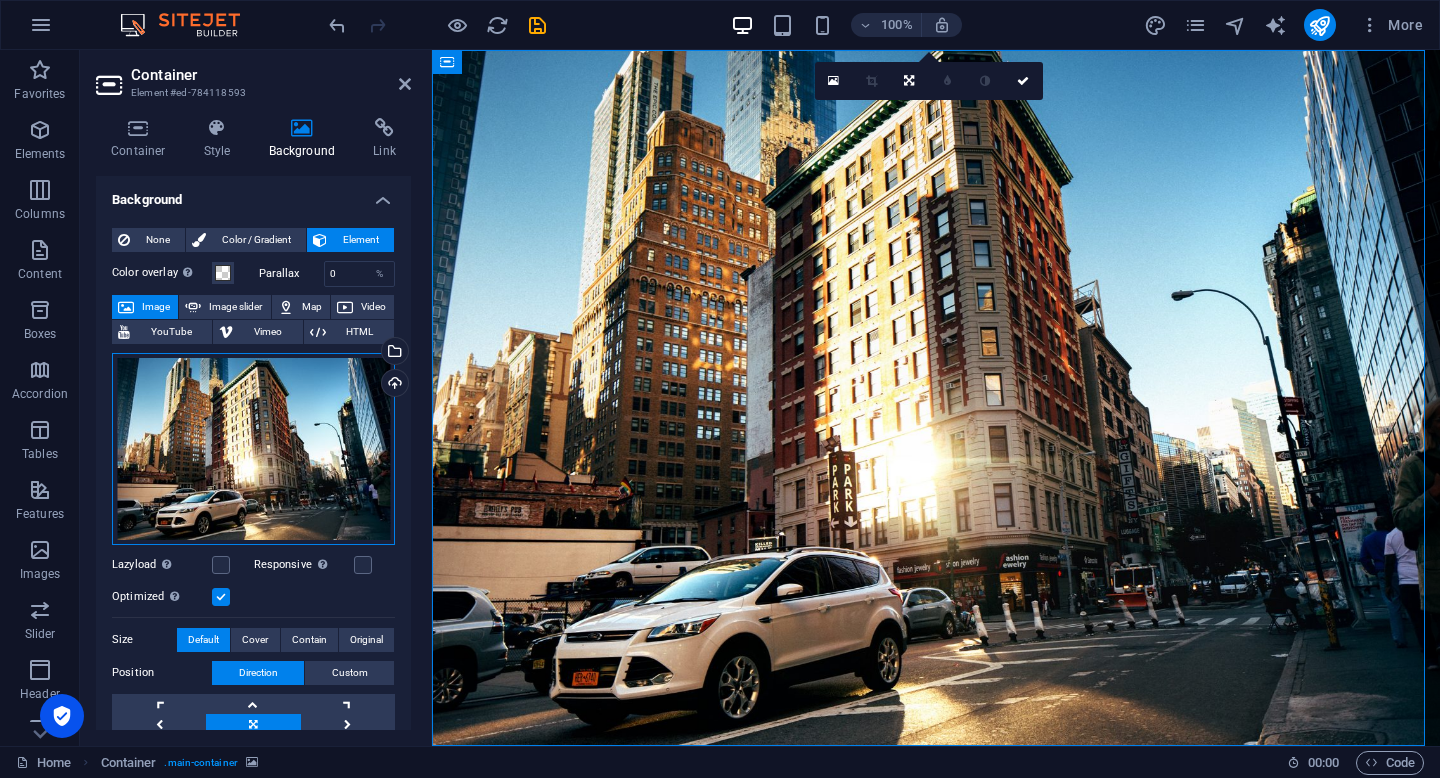click on "Drag files here, click to choose files or select files from Files or our free stock photos & videos" at bounding box center (253, 449) 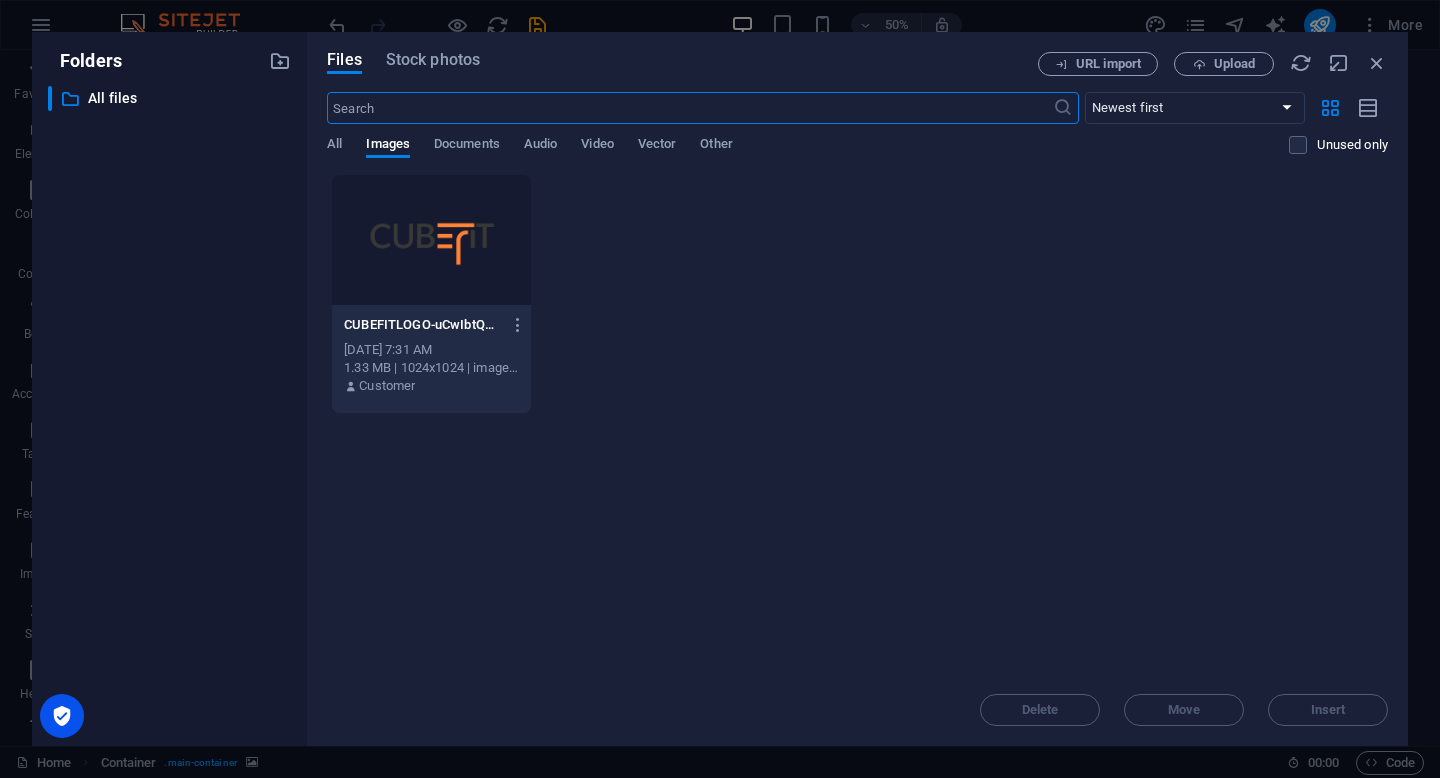 click on "CUBEFITLOGO-uCwIbtQNLINVNvxtNhrk9g.png CUBEFITLOGO-uCwIbtQNLINVNvxtNhrk9g.png [DATE] 7:31 AM 1.33 MB | 1024x1024 | image/png Customer" at bounding box center [857, 294] 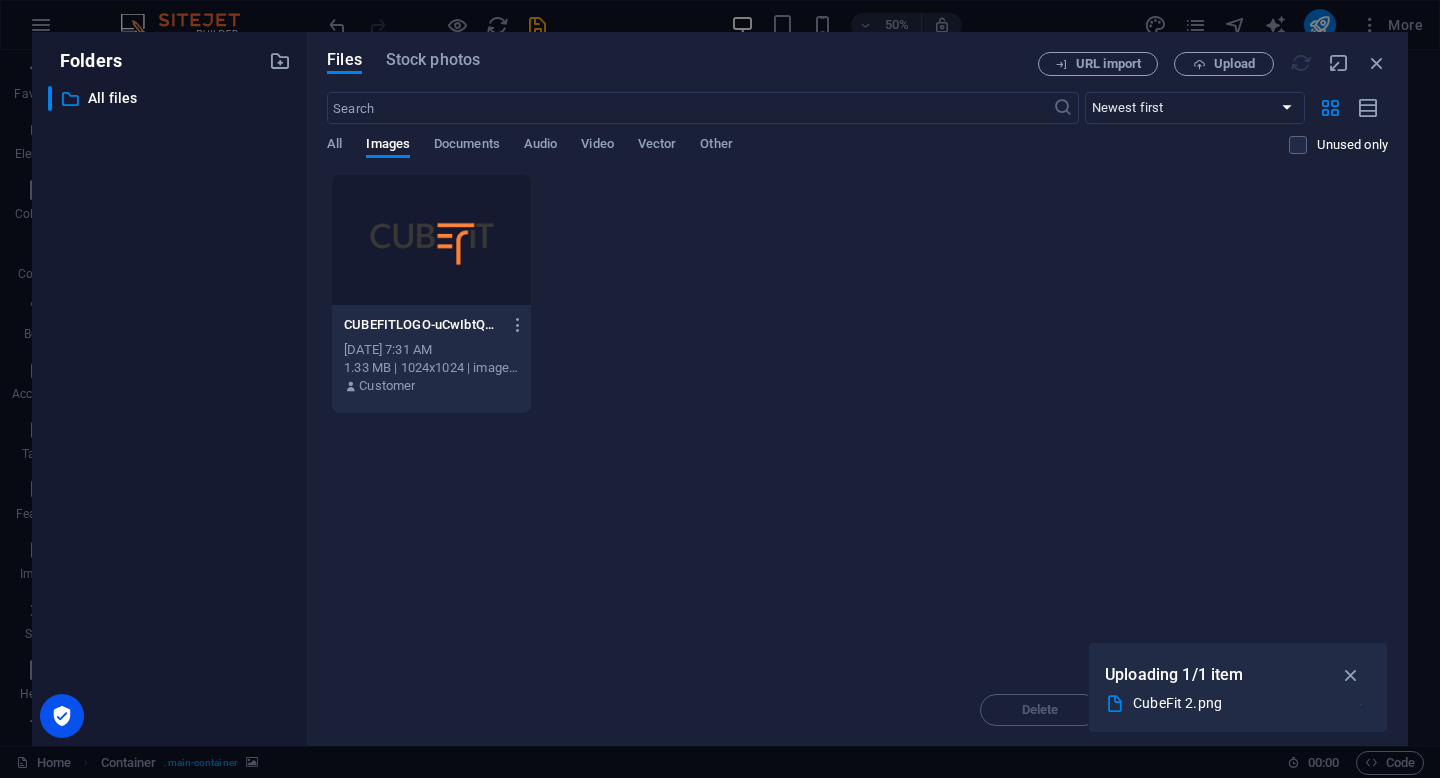 click on "CUBEFITLOGO-uCwIbtQNLINVNvxtNhrk9g.png CUBEFITLOGO-uCwIbtQNLINVNvxtNhrk9g.png [DATE] 7:31 AM 1.33 MB | 1024x1024 | image/png Customer" at bounding box center [857, 294] 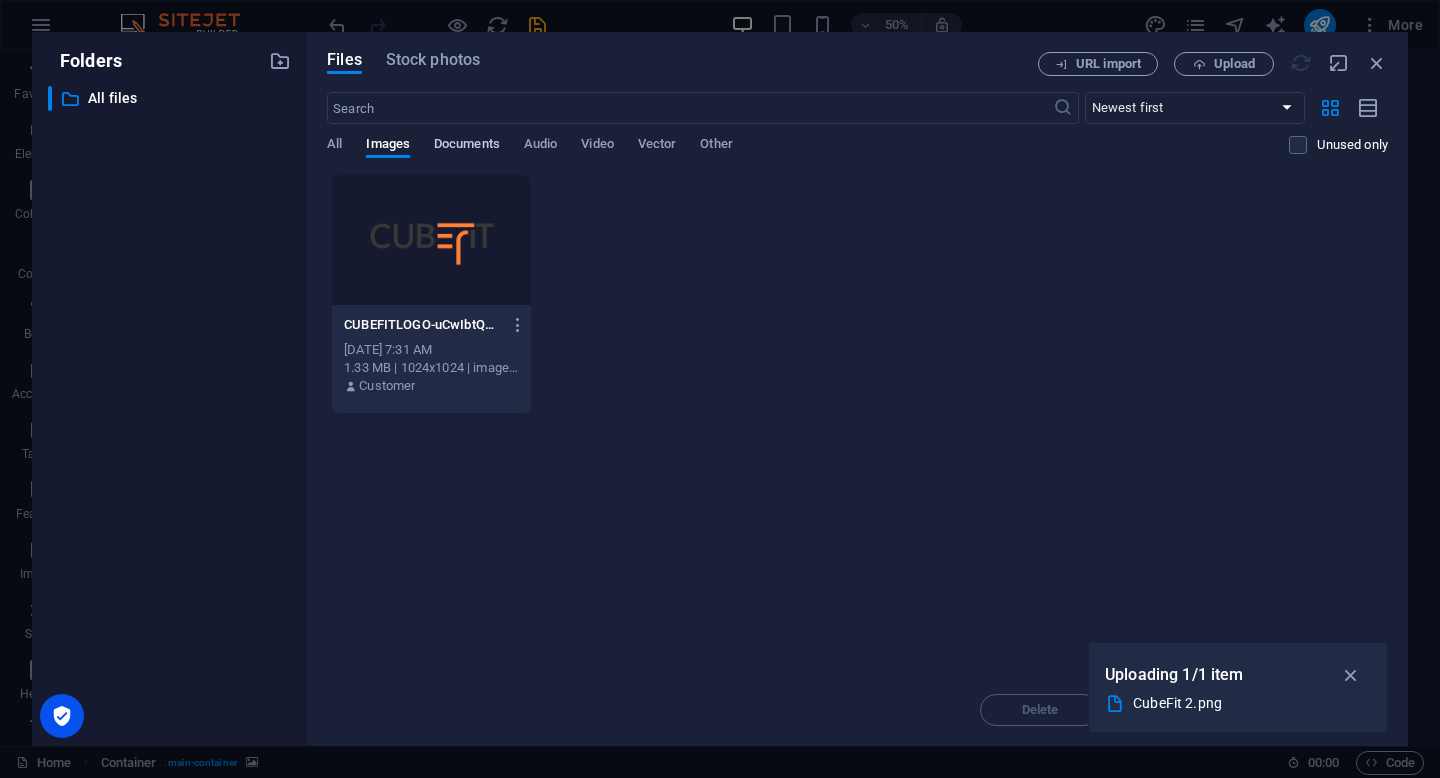 click on "Documents" at bounding box center (467, 146) 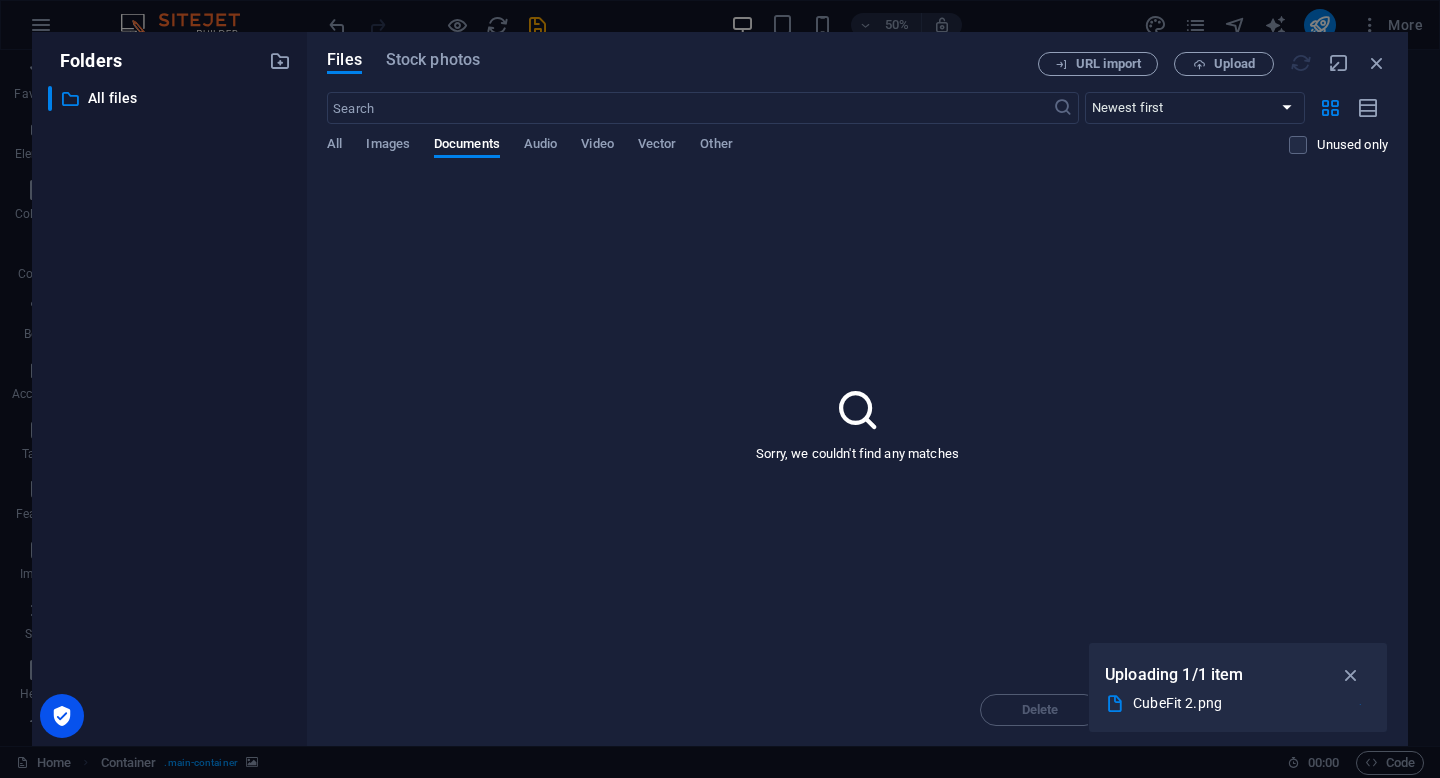 click on "All Images Documents Audio Video Vector Other" at bounding box center (808, 155) 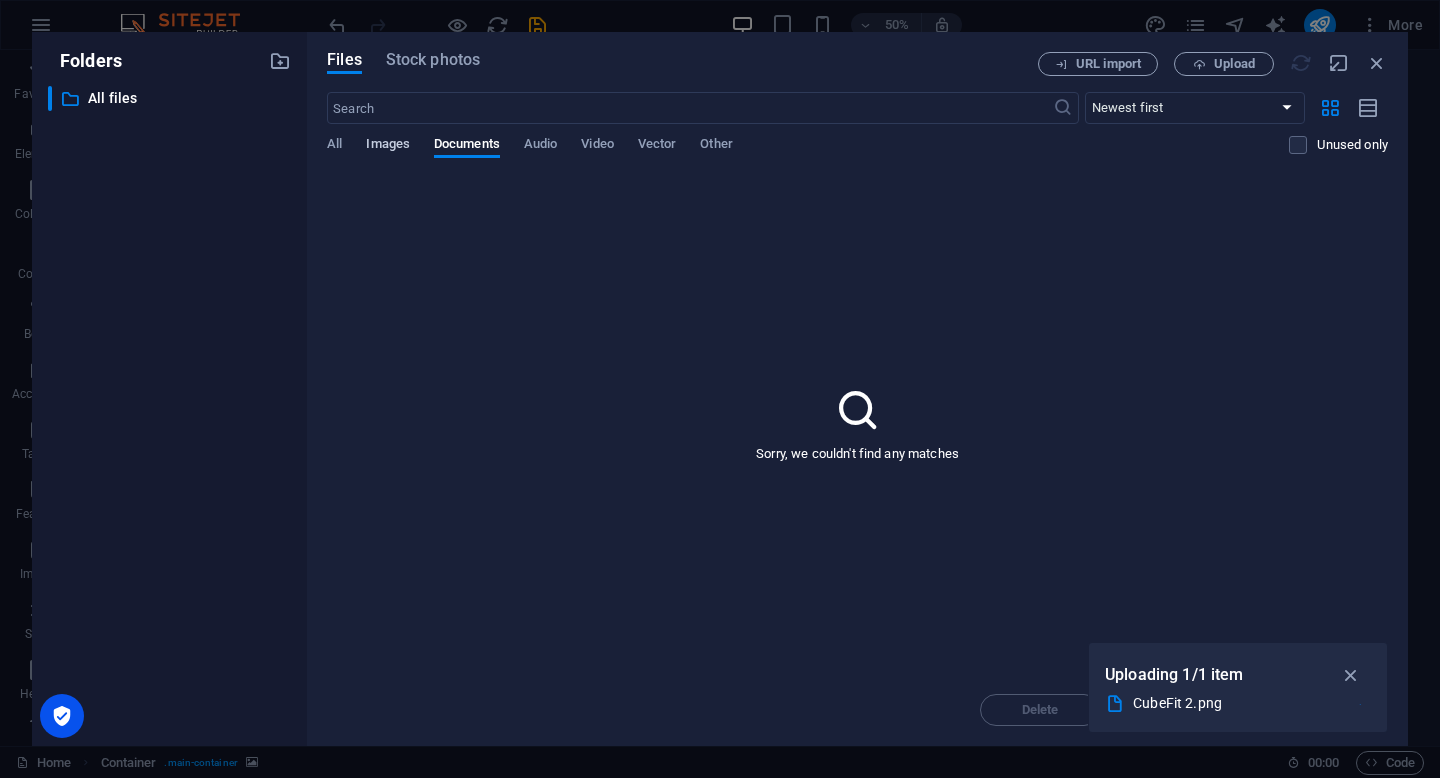 click on "Images" at bounding box center [388, 146] 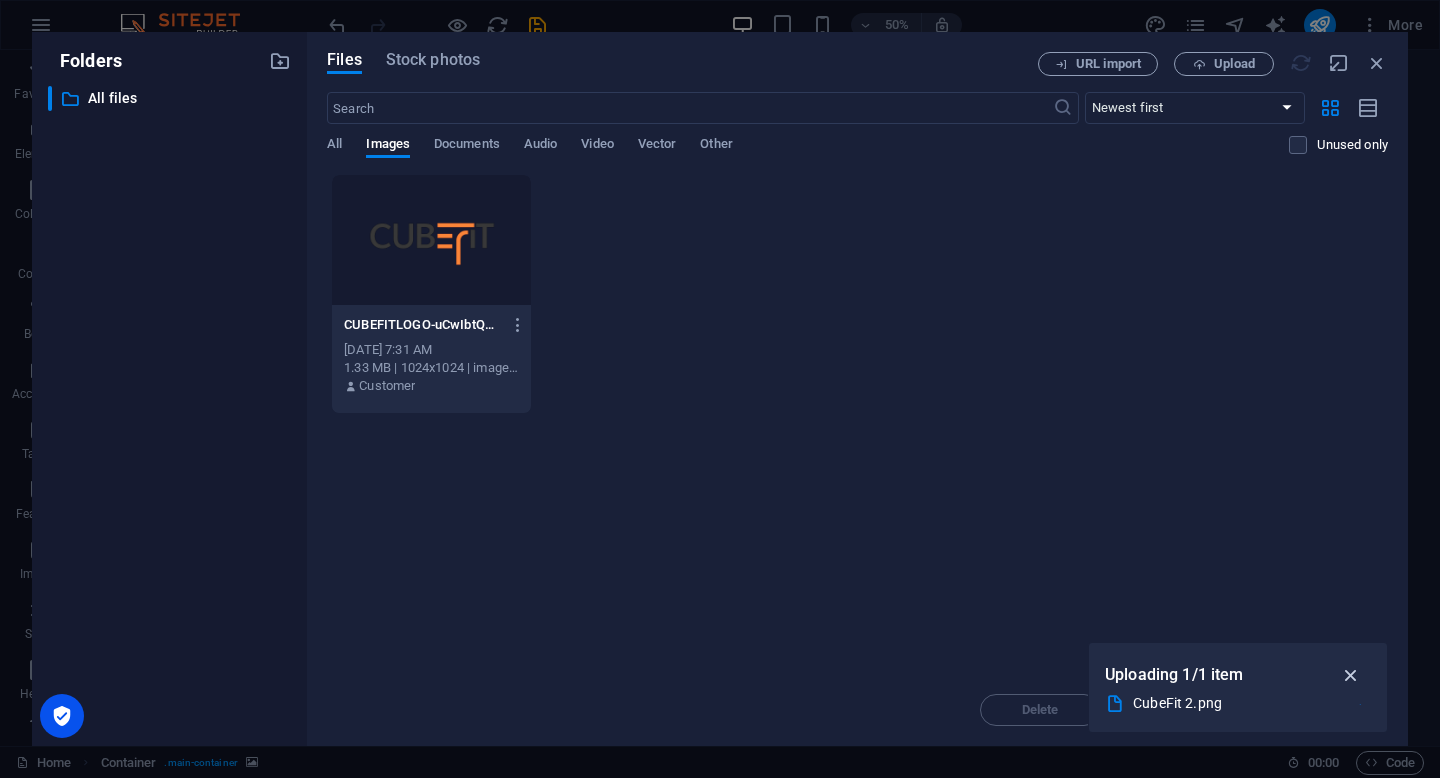 click at bounding box center (1351, 675) 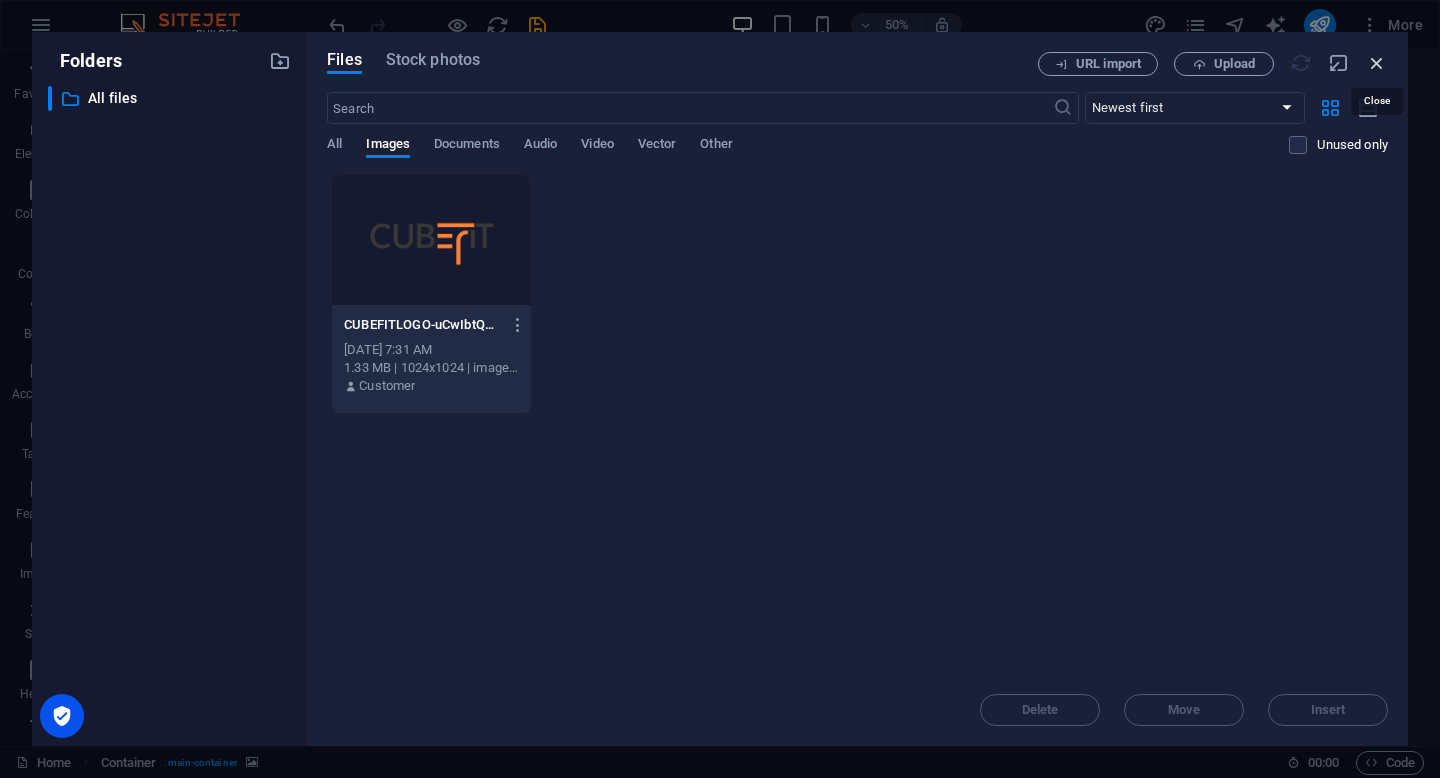 click at bounding box center (1377, 63) 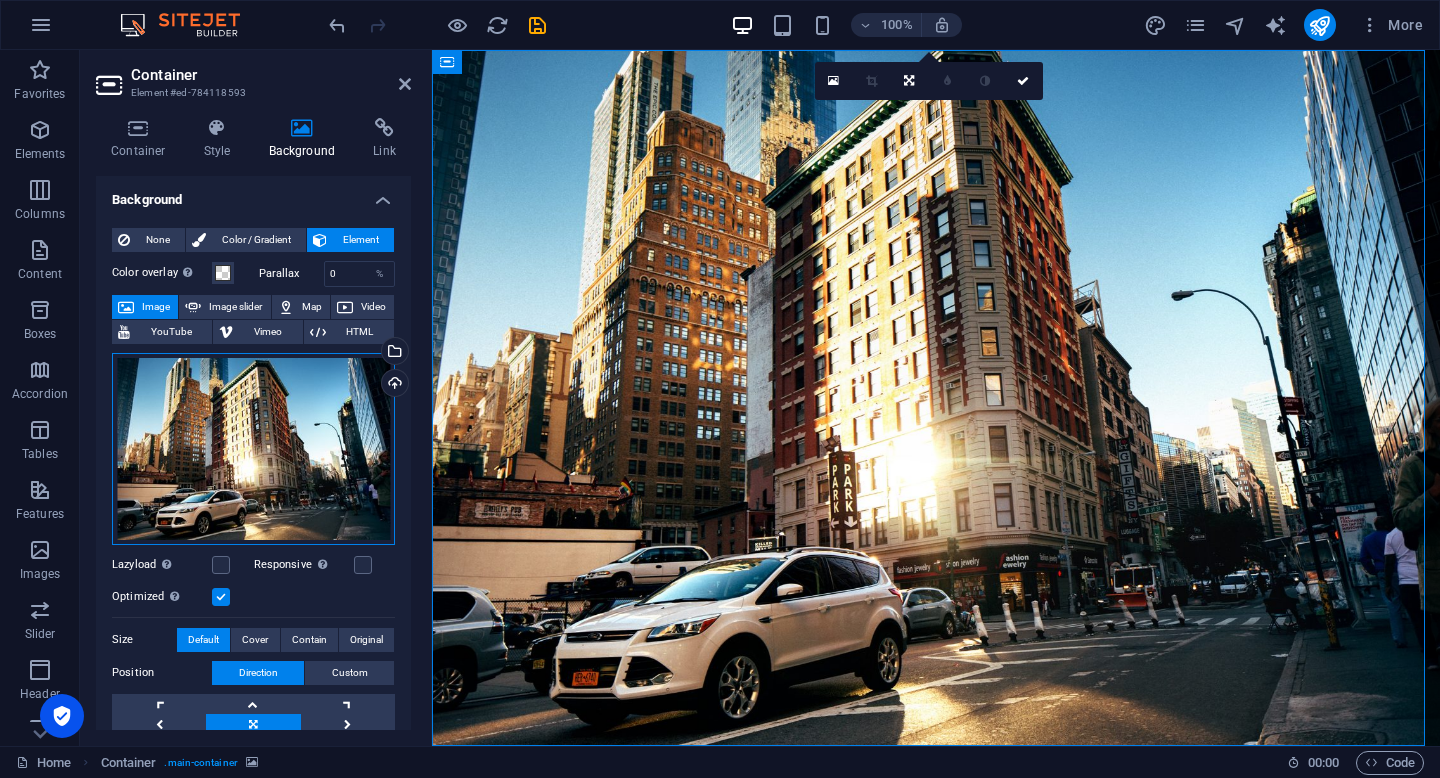 click on "Drag files here, click to choose files or select files from Files or our free stock photos & videos" at bounding box center (253, 449) 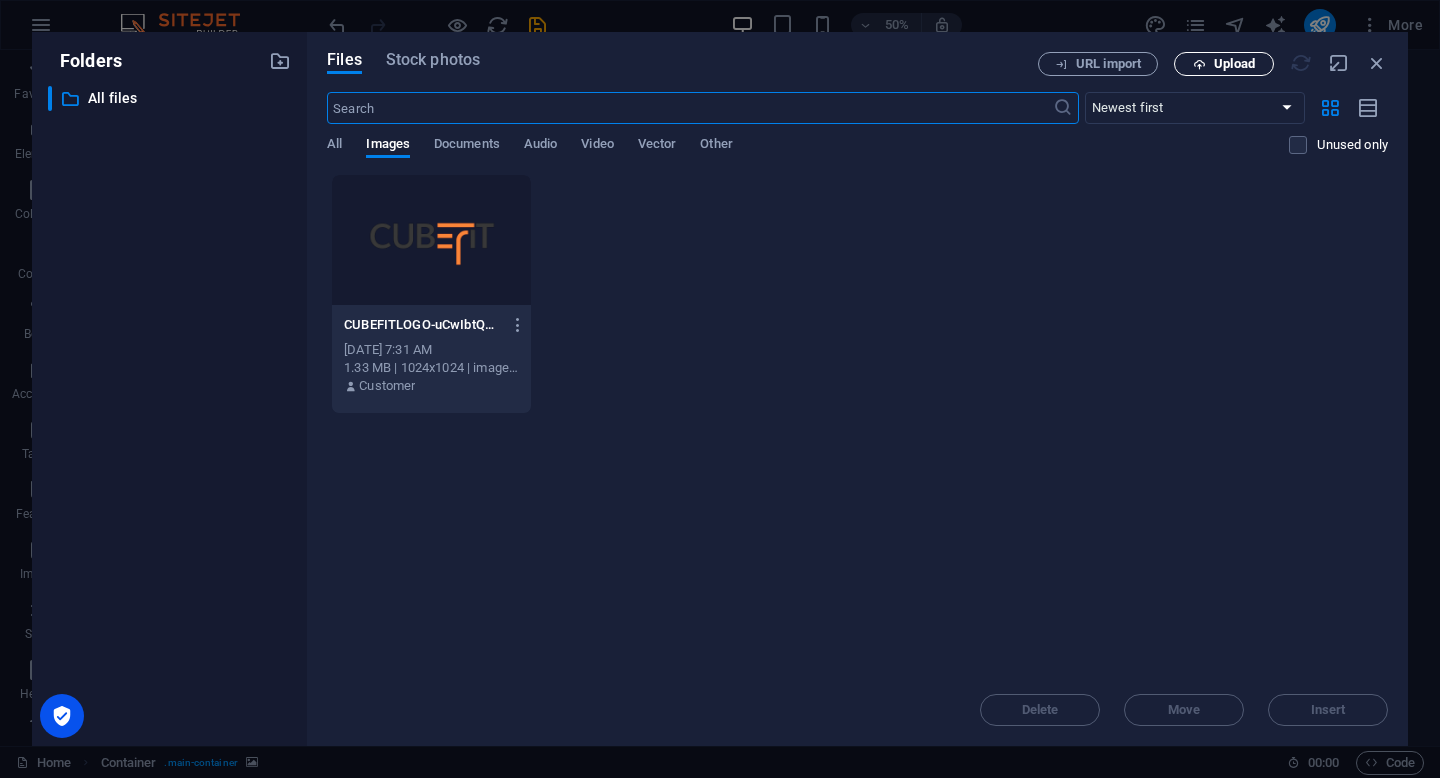 click on "Upload" at bounding box center (1224, 64) 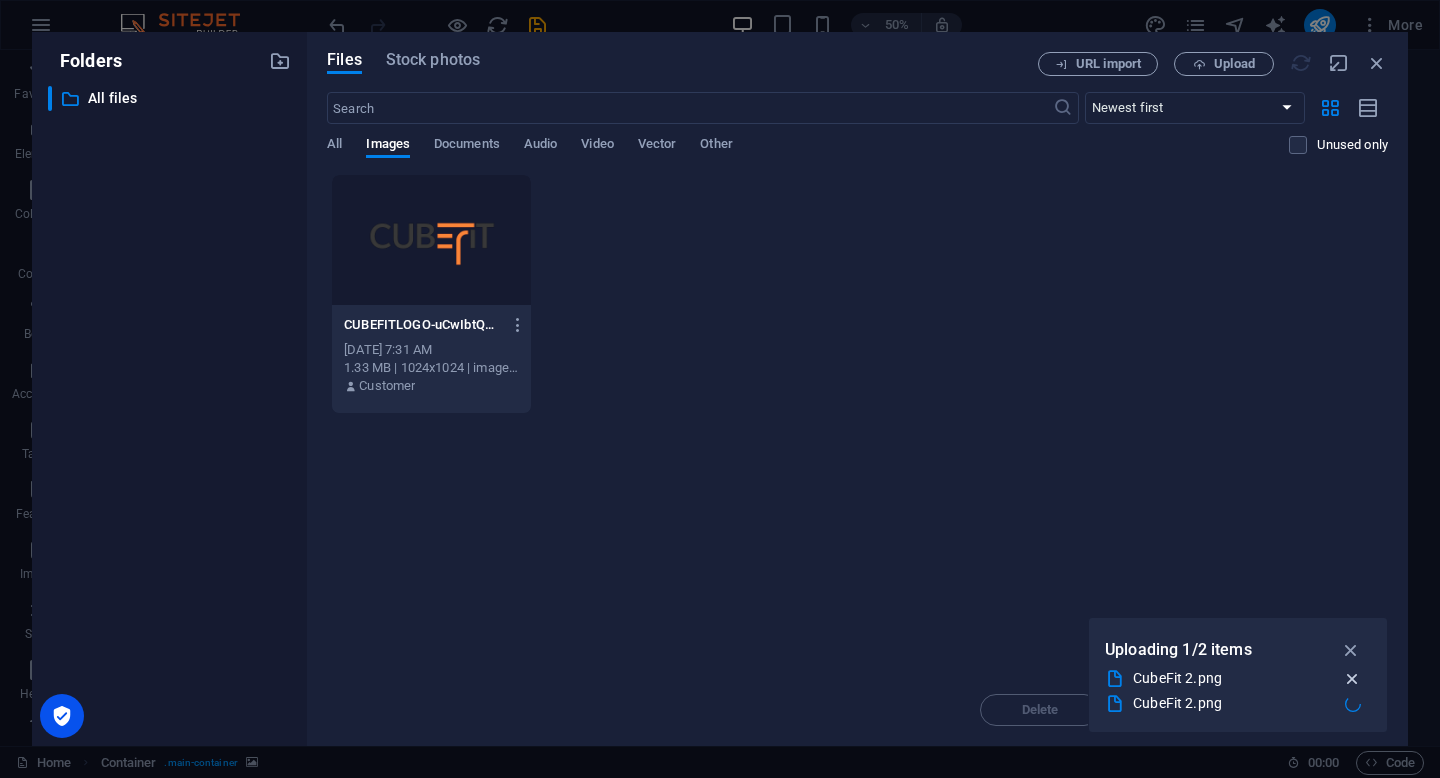 click at bounding box center (1352, 679) 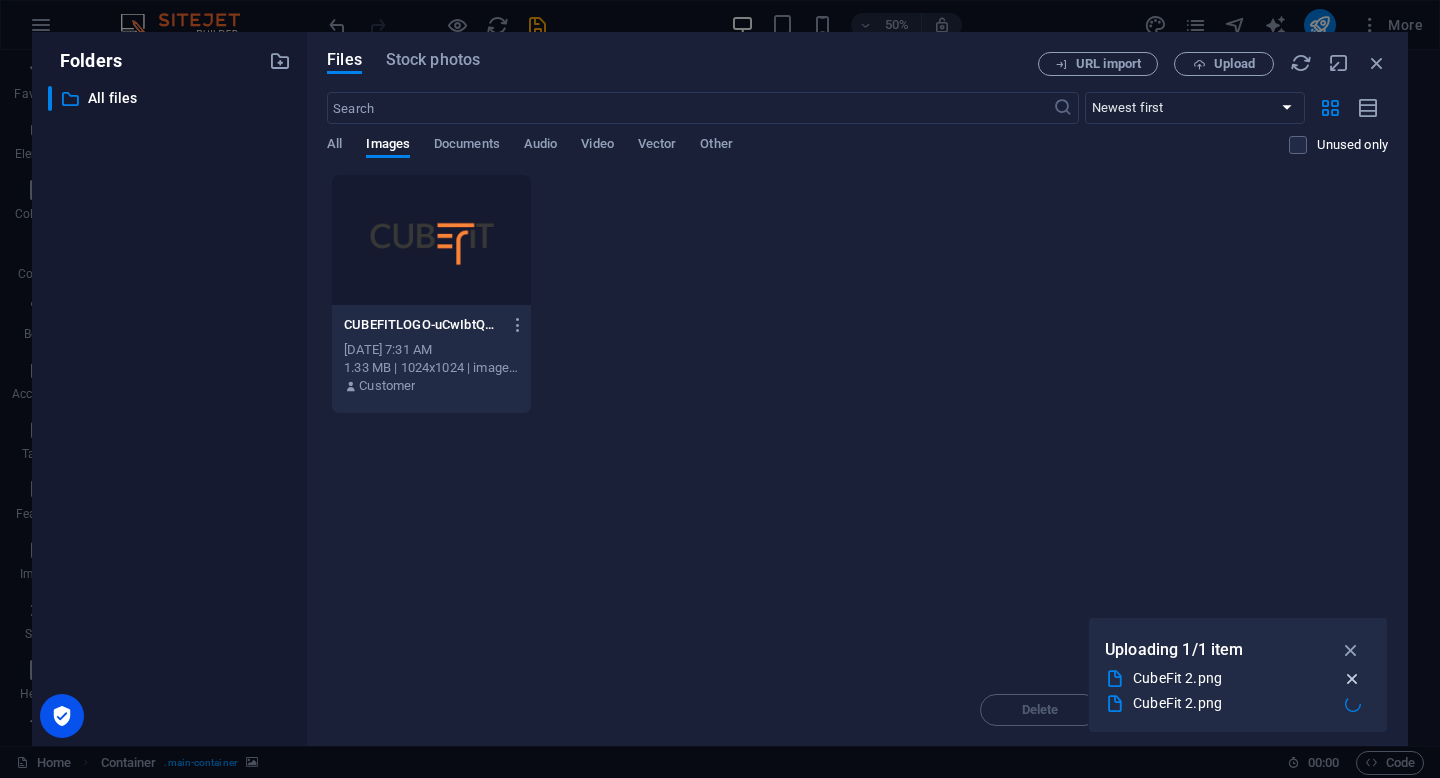 click at bounding box center (1352, 679) 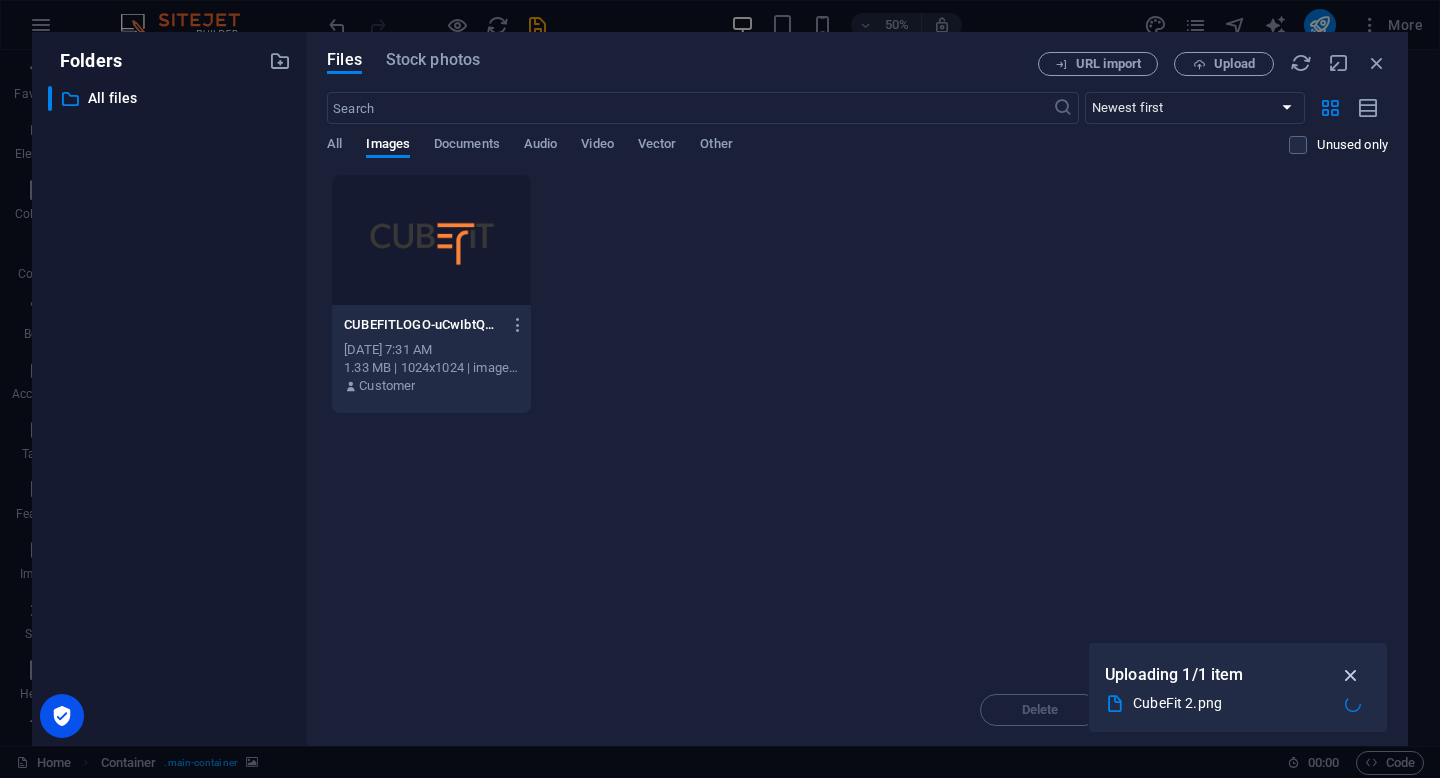 click at bounding box center (1351, 675) 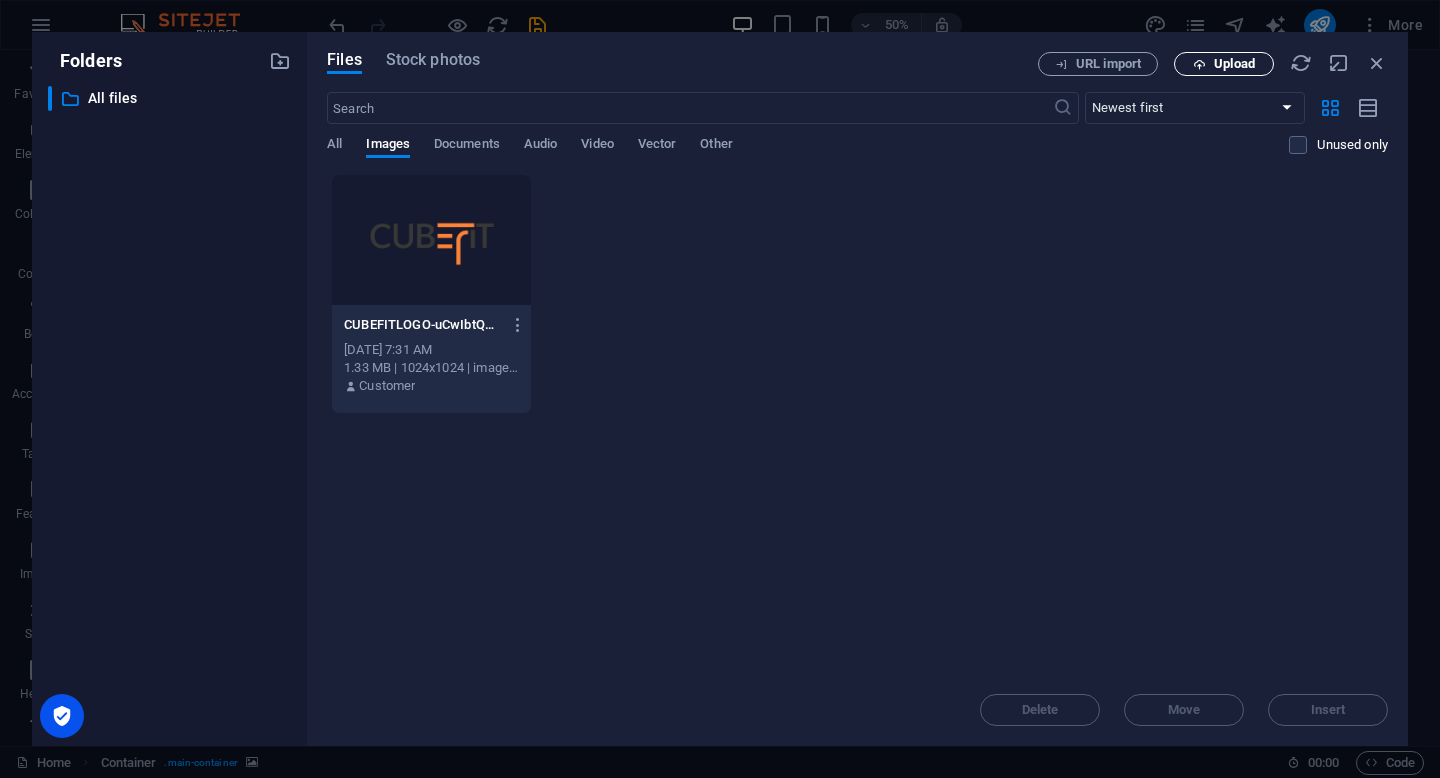 click on "Upload" at bounding box center [1224, 64] 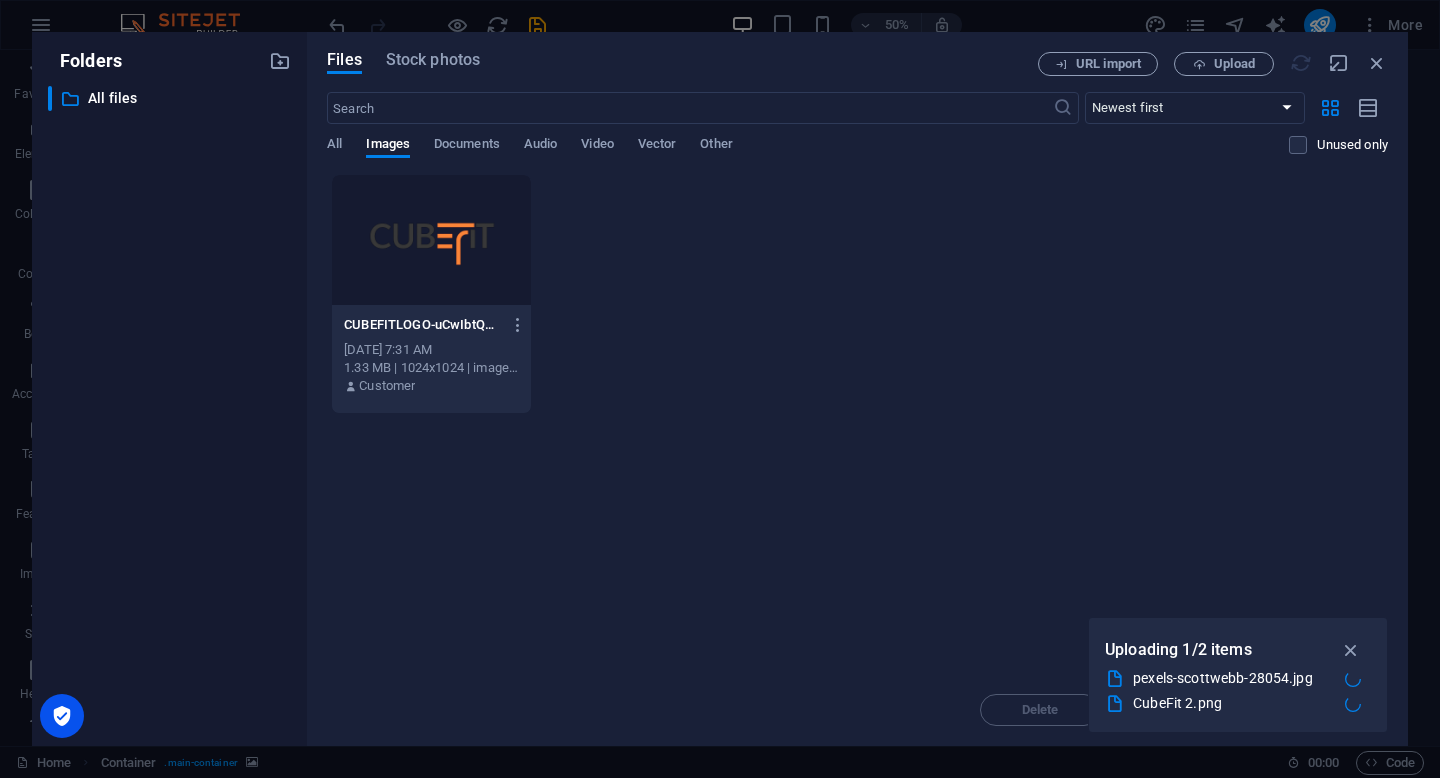 click on "CUBEFITLOGO-uCwIbtQNLINVNvxtNhrk9g.png CUBEFITLOGO-uCwIbtQNLINVNvxtNhrk9g.png [DATE] 7:31 AM 1.33 MB | 1024x1024 | image/png Customer" at bounding box center (857, 294) 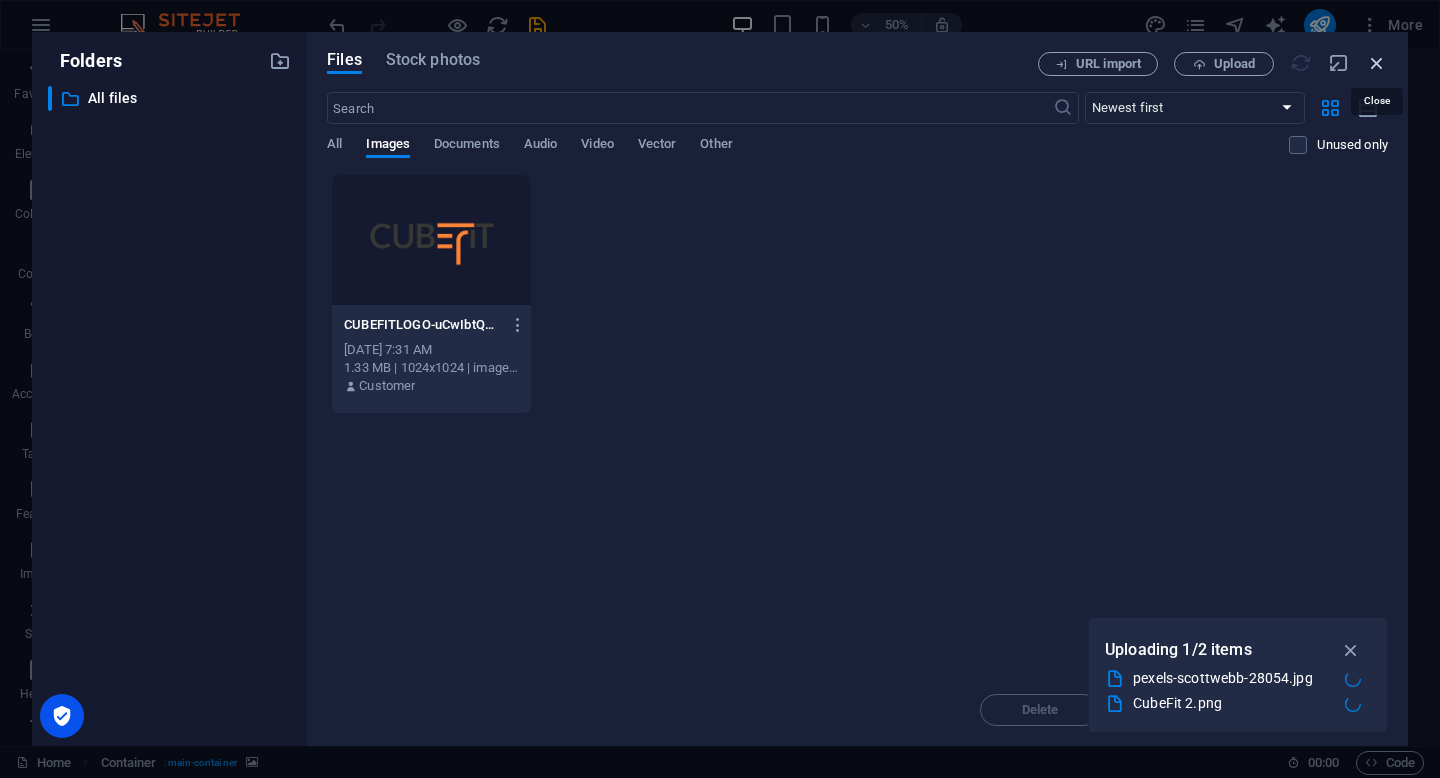 click at bounding box center (1377, 63) 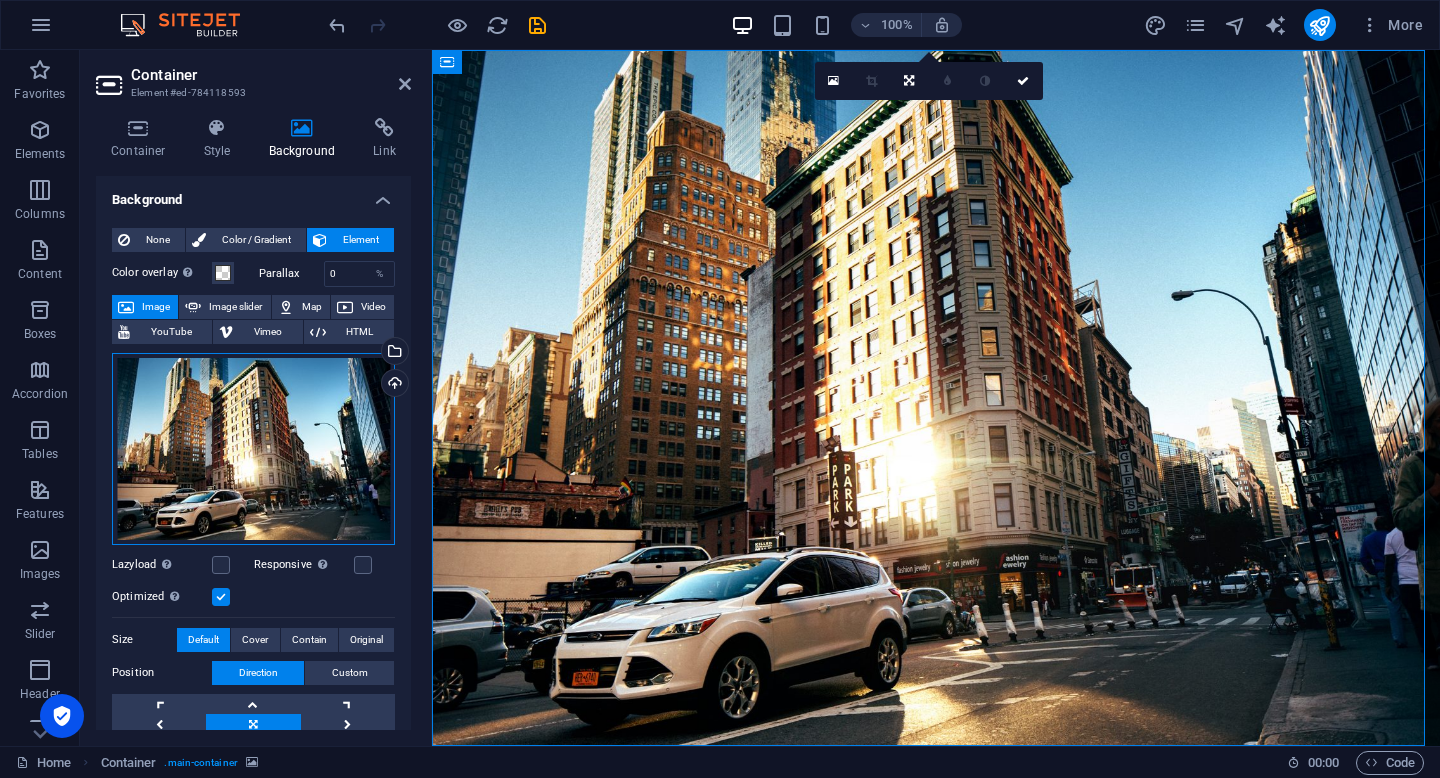 click on "Drag files here, click to choose files or select files from Files or our free stock photos & videos" at bounding box center [253, 449] 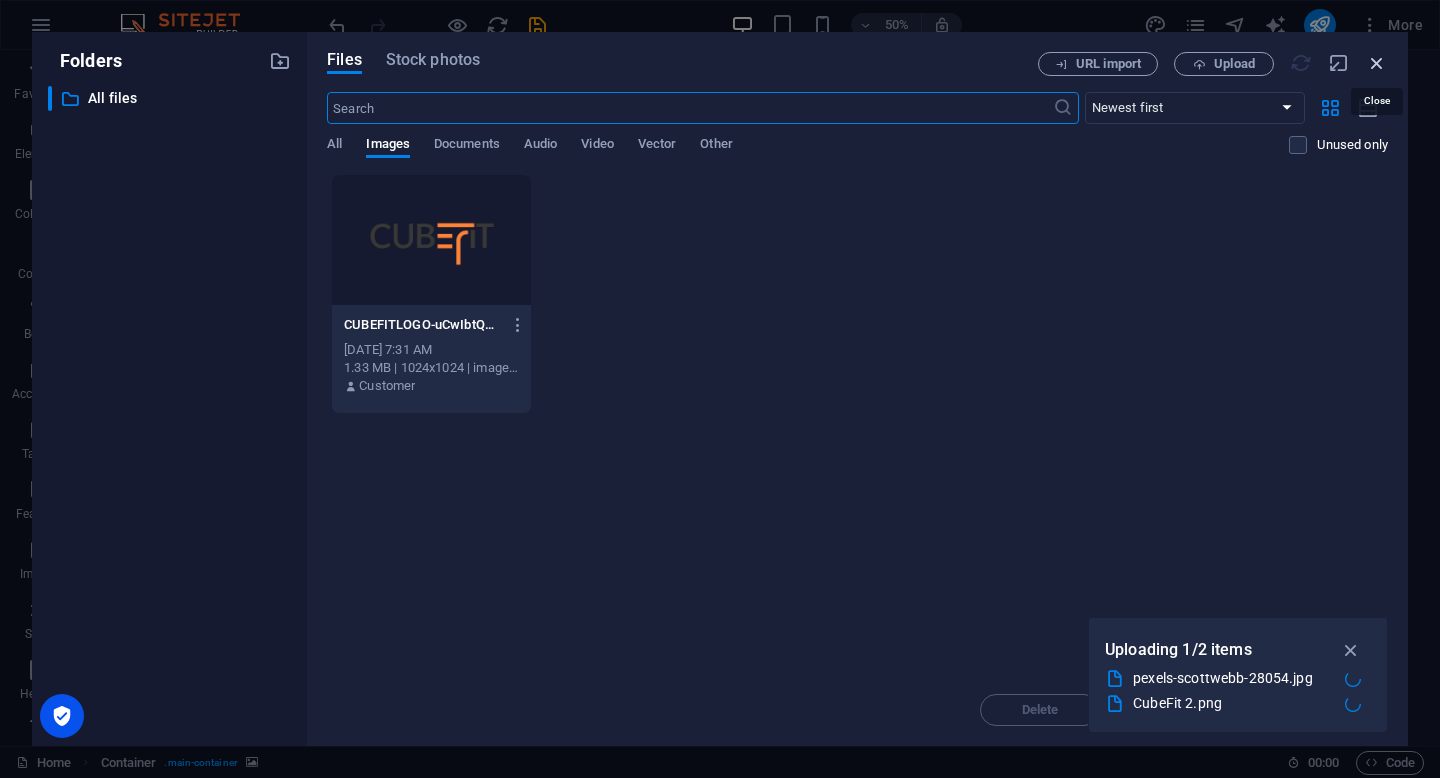 click at bounding box center [1377, 63] 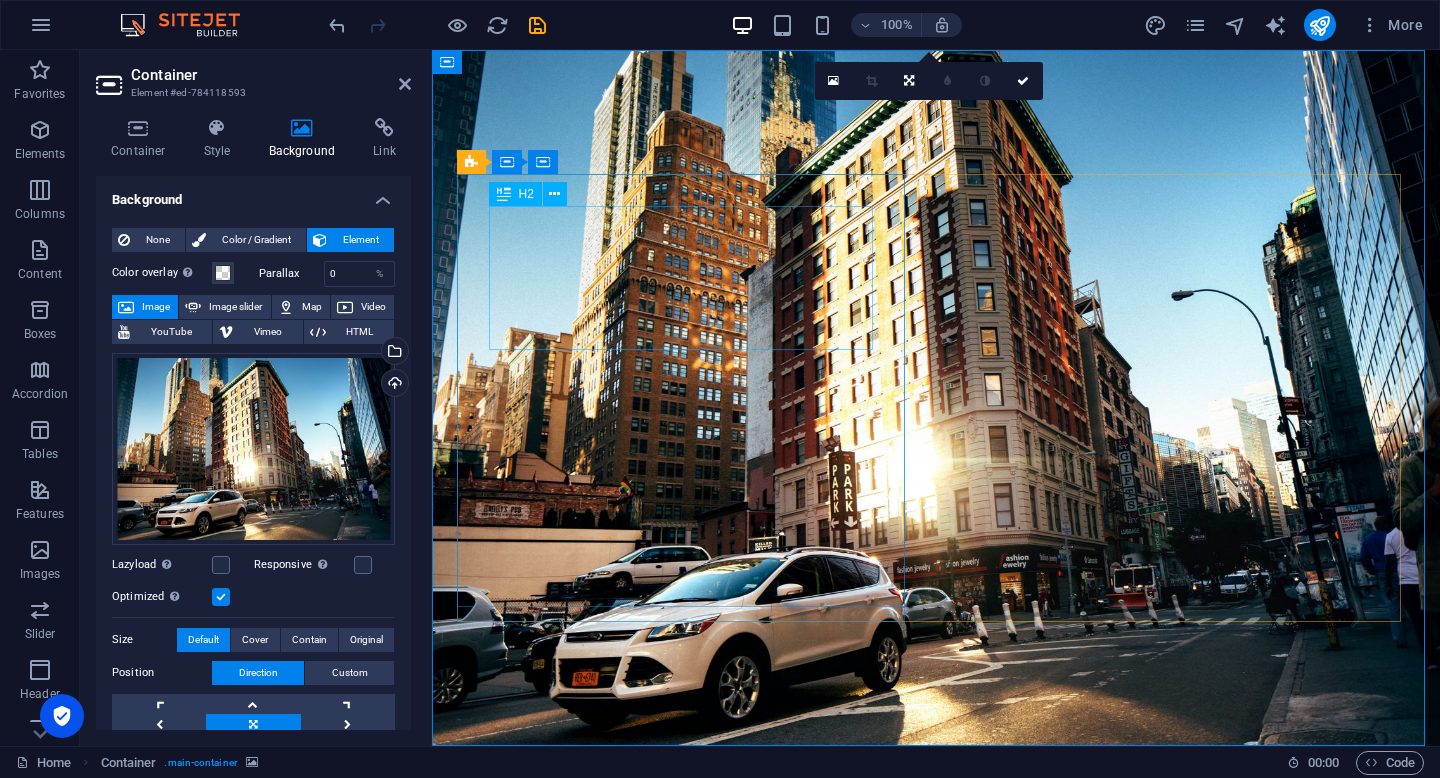 click on "Want to know the value of your car?" at bounding box center (936, 882) 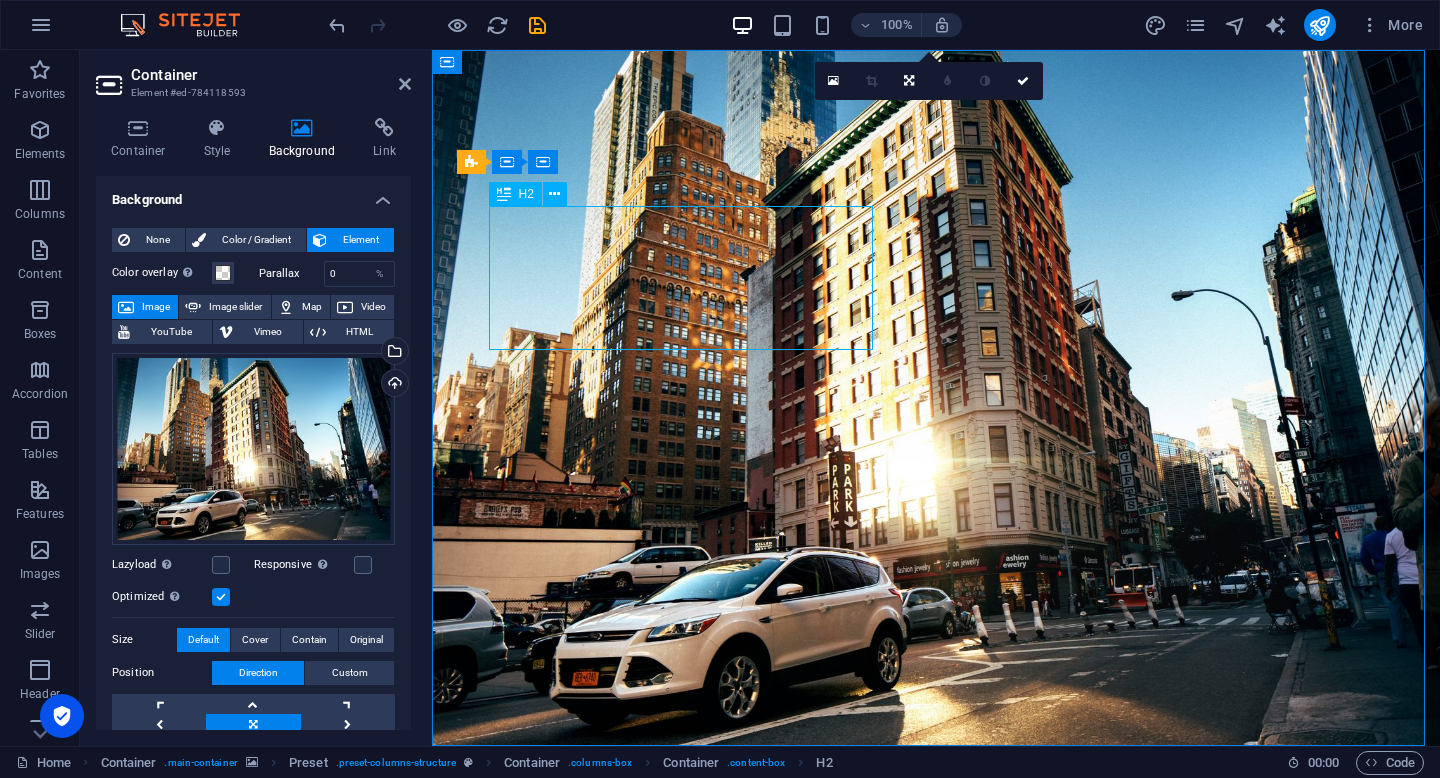 click on "Want to know the value of your car?" at bounding box center (936, 882) 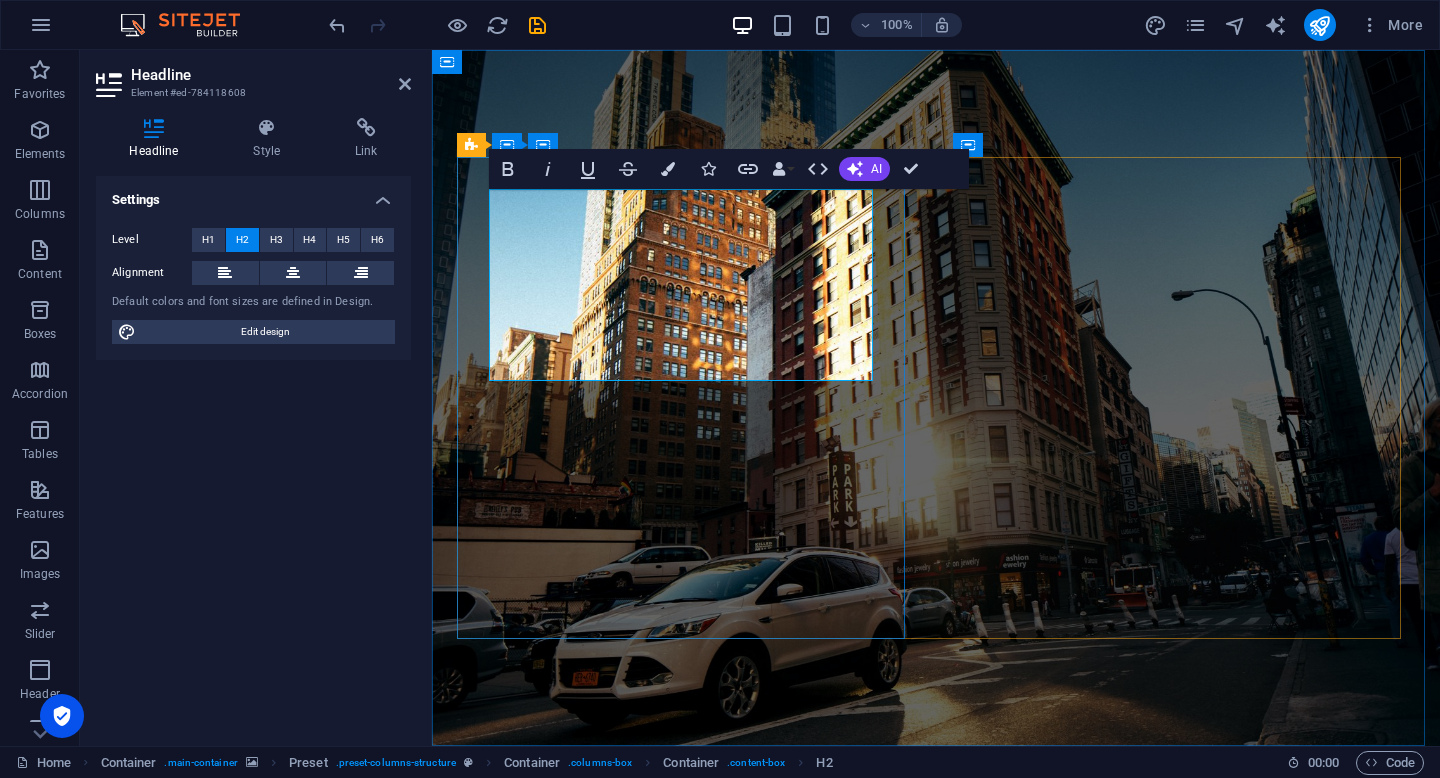 click on "The Future Private & Exlusively GYM Experience" at bounding box center [936, 906] 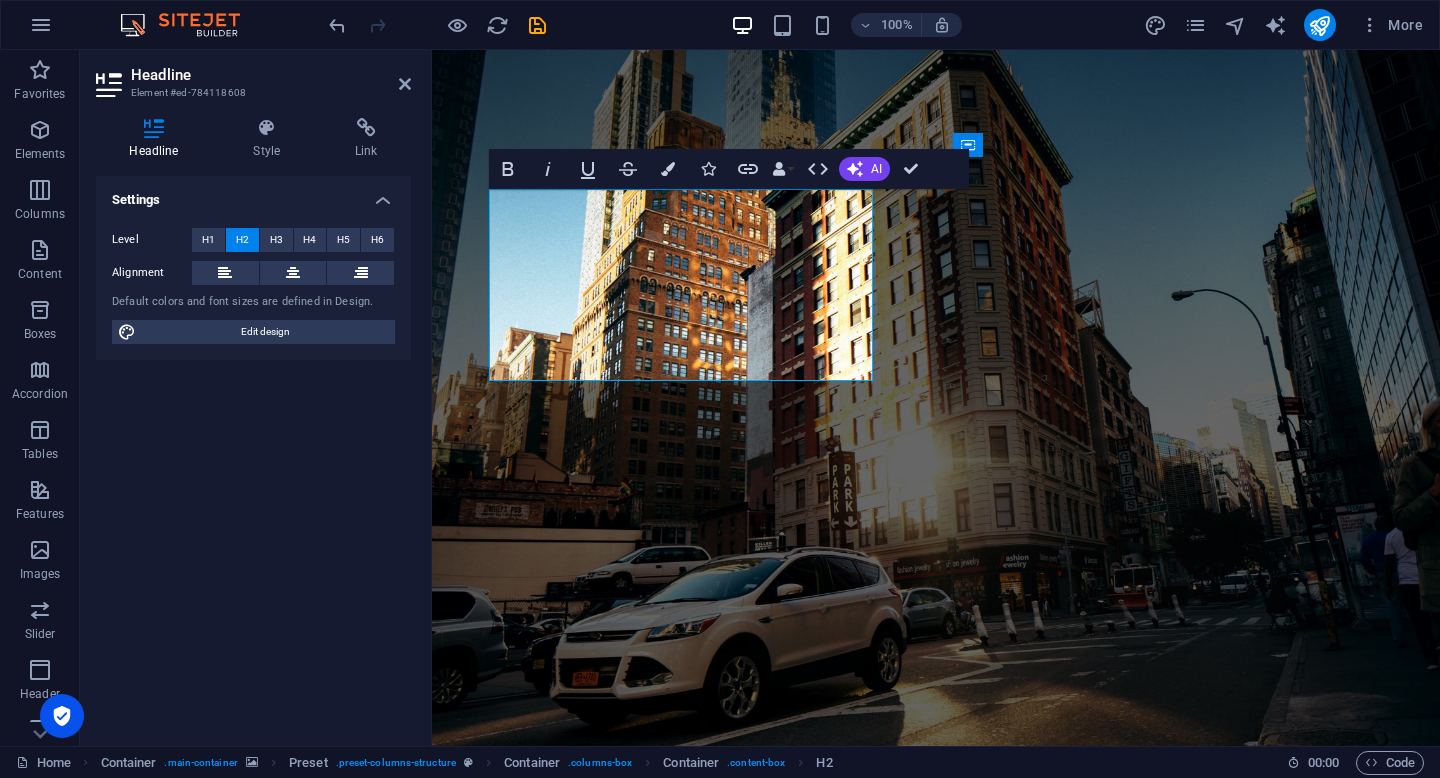 click at bounding box center [936, 398] 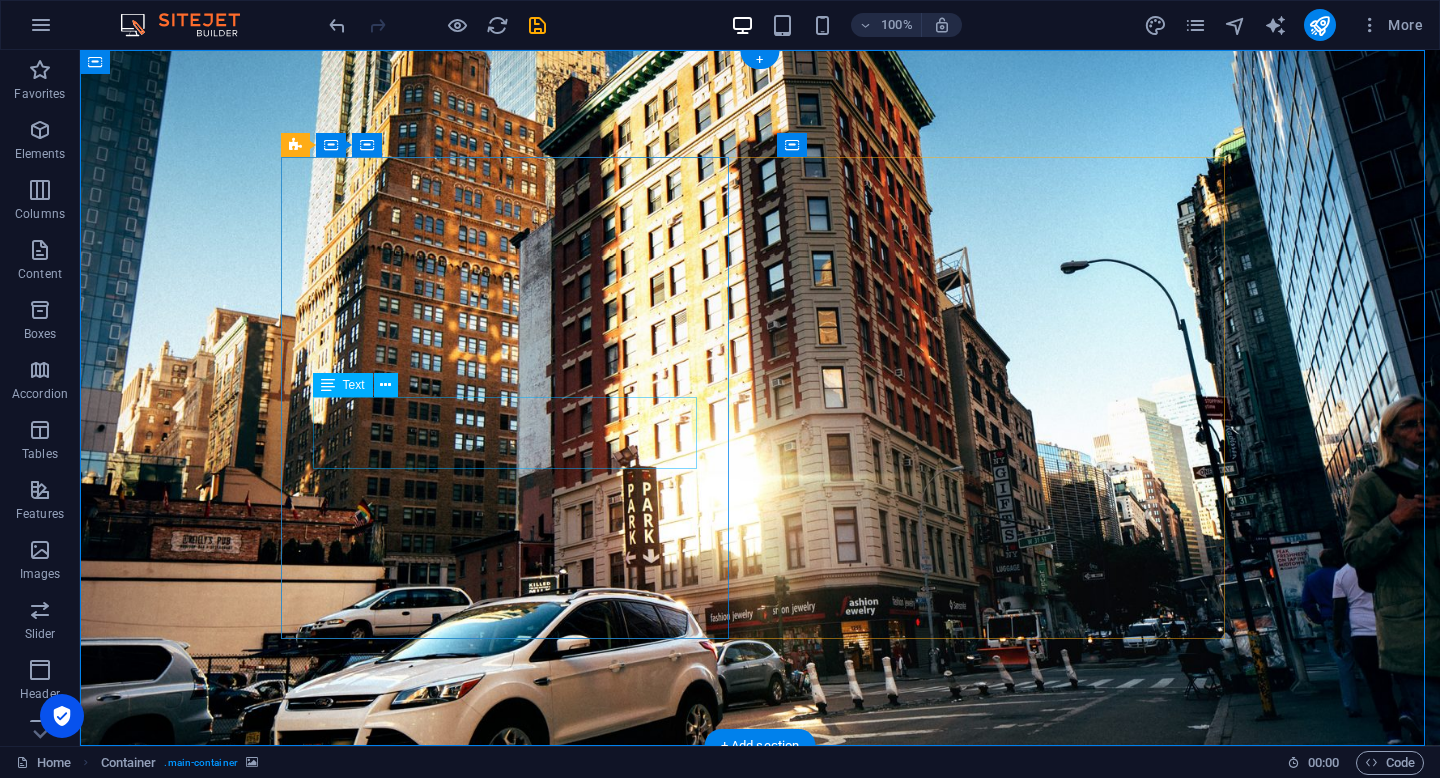 click on "Lorem ipsum dolor sit amet, consetetur sadipscing elitr, sed diam nonumy eirmod tempor invidunt ut labore et dolore magna aliquyam erat, sed diam voluptua." at bounding box center (760, 994) 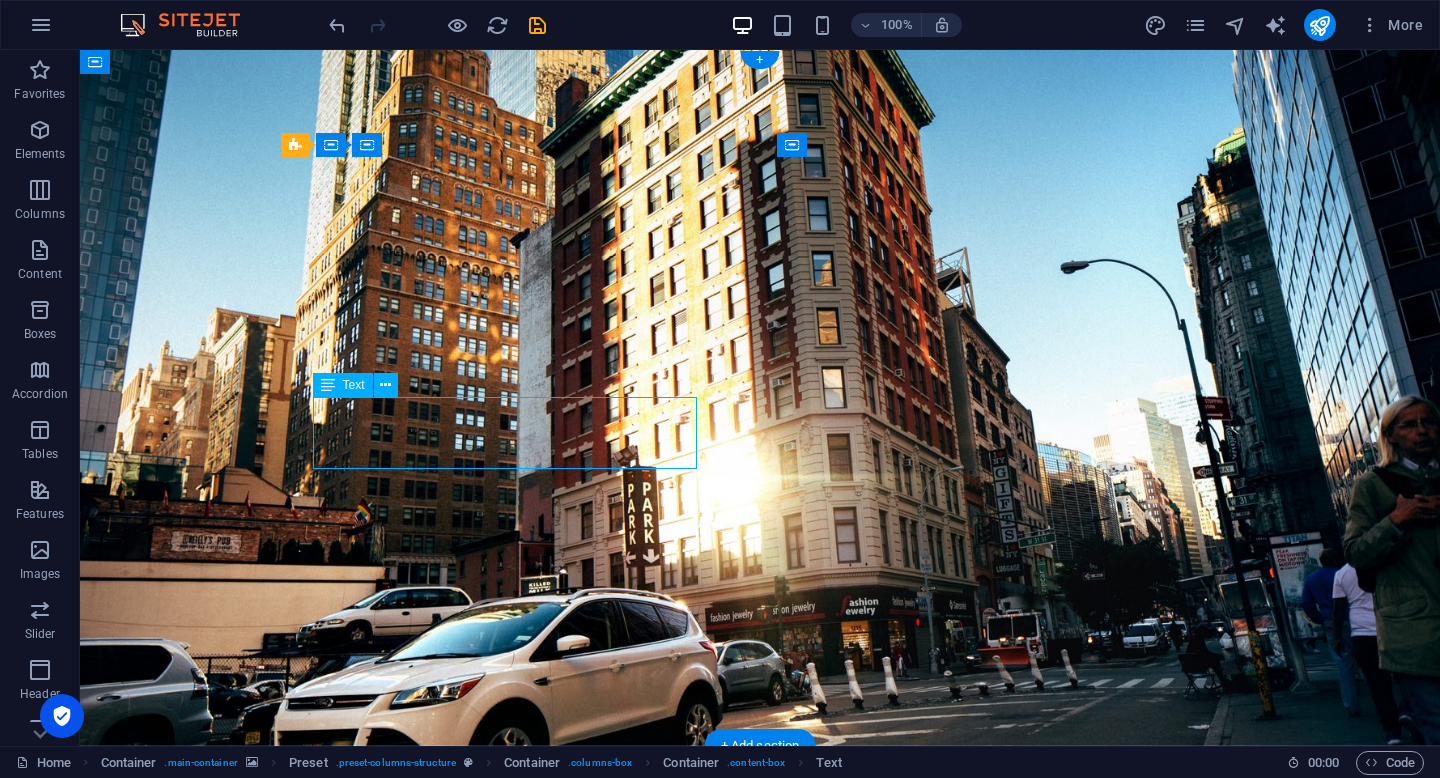 click on "Lorem ipsum dolor sit amet, consetetur sadipscing elitr, sed diam nonumy eirmod tempor invidunt ut labore et dolore magna aliquyam erat, sed diam voluptua." at bounding box center [760, 994] 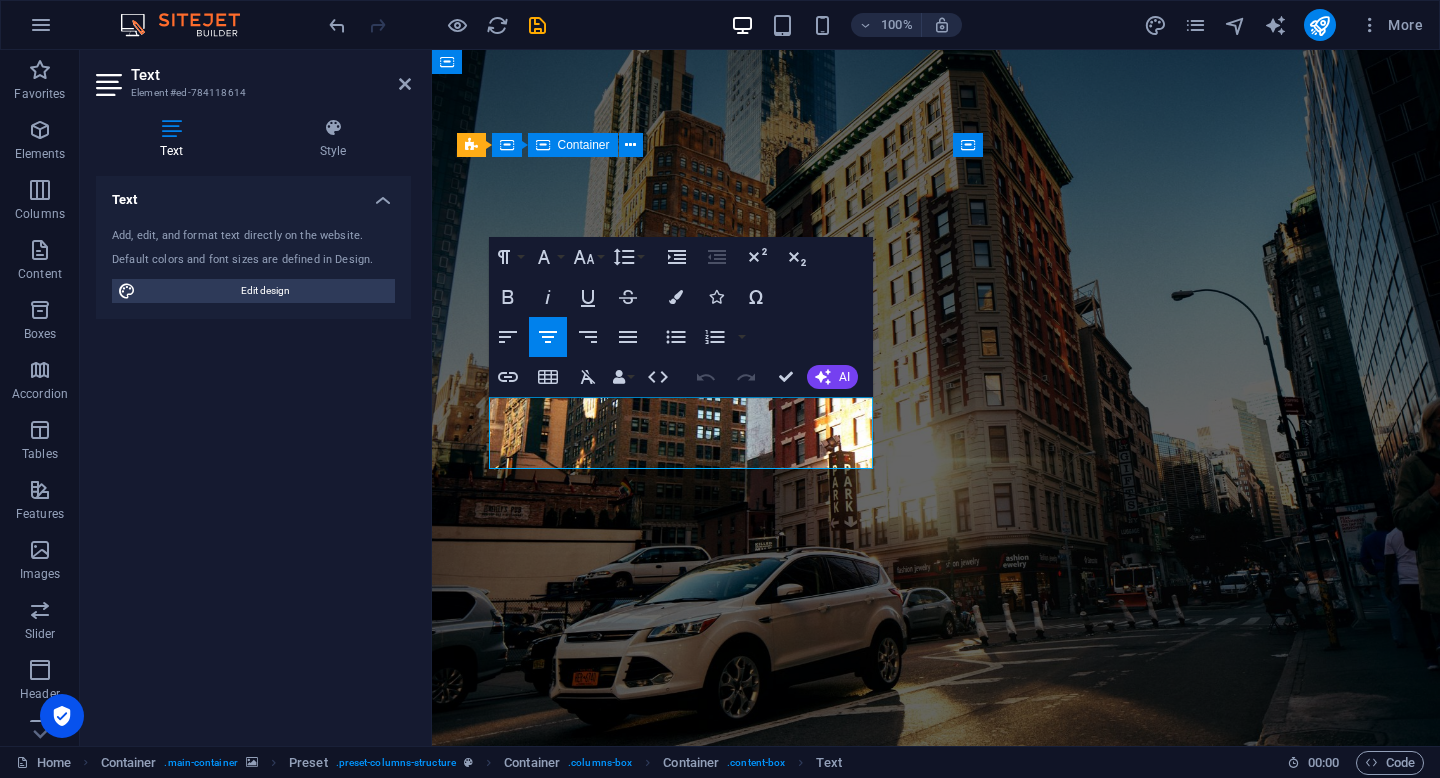 click on "Lorem ipsum dolor sit amet, consetetur sadipscing elitr, sed diam nonumy eirmod tempor invidunt ut labore et dolore magna aliquyam erat, sed diam voluptua." at bounding box center [936, 994] 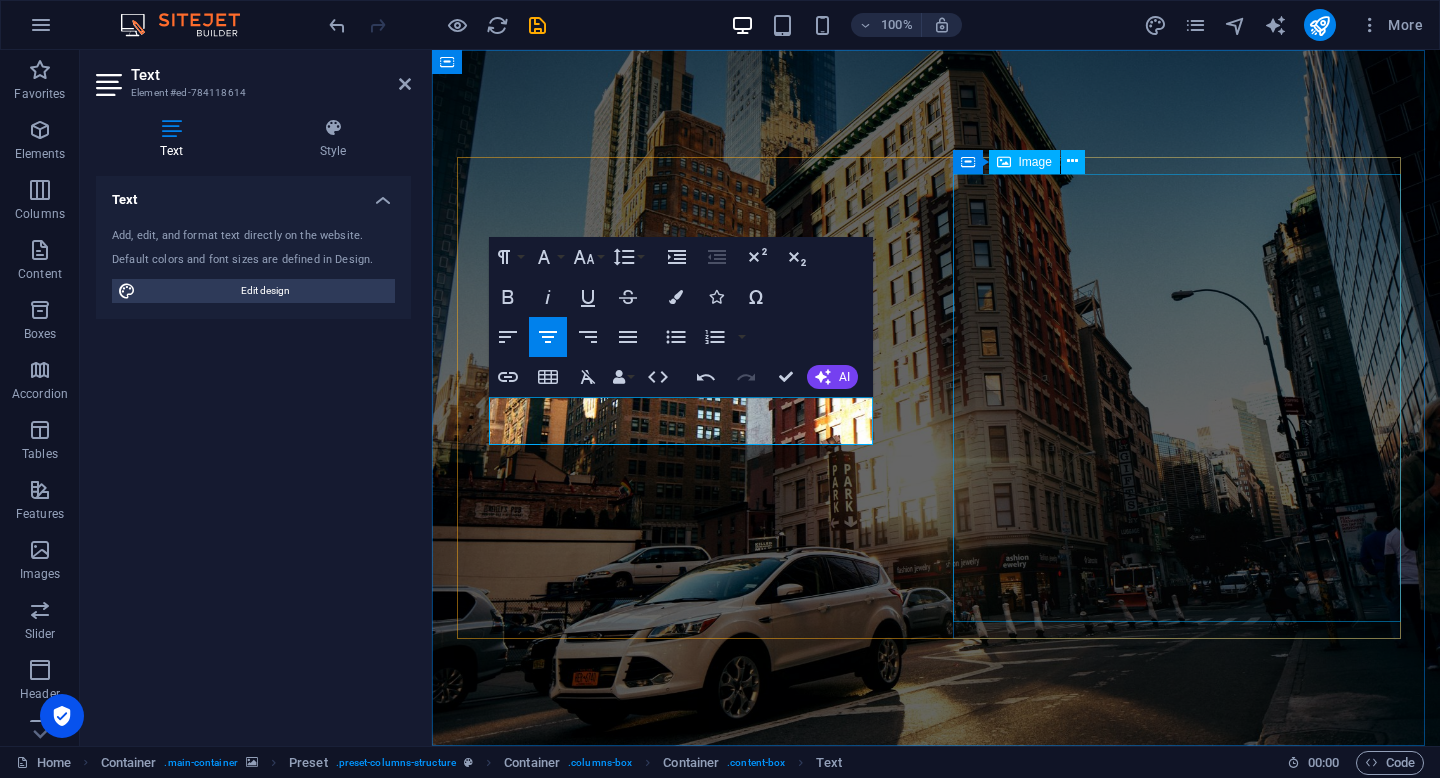 scroll, scrollTop: 1453, scrollLeft: 4, axis: both 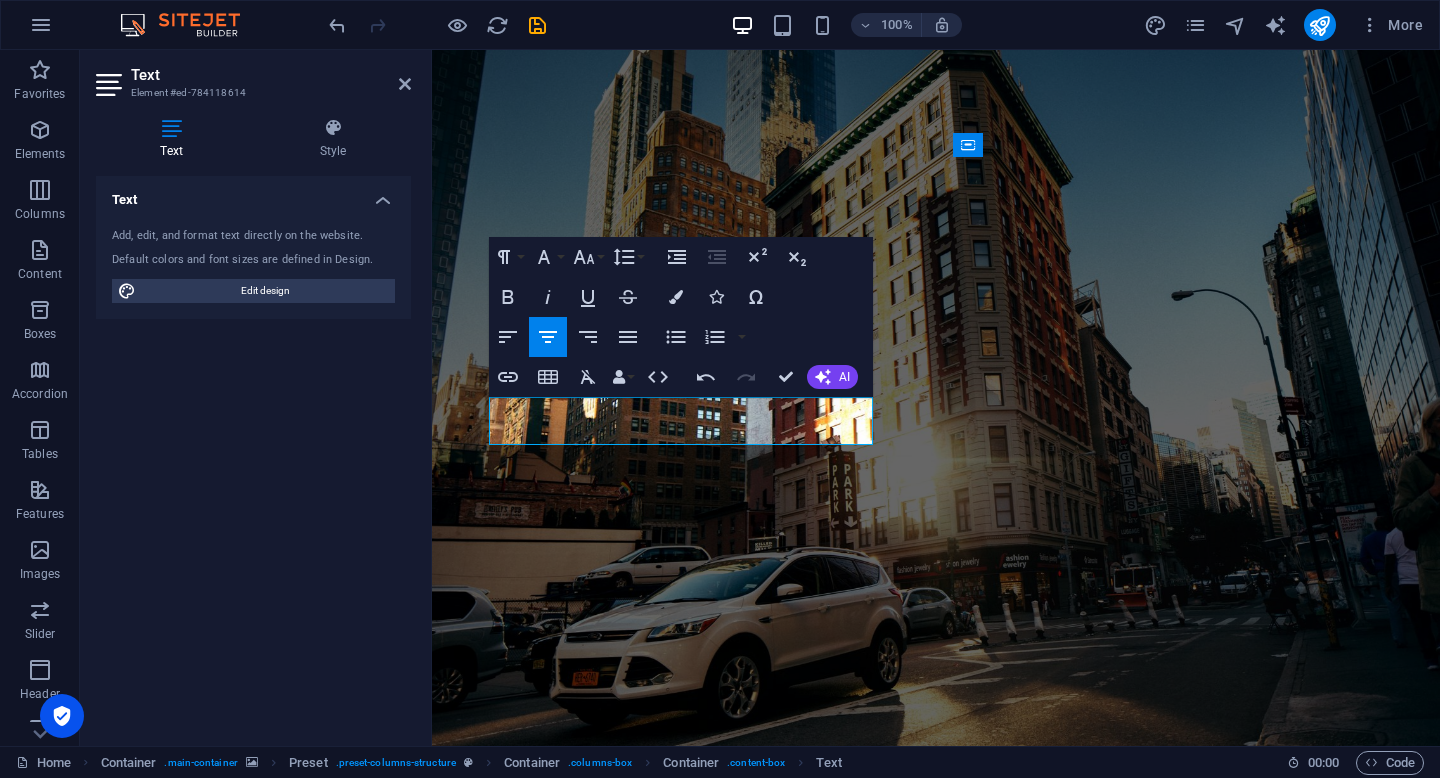click at bounding box center [936, 398] 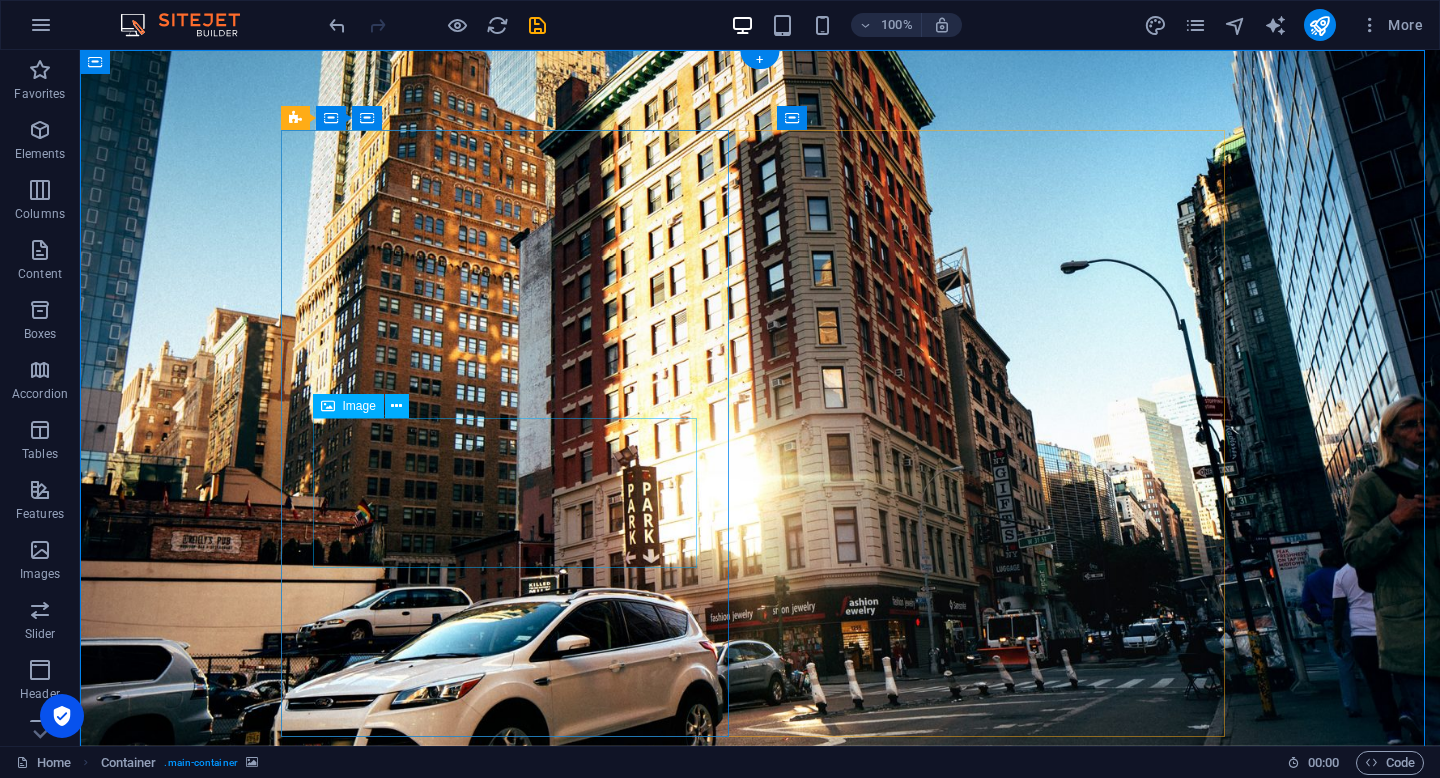 click at bounding box center [760, 1376] 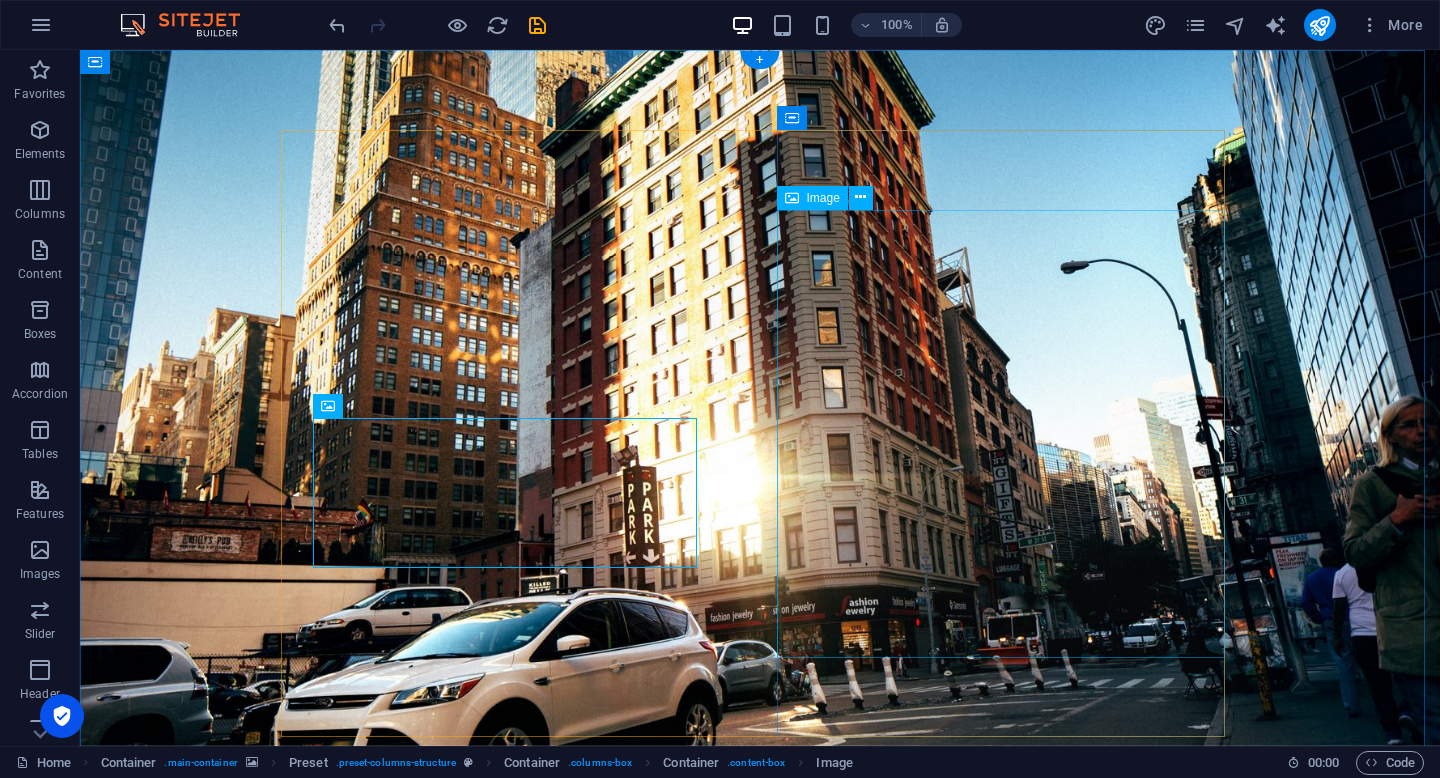 click at bounding box center [760, 2632] 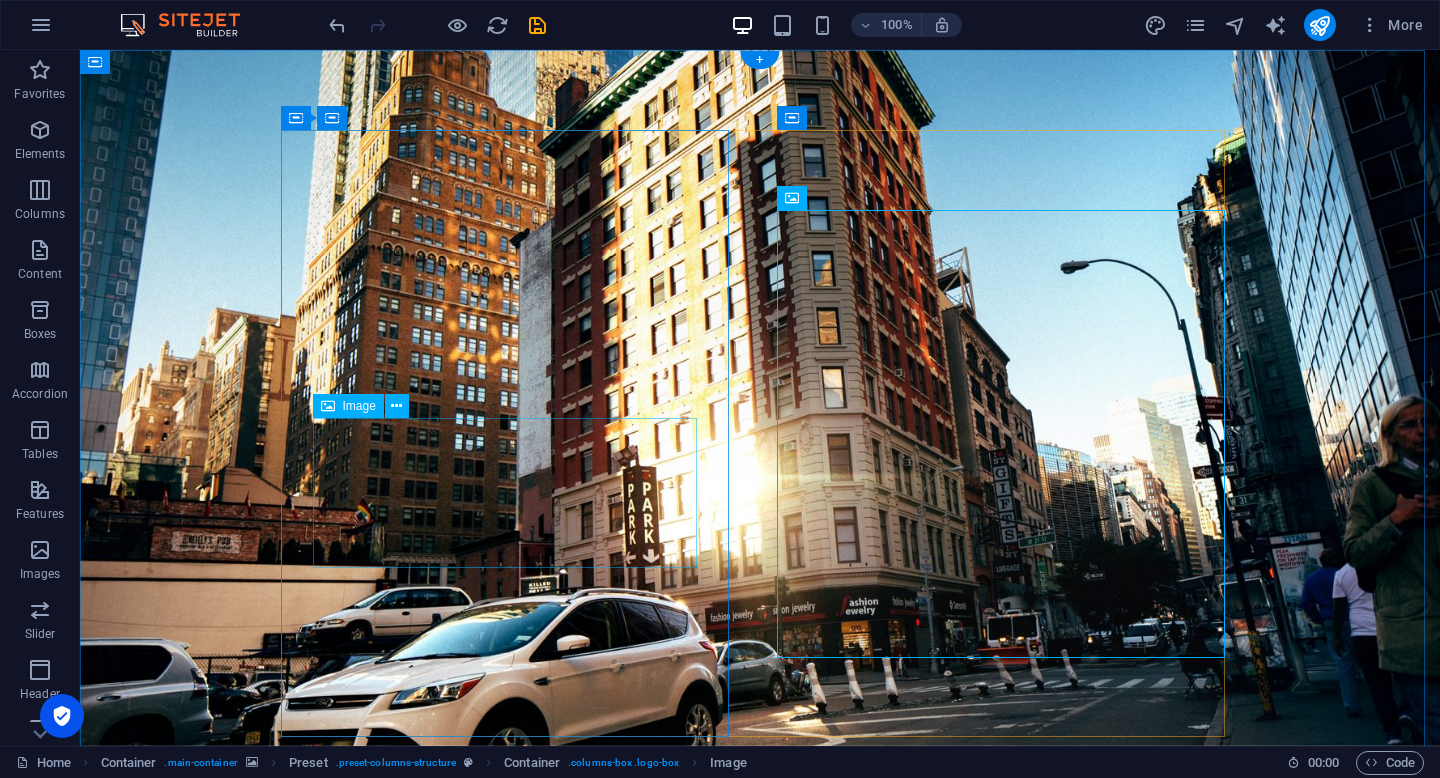 click at bounding box center [760, 1376] 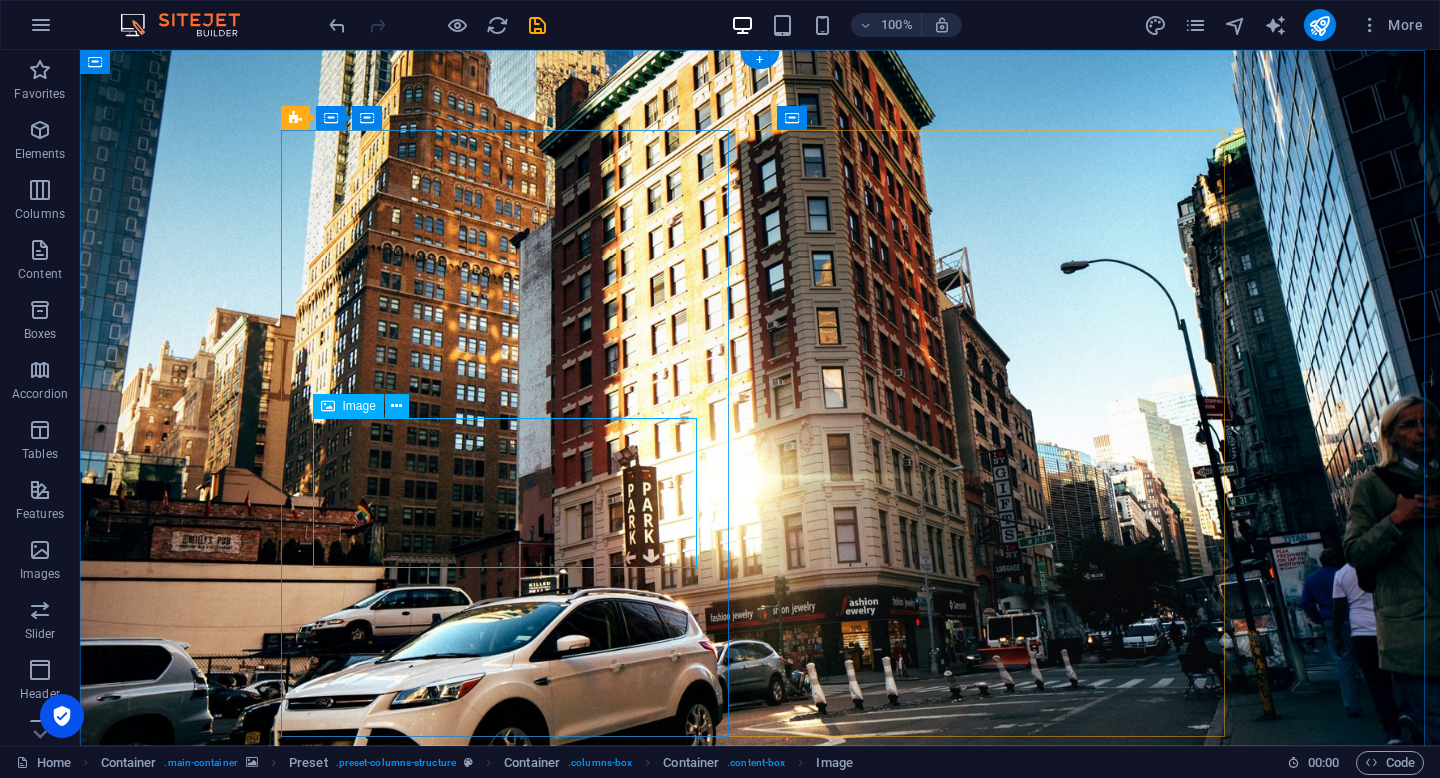 click at bounding box center [760, 1376] 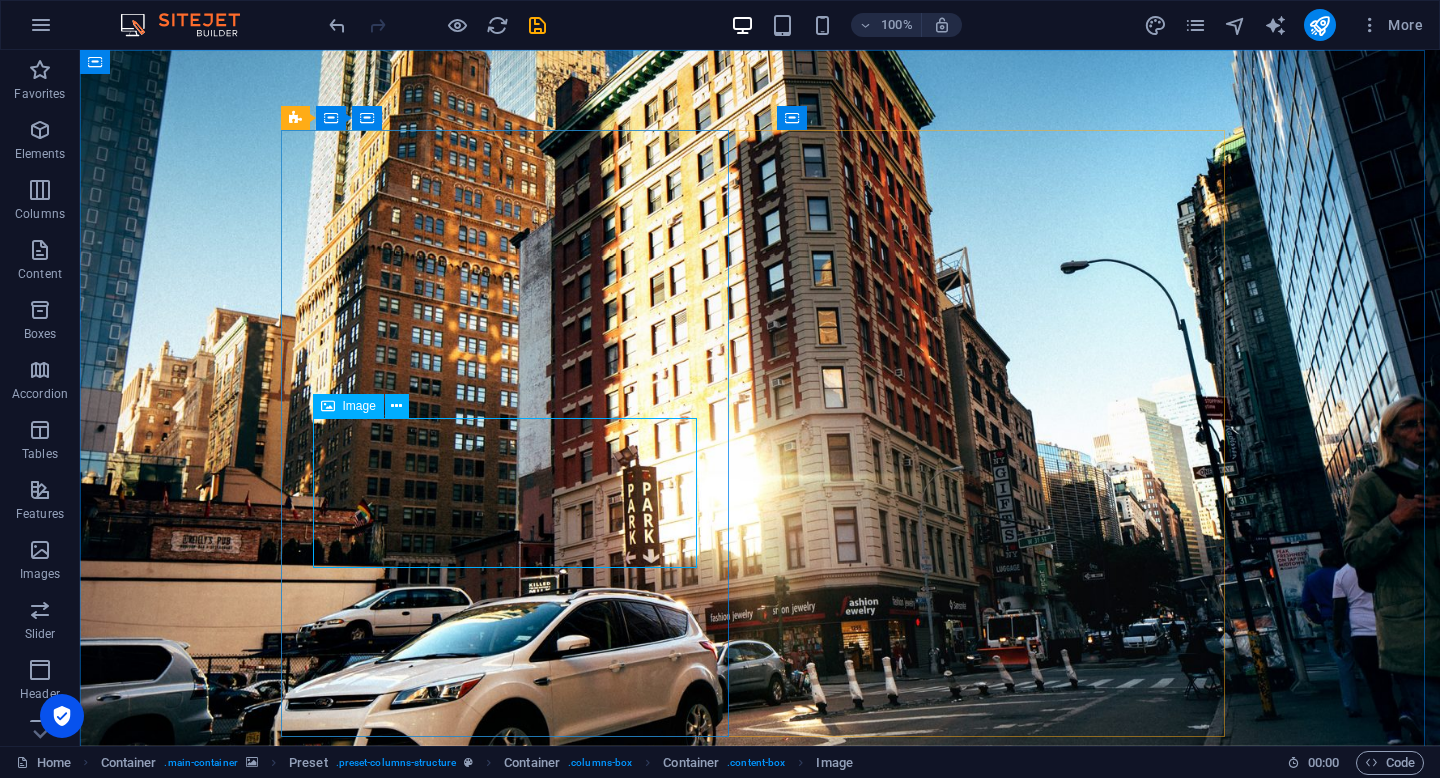 click on "Image" at bounding box center (359, 406) 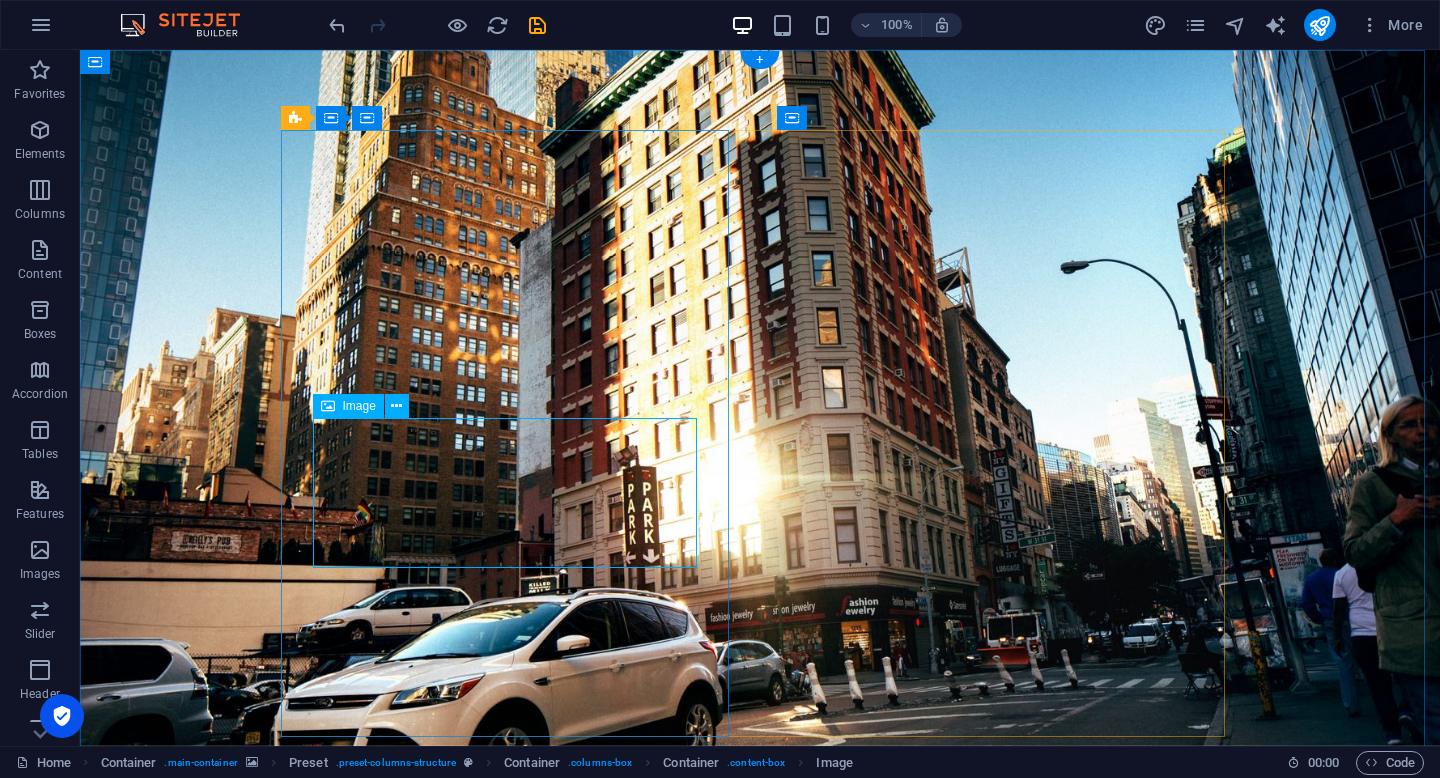 click at bounding box center (760, 1376) 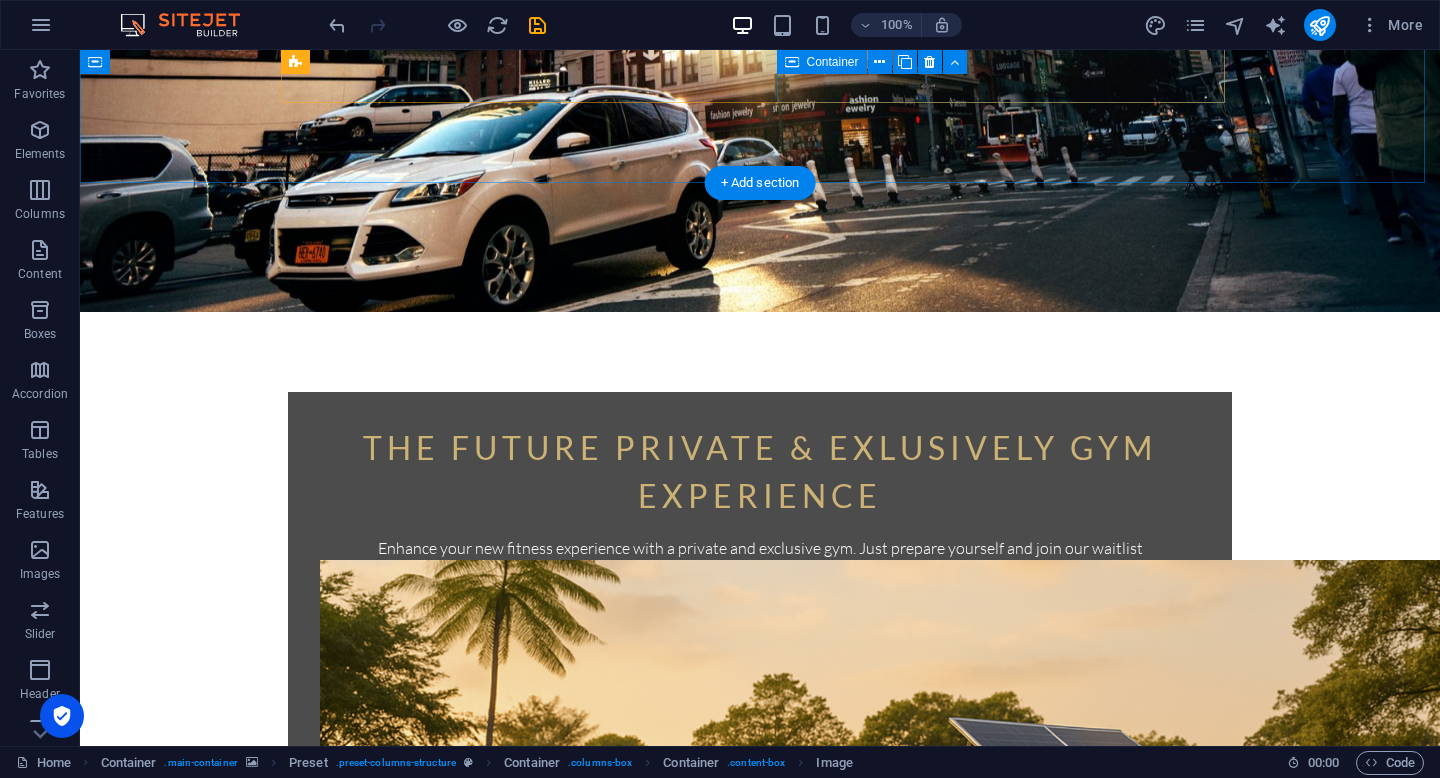 scroll, scrollTop: 800, scrollLeft: 0, axis: vertical 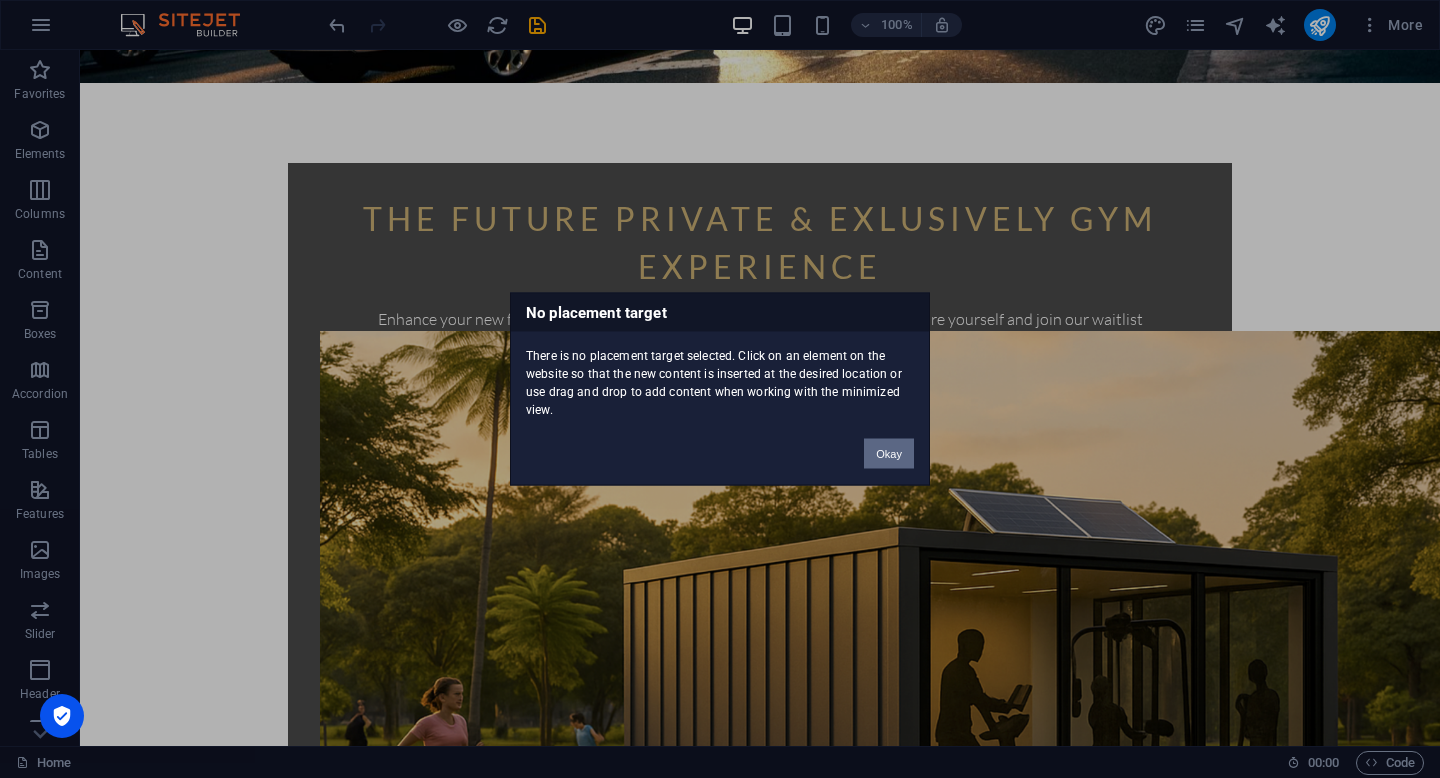 click on "Okay" at bounding box center [889, 454] 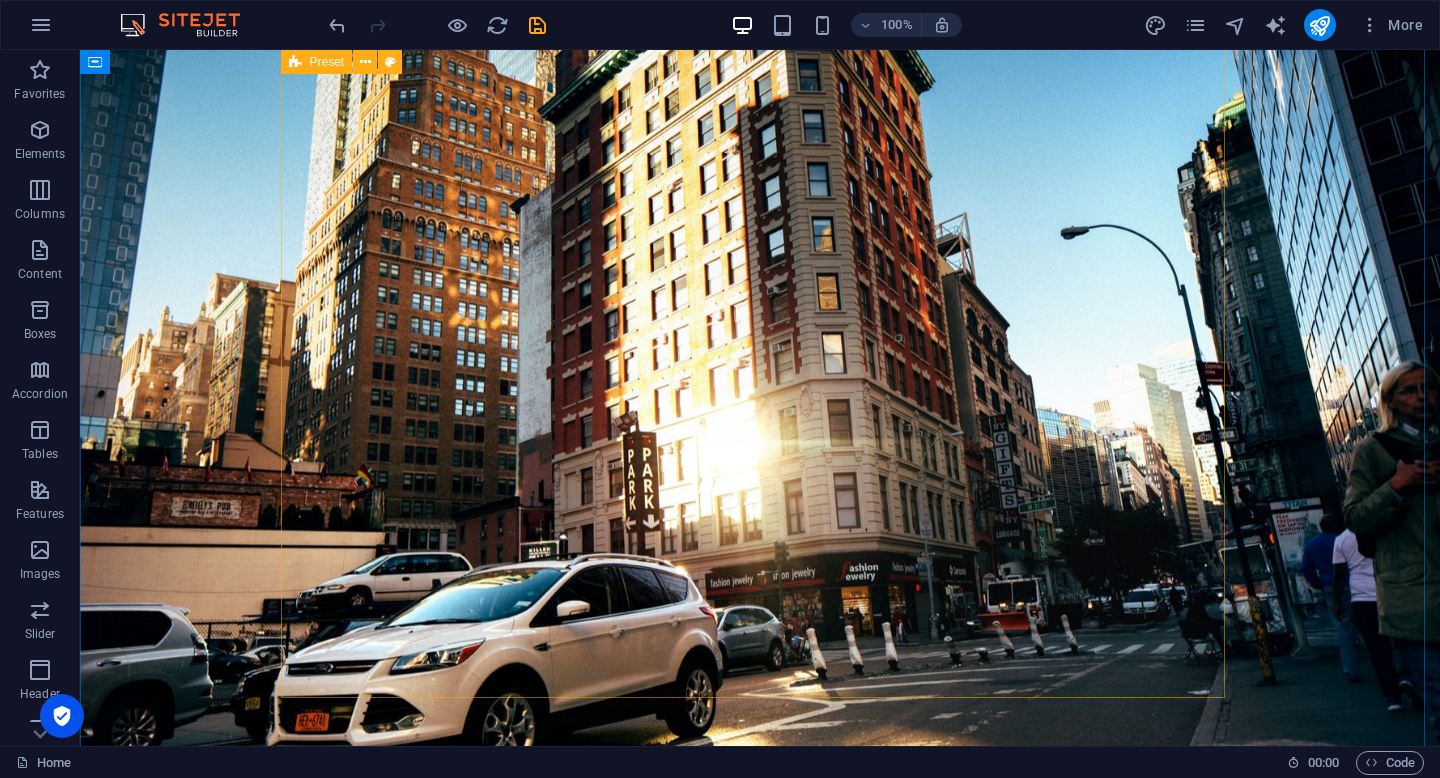 scroll, scrollTop: 105, scrollLeft: 0, axis: vertical 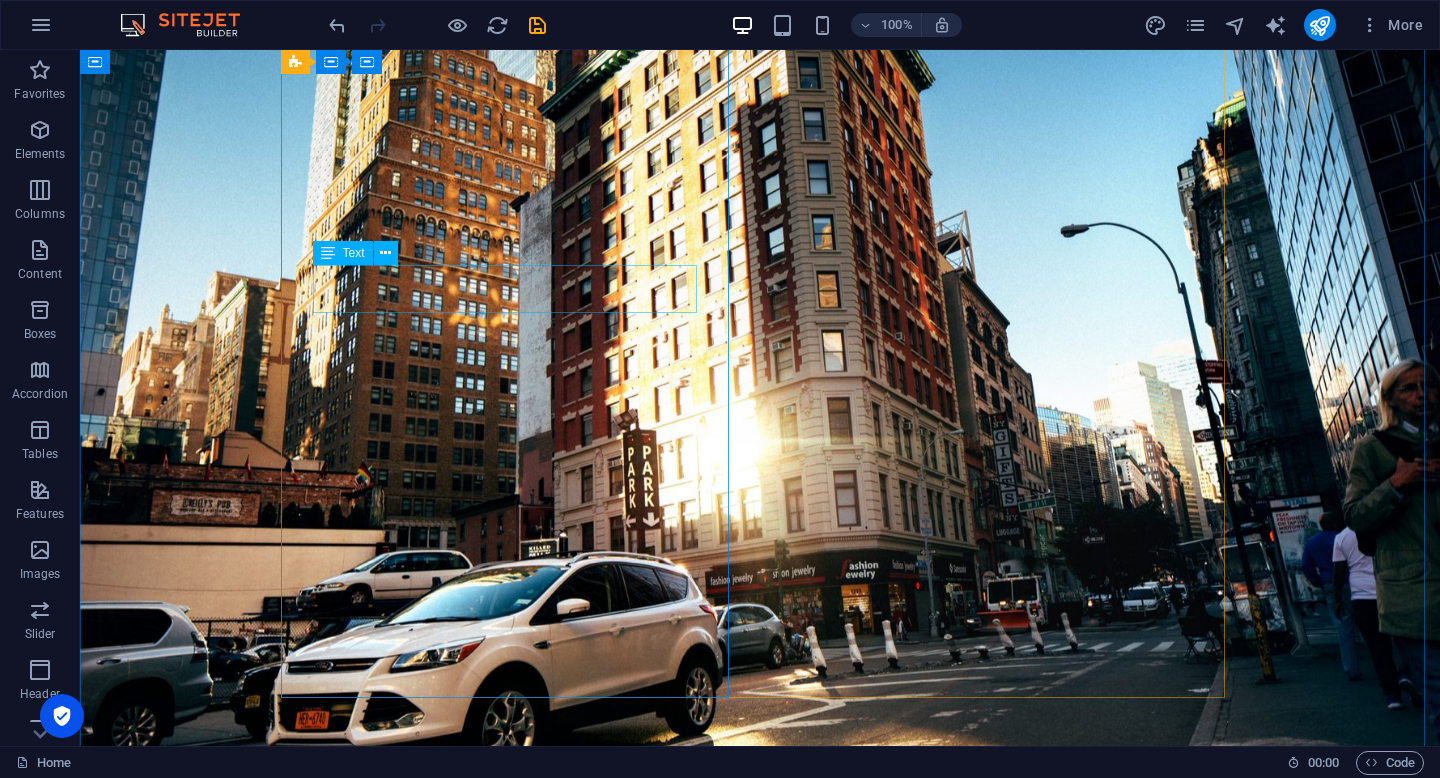 click on "Enhance your new fitness experience with a private and exclusive gym. Just prepare yourself and join our waitlist" at bounding box center [760, 1014] 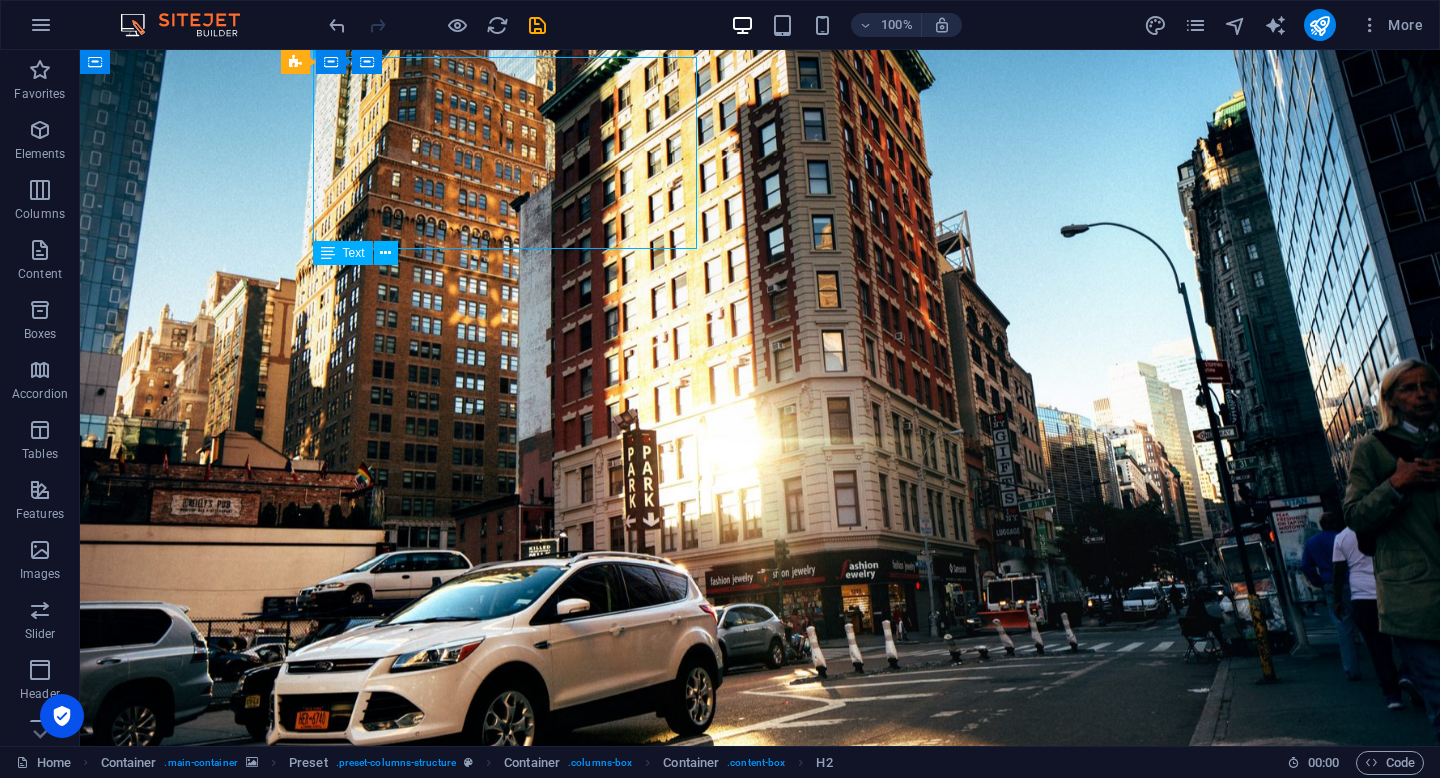 click on "Enhance your new fitness experience with a private and exclusive gym. Just prepare yourself and join our waitlist" at bounding box center [760, 1014] 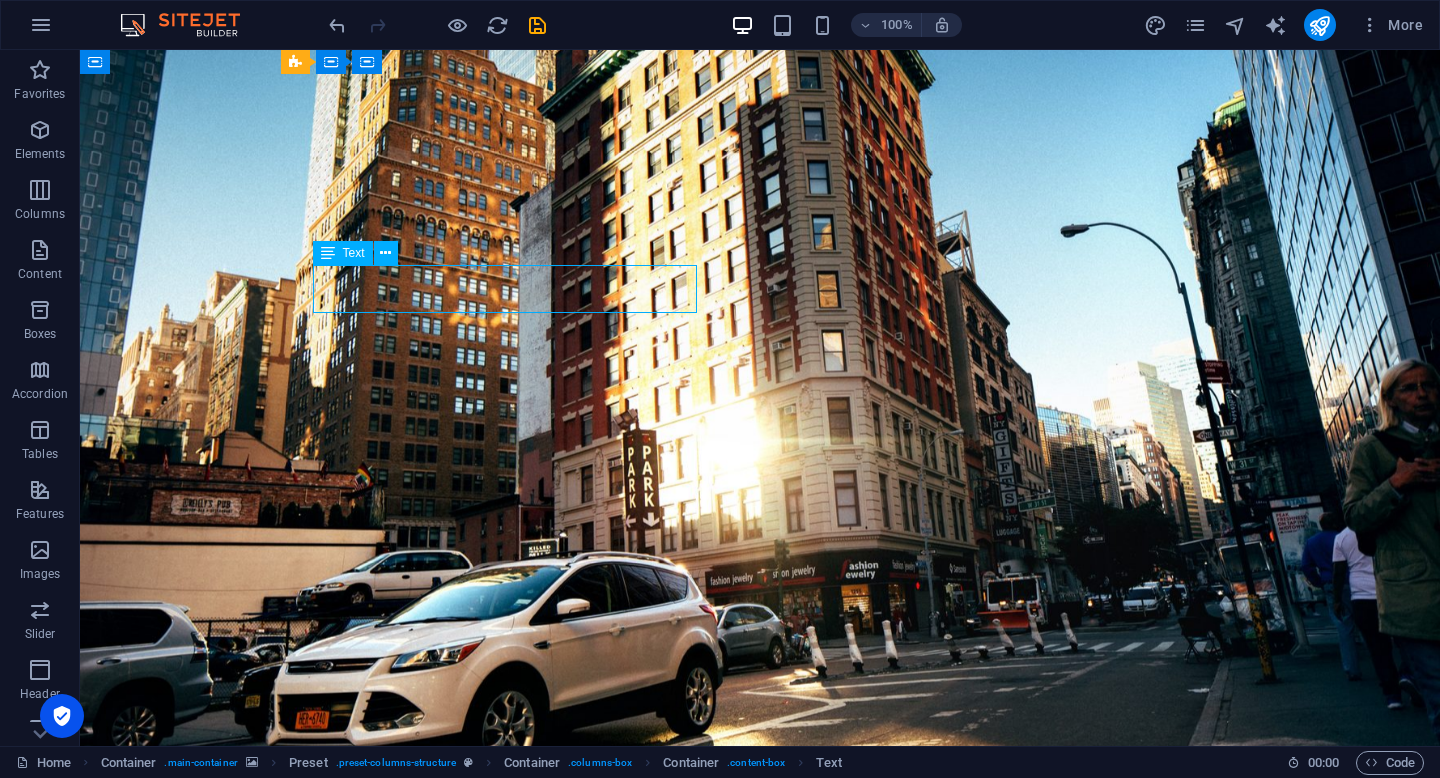 click on "Enhance your new fitness experience with a private and exclusive gym. Just prepare yourself and join our waitlist" at bounding box center (760, 1014) 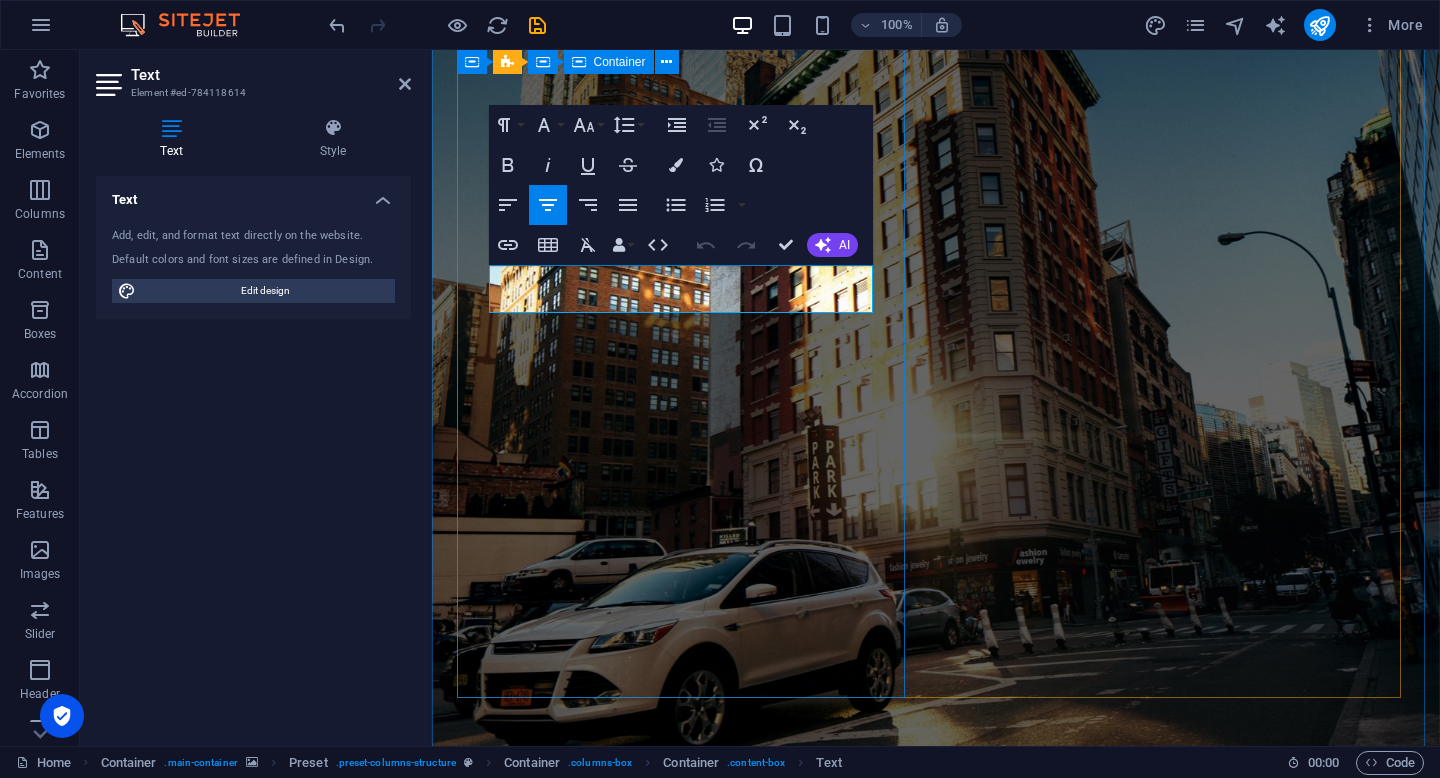click on "The Future Private & Exlusively GYM Experience Enhance your new fitness experience with a private and exclusive gym. Just prepare yourself and join our waitlist Get your Estimate now Lorem ipsum dolor sit amet consetetur." at bounding box center (936, 1310) 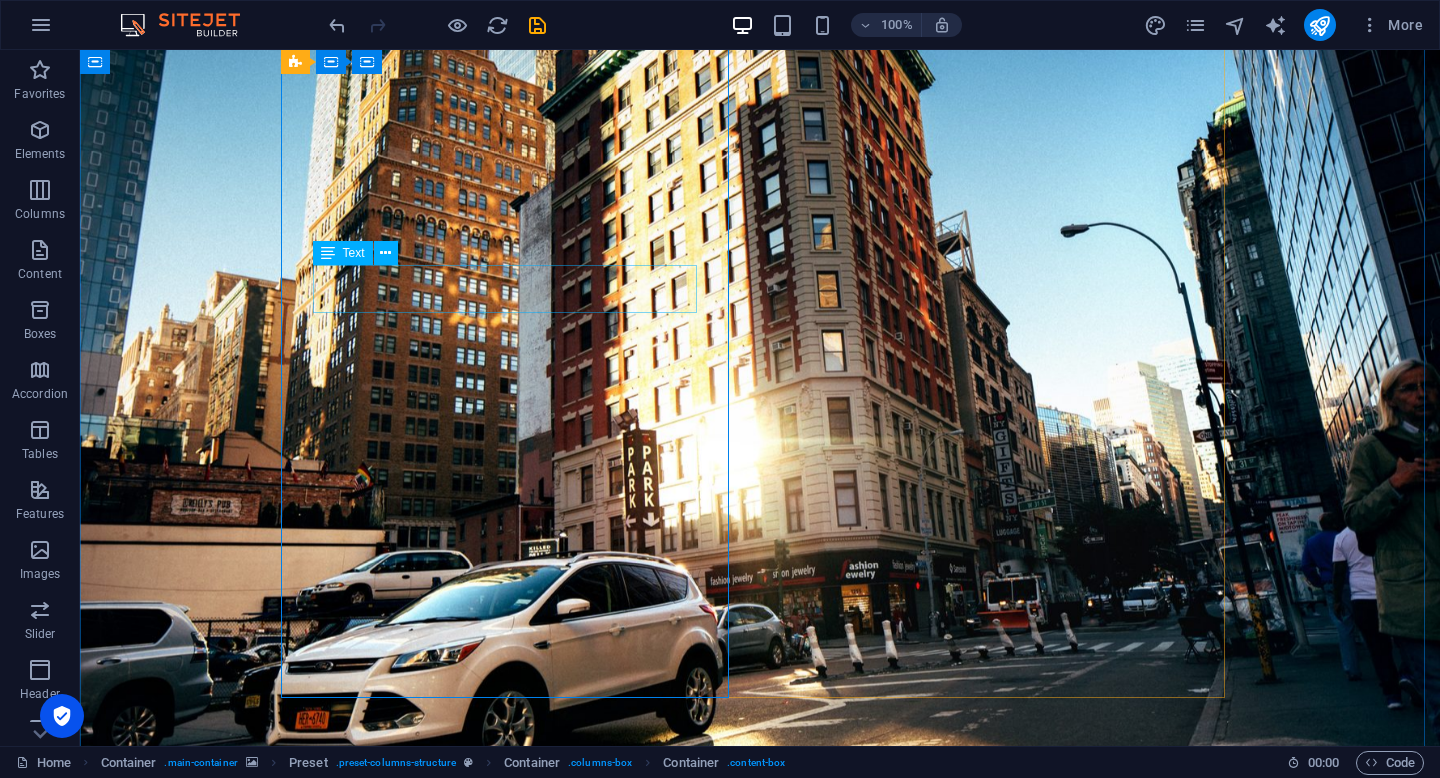 click on "Enhance your new fitness experience with a private and exclusive gym. Just prepare yourself and join our waitlist" at bounding box center [760, 1014] 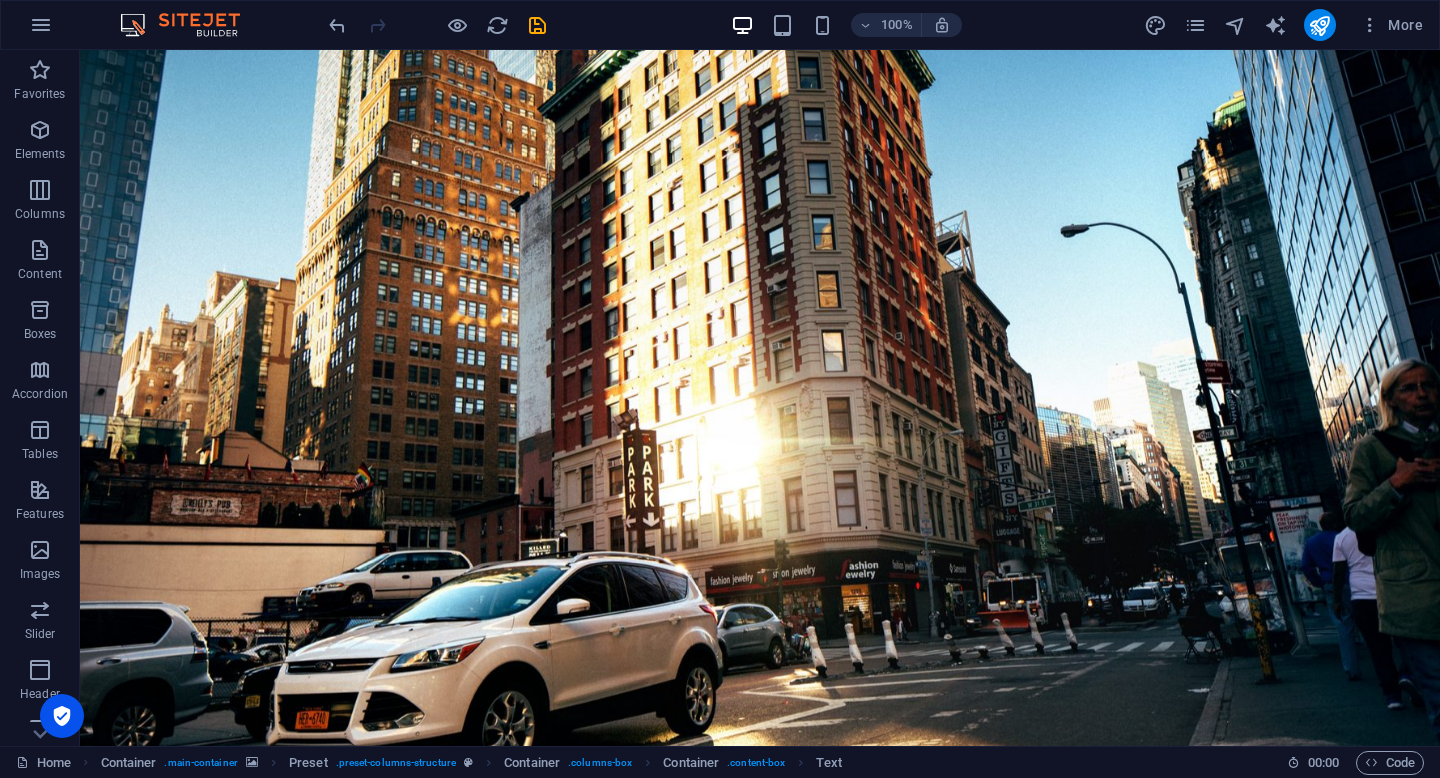drag, startPoint x: 483, startPoint y: 284, endPoint x: 489, endPoint y: 273, distance: 12.529964 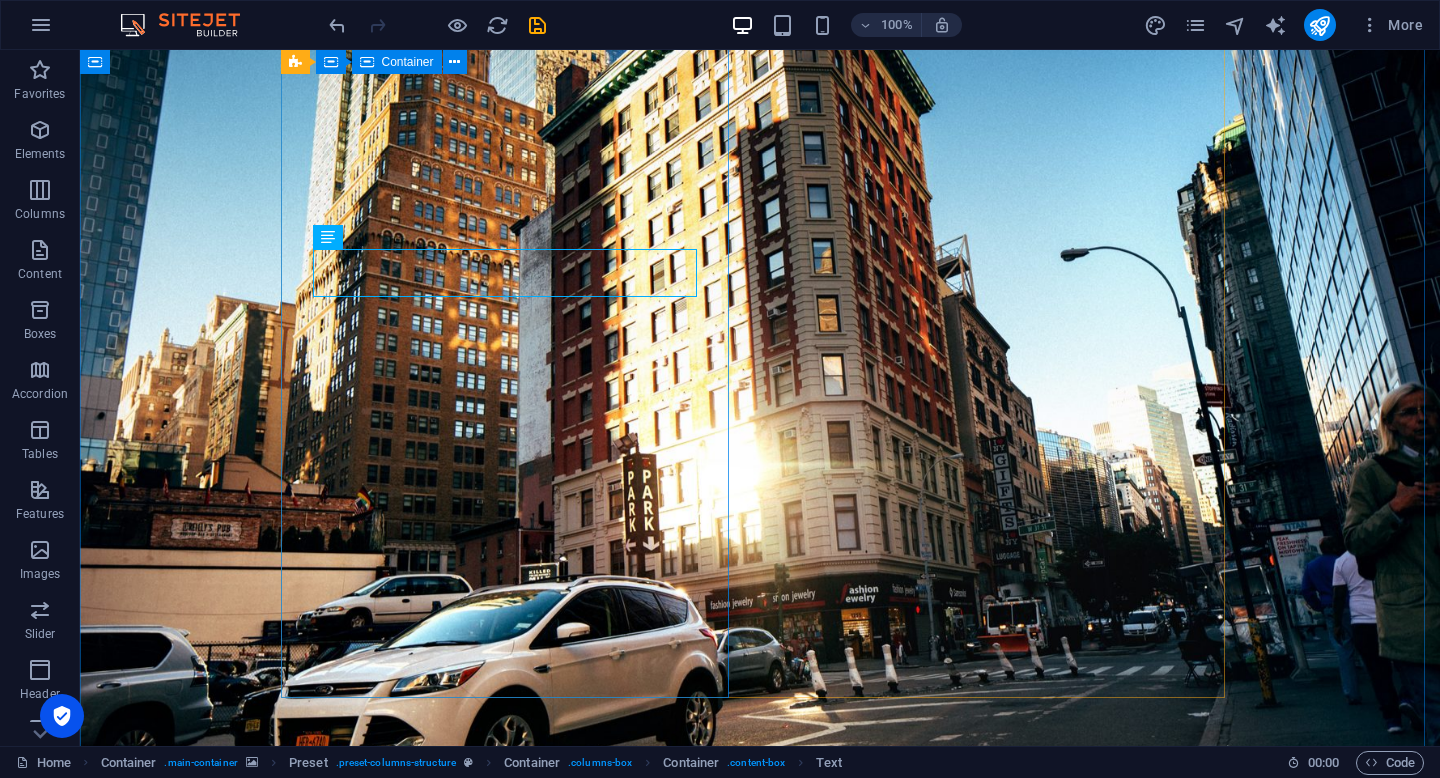 click on "The Future Private & Exlusively GYM Experience Enhance your new fitness experience with a private and exclusive gym. Just prepare yourself and join our waitlist Get your Estimate now Lorem ipsum dolor sit amet consetetur." at bounding box center (760, 1457) 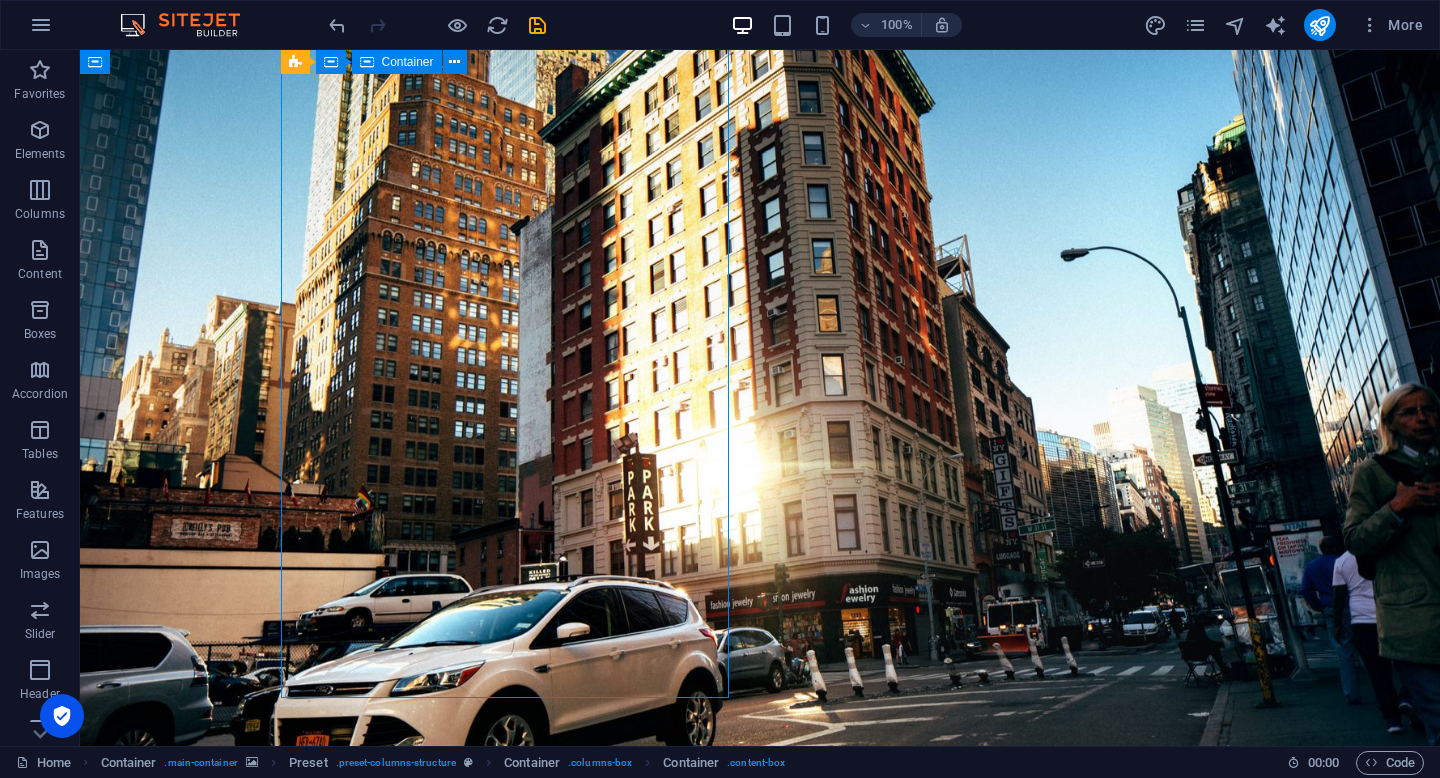 click on "The Future Private & Exlusively GYM Experience Enhance your new fitness experience with a private and exclusive gym. Just prepare yourself and join our waitlist Get your Estimate now Lorem ipsum dolor sit amet consetetur." at bounding box center (760, 1457) 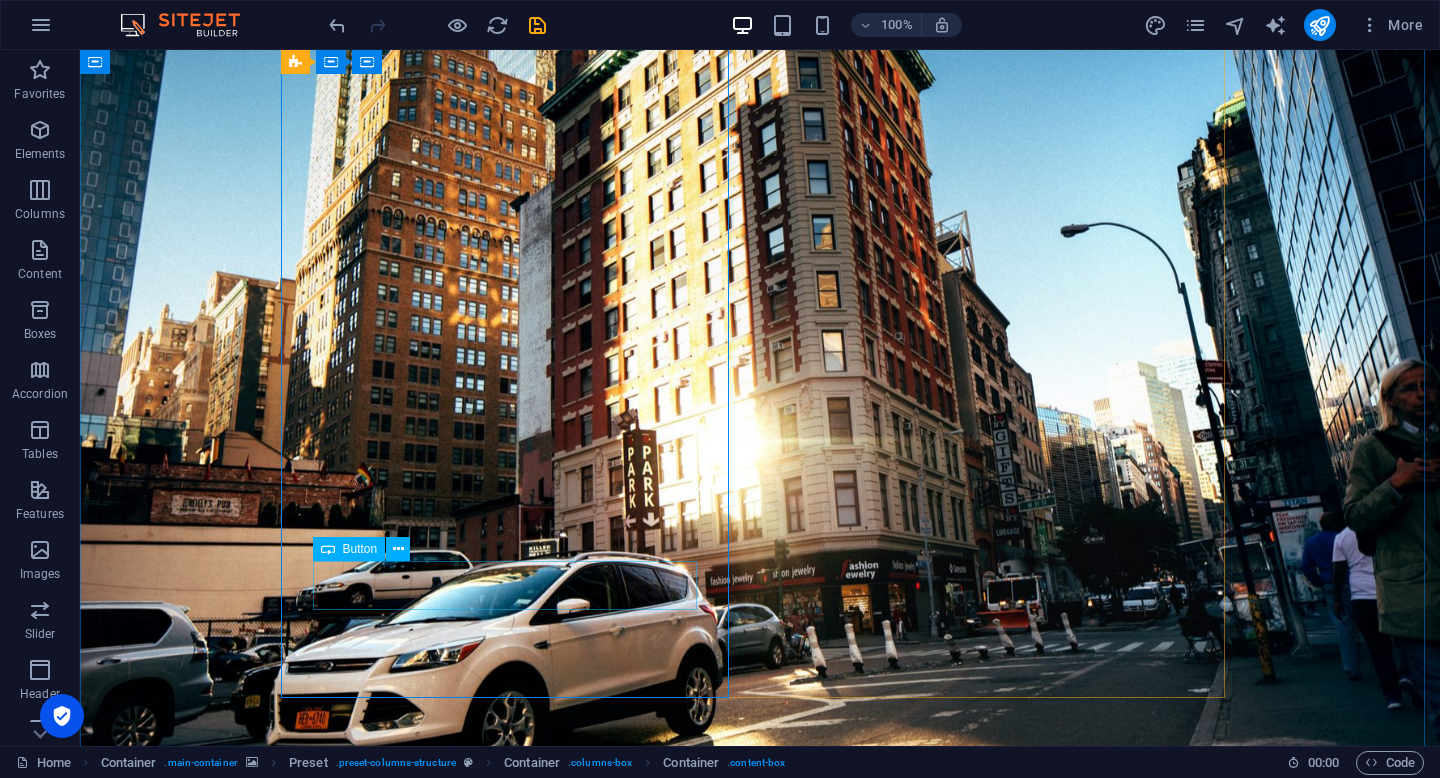 click on "Get your Estimate now" at bounding box center (760, 1847) 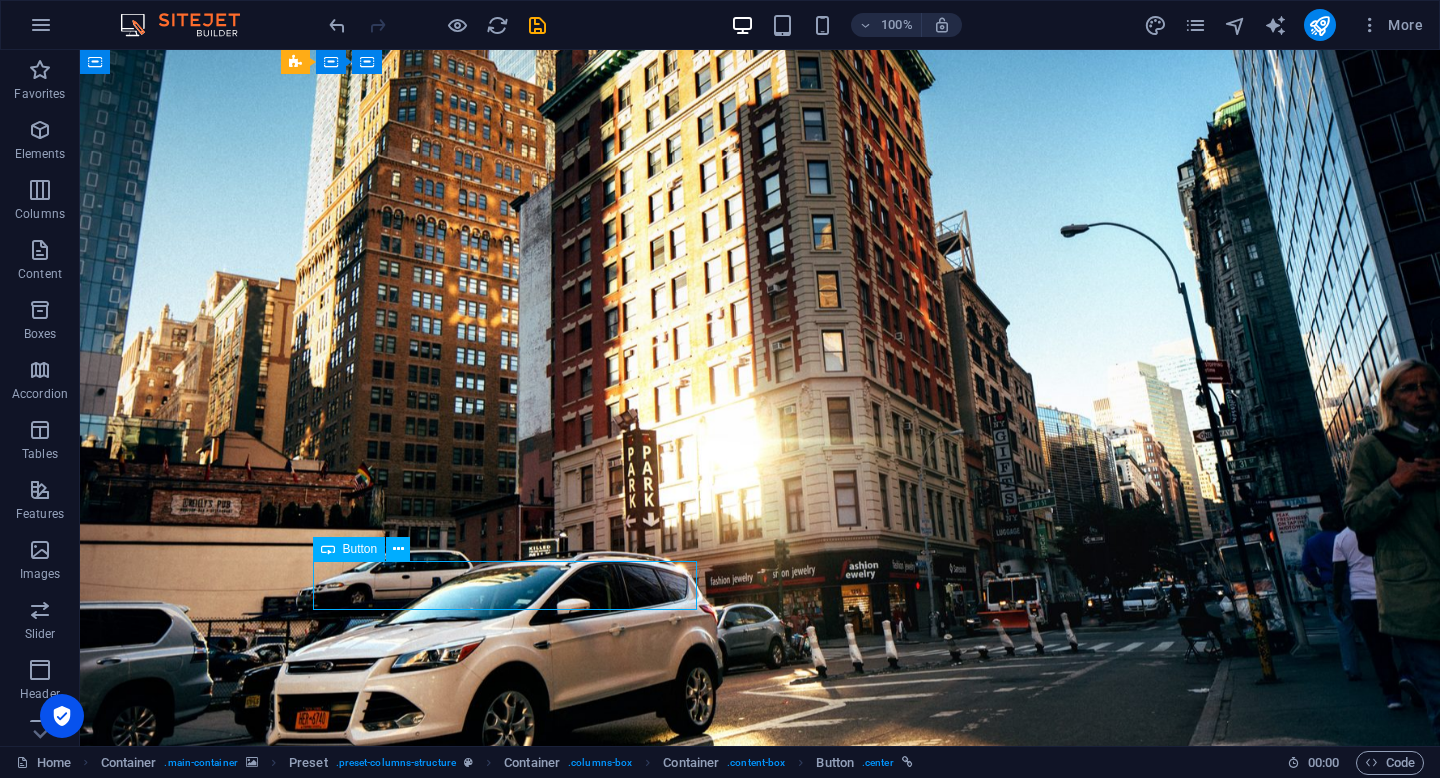 click on "Get your Estimate now" at bounding box center (760, 1847) 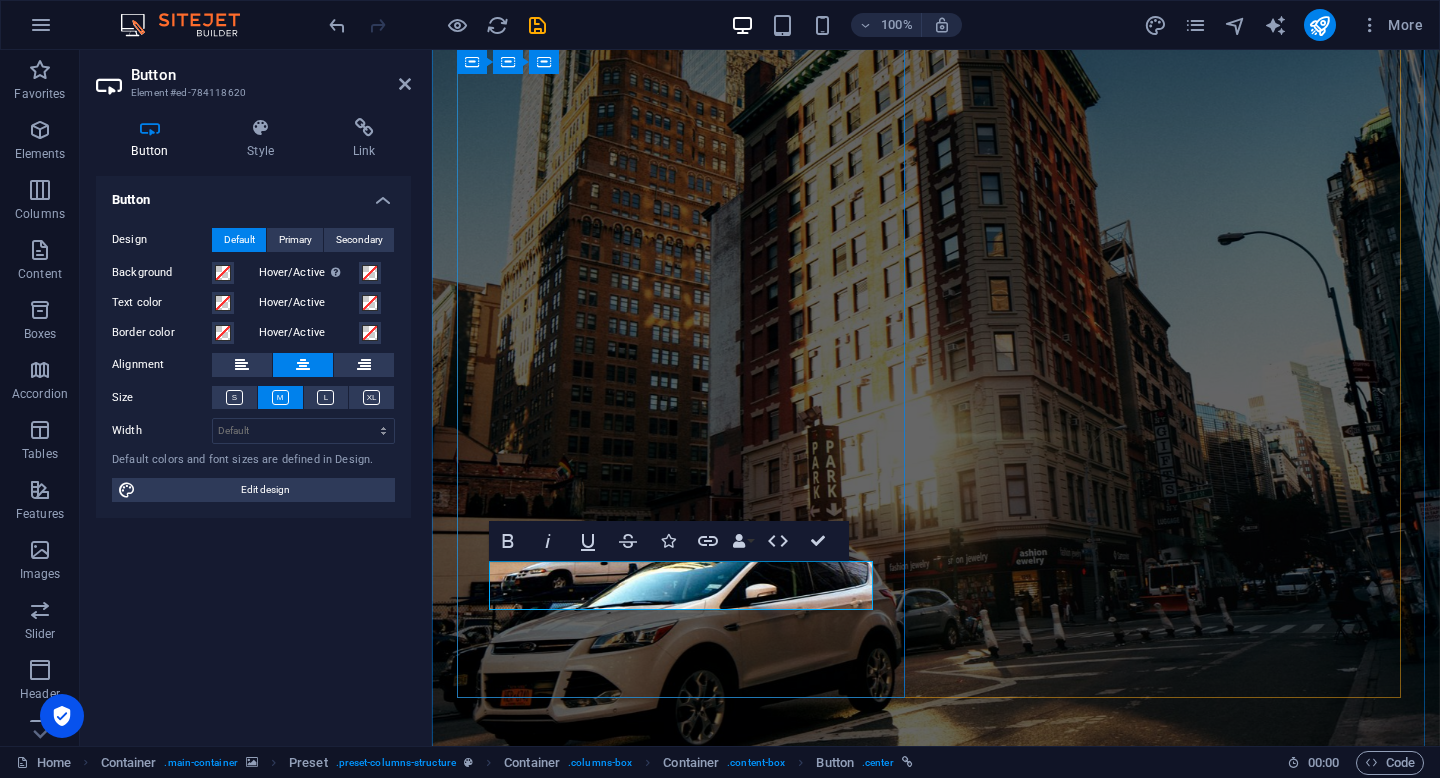 type 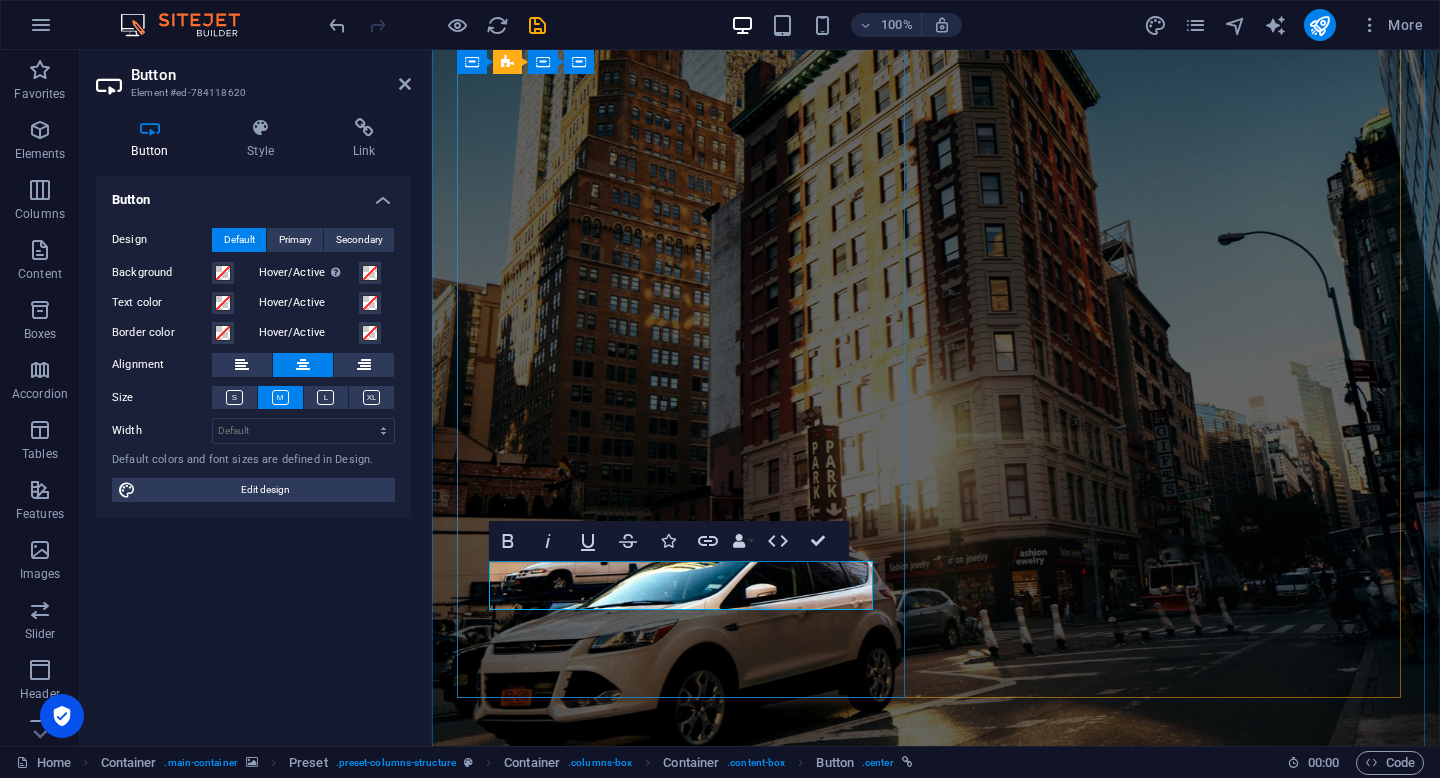 click on "GET JOIN WAITING LIST" at bounding box center (936, 1649) 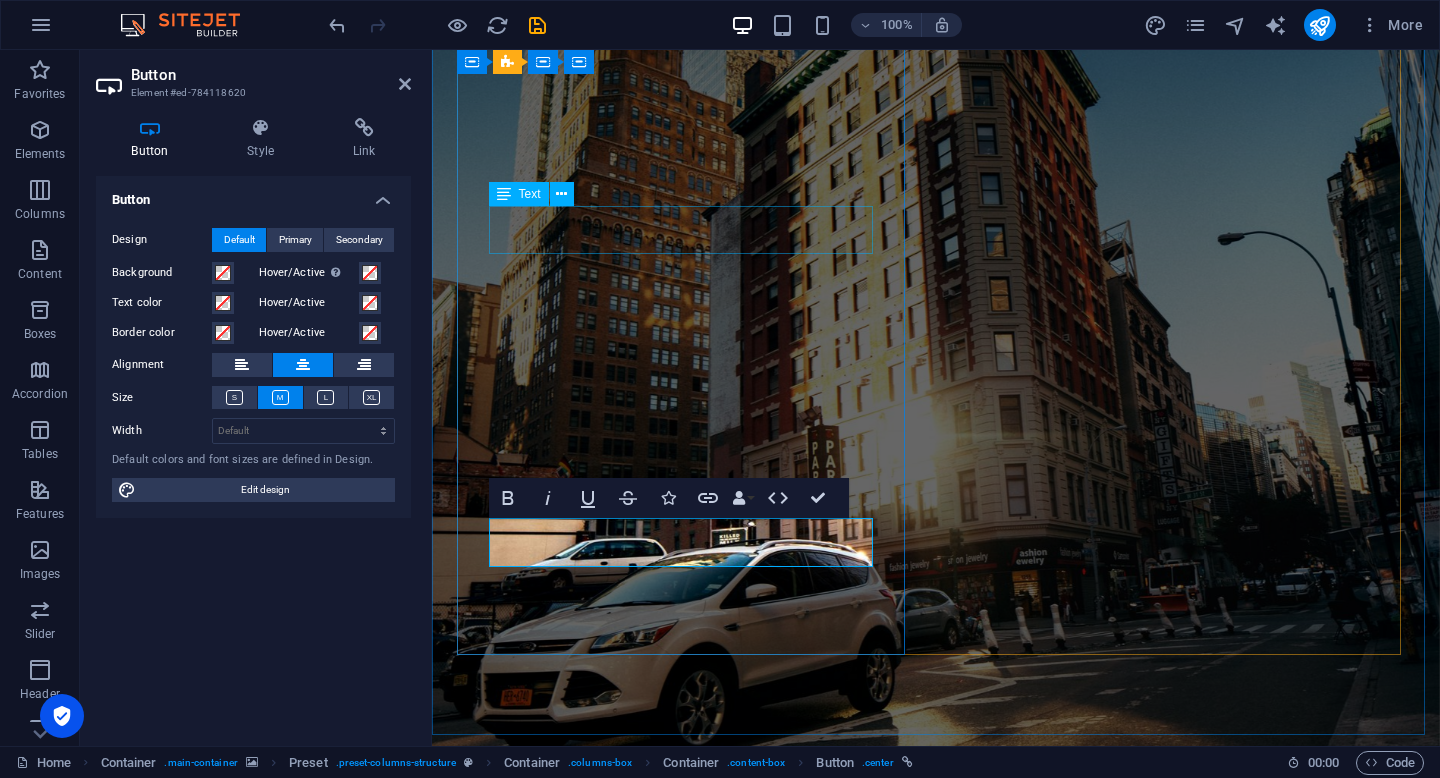 scroll, scrollTop: 159, scrollLeft: 0, axis: vertical 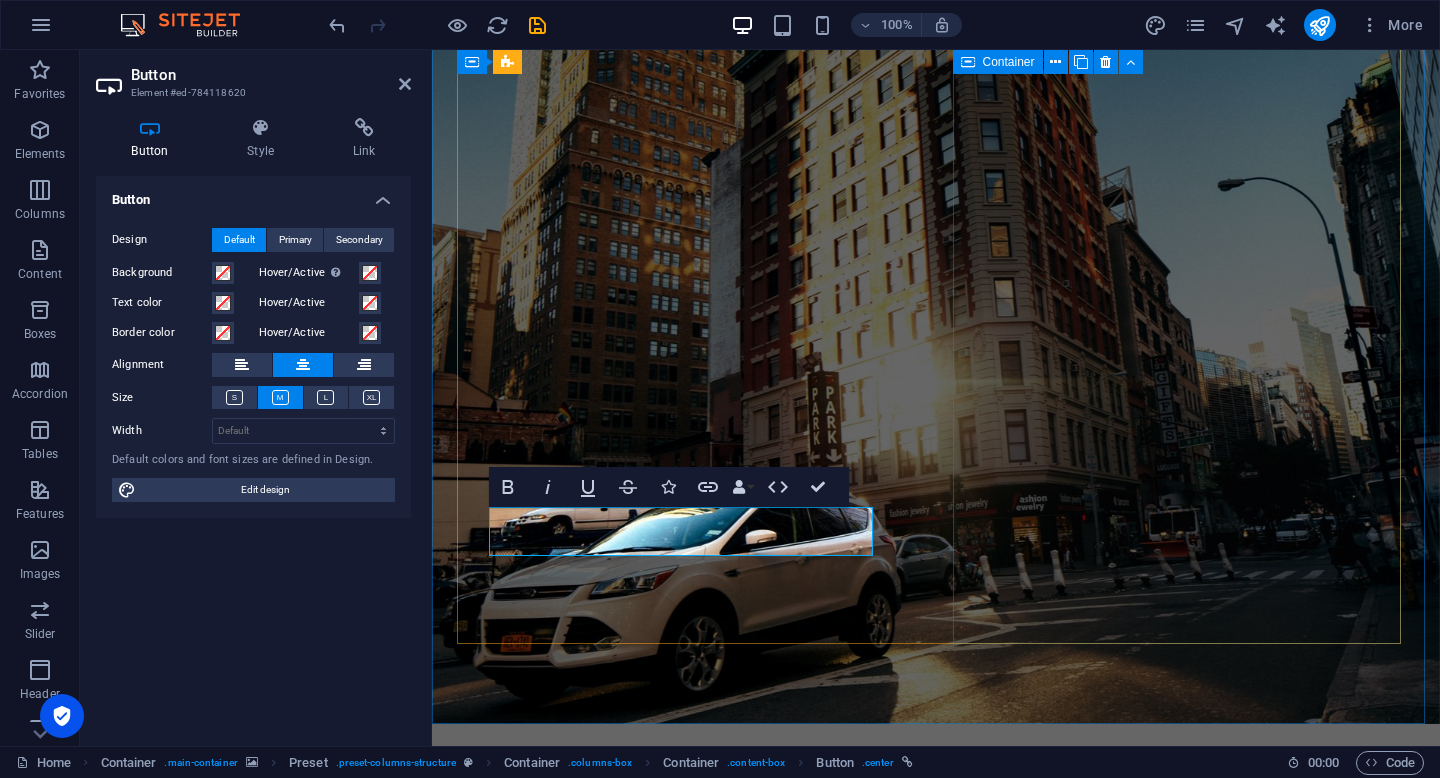 click at bounding box center [936, 2236] 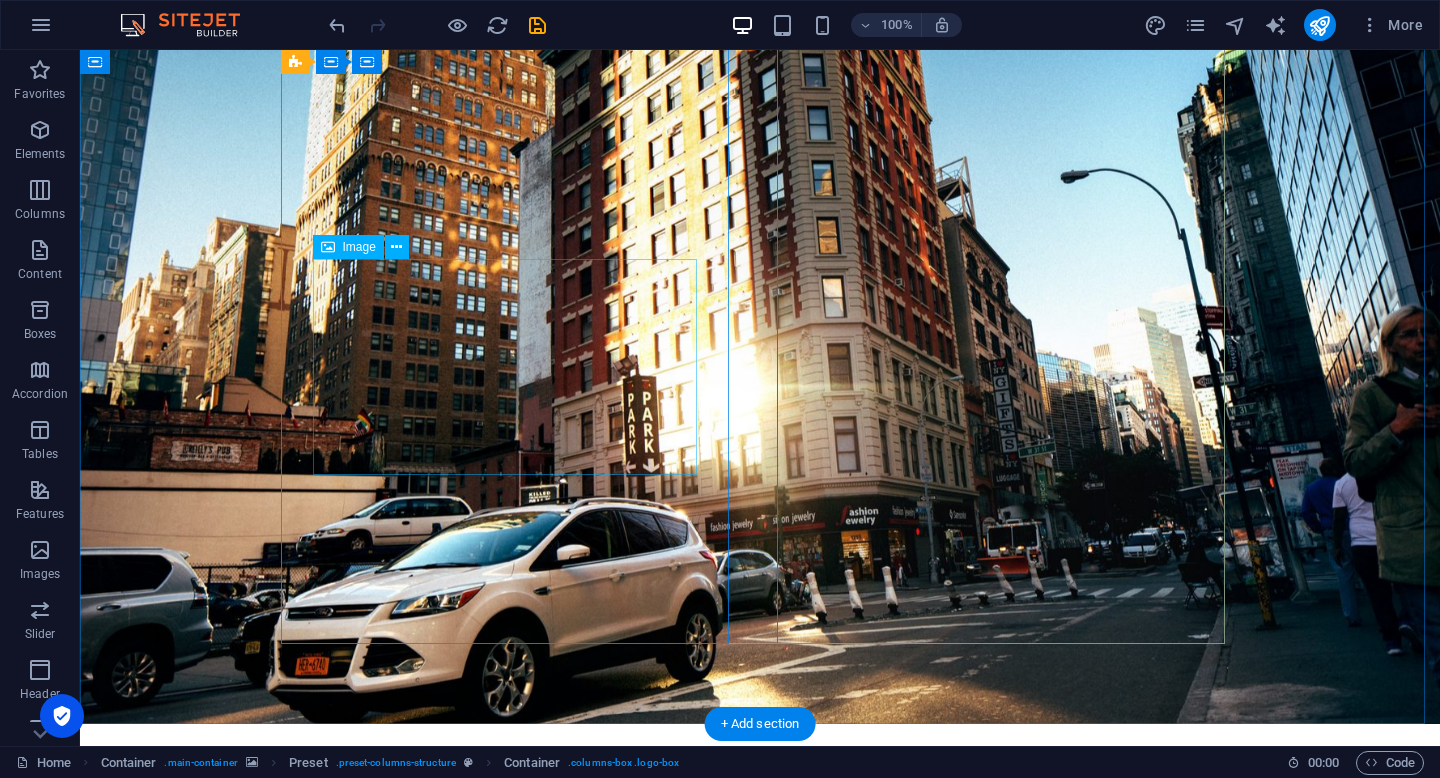 click at bounding box center [760, 1354] 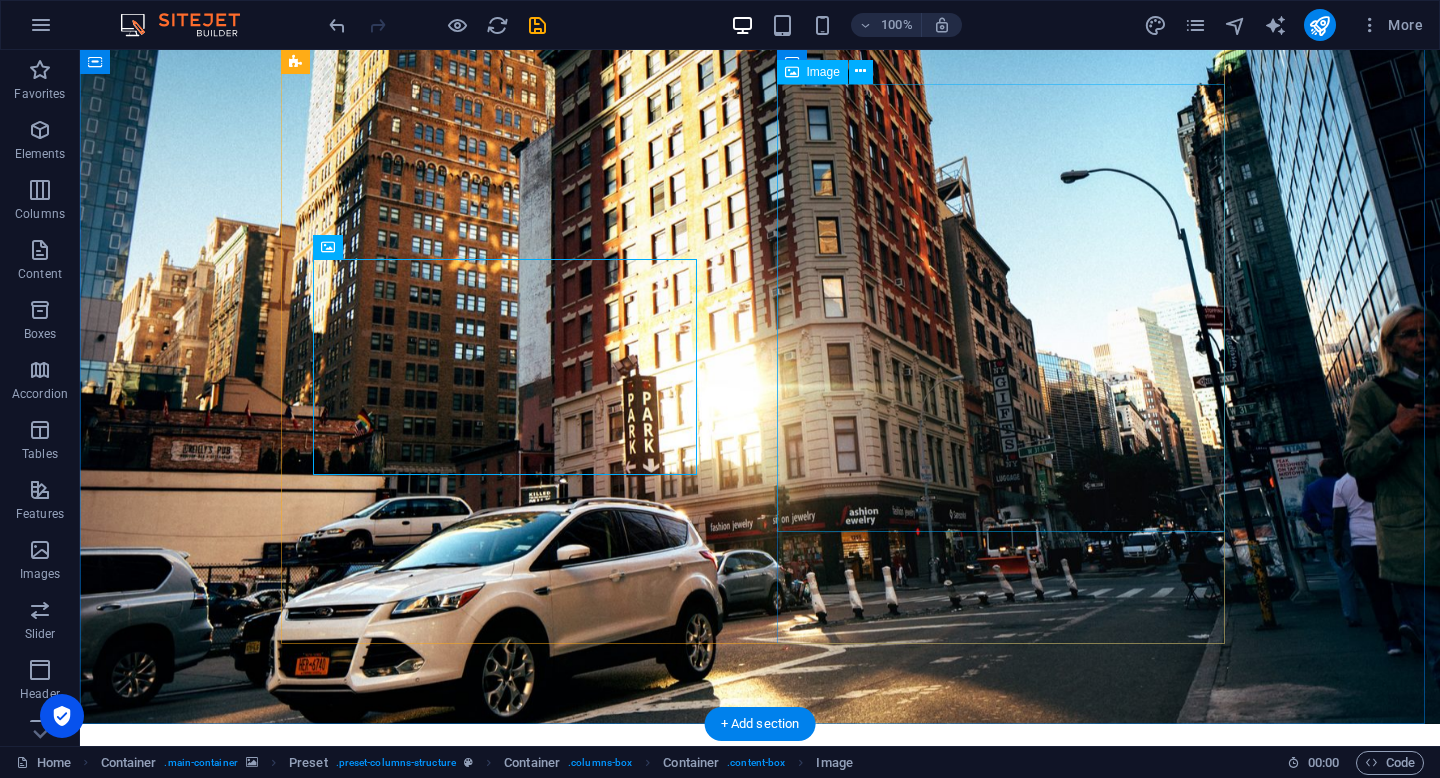 click at bounding box center (760, 2610) 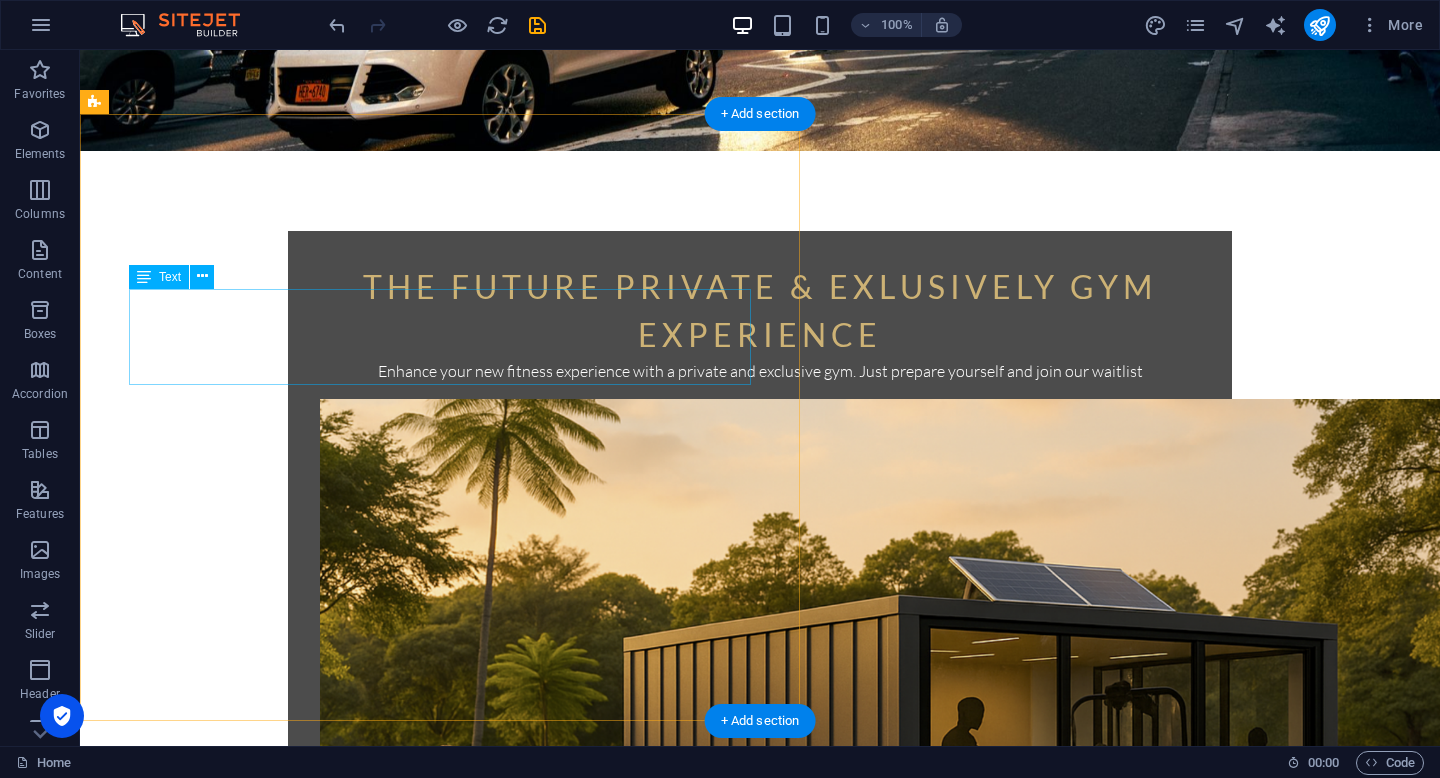 scroll, scrollTop: 800, scrollLeft: 0, axis: vertical 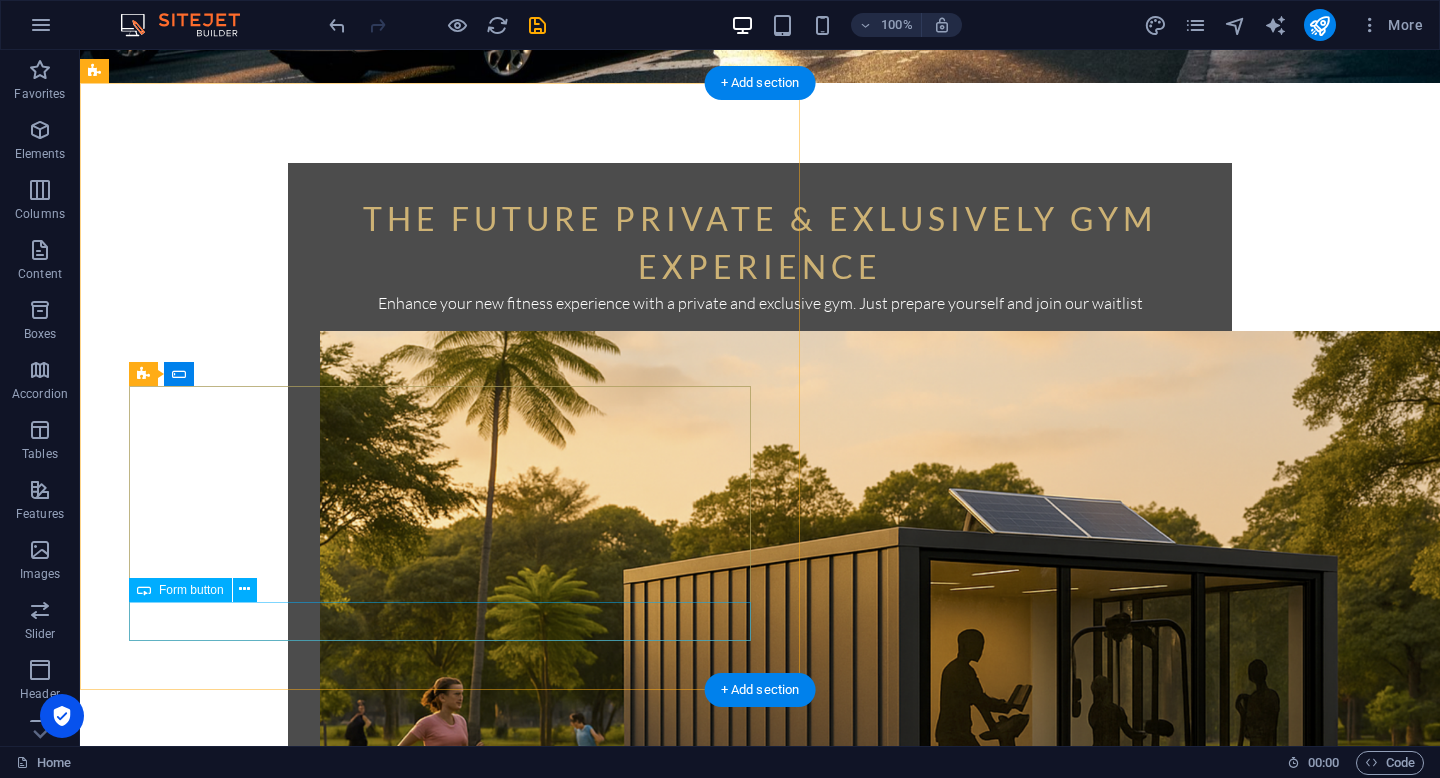 click on "Get your estimate now" 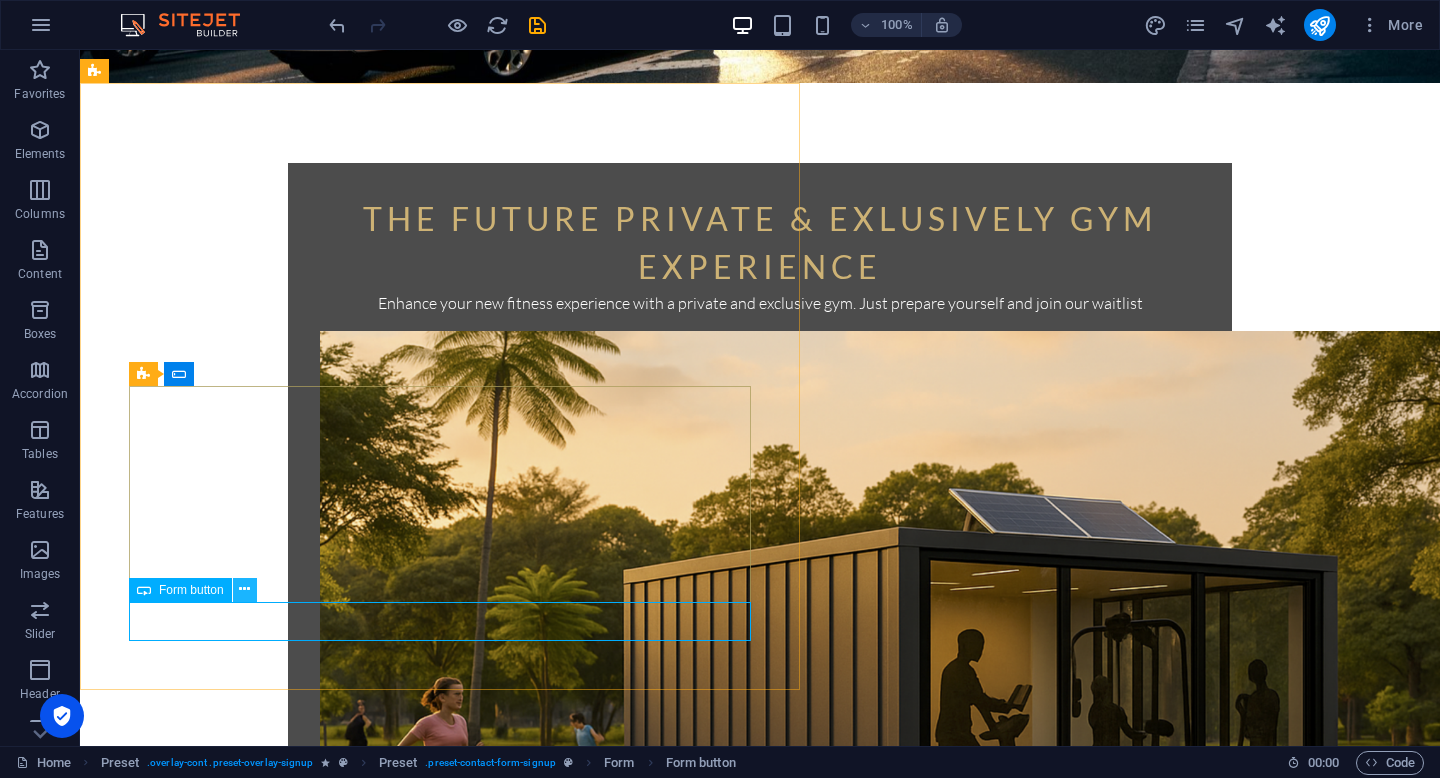 click at bounding box center (244, 589) 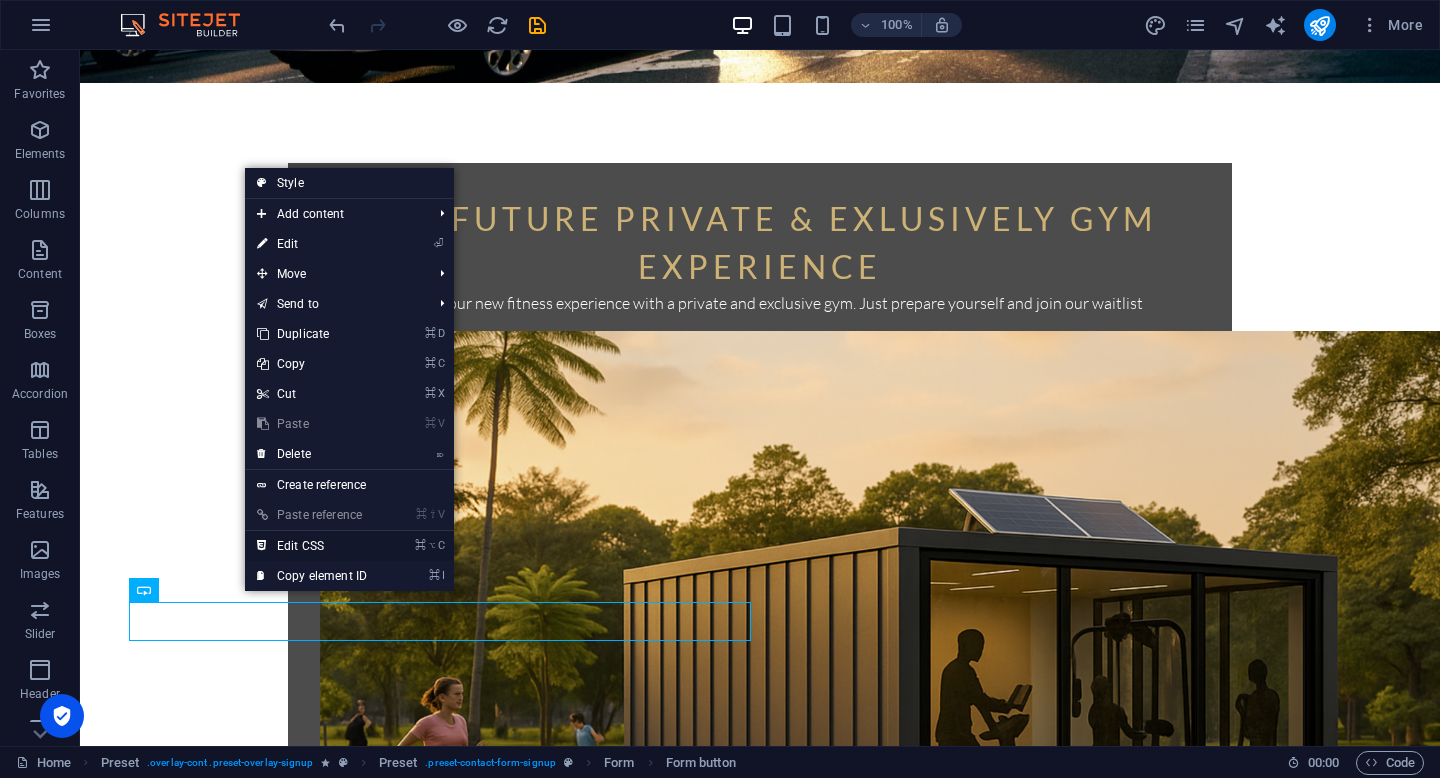 click on "⌘ ⌥ C  Edit CSS" at bounding box center [312, 546] 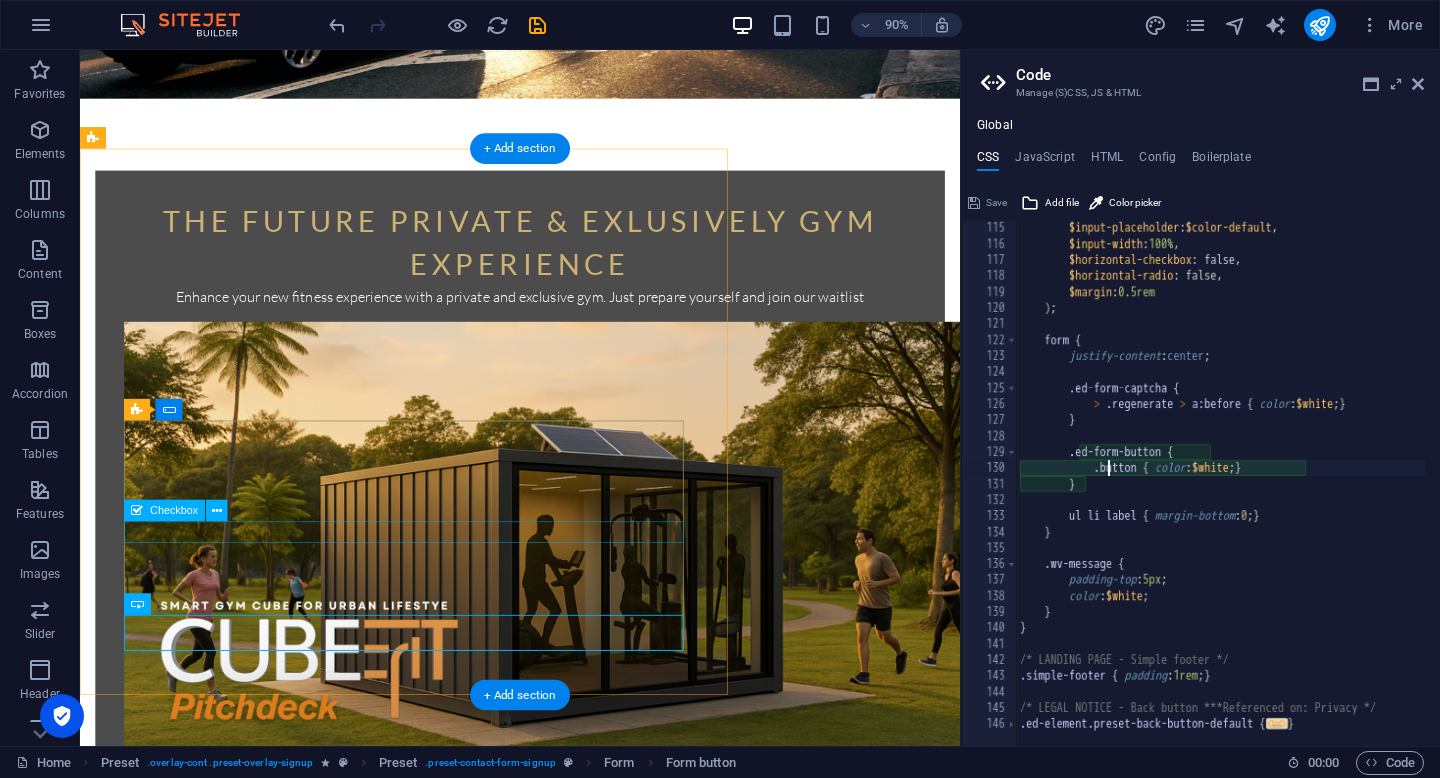 scroll, scrollTop: 744, scrollLeft: 0, axis: vertical 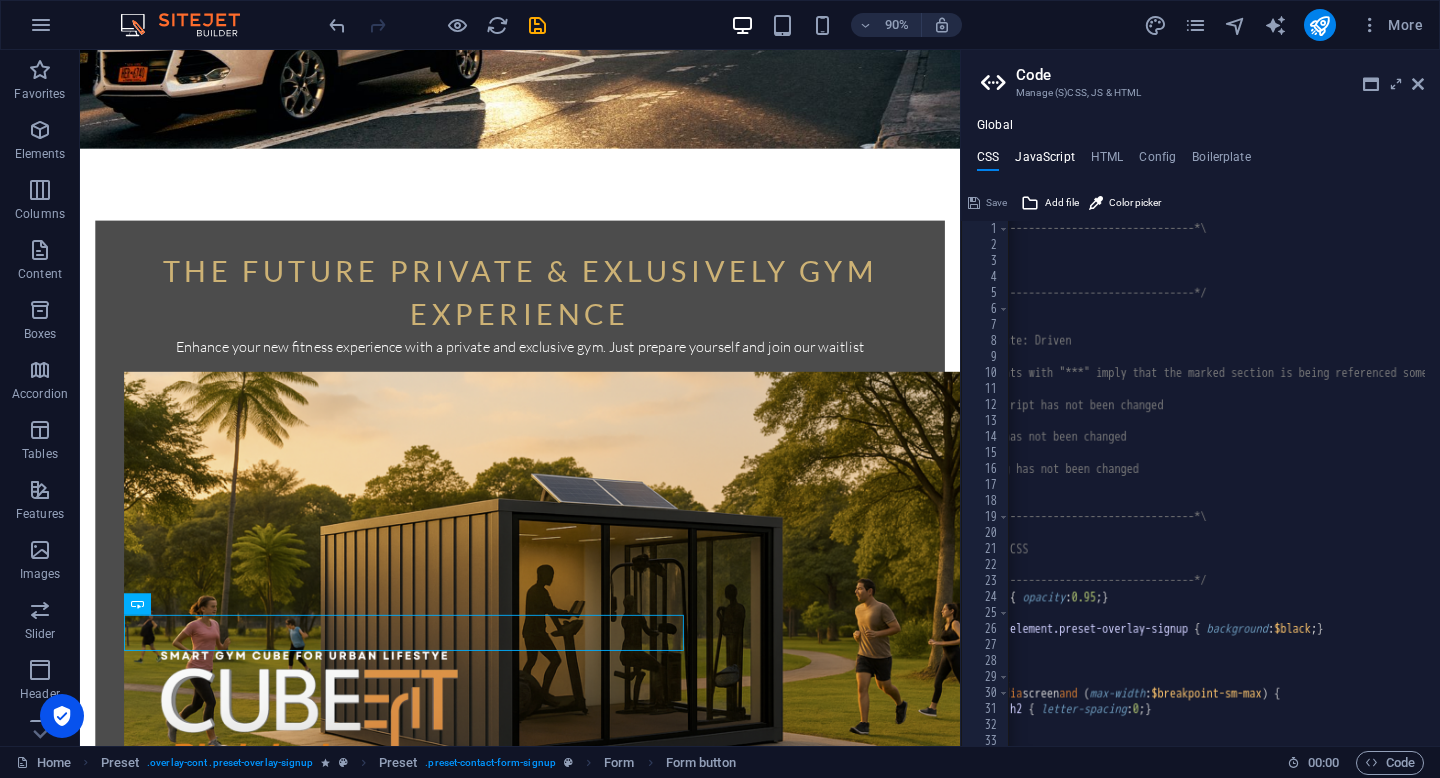 click on "JavaScript" at bounding box center [1044, 161] 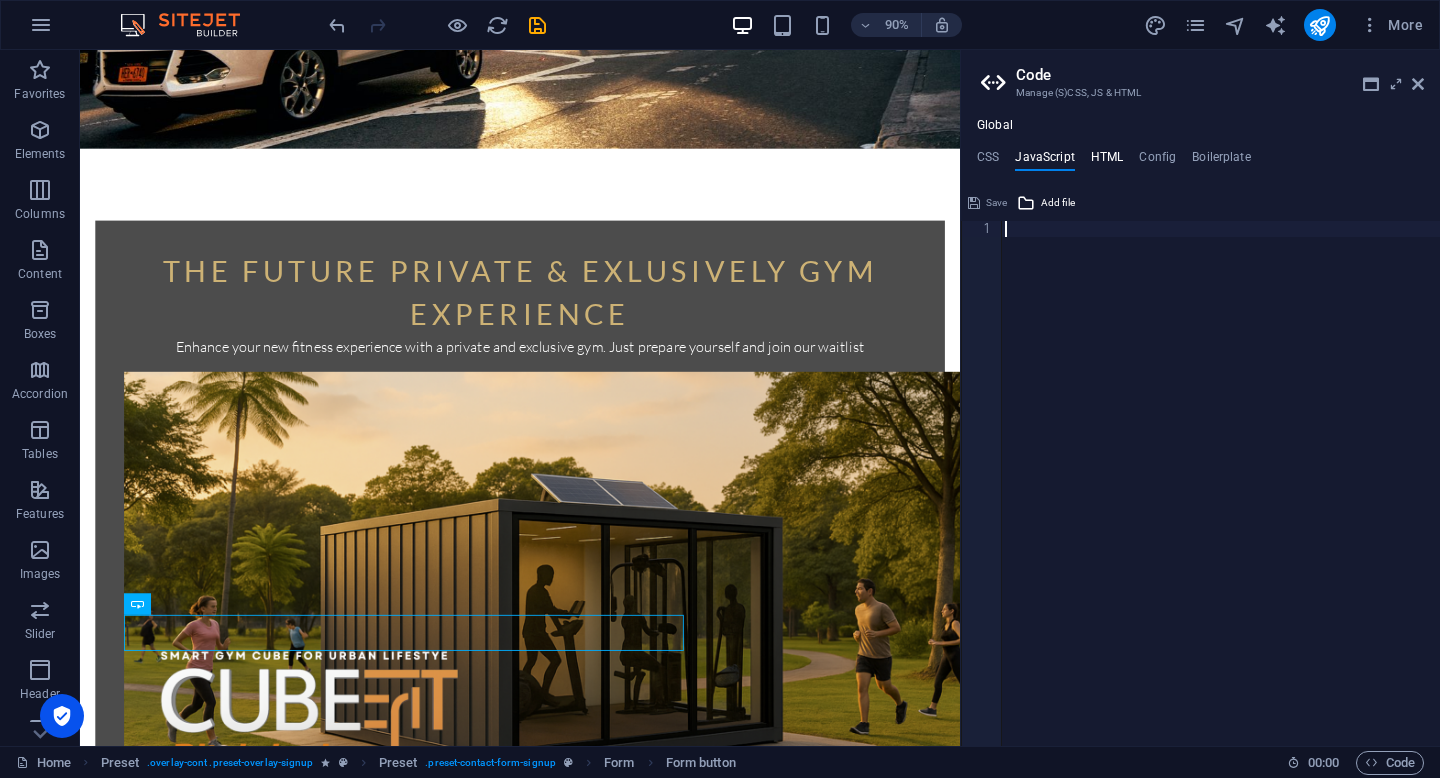 click on "HTML" at bounding box center (1107, 161) 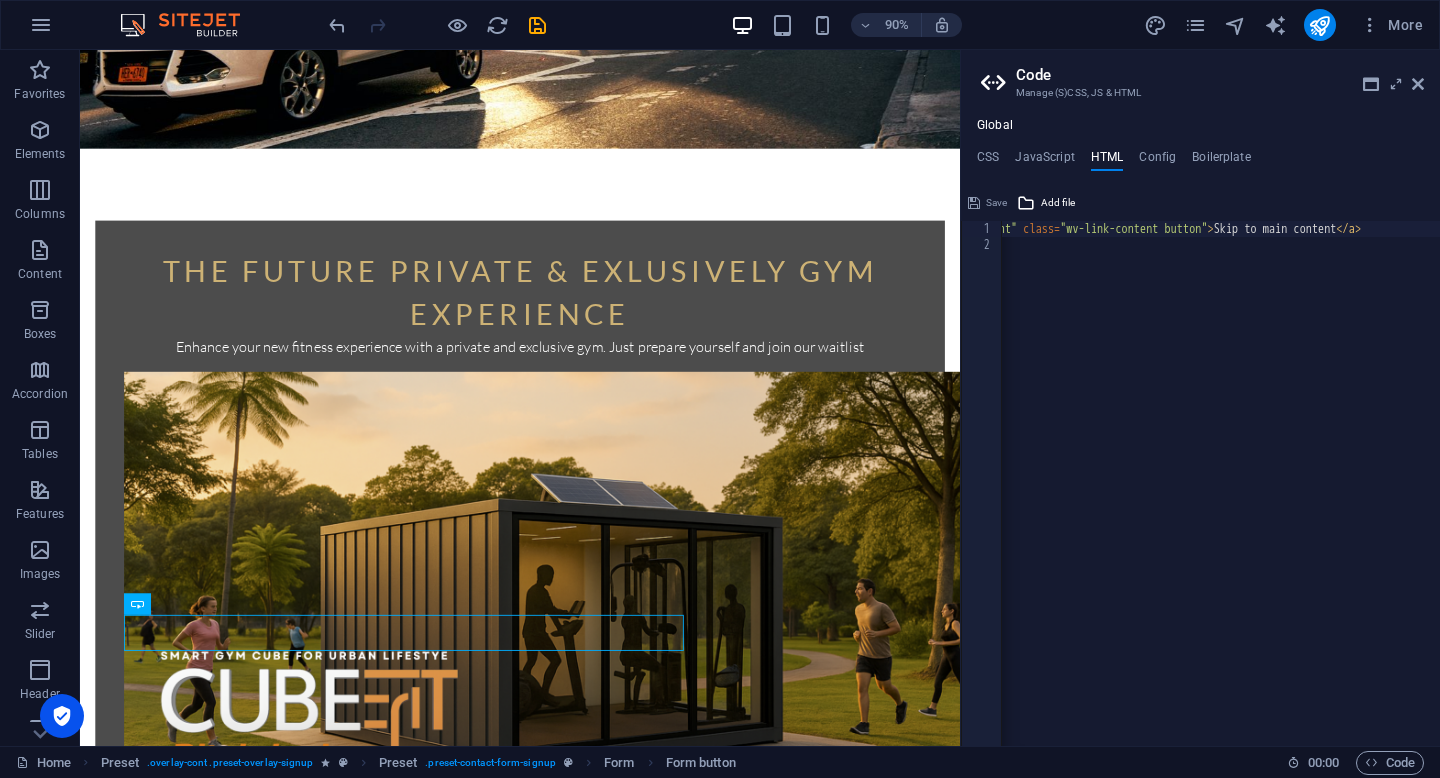 scroll, scrollTop: 0, scrollLeft: 149, axis: horizontal 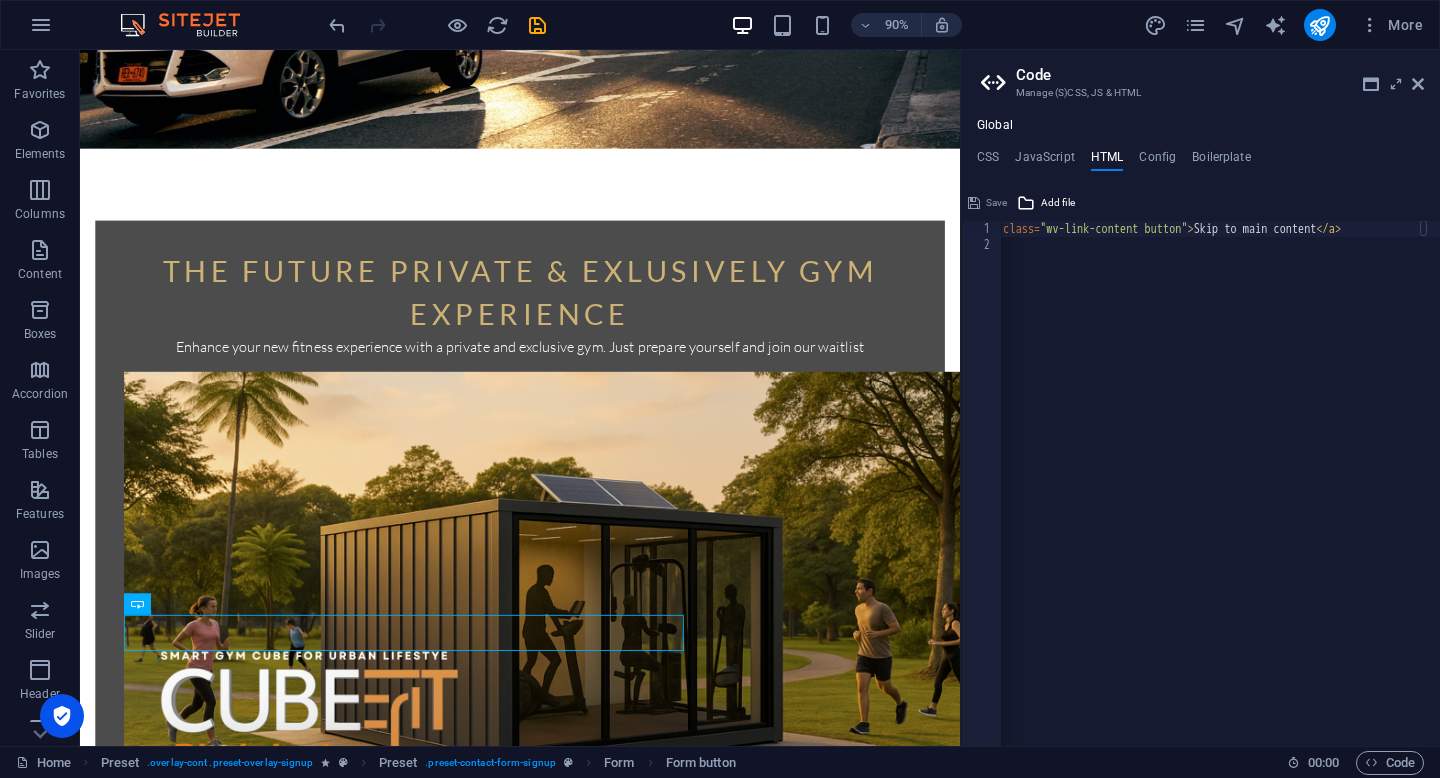click on "< a   href = "#main-content"   class = "wv-link-content button" > Skip to main content </ a > {{content}}" at bounding box center (1146, 492) 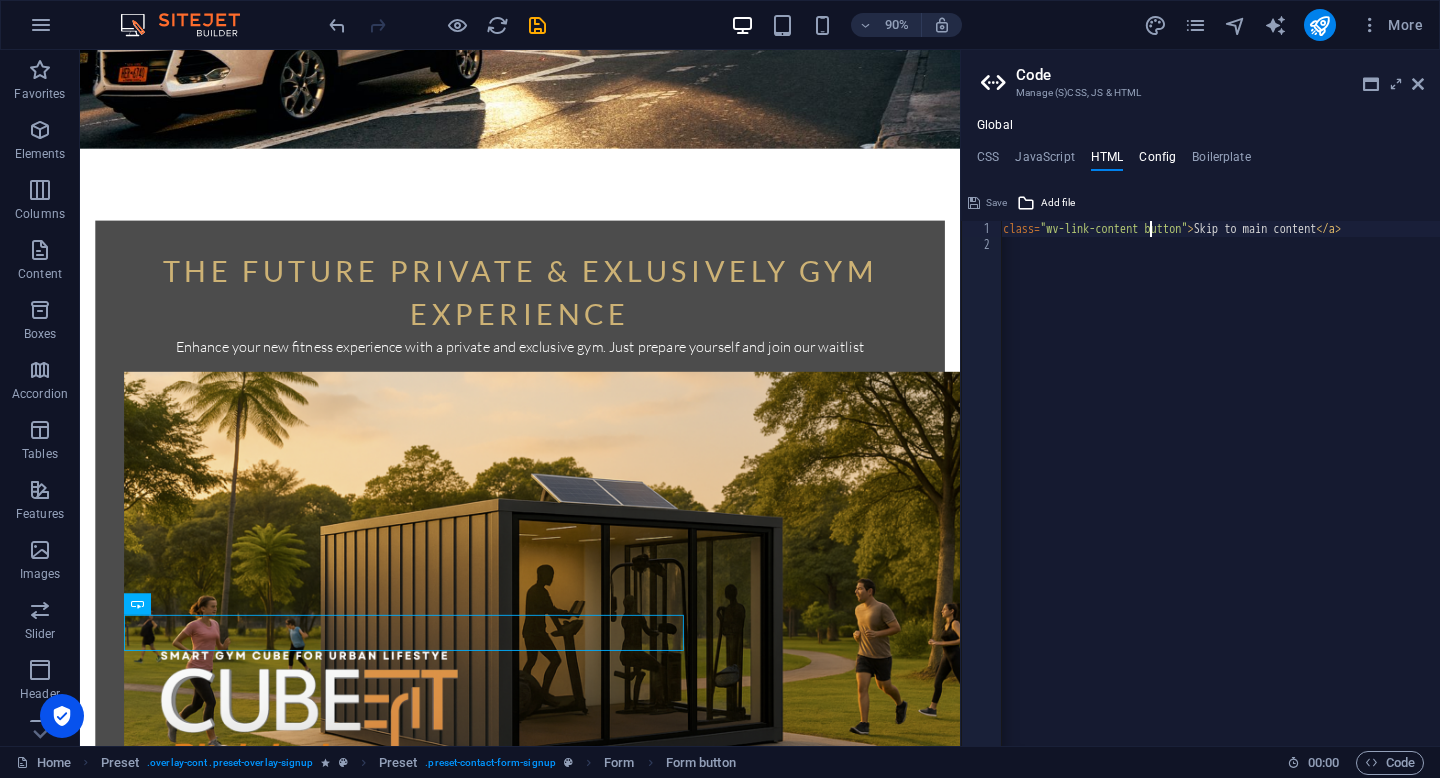 click on "Config" at bounding box center [1157, 161] 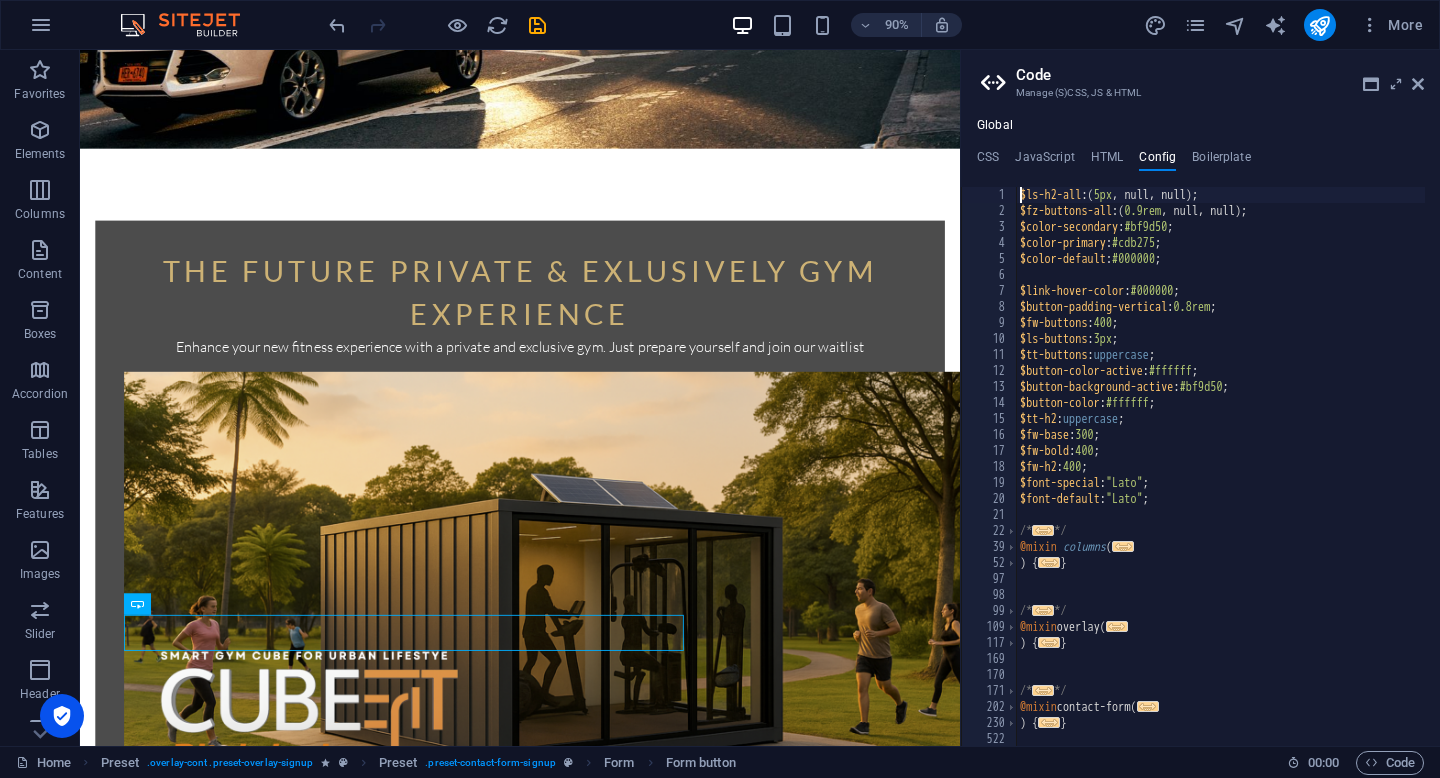 scroll, scrollTop: 49, scrollLeft: 0, axis: vertical 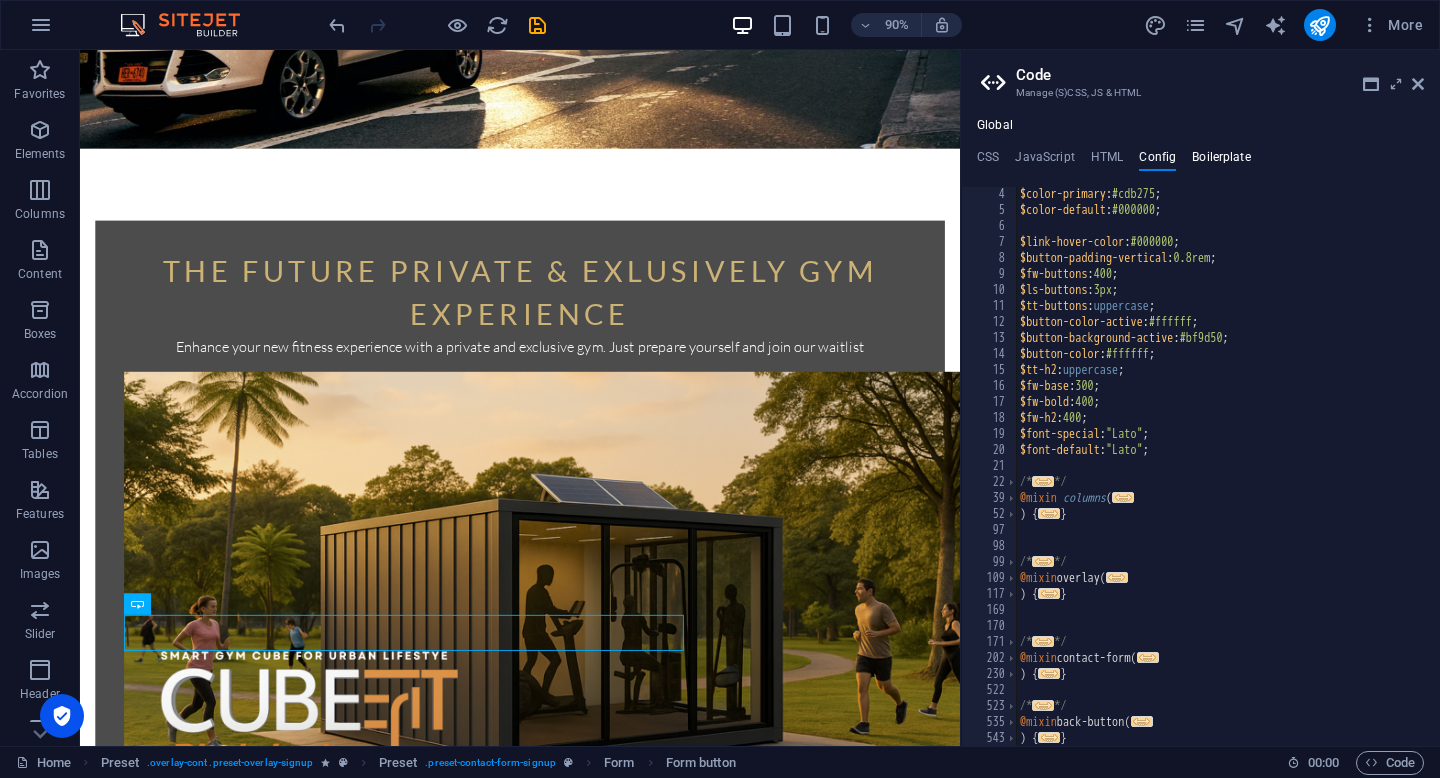 click on "Boilerplate" at bounding box center (1221, 161) 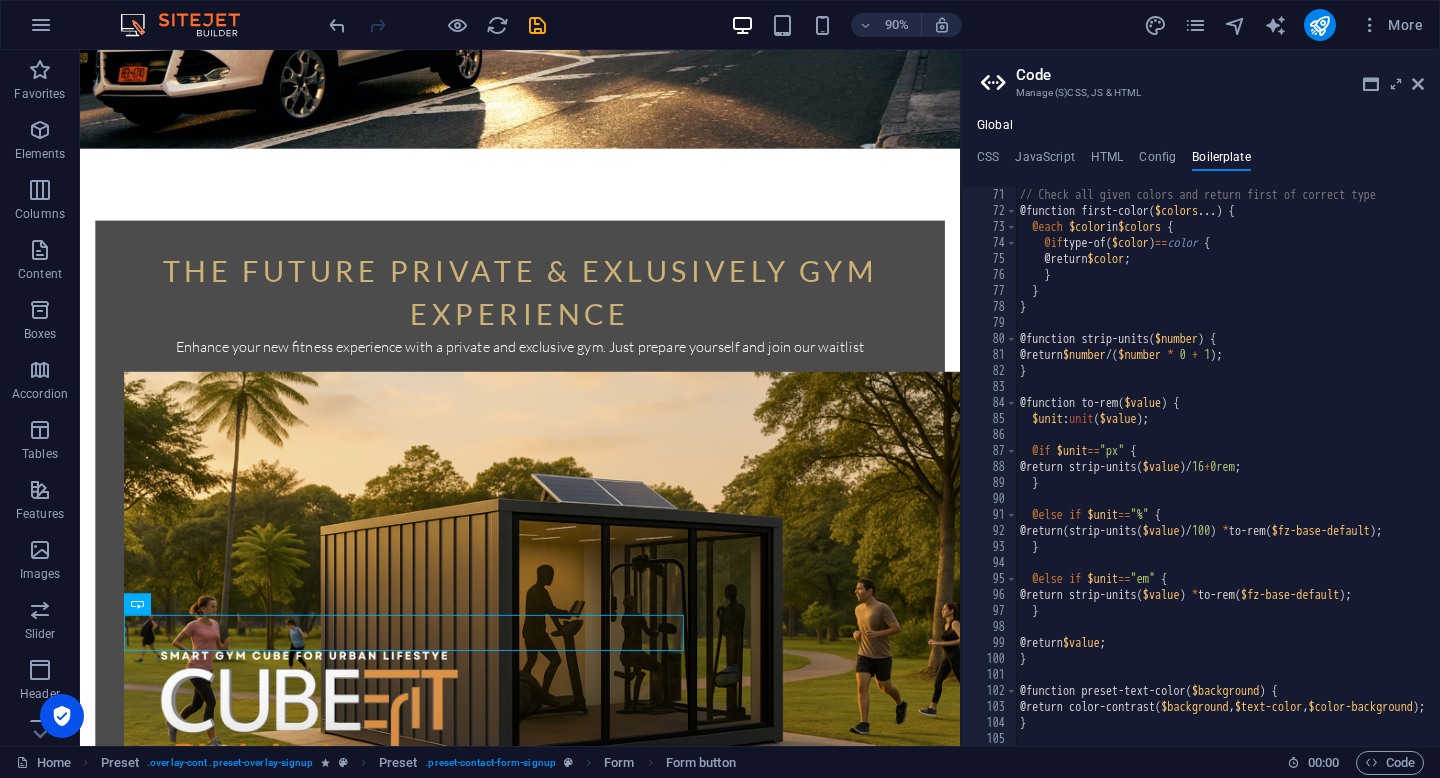 scroll, scrollTop: 642, scrollLeft: 0, axis: vertical 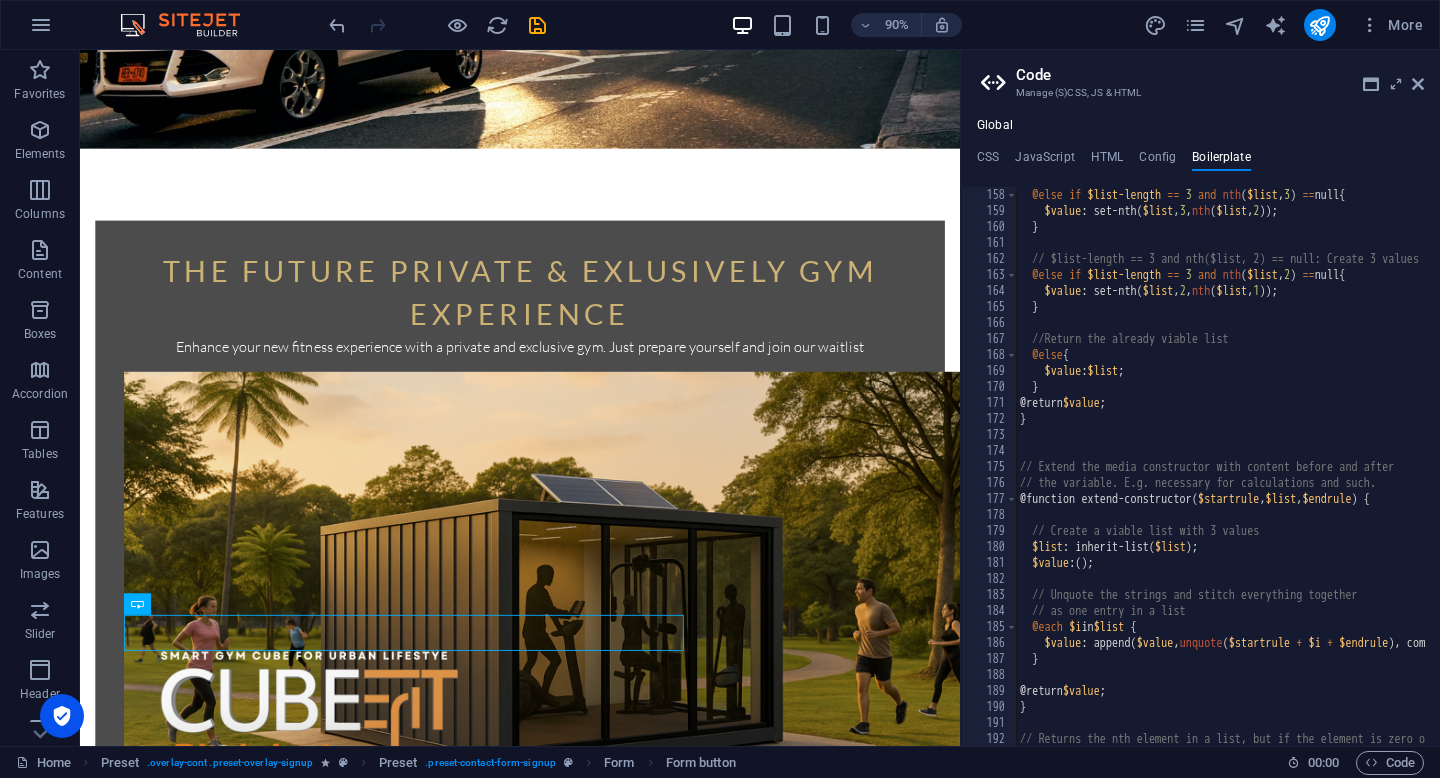 click on "The Future Private & Exlusively GYM Experience Enhance your new fitness experience with a private and exclusive gym. Just prepare yourself and join our waitlist GET JOIN WAITLIST NOW Lorem ipsum dolor sit amet consetetur. Enter your name and email Lorem ipsum dolor sit amet, consetetur sadipscing elitr, sed diam nonumy eirmod tempor invidunt ut labore et dolore magna aliquyam erat, sed diam voluptua. At vero eos et accusam et [PERSON_NAME] duo [PERSON_NAME] et ea rebum. Stet clita kasd gubergren, no sea takimata sanctus est Lorem ipsum dolor sit amet.   I have read and understand the privacy policy. Unreadable? Regenerate Get your estimate now Legal Notice  |  Privacy" at bounding box center (569, 1089) 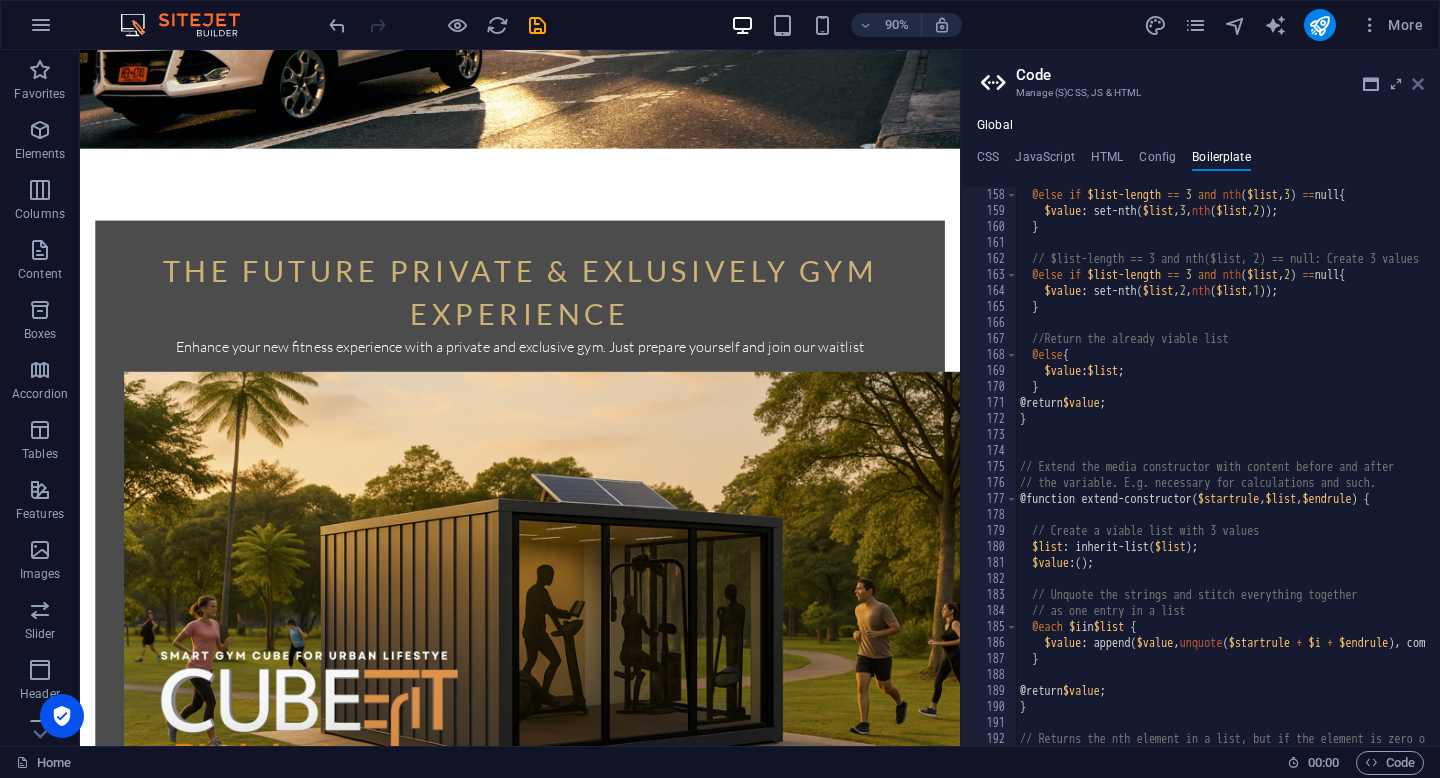 click at bounding box center (1418, 84) 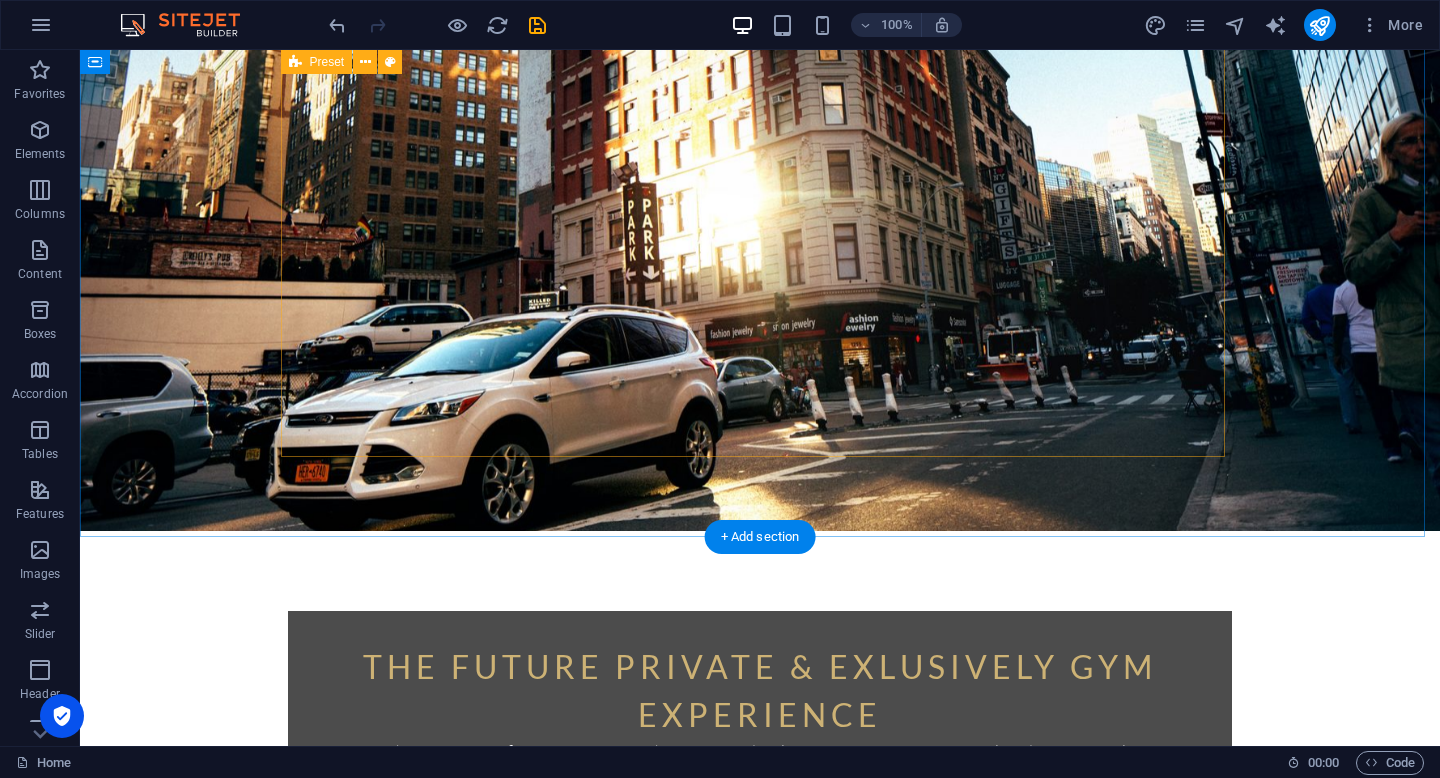 scroll, scrollTop: 342, scrollLeft: 0, axis: vertical 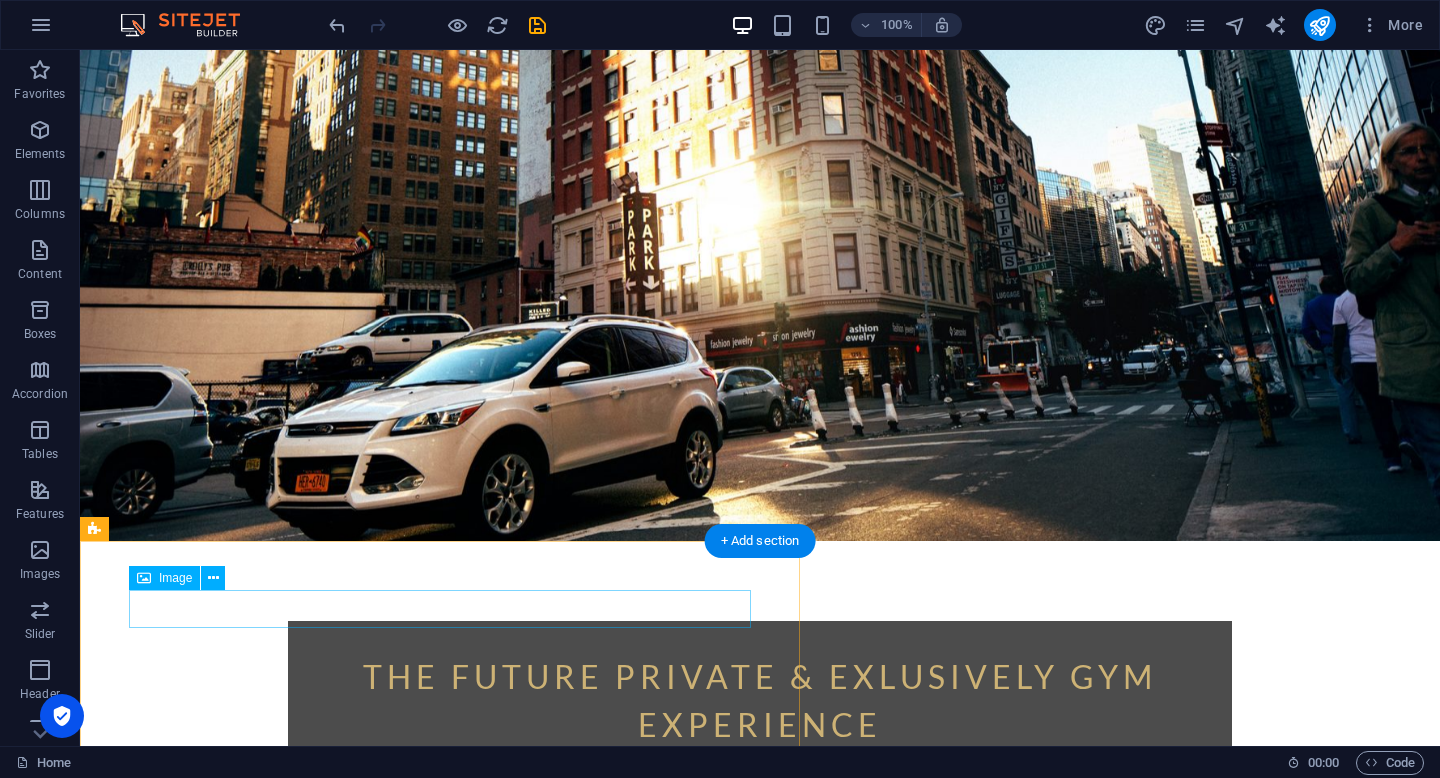 click at bounding box center [440, 3255] 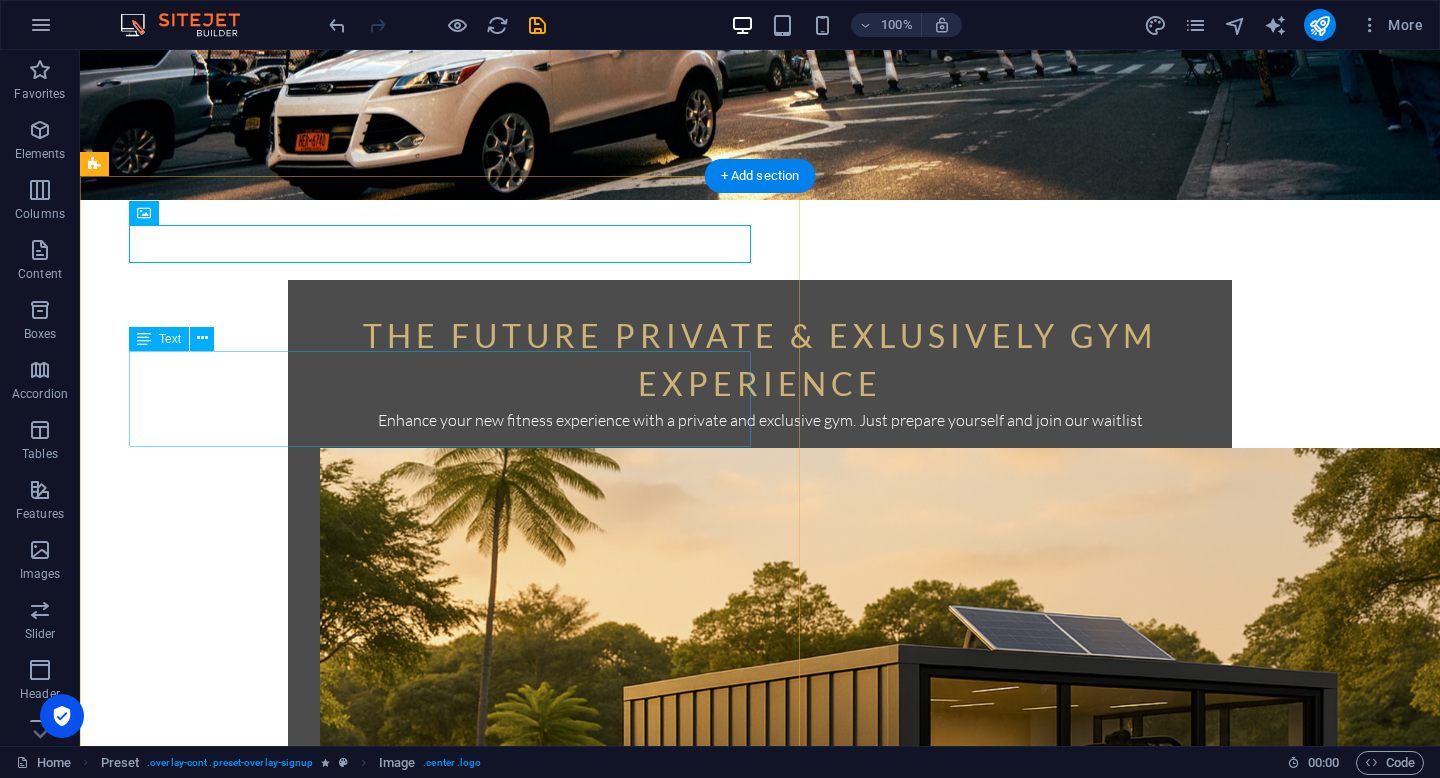 scroll, scrollTop: 667, scrollLeft: 0, axis: vertical 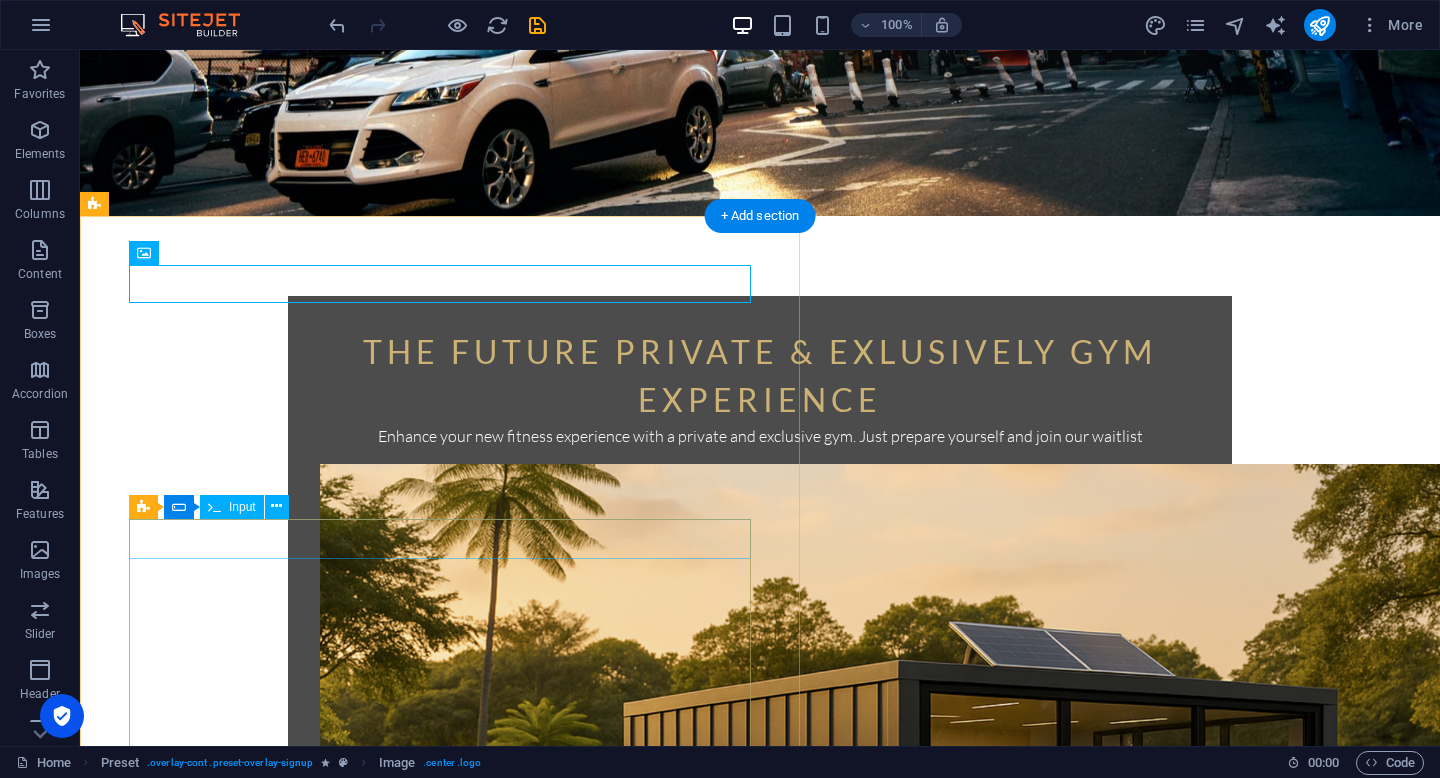 click 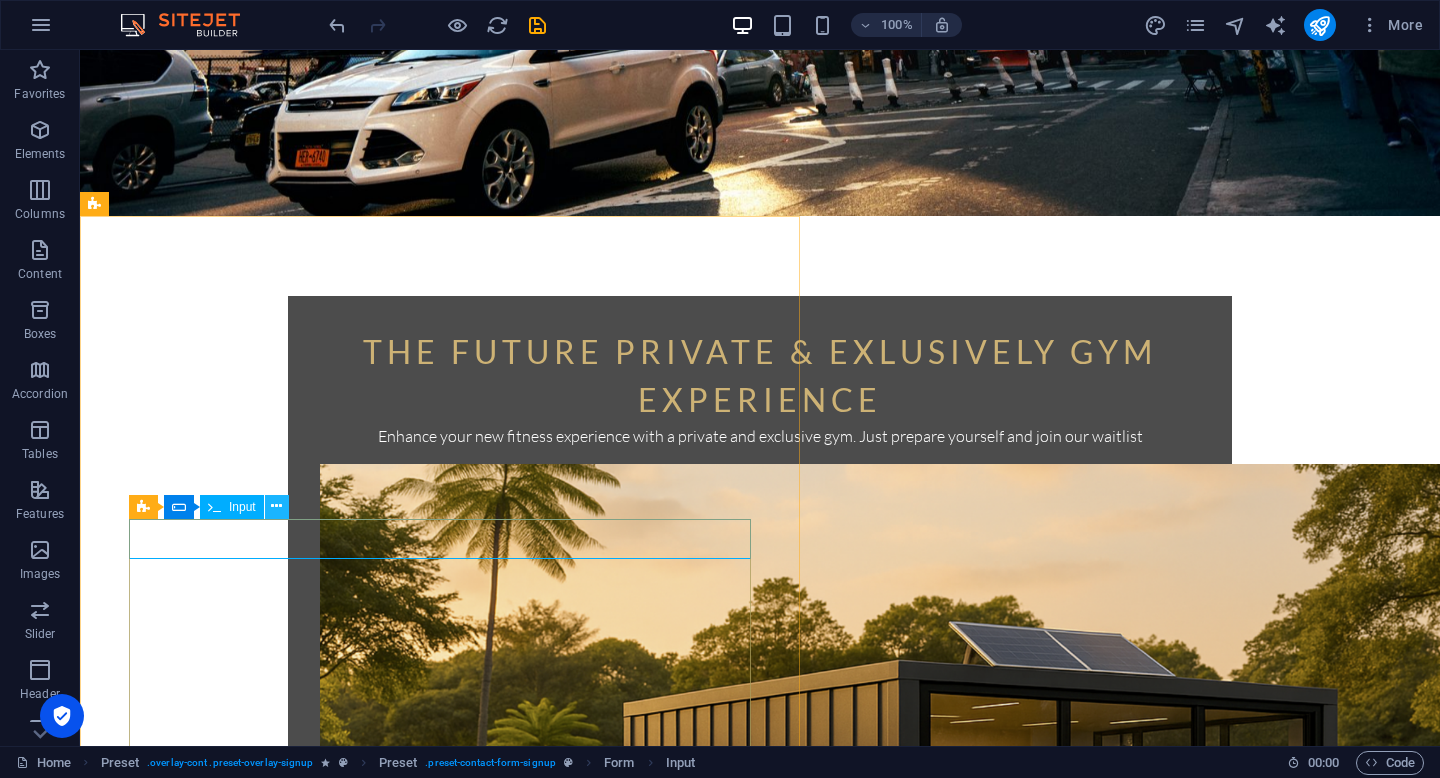 click at bounding box center (276, 506) 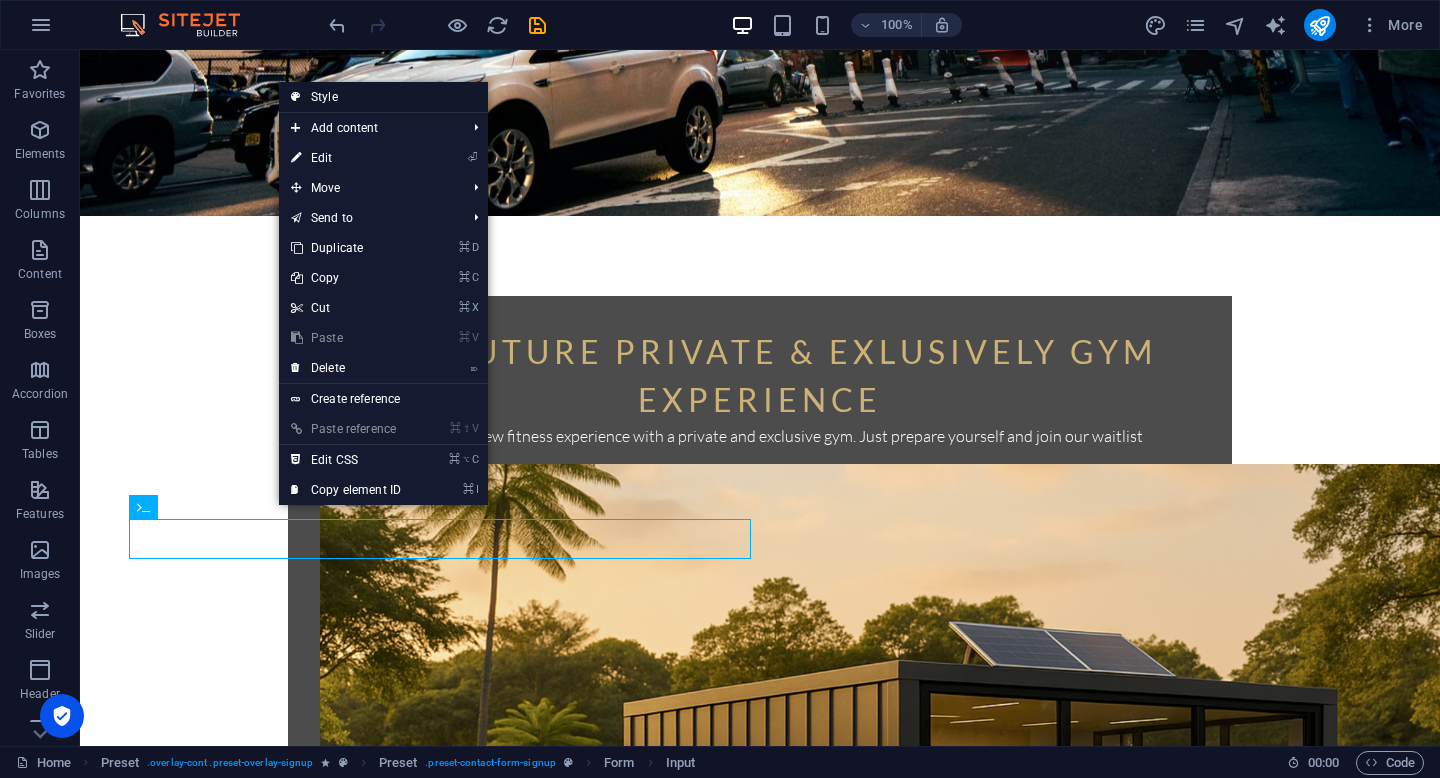click on "Style" at bounding box center (383, 97) 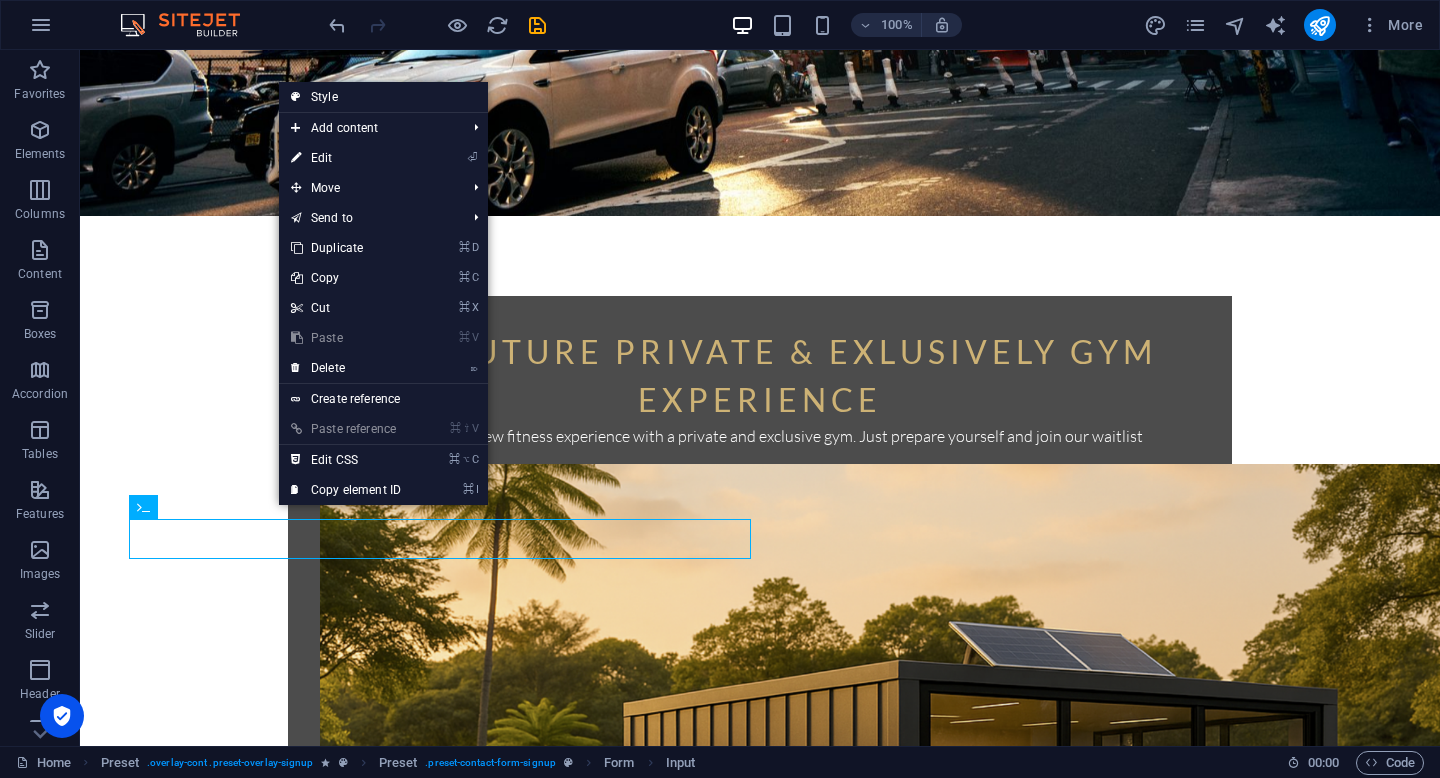 select on "px" 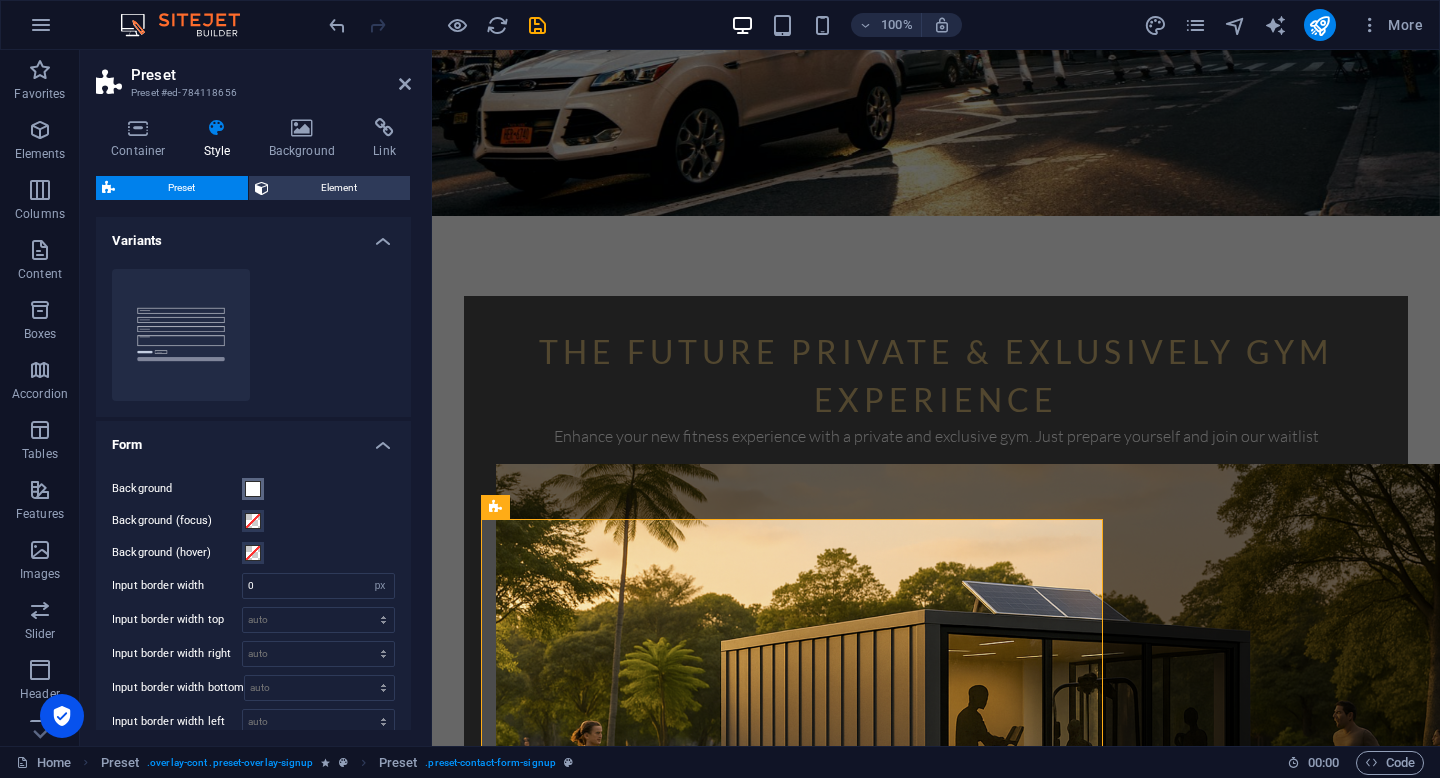 click at bounding box center [253, 489] 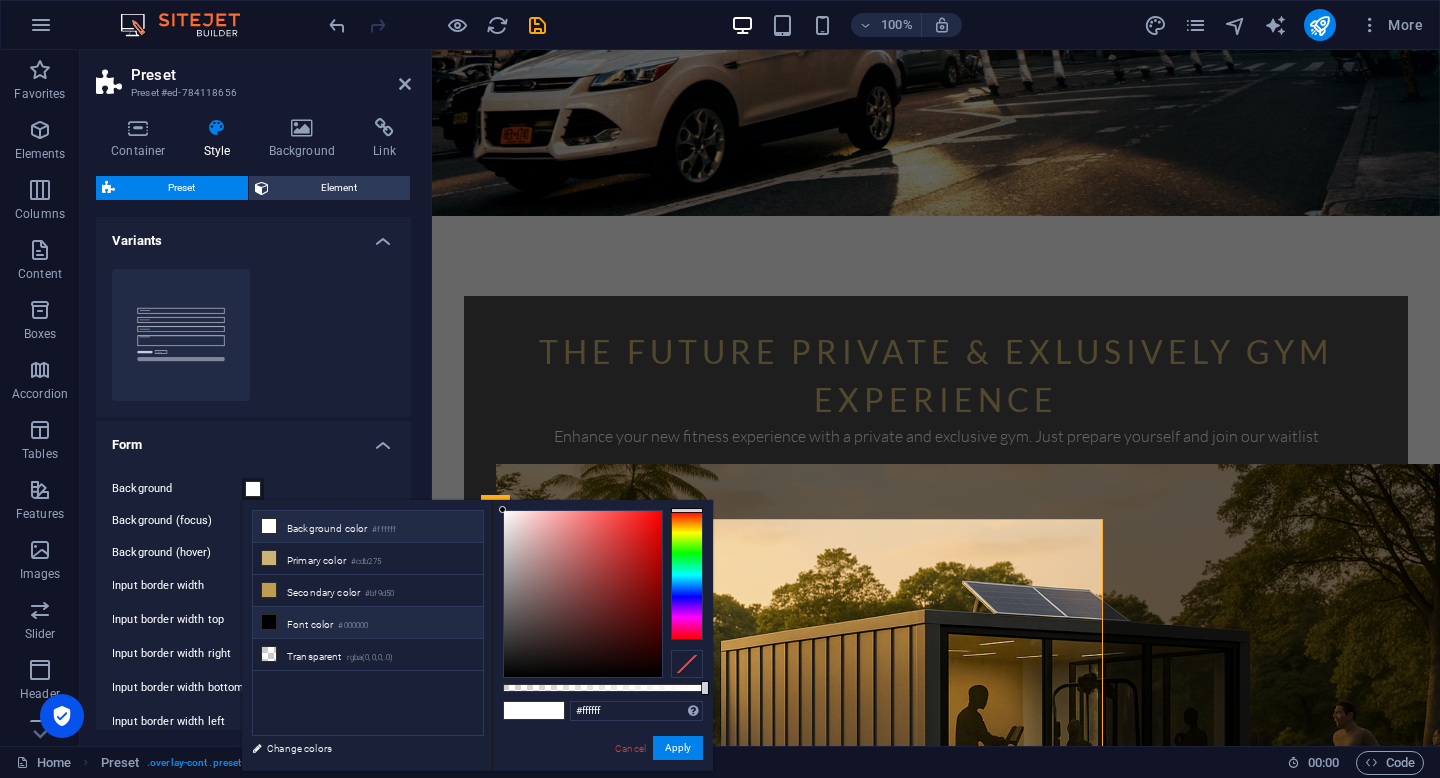 click at bounding box center [269, 622] 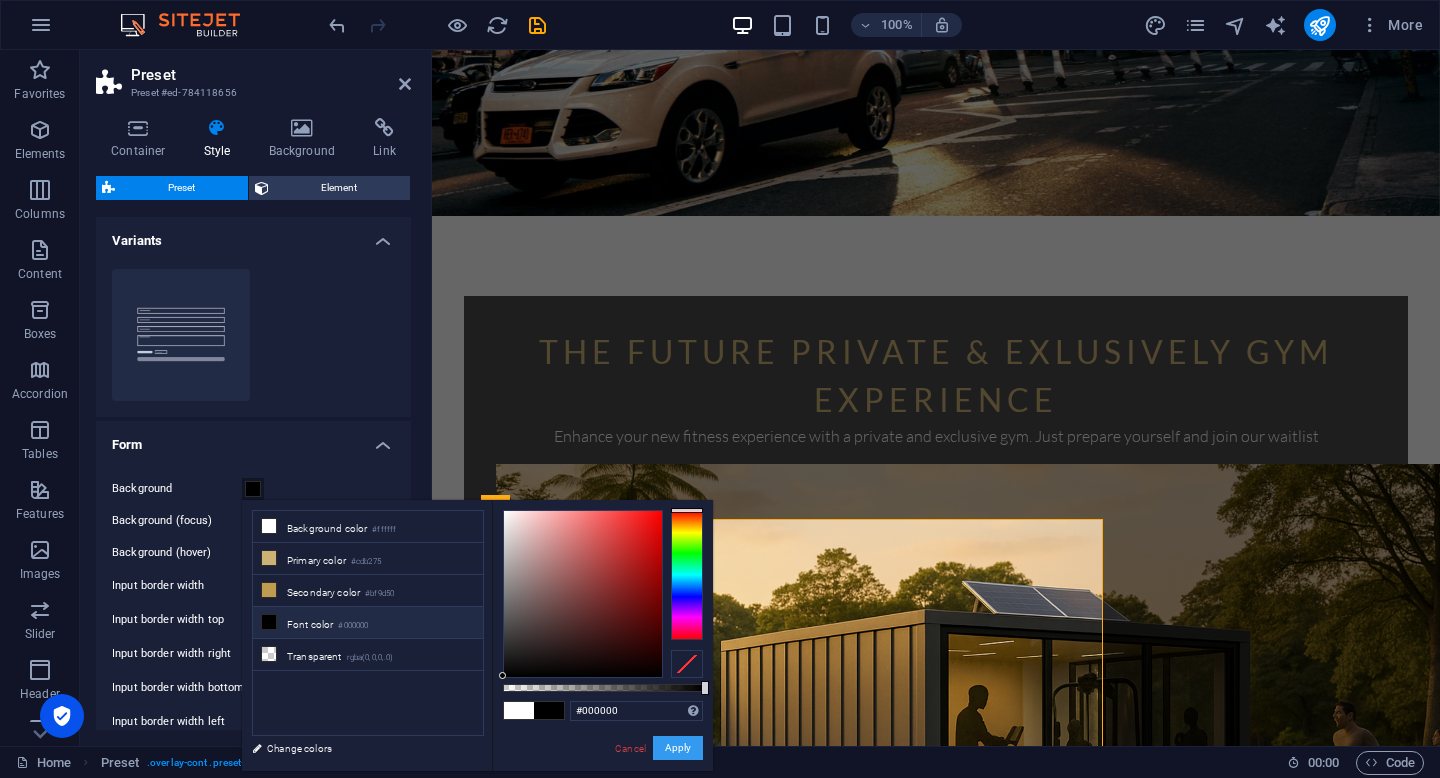 click on "Apply" at bounding box center [678, 748] 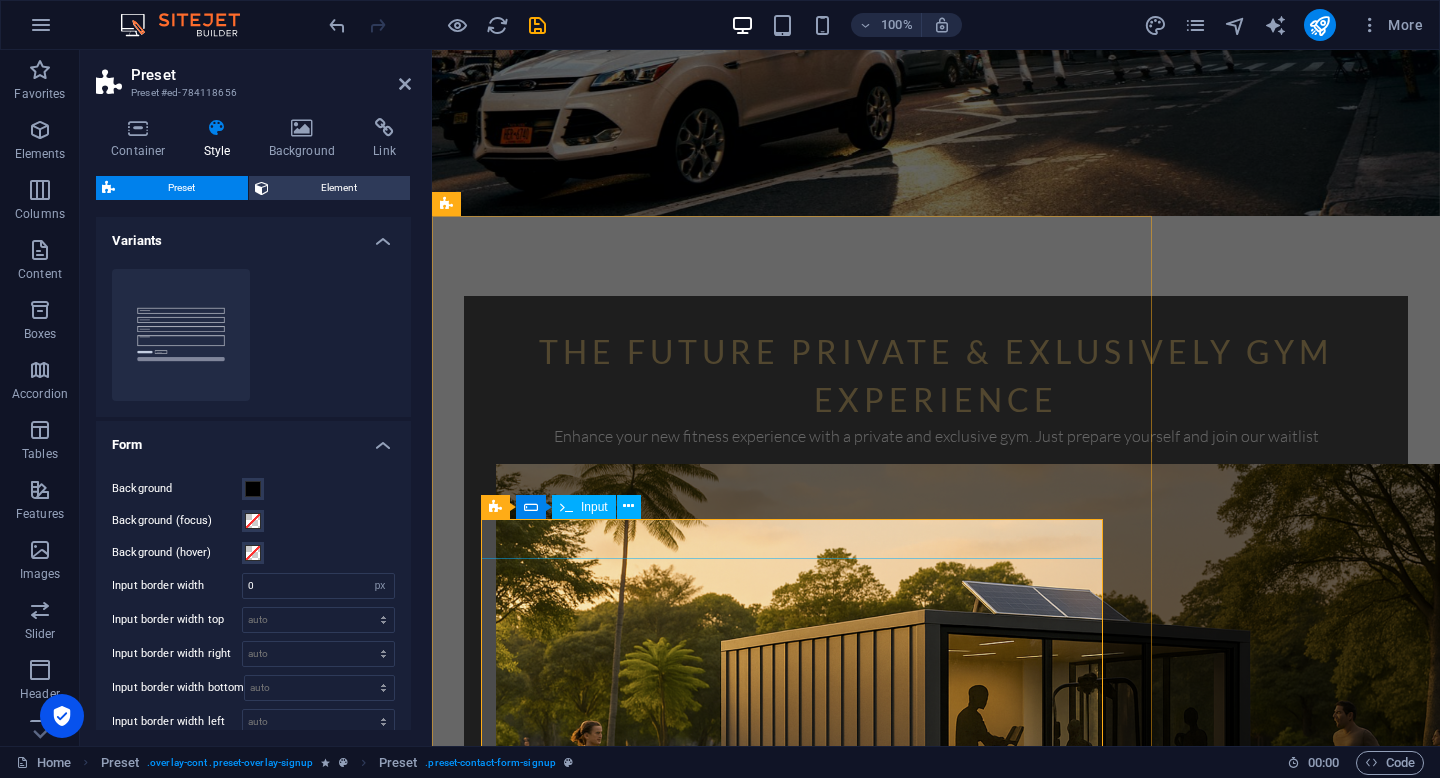 click 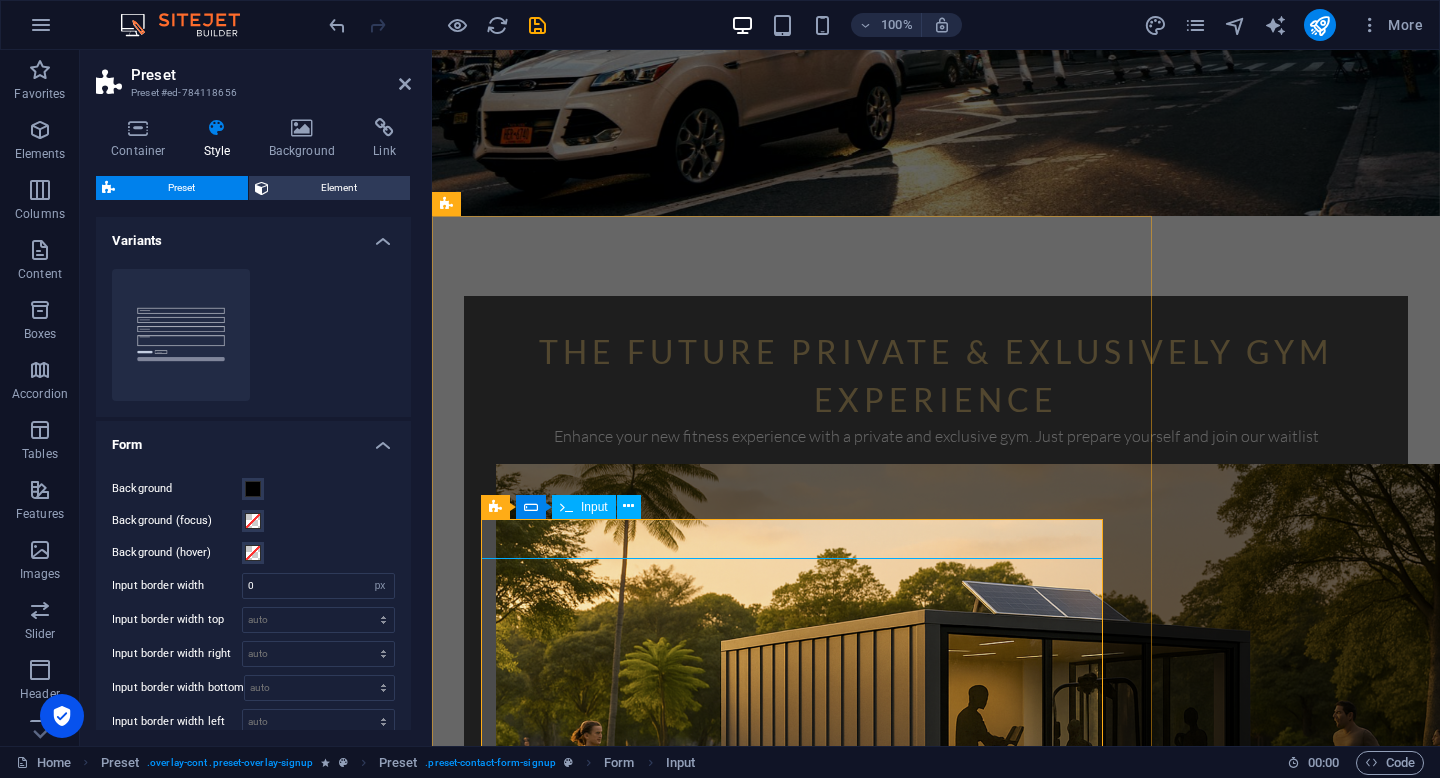 click 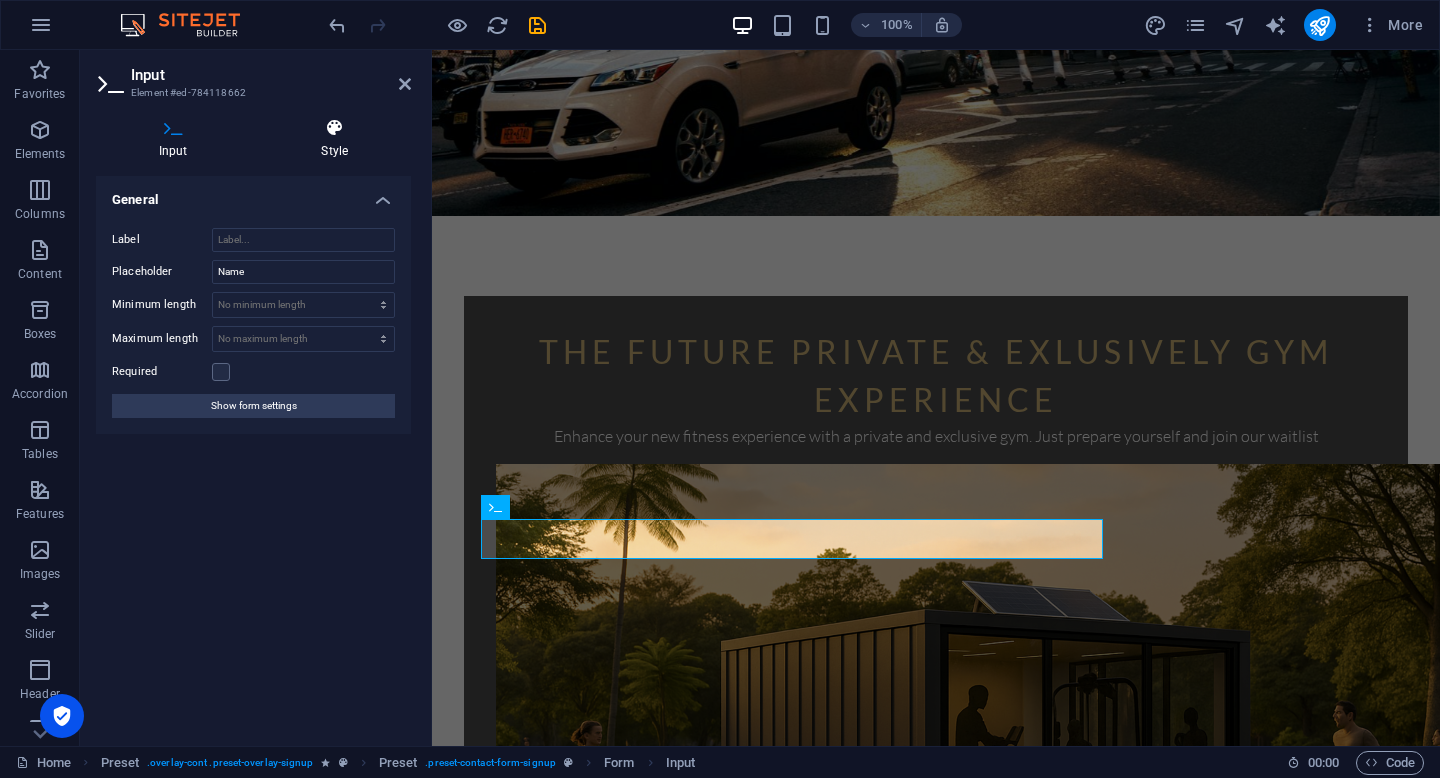 click at bounding box center (335, 128) 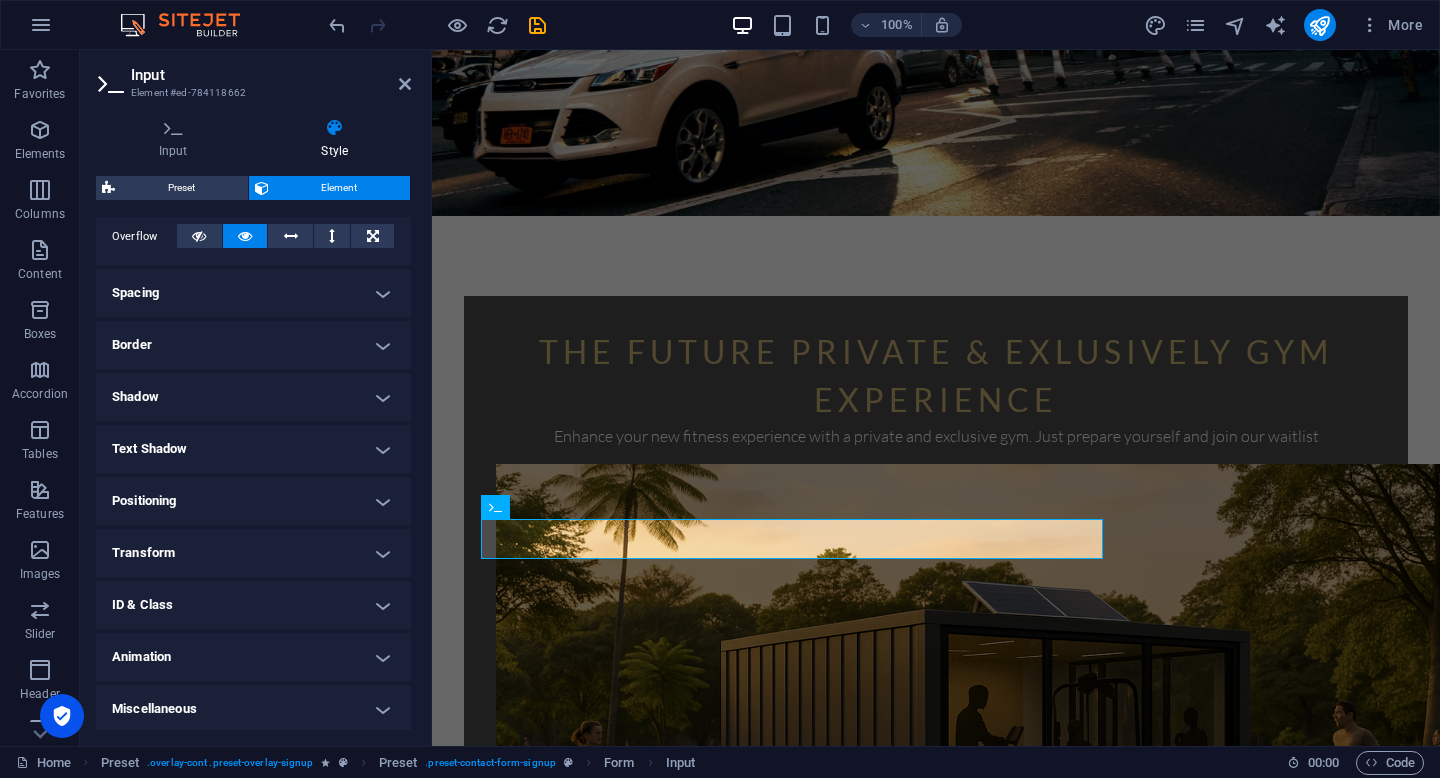 scroll, scrollTop: 0, scrollLeft: 0, axis: both 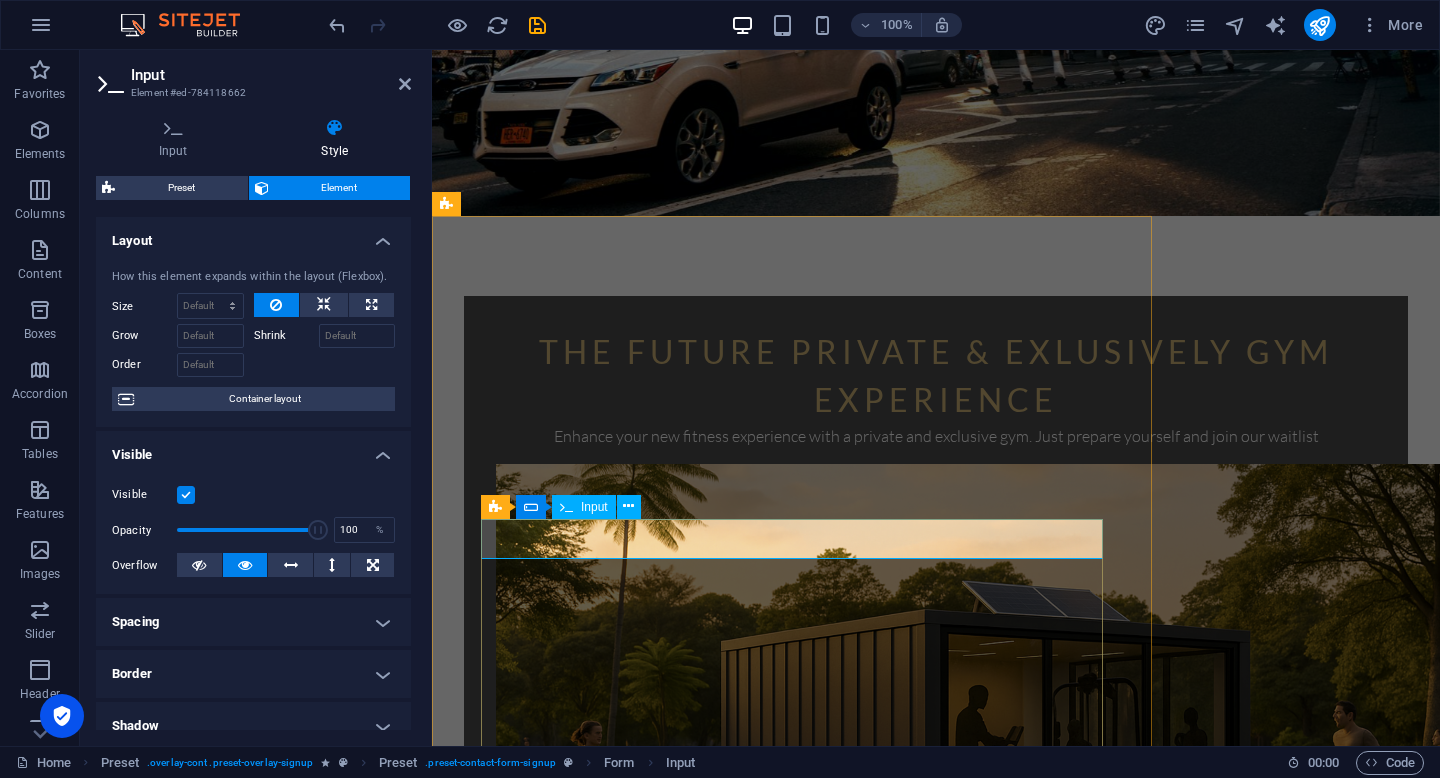 click 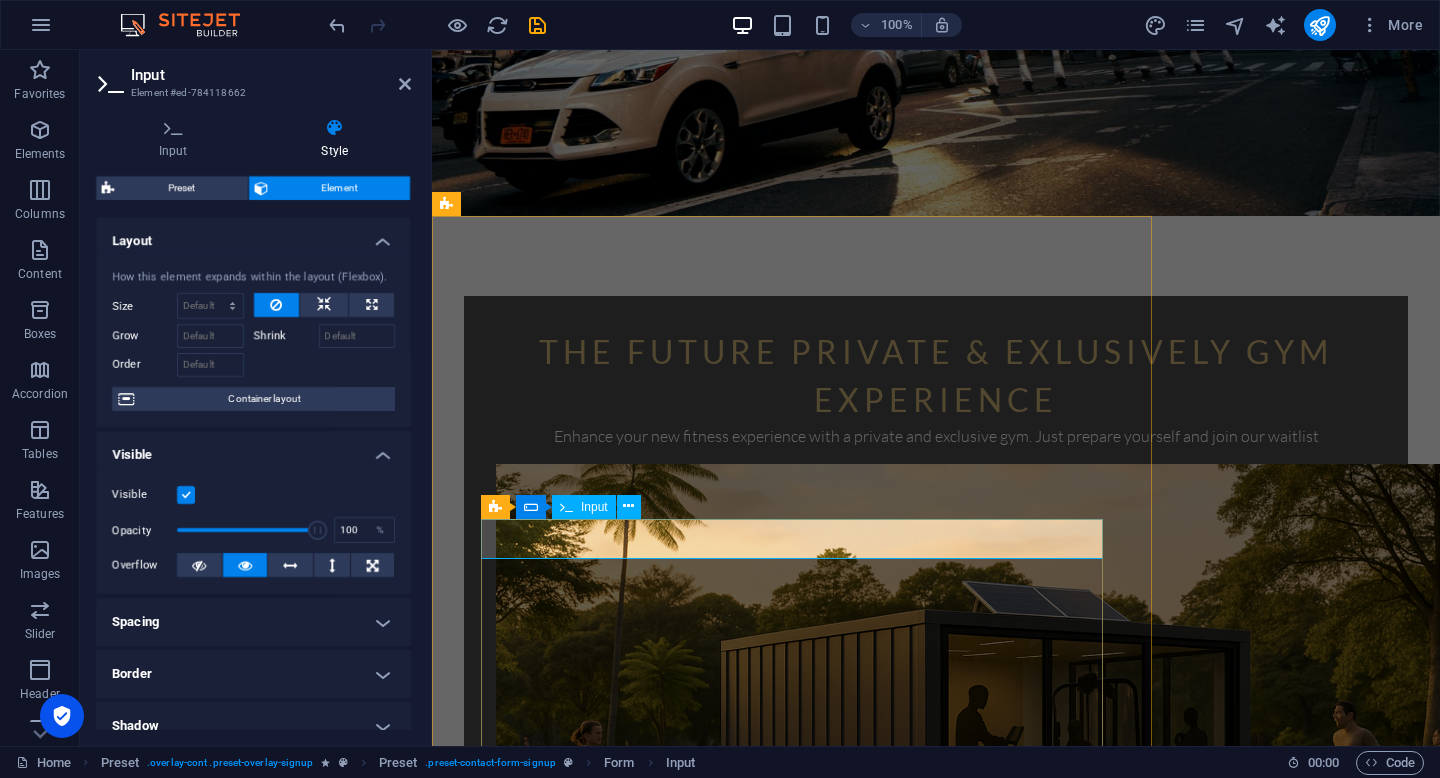 click 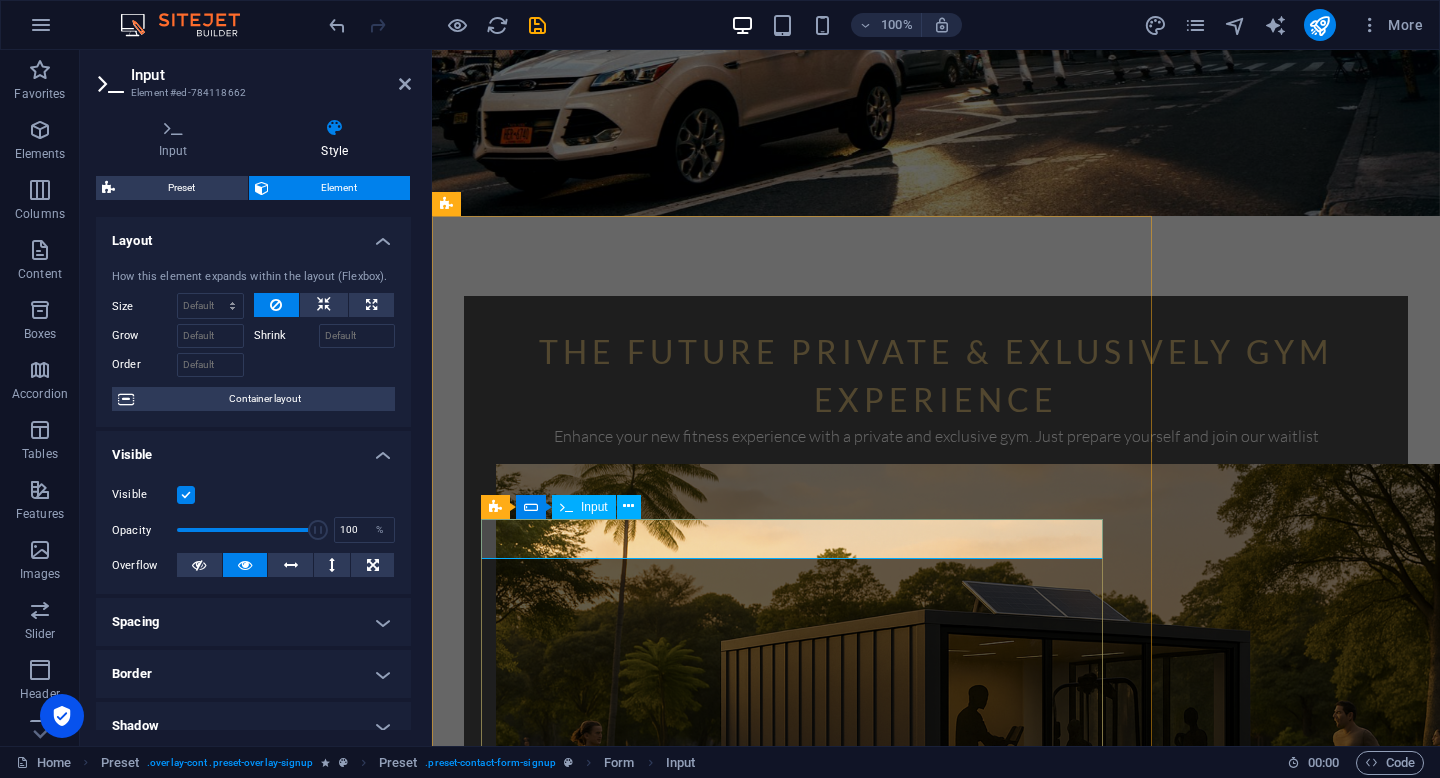 click 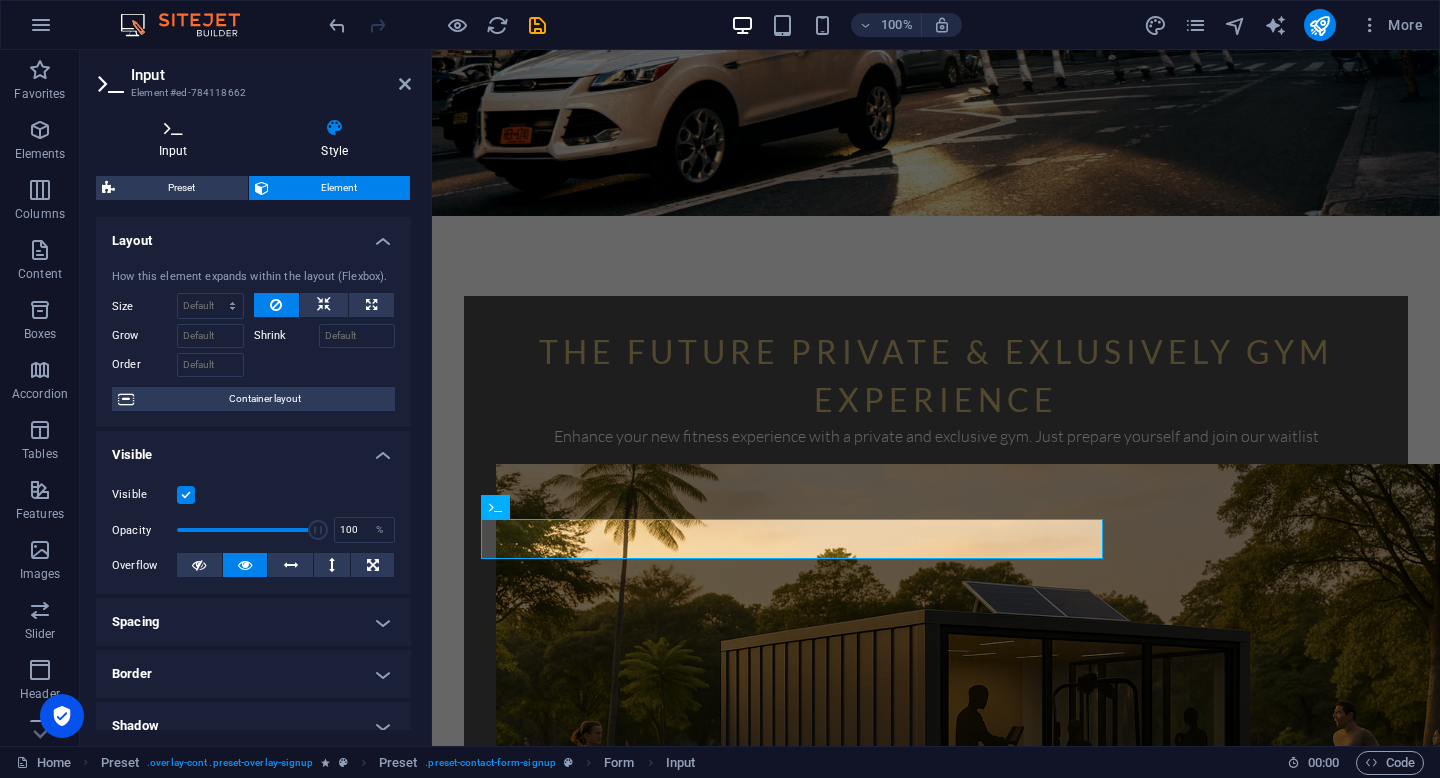 click on "Input" at bounding box center (177, 139) 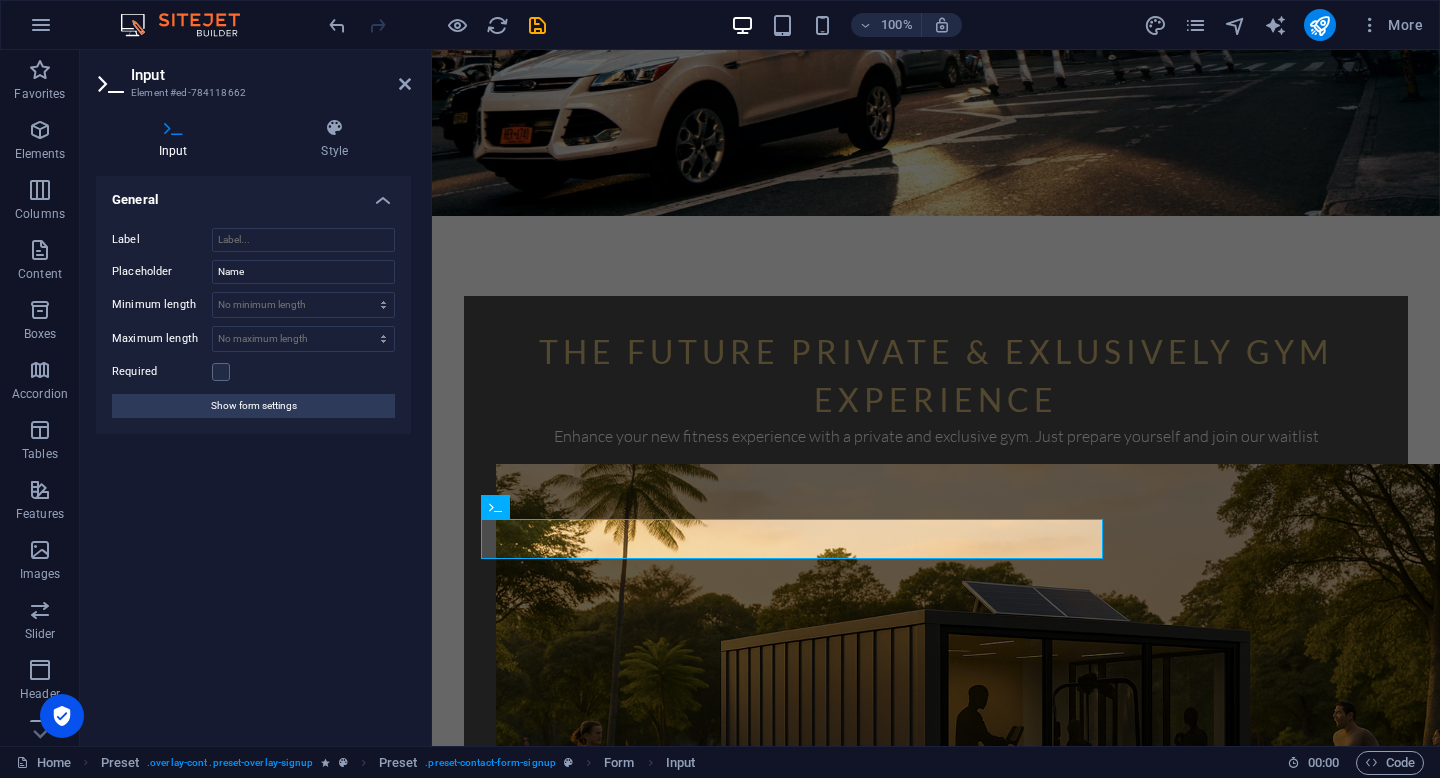 click on "General" at bounding box center [253, 194] 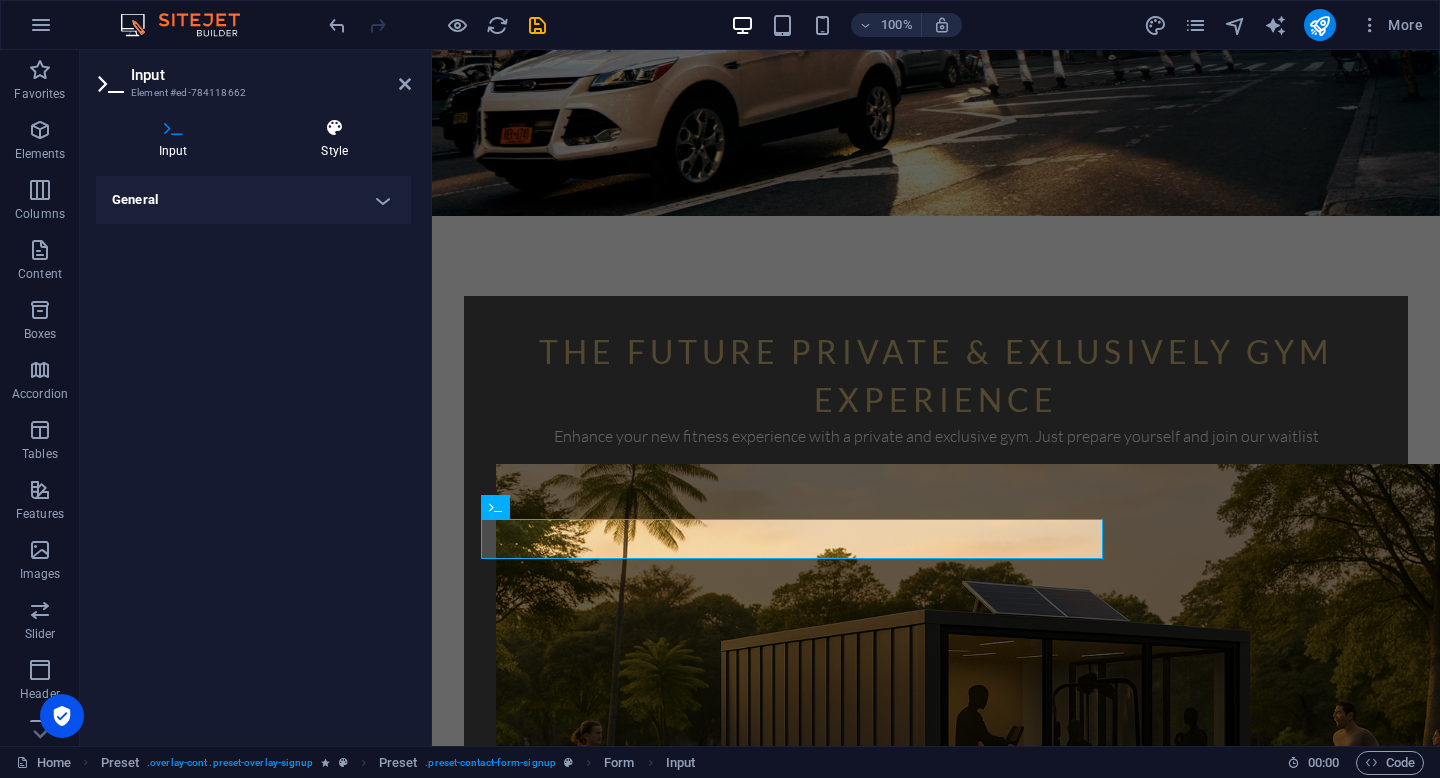 click at bounding box center [335, 128] 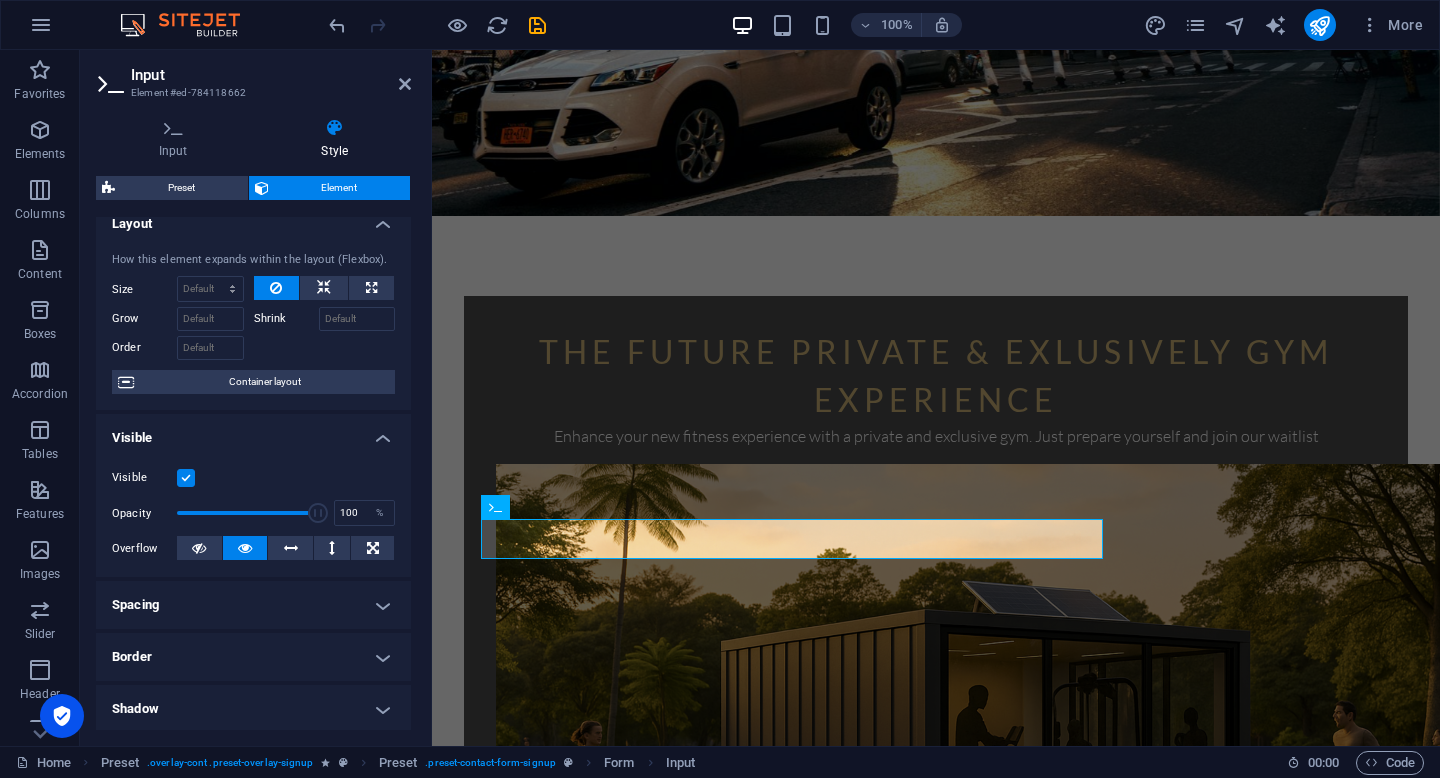 scroll, scrollTop: 0, scrollLeft: 0, axis: both 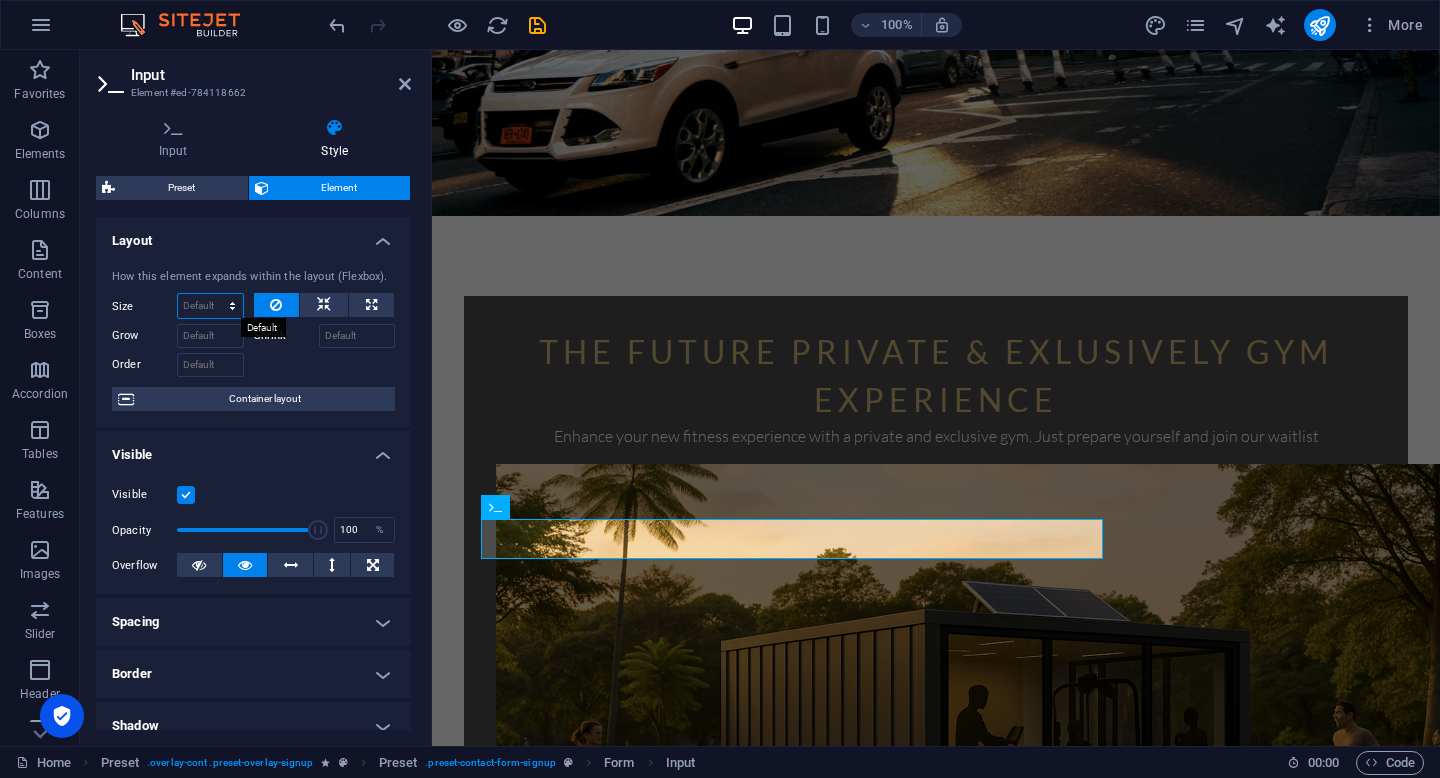 click on "Default auto px % 1/1 1/2 1/3 1/4 1/5 1/6 1/7 1/8 1/9 1/10" at bounding box center (210, 306) 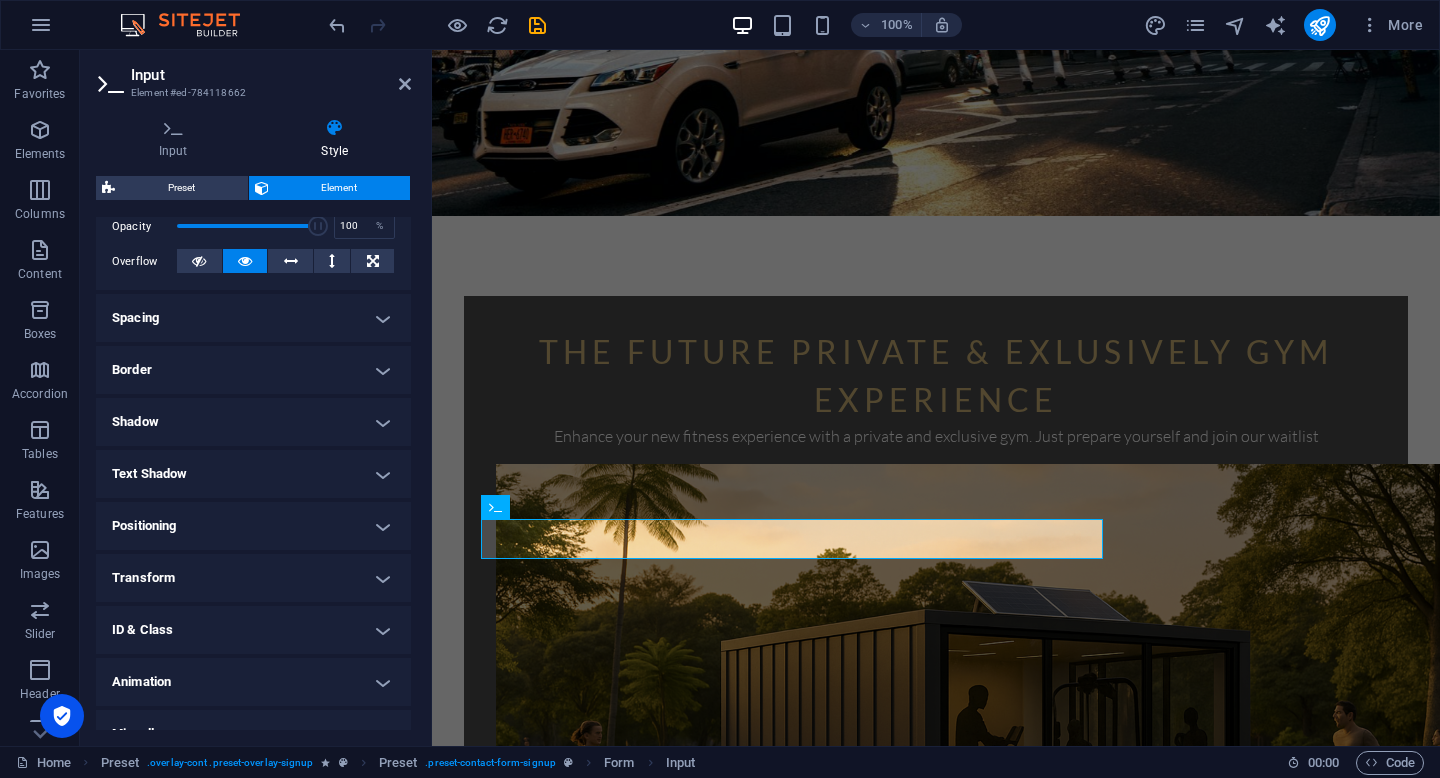 scroll, scrollTop: 332, scrollLeft: 0, axis: vertical 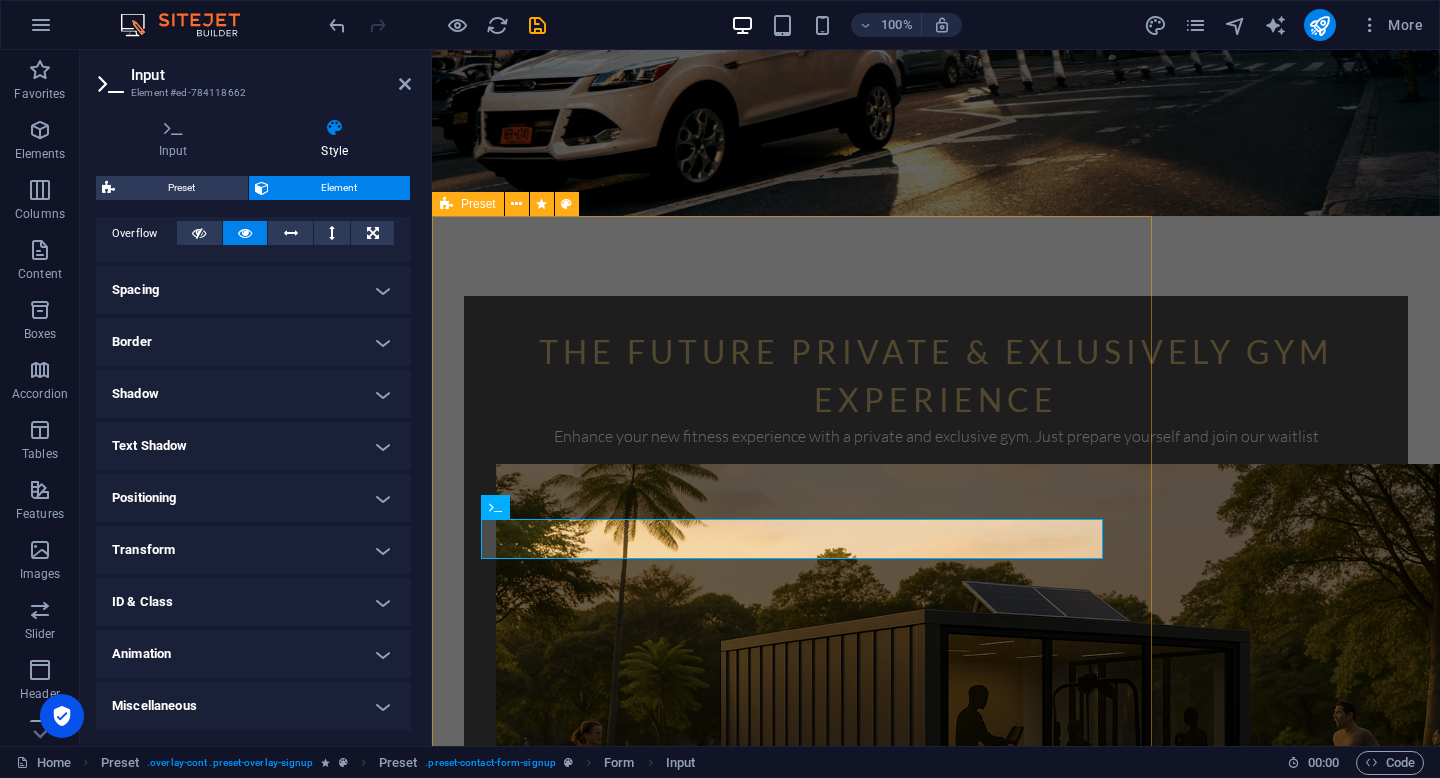 click on "Enter your name and email Lorem ipsum dolor sit amet, consetetur sadipscing elitr, sed diam nonumy eirmod tempor invidunt ut labore et dolore magna aliquyam erat, sed diam voluptua. At vero eos et accusam et [PERSON_NAME] duo [PERSON_NAME] et ea rebum. Stet clita kasd gubergren, no sea takimata sanctus est Lorem ipsum dolor sit amet.   I have read and understand the privacy policy. Unreadable? Regenerate Get your estimate now" at bounding box center [792, 2615] 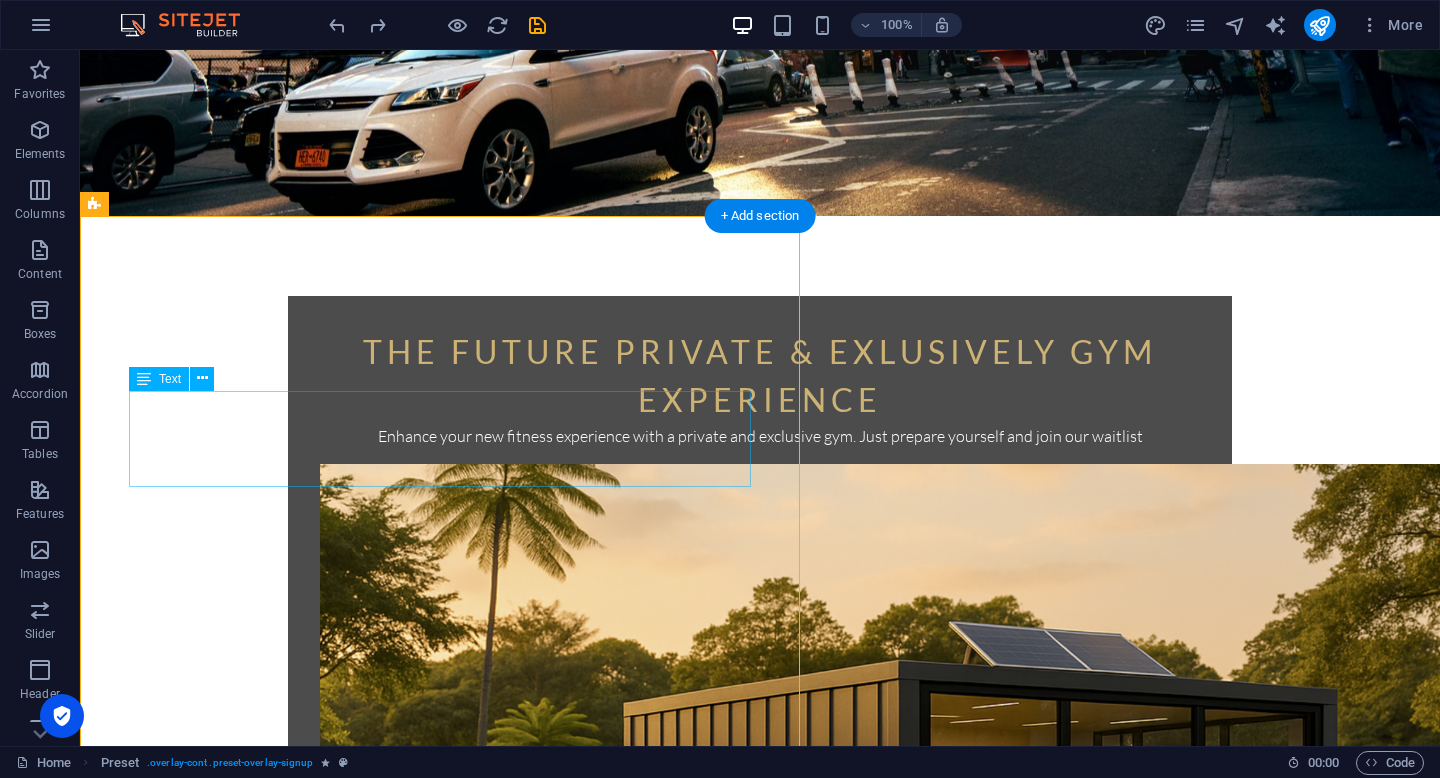 scroll, scrollTop: 787, scrollLeft: 0, axis: vertical 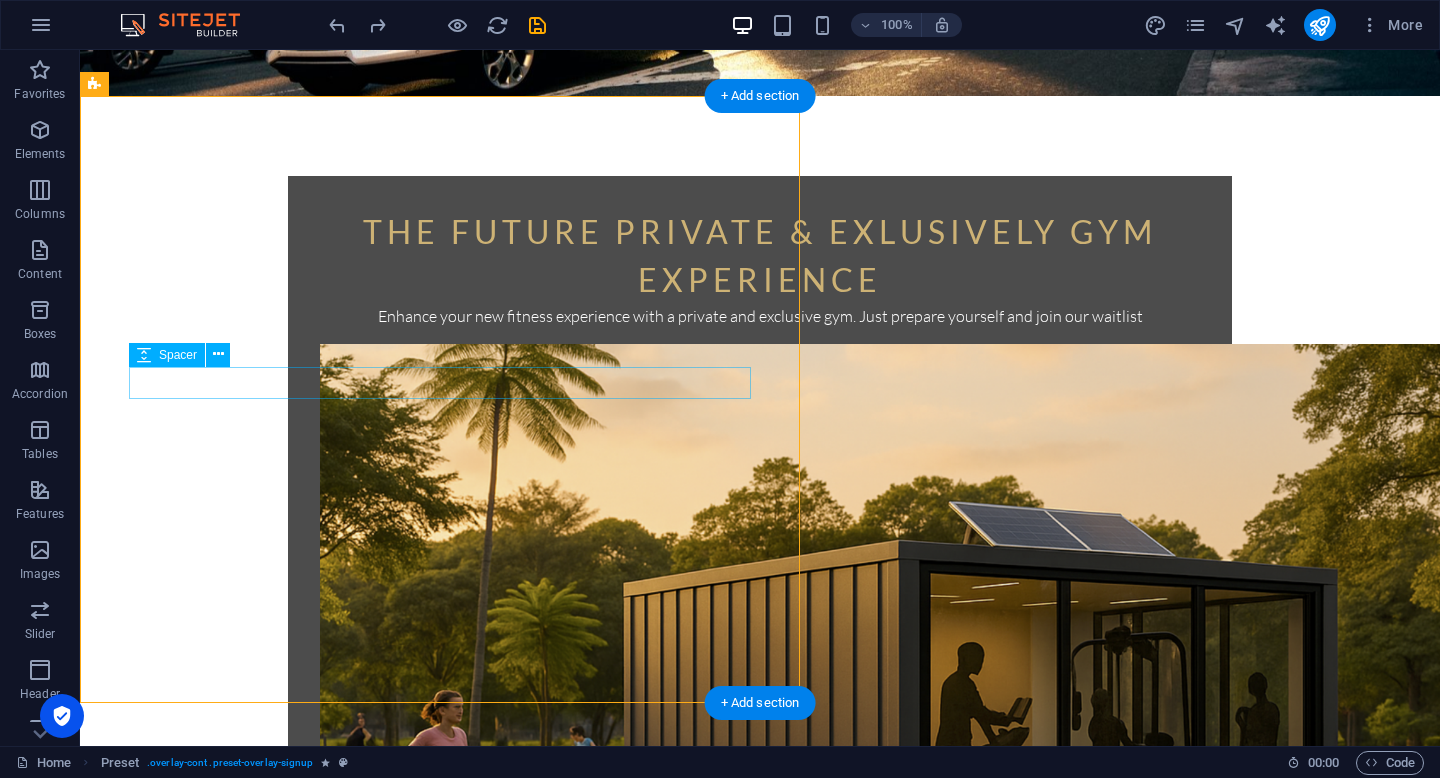 click at bounding box center (440, 3029) 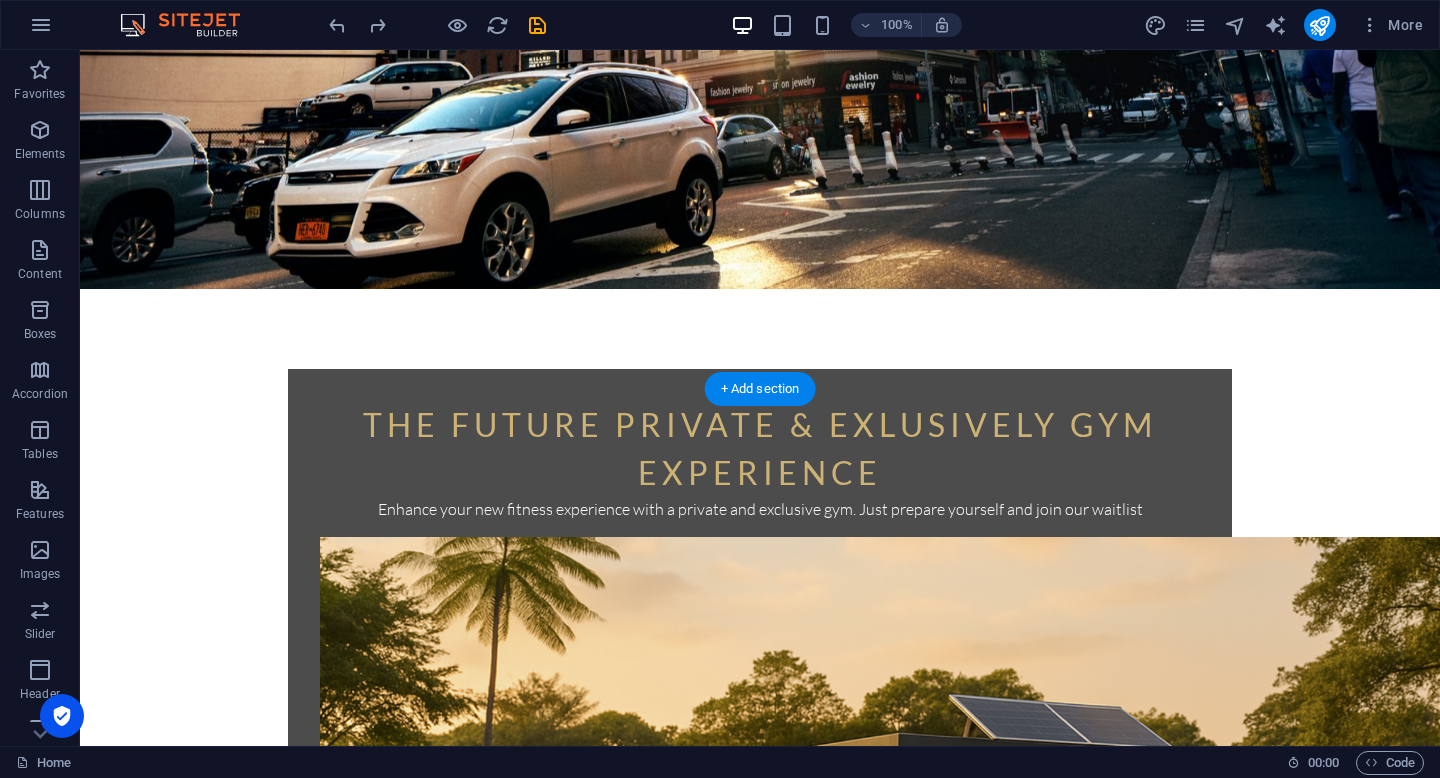 scroll, scrollTop: 800, scrollLeft: 0, axis: vertical 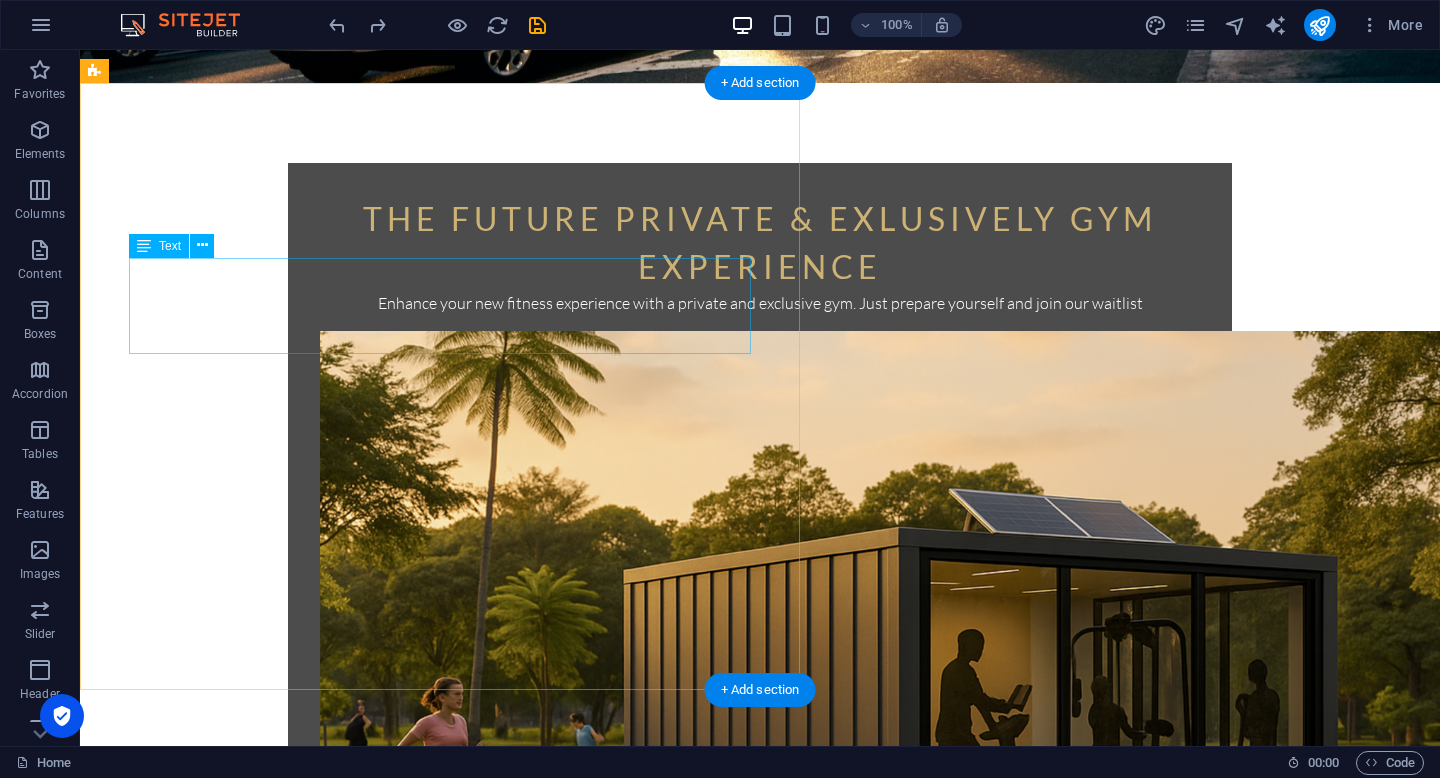 click on "Lorem ipsum dolor sit amet, consetetur sadipscing elitr, sed diam nonumy eirmod tempor invidunt ut labore et dolore magna aliquyam erat, sed diam voluptua. At vero eos et accusam et [PERSON_NAME] duo [PERSON_NAME] et ea rebum. Stet clita kasd gubergren, no sea takimata sanctus est Lorem ipsum dolor sit amet." at bounding box center (440, 2952) 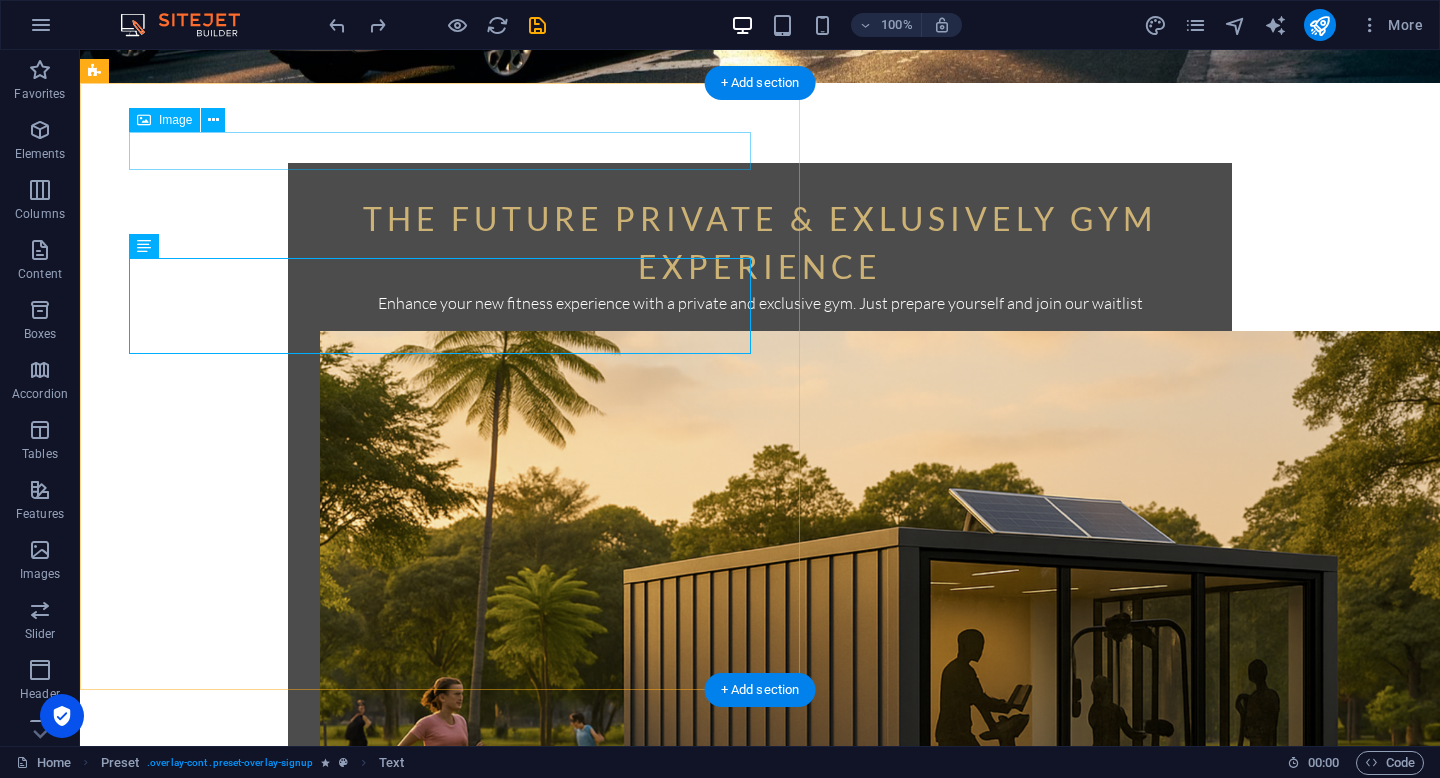 click at bounding box center [440, 2797] 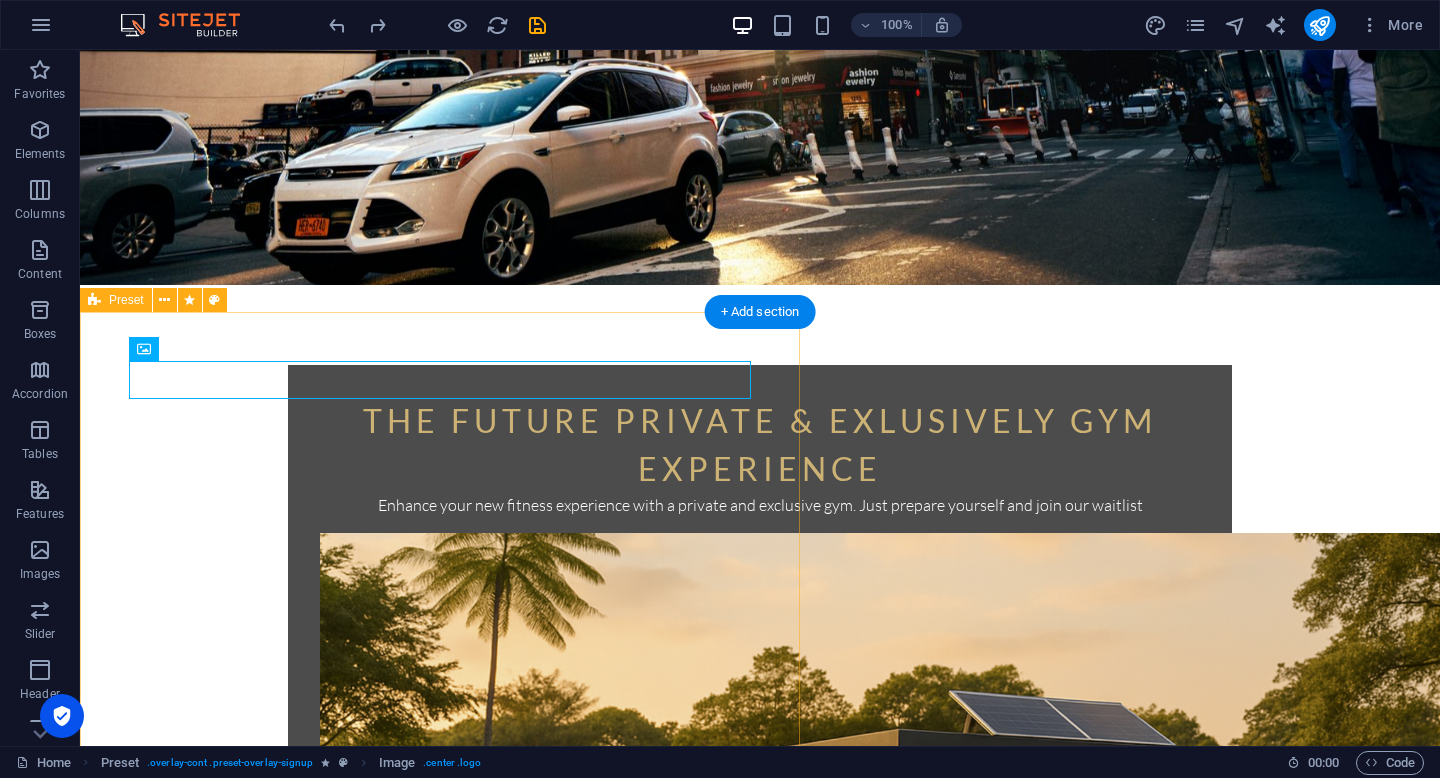 scroll, scrollTop: 657, scrollLeft: 0, axis: vertical 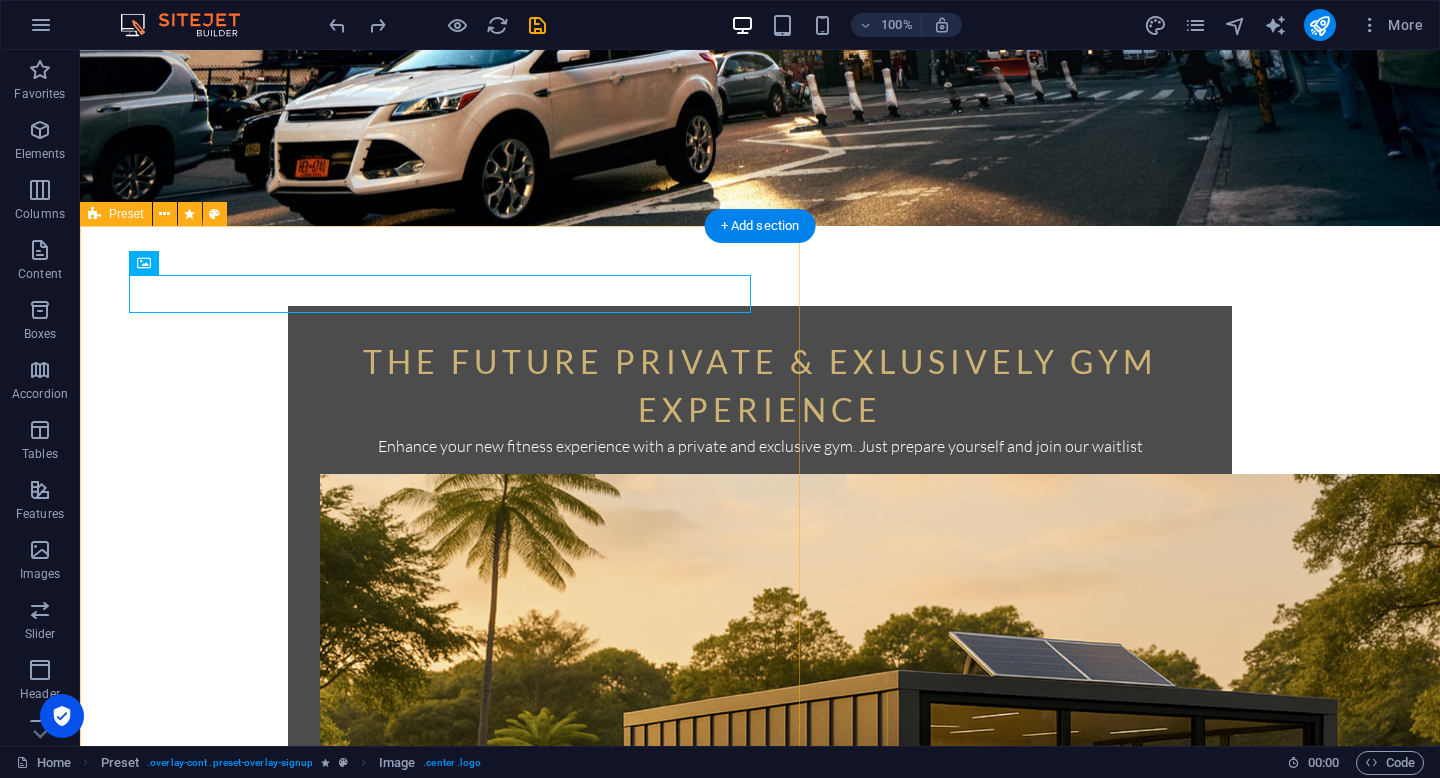 click on "Enter your name and email Lorem ipsum dolor sit amet, consetetur sadipscing elitr, sed diam nonumy eirmod tempor invidunt ut labore et dolore magna aliquyam erat, sed diam voluptua. At vero eos et accusam et [PERSON_NAME] duo [PERSON_NAME] et ea rebum. Stet clita kasd gubergren, no sea takimata sanctus est Lorem ipsum dolor sit amet.   I have read and understand the privacy policy. Unreadable? Regenerate Get your estimate now" at bounding box center (440, 3175) 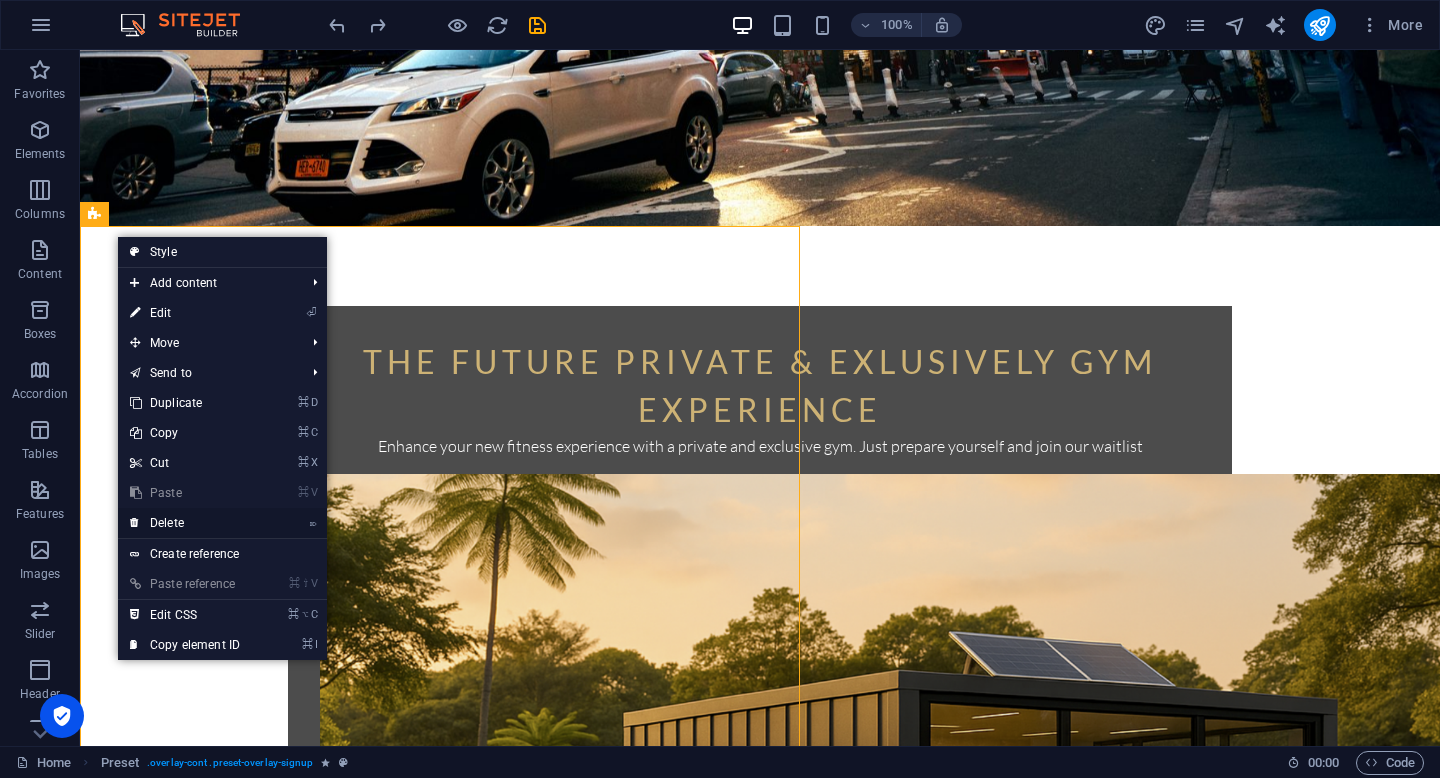 click on "⌦  Delete" at bounding box center (185, 523) 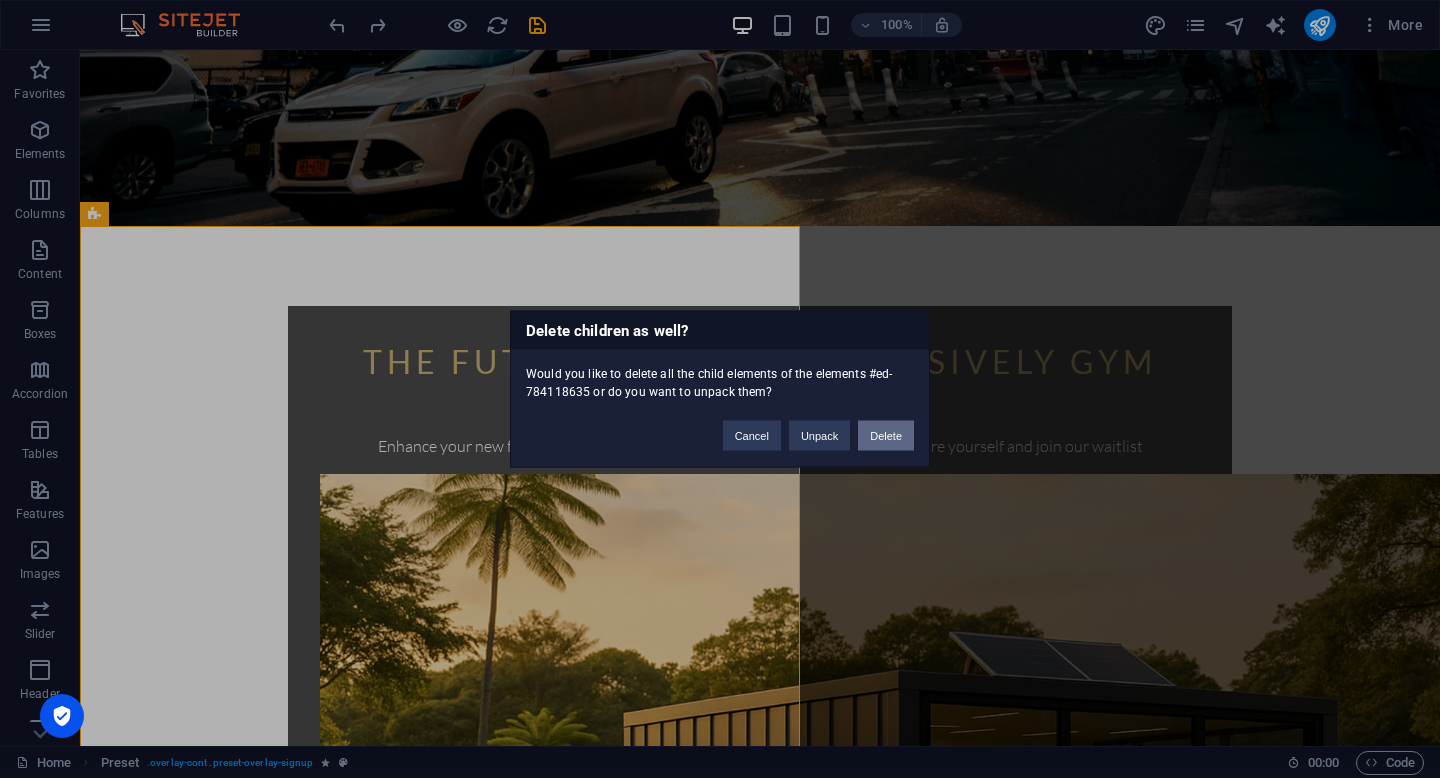 click on "Delete" at bounding box center (886, 436) 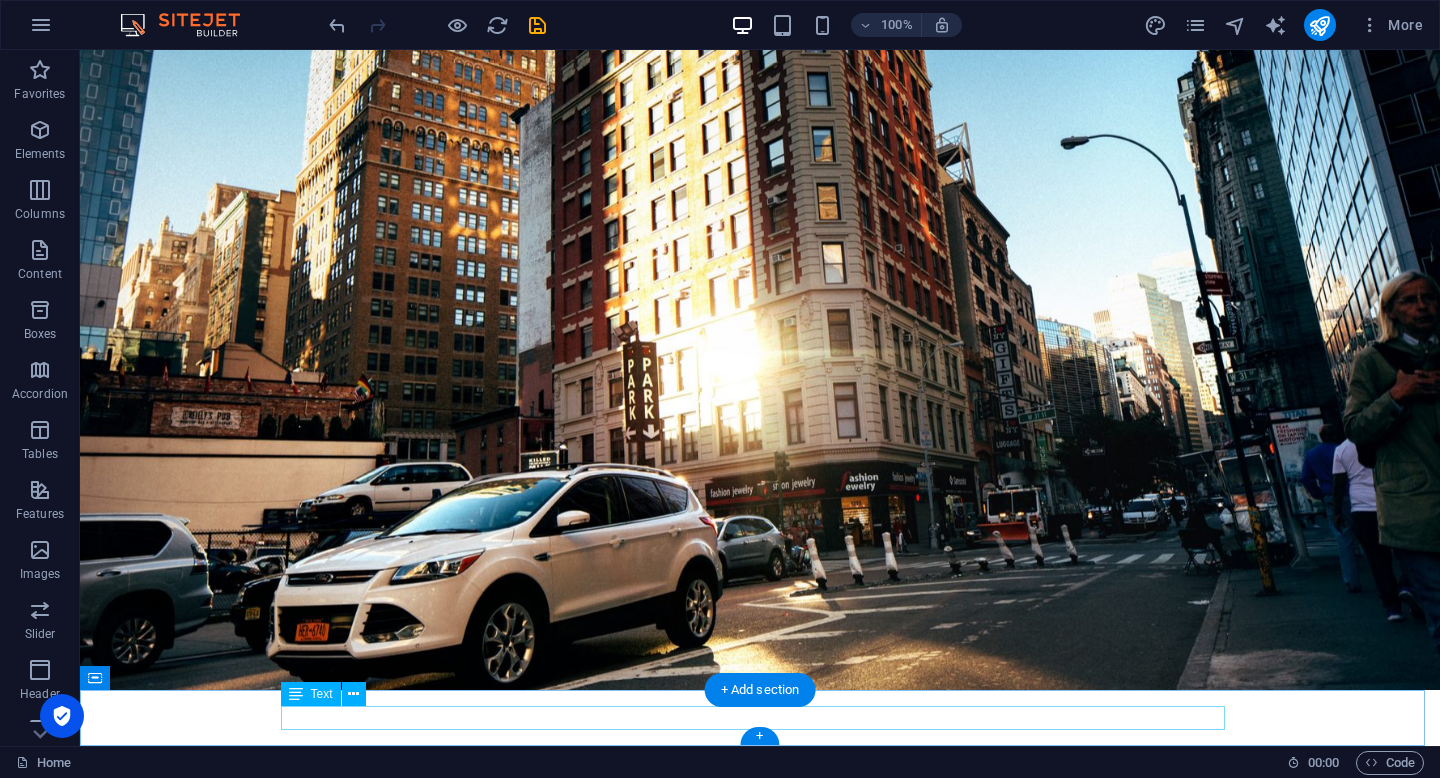 click on "Legal Notice  |  Privacy" at bounding box center (760, 3364) 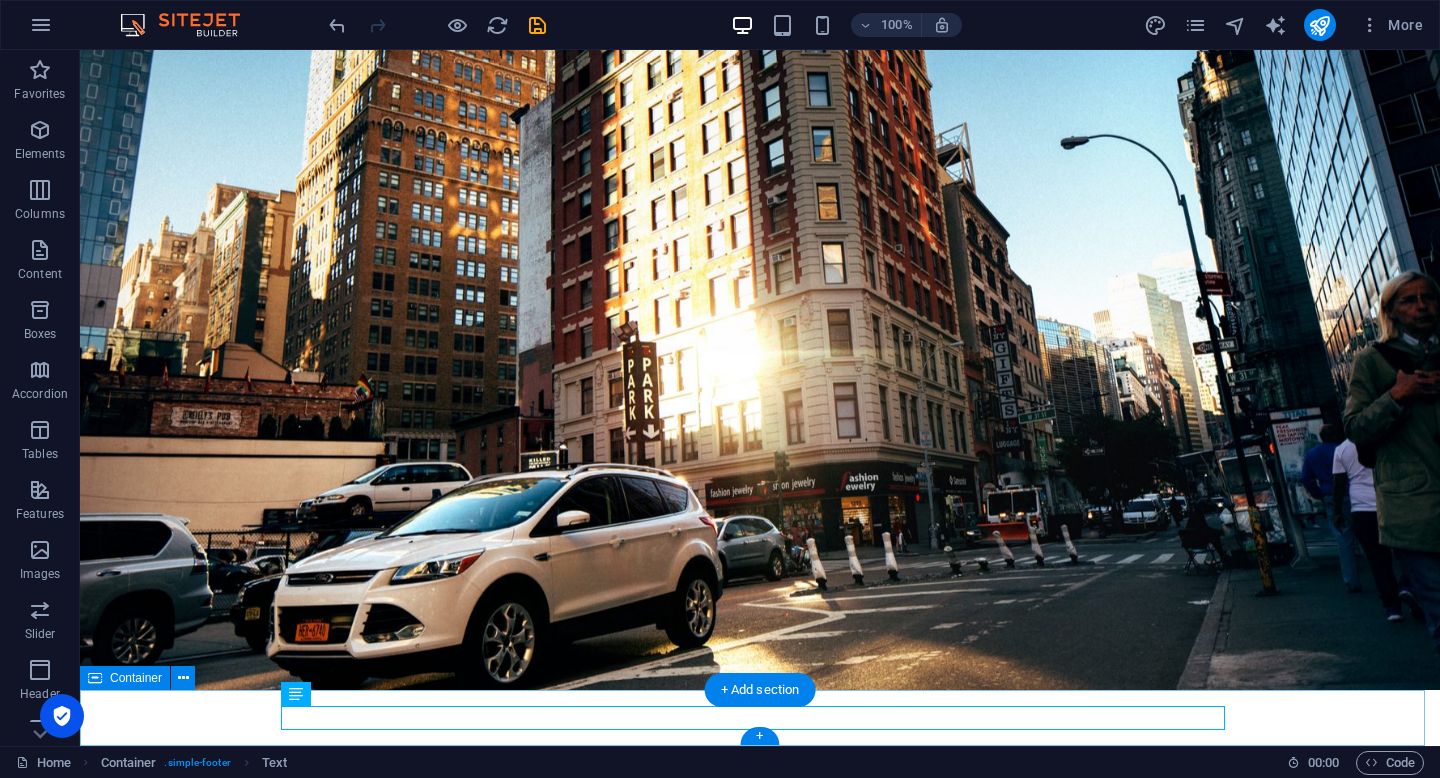 click on "Legal Notice  |  Privacy" at bounding box center (760, 3364) 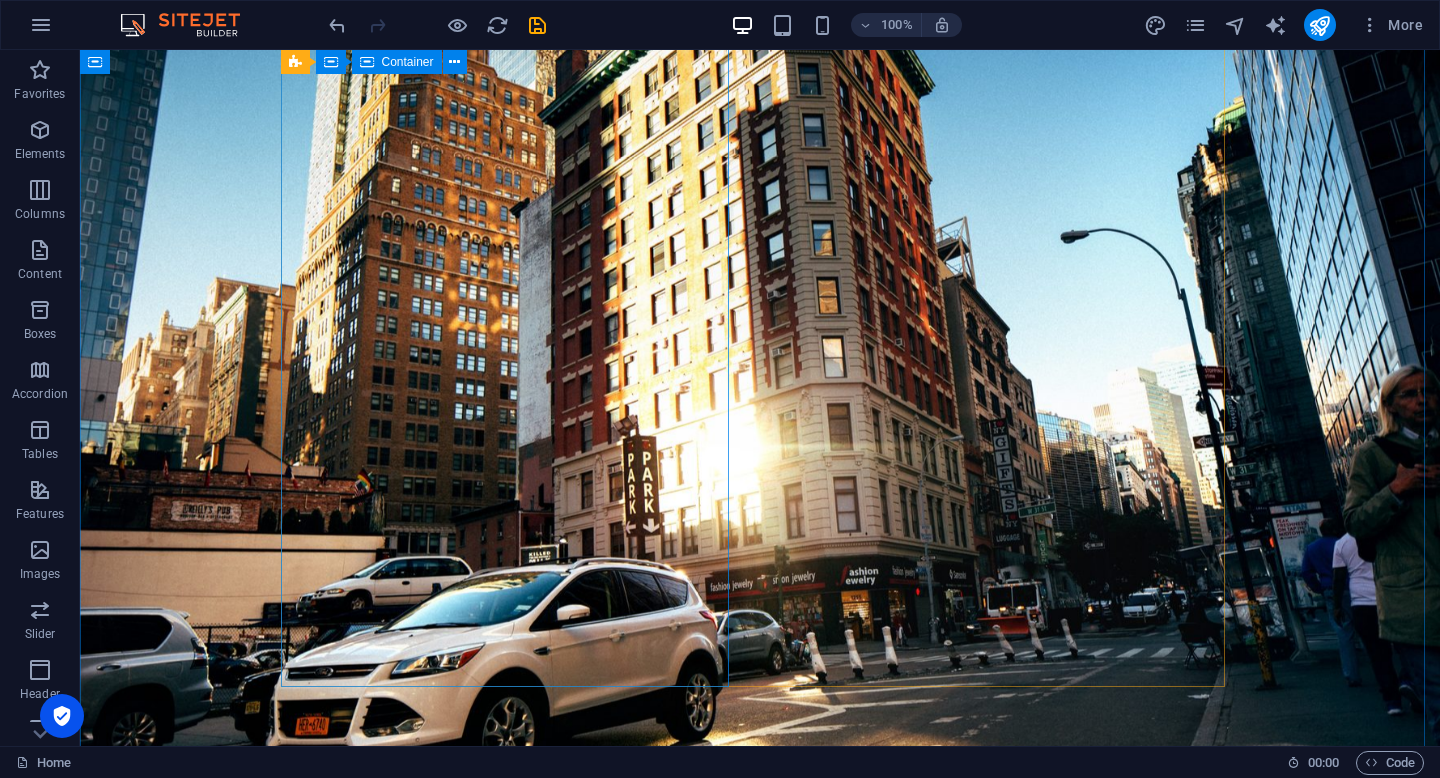 scroll, scrollTop: 87, scrollLeft: 0, axis: vertical 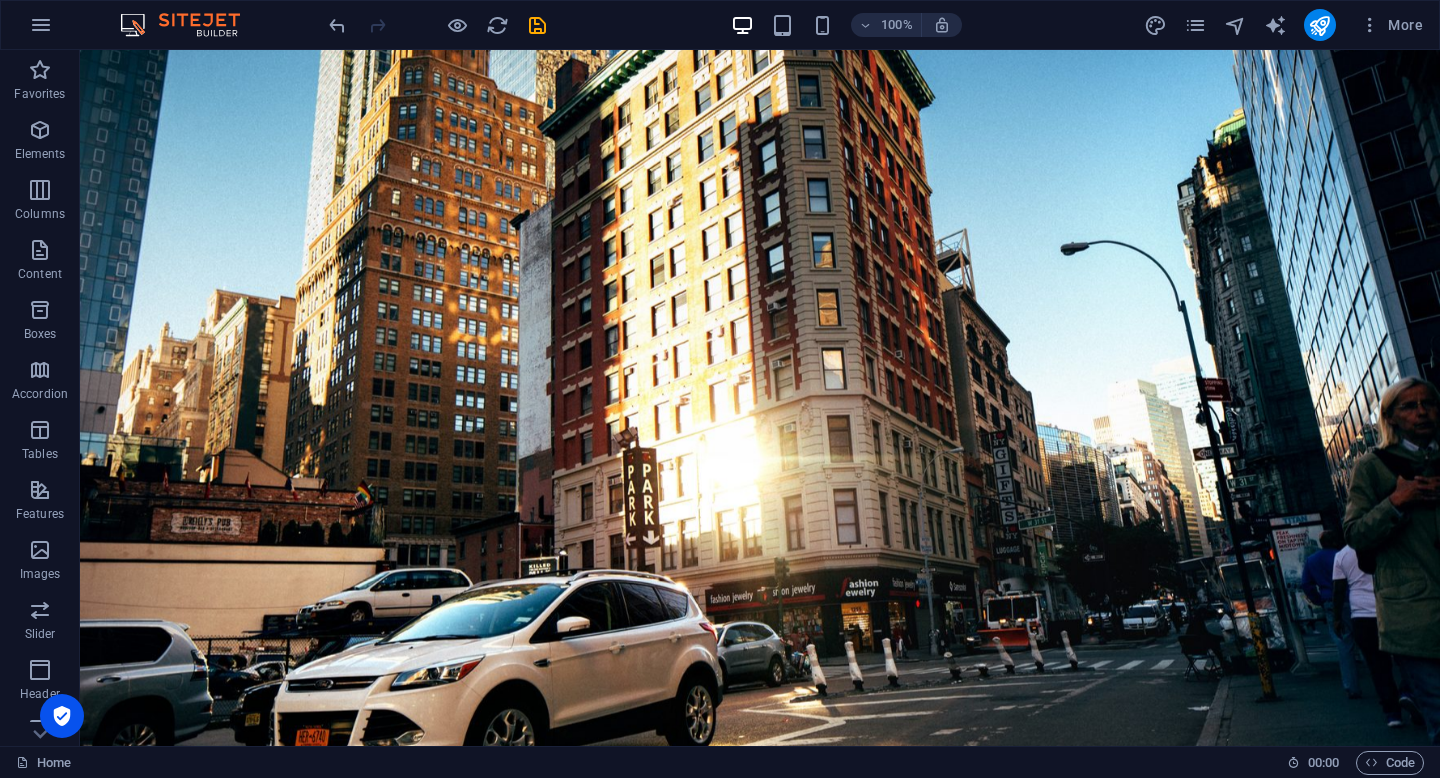 click at bounding box center [760, 379] 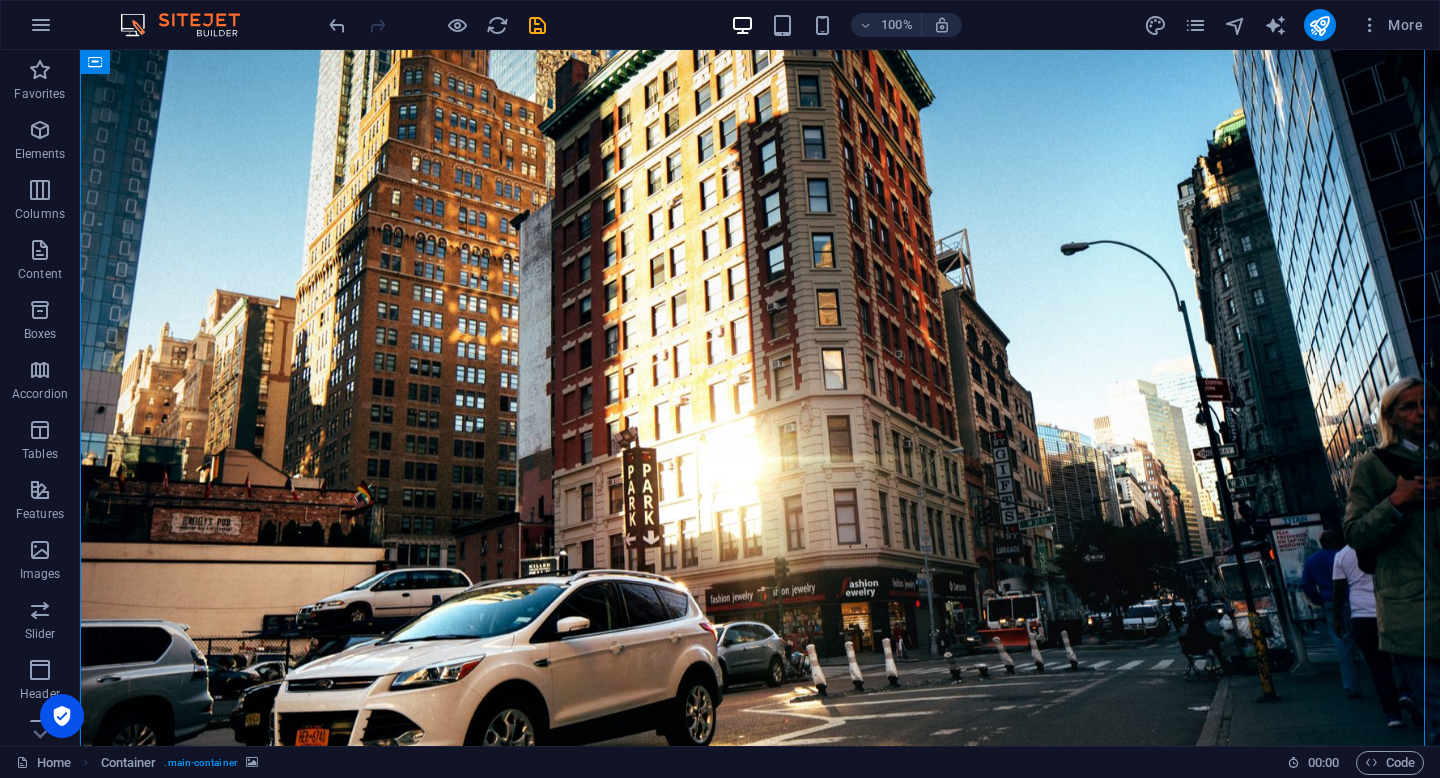 click at bounding box center (760, 379) 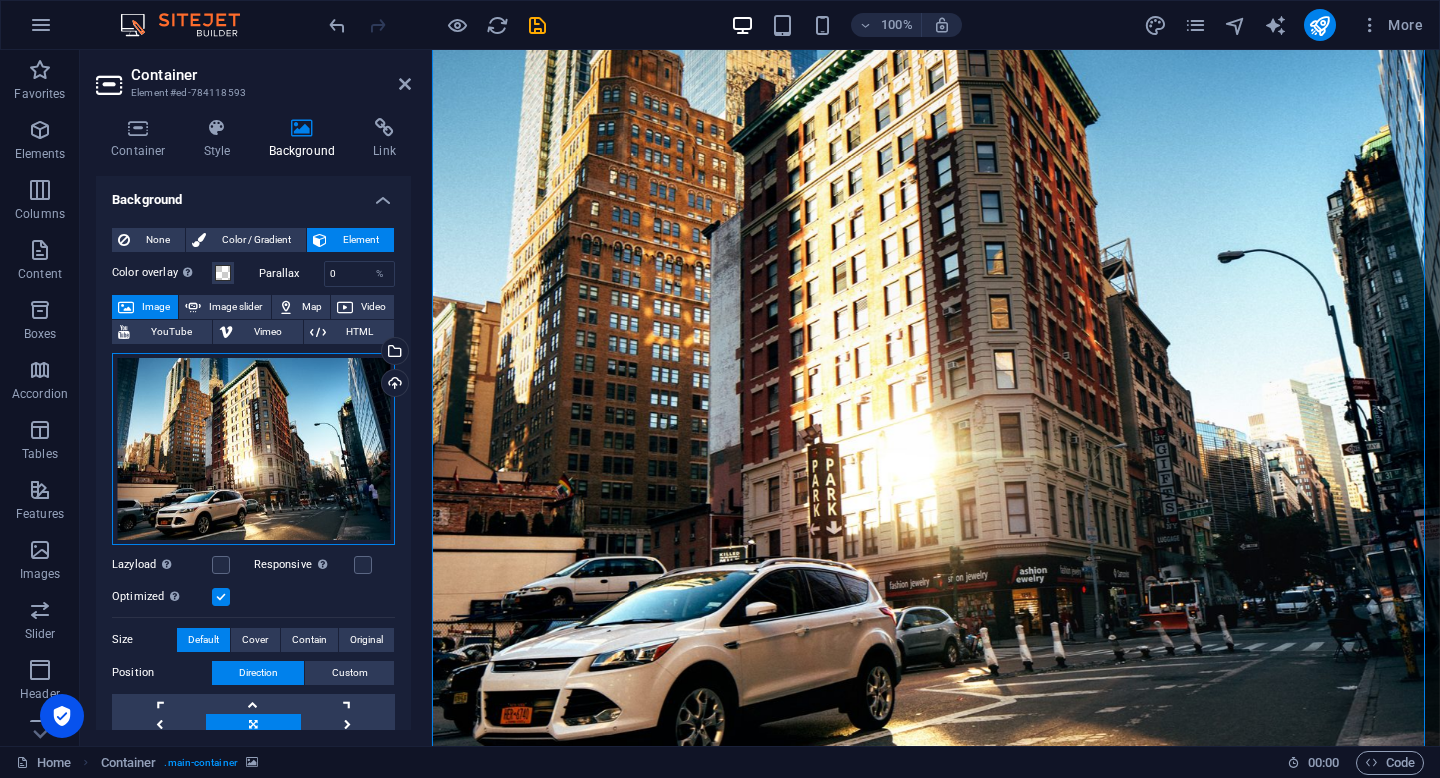 click on "Drag files here, click to choose files or select files from Files or our free stock photos & videos" at bounding box center [253, 449] 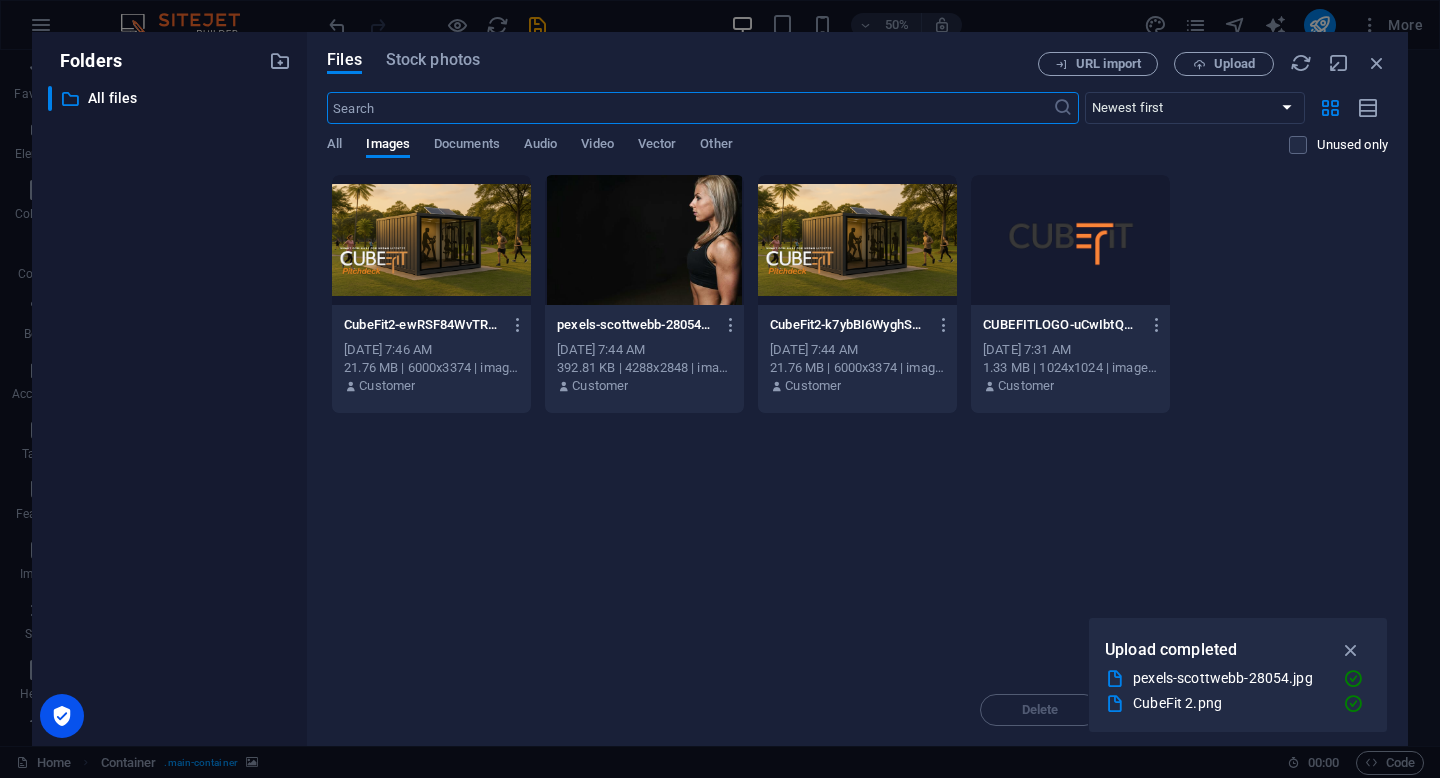 scroll, scrollTop: 56, scrollLeft: 0, axis: vertical 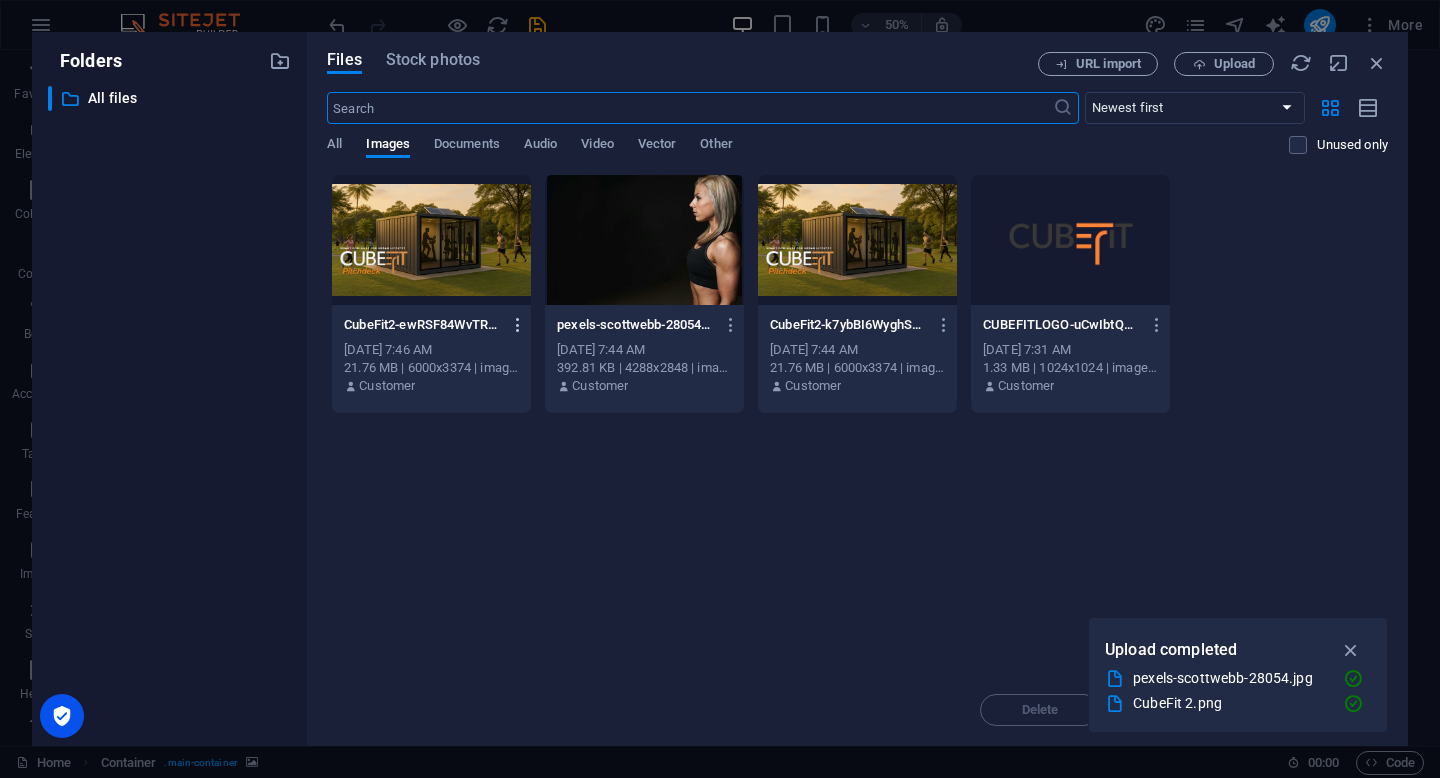 click at bounding box center (518, 325) 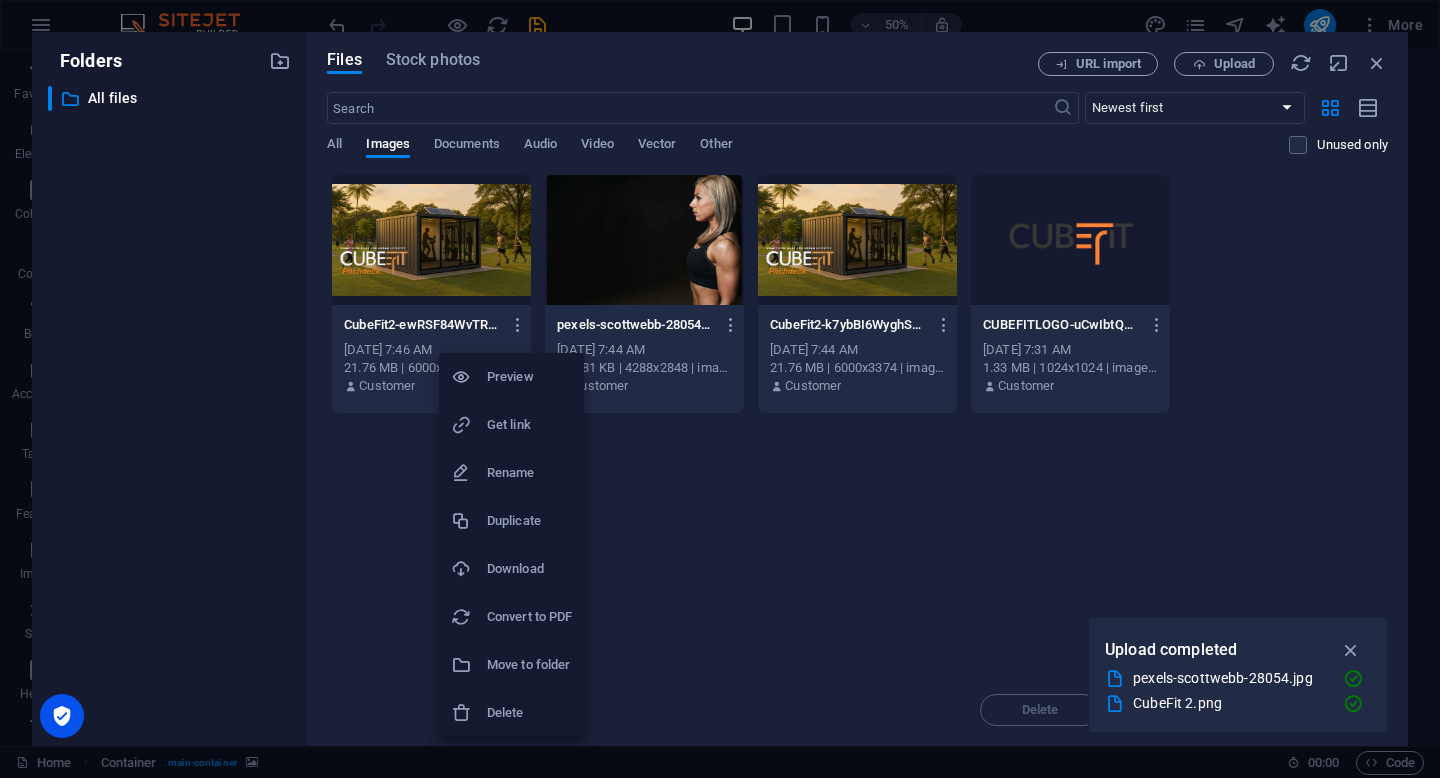 click on "Delete" at bounding box center [529, 713] 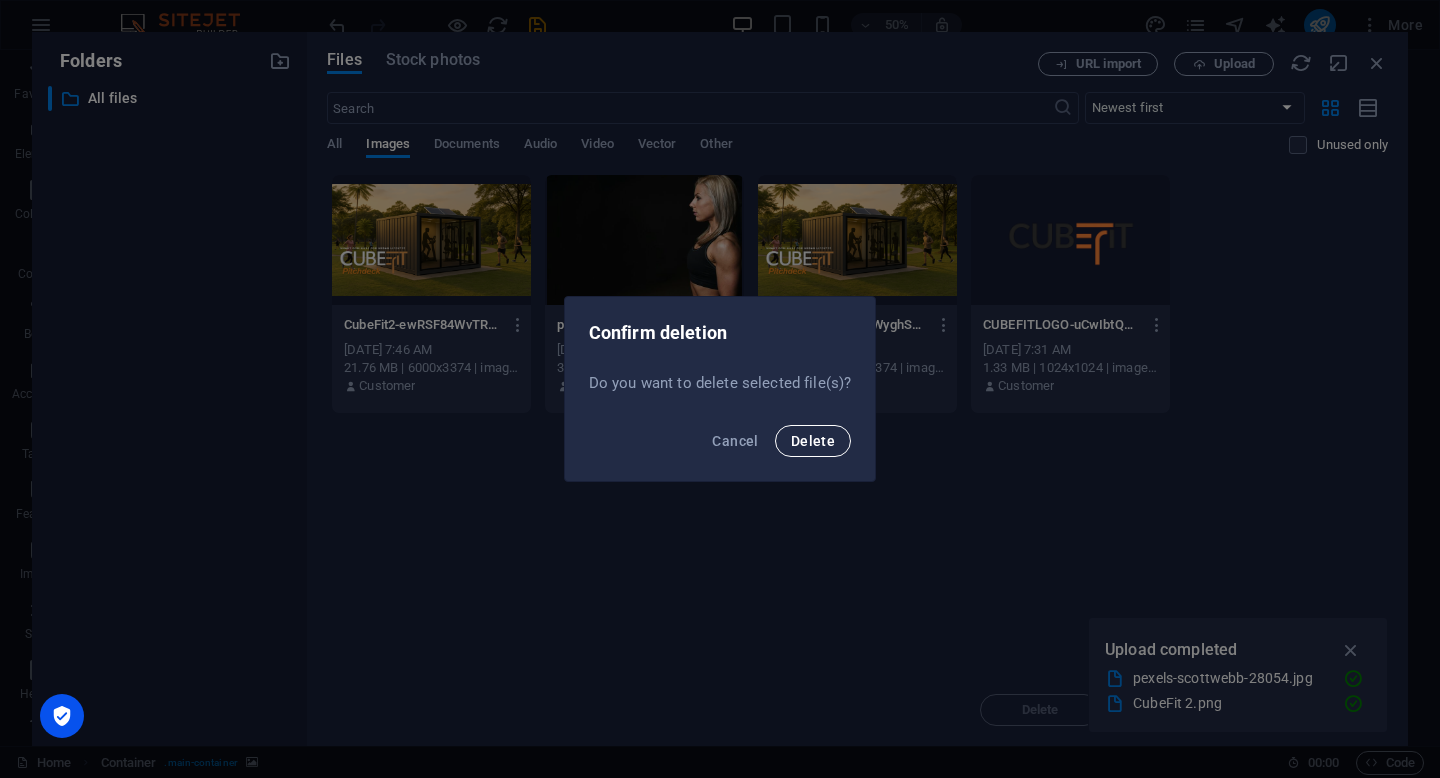 click on "Delete" at bounding box center (813, 441) 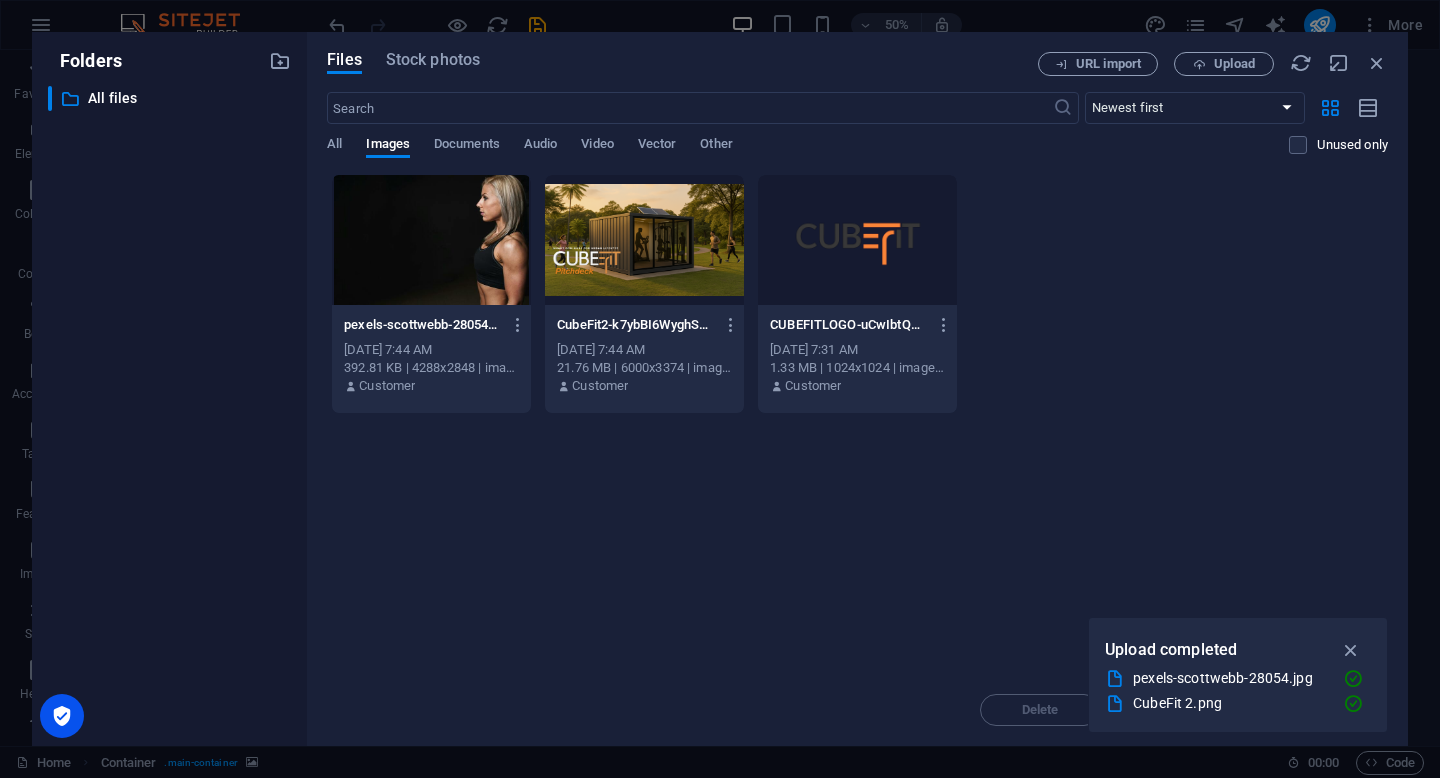 click at bounding box center [644, 240] 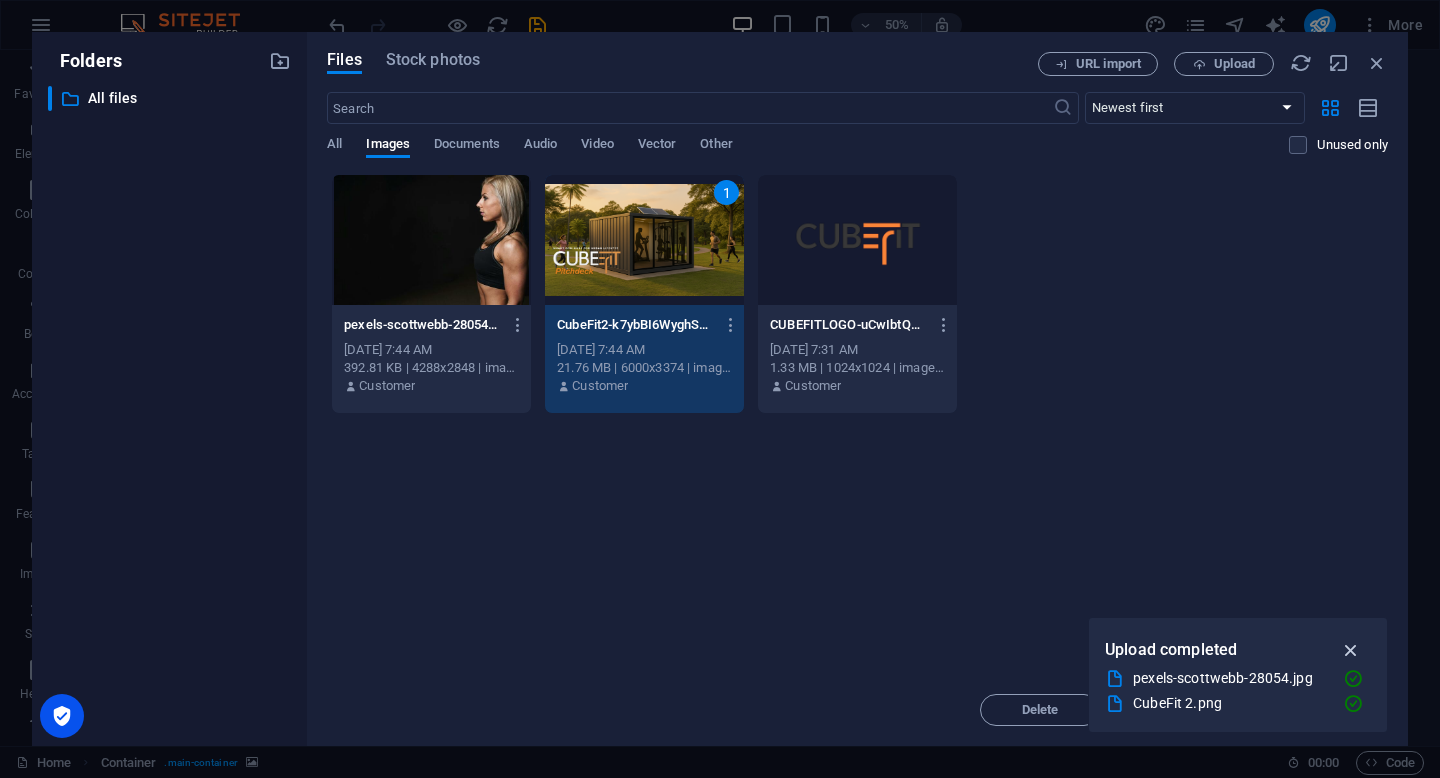 click at bounding box center (1351, 650) 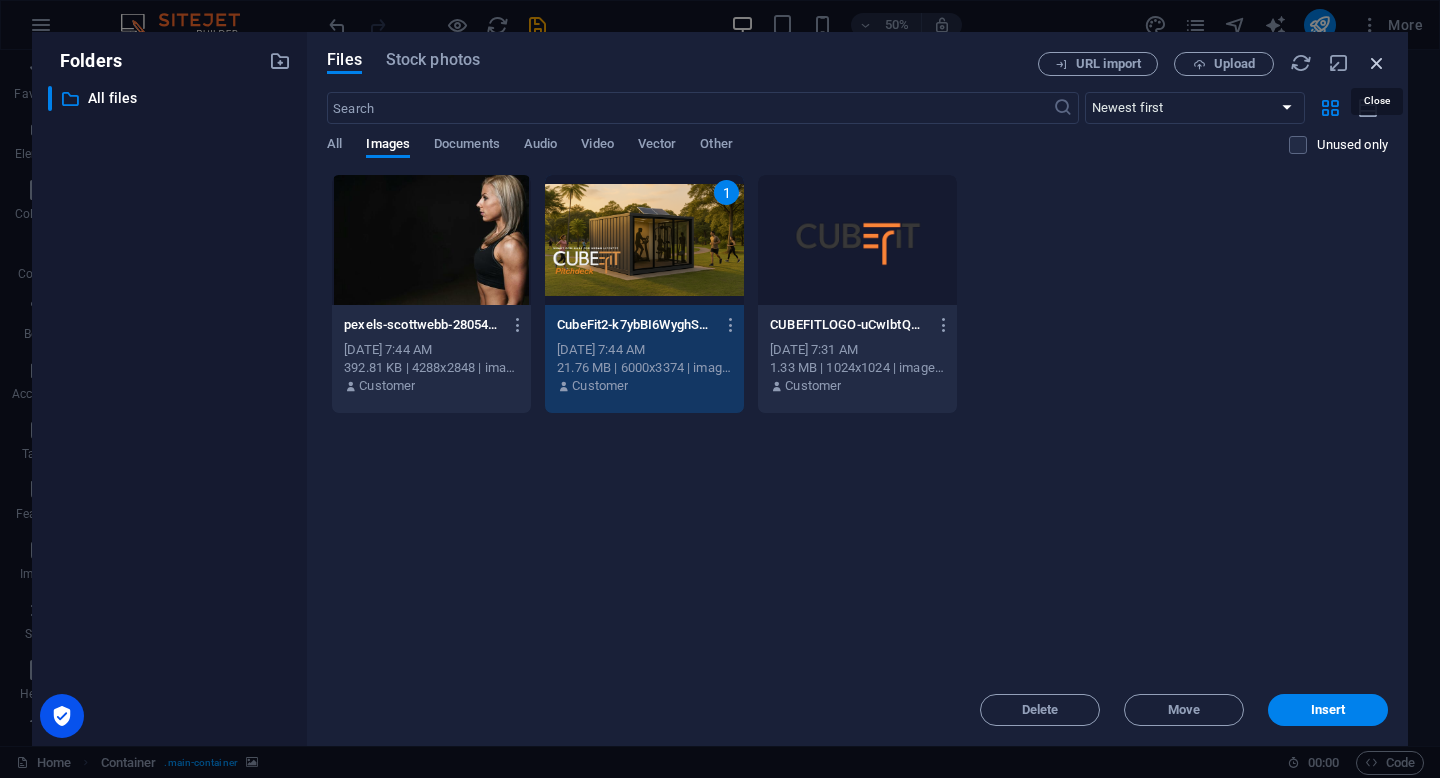 click at bounding box center (1377, 63) 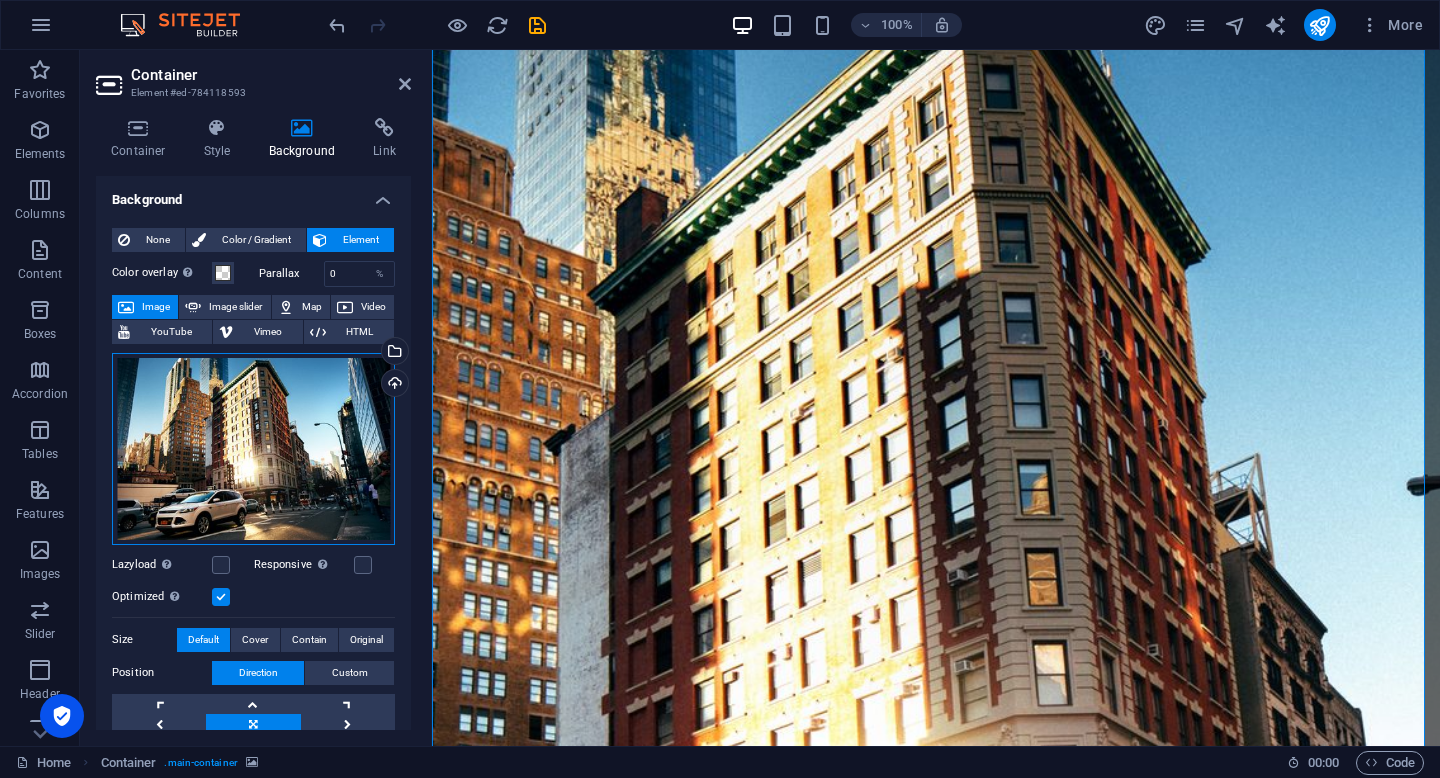 click on "Drag files here, click to choose files or select files from Files or our free stock photos & videos" at bounding box center (253, 449) 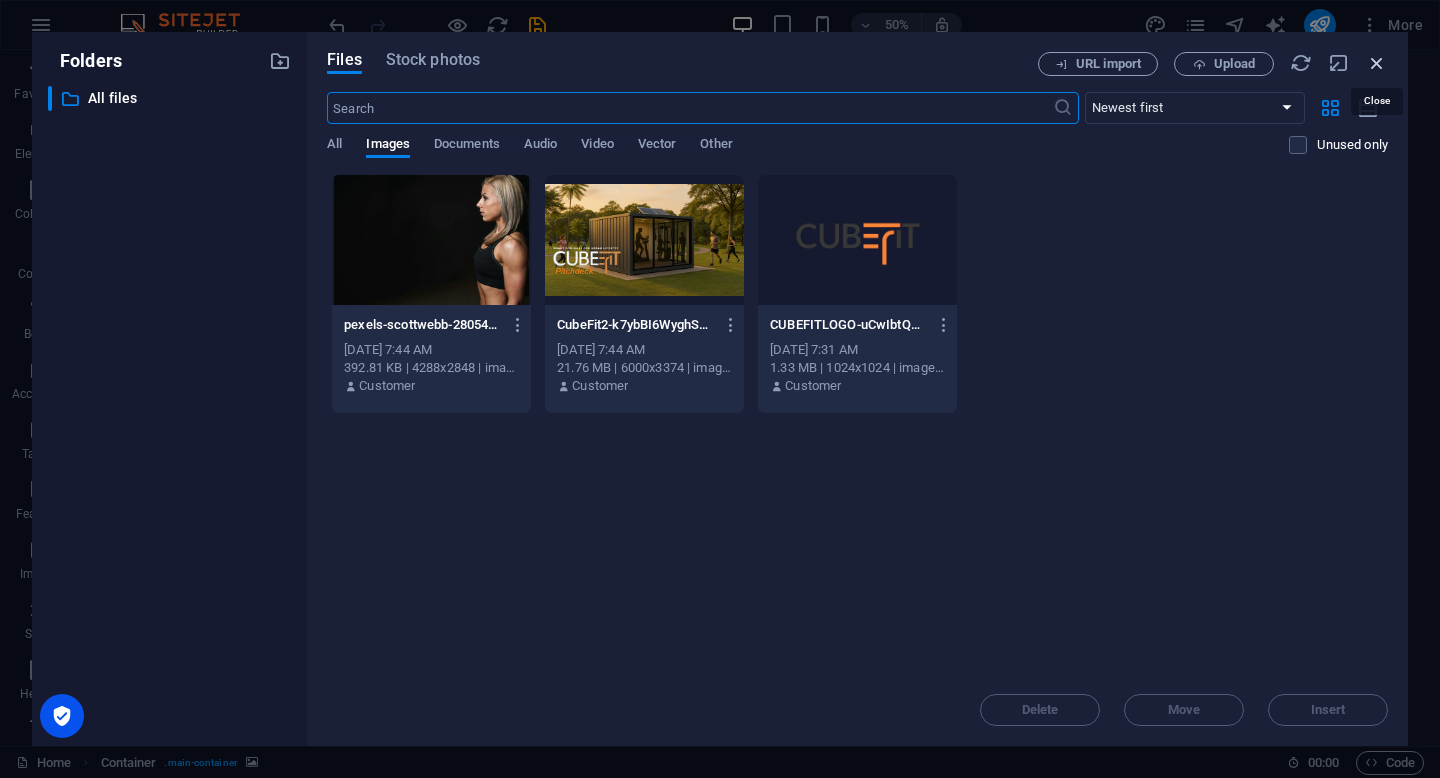 click at bounding box center (1377, 63) 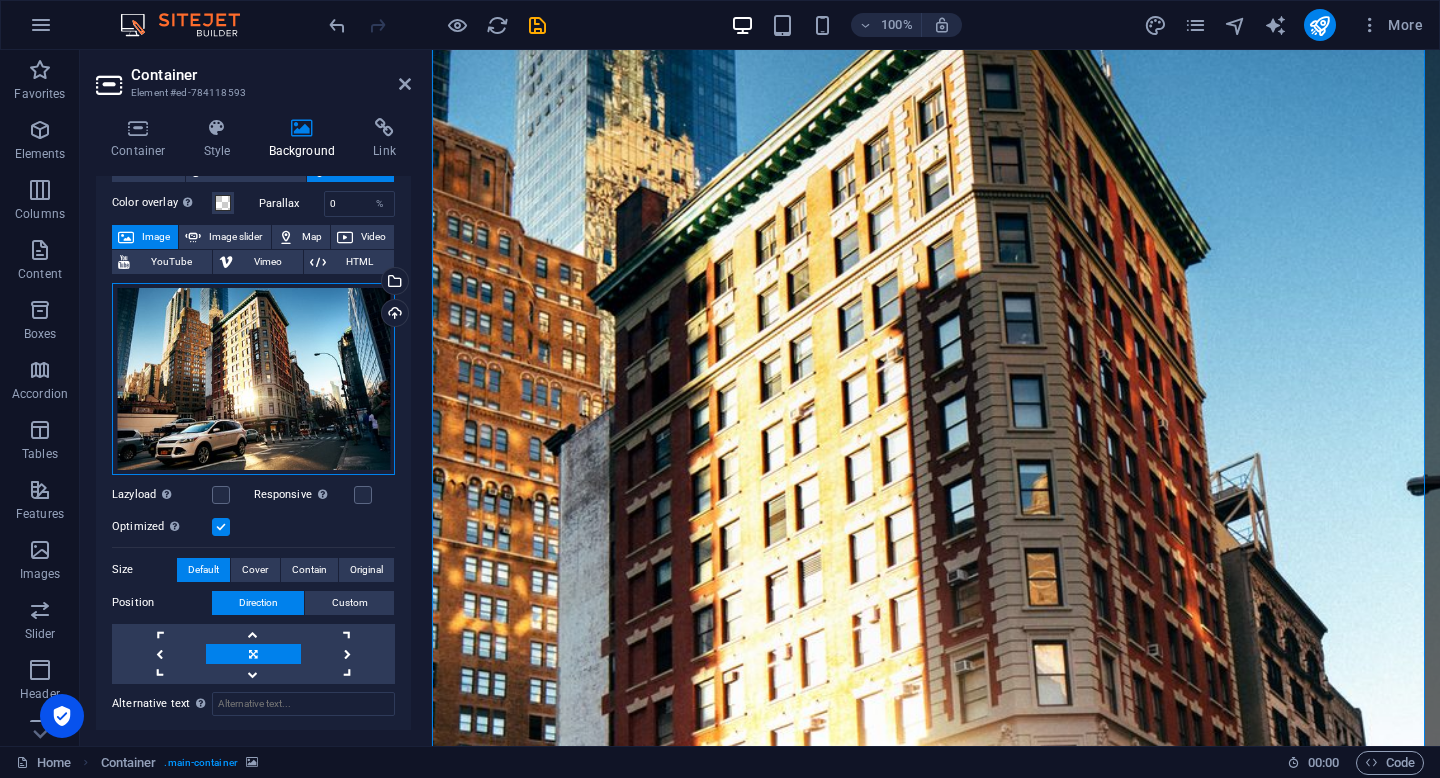 scroll, scrollTop: 22, scrollLeft: 0, axis: vertical 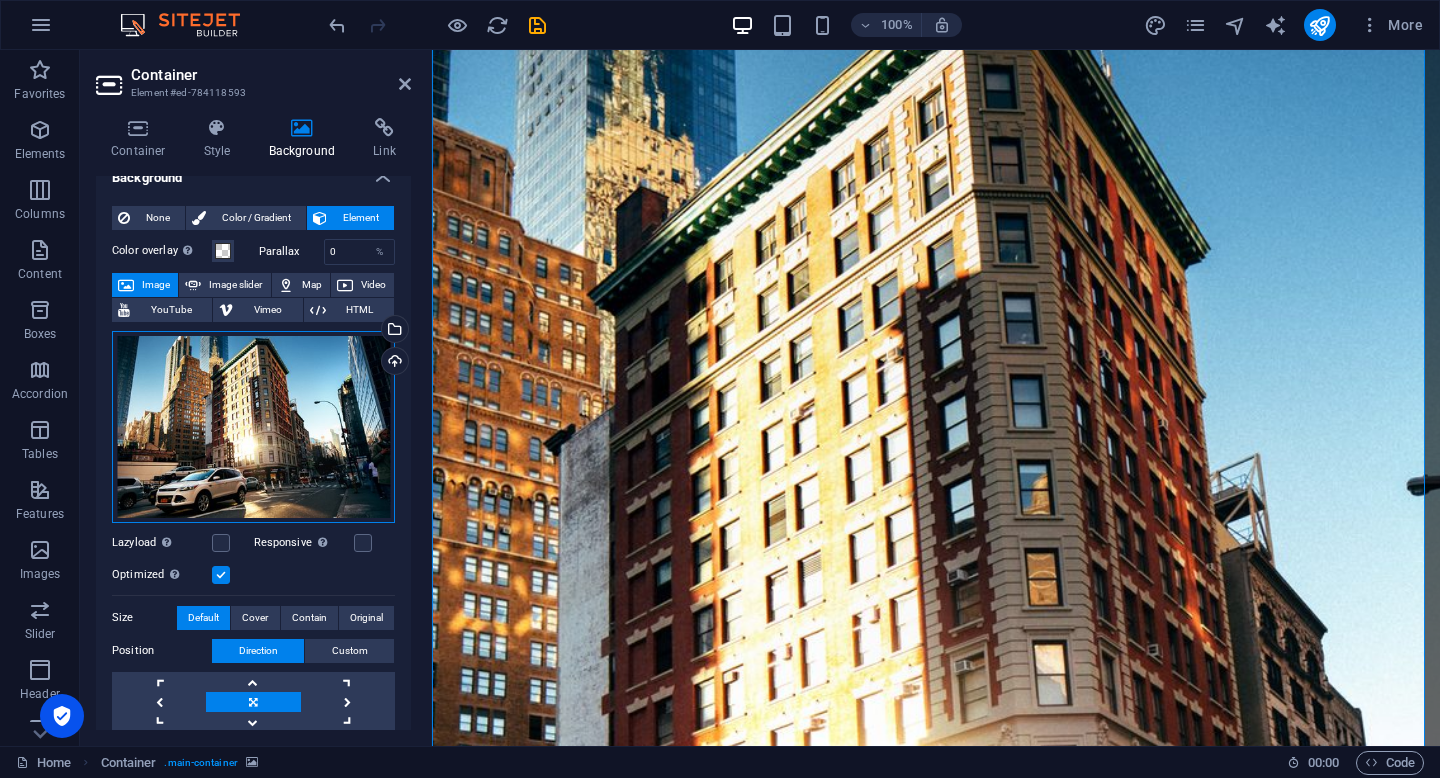 click on "Drag files here, click to choose files or select files from Files or our free stock photos & videos" at bounding box center [253, 427] 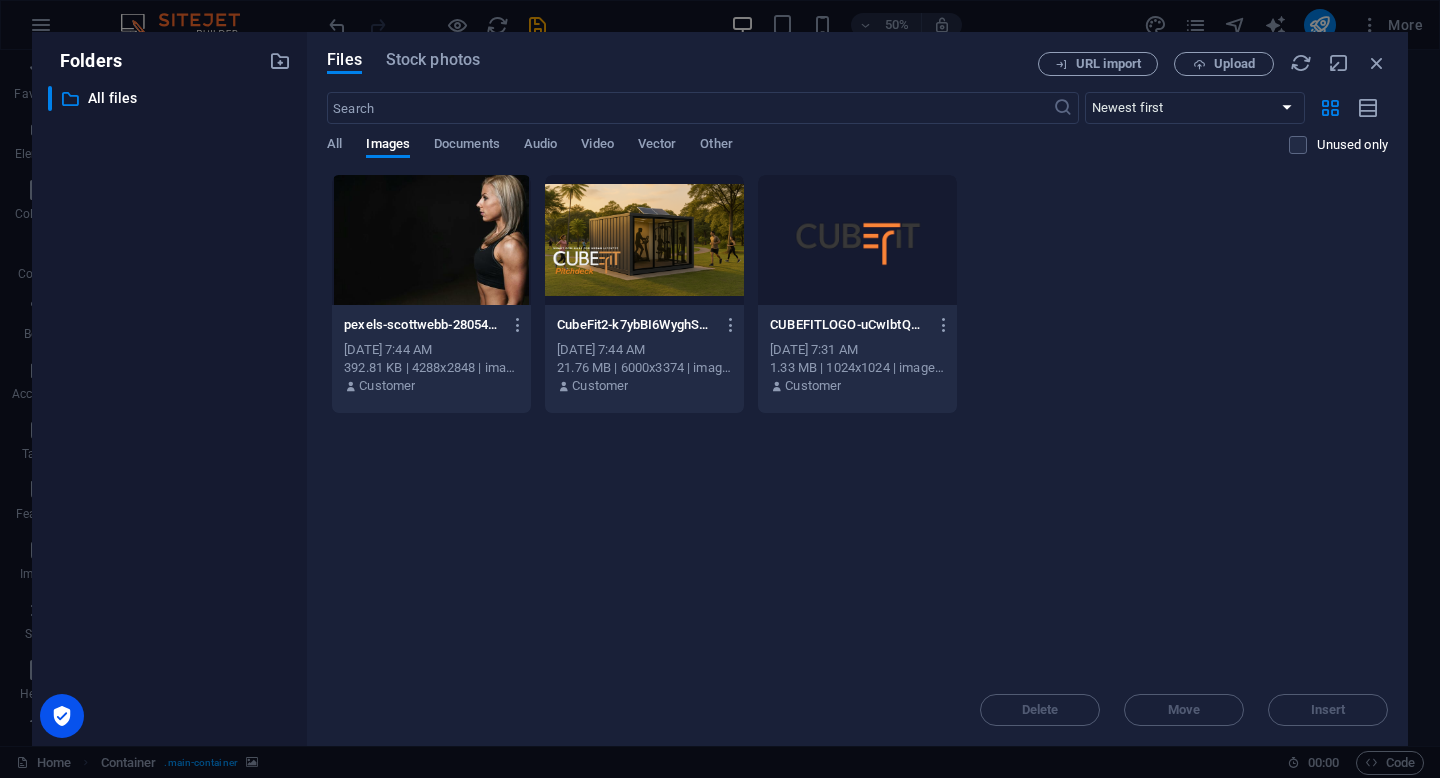 click at bounding box center [644, 240] 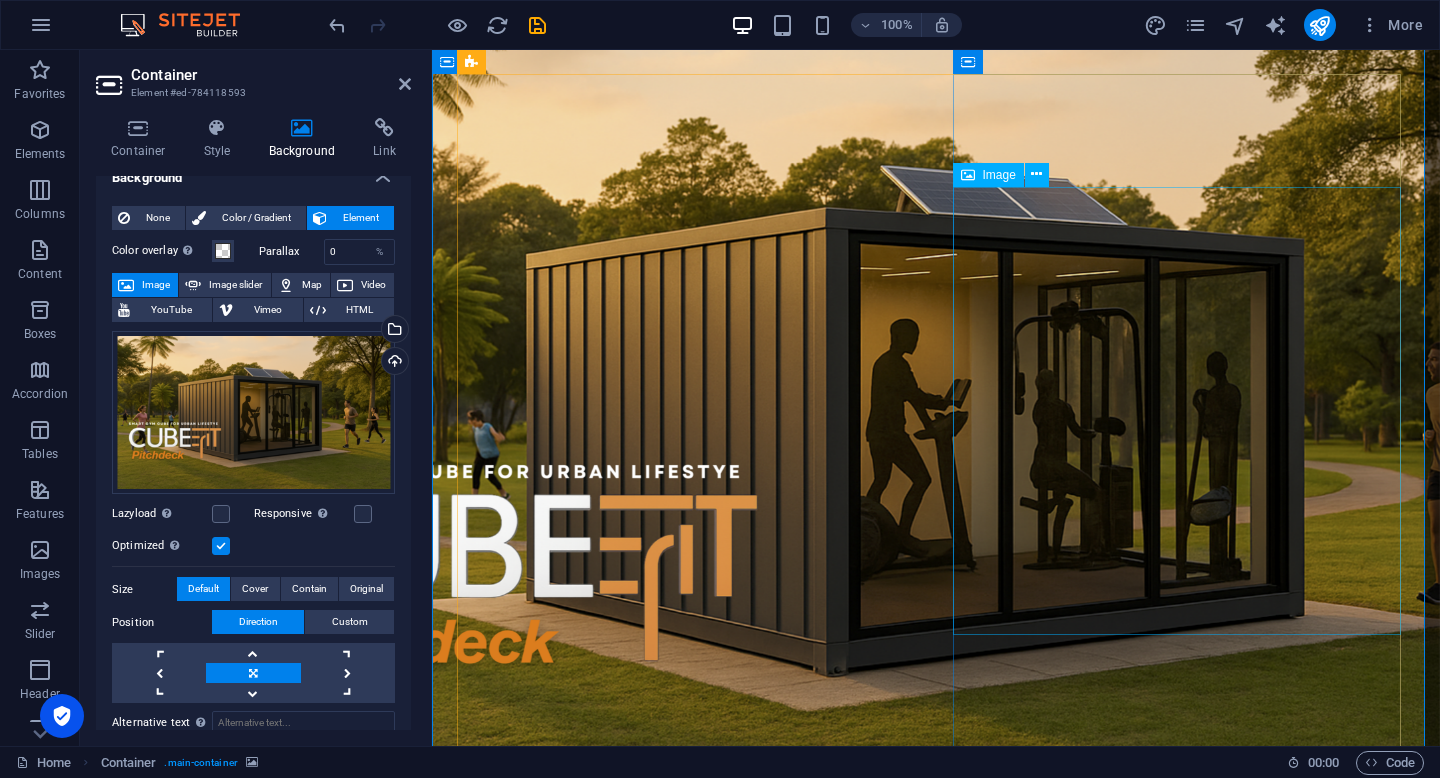 click at bounding box center (936, 2339) 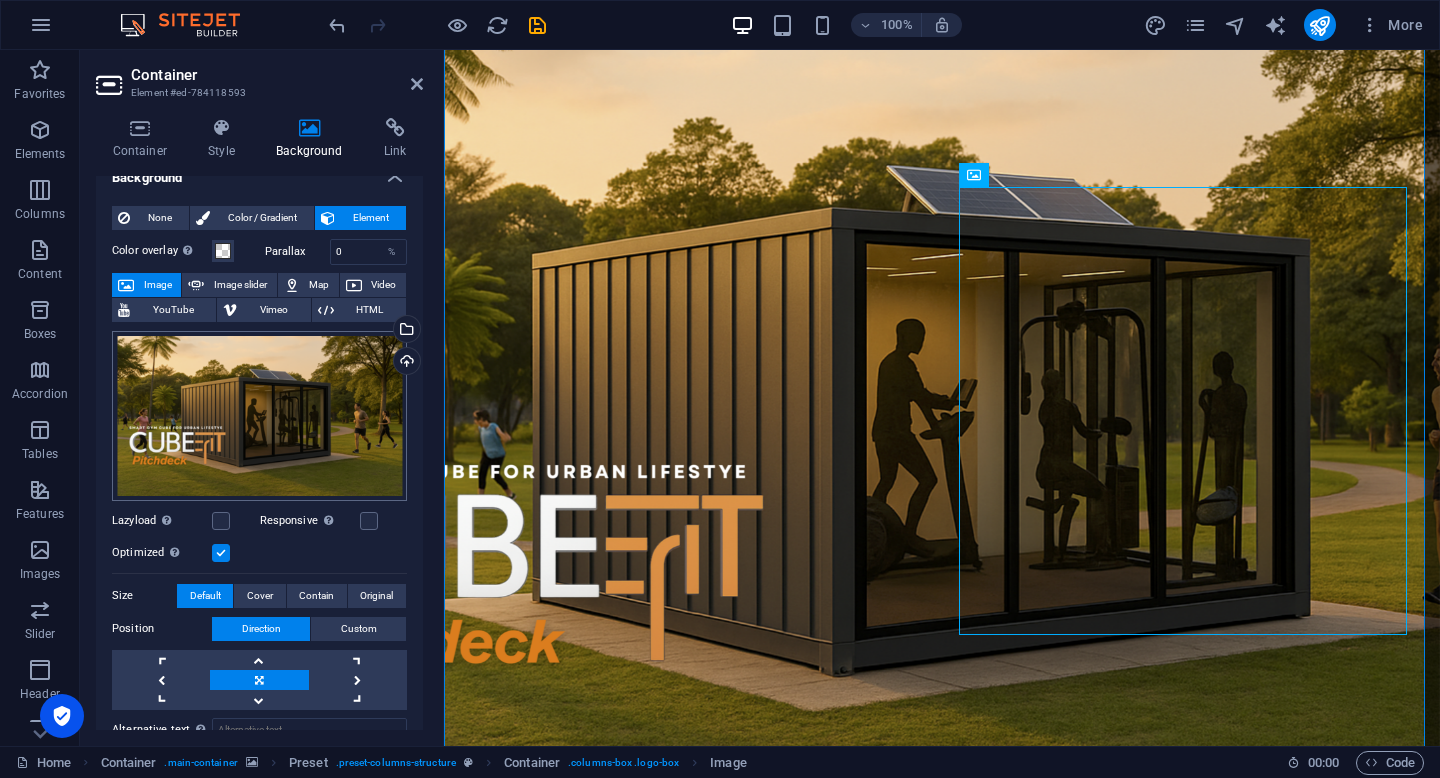 drag, startPoint x: 429, startPoint y: 327, endPoint x: 331, endPoint y: 333, distance: 98.1835 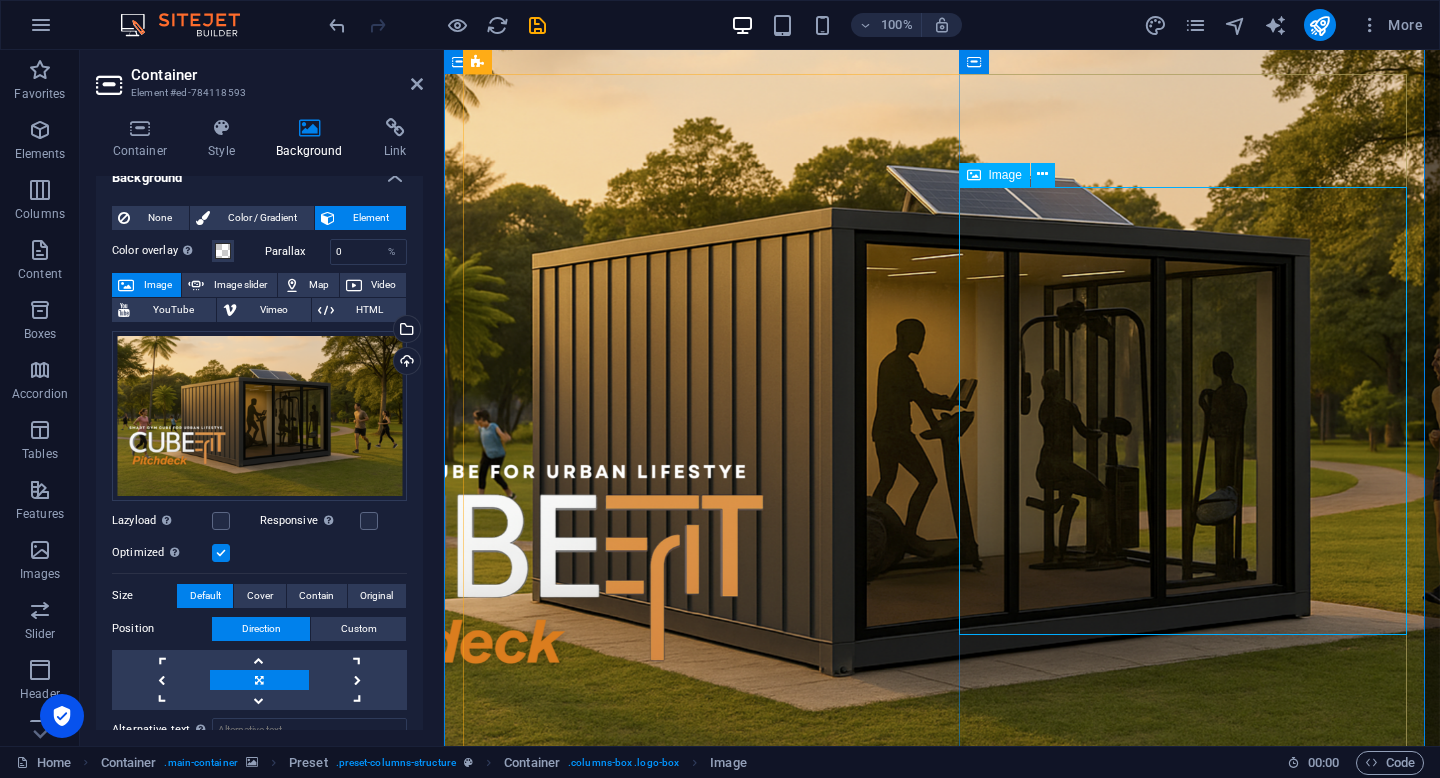 click at bounding box center [942, 2326] 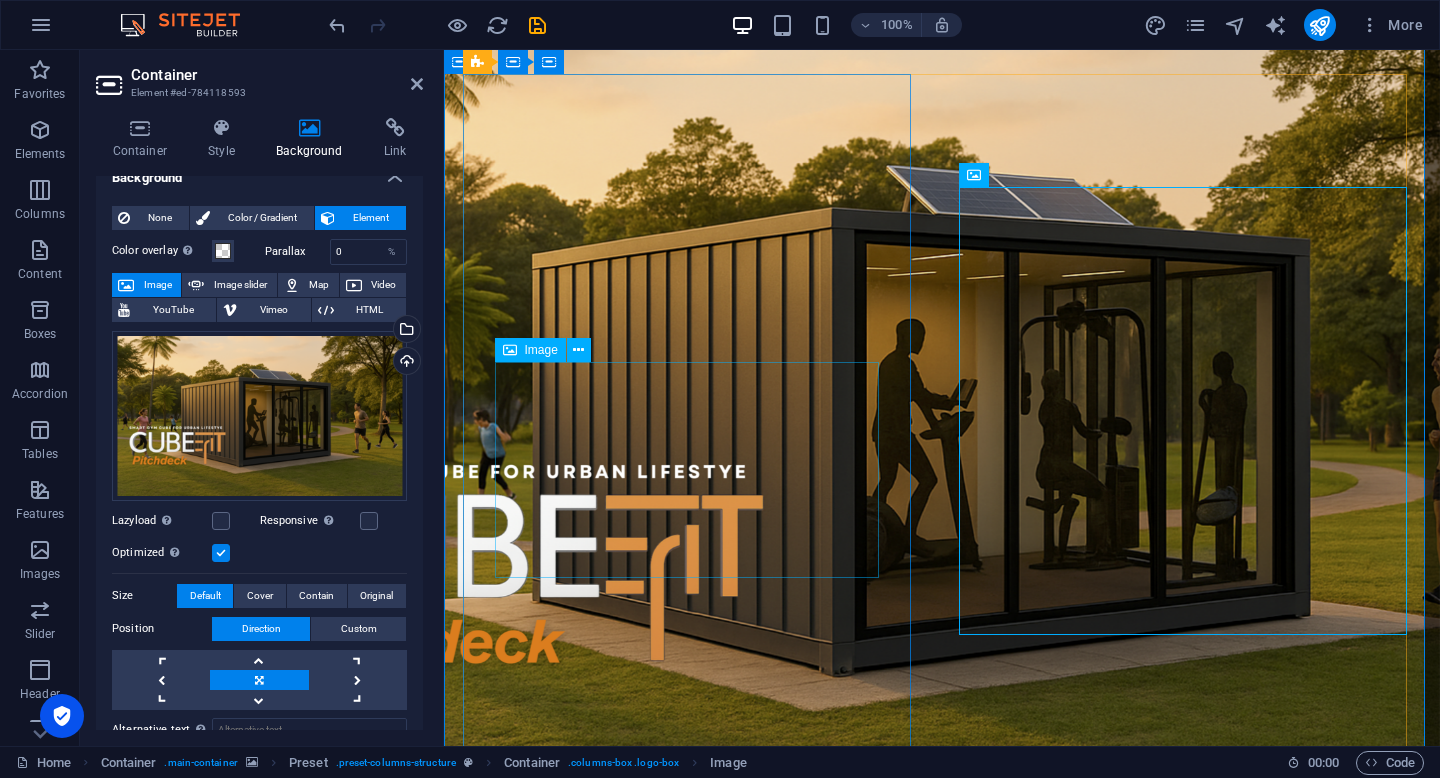 click at bounding box center [942, 1355] 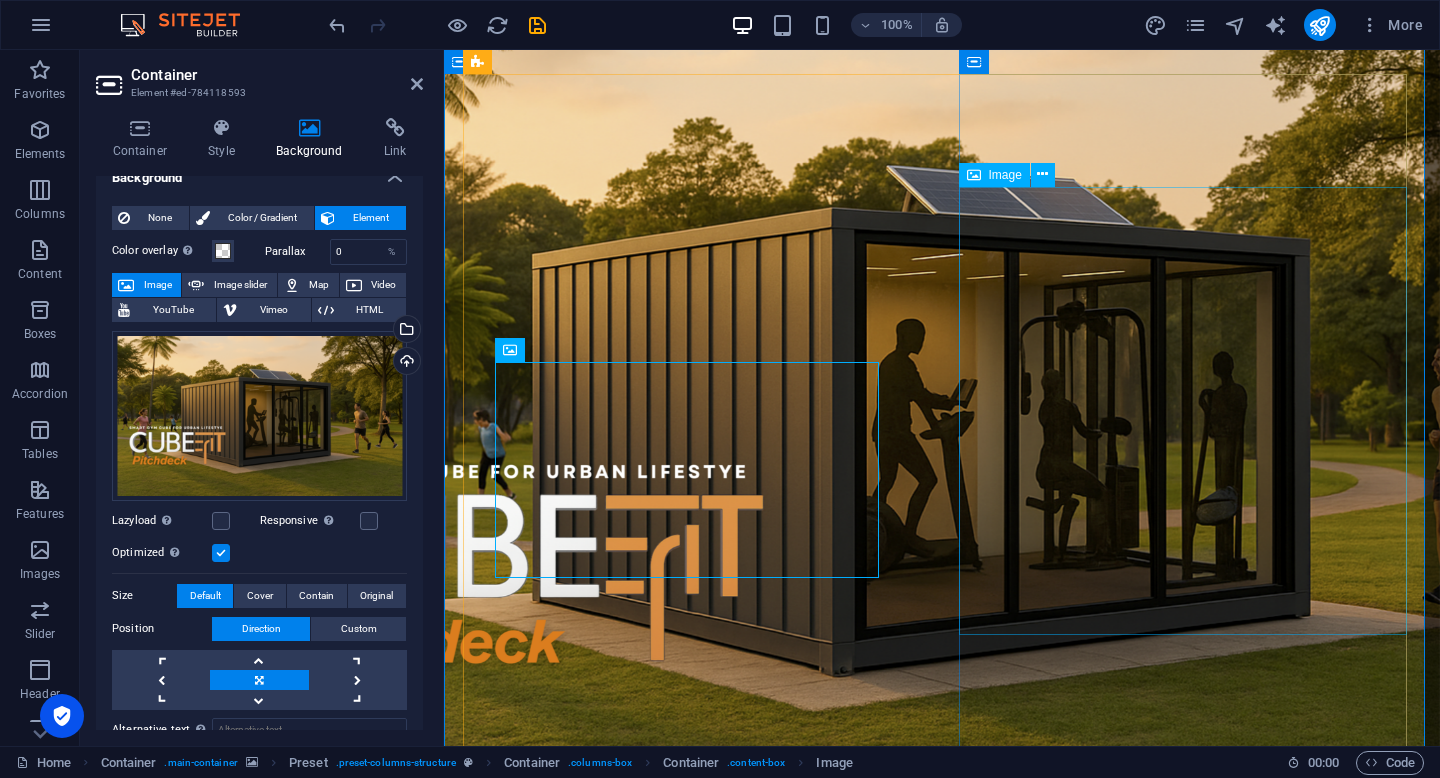 click at bounding box center [942, 2326] 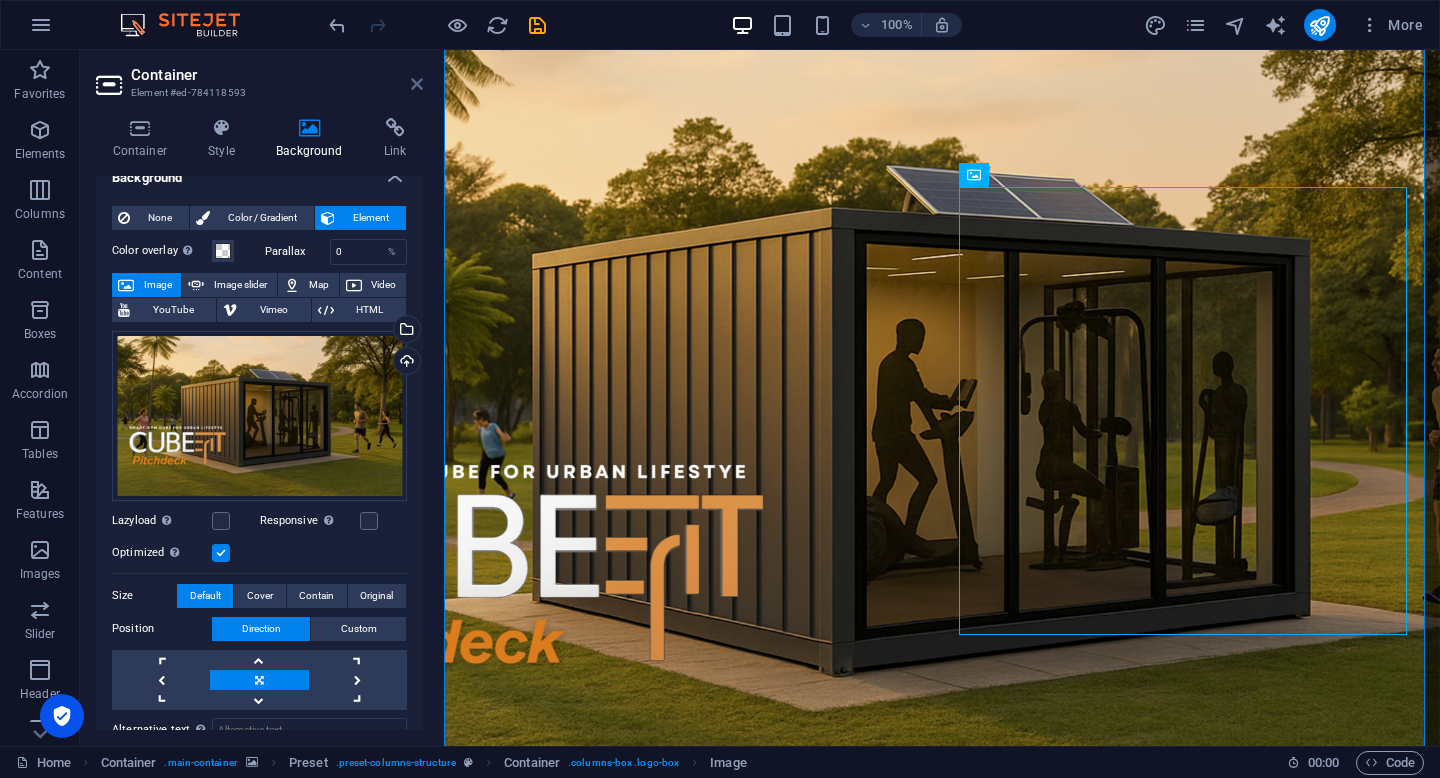 click at bounding box center [417, 84] 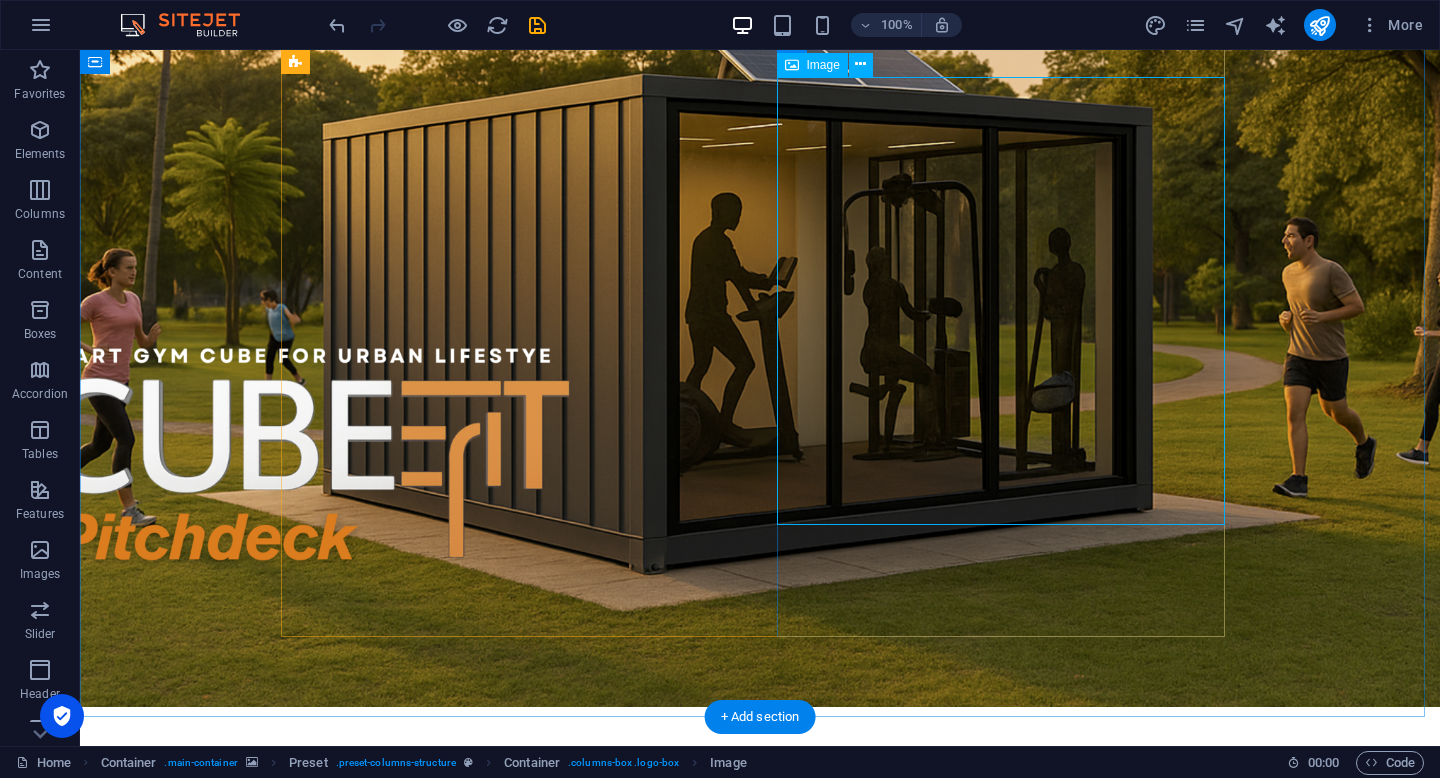 scroll, scrollTop: 193, scrollLeft: 0, axis: vertical 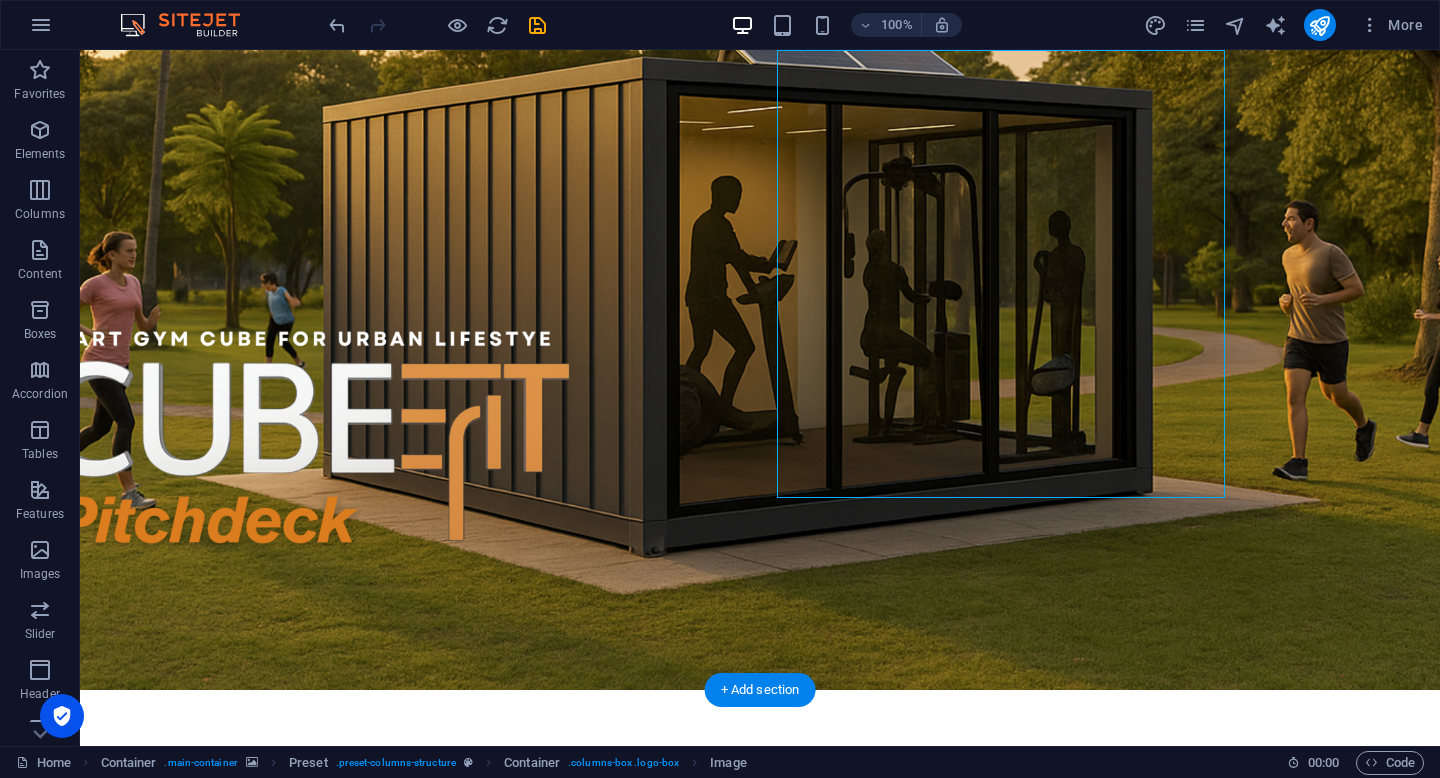 click at bounding box center (760, 273) 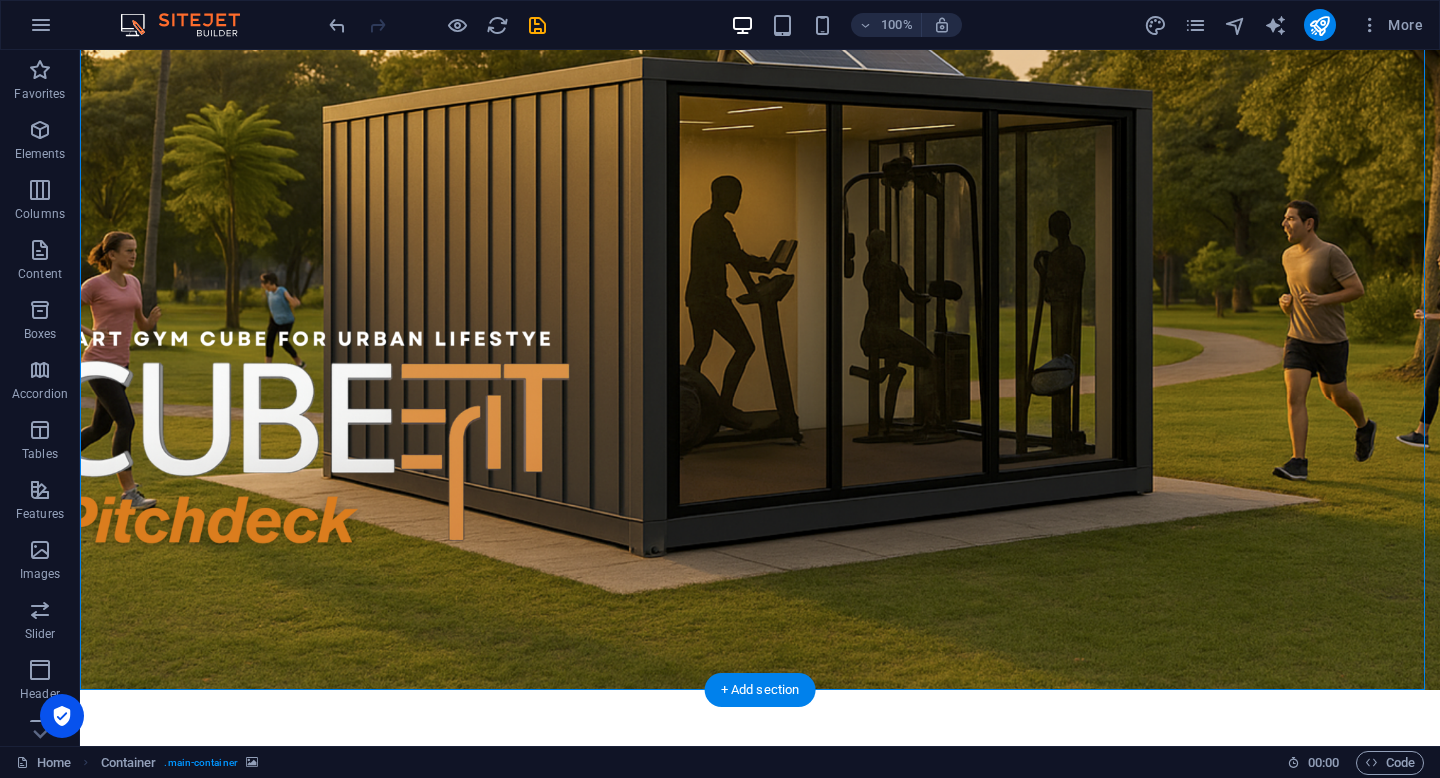 click at bounding box center (760, 273) 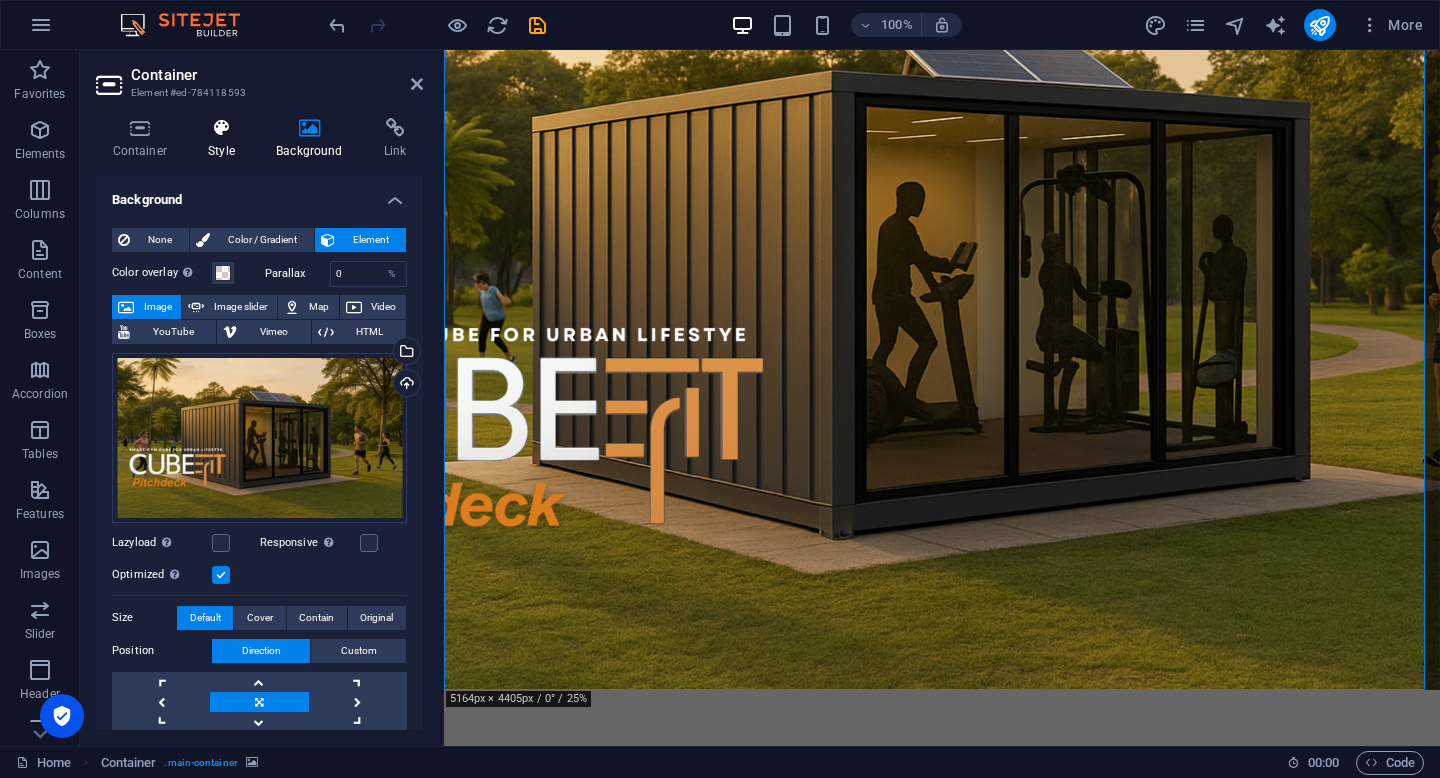 click at bounding box center (222, 128) 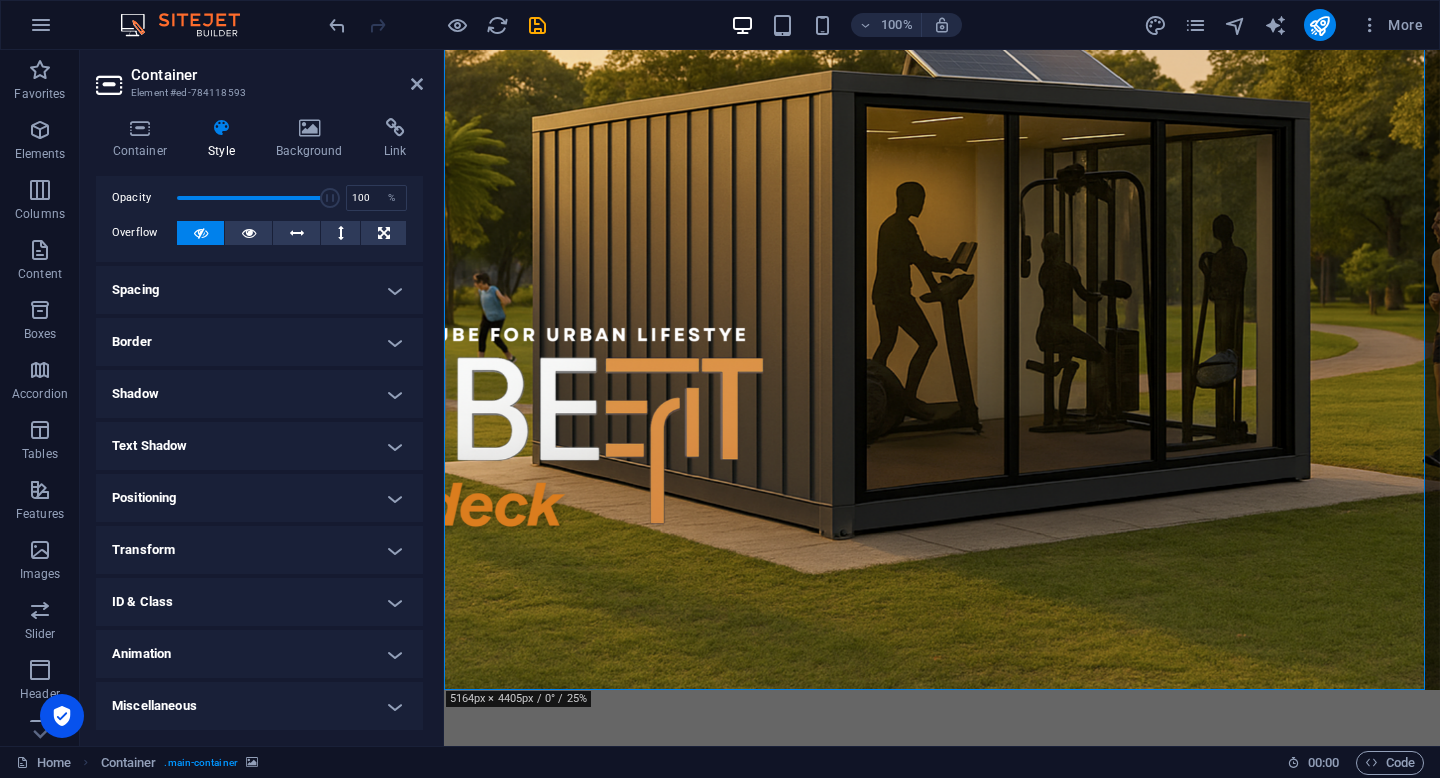 scroll, scrollTop: 0, scrollLeft: 0, axis: both 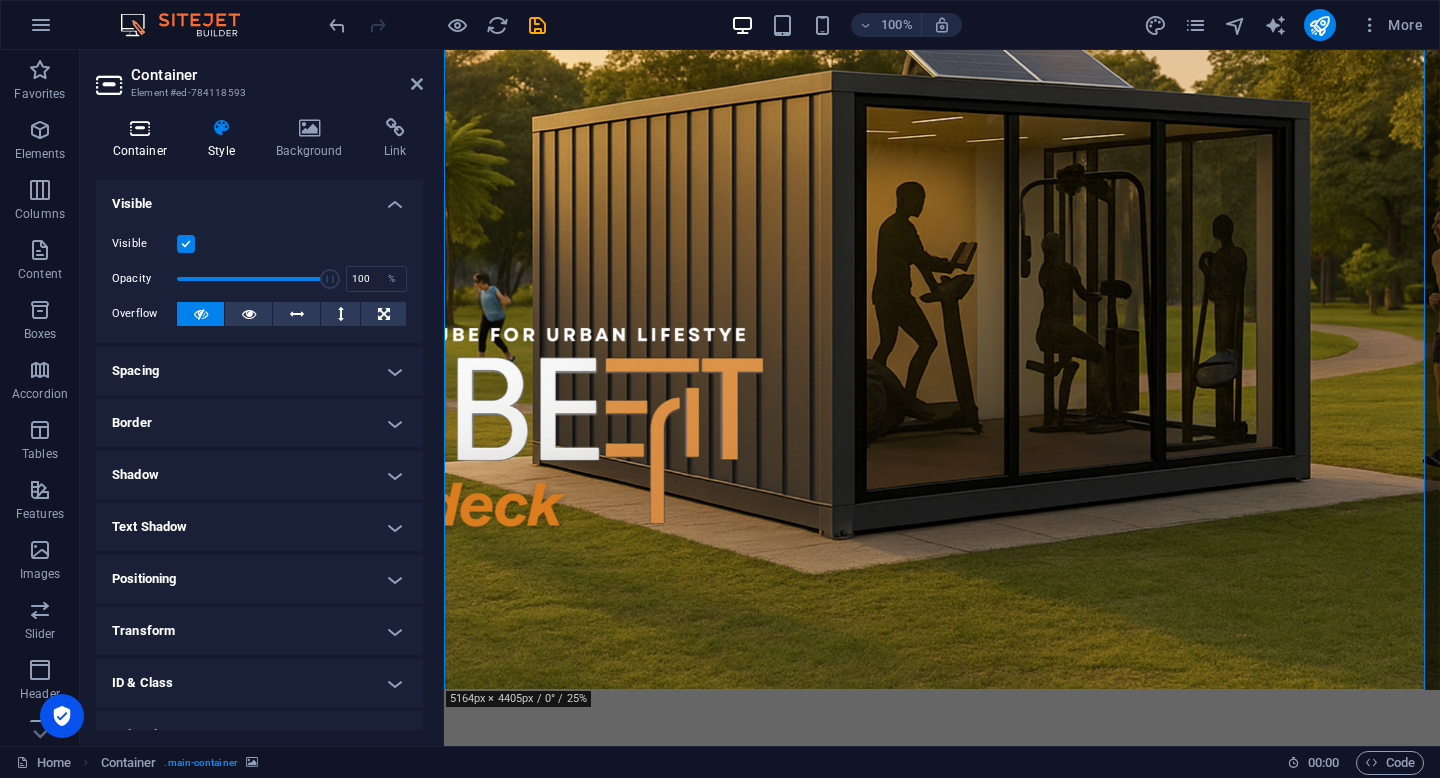 click at bounding box center (140, 128) 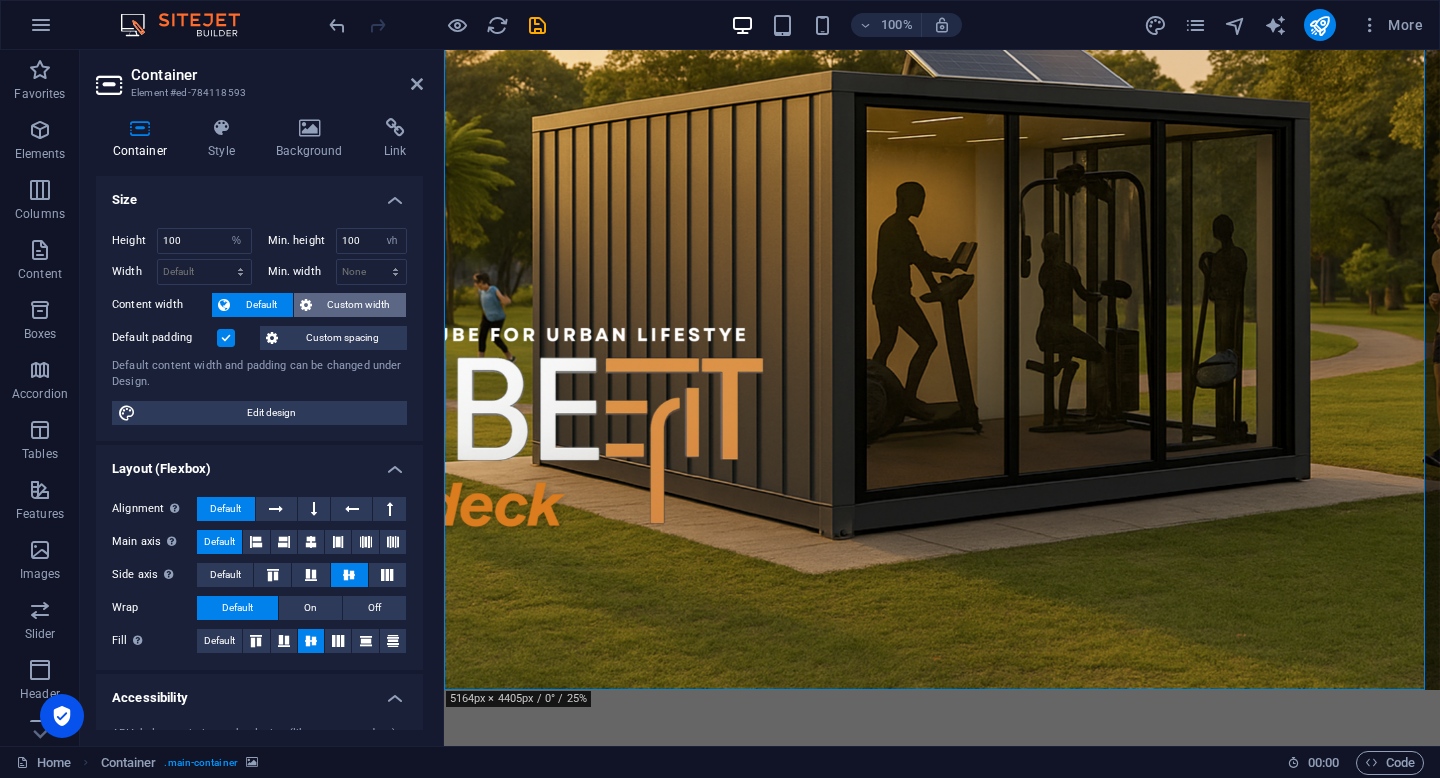 click on "Custom width" at bounding box center [359, 305] 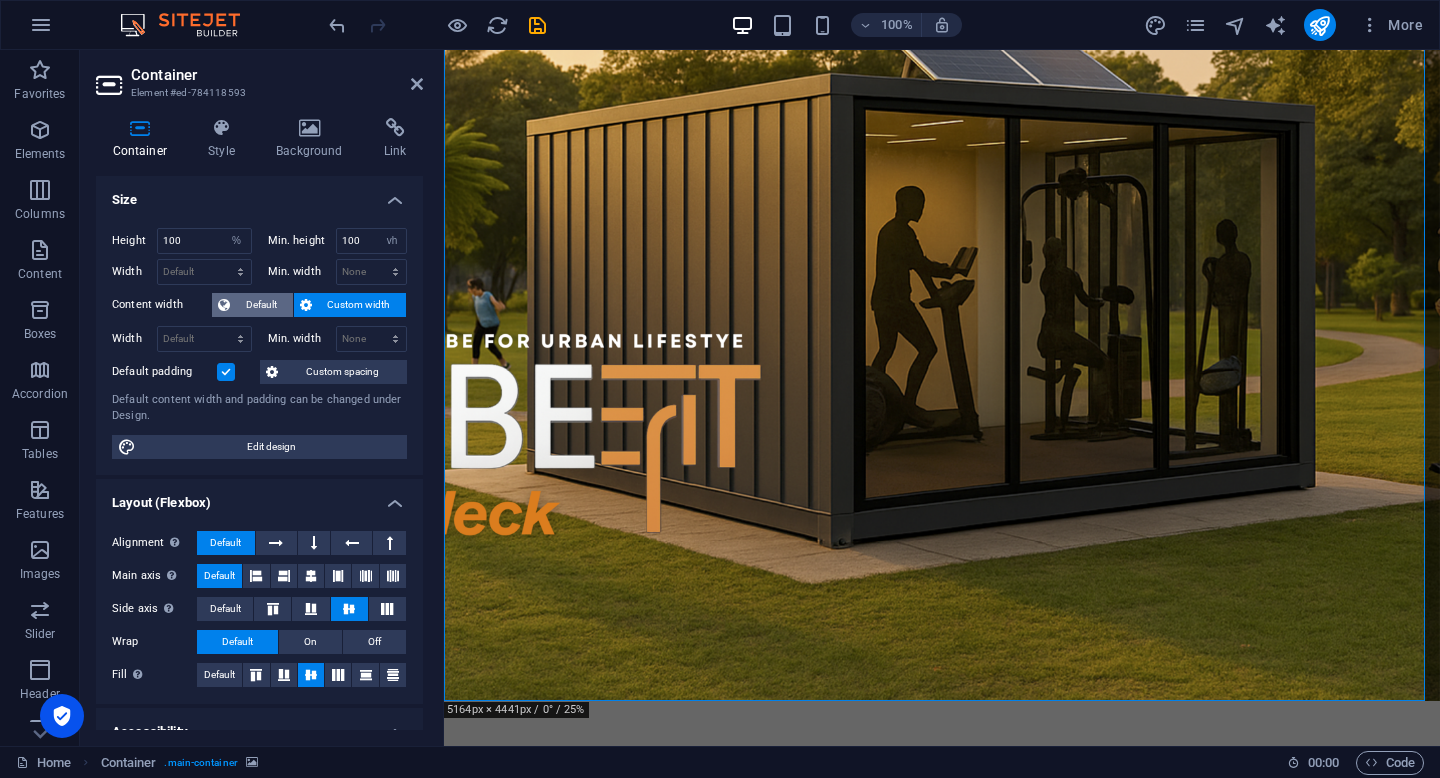 click on "Default" at bounding box center (261, 305) 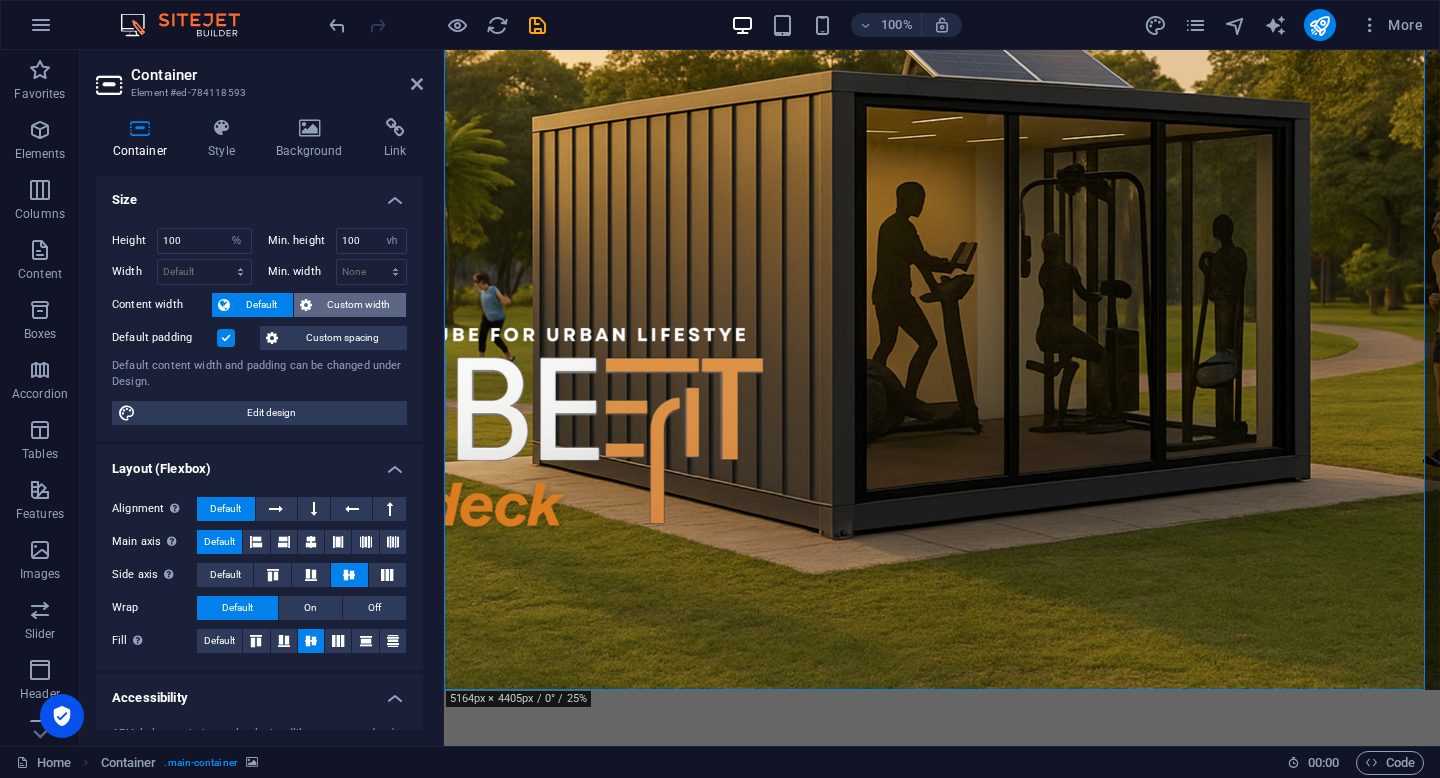 click on "Custom width" at bounding box center [359, 305] 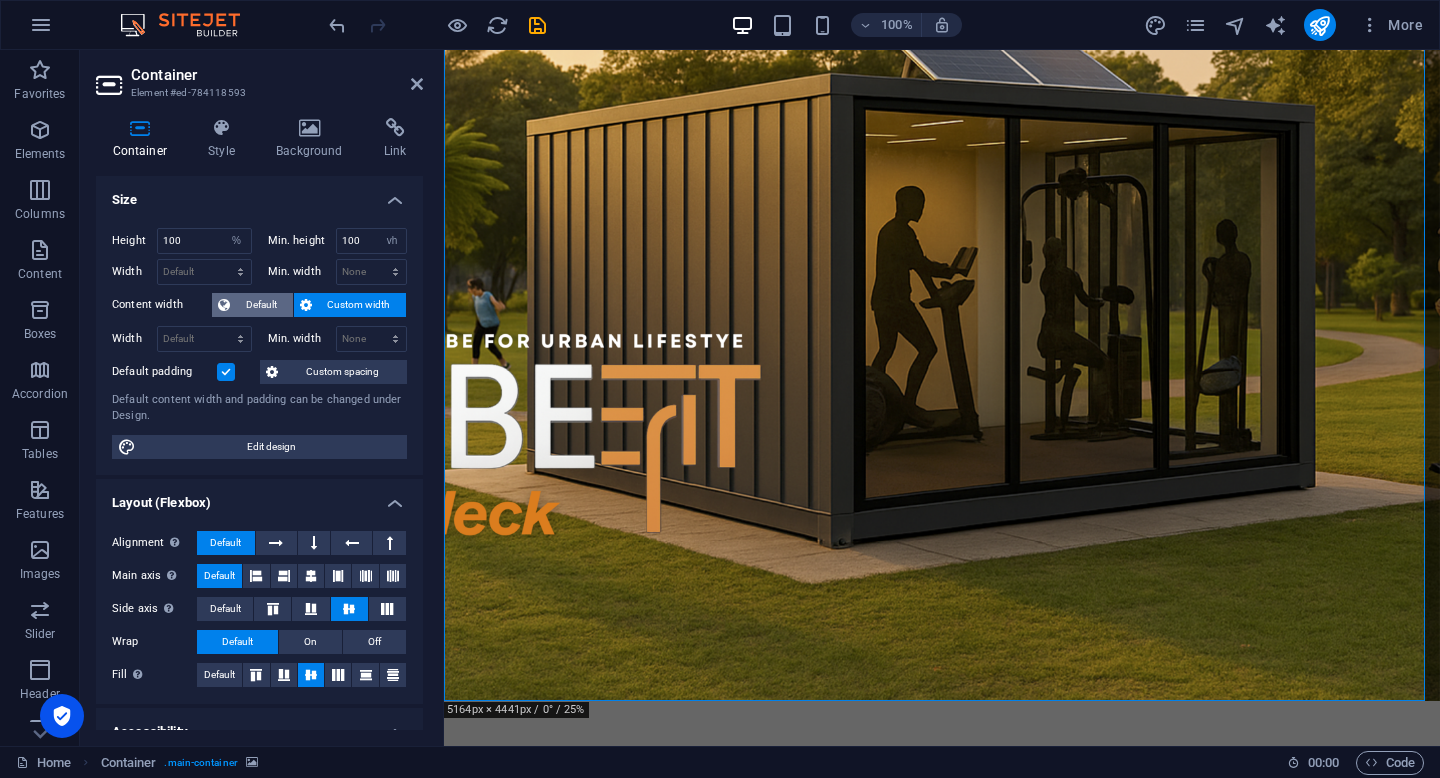click on "Default" at bounding box center (261, 305) 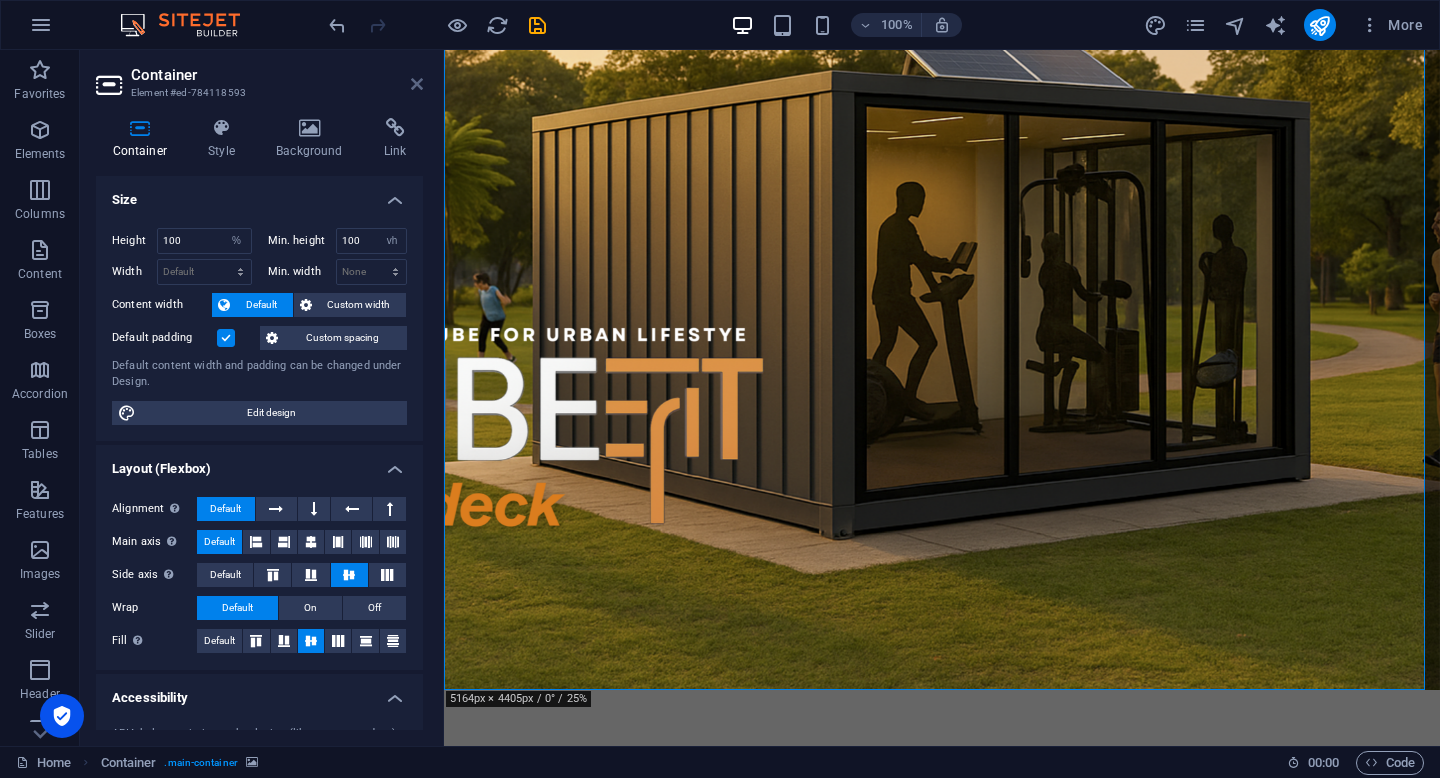 click at bounding box center (417, 84) 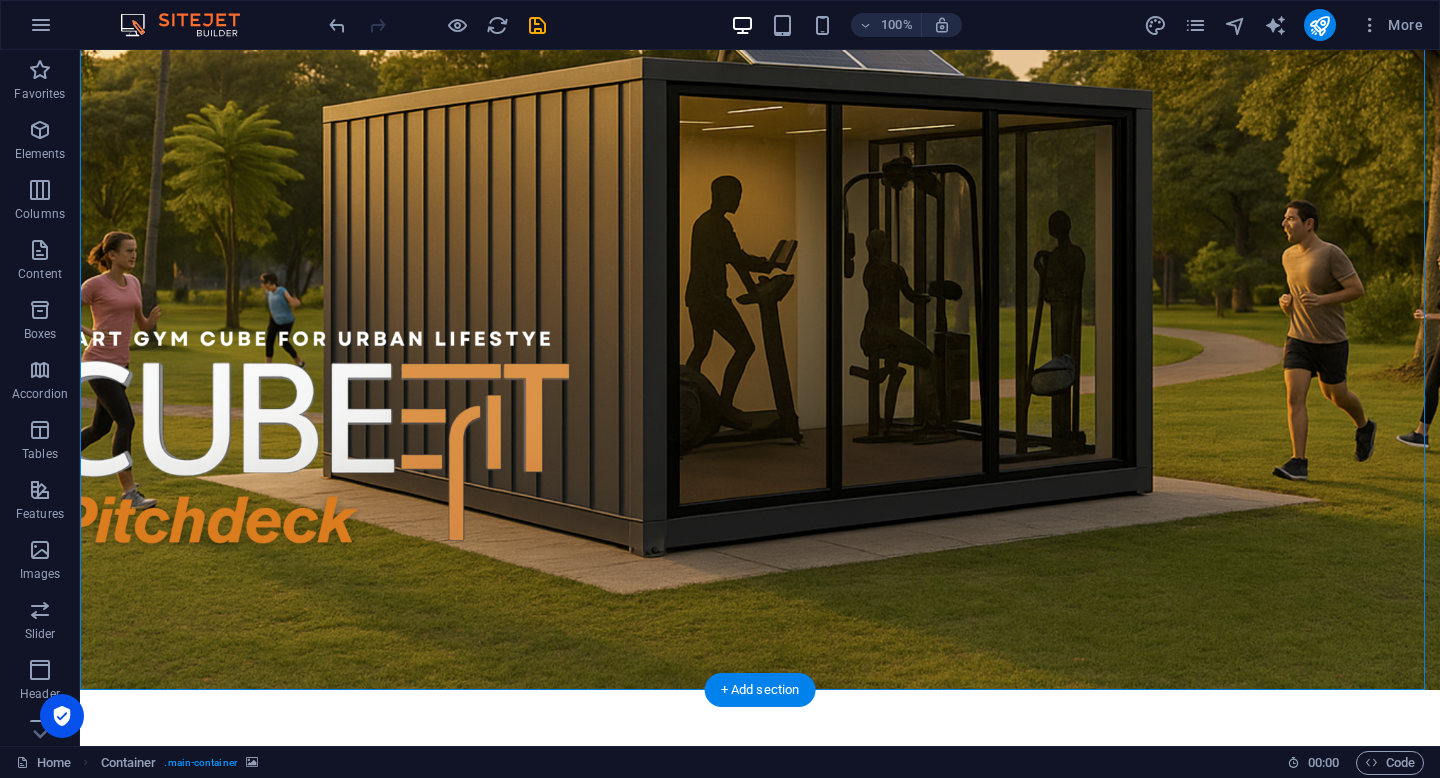 click at bounding box center (760, 273) 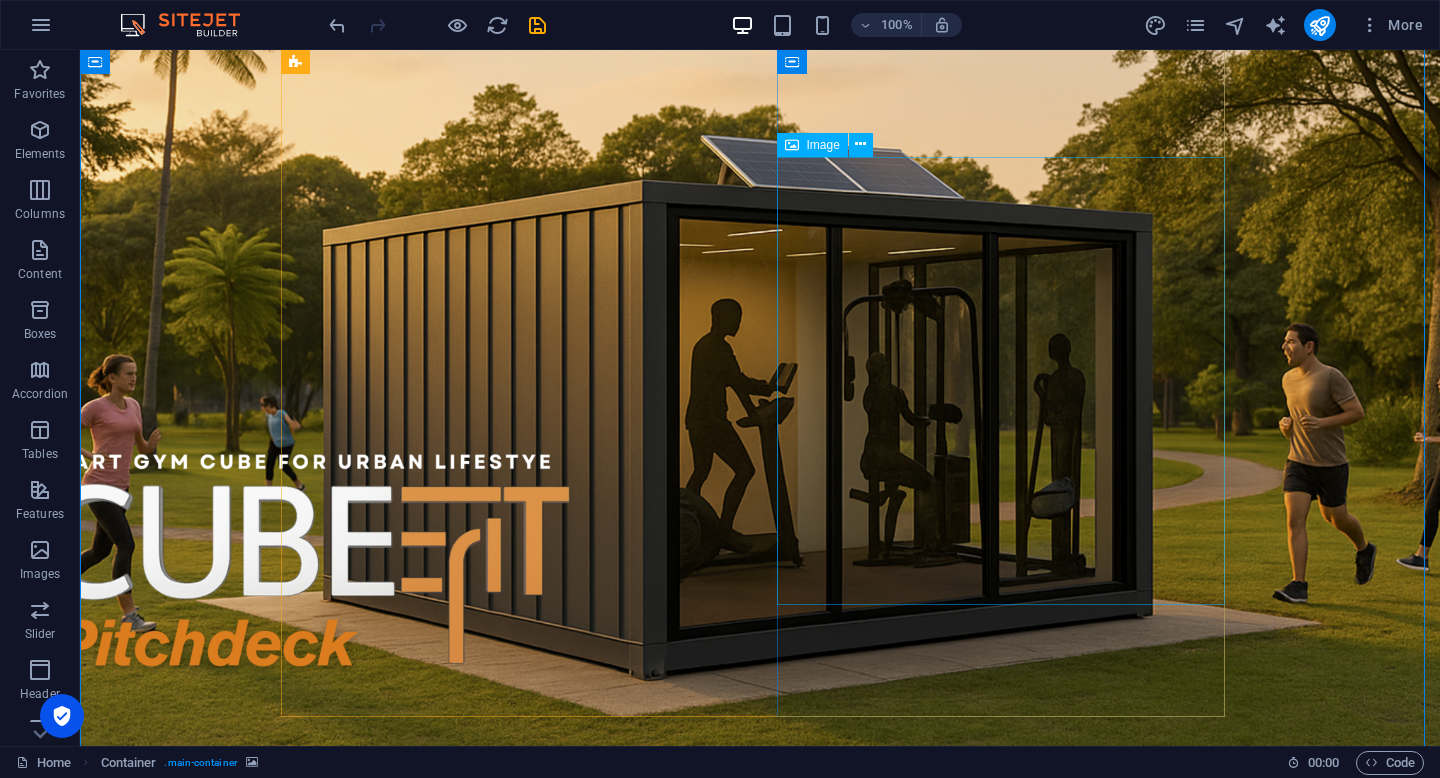 scroll, scrollTop: 64, scrollLeft: 0, axis: vertical 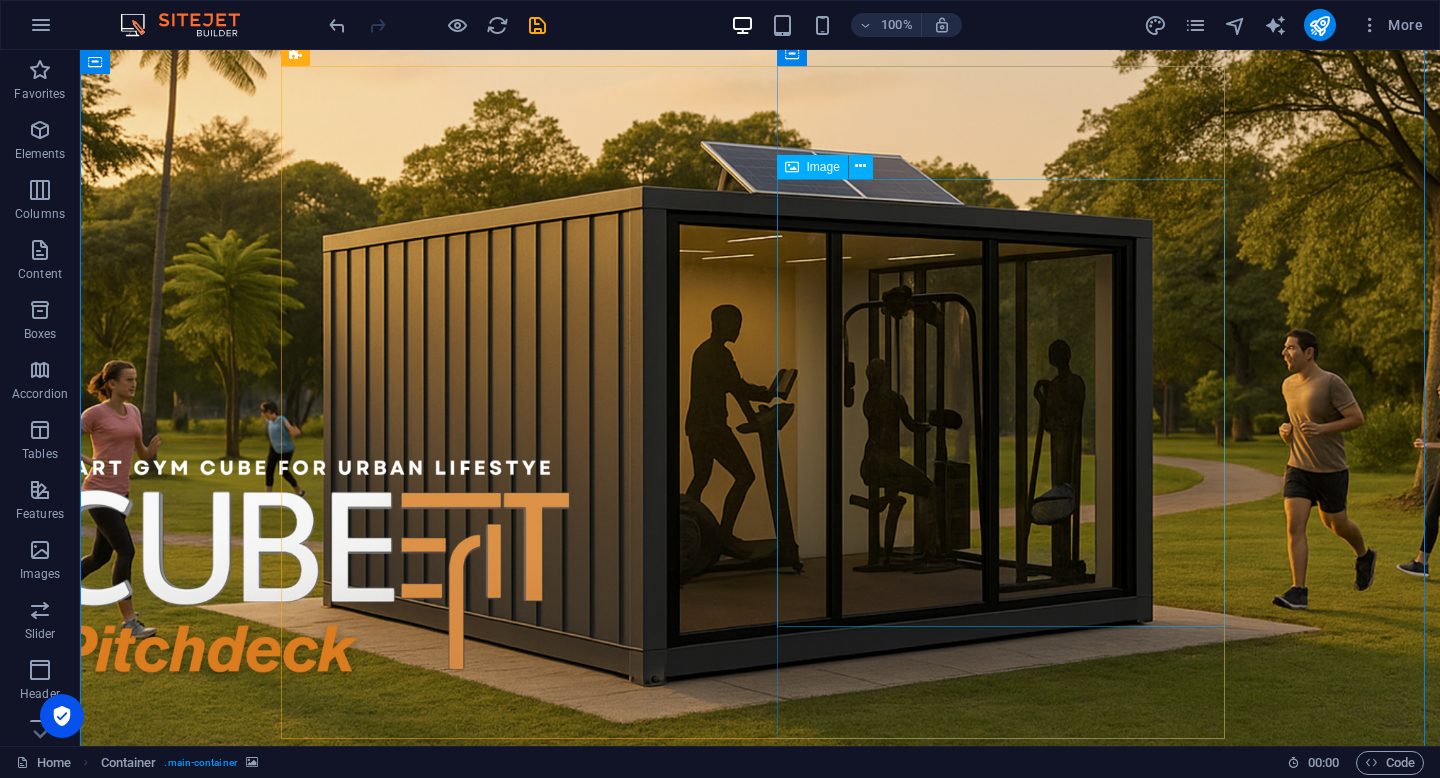 click at bounding box center (760, 2705) 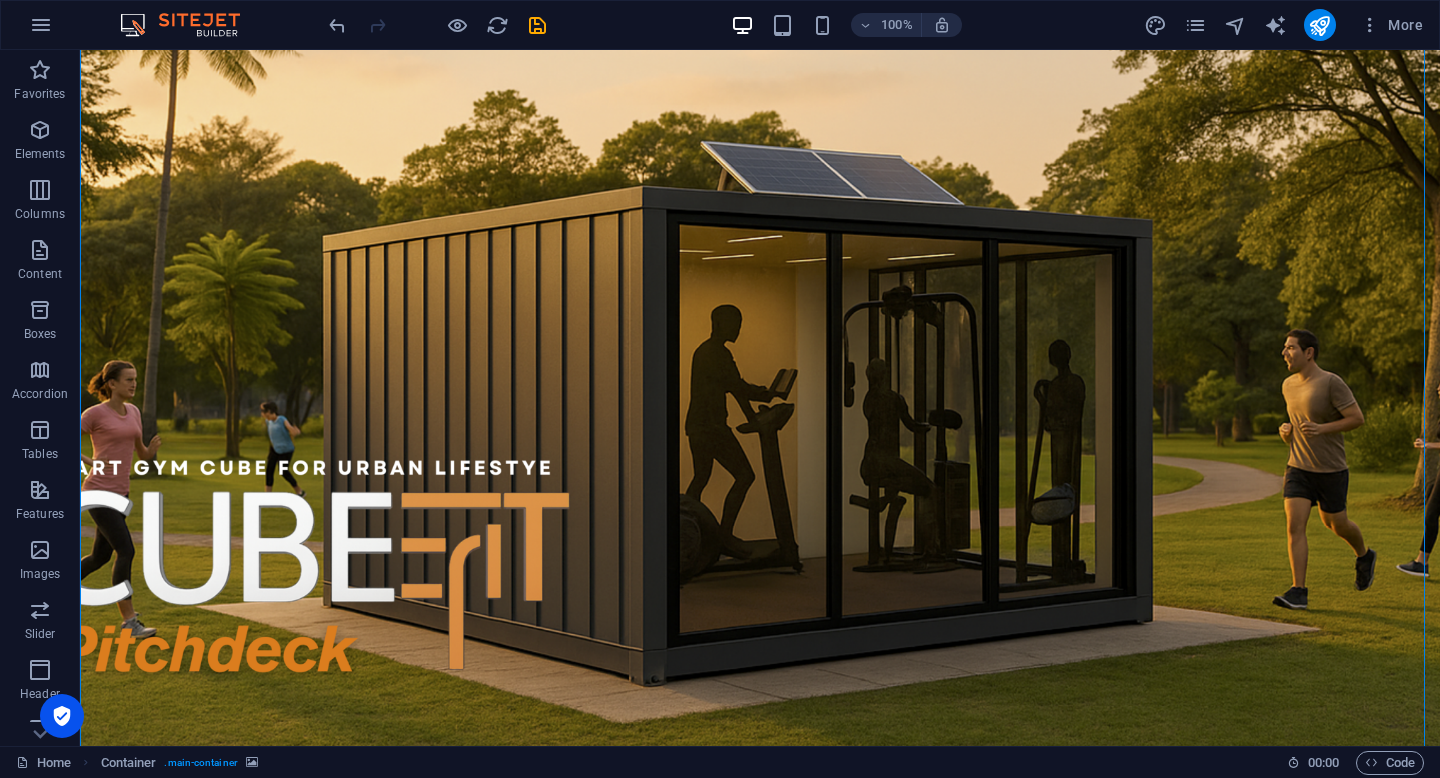 drag, startPoint x: 292, startPoint y: 153, endPoint x: 621, endPoint y: 171, distance: 329.49203 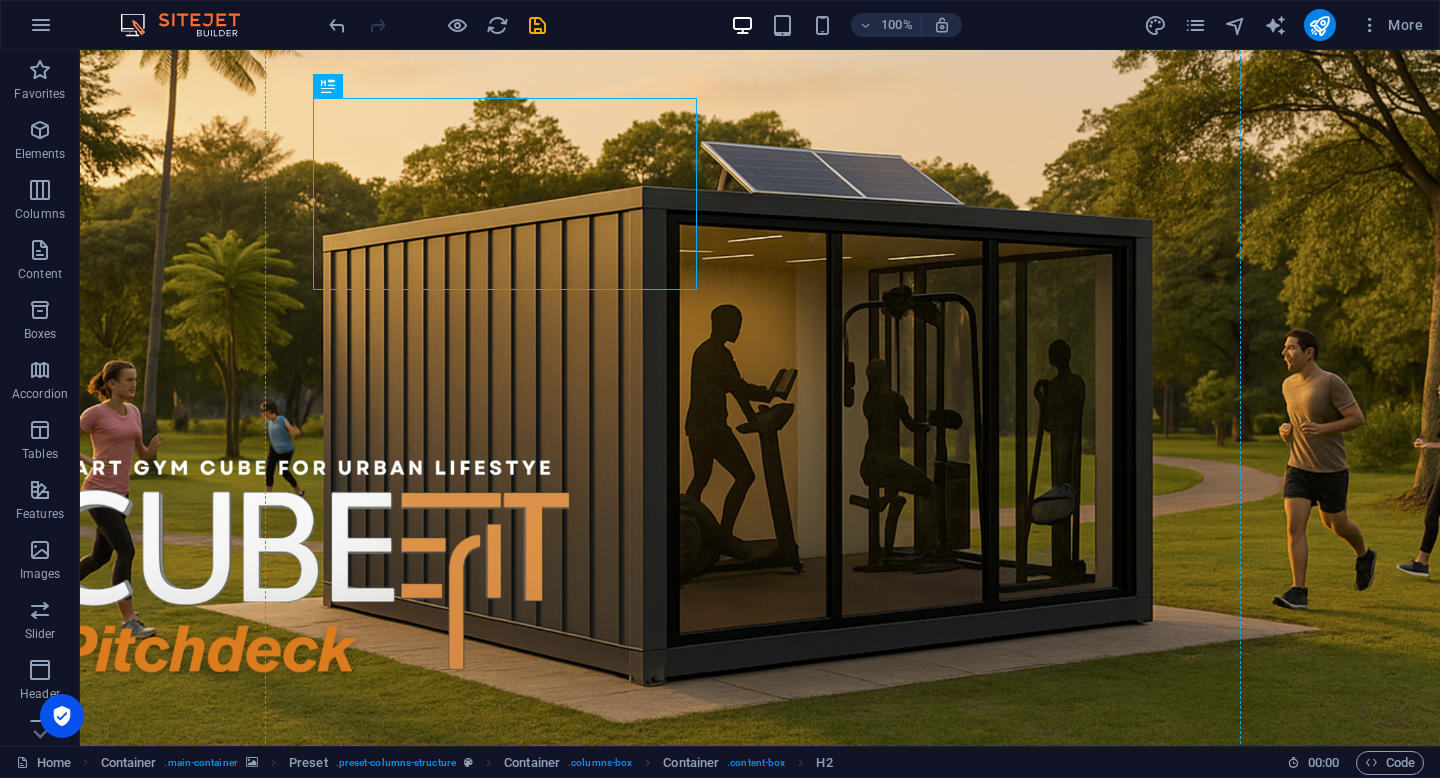 scroll, scrollTop: 62, scrollLeft: 0, axis: vertical 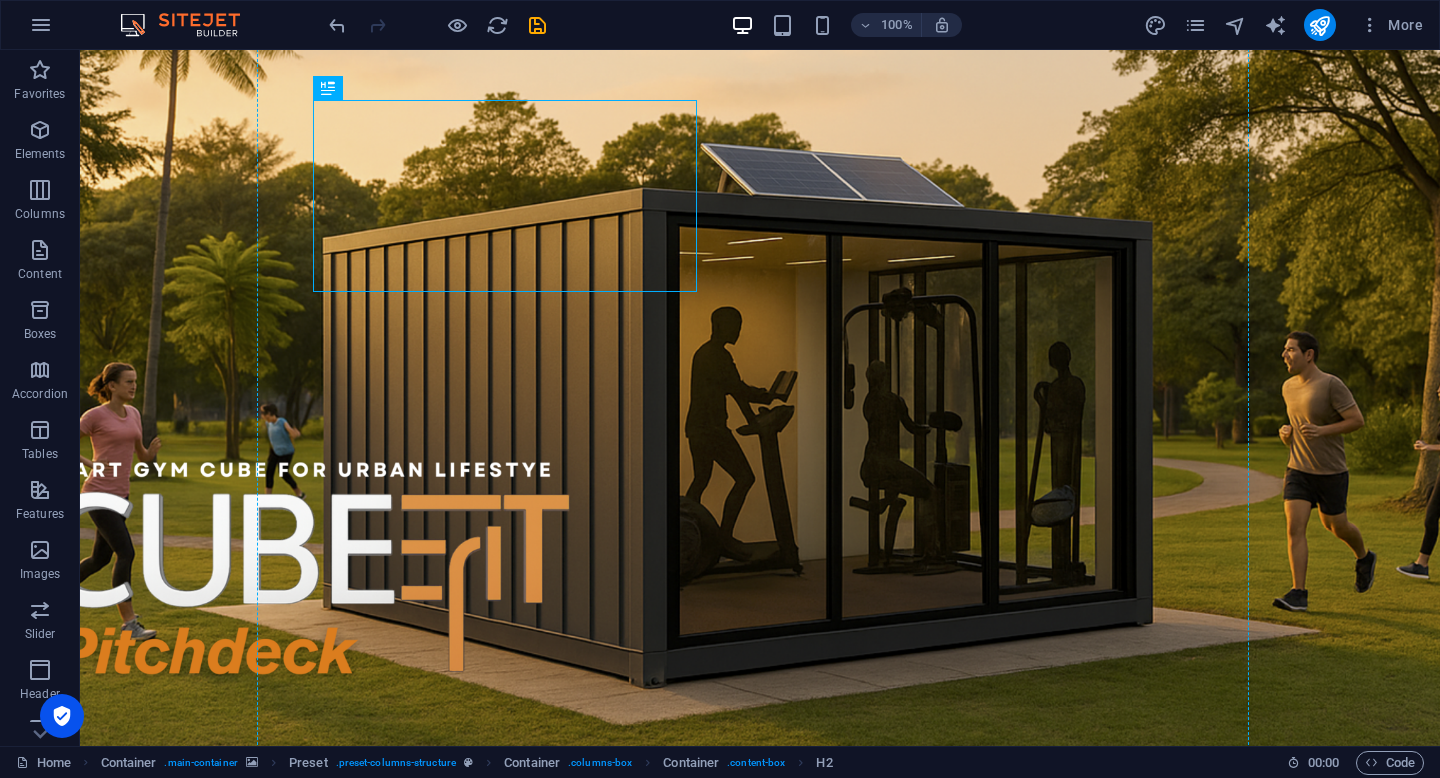drag, startPoint x: 366, startPoint y: 155, endPoint x: 834, endPoint y: 154, distance: 468.00107 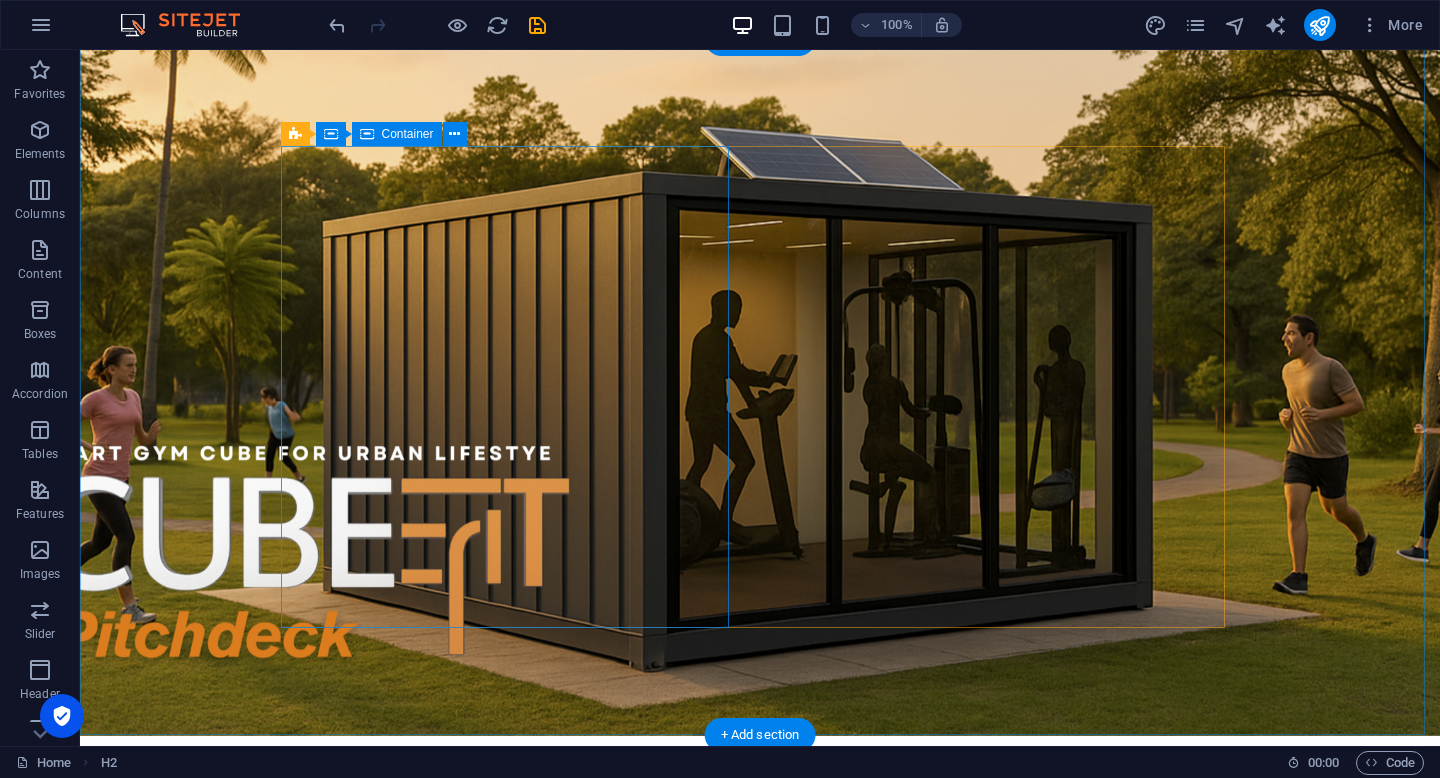 scroll, scrollTop: 60, scrollLeft: 0, axis: vertical 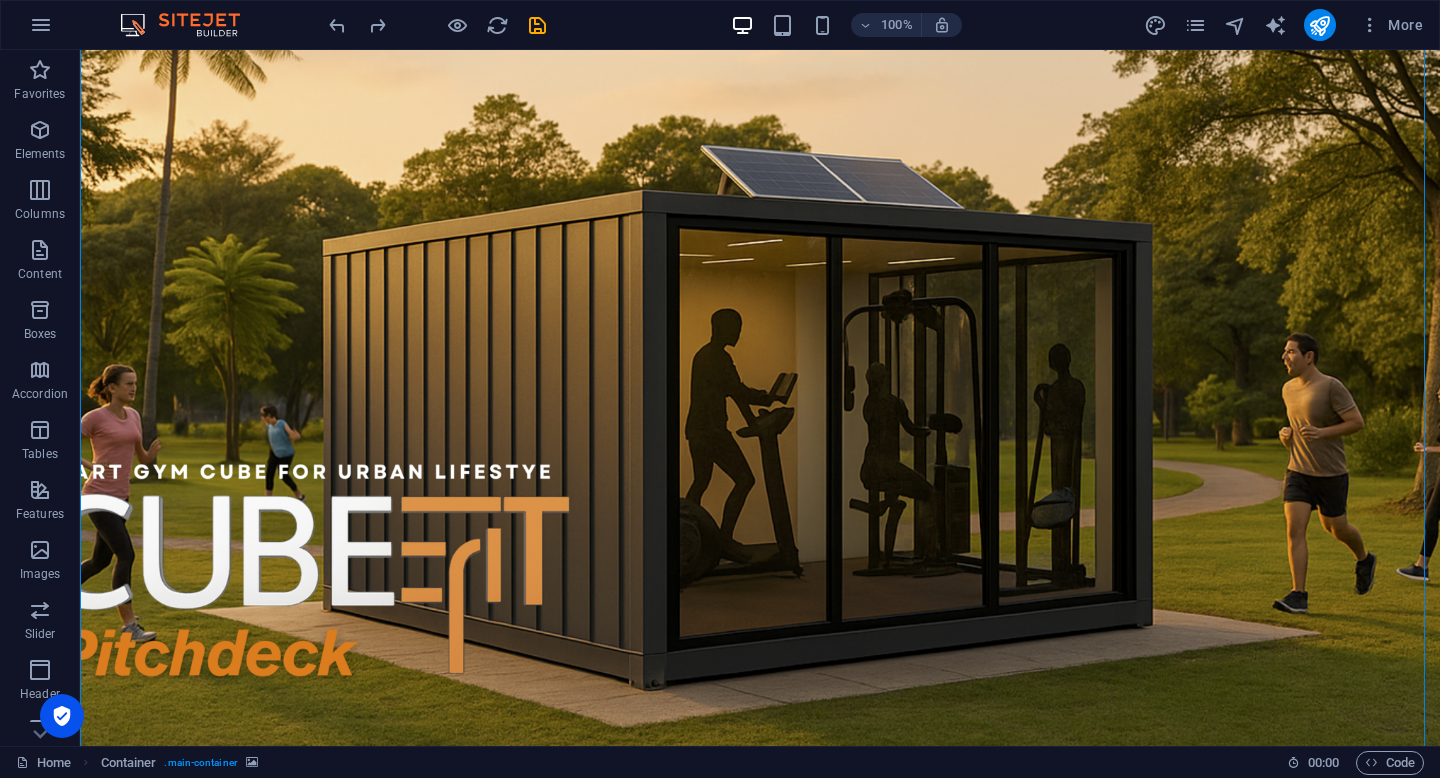 drag, startPoint x: 718, startPoint y: 332, endPoint x: 861, endPoint y: 318, distance: 143.68369 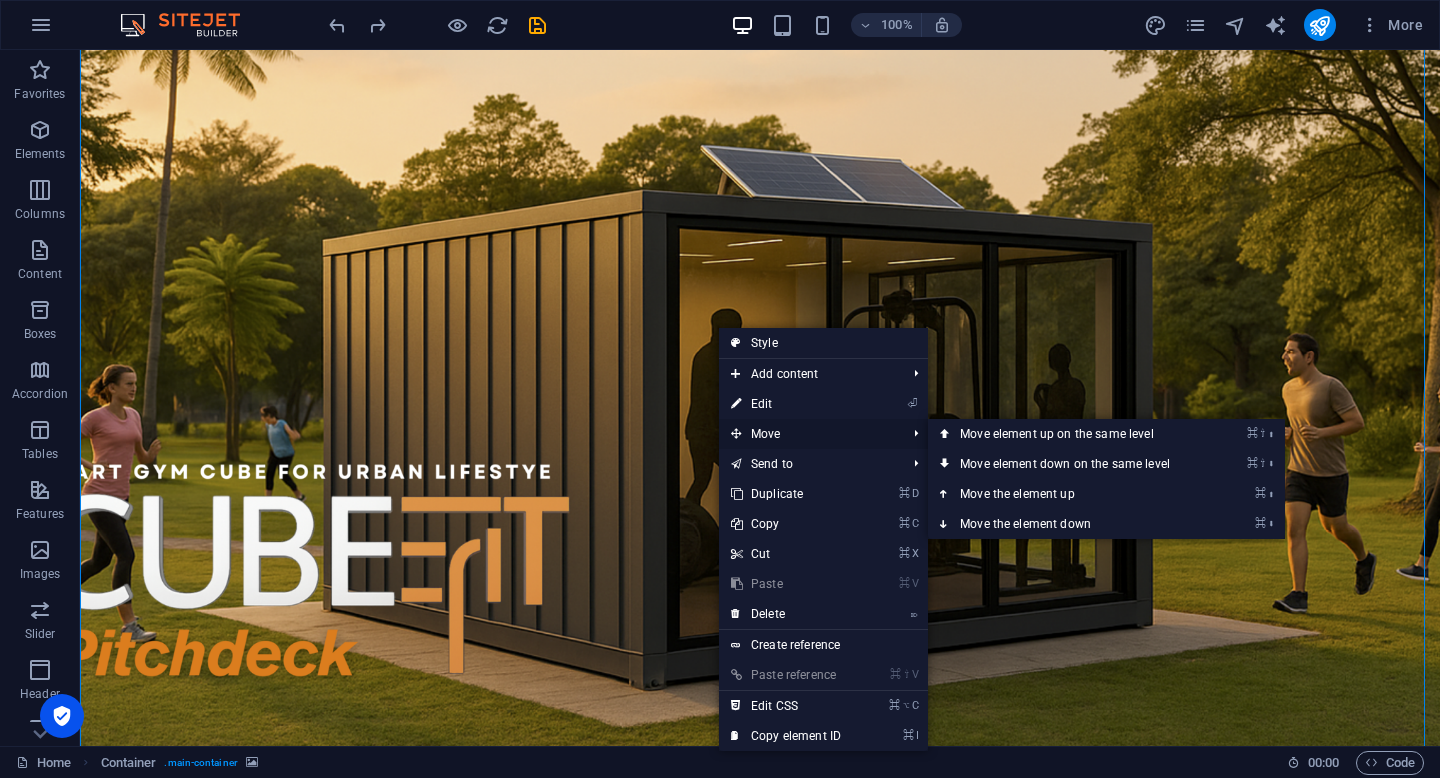 click on "Move" at bounding box center (808, 434) 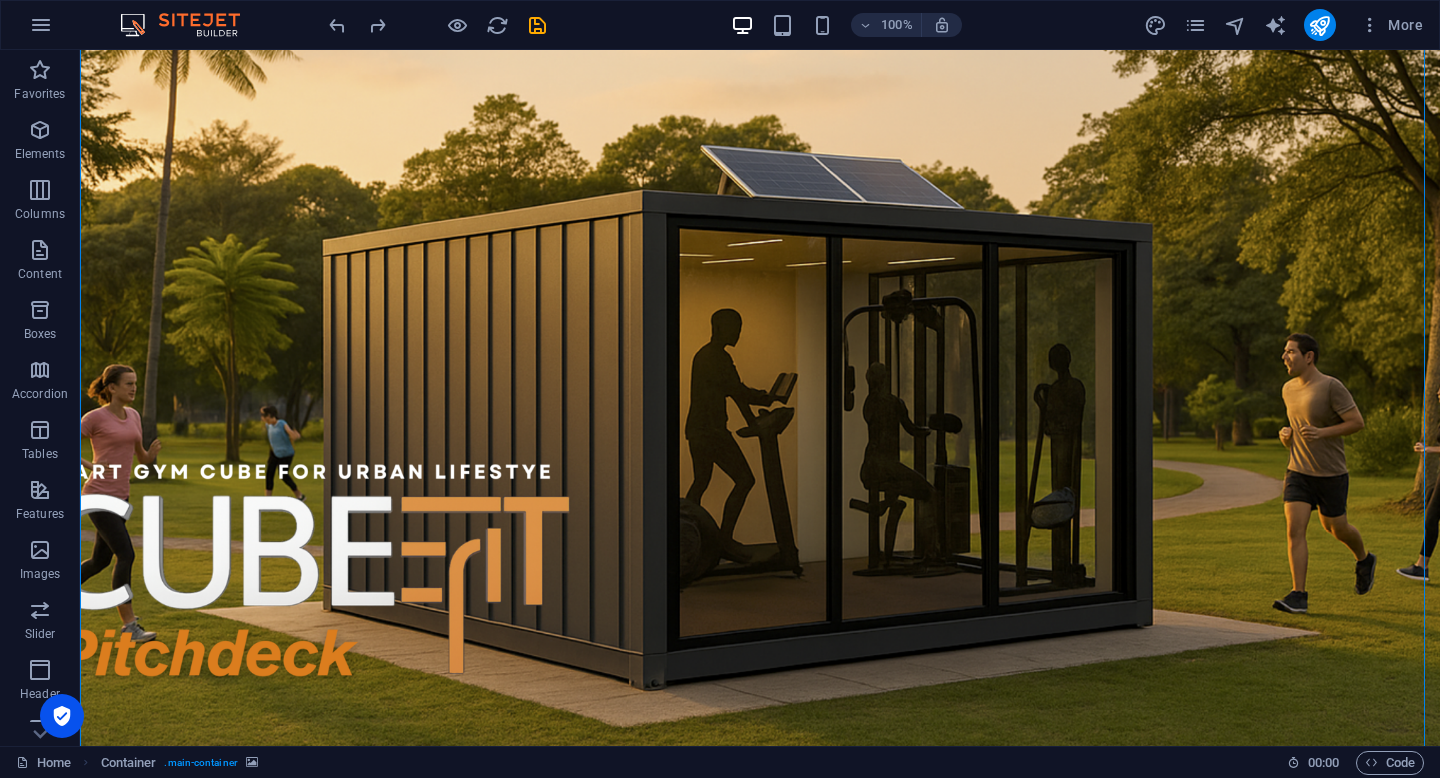 click at bounding box center [760, 406] 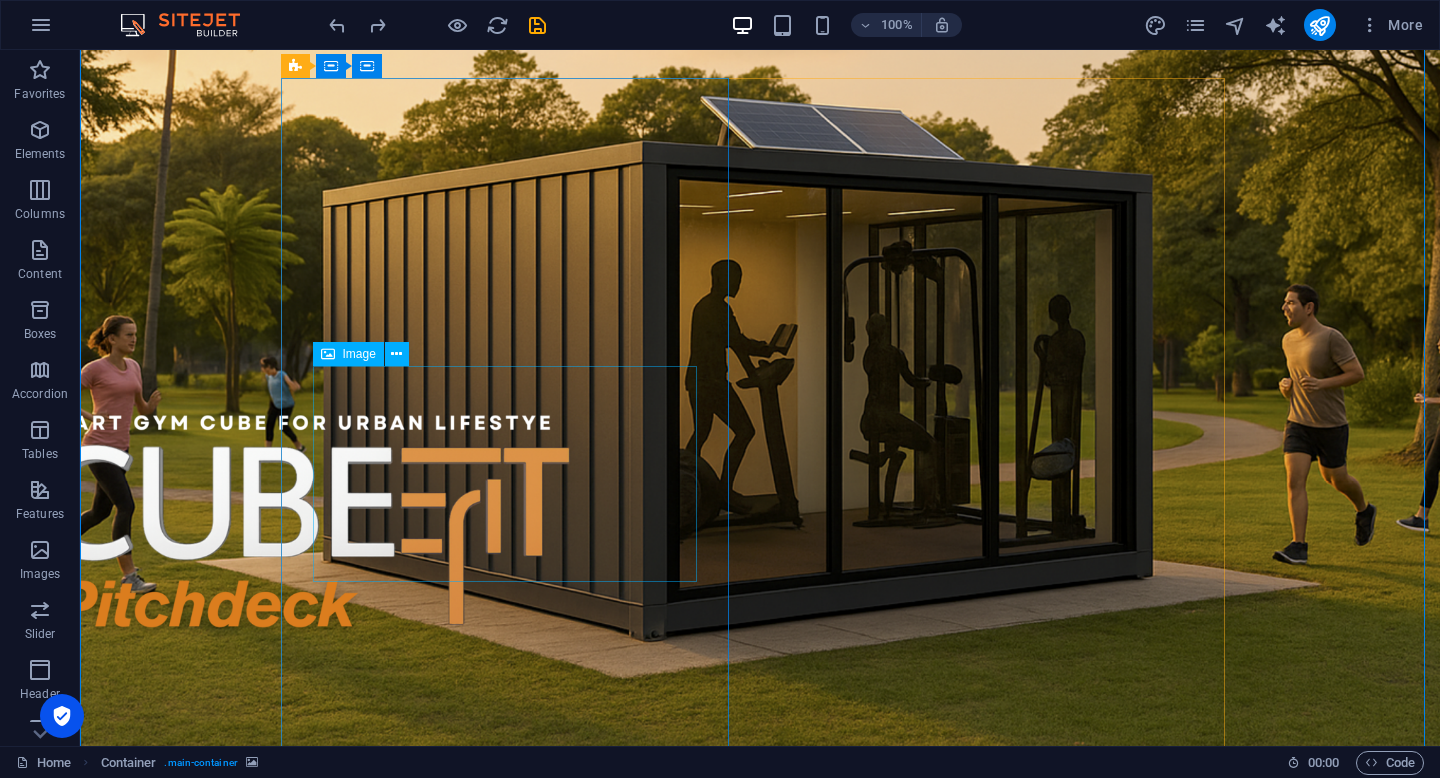 scroll, scrollTop: 193, scrollLeft: 0, axis: vertical 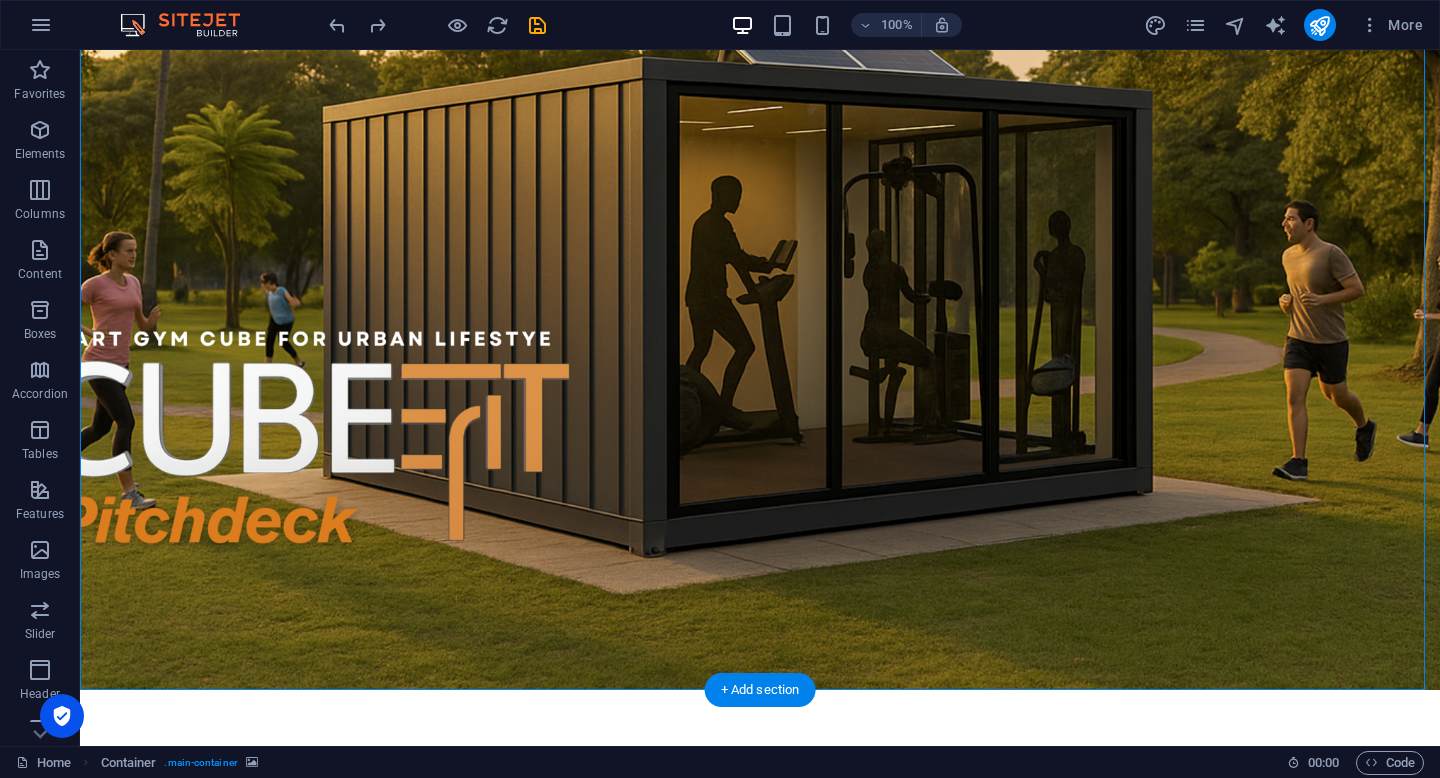 click at bounding box center (760, 273) 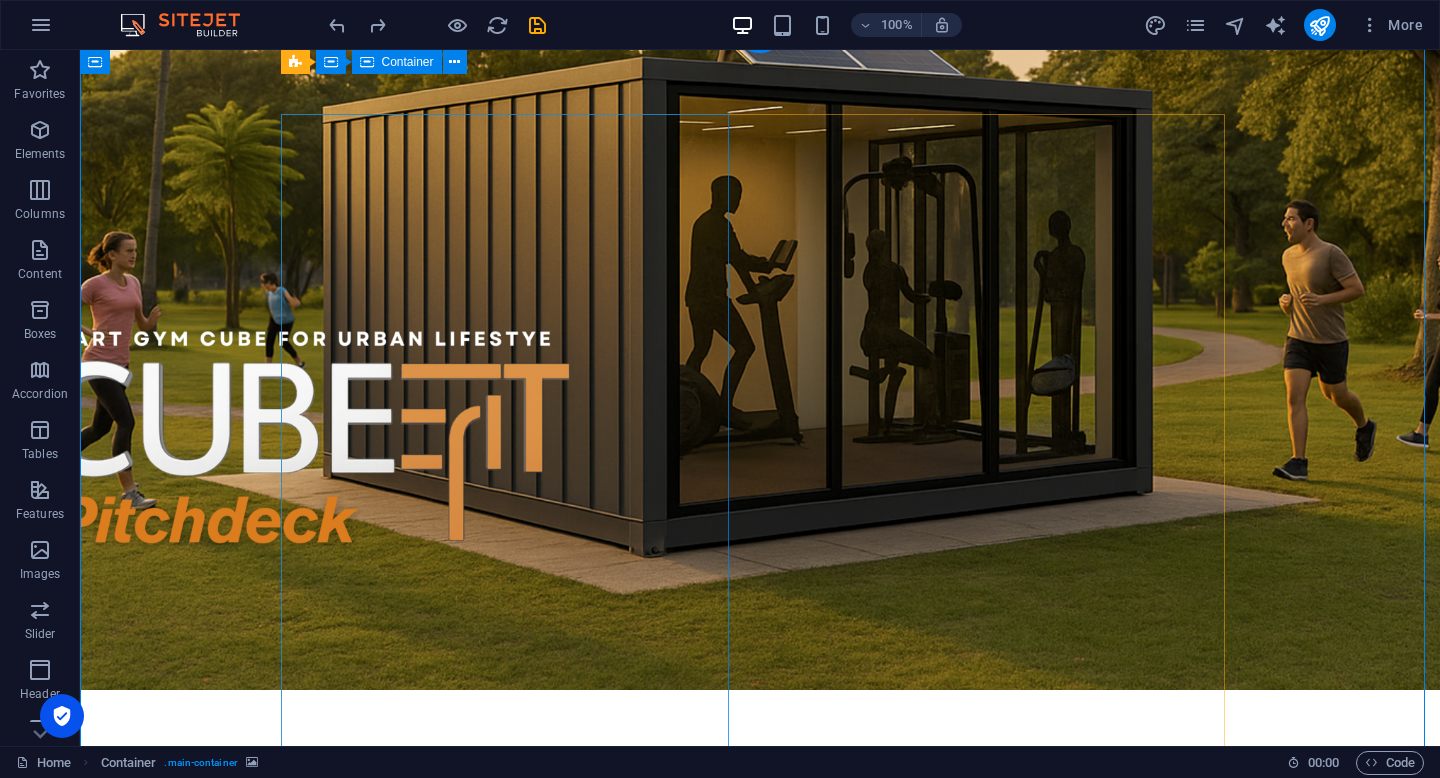 scroll, scrollTop: 0, scrollLeft: 0, axis: both 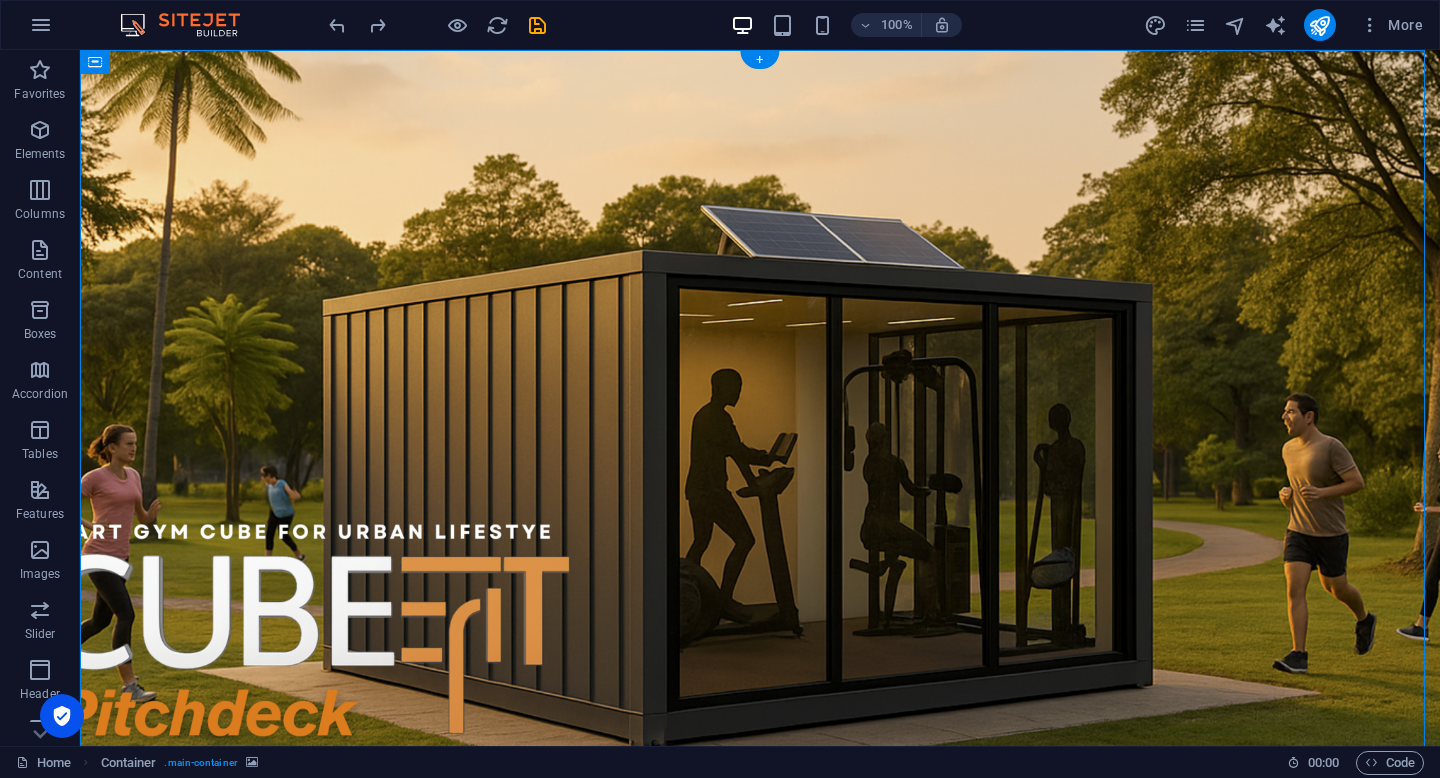 click at bounding box center [760, 466] 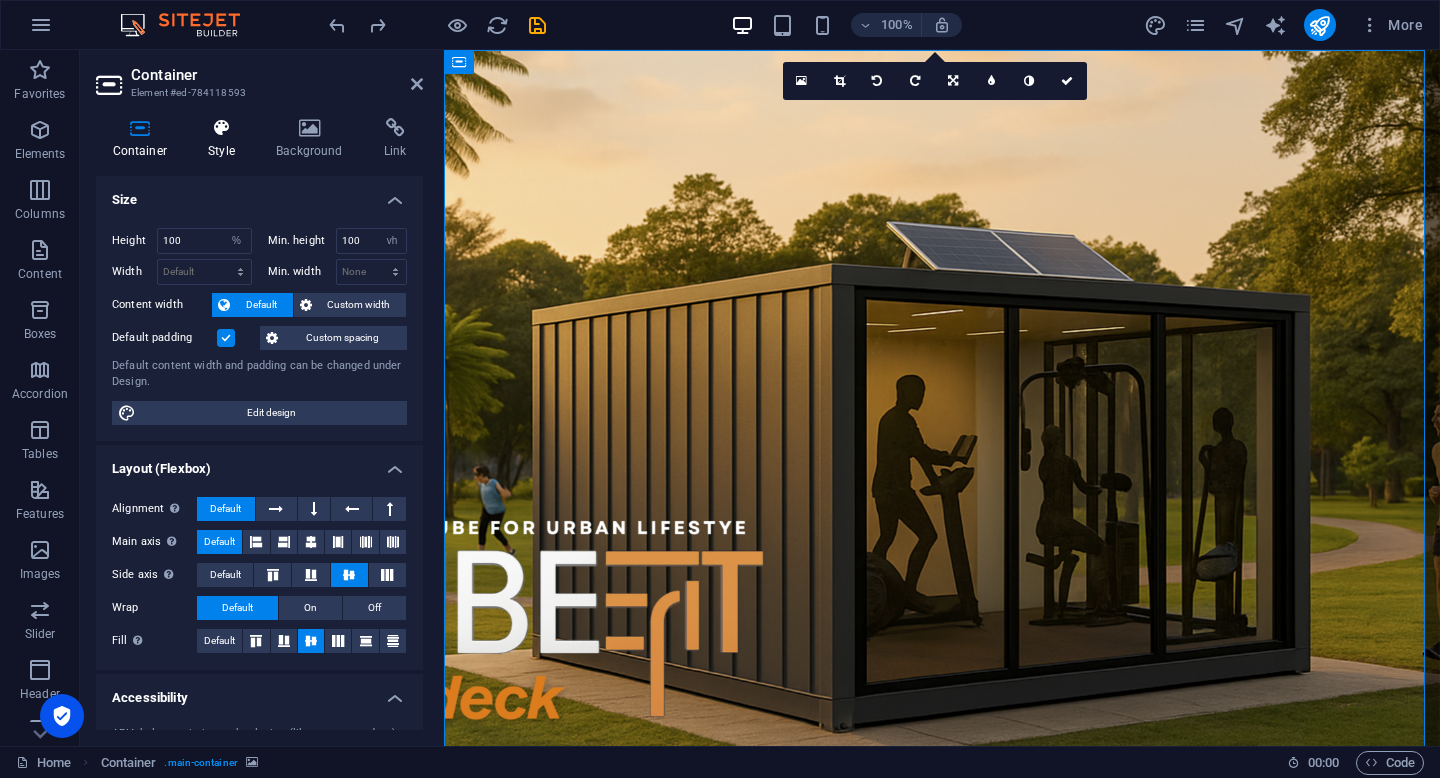 click at bounding box center [222, 128] 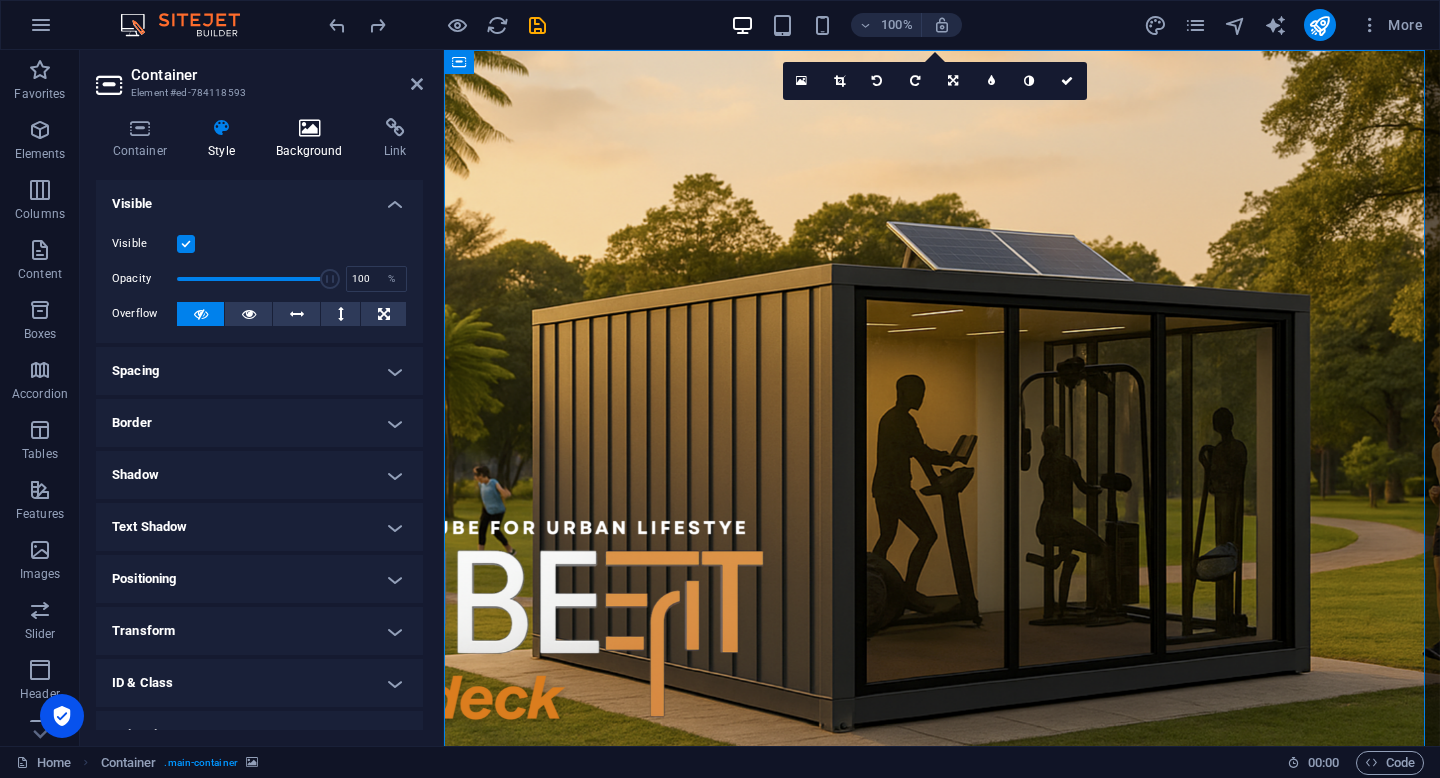 click at bounding box center (310, 128) 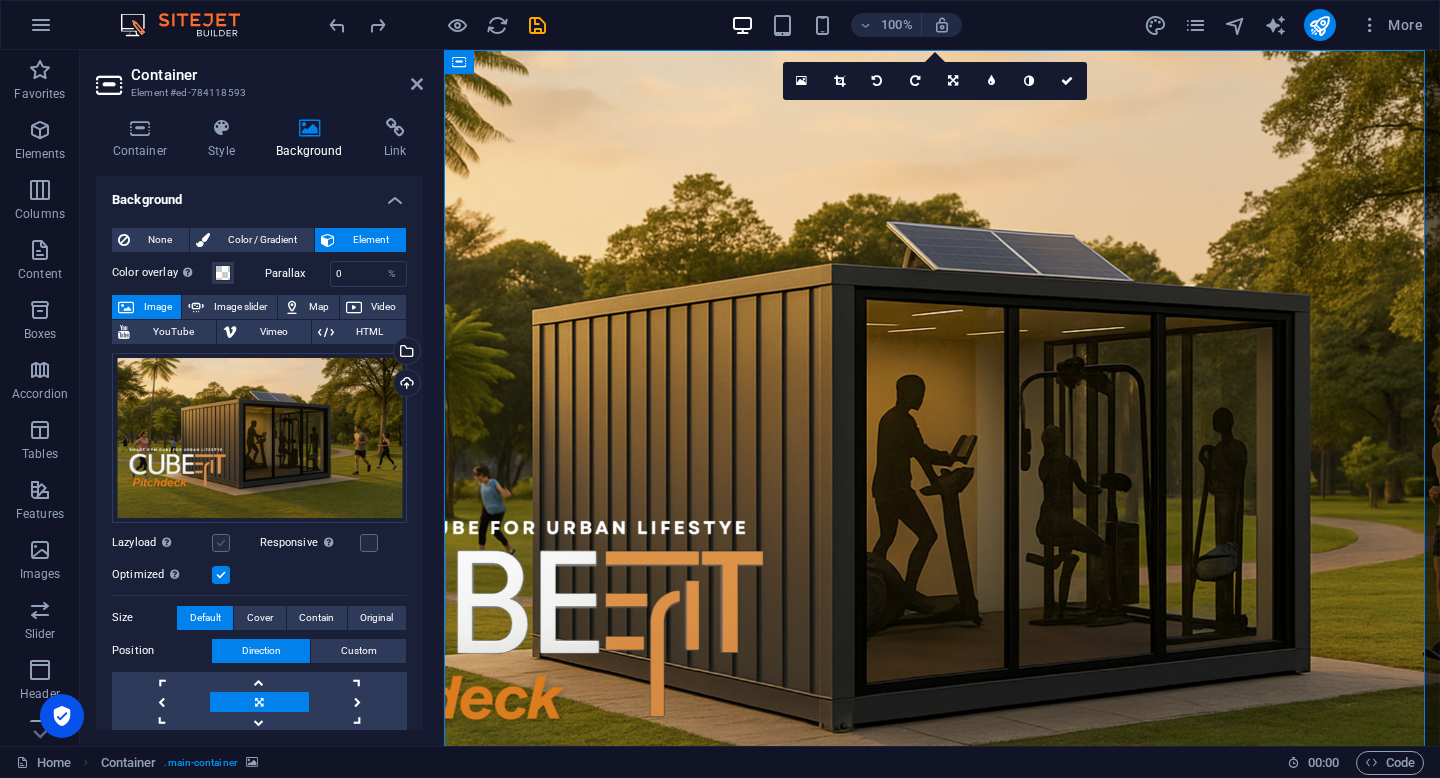 click at bounding box center (221, 543) 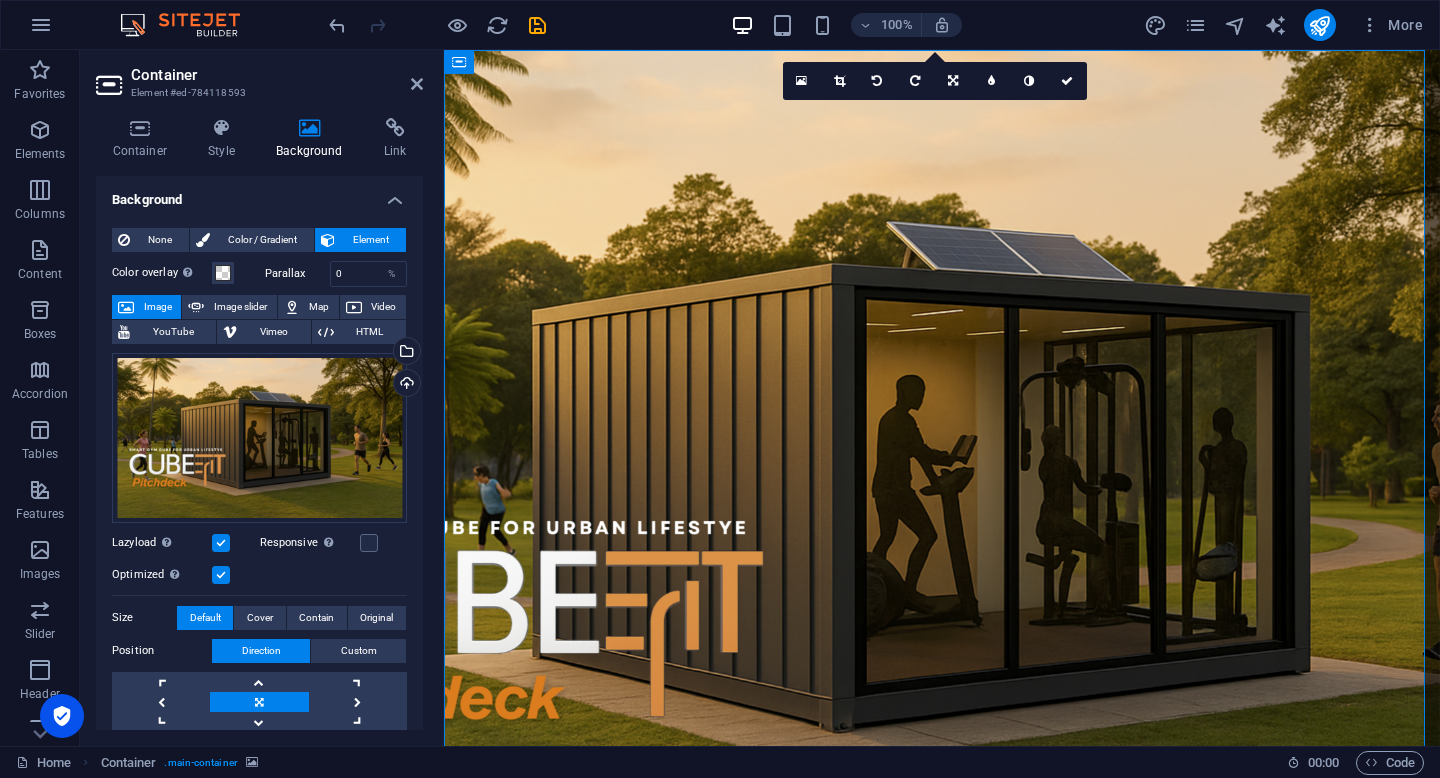 click at bounding box center [221, 543] 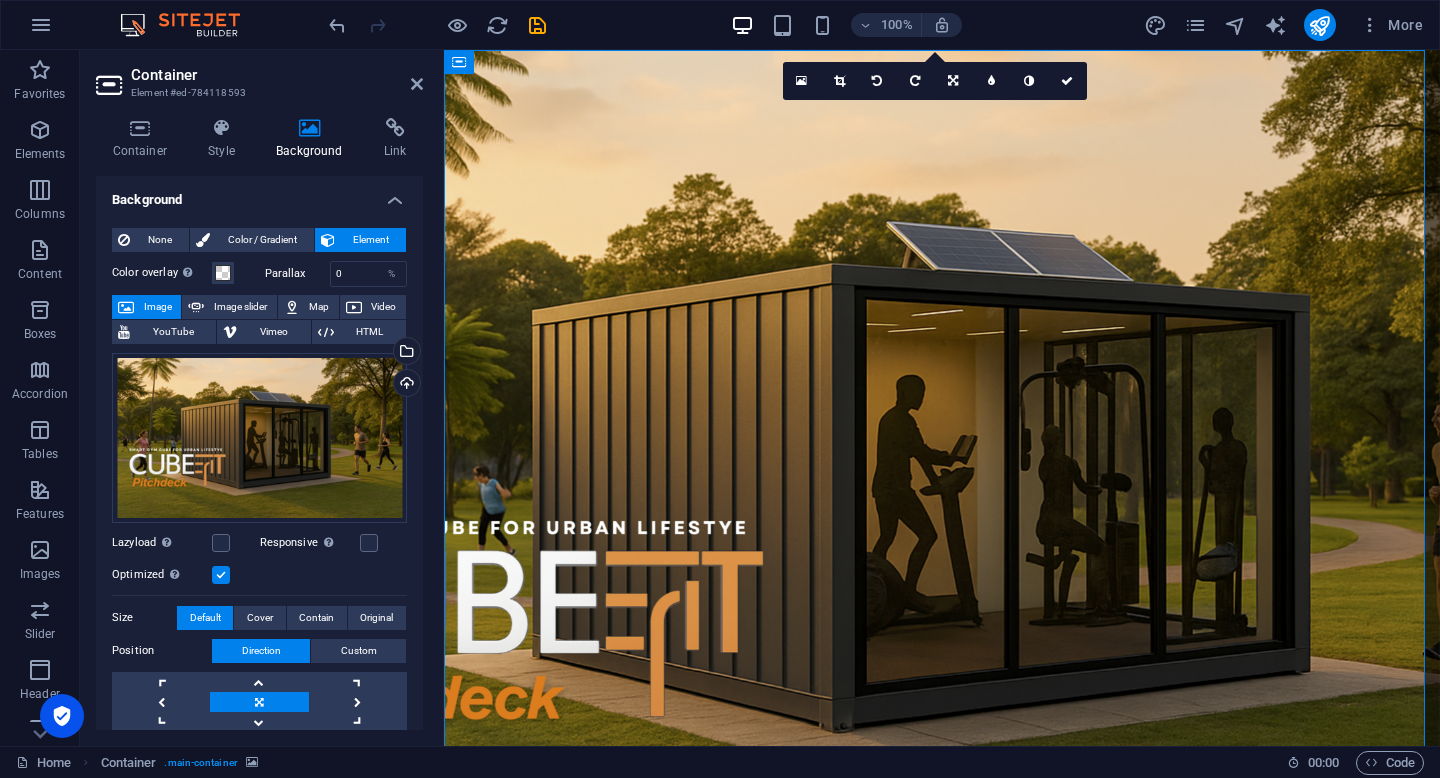click at bounding box center [221, 575] 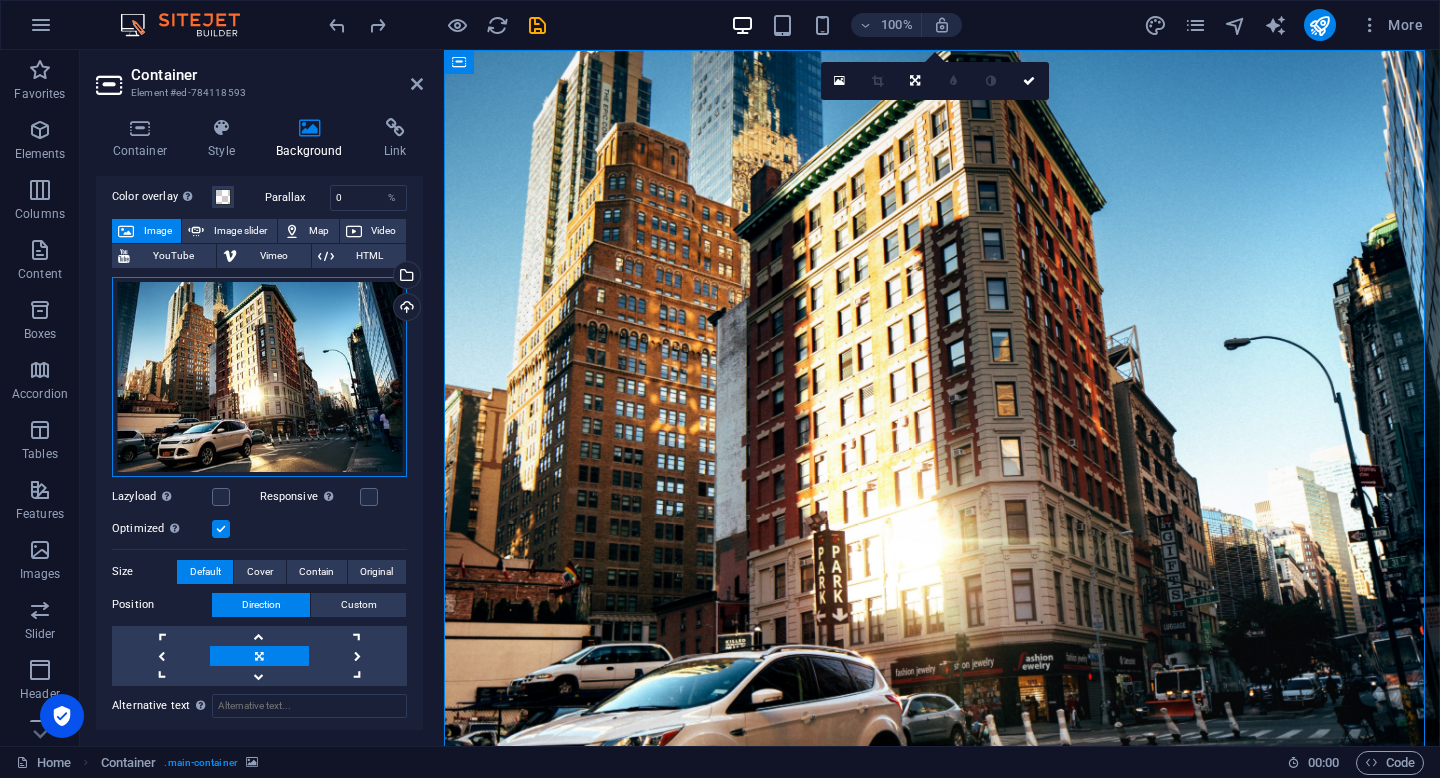 scroll, scrollTop: 0, scrollLeft: 0, axis: both 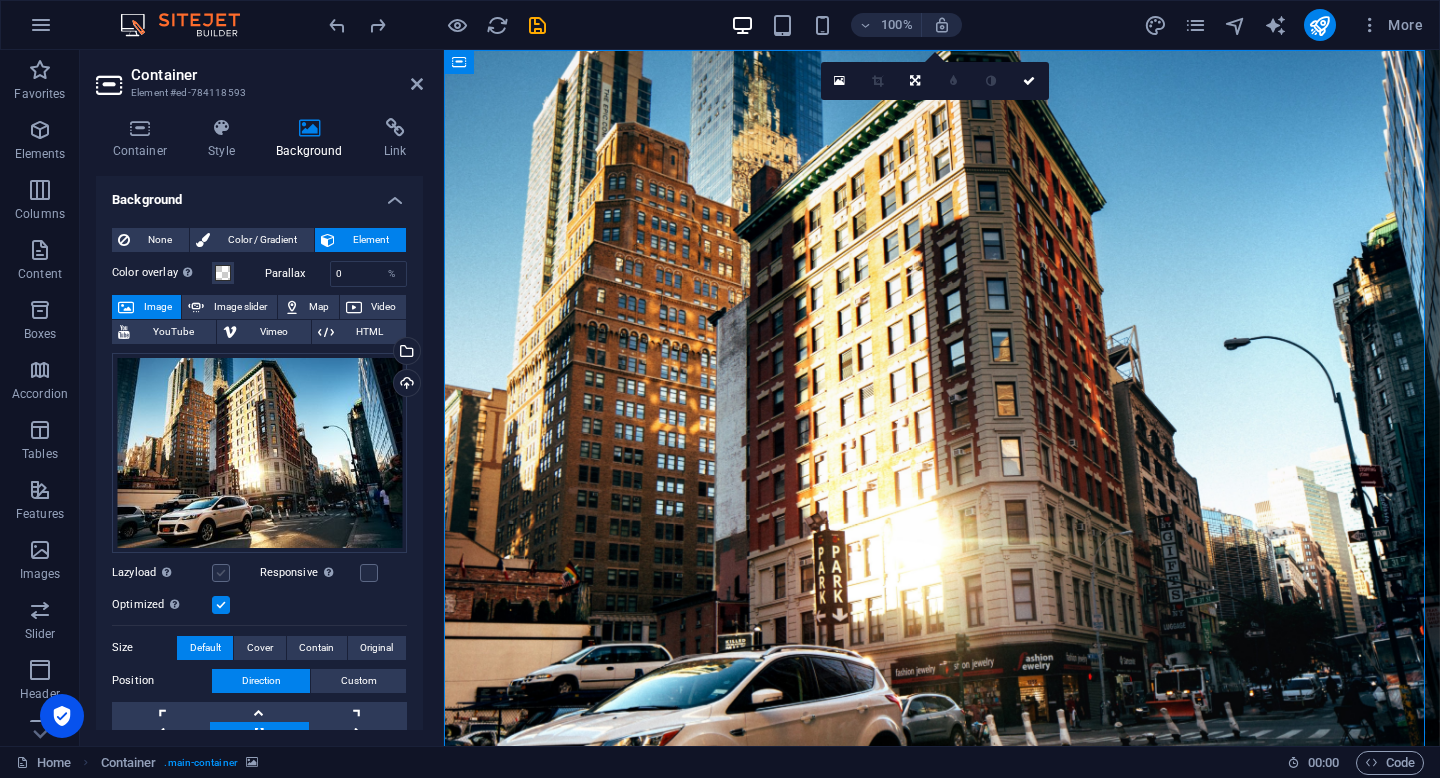 click at bounding box center (221, 573) 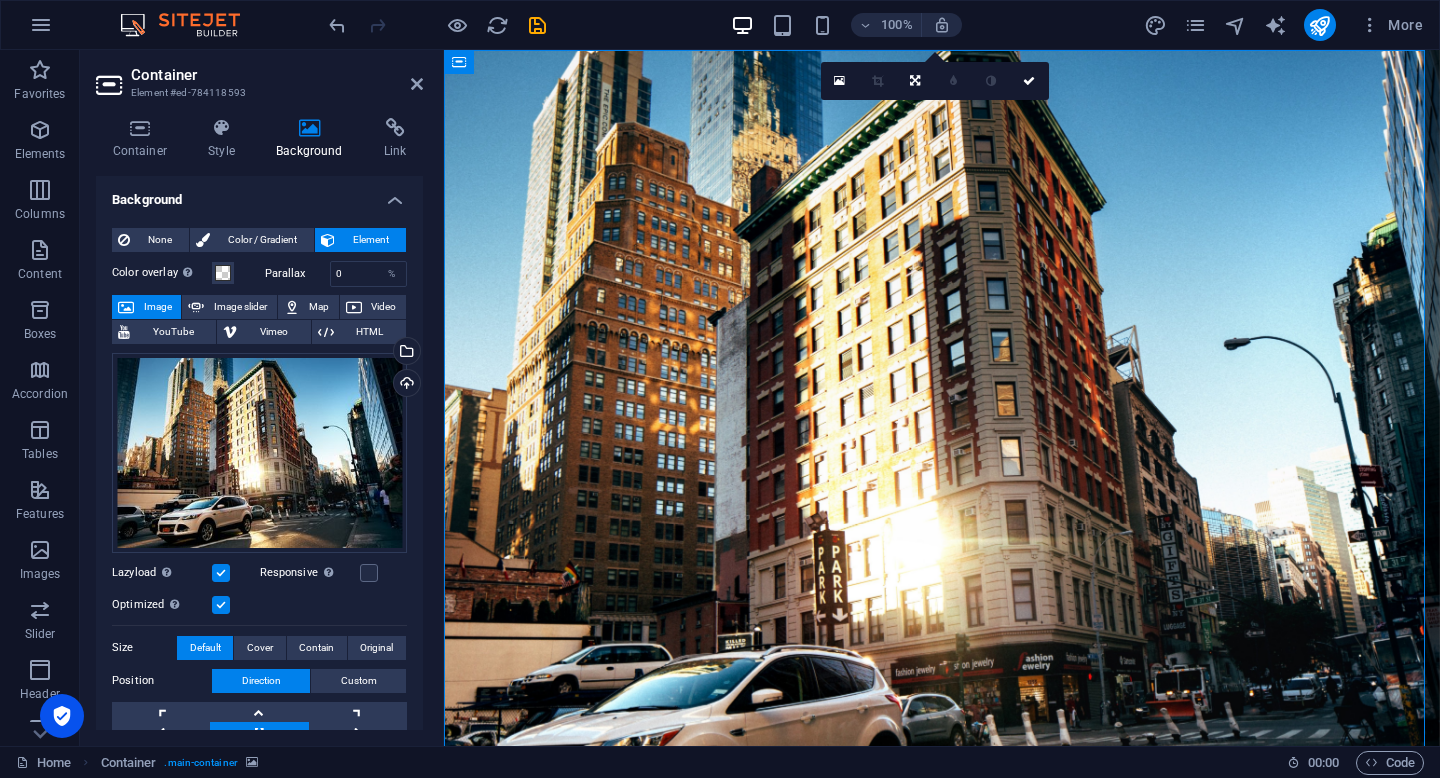 click at bounding box center (221, 573) 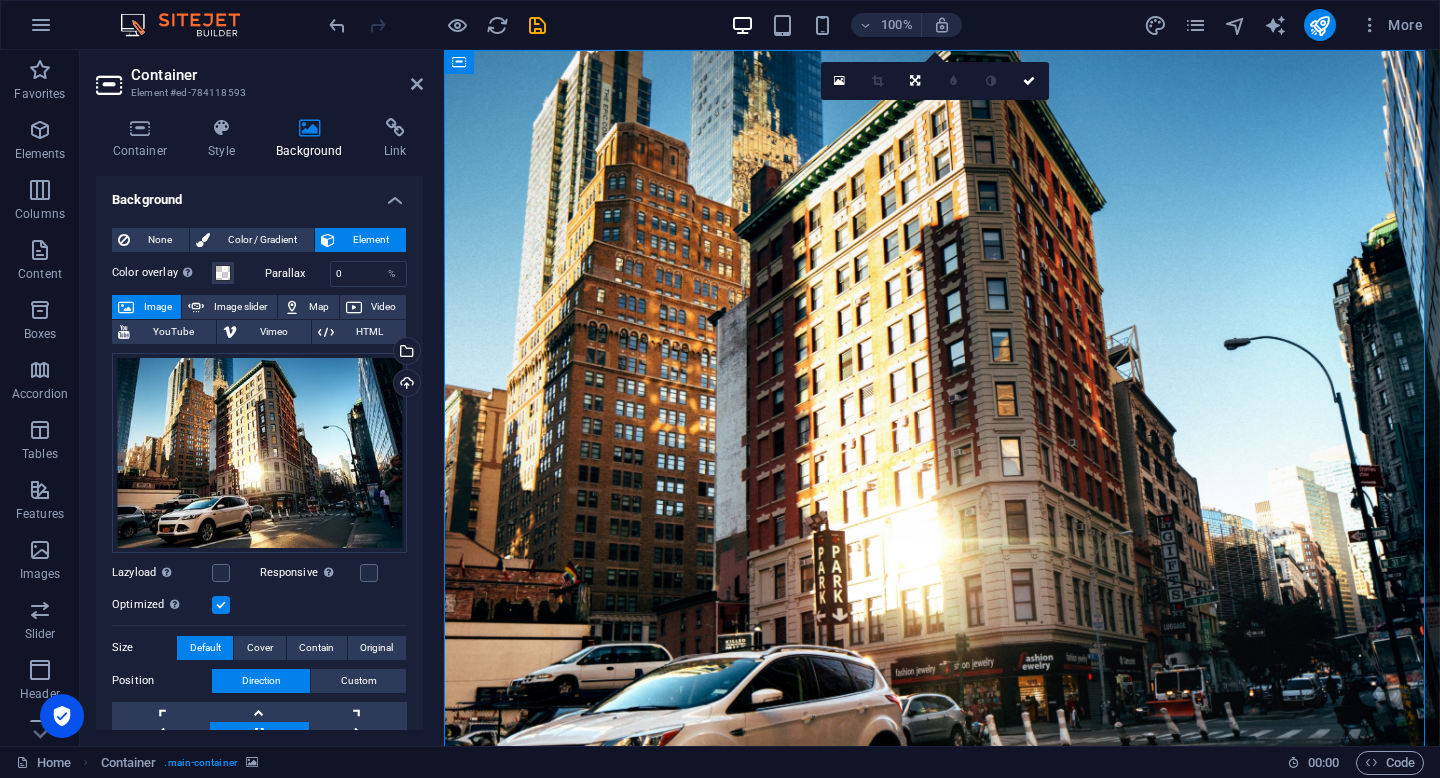 click at bounding box center (221, 605) 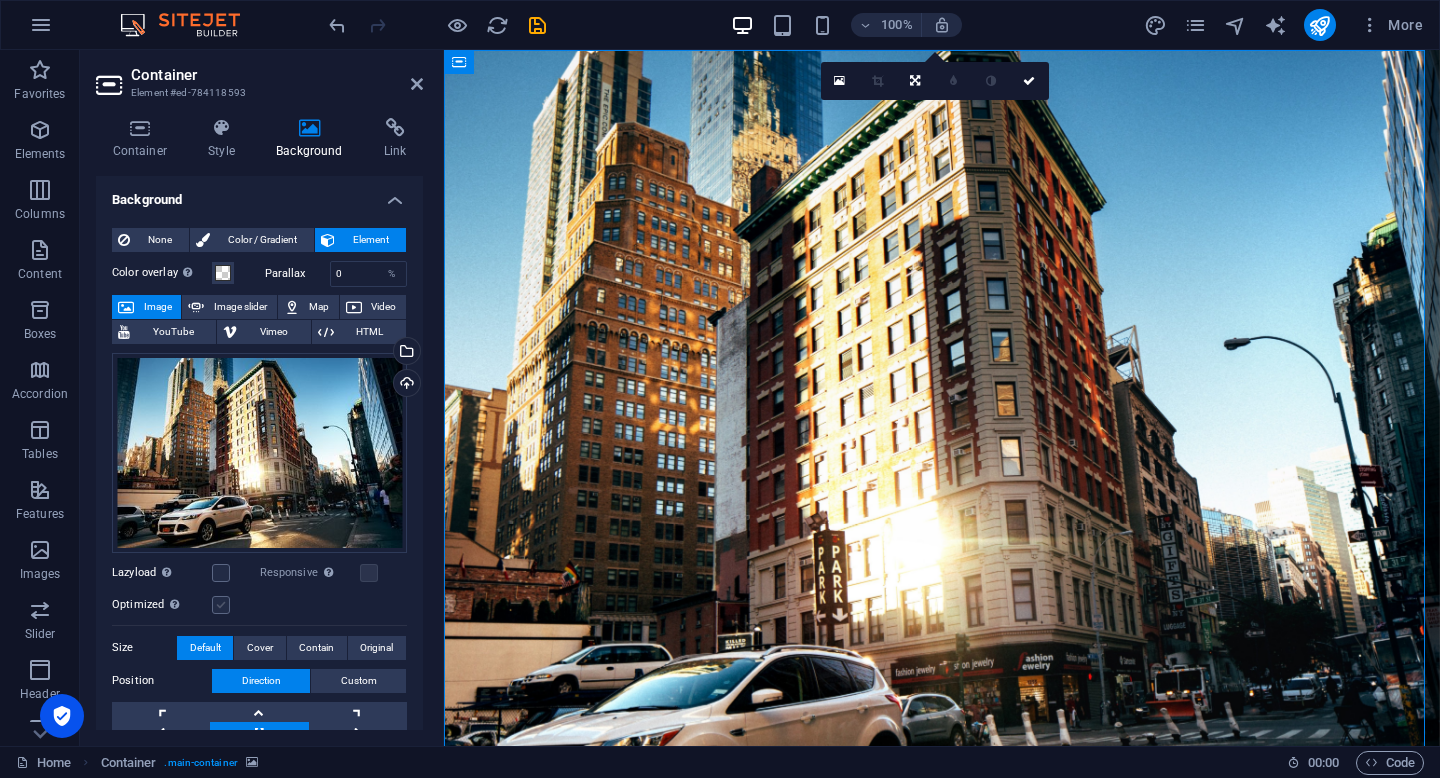 click at bounding box center [221, 605] 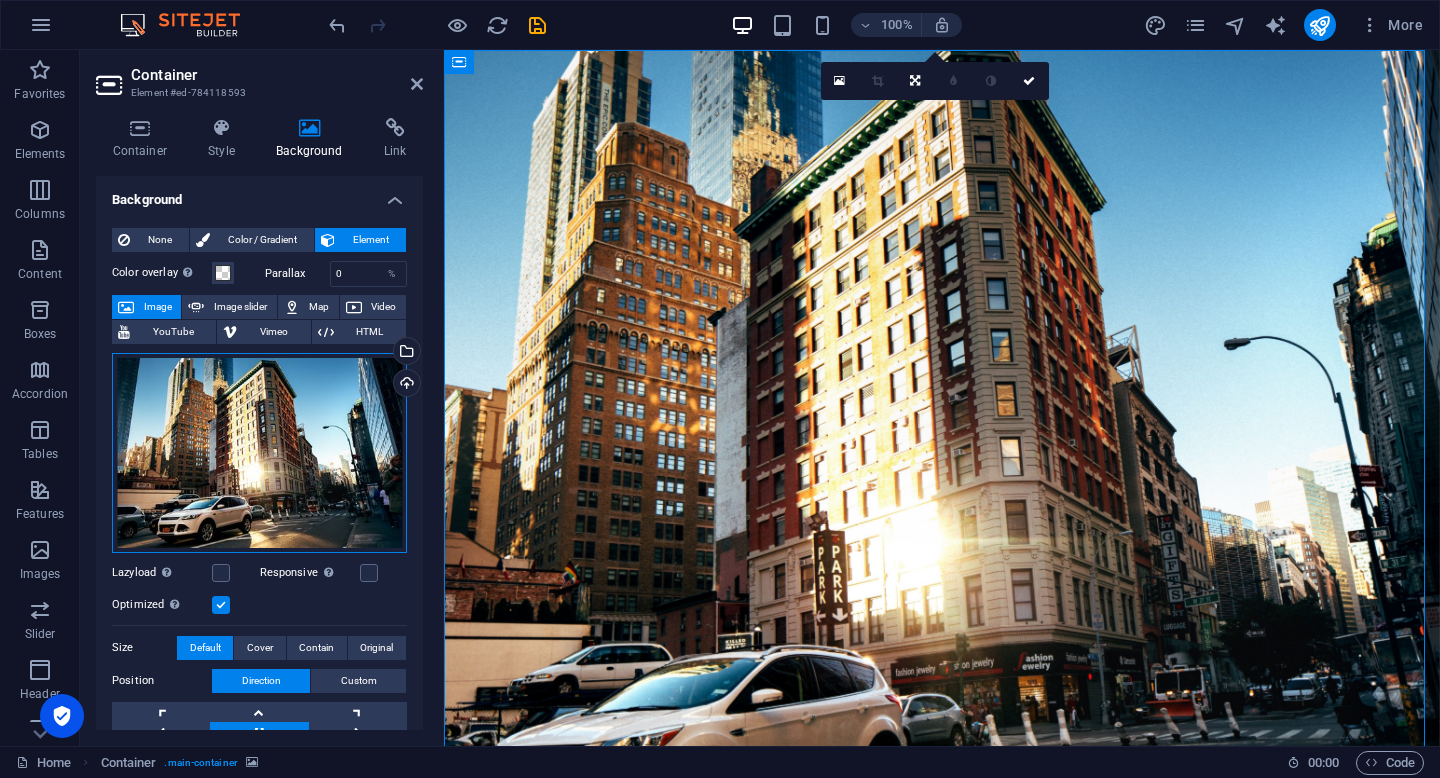 click on "Drag files here, click to choose files or select files from Files or our free stock photos & videos" at bounding box center (259, 453) 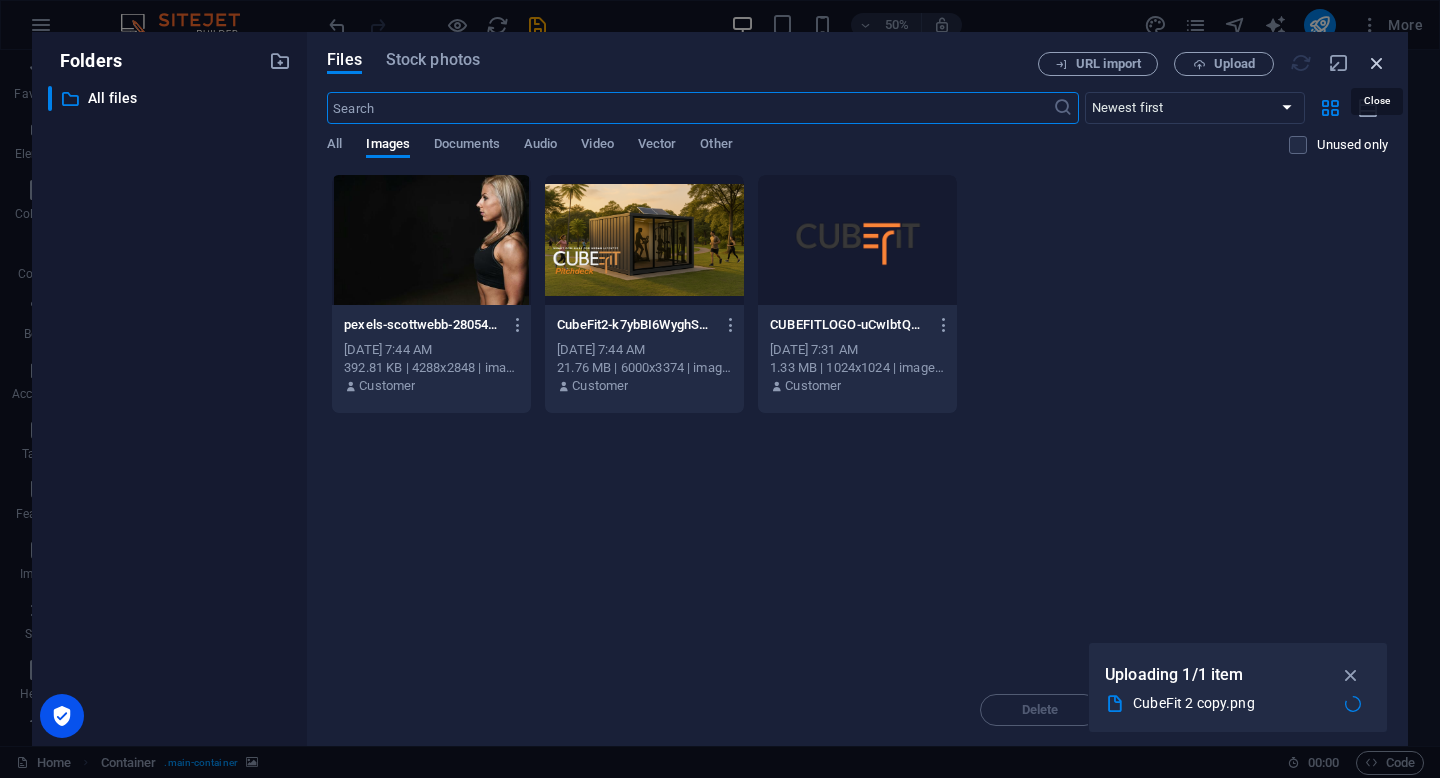 click at bounding box center (1377, 63) 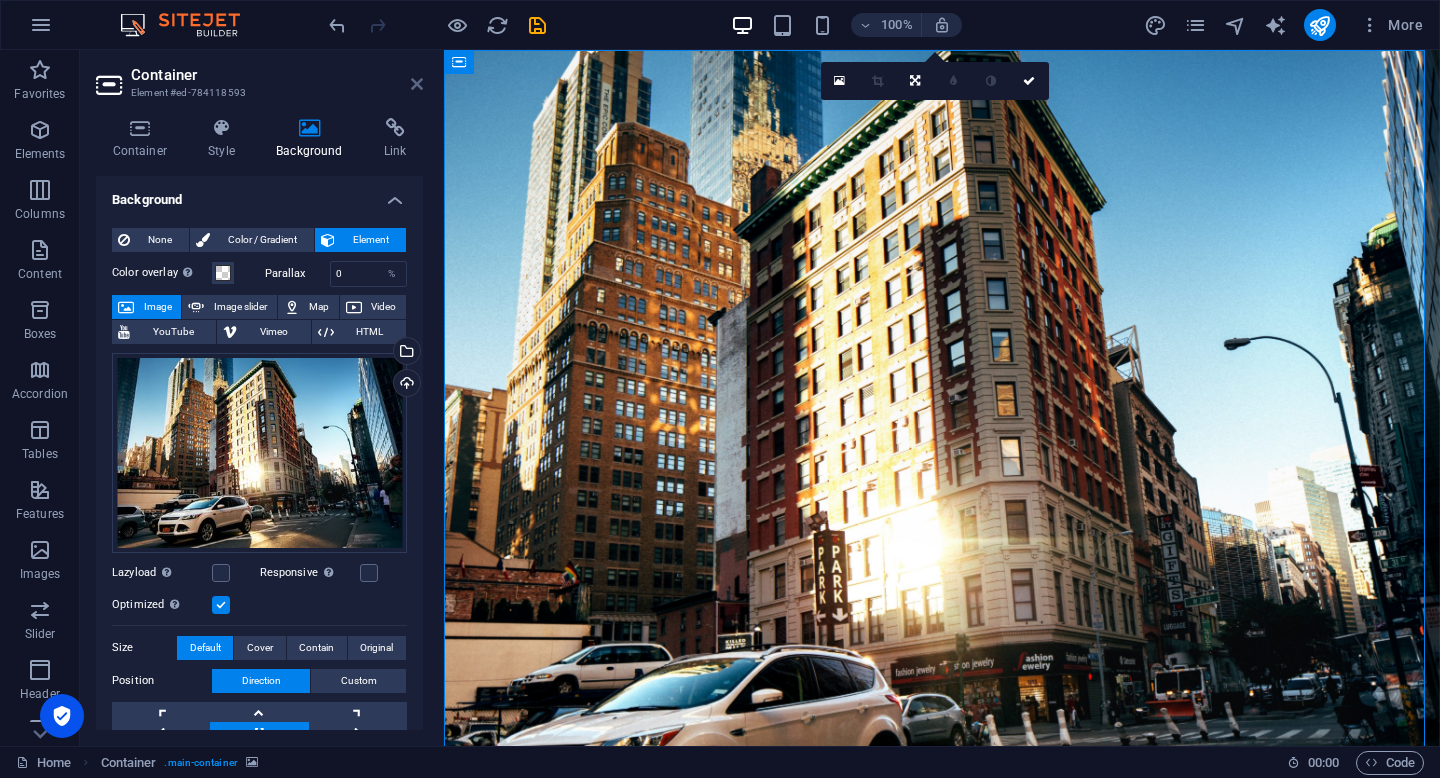 click at bounding box center (417, 84) 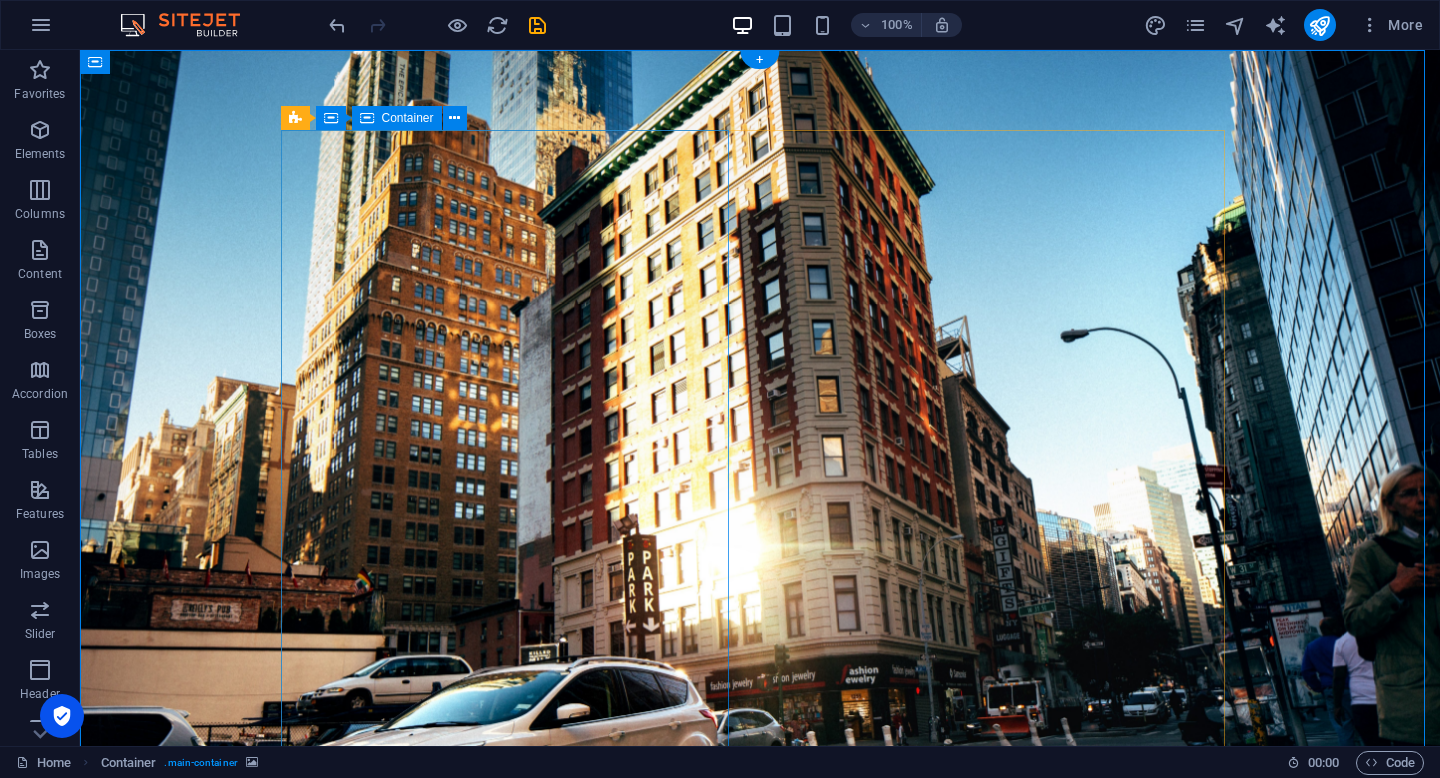 click on "The Future Private & Exlusively GYM Experience Enhance your new fitness experience with a private and exclusive gym. Just prepare yourself and join our waitlist Get your Estimate now Lorem ipsum dolor sit amet consetetur." at bounding box center [760, 1514] 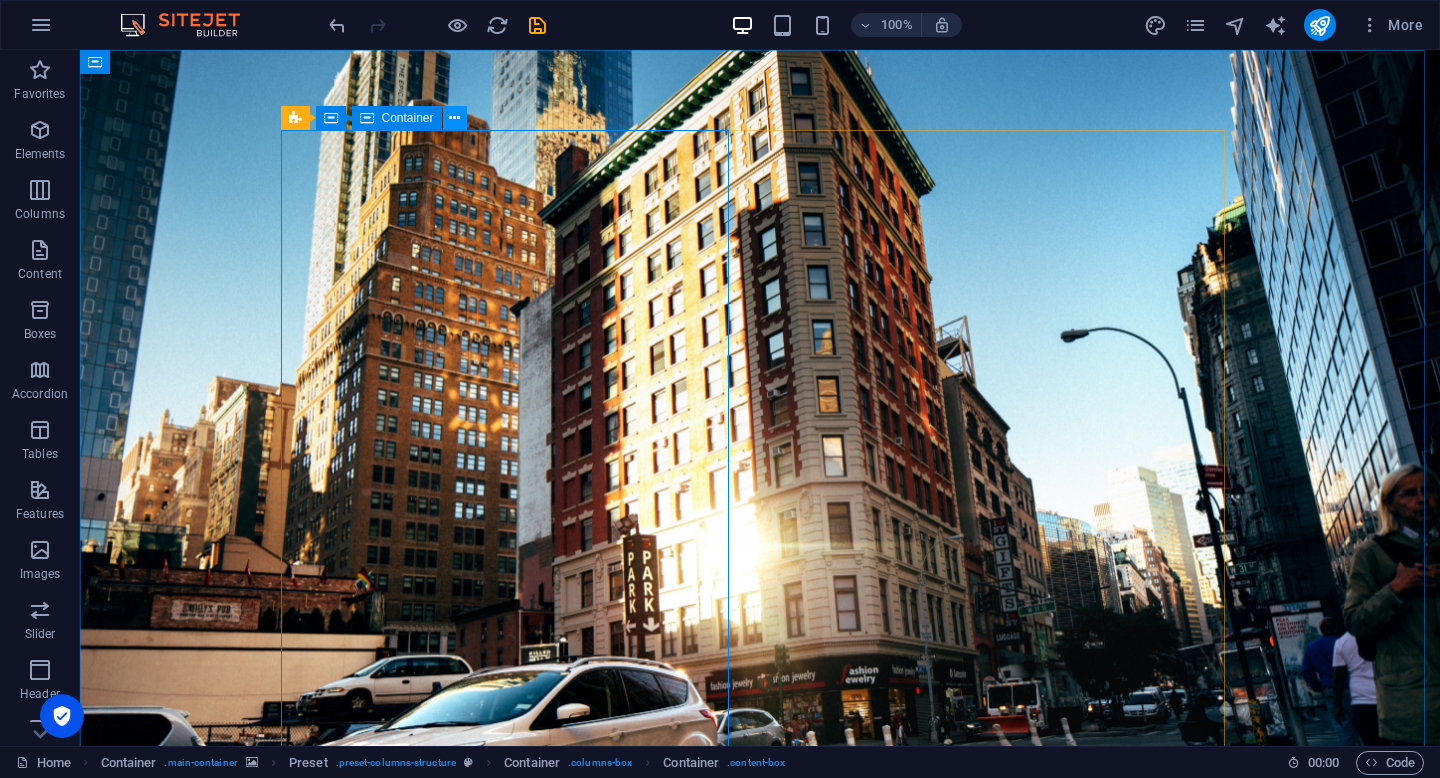 click at bounding box center [454, 118] 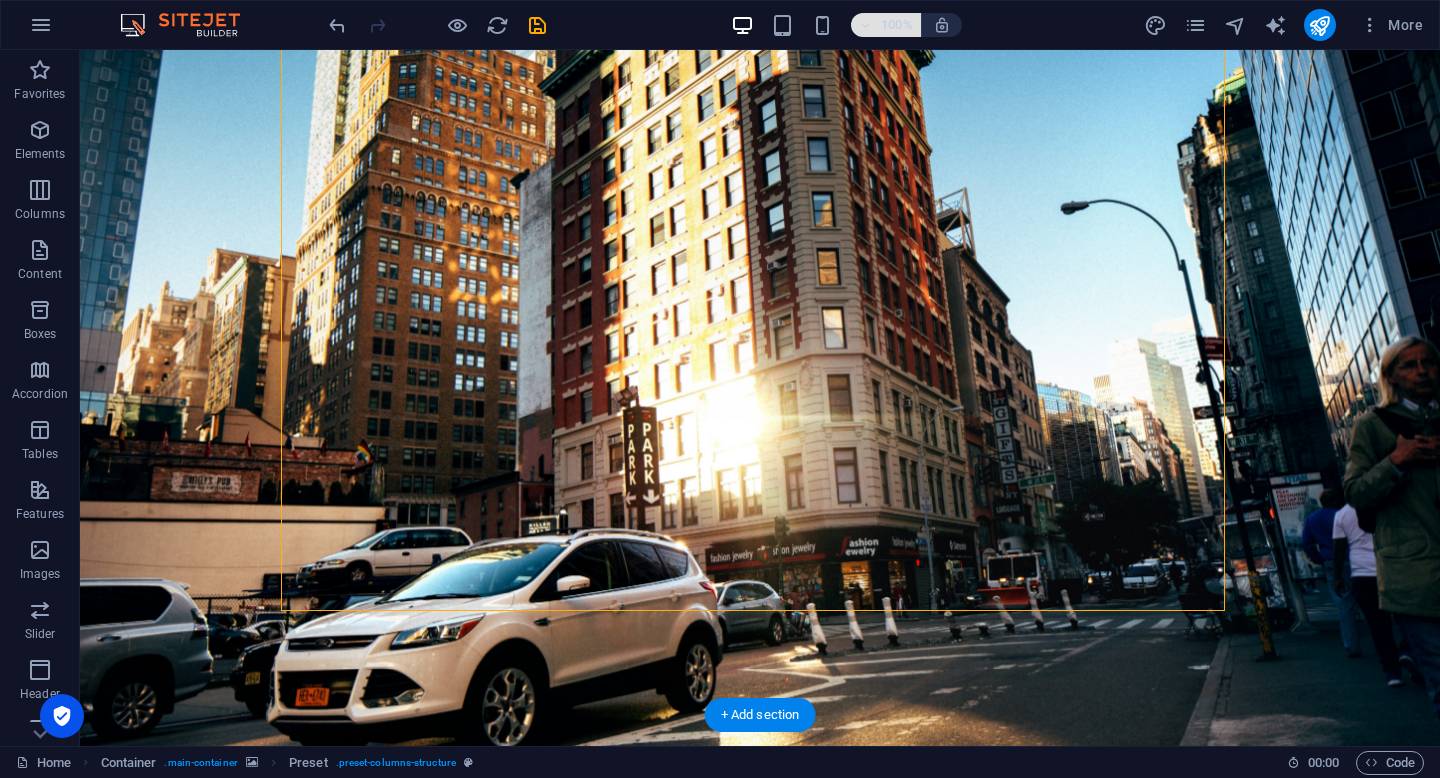 scroll, scrollTop: 75, scrollLeft: 0, axis: vertical 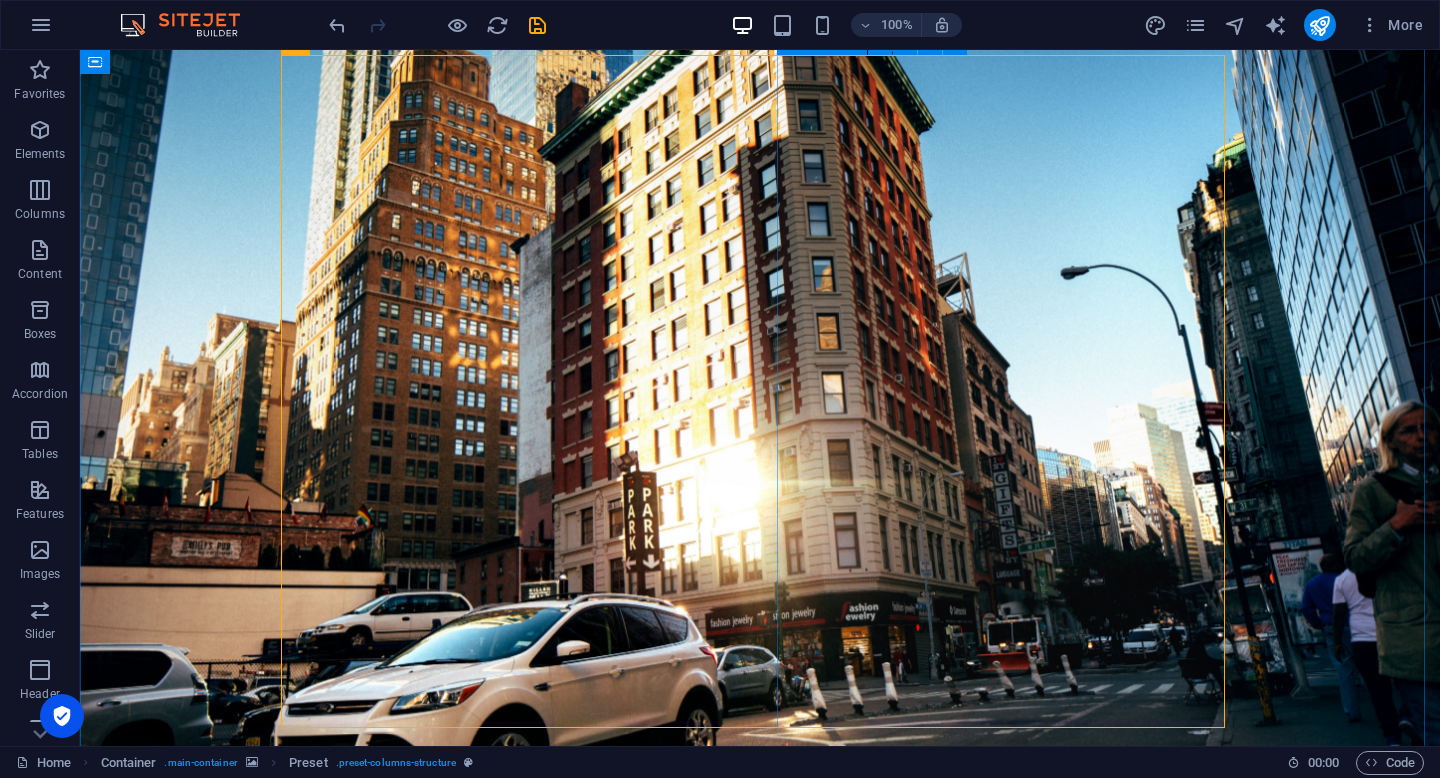 drag, startPoint x: 374, startPoint y: 166, endPoint x: 1035, endPoint y: 159, distance: 661.03705 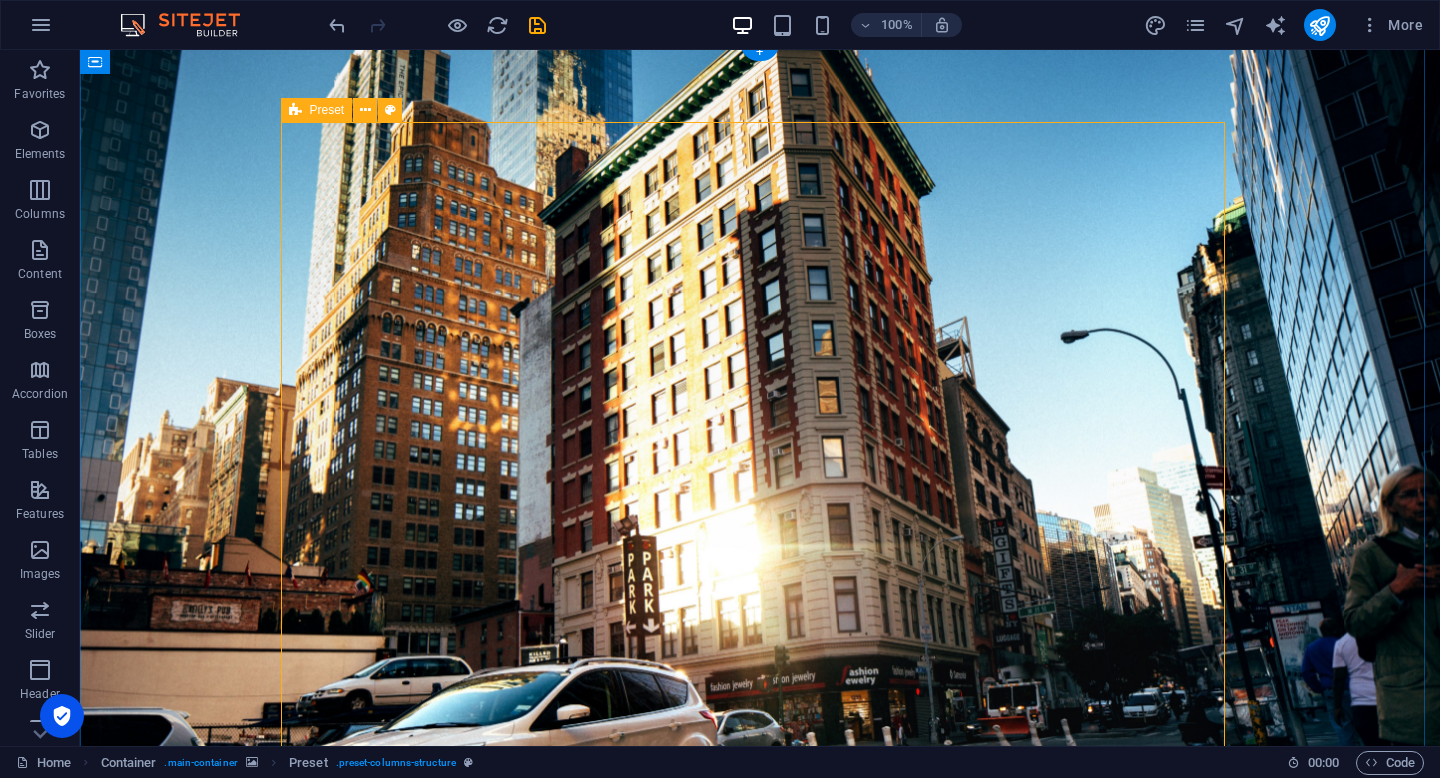 scroll, scrollTop: 2, scrollLeft: 0, axis: vertical 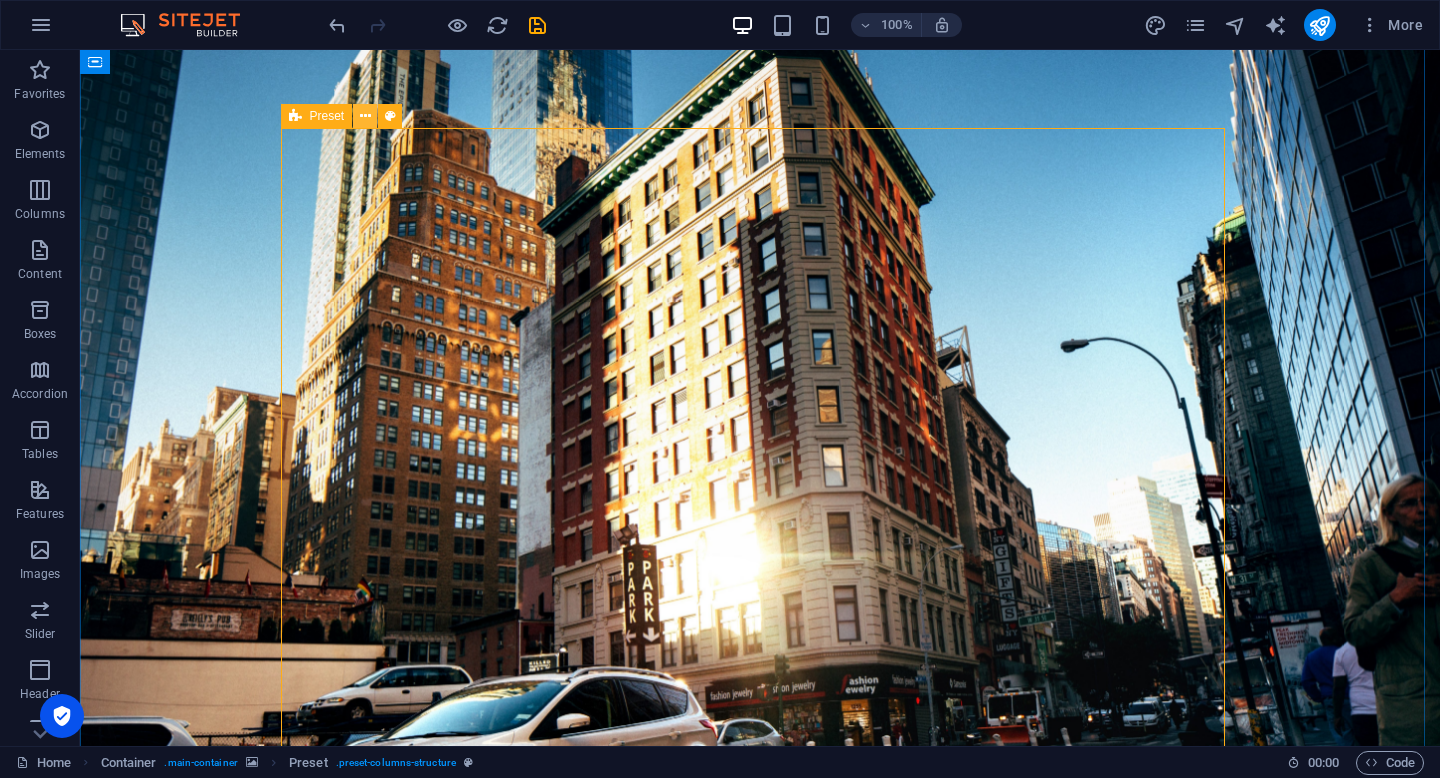 click at bounding box center (365, 116) 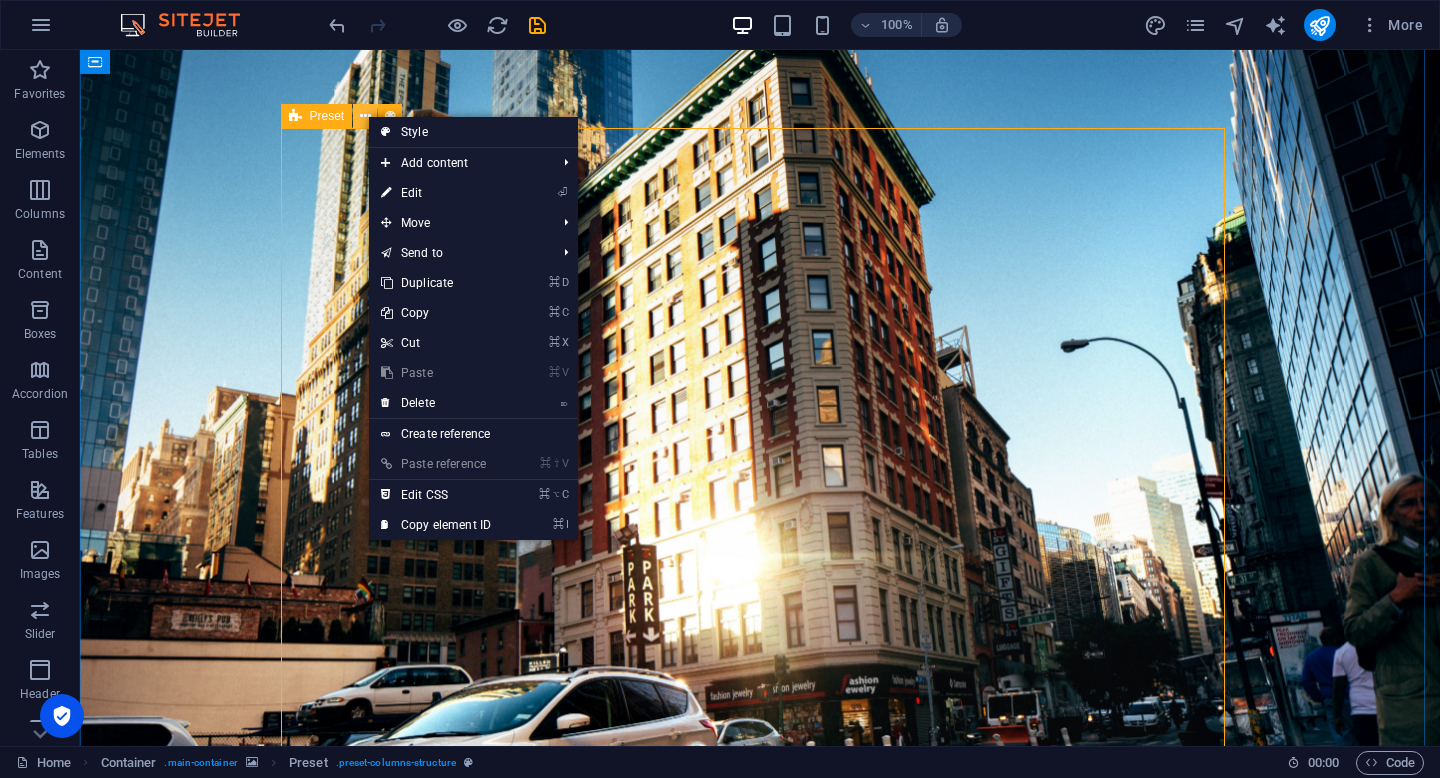 click at bounding box center [365, 116] 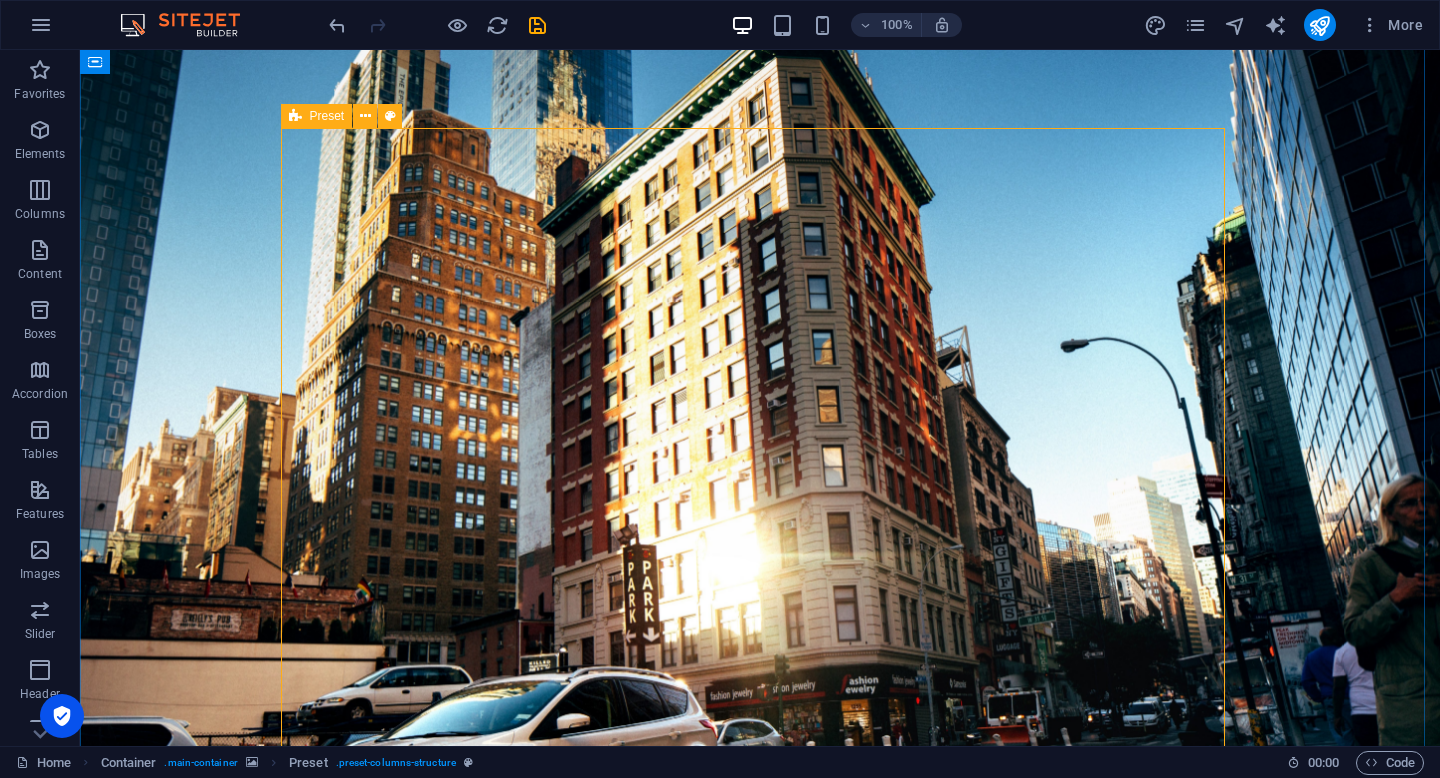 click at bounding box center [295, 116] 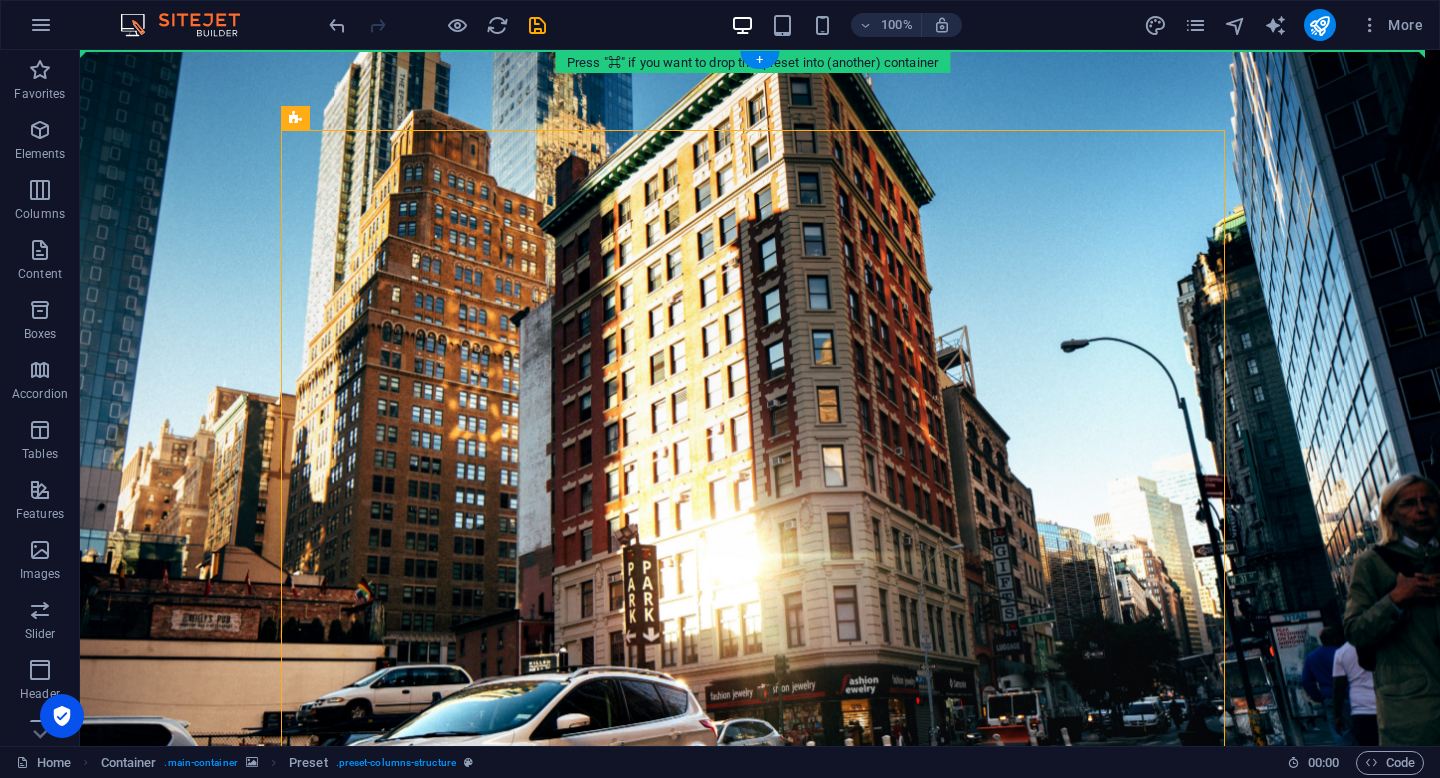 scroll, scrollTop: 0, scrollLeft: 0, axis: both 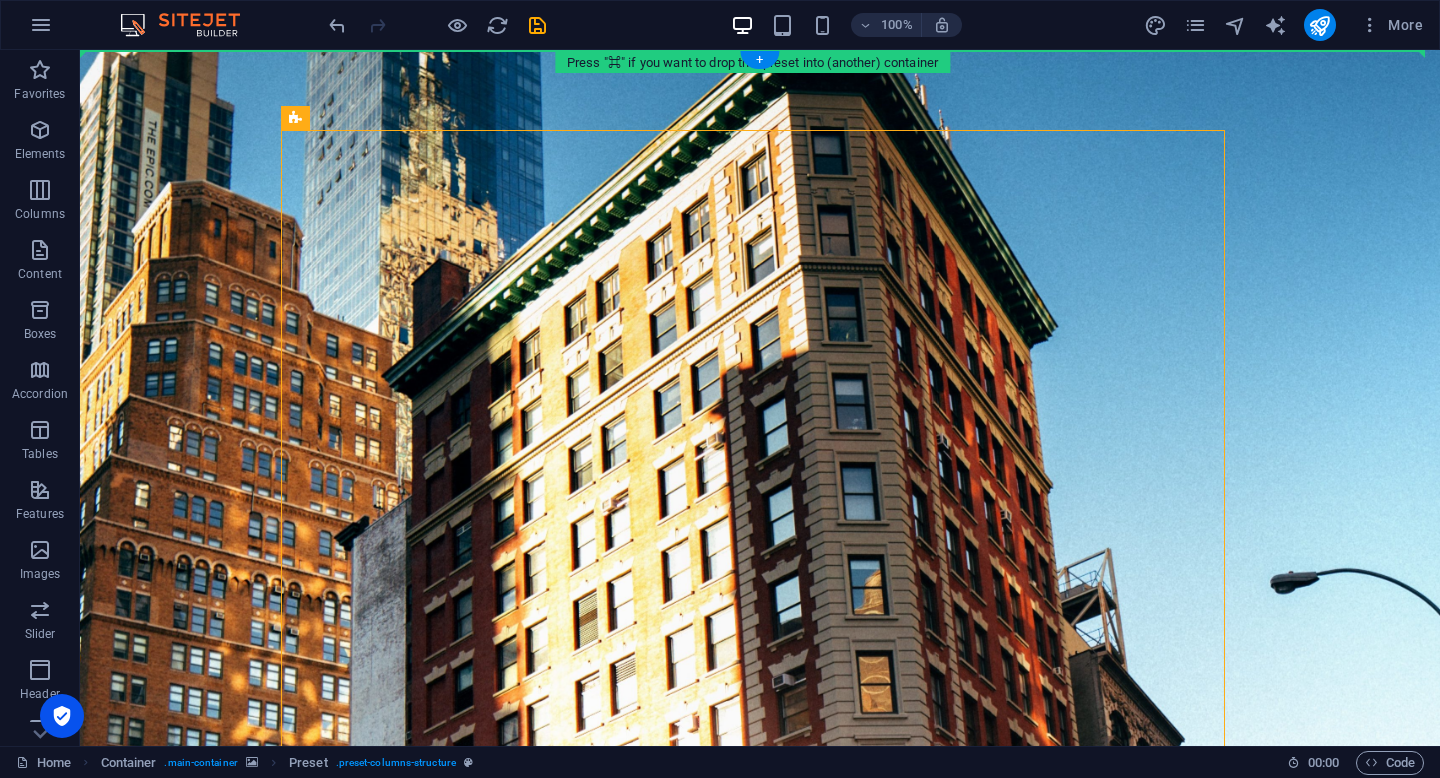 drag, startPoint x: 373, startPoint y: 162, endPoint x: 616, endPoint y: 100, distance: 250.78477 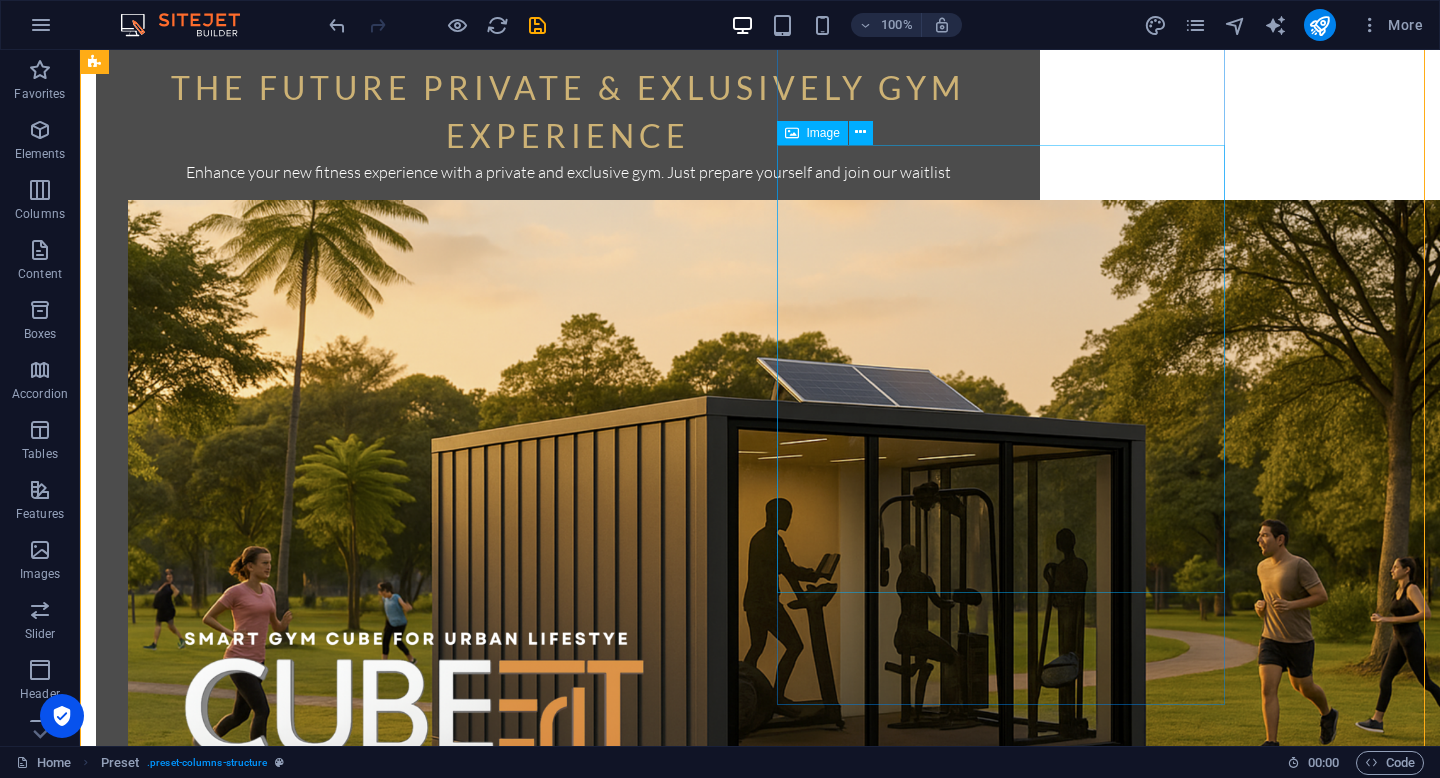 scroll, scrollTop: 150, scrollLeft: 0, axis: vertical 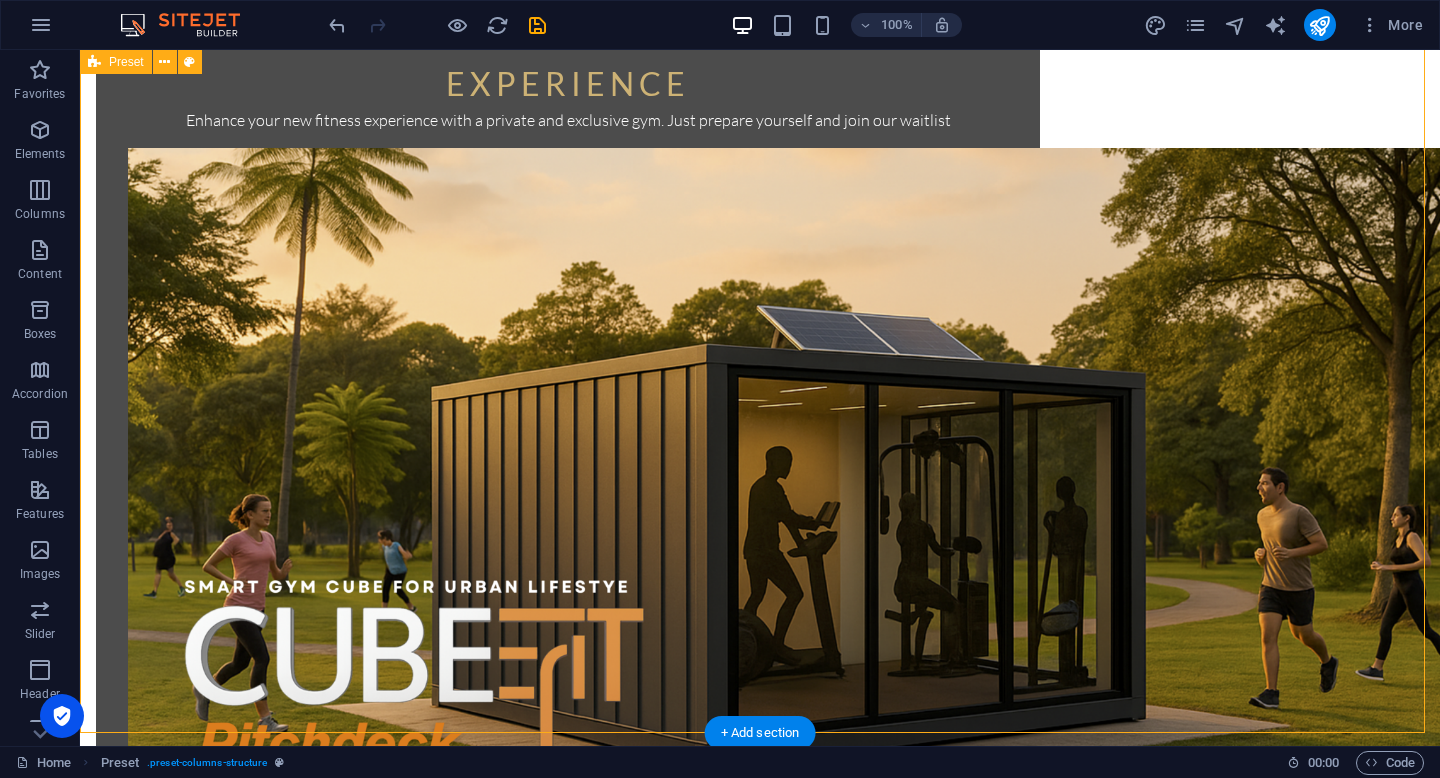 click on "The Future Private & Exlusively GYM Experience Enhance your new fitness experience with a private and exclusive gym. Just prepare yourself and join our waitlist Get your Estimate now Lorem ipsum dolor sit amet consetetur." at bounding box center (760, 1223) 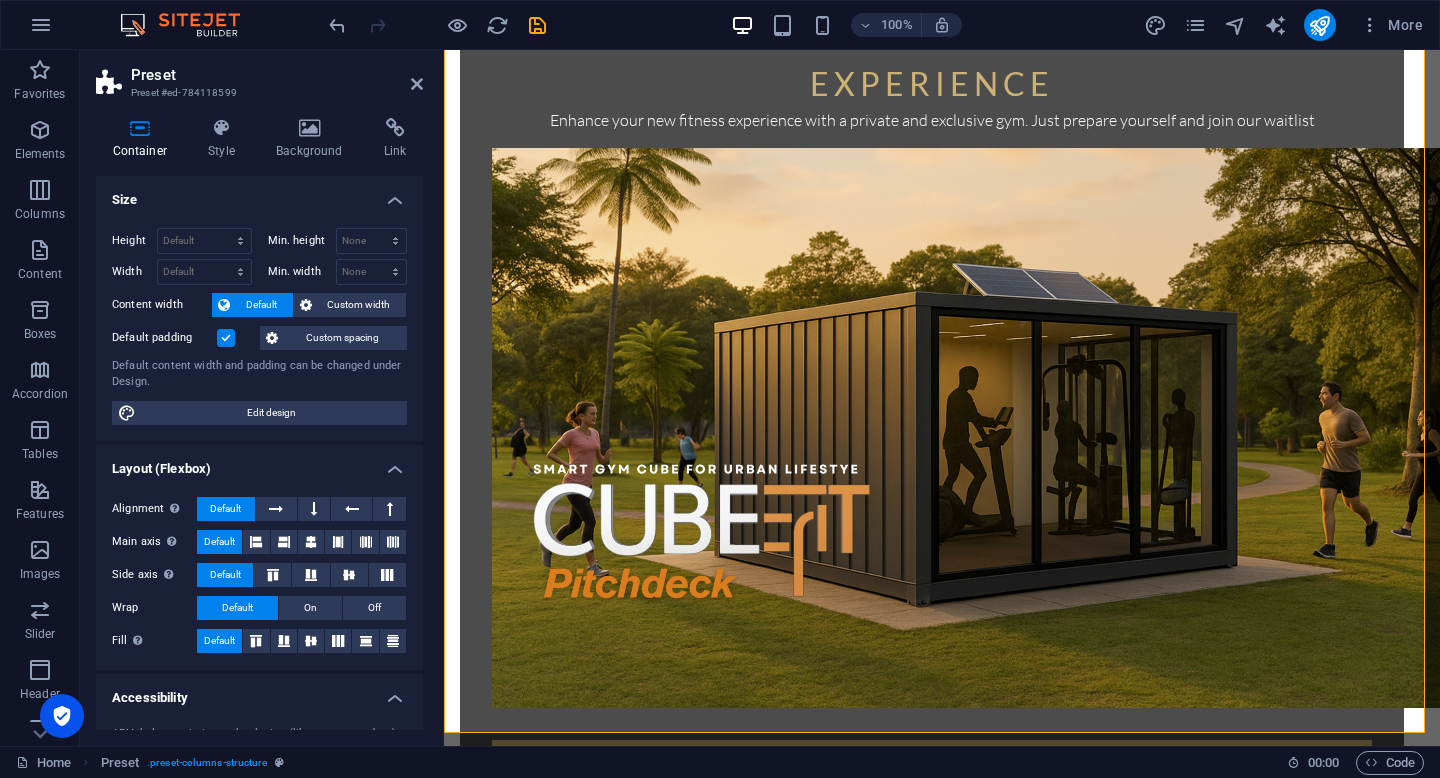 click on "Container Style Background Link Size Height Default px rem % vh vw Min. height None px rem % vh vw Width Default px rem % em vh vw Min. width None px rem % vh vw Content width Default Custom width Width Default px rem % em vh vw Min. width None px rem % vh vw Default padding Custom spacing Default content width and padding can be changed under Design. Edit design Layout (Flexbox) Alignment Determines the flex direction. Default Main axis Determine how elements should behave along the main axis inside this container (justify content). Default Side axis Control the vertical direction of the element inside of the container (align items). Default Wrap Default On Off Fill Controls the distances and direction of elements on the y-axis across several lines (align content). Default Accessibility ARIA helps assistive technologies (like screen readers) to understand the role, state, and behavior of web elements Role The ARIA role defines the purpose of an element.  None Alert Article Banner Comment Fan" at bounding box center [259, 424] 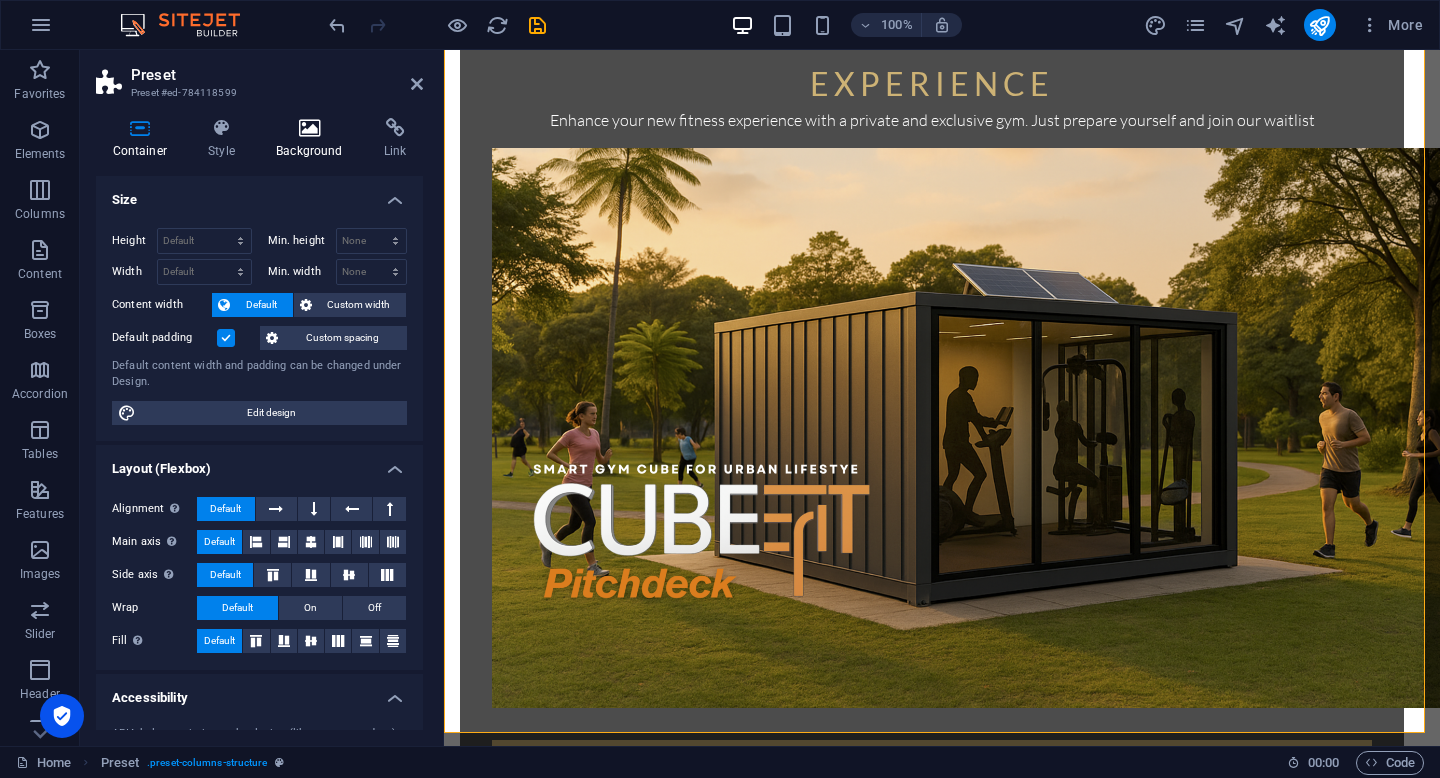 click at bounding box center (310, 128) 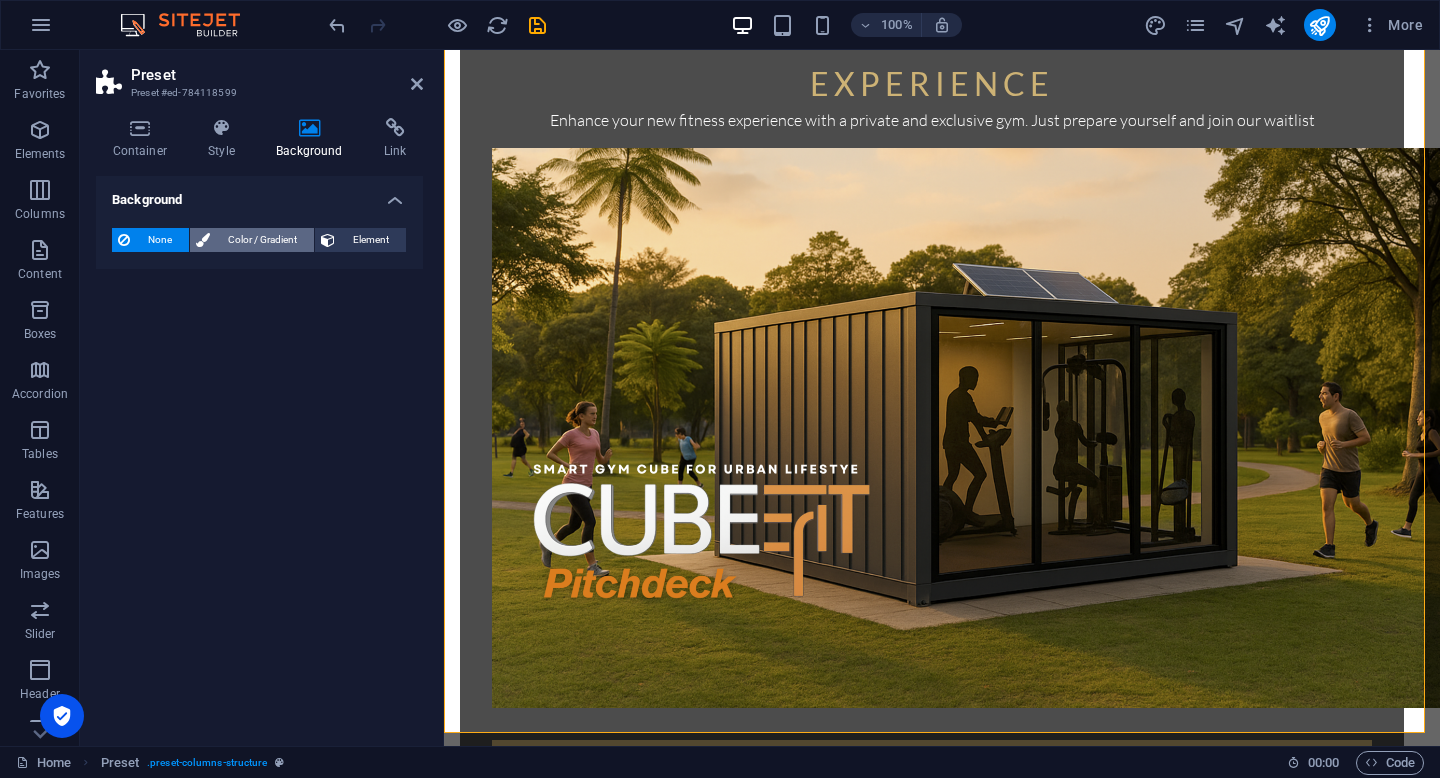 click on "Color / Gradient" at bounding box center (262, 240) 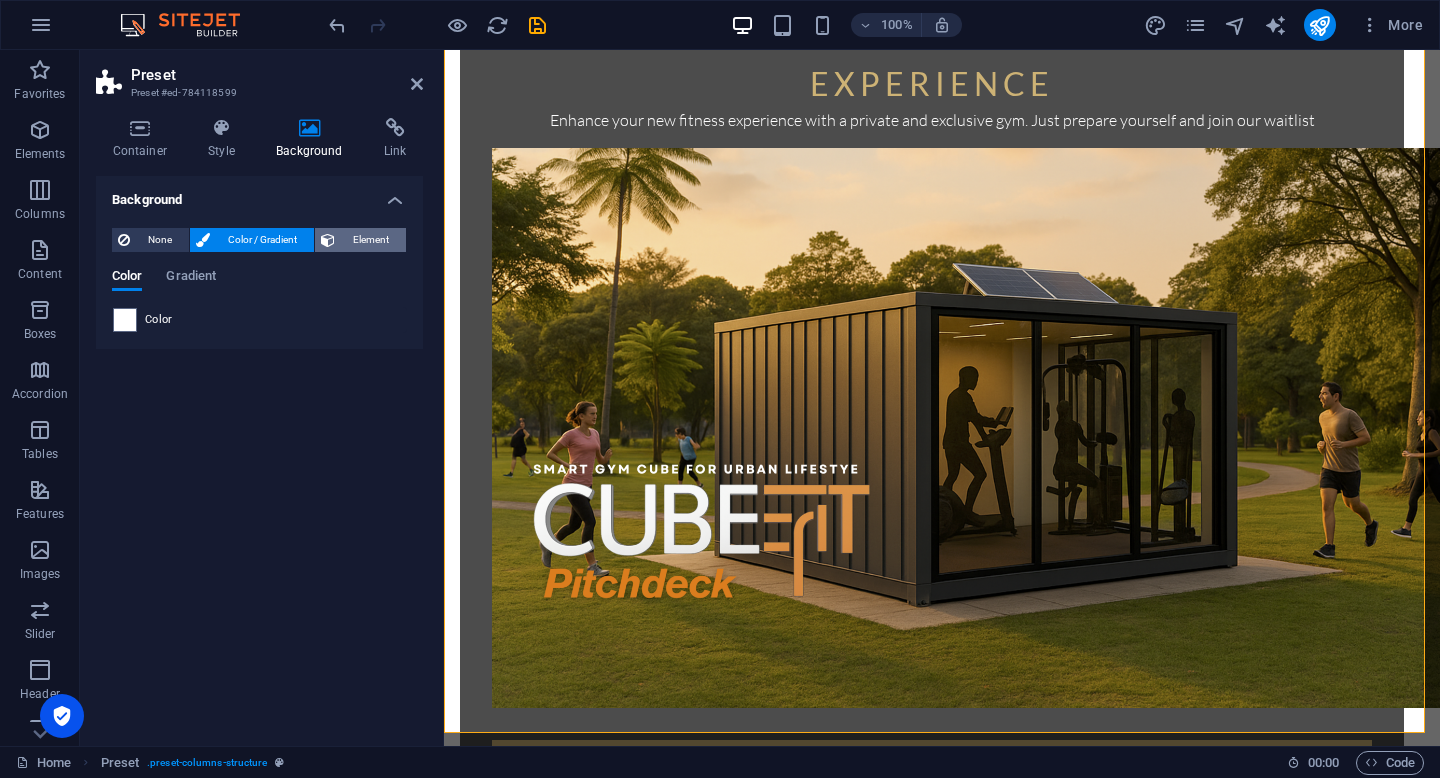 click on "Element" at bounding box center [370, 240] 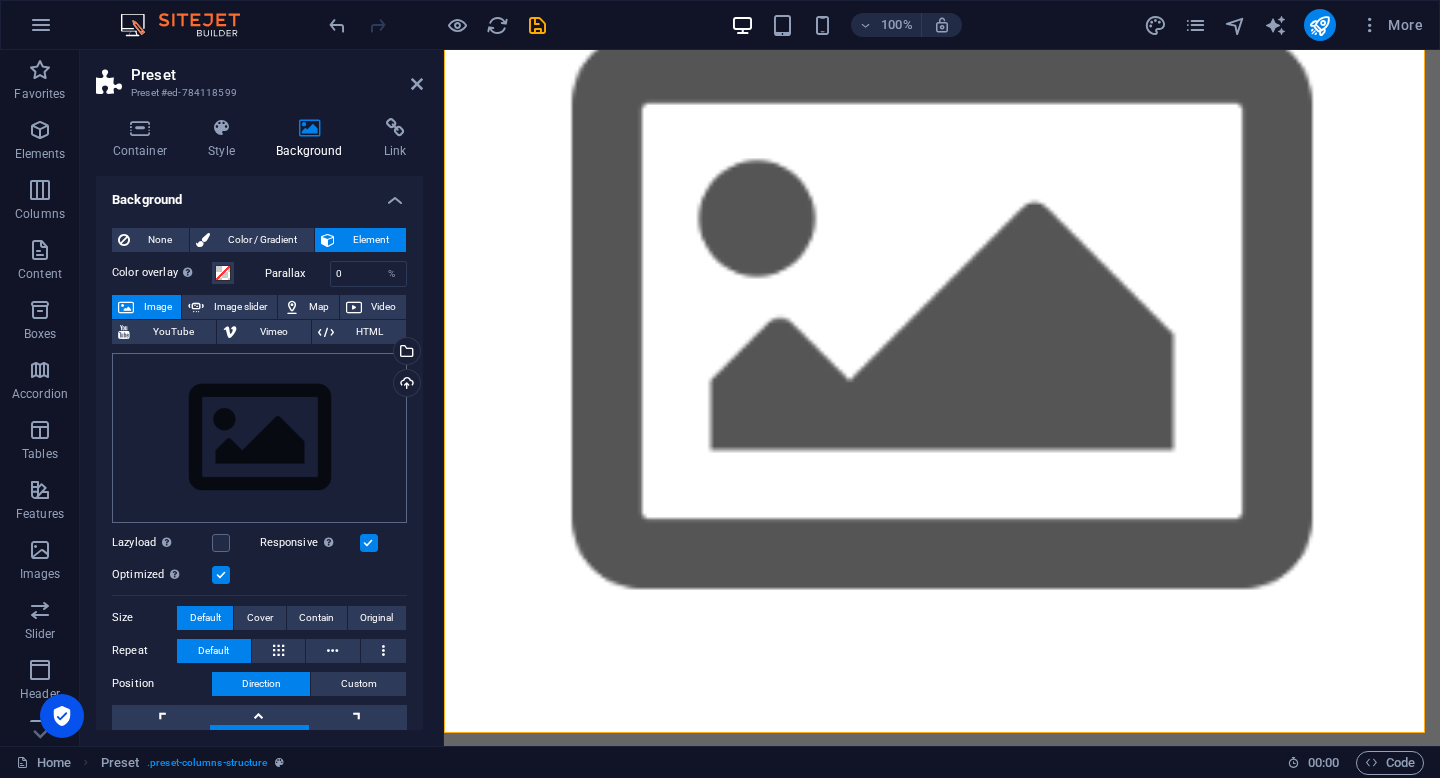 type 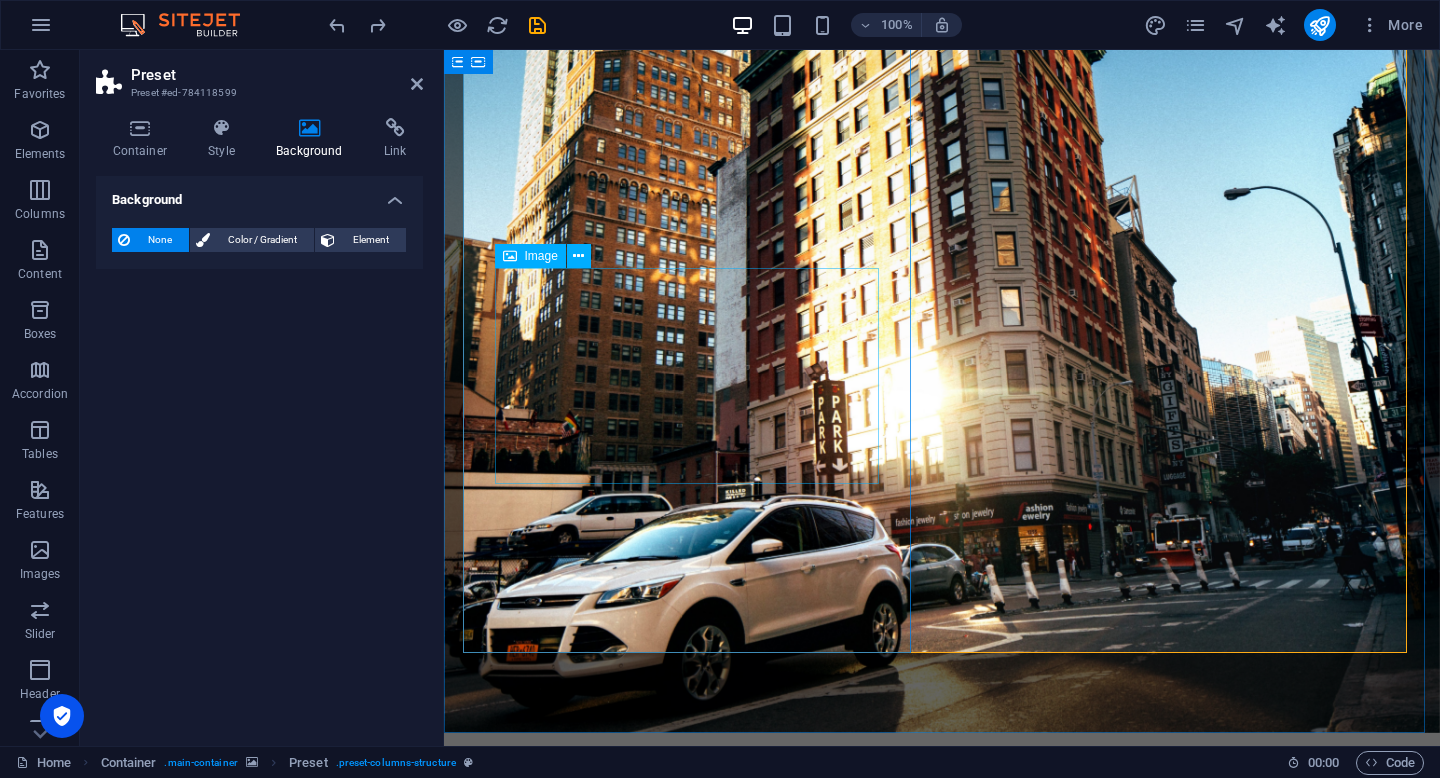 scroll, scrollTop: 0, scrollLeft: 0, axis: both 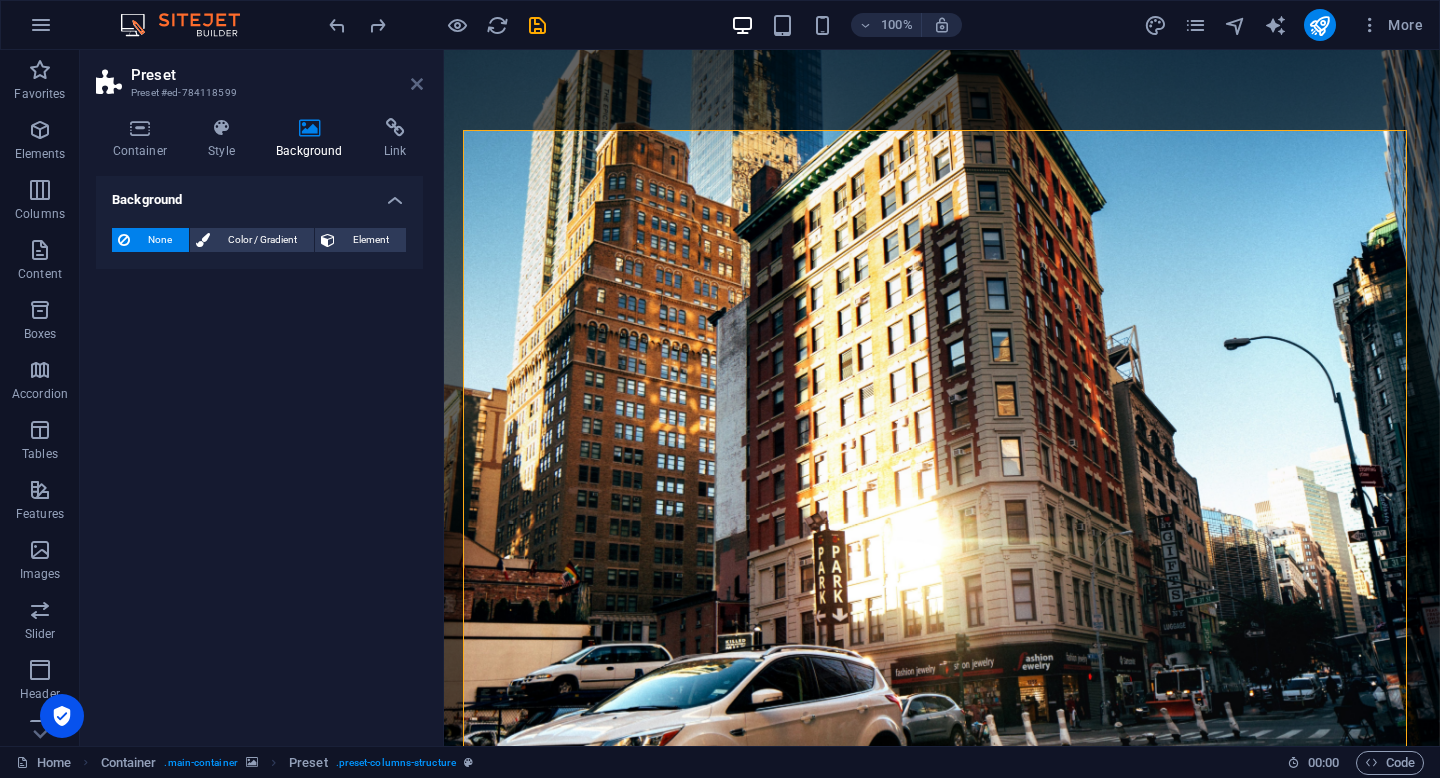 click at bounding box center [417, 84] 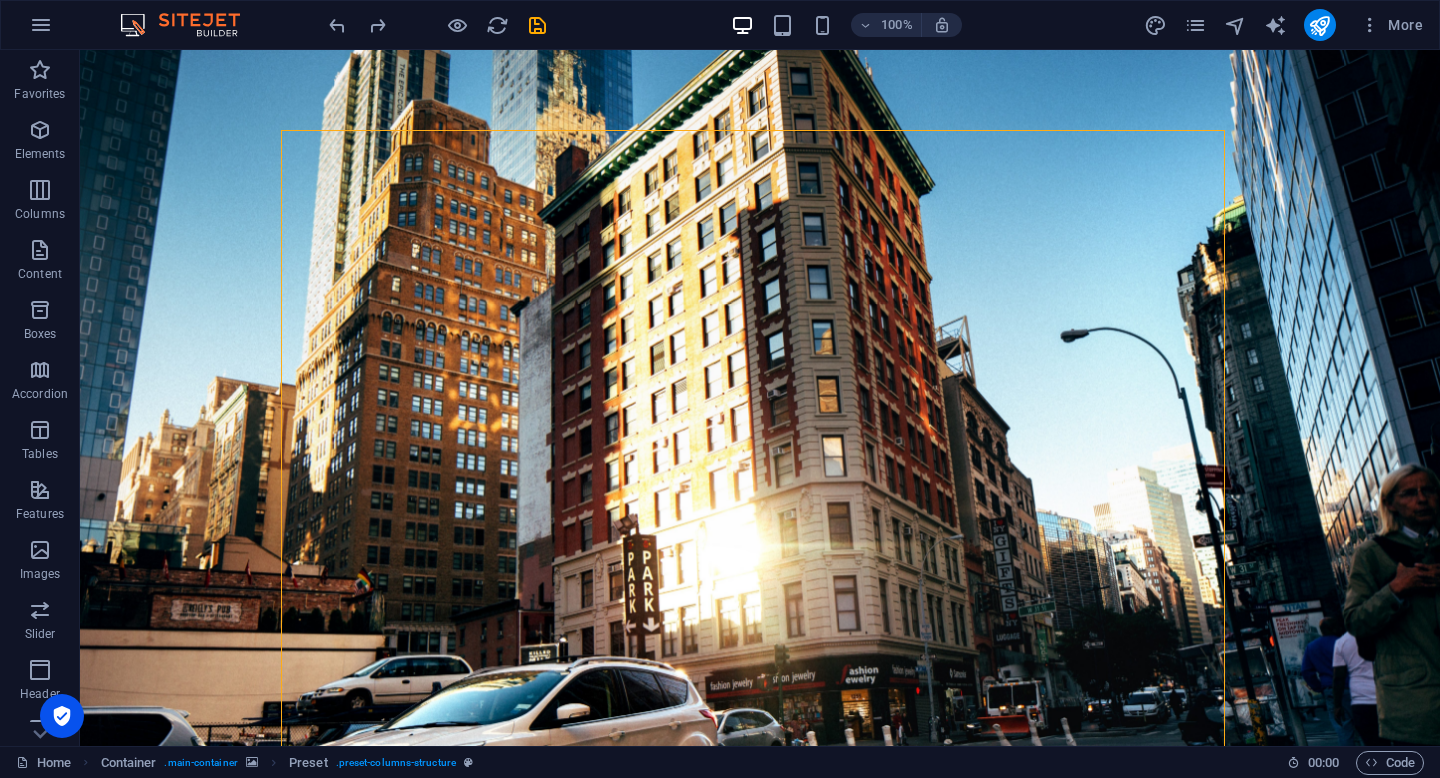 click at bounding box center (760, 466) 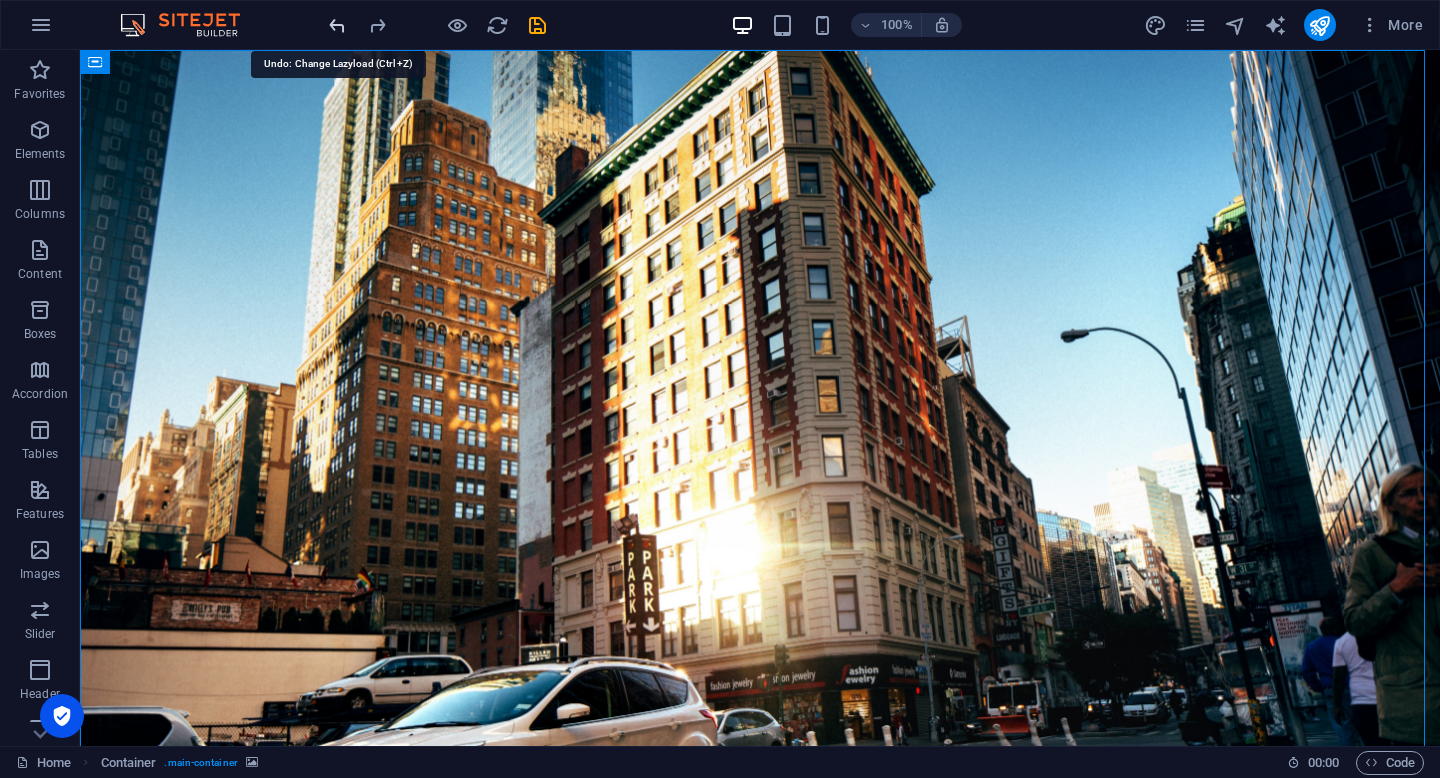click at bounding box center [337, 25] 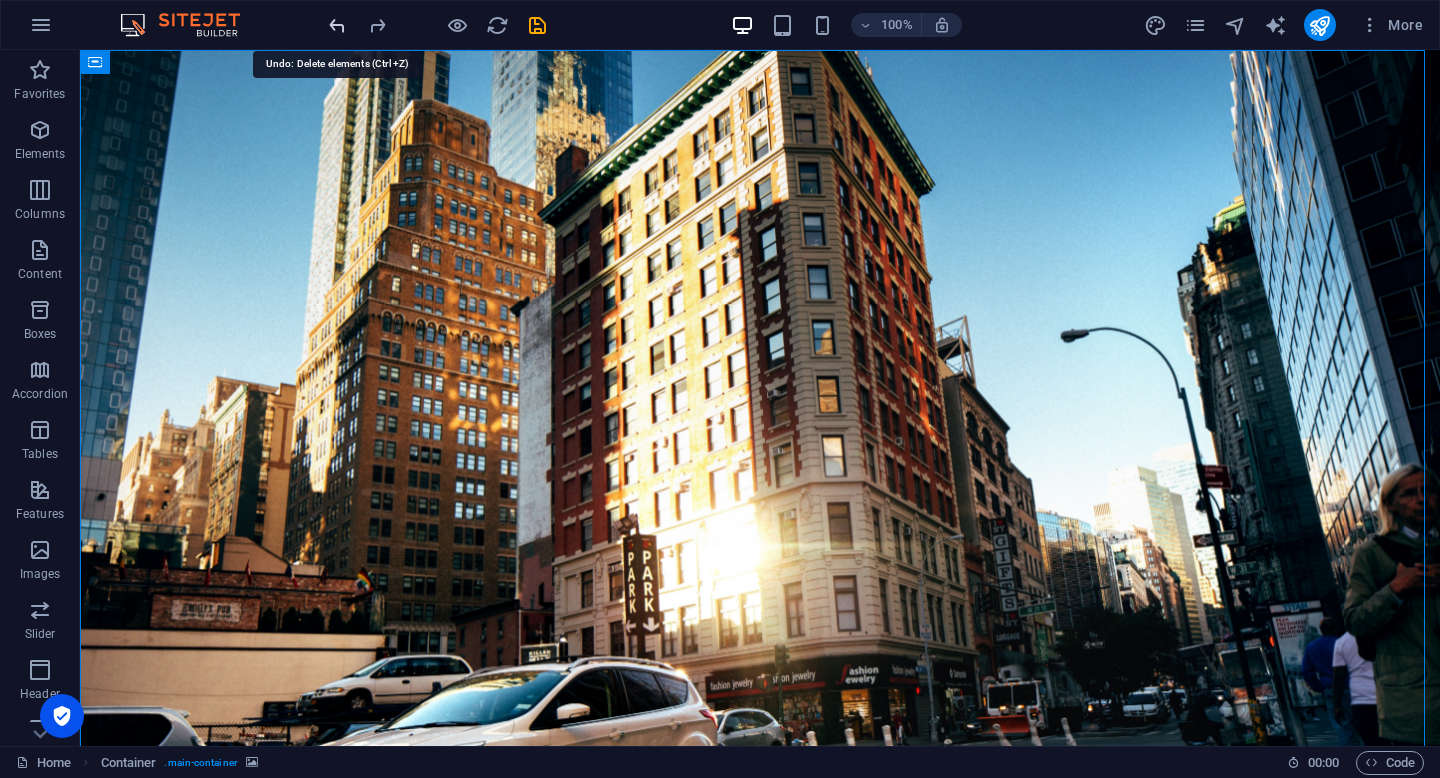 click at bounding box center (337, 25) 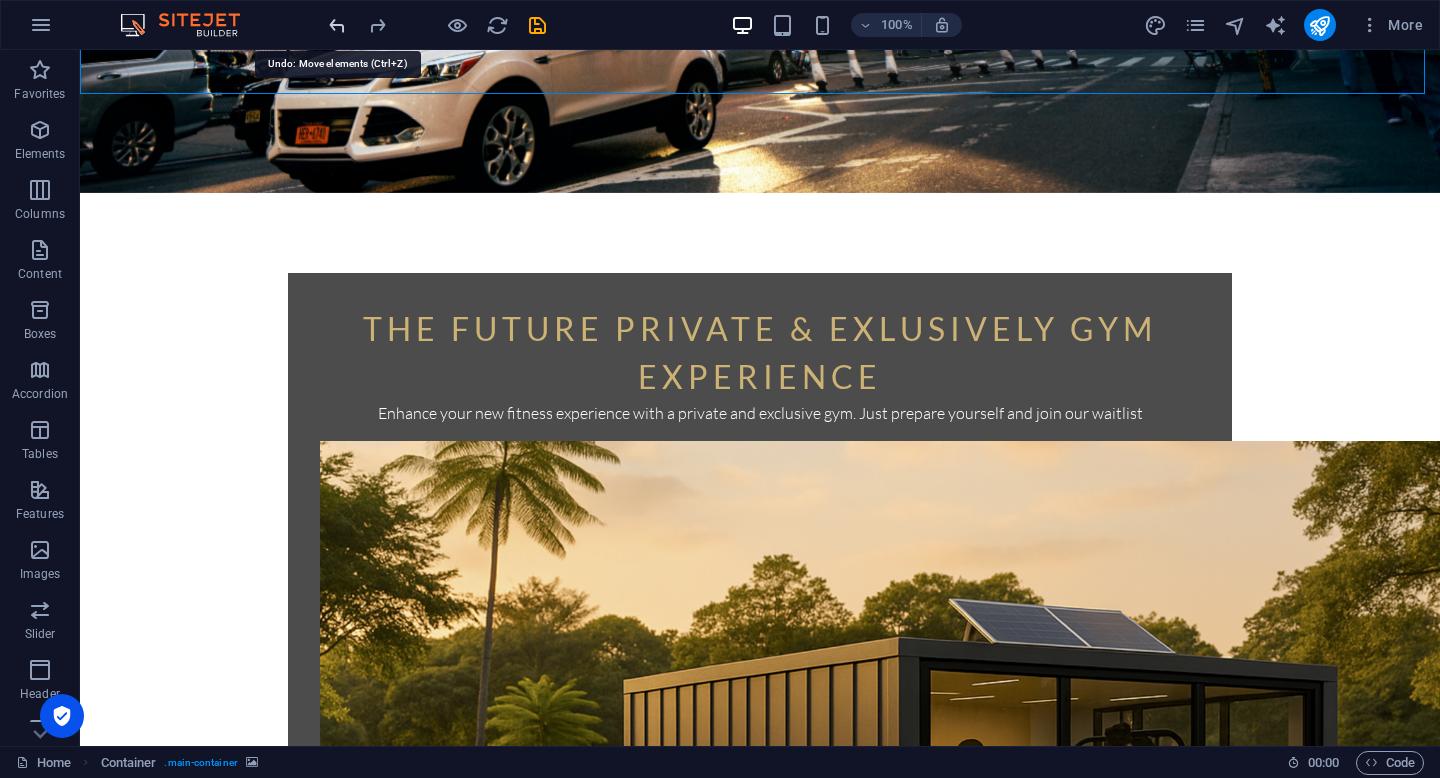 scroll, scrollTop: 789, scrollLeft: 0, axis: vertical 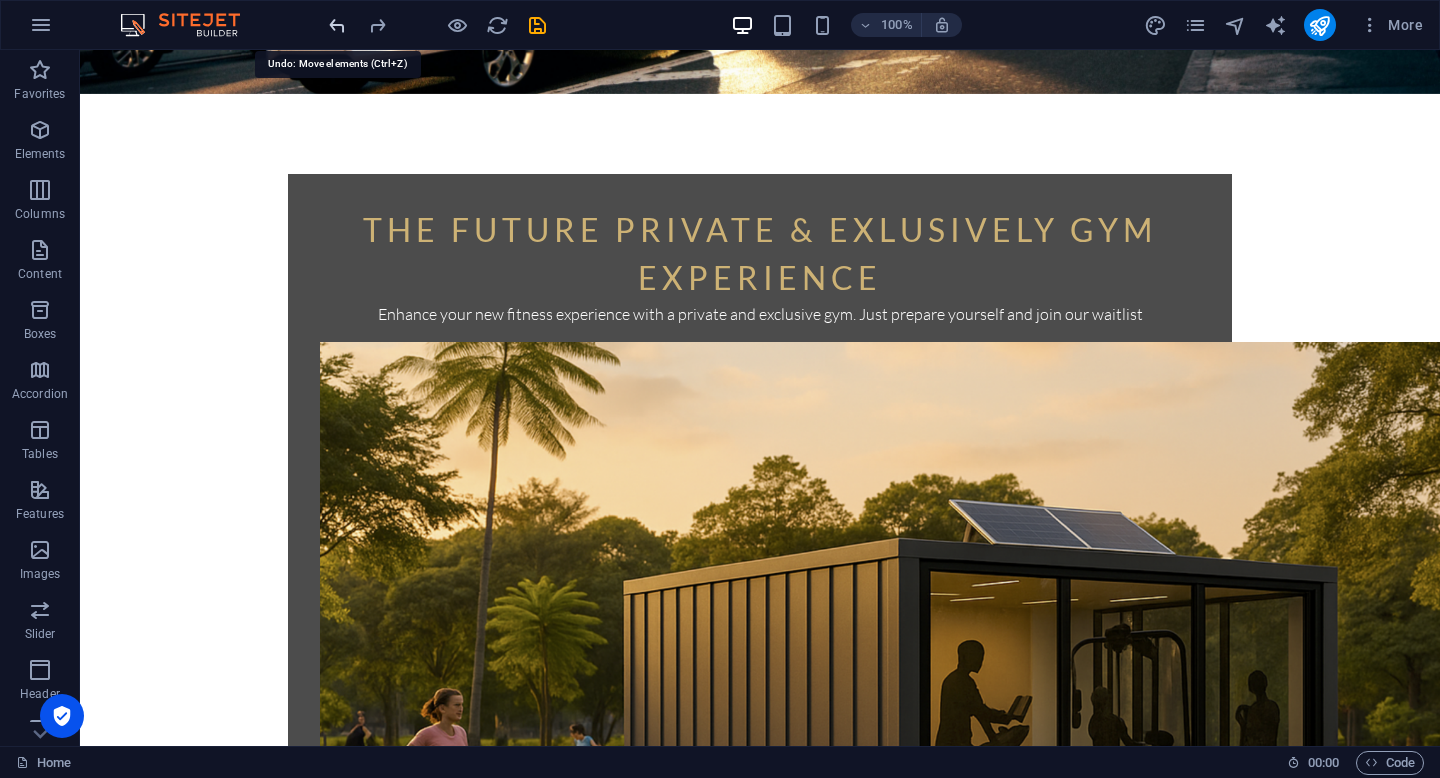 click at bounding box center (337, 25) 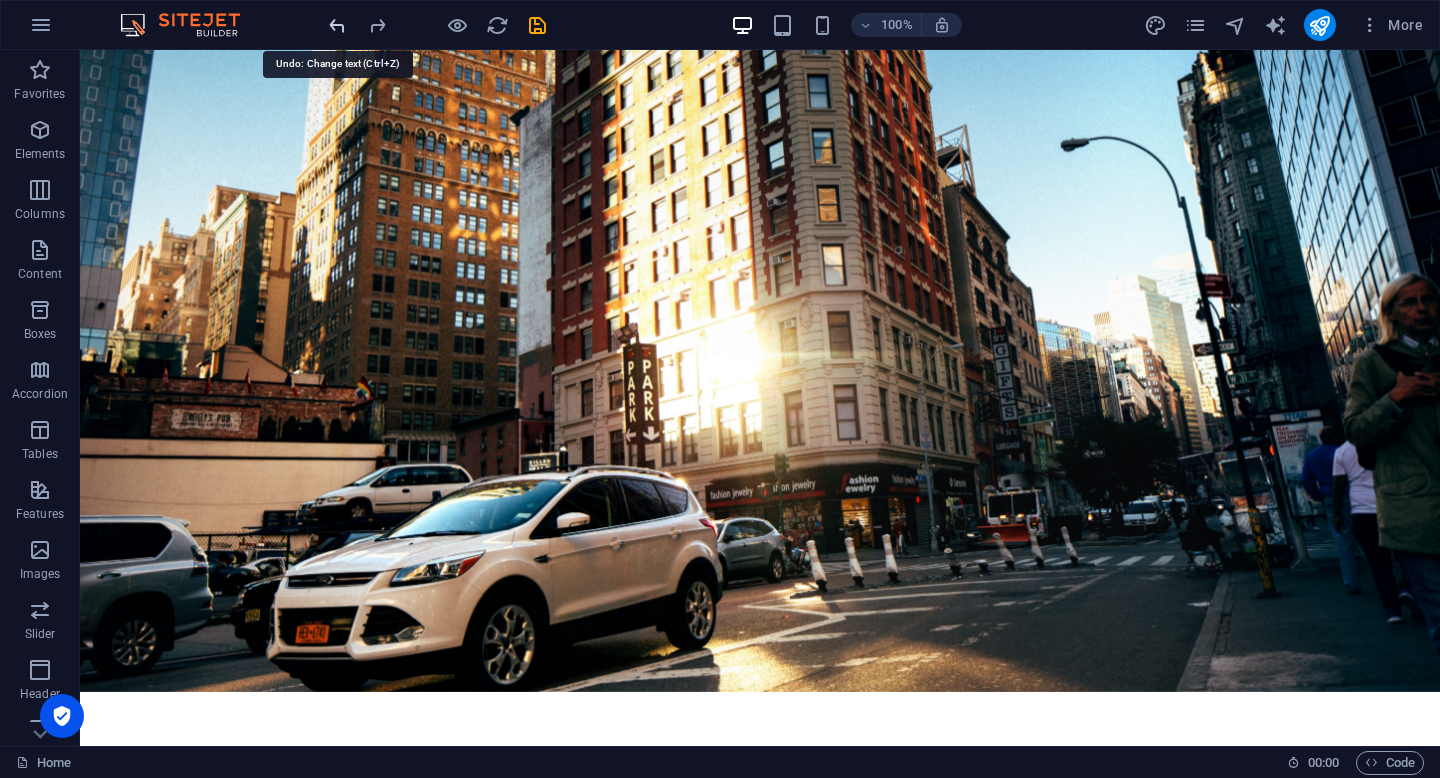 scroll, scrollTop: 0, scrollLeft: 0, axis: both 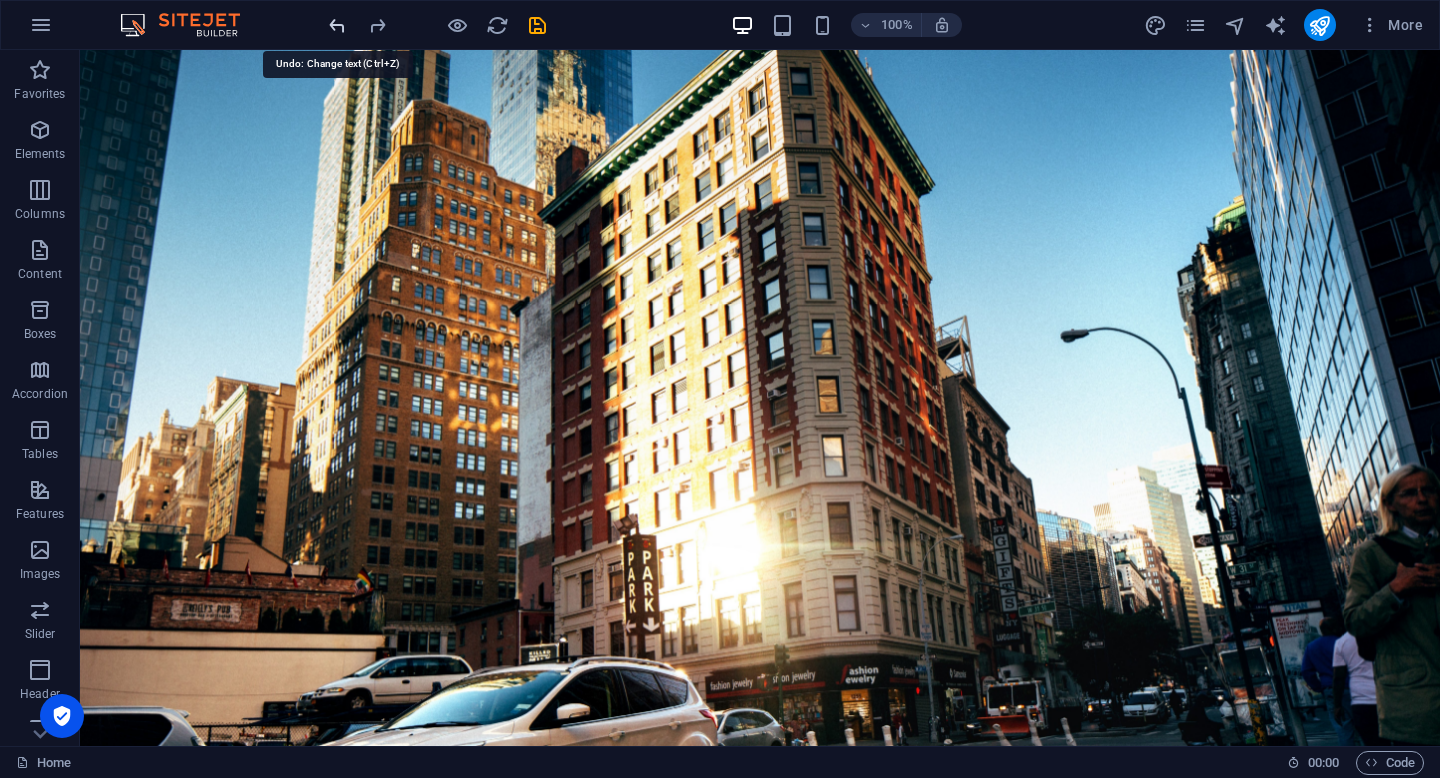 click at bounding box center [337, 25] 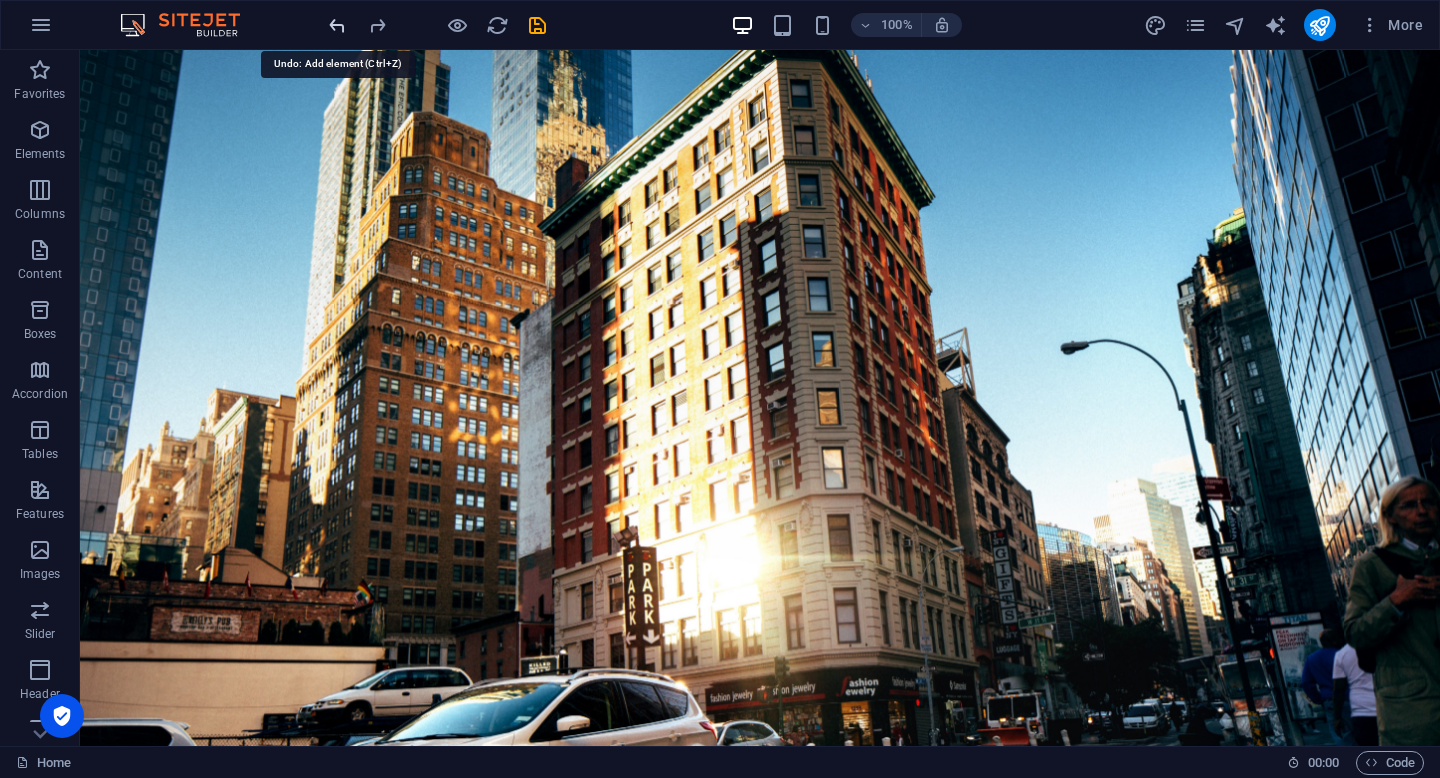 click at bounding box center [337, 25] 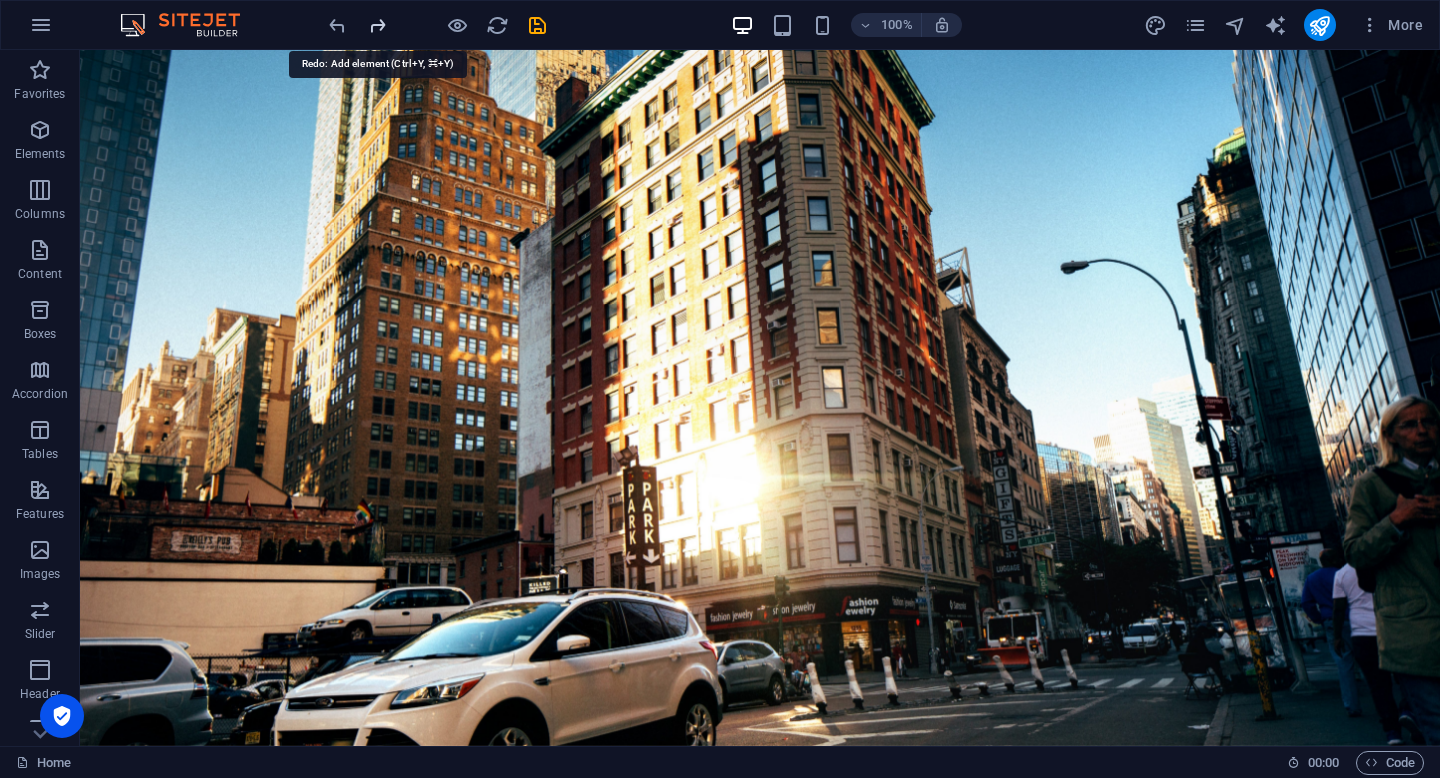 click at bounding box center [377, 25] 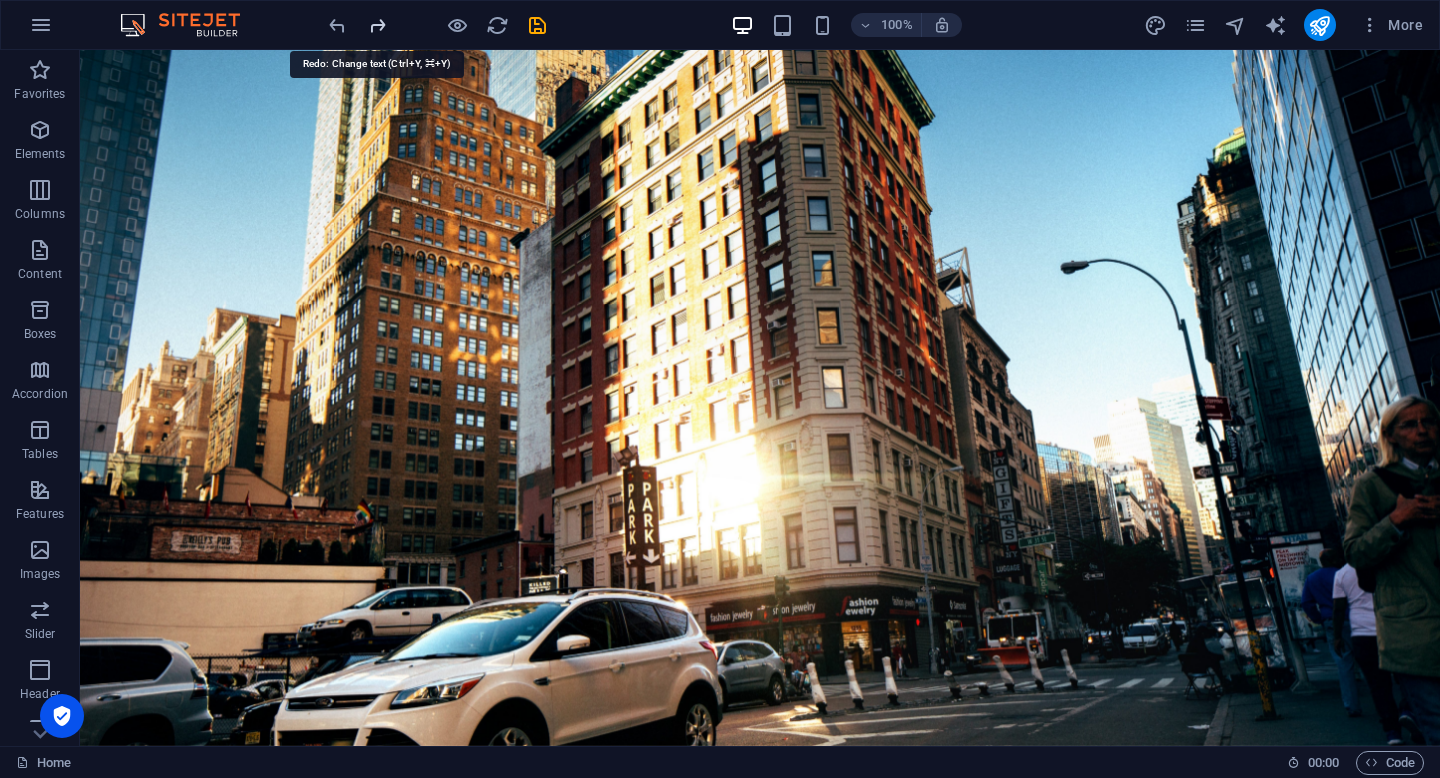 click at bounding box center [377, 25] 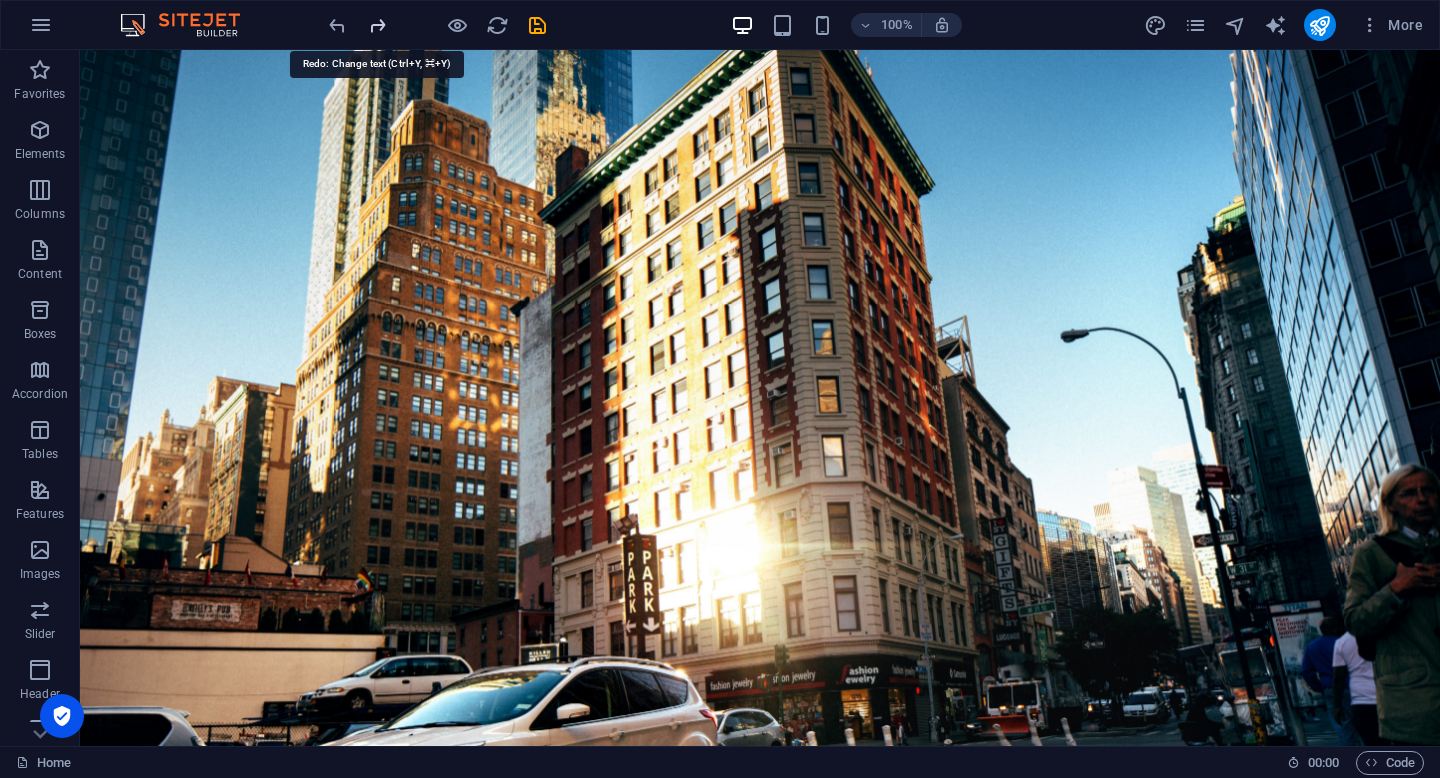 click at bounding box center [377, 25] 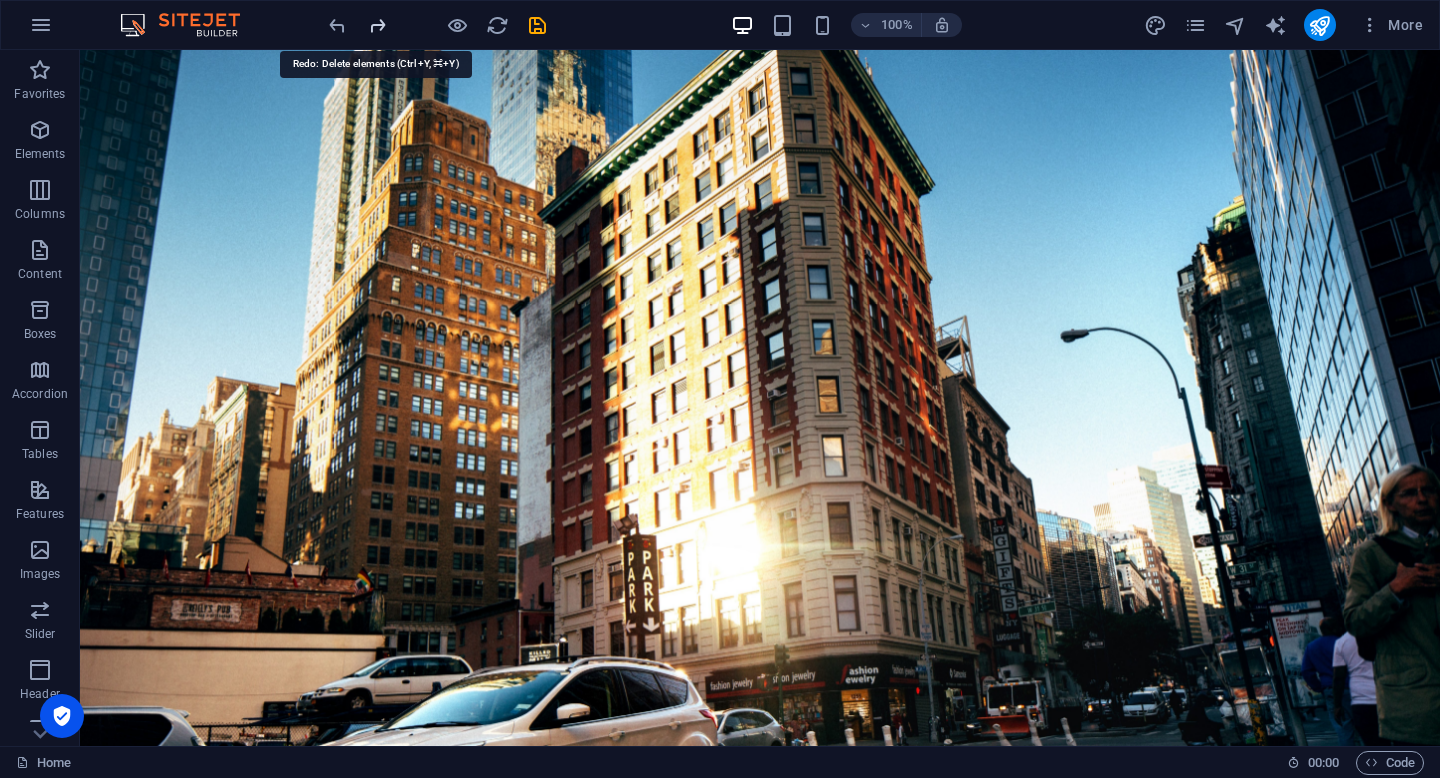 click at bounding box center [377, 25] 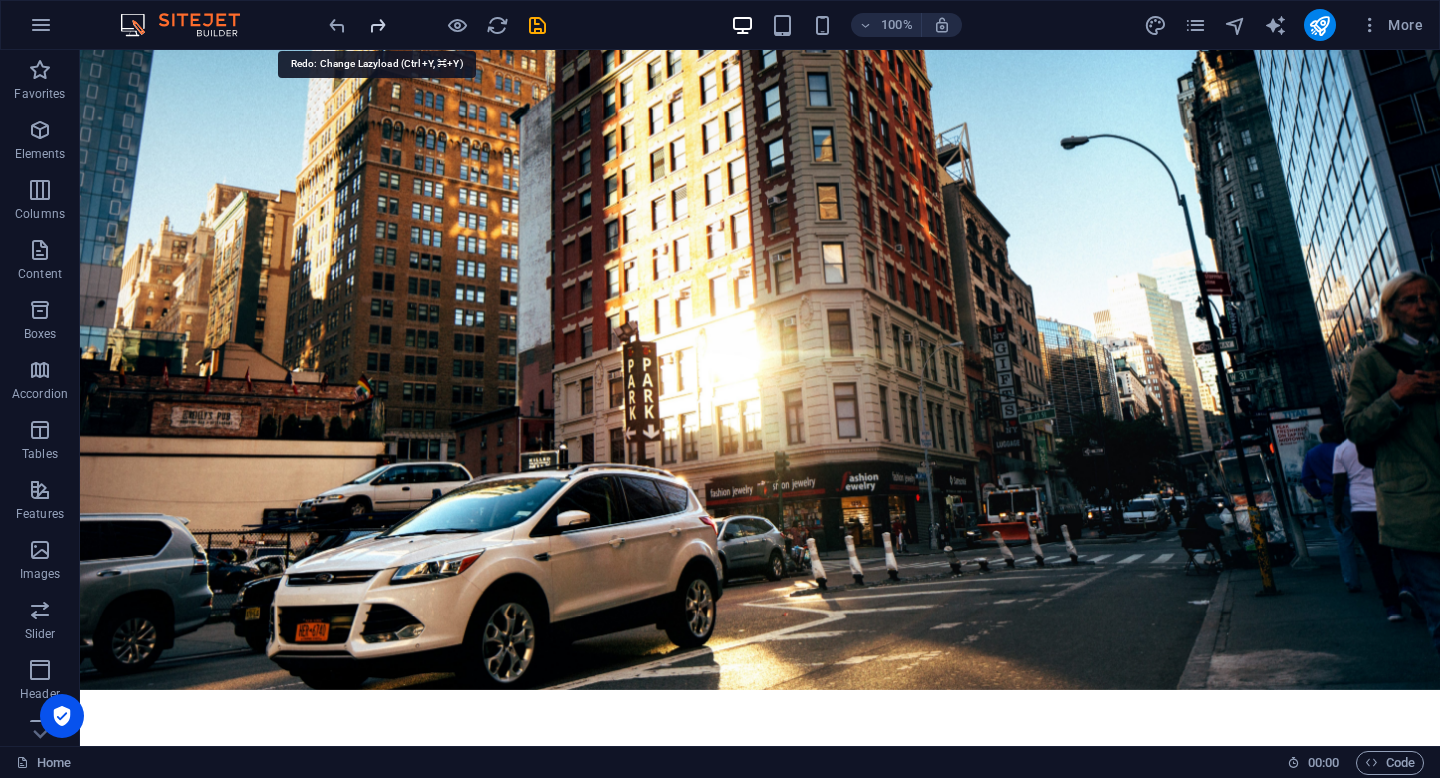 click at bounding box center [377, 25] 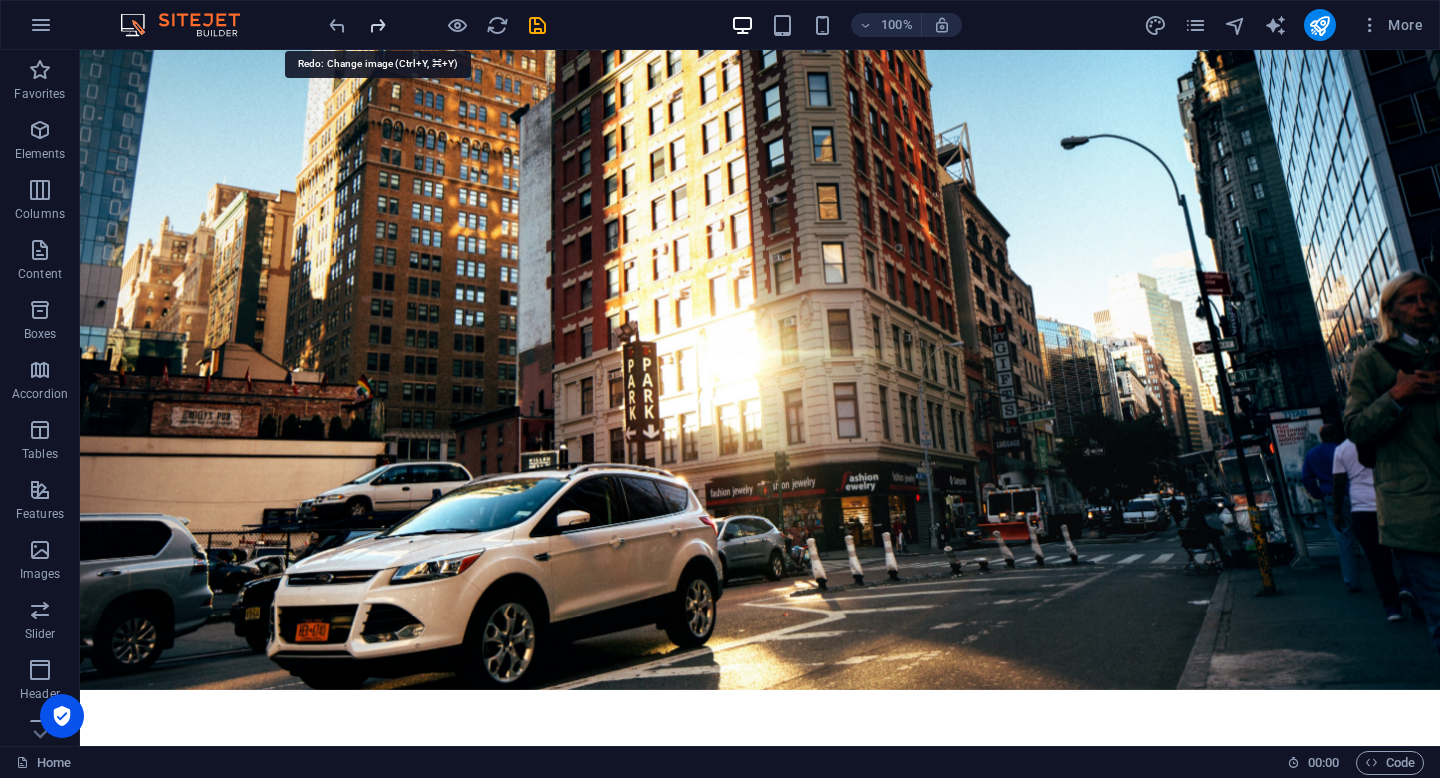 click at bounding box center [377, 25] 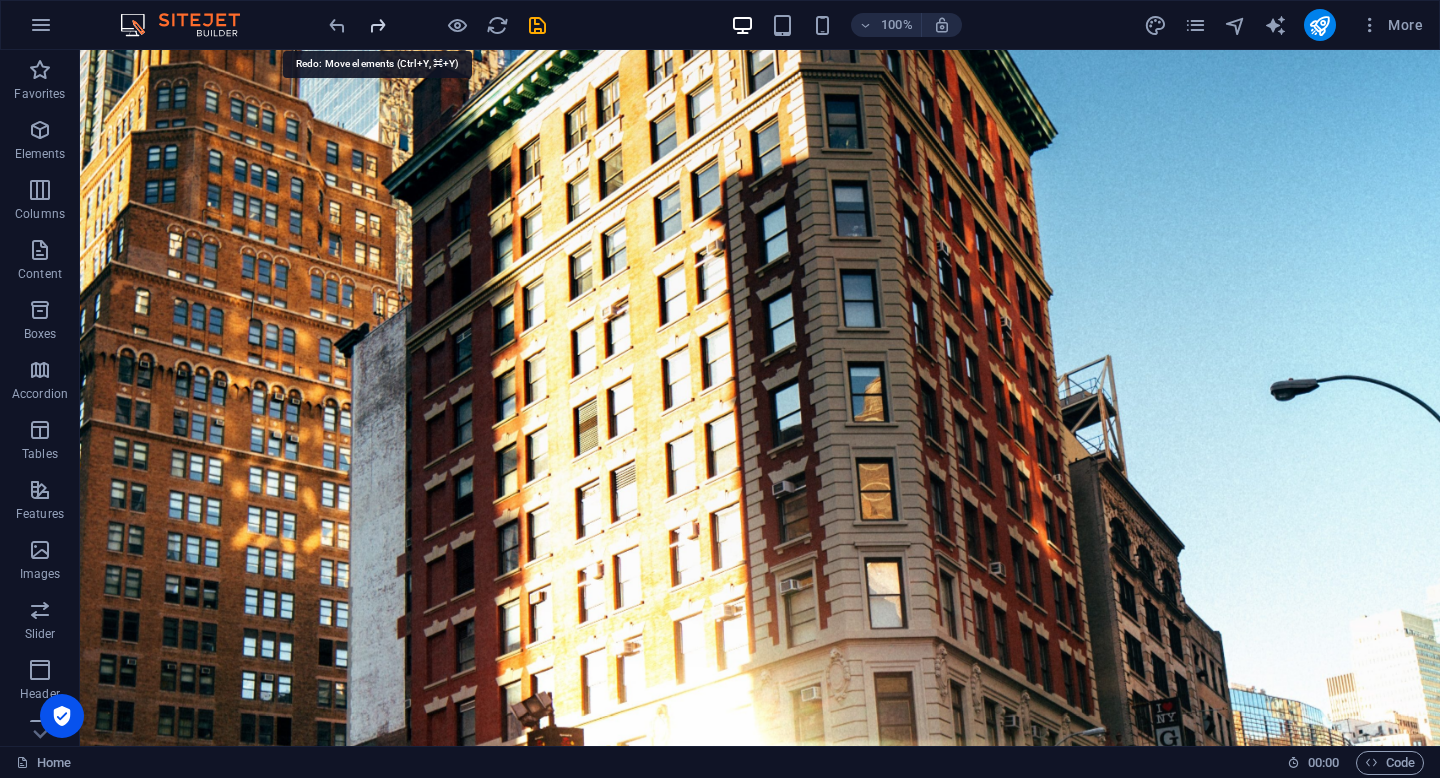 click at bounding box center (377, 25) 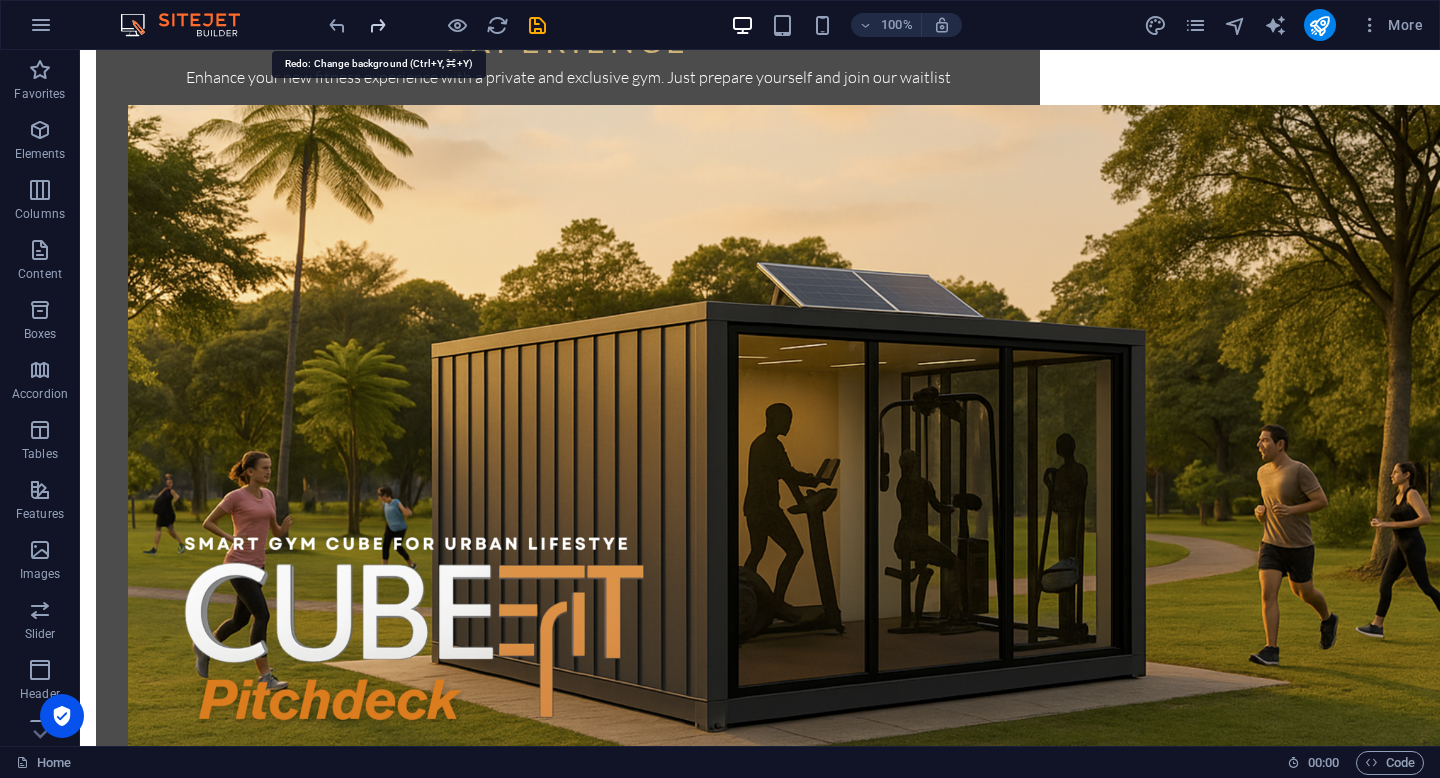 click at bounding box center (377, 25) 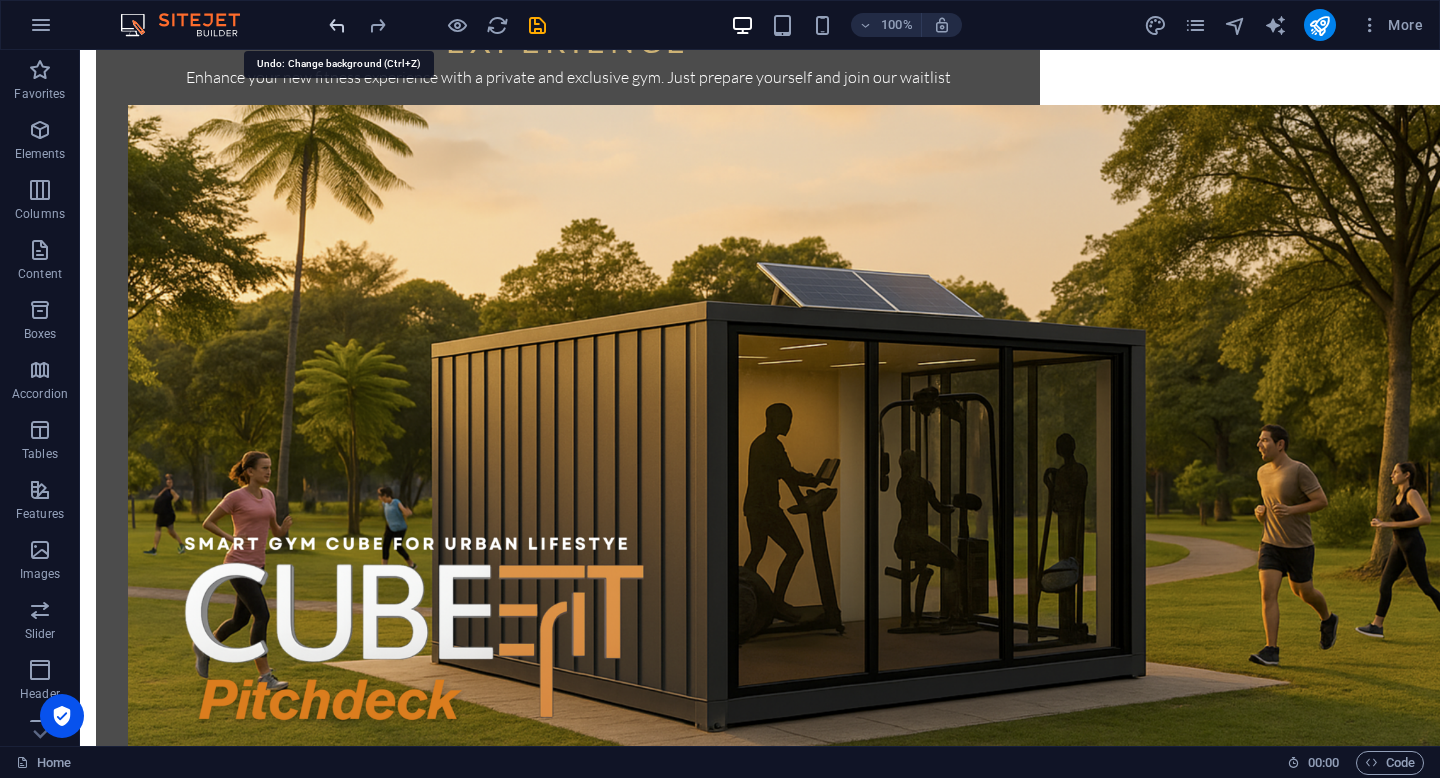 click at bounding box center (337, 25) 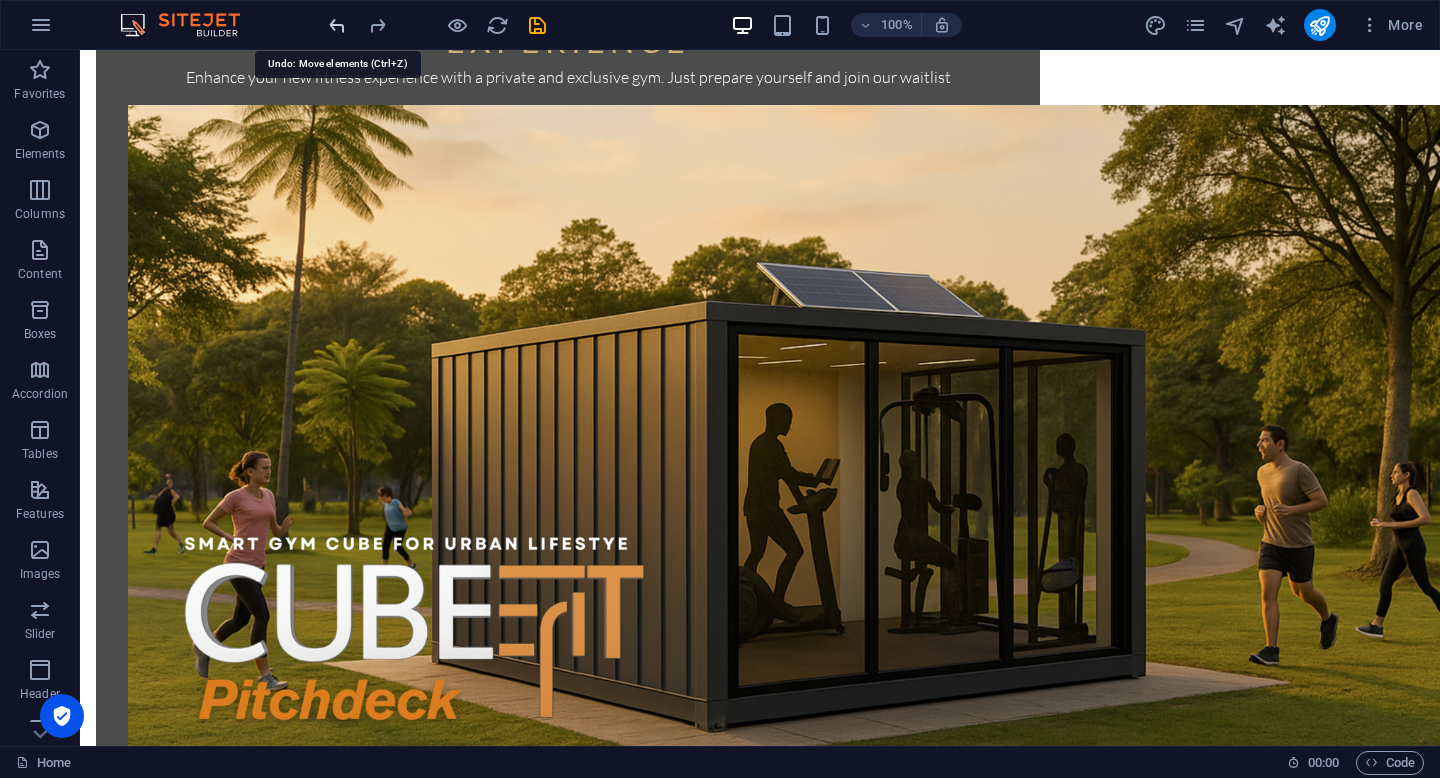 click at bounding box center [337, 25] 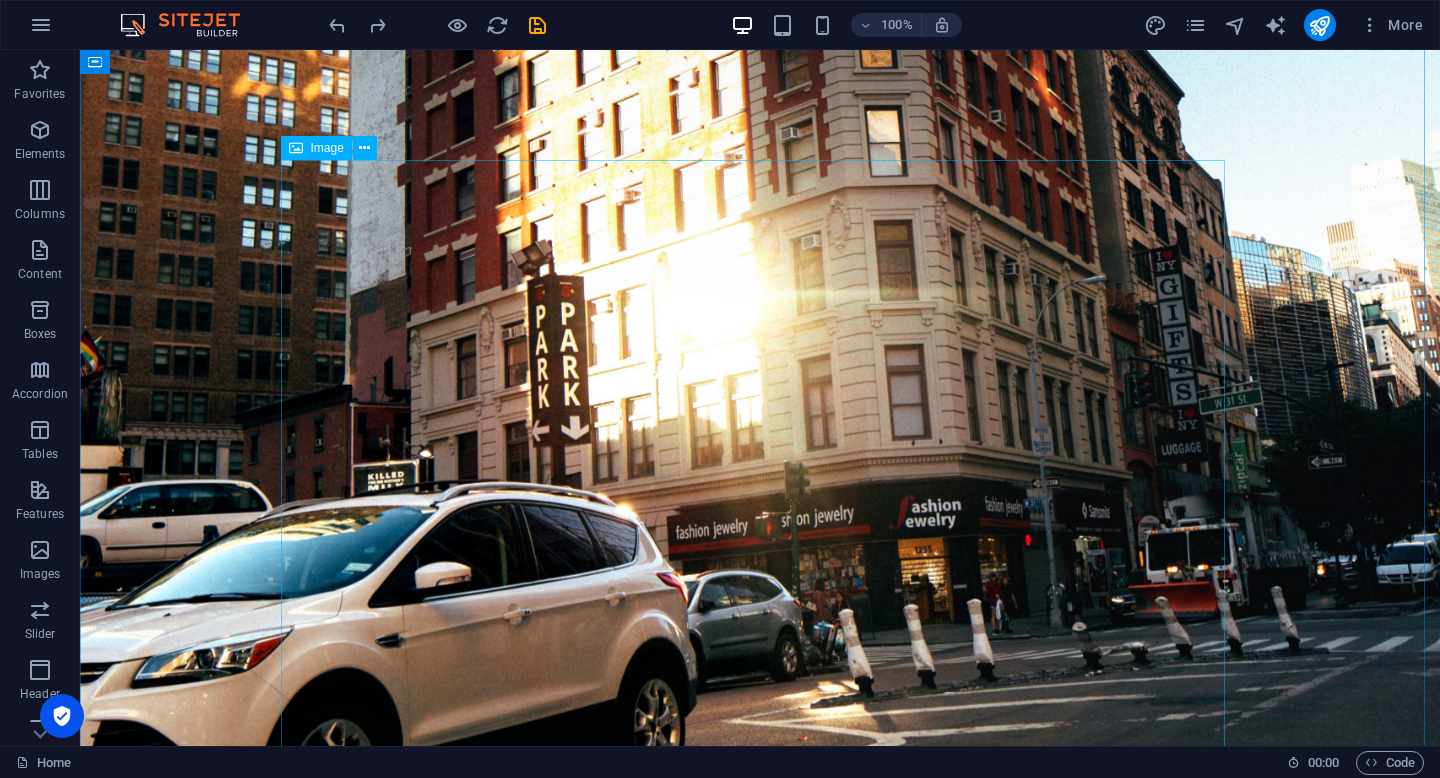 scroll, scrollTop: 643, scrollLeft: 0, axis: vertical 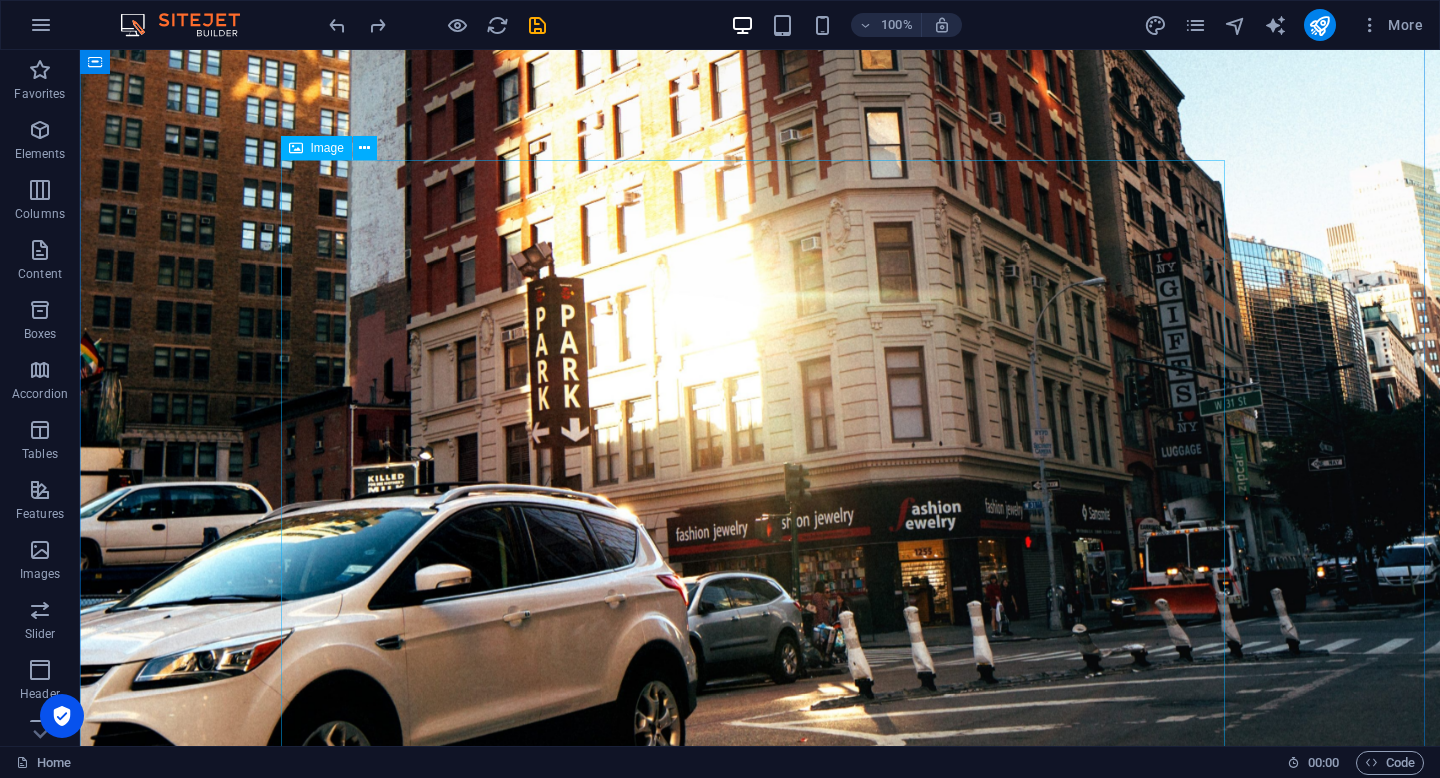 click at bounding box center [760, 3969] 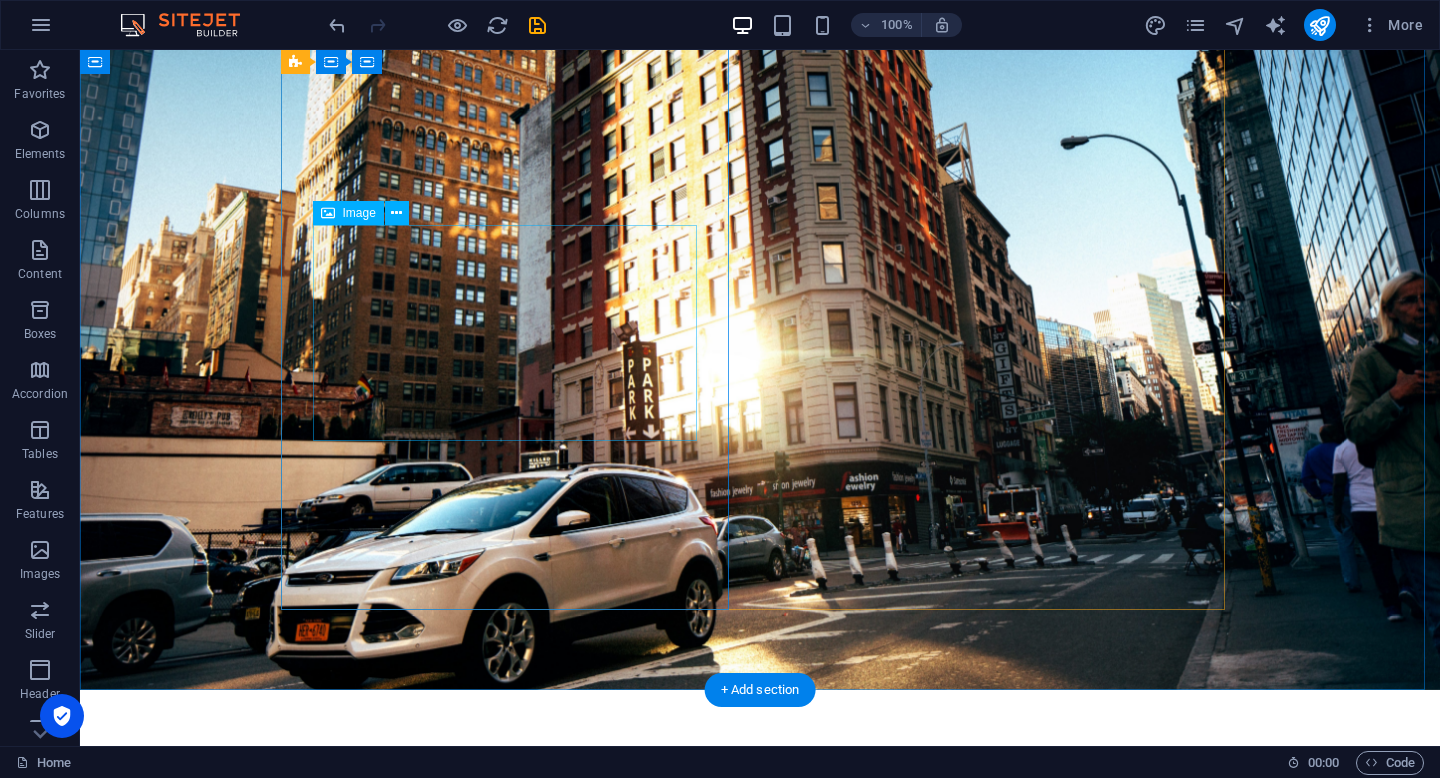 scroll, scrollTop: 0, scrollLeft: 0, axis: both 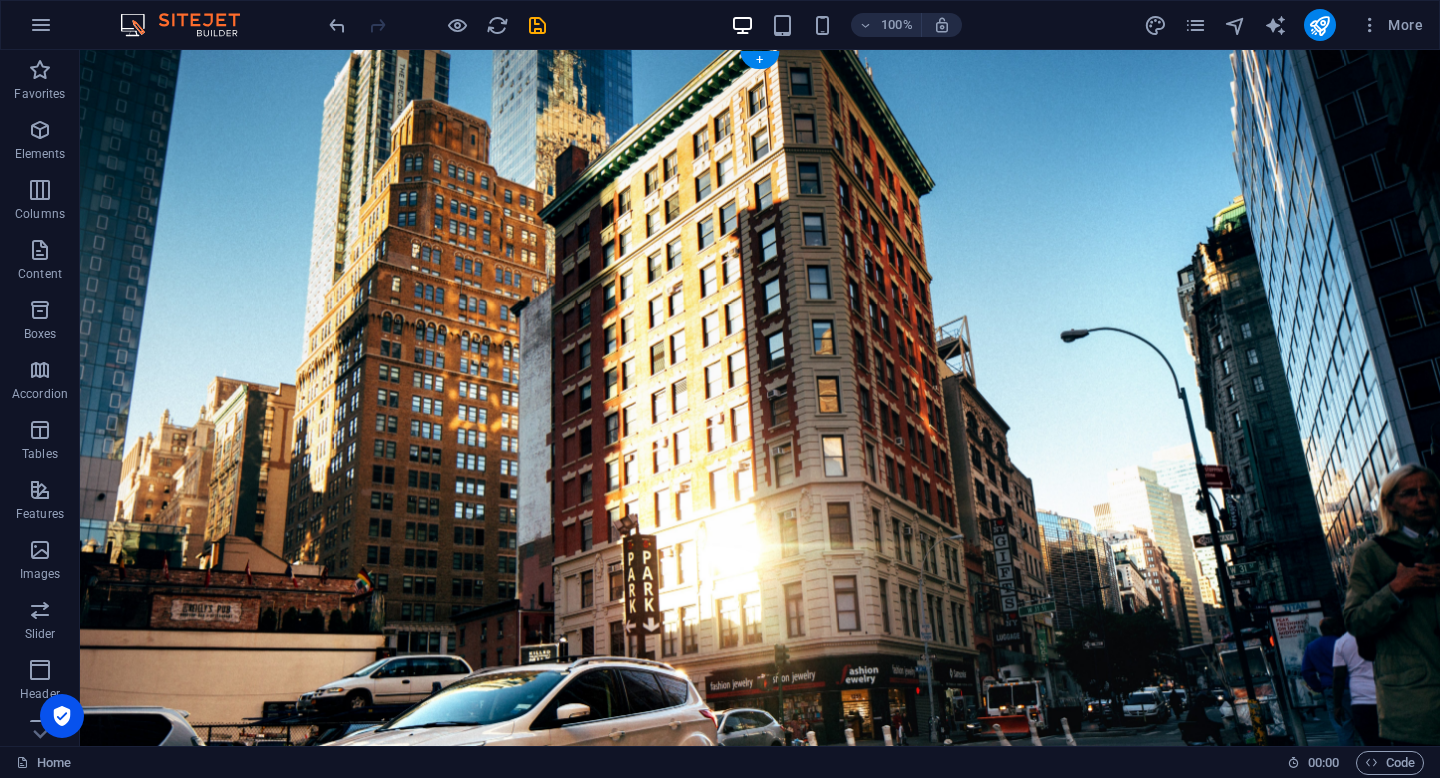 click at bounding box center [760, 466] 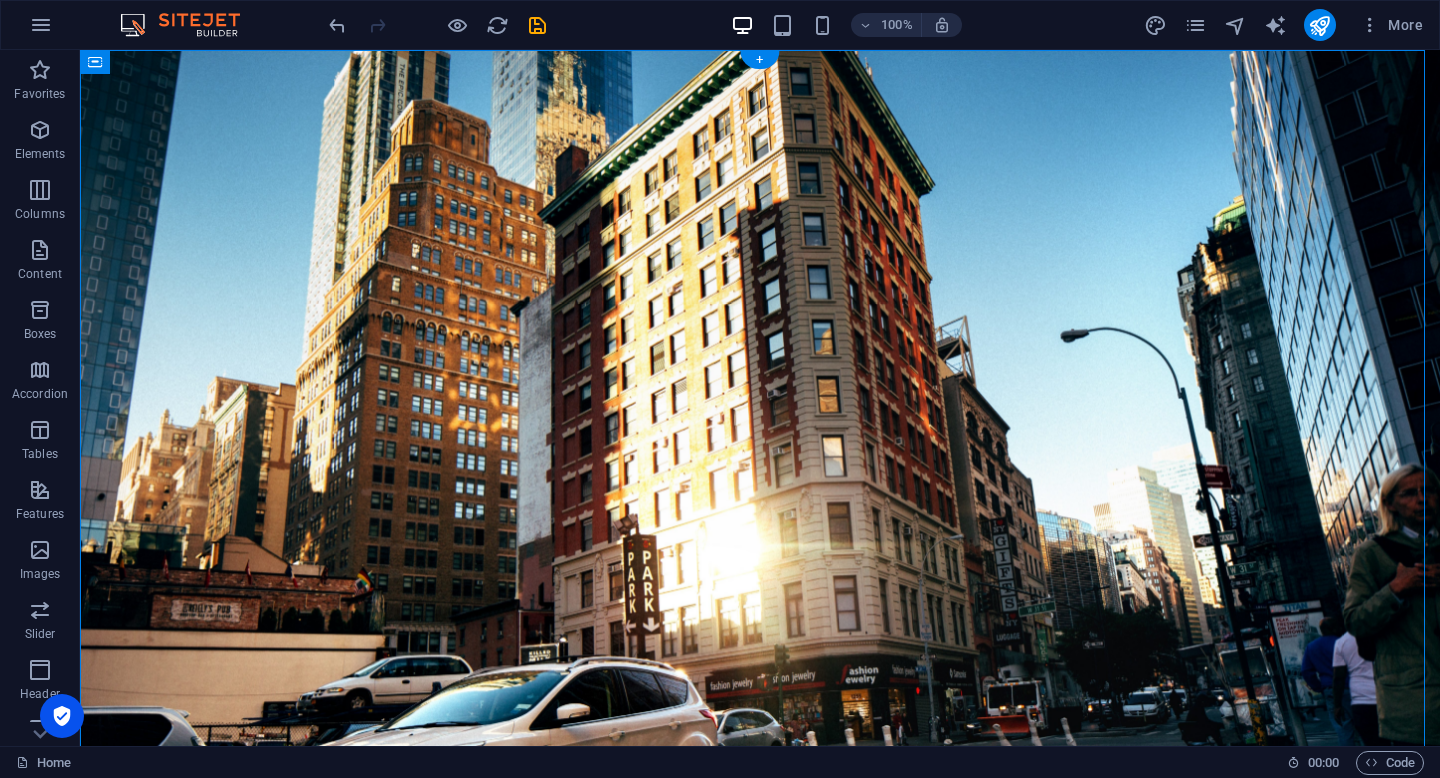 click at bounding box center [760, 466] 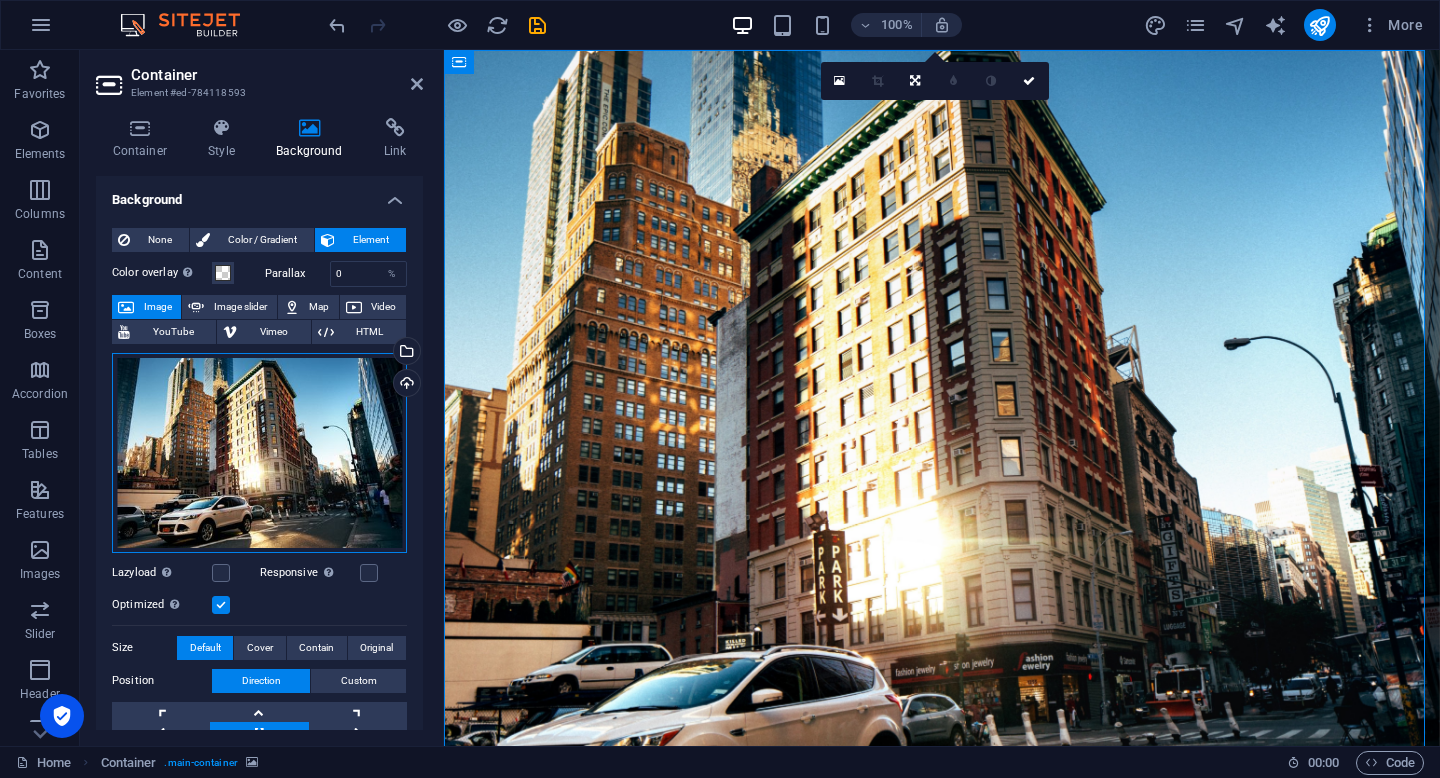 click on "Drag files here, click to choose files or select files from Files or our free stock photos & videos" at bounding box center [259, 453] 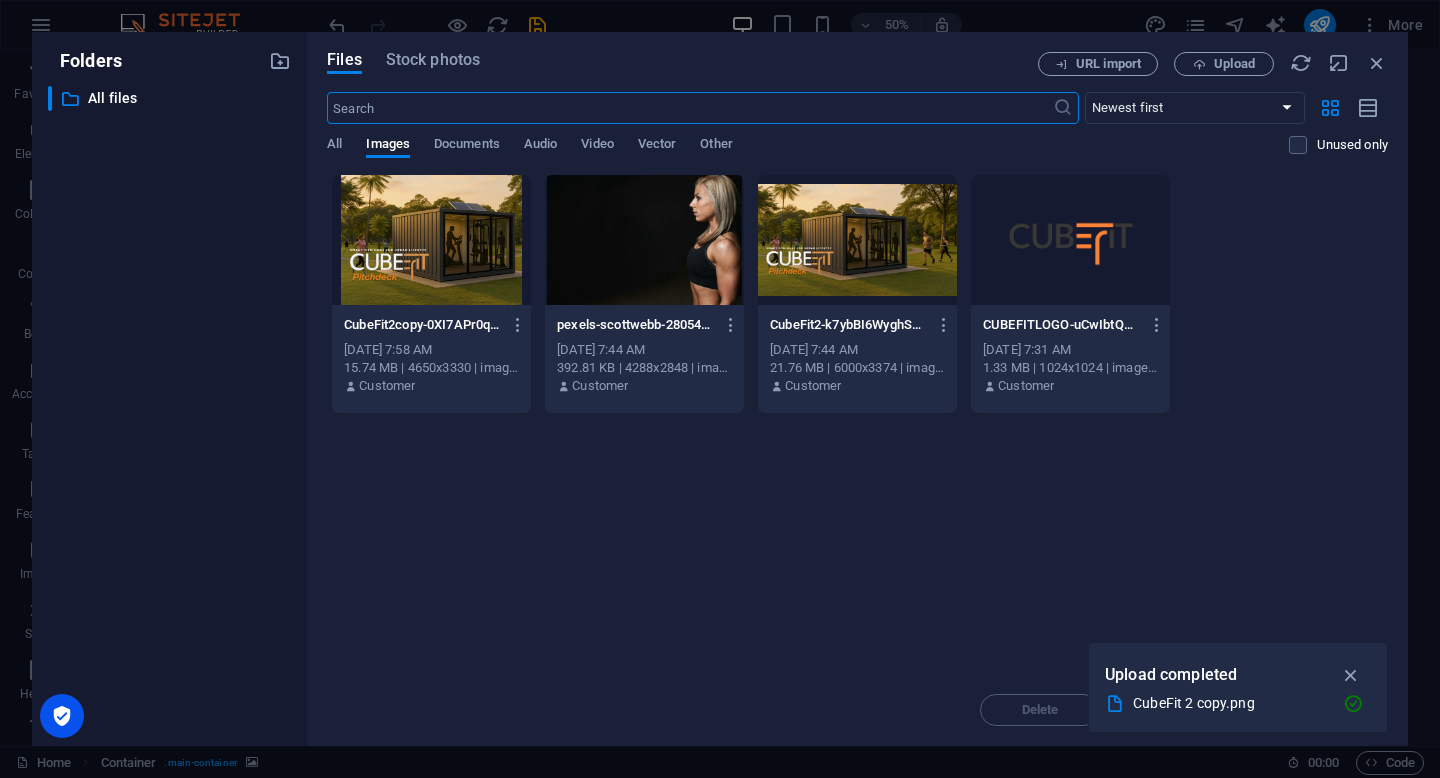 click at bounding box center [431, 240] 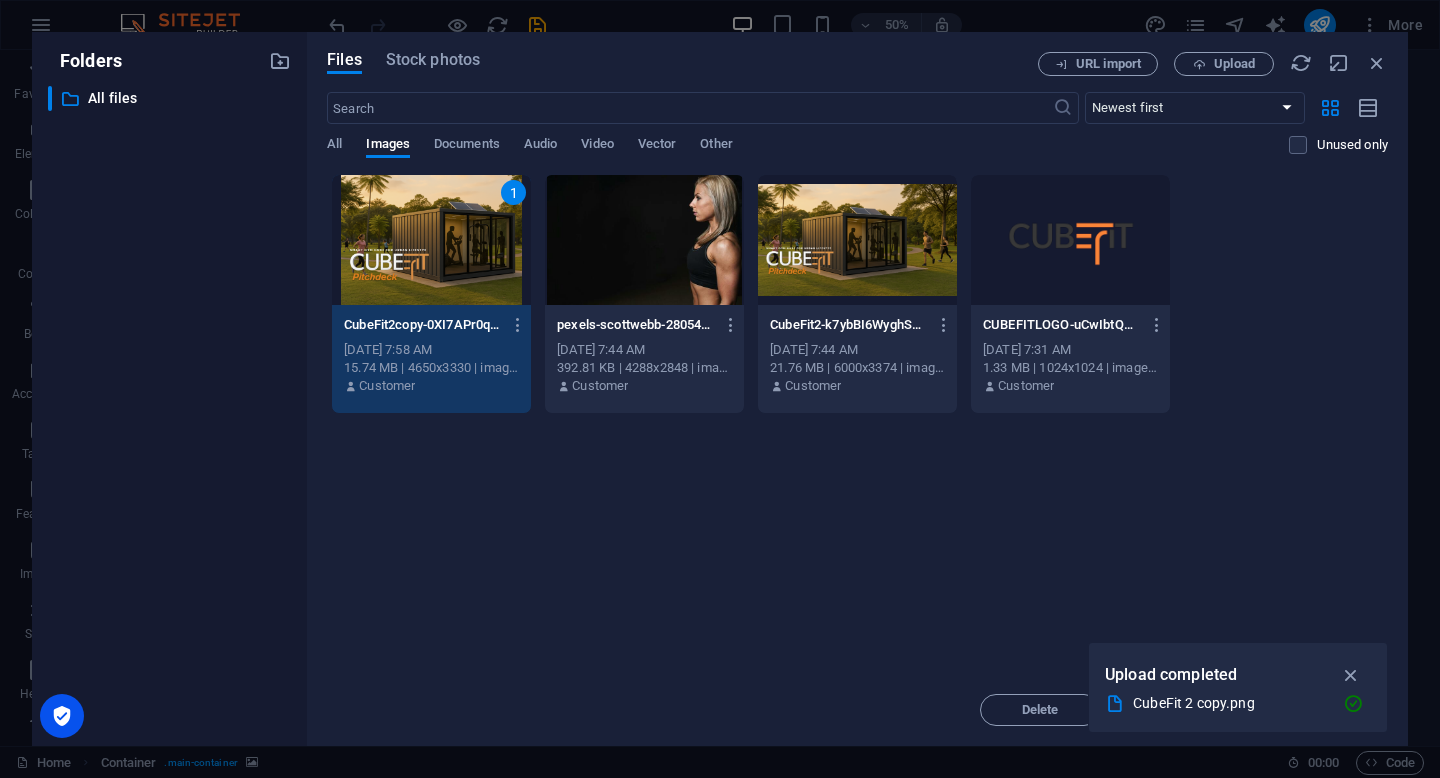 click on "1" at bounding box center [431, 240] 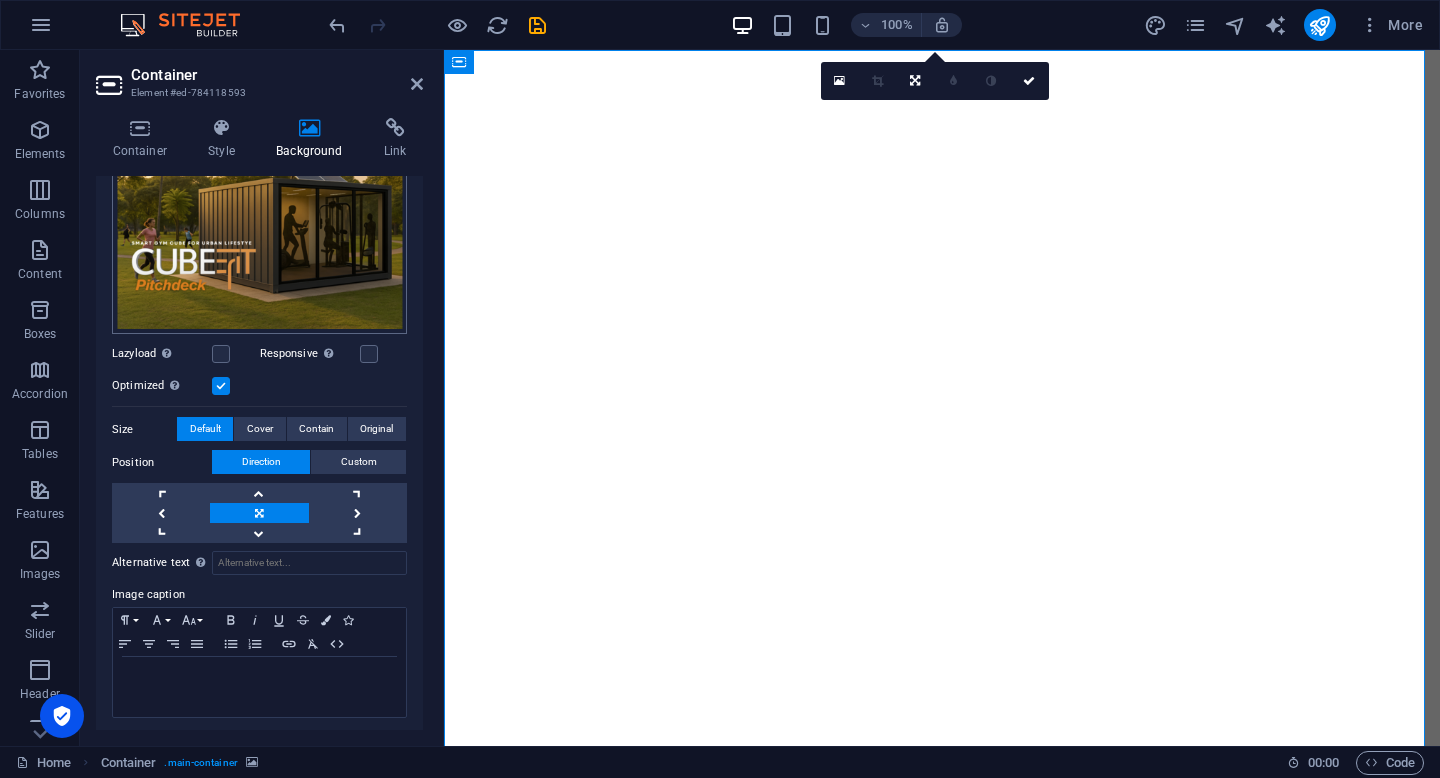 scroll, scrollTop: 233, scrollLeft: 0, axis: vertical 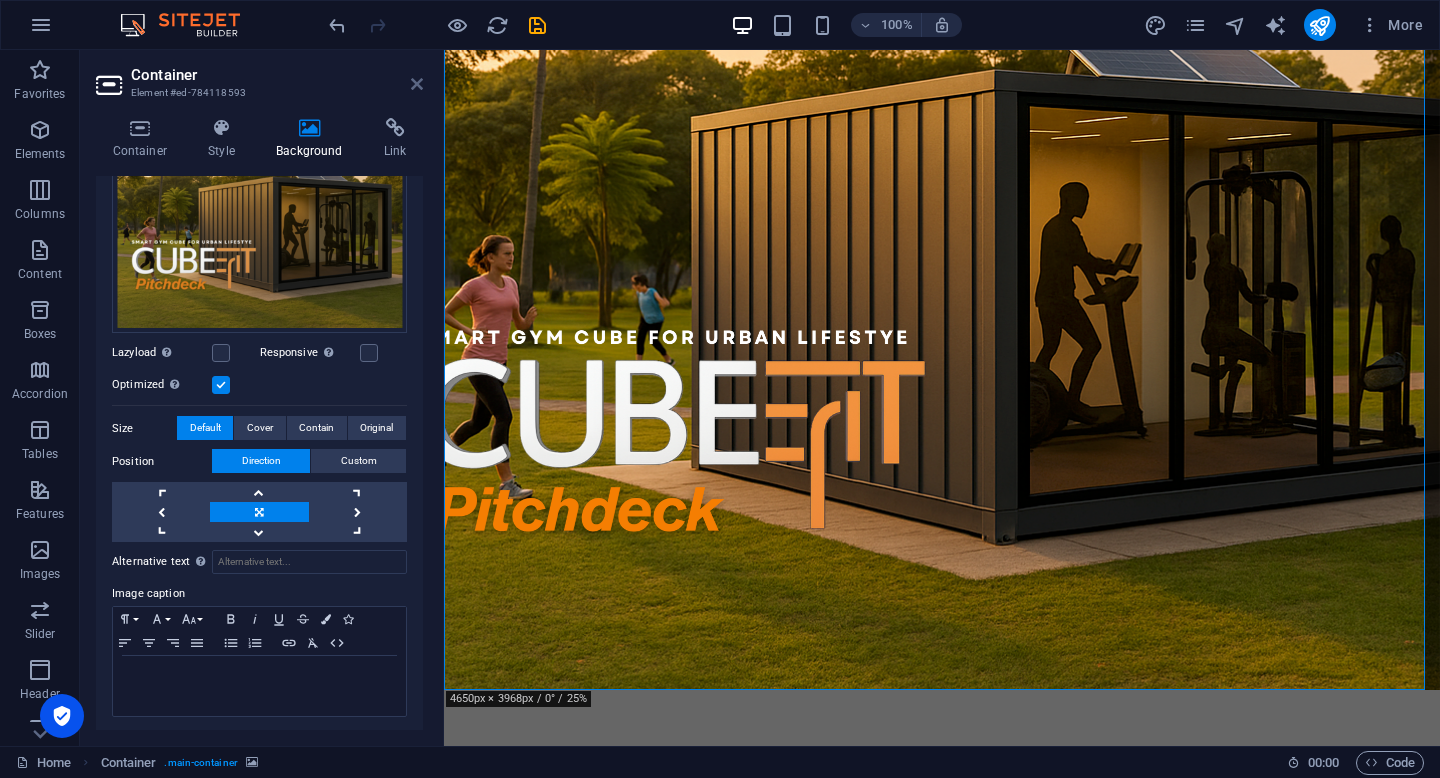 click at bounding box center (417, 84) 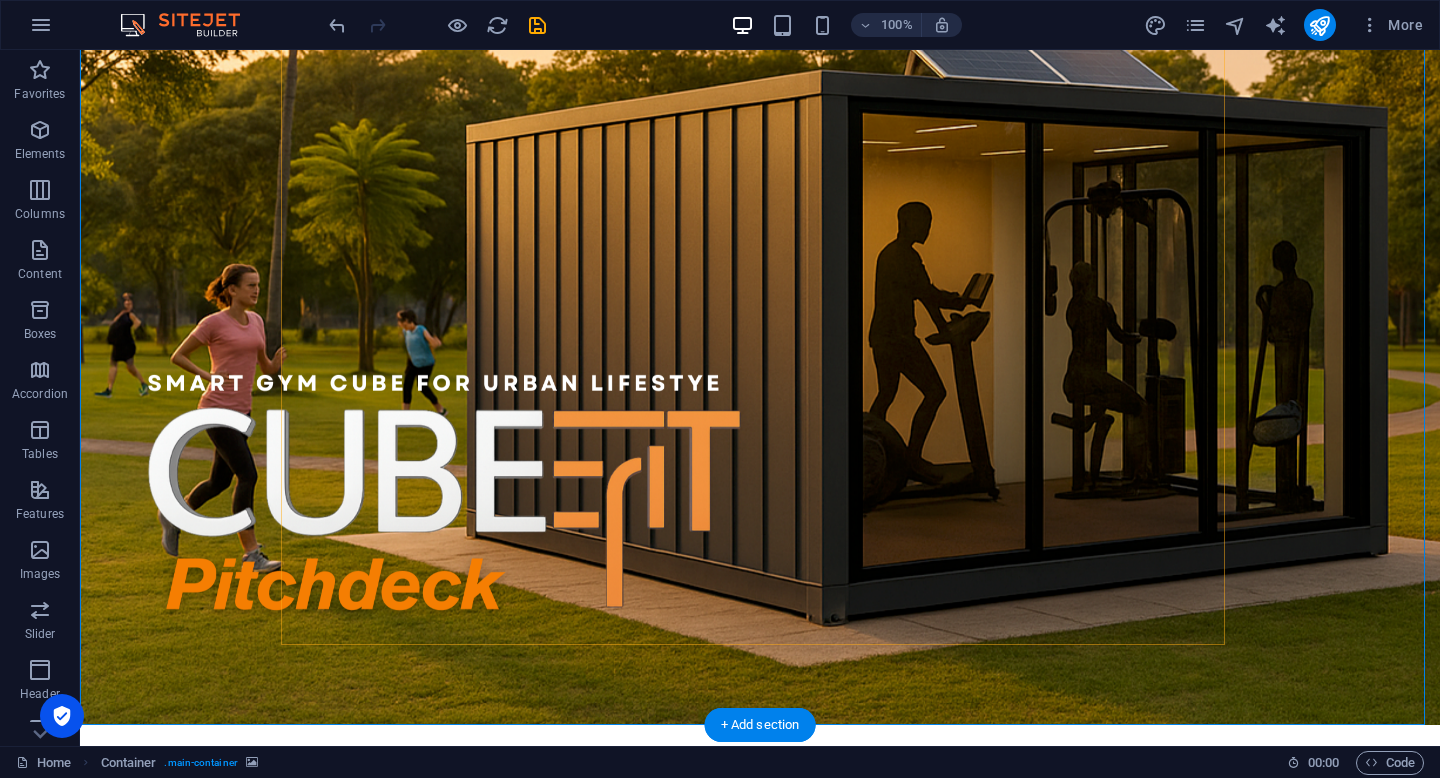 scroll, scrollTop: 172, scrollLeft: 0, axis: vertical 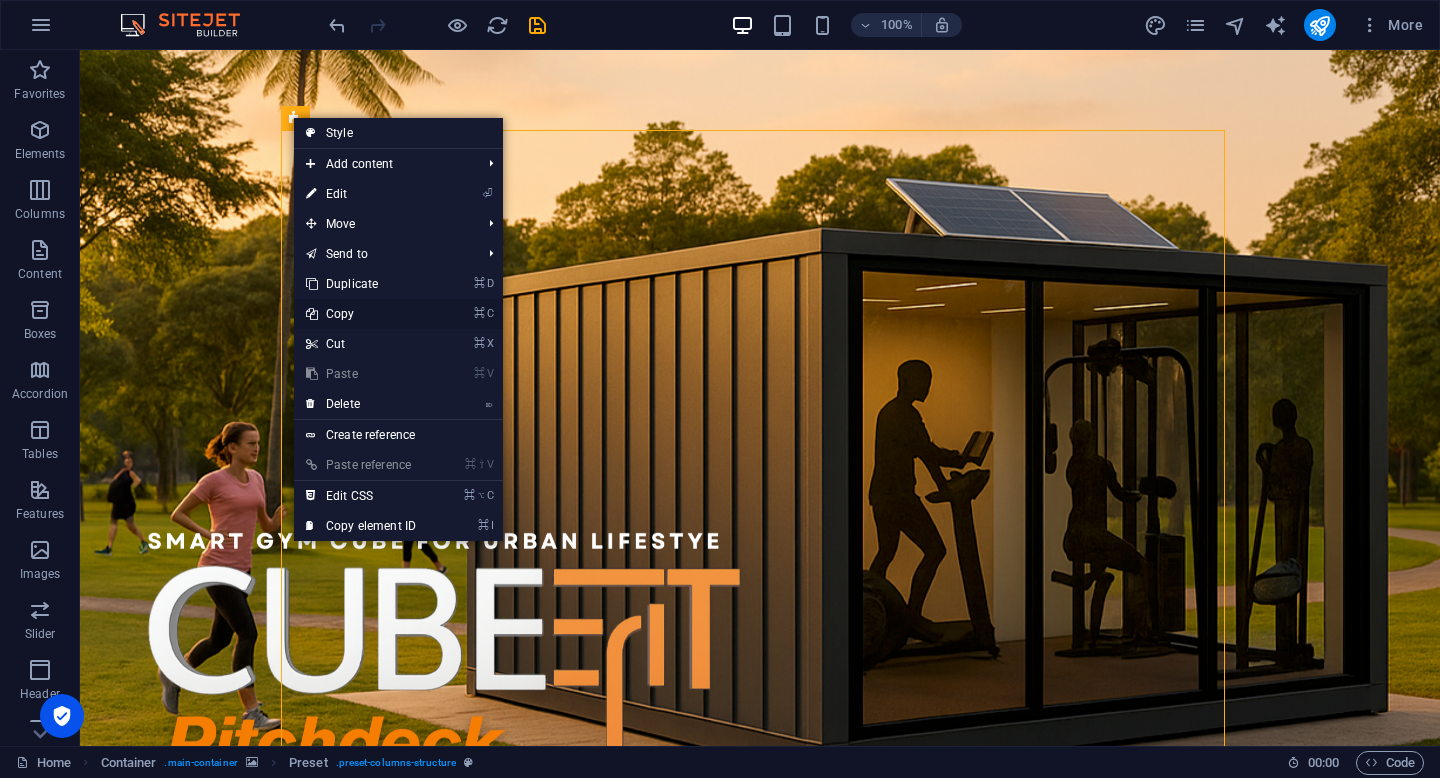 click on "⌘ C  Copy" at bounding box center (361, 314) 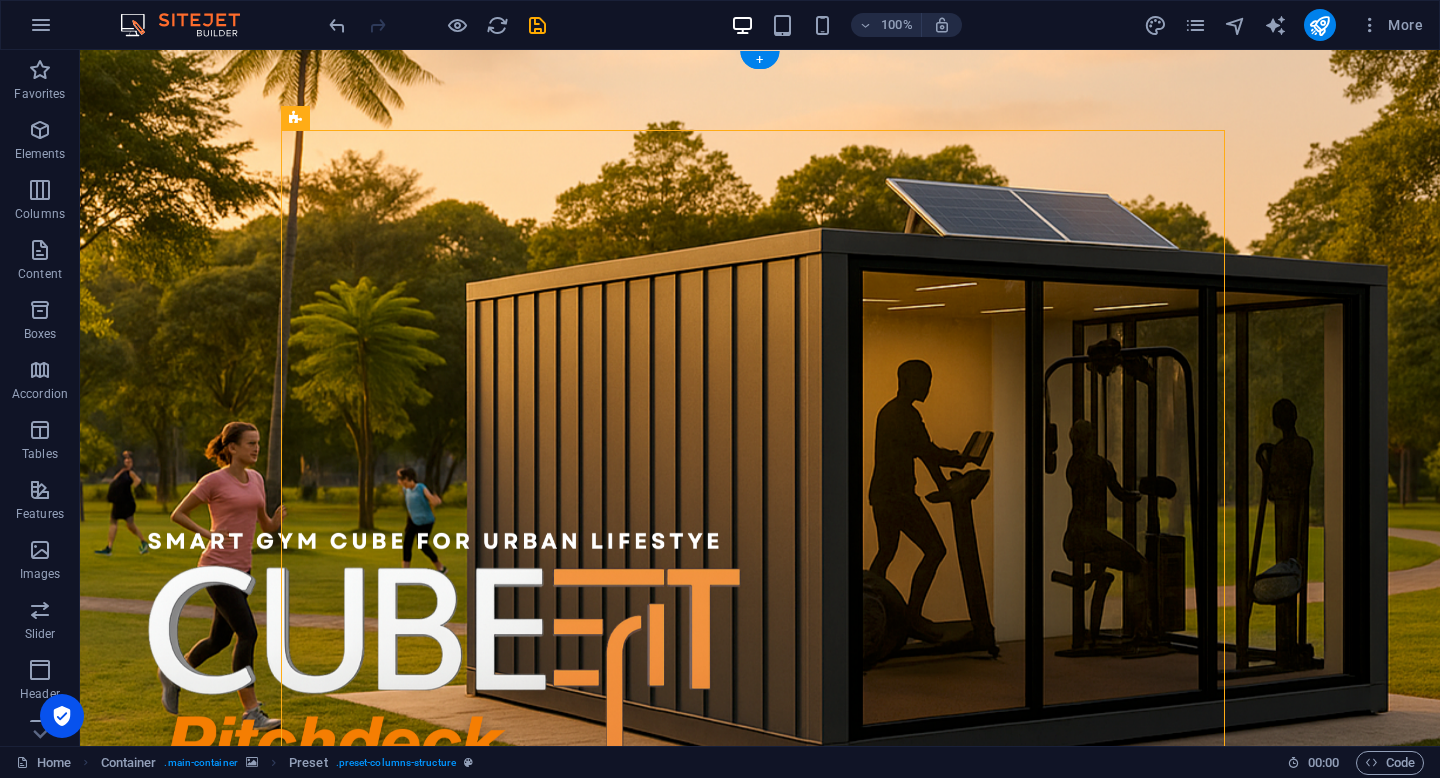 click at bounding box center [760, 466] 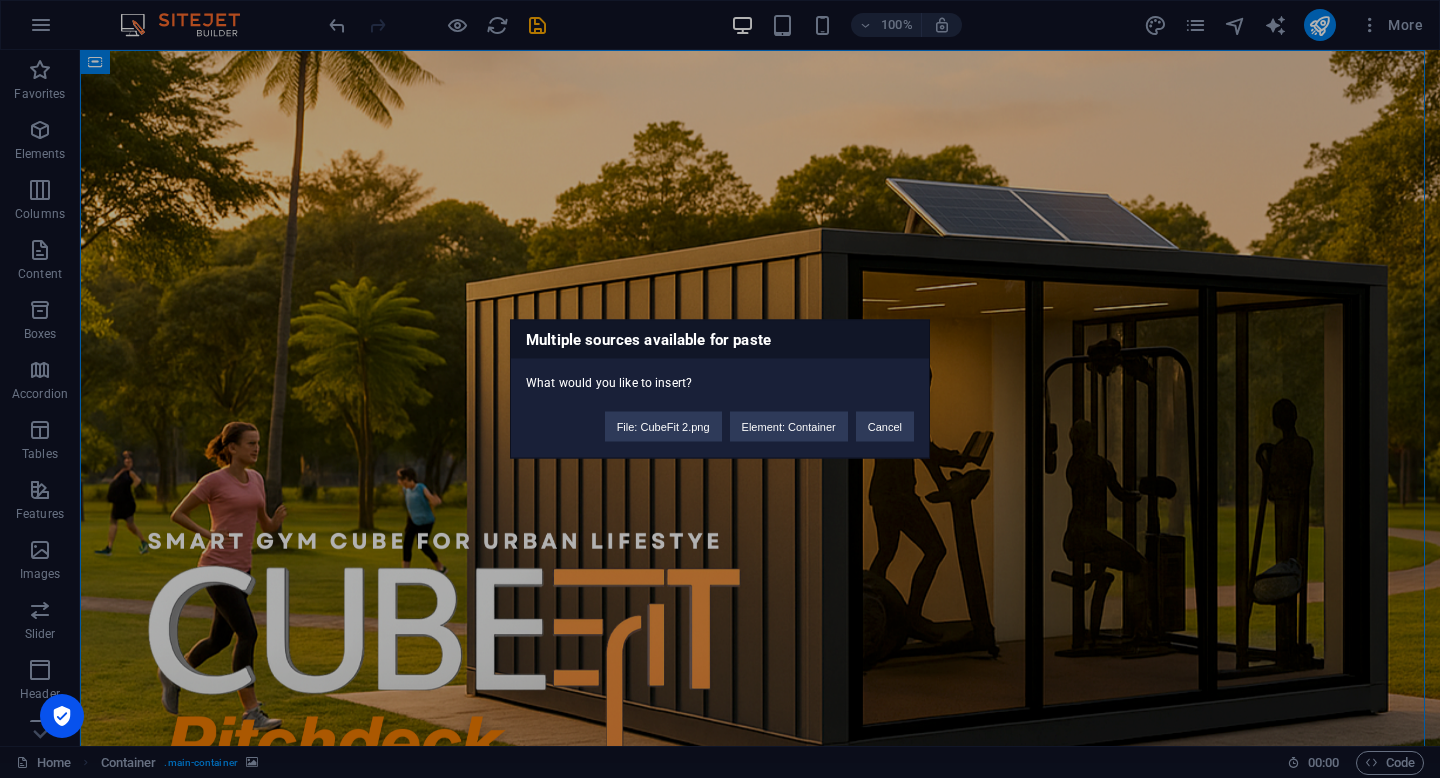 type 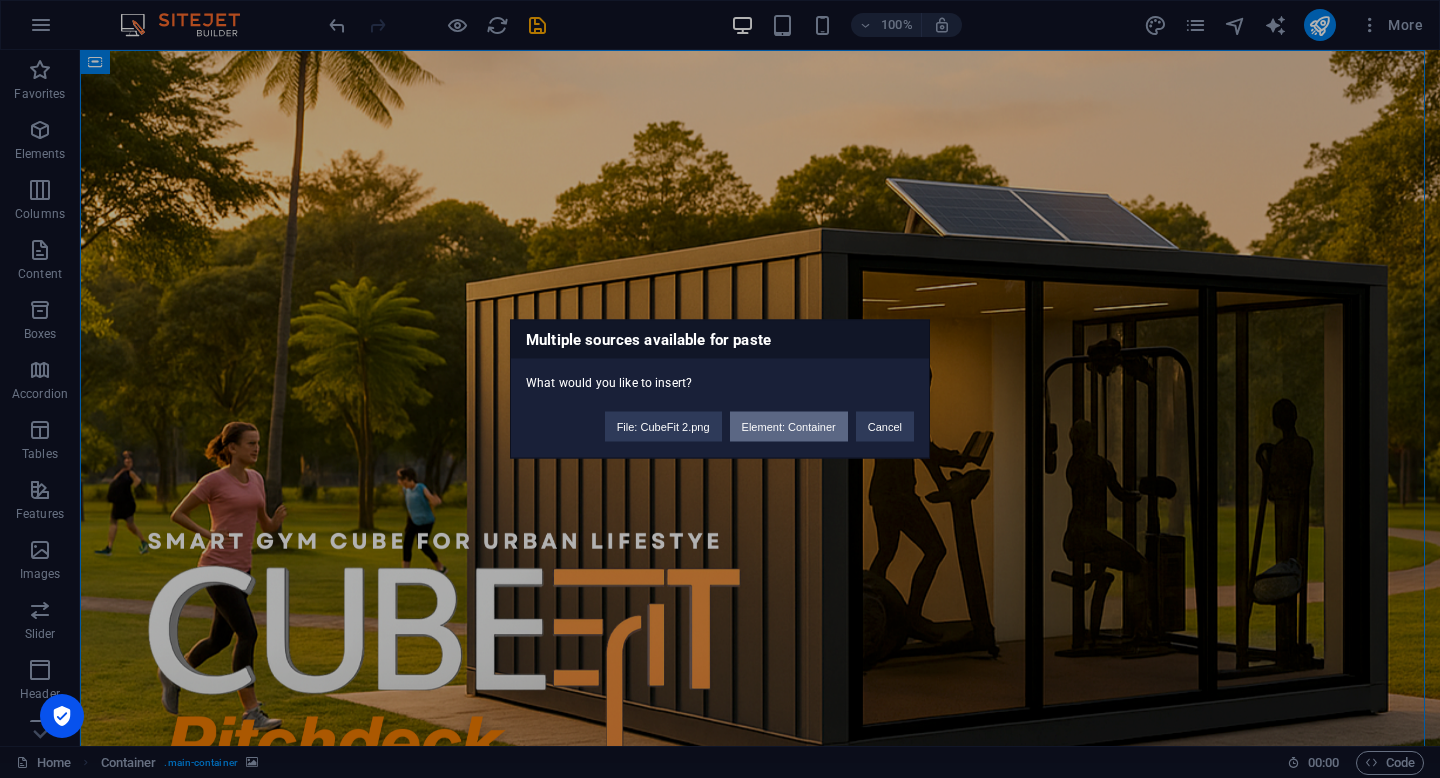 click on "Element: Container" at bounding box center (789, 427) 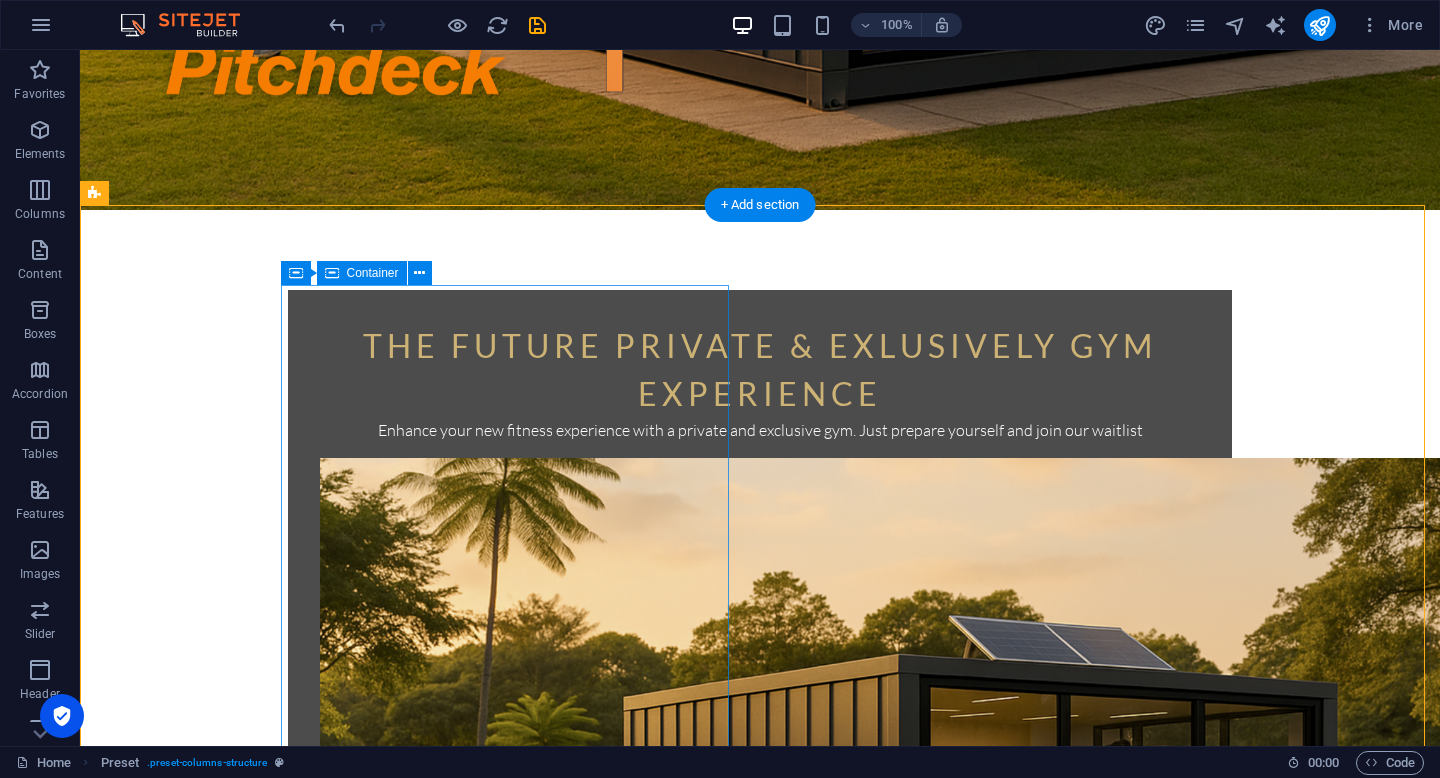 scroll, scrollTop: 686, scrollLeft: 0, axis: vertical 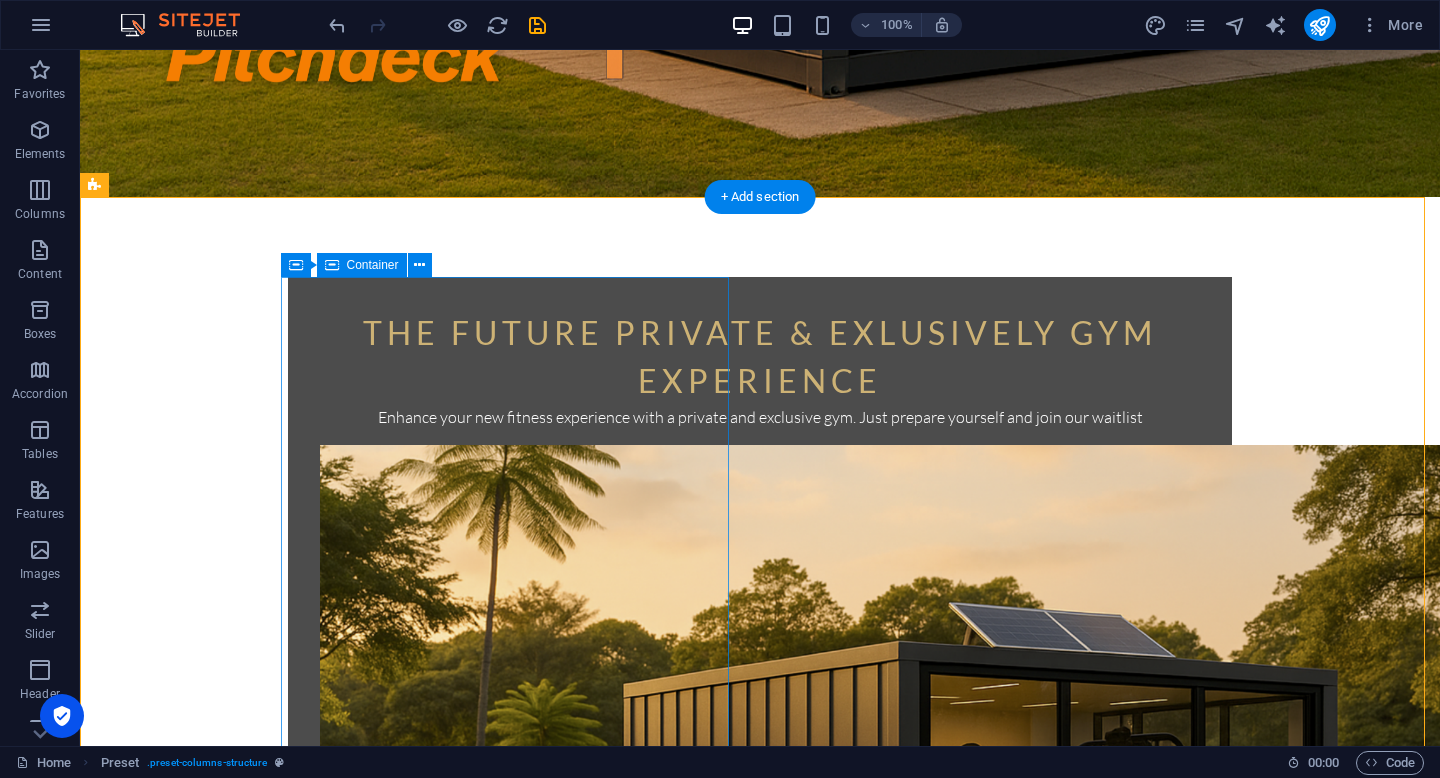 click on "The Future Private & Exlusively GYM Experience Enhance your new fitness experience with a private and exclusive gym. Just prepare yourself and join our waitlist Get your Estimate now Lorem ipsum dolor sit amet consetetur." at bounding box center (568, 3474) 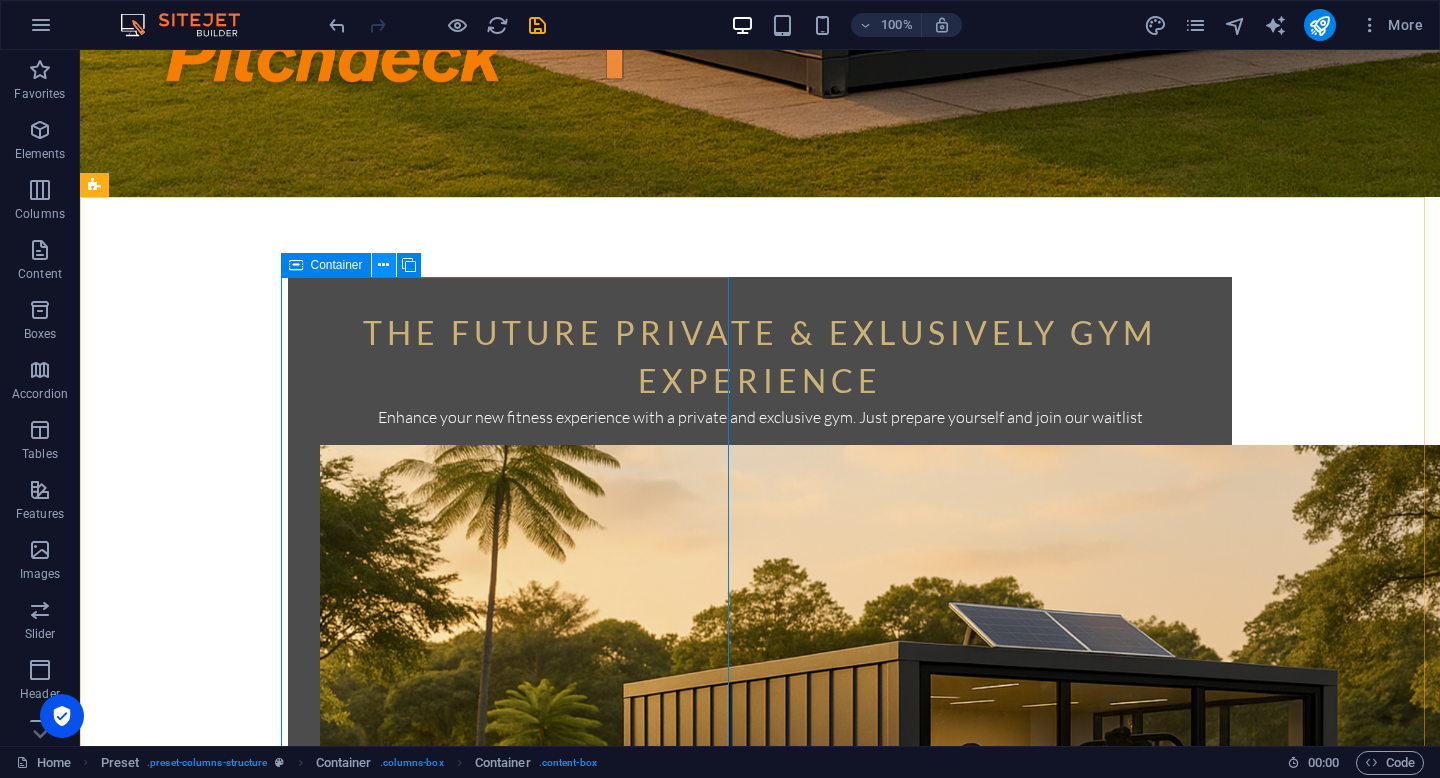 click at bounding box center (383, 265) 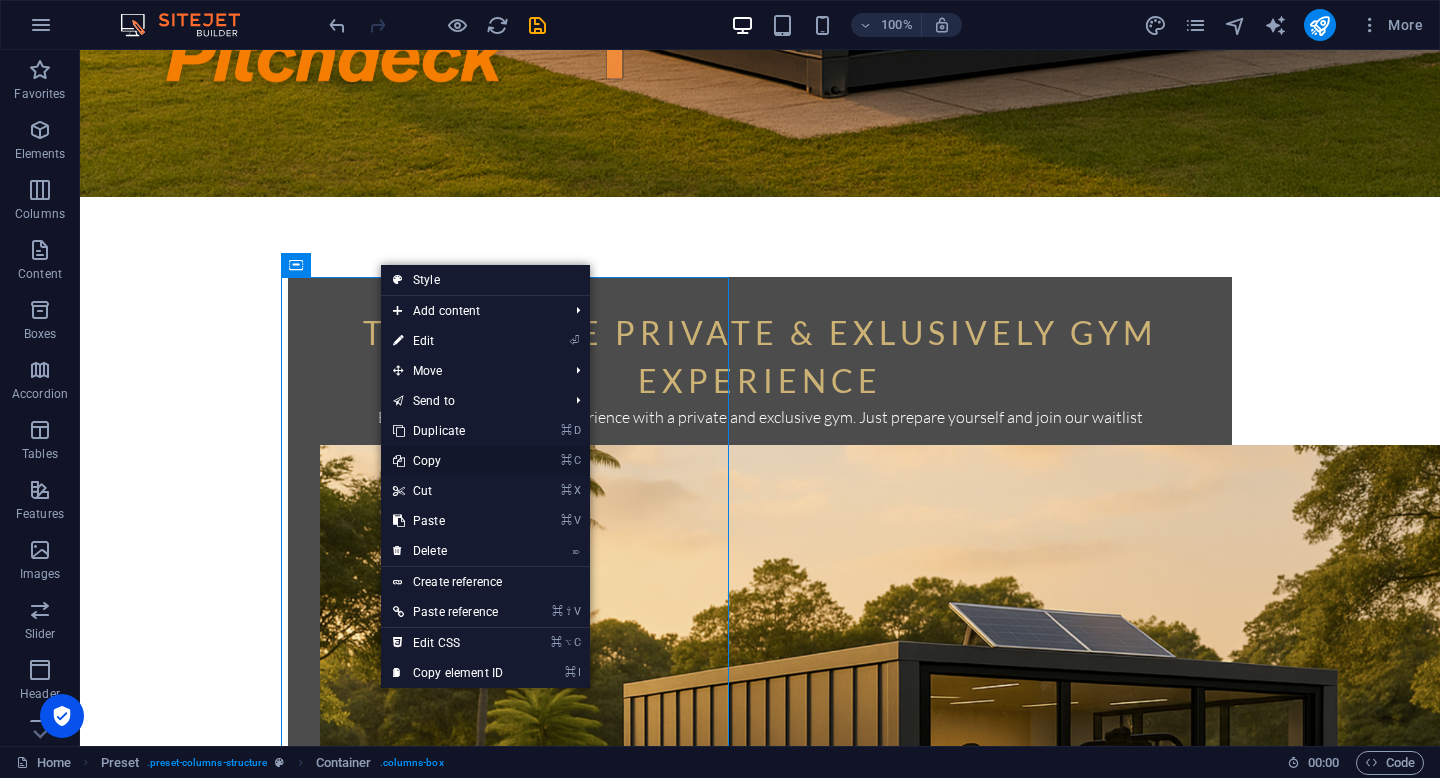 click on "⌘ C  Copy" at bounding box center (448, 461) 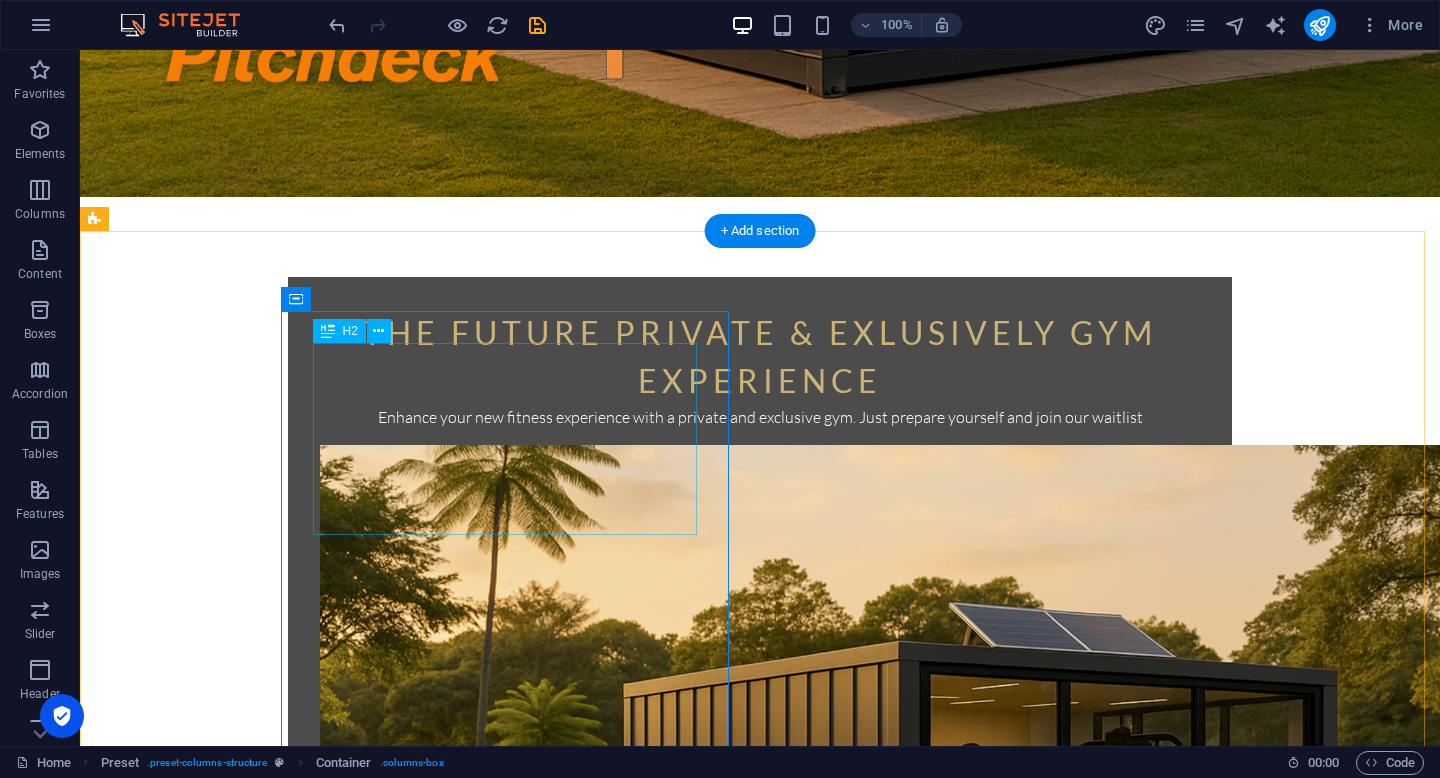 scroll, scrollTop: 0, scrollLeft: 0, axis: both 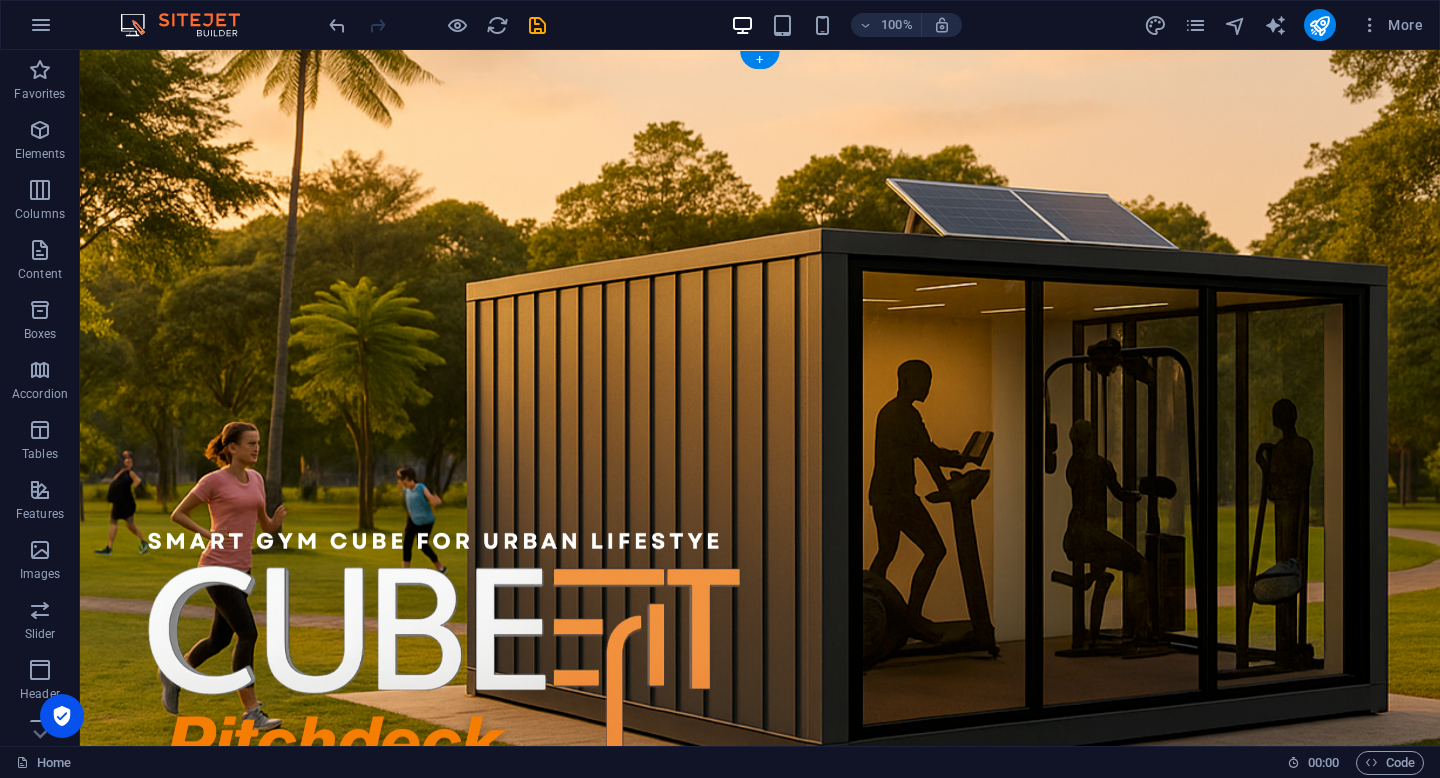 click at bounding box center [760, 466] 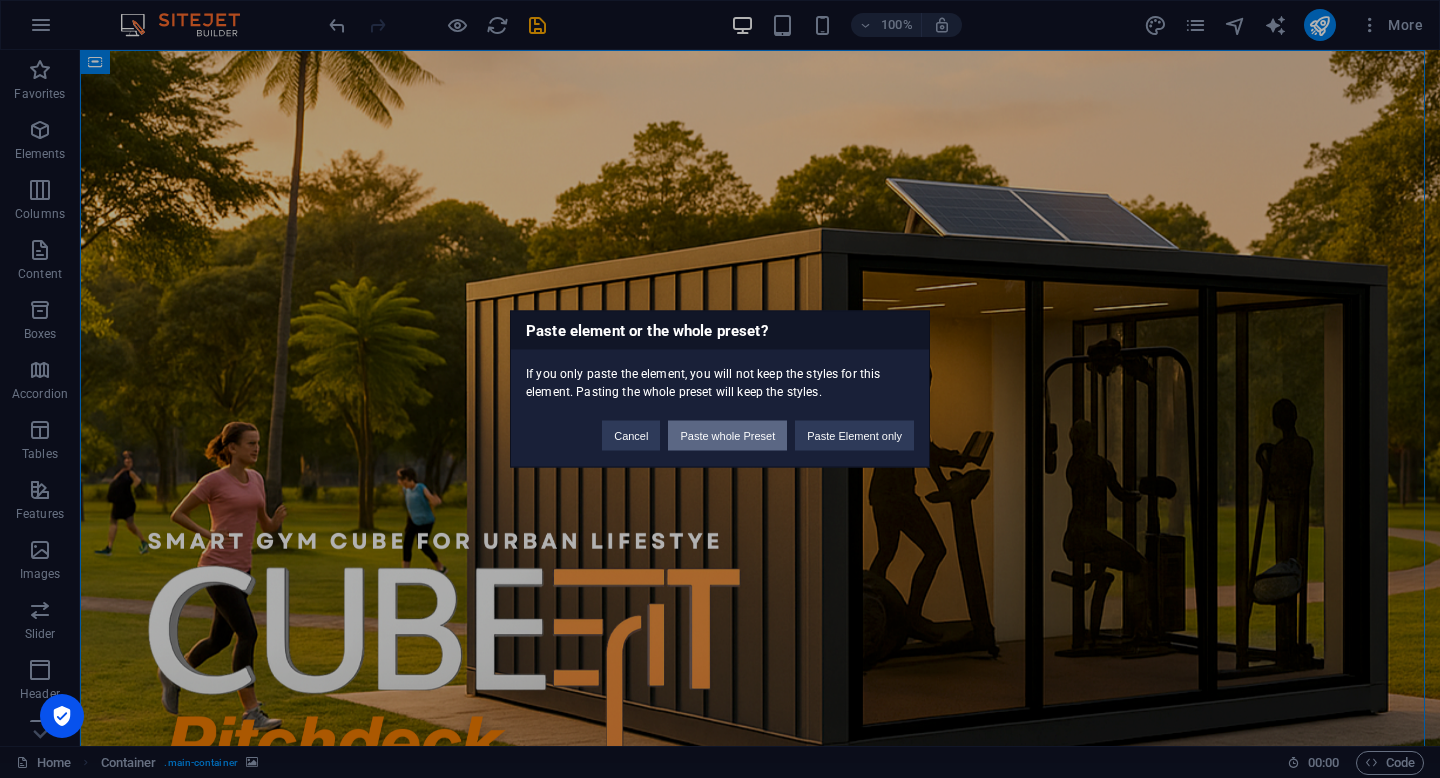 click on "Paste whole Preset" at bounding box center (727, 436) 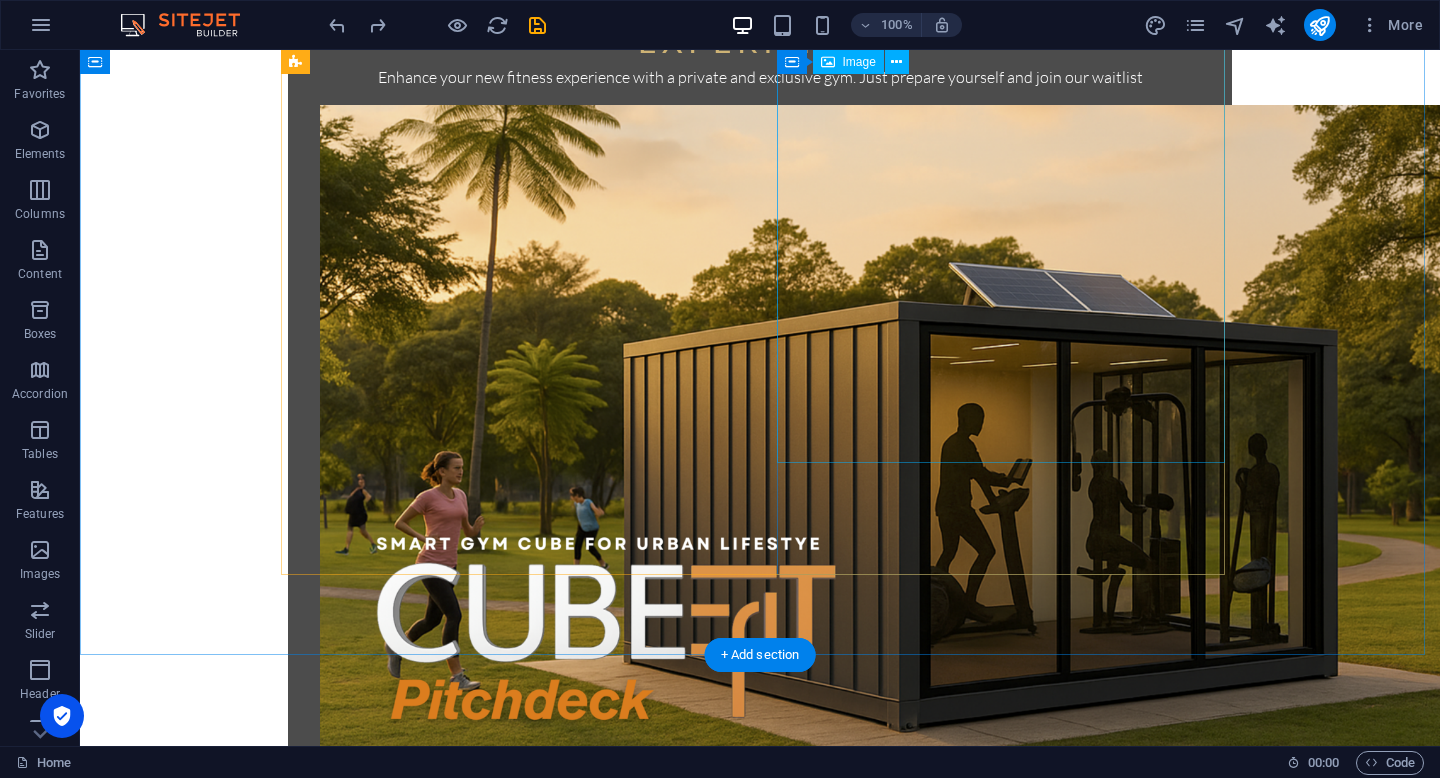 scroll, scrollTop: 0, scrollLeft: 0, axis: both 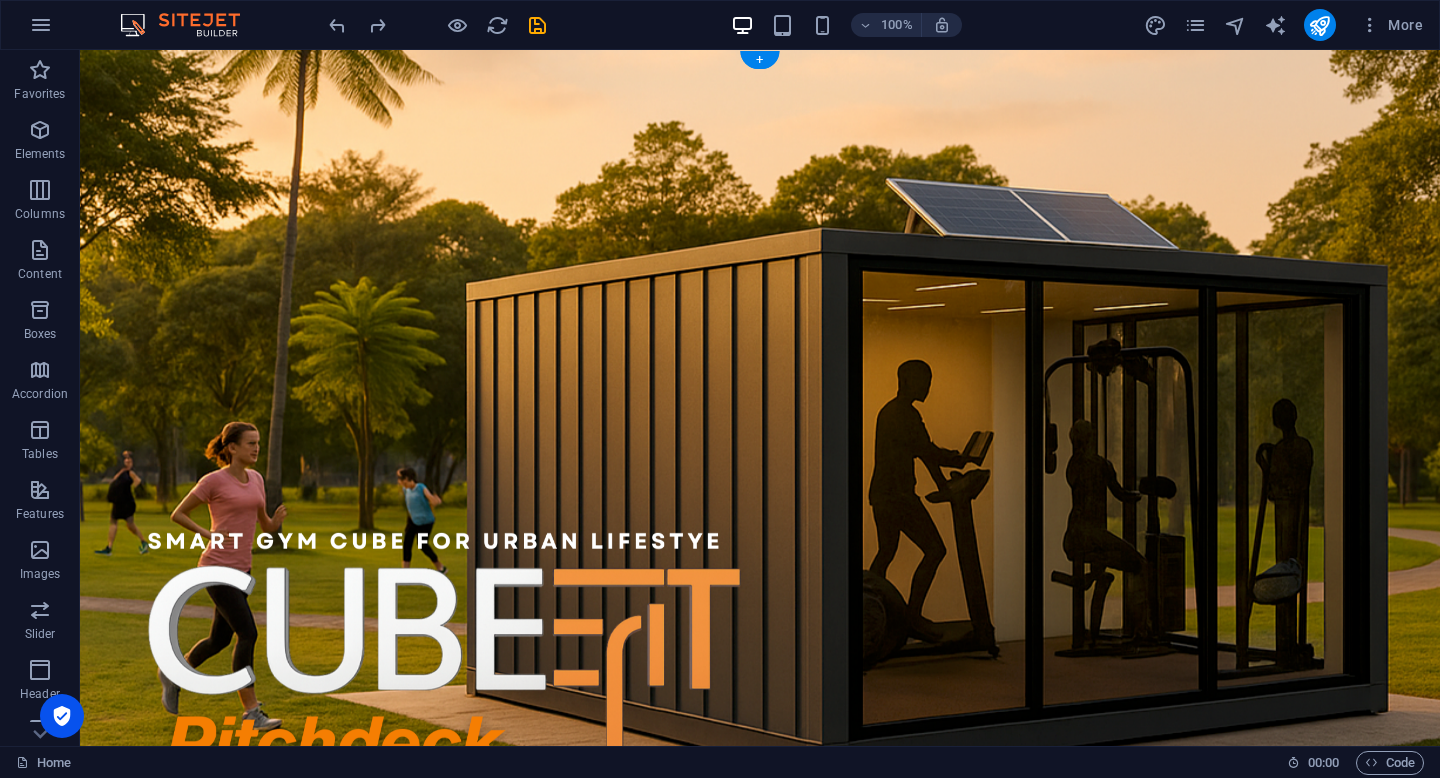 click at bounding box center [760, 466] 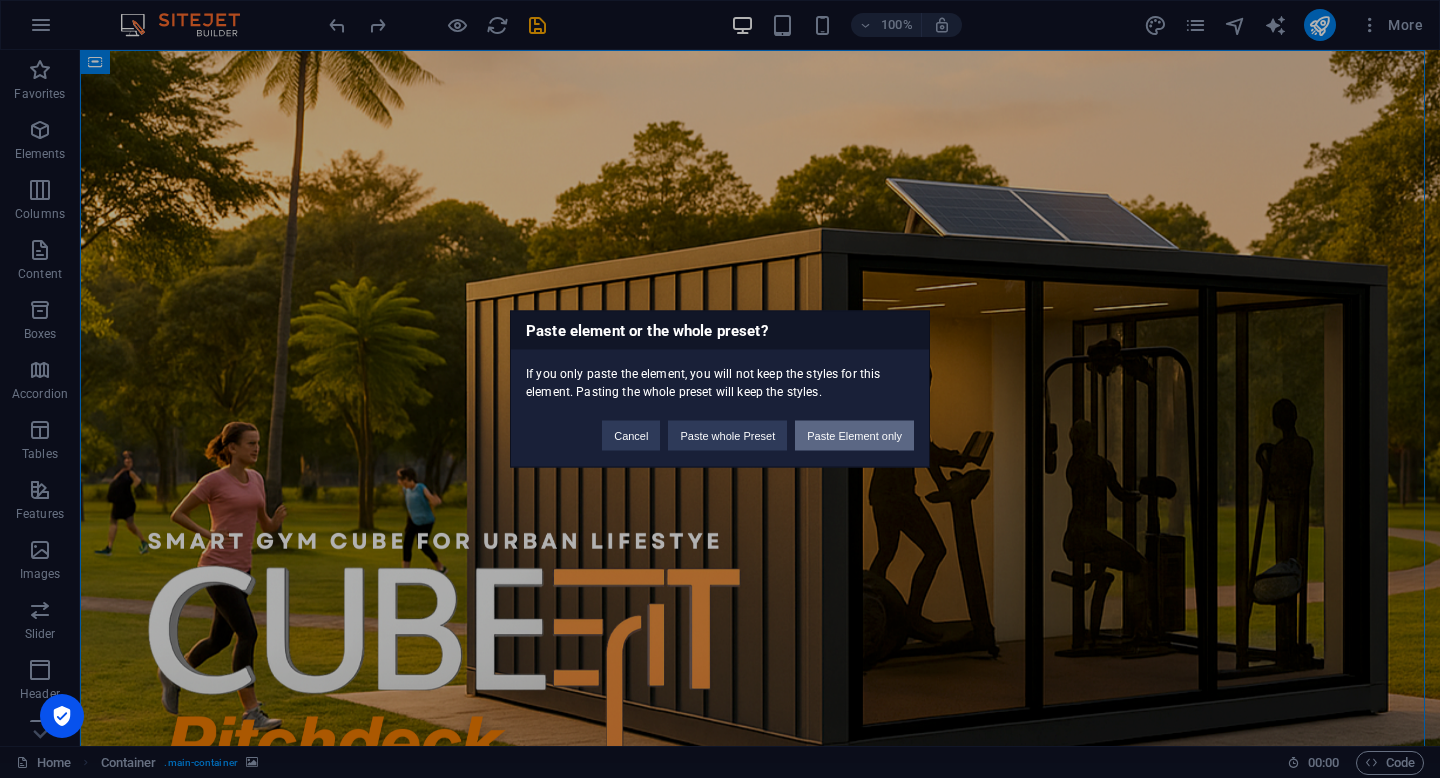 click on "Paste Element only" at bounding box center (854, 436) 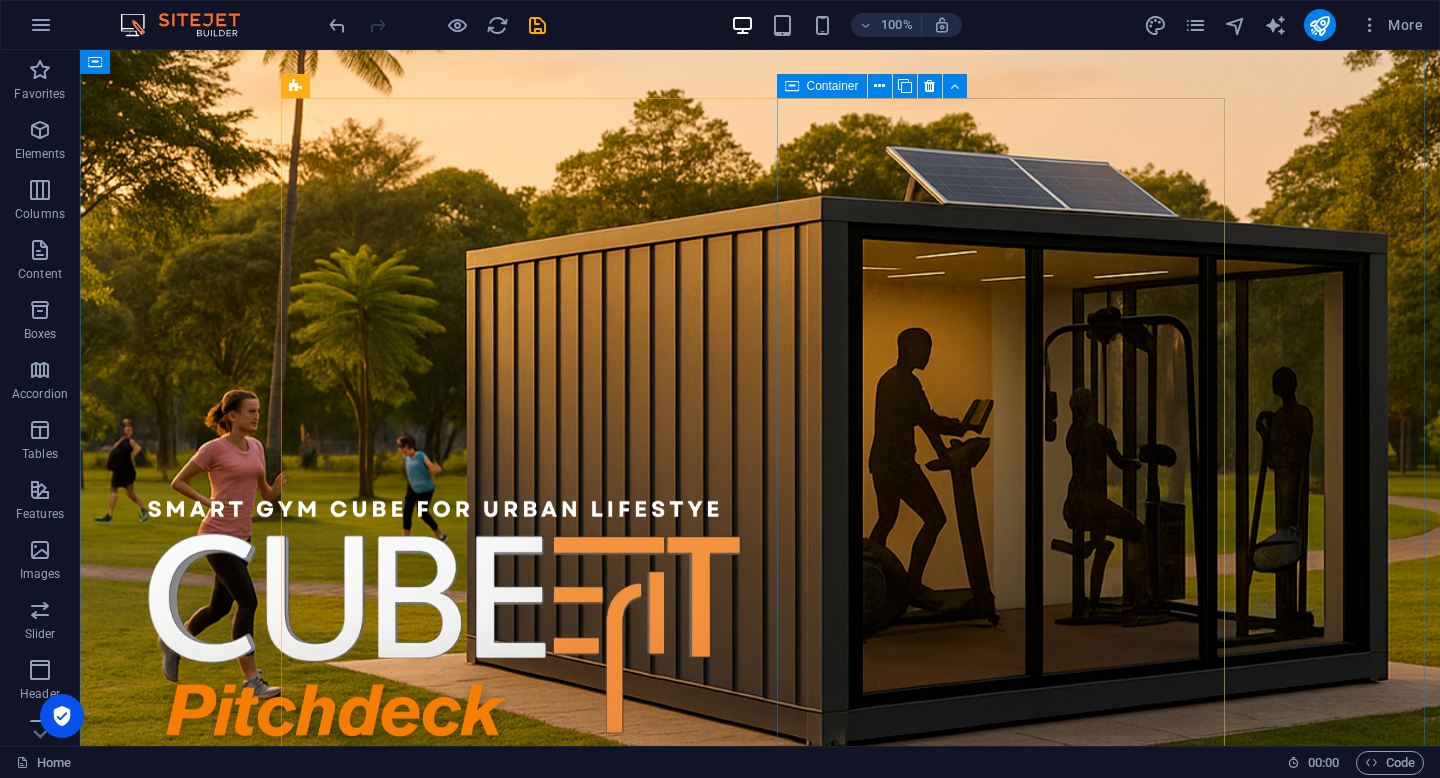 scroll, scrollTop: 0, scrollLeft: 0, axis: both 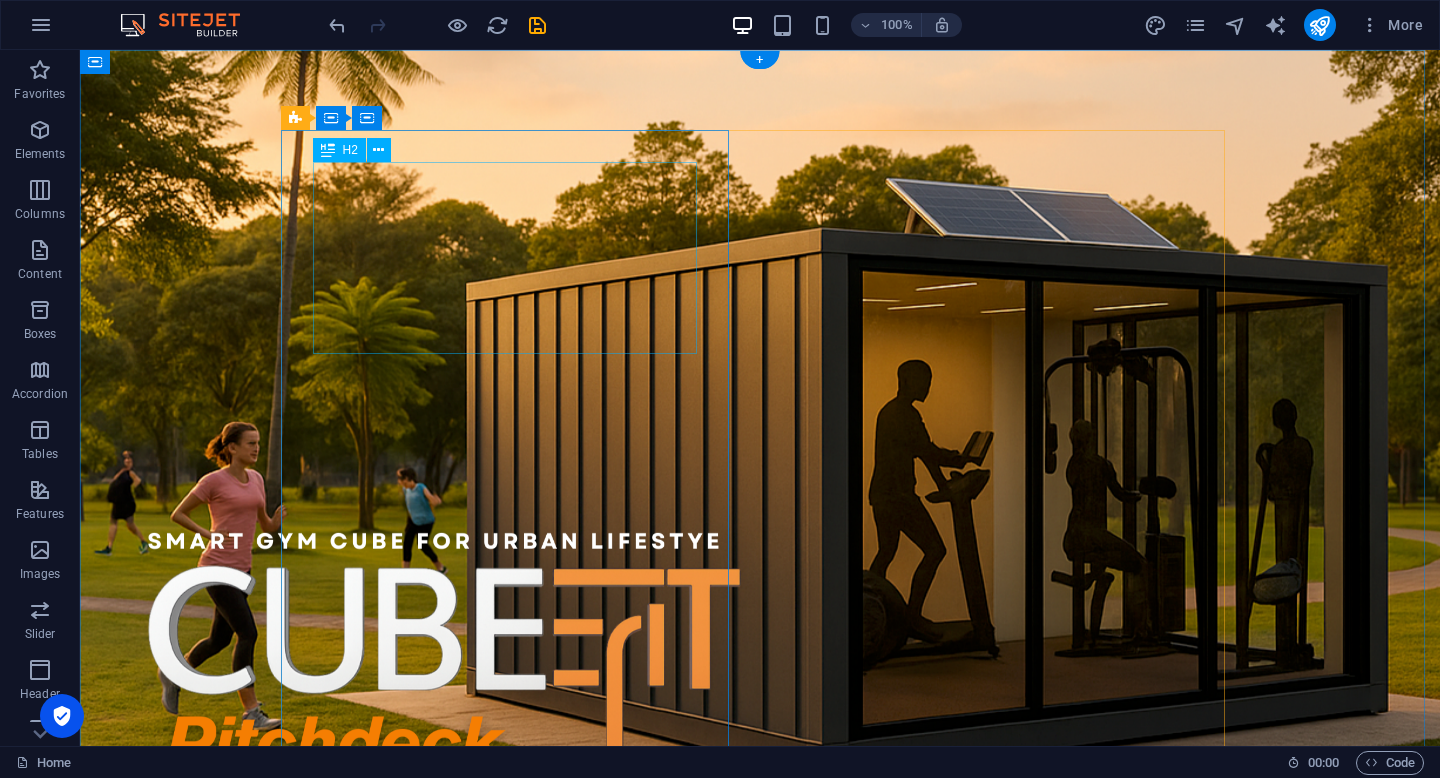 click on "The Future Private & Exlusively GYM Experience" at bounding box center (760, 1043) 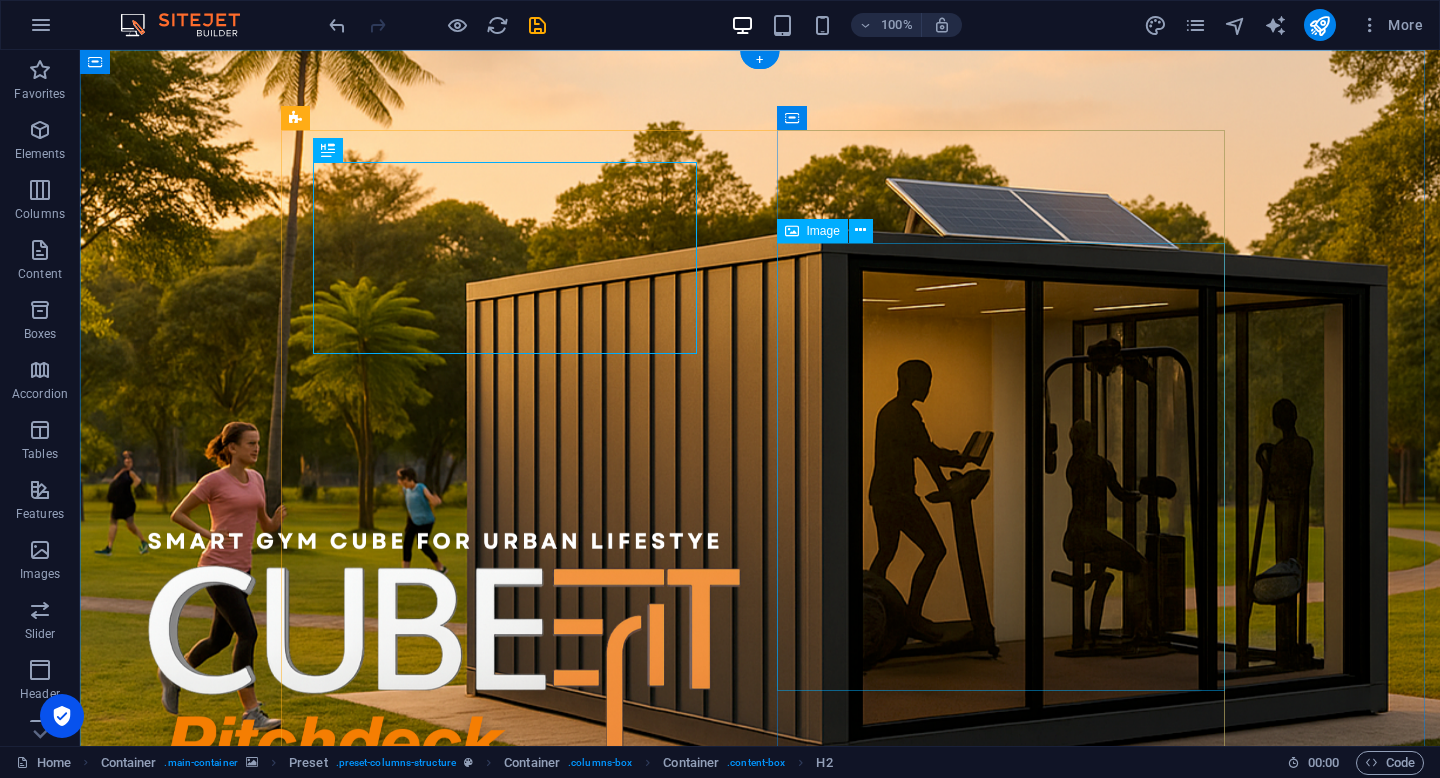 click at bounding box center (760, 2769) 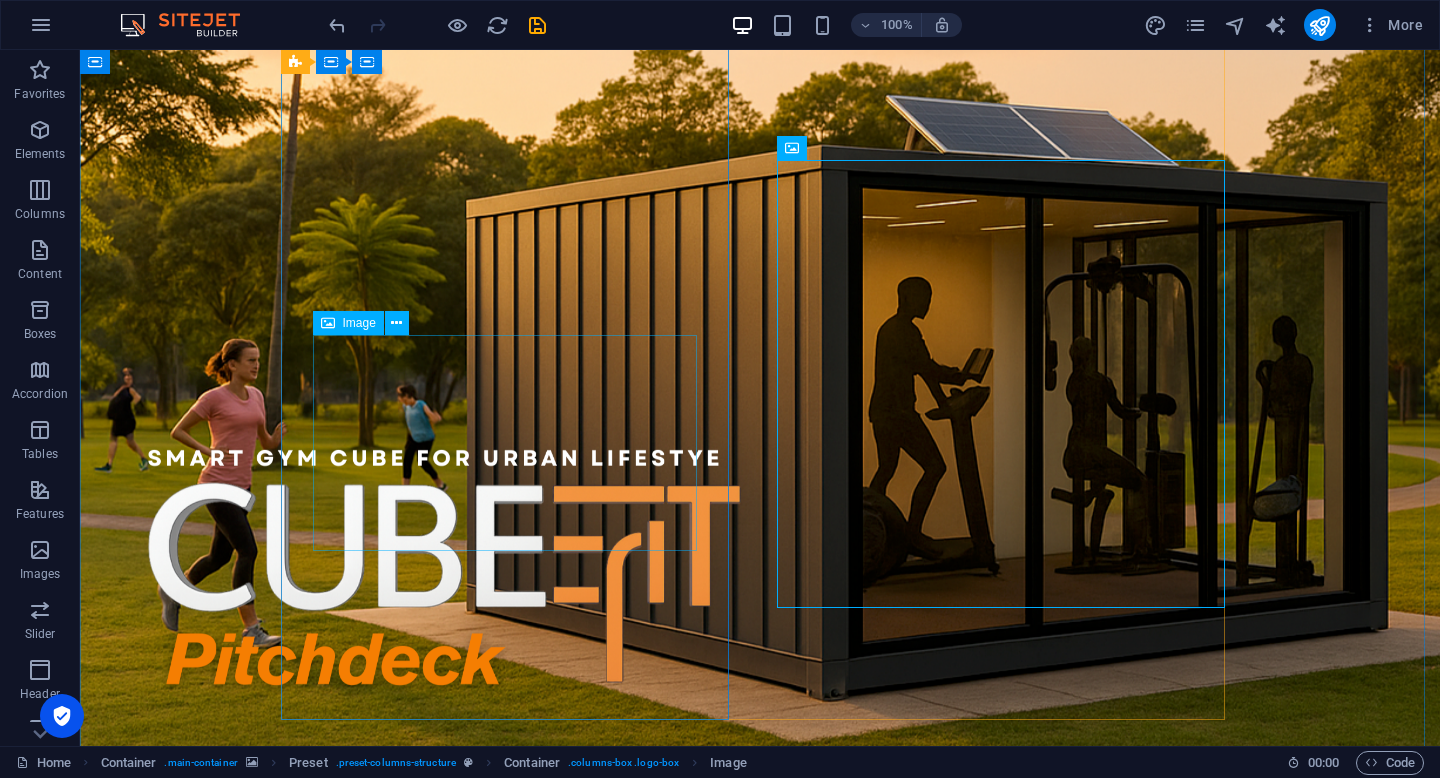 scroll, scrollTop: 110, scrollLeft: 0, axis: vertical 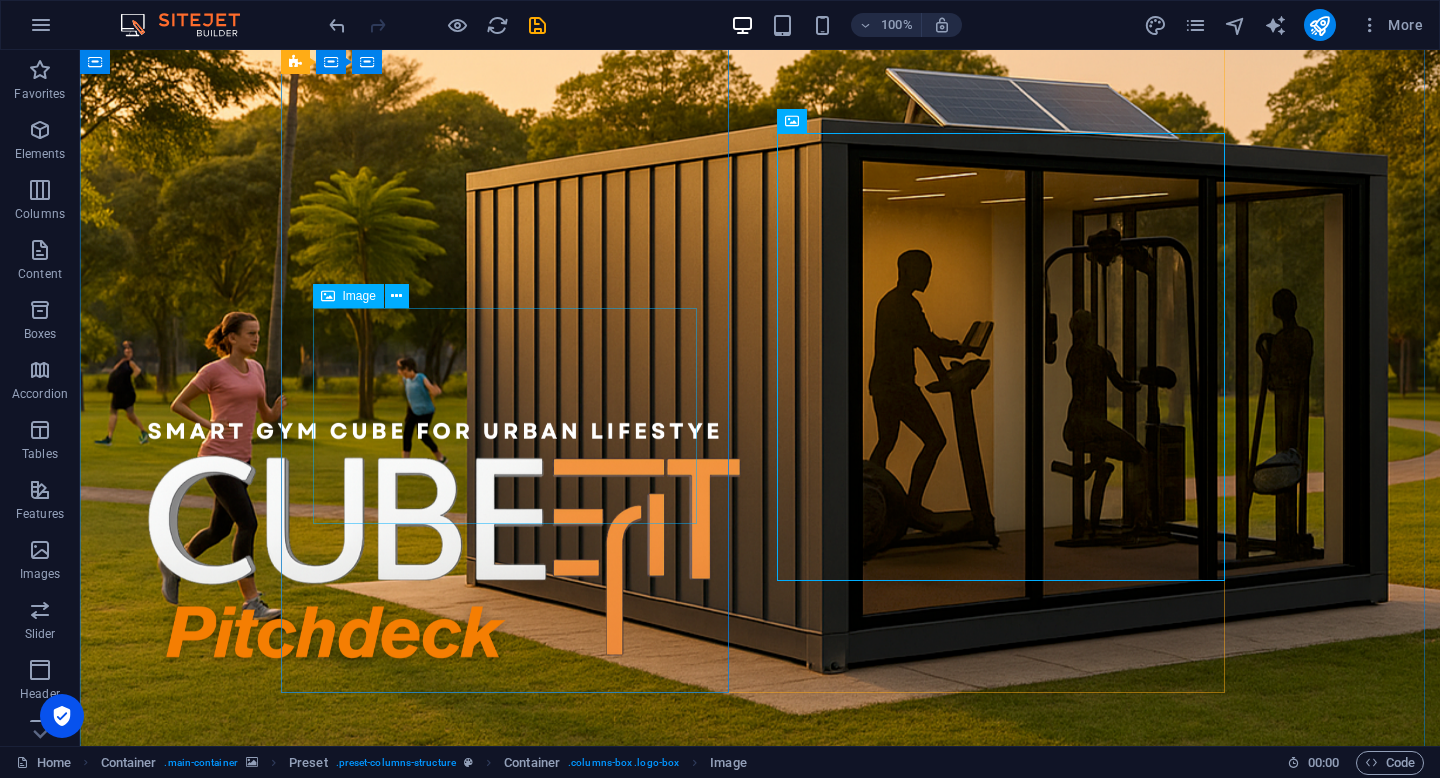 click at bounding box center (760, 1403) 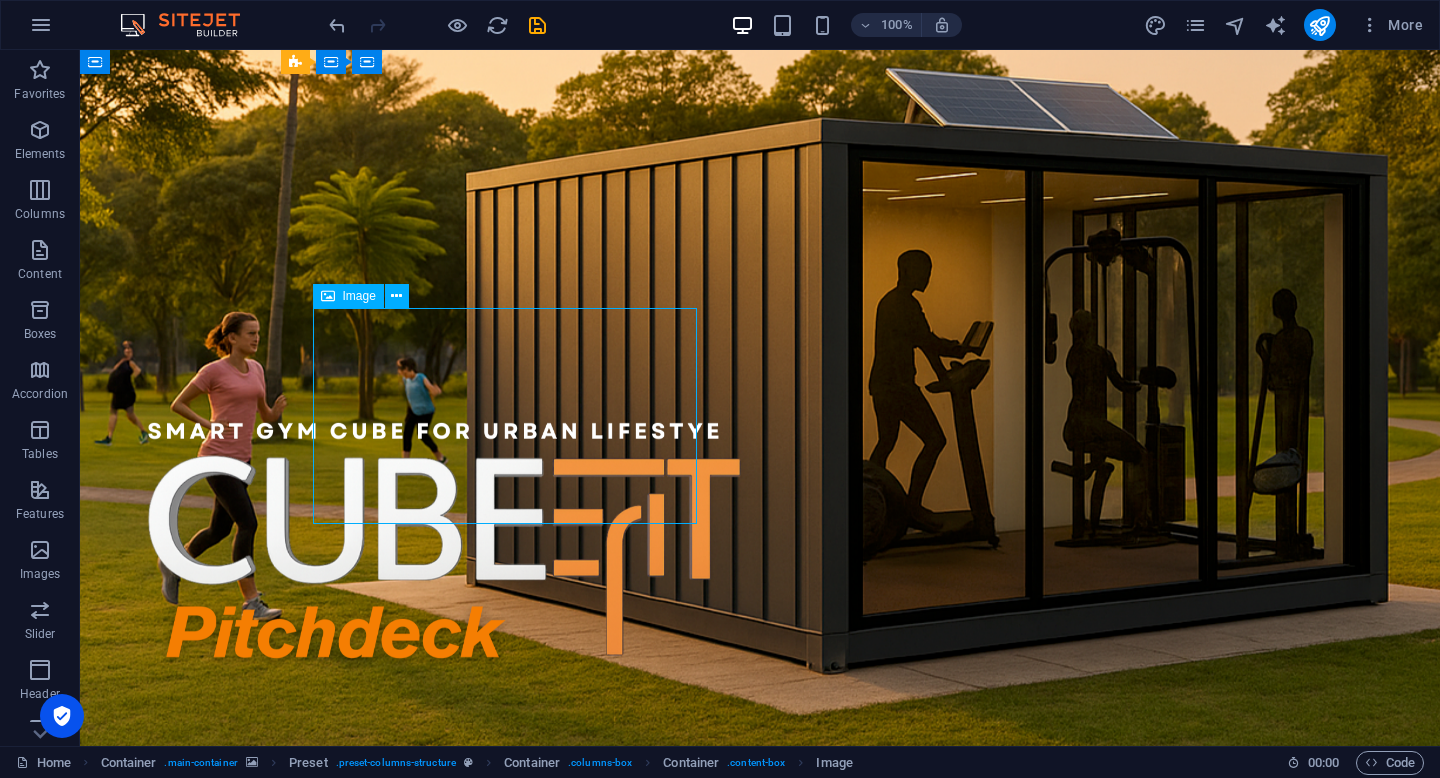 click at bounding box center [760, 1403] 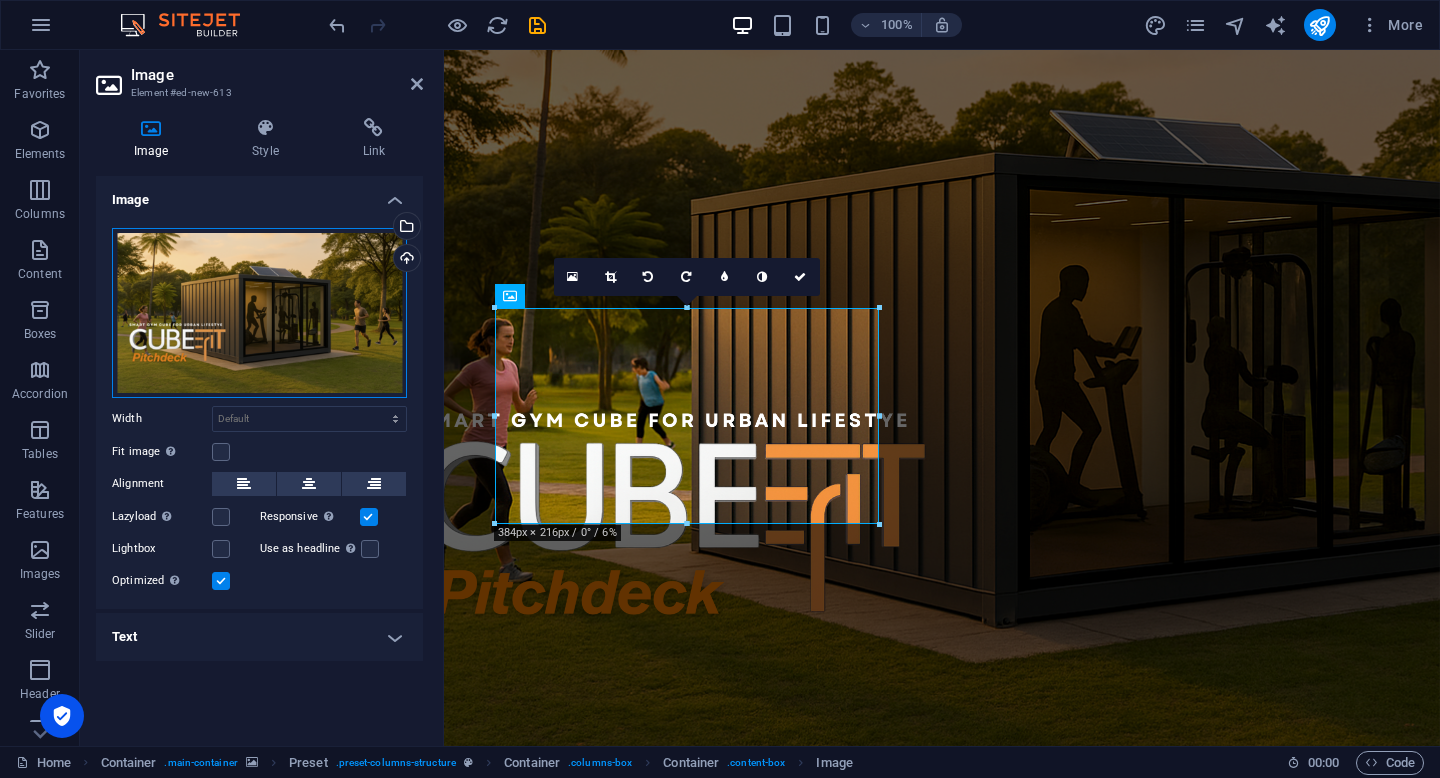click on "Drag files here, click to choose files or select files from Files or our free stock photos & videos" at bounding box center [259, 313] 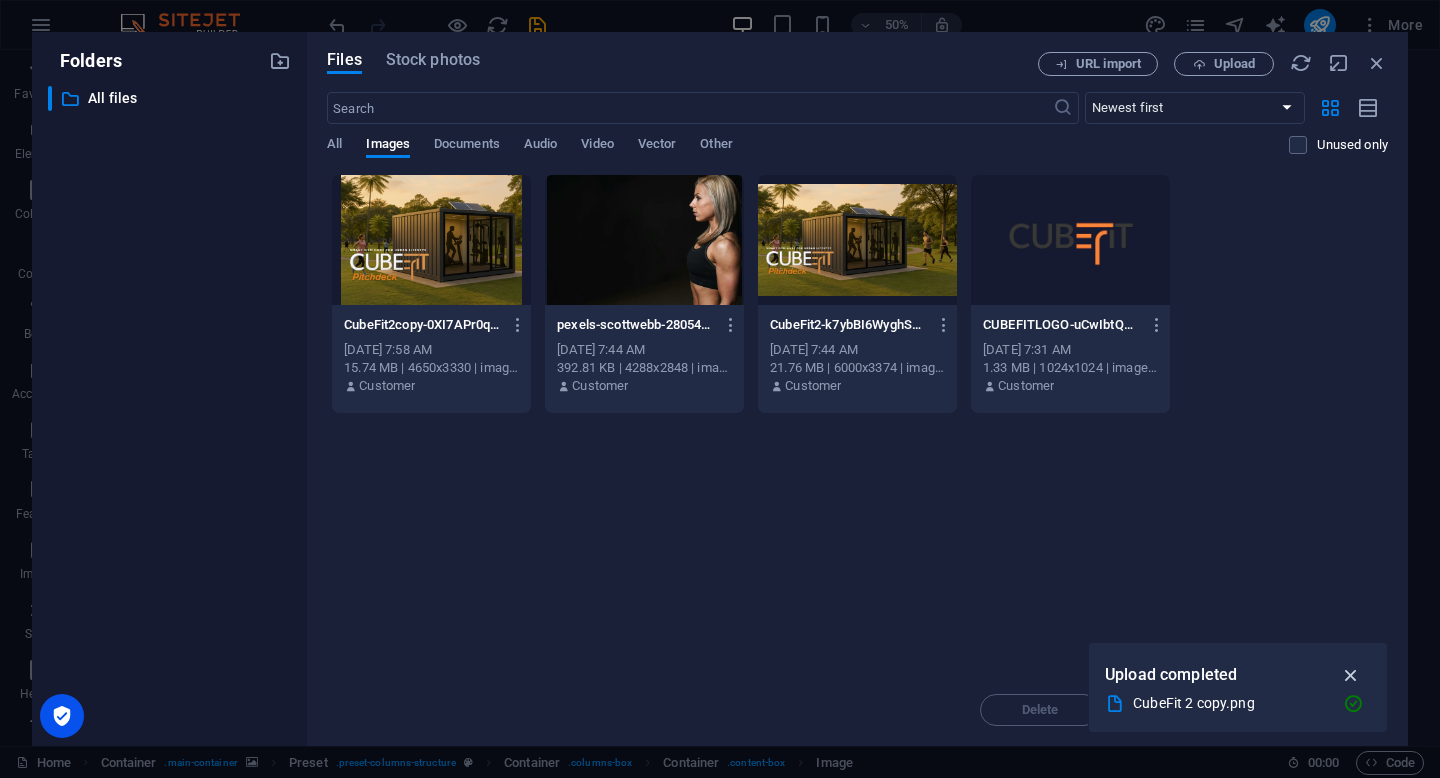 click at bounding box center [1351, 675] 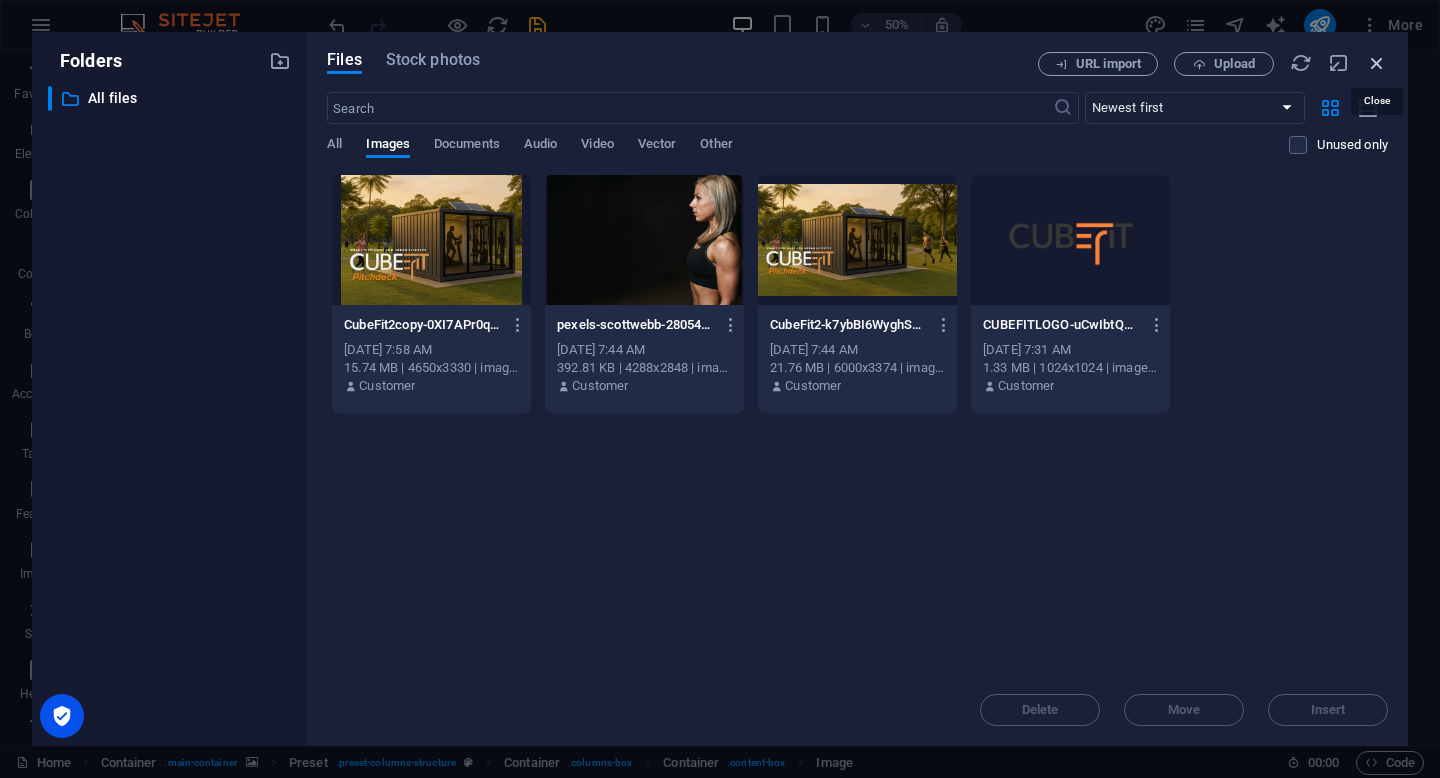 click at bounding box center [1377, 63] 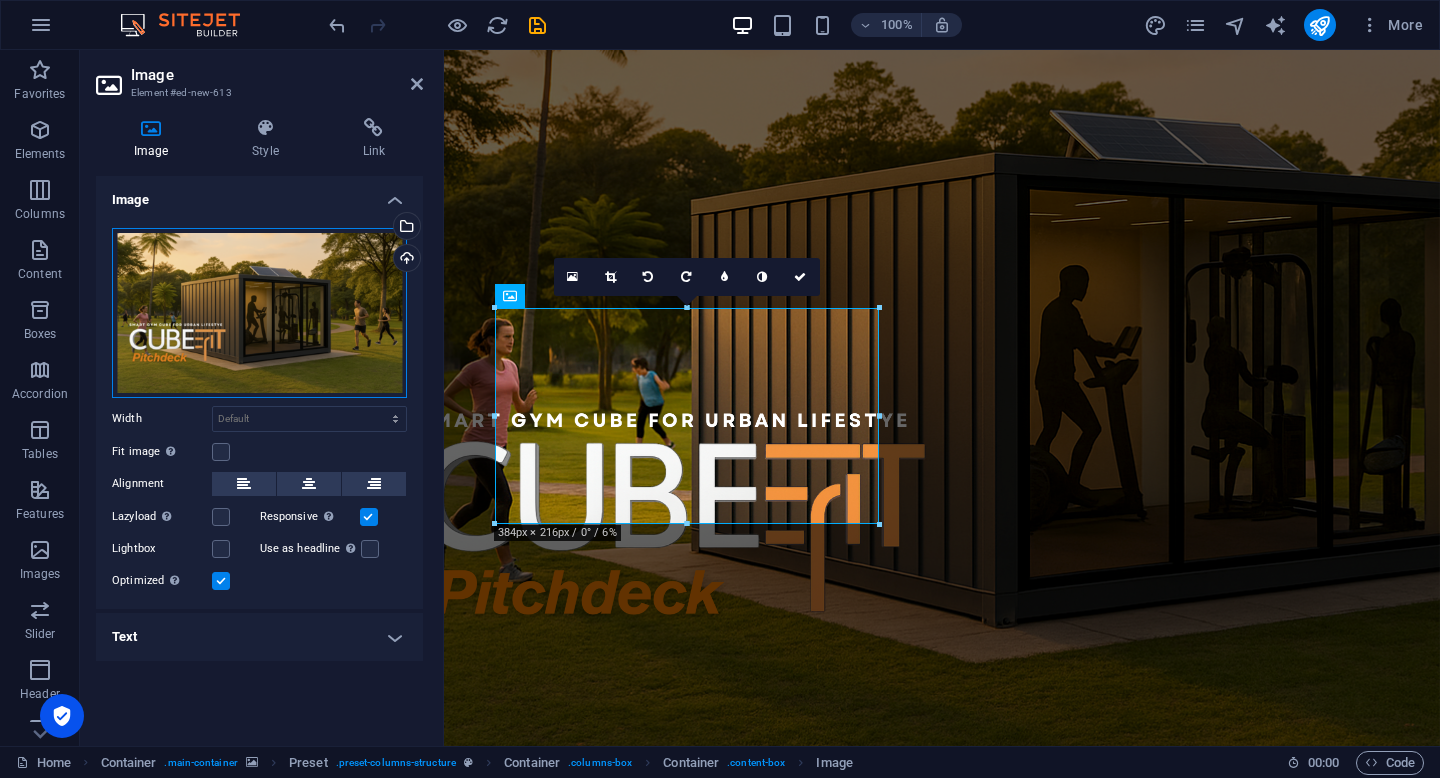 click on "Drag files here, click to choose files or select files from Files or our free stock photos & videos" at bounding box center (259, 313) 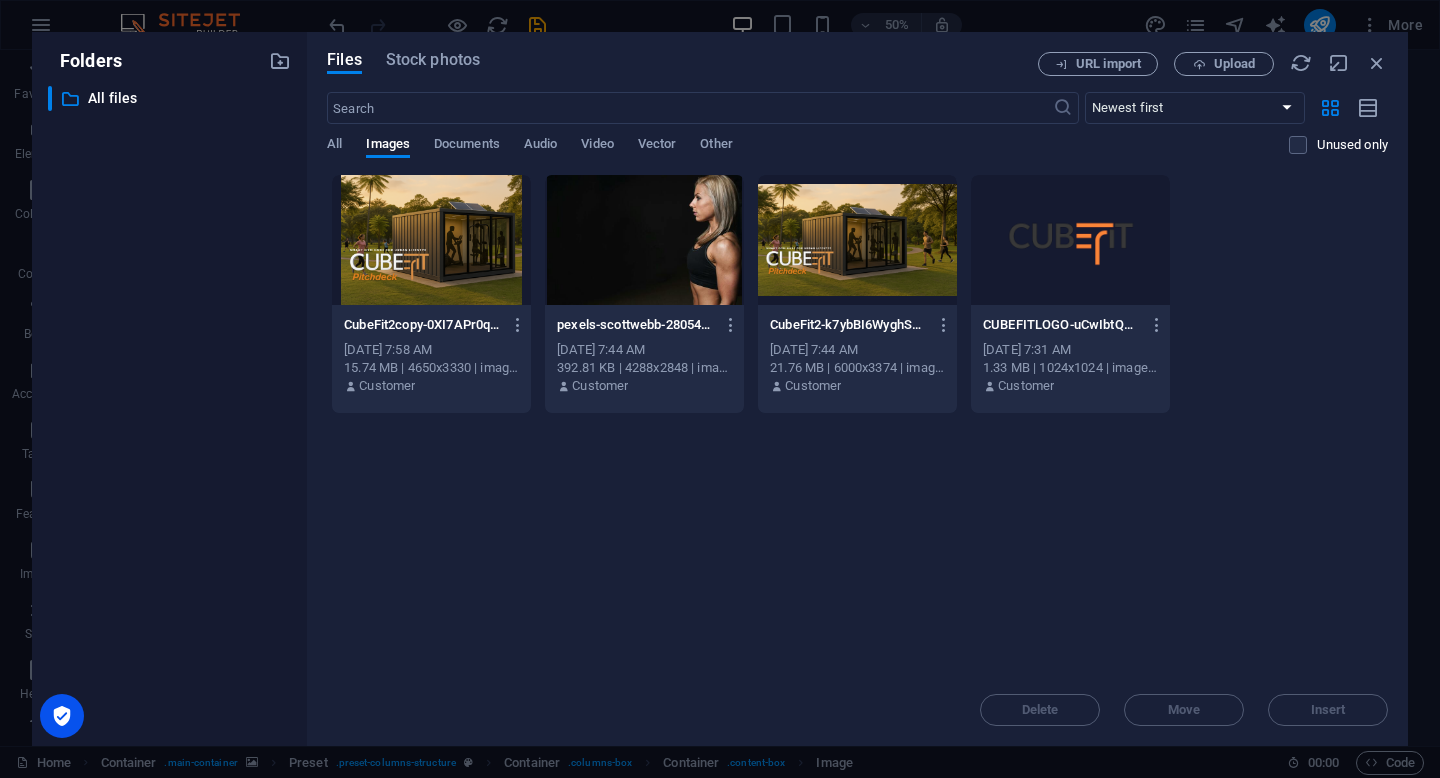 click on "Delete Move Insert" at bounding box center [857, 700] 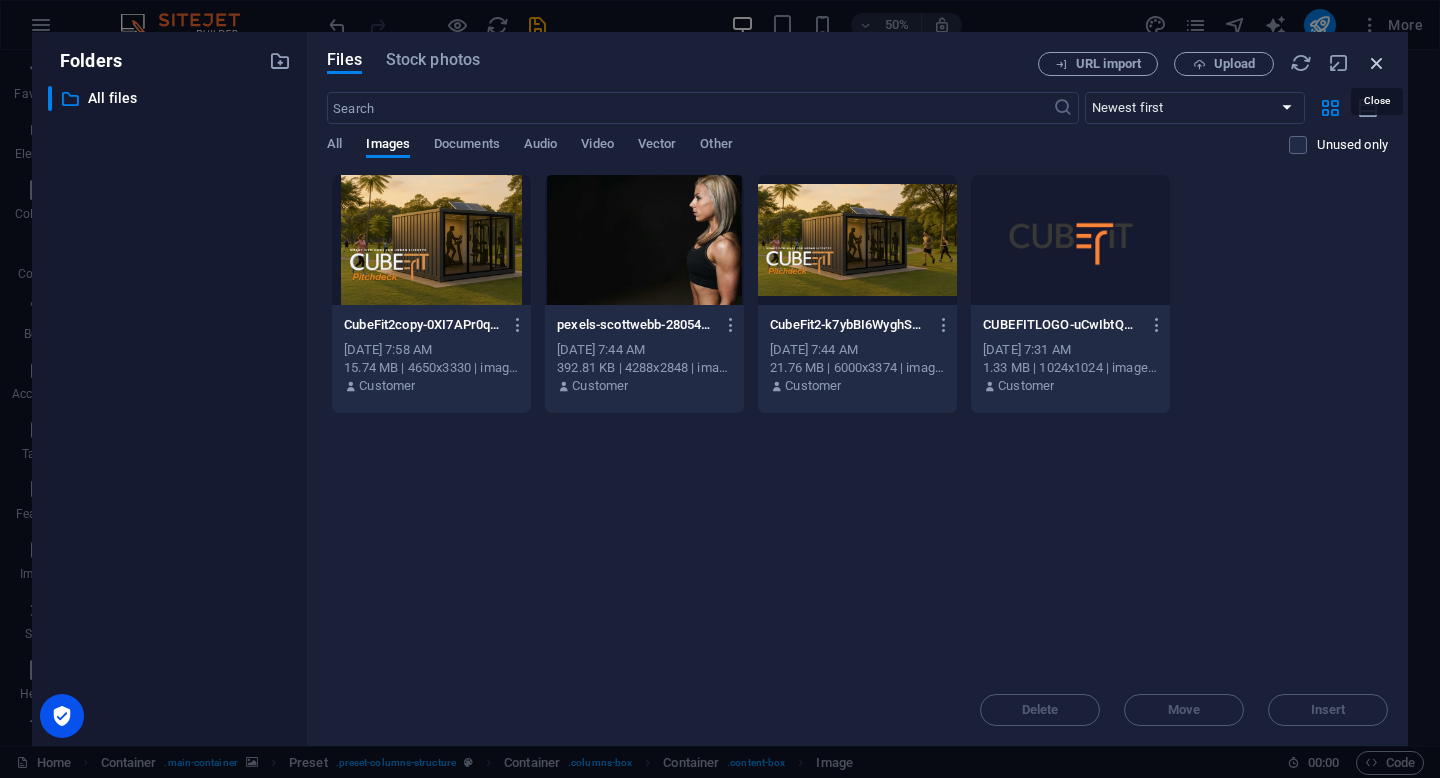 click at bounding box center [1377, 63] 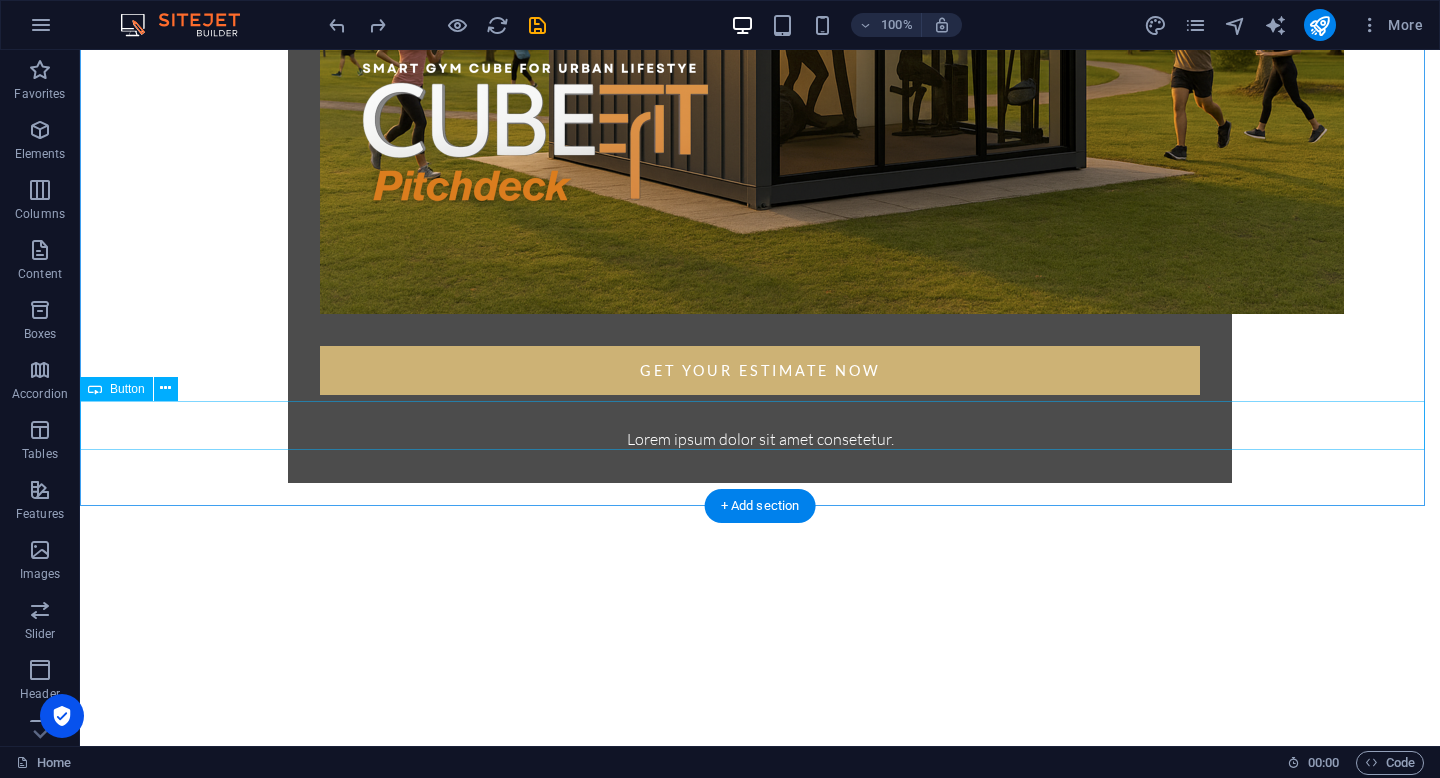 scroll, scrollTop: 1468, scrollLeft: 0, axis: vertical 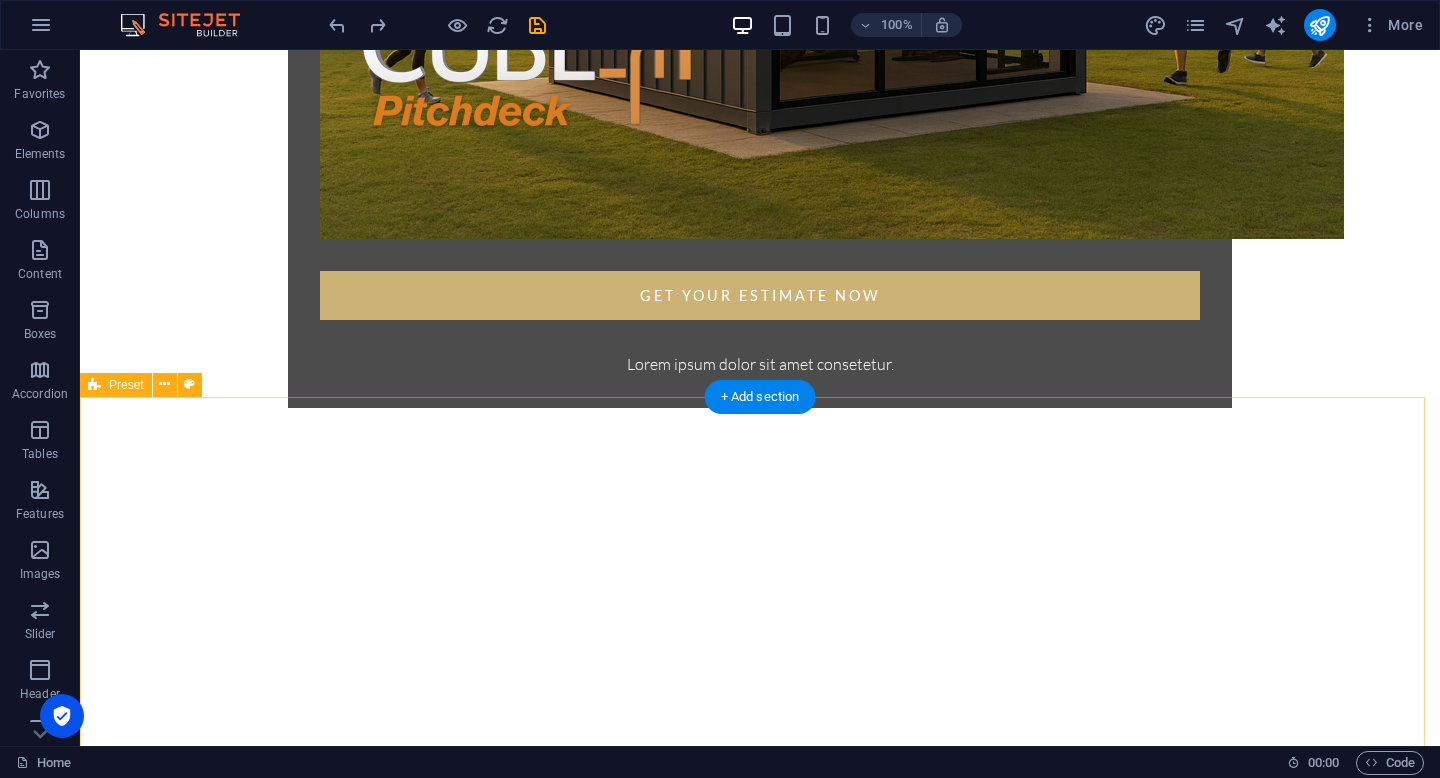 click on "The Future Private & Exlusively GYM Experience Enhance your new fitness experience with a private and exclusive gym. Just prepare yourself and join our waitlist Get your Estimate now Lorem ipsum dolor sit amet consetetur." at bounding box center (760, 4185) 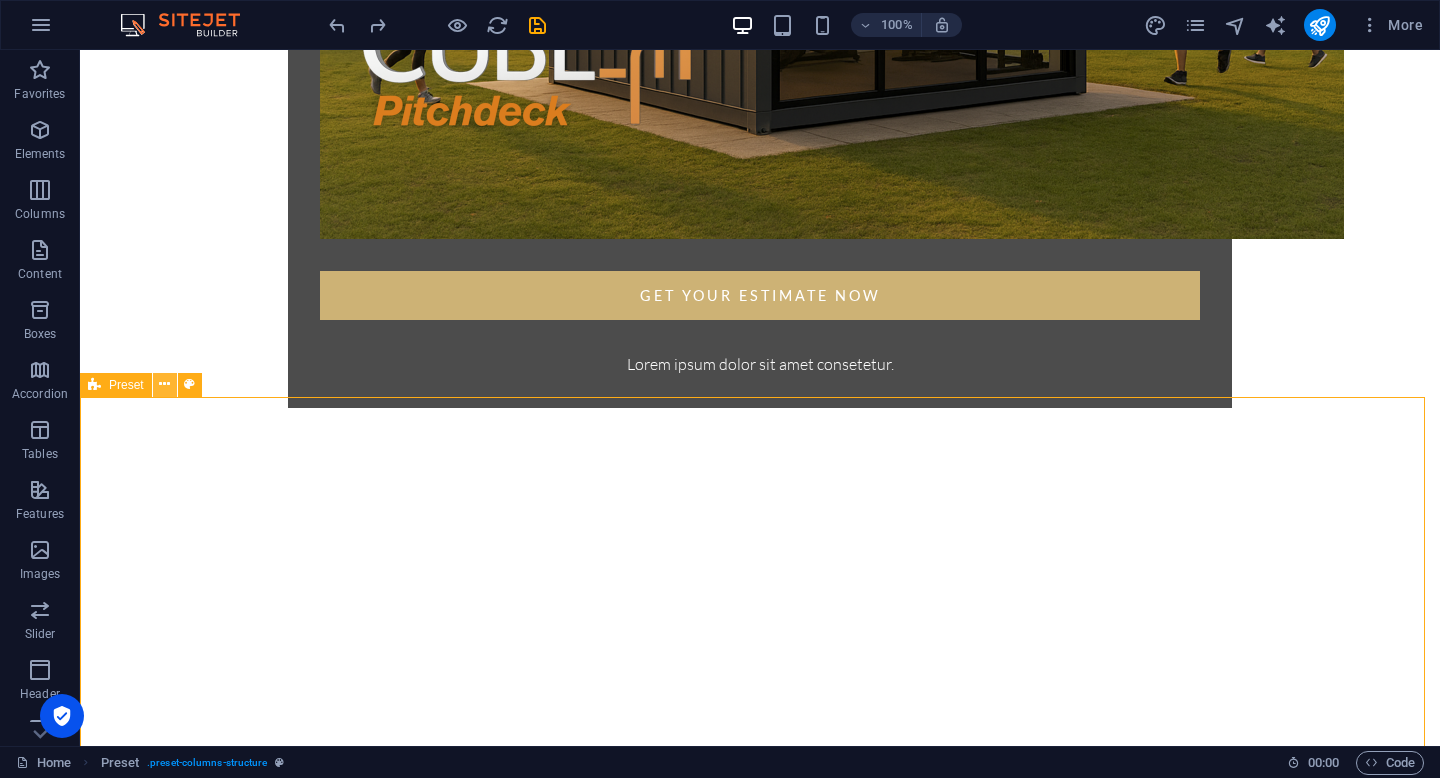 click at bounding box center [164, 384] 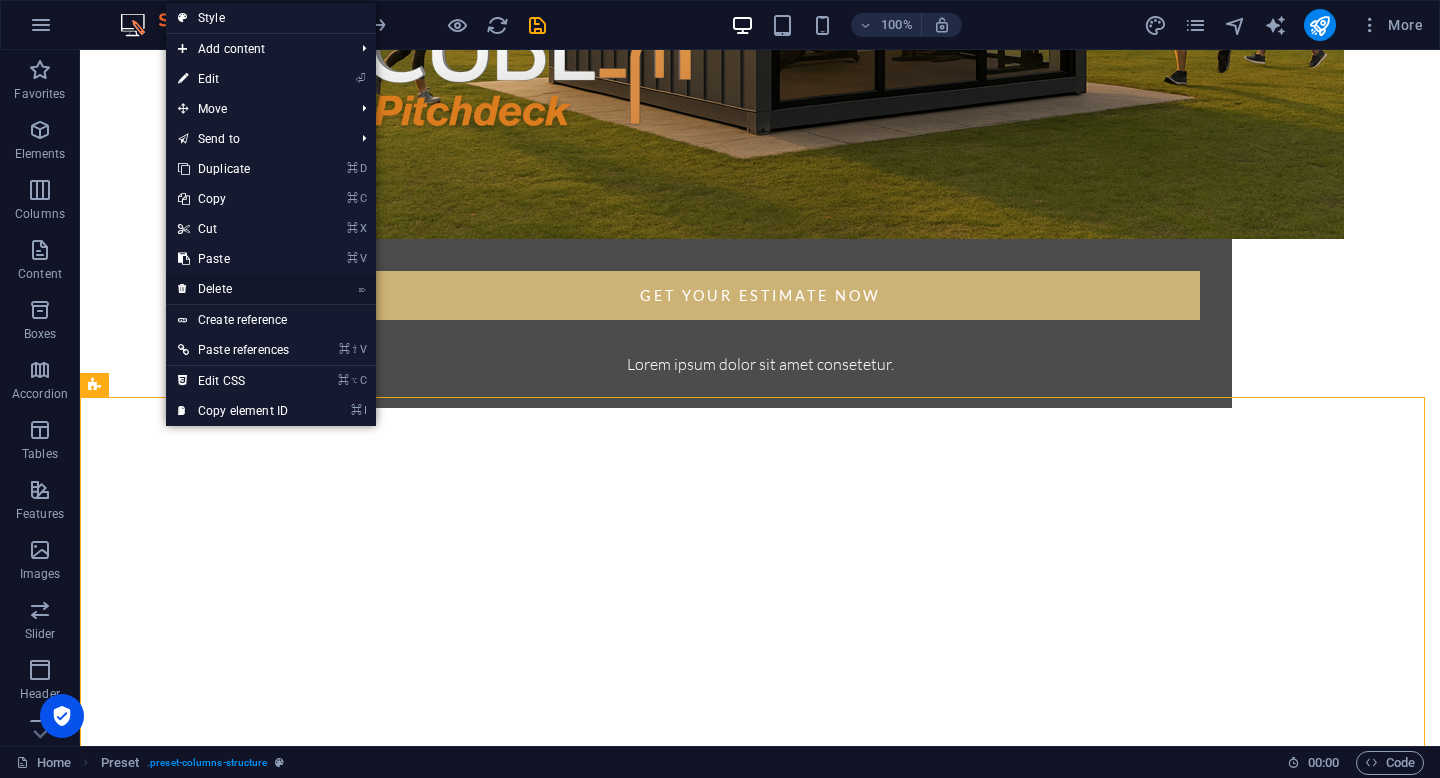 click on "⌦  Delete" at bounding box center [233, 289] 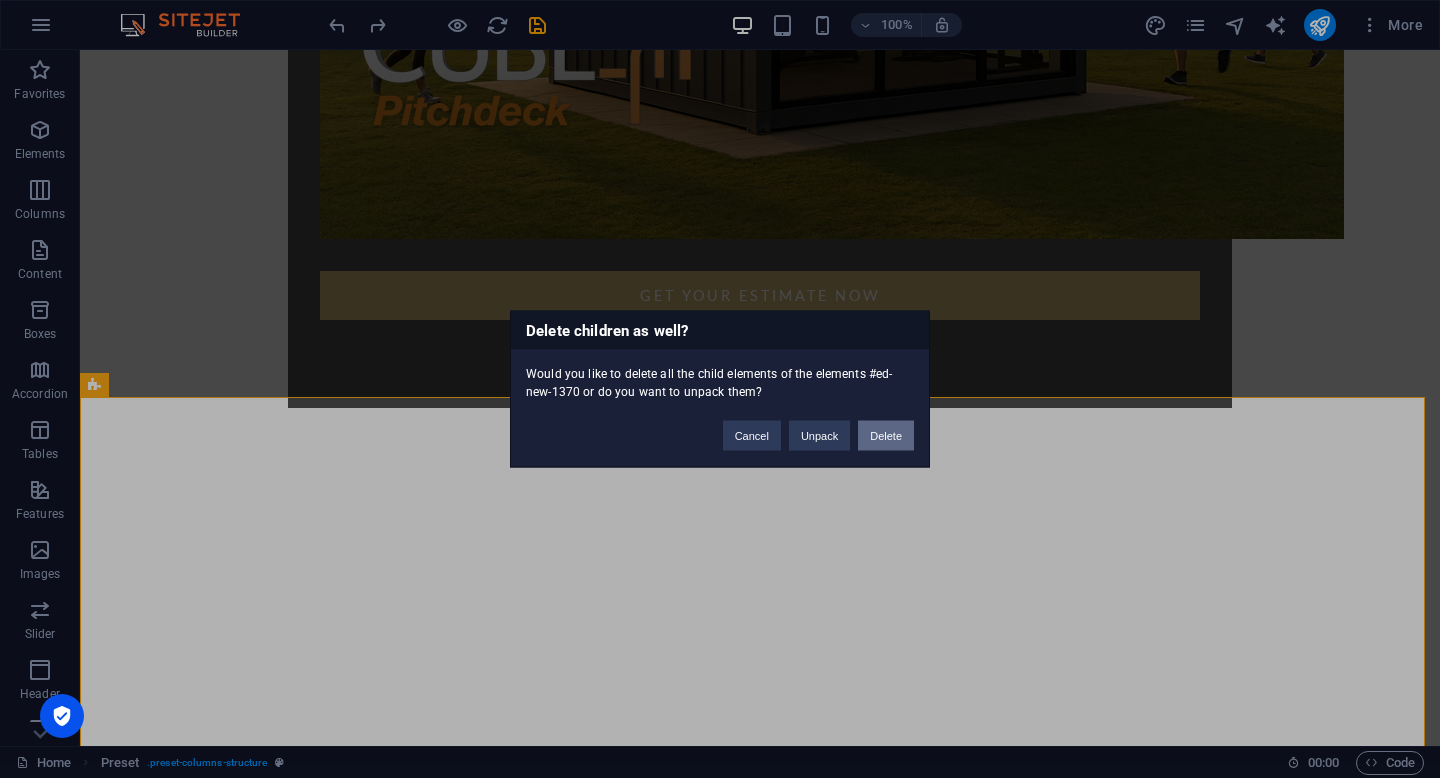 click on "Delete" at bounding box center [886, 436] 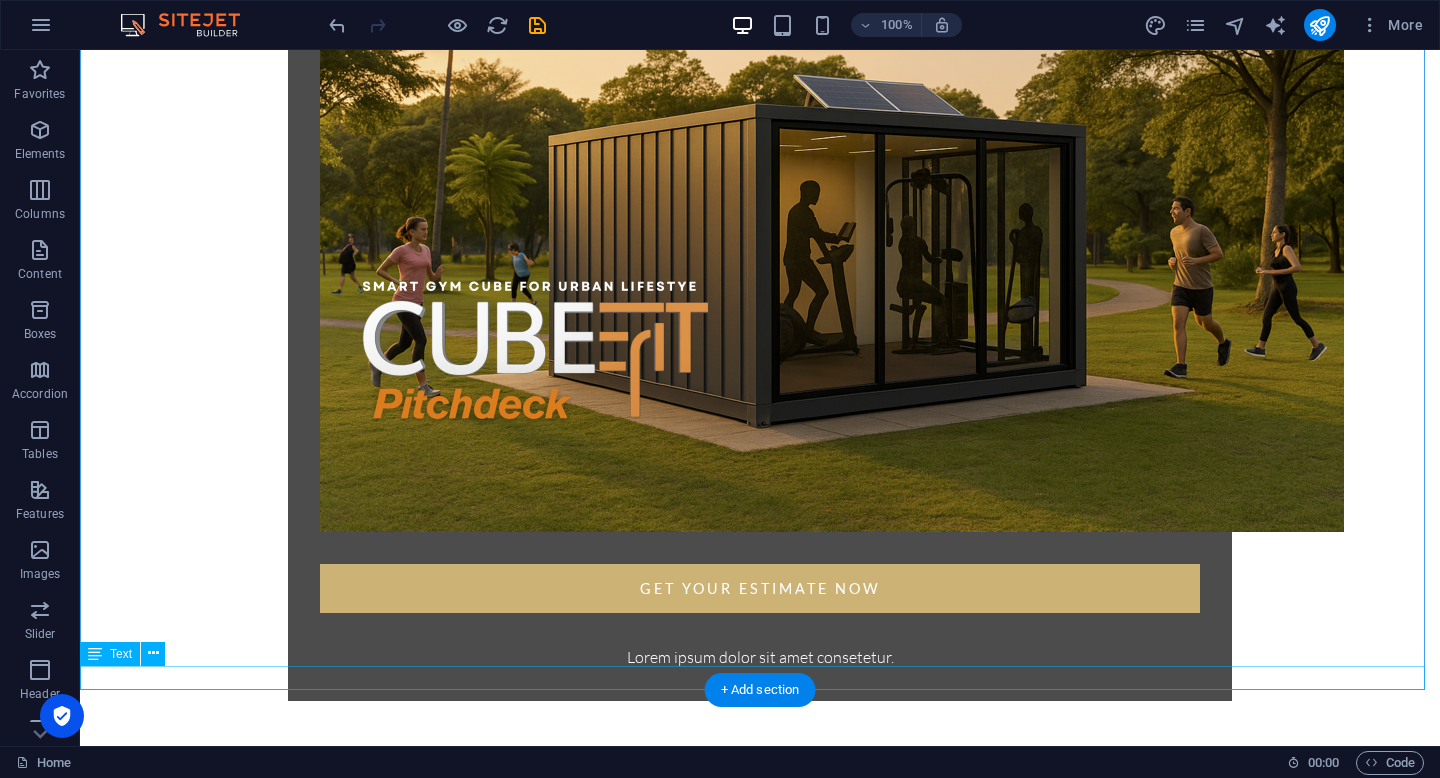 click on "Lorem ipsum dolor sit amet consetetur." at bounding box center (760, 3143) 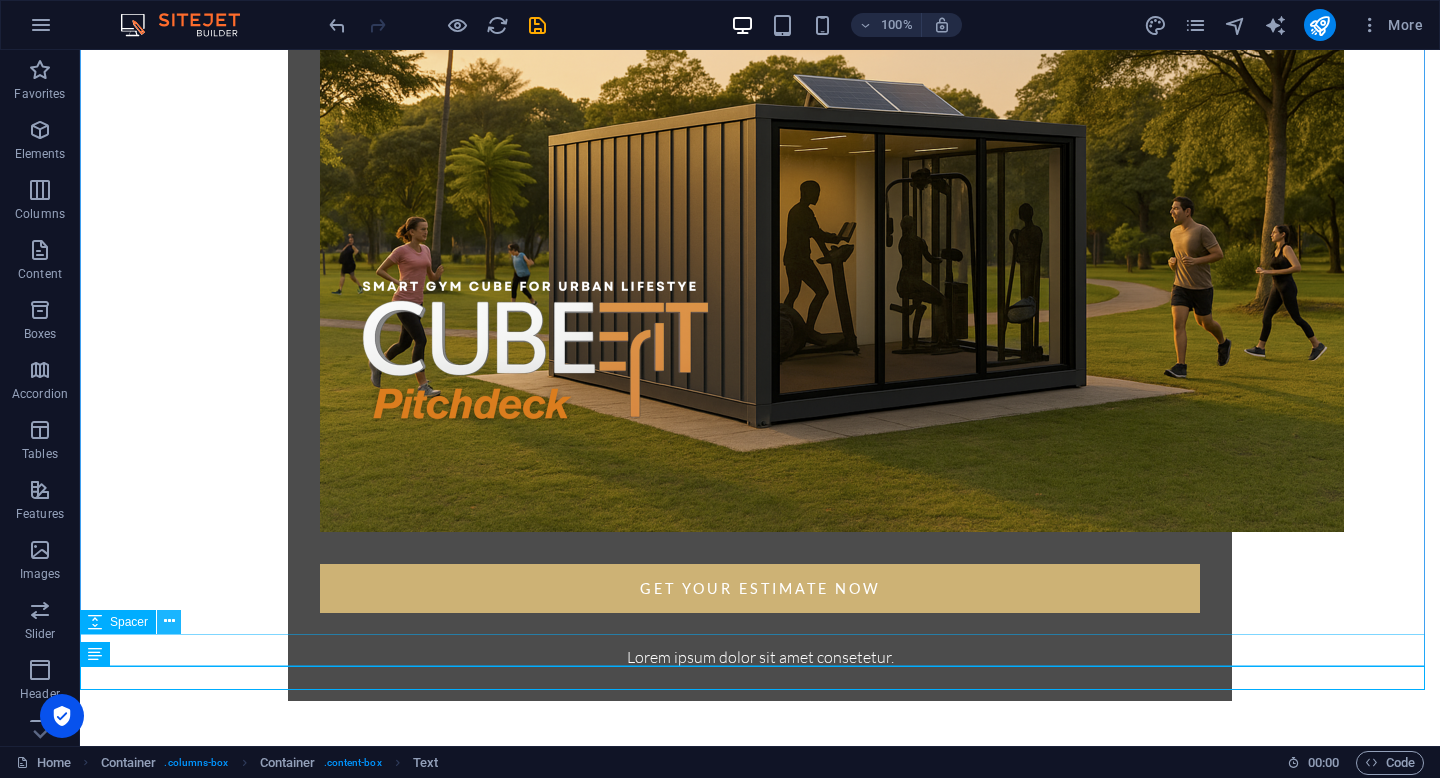 click at bounding box center [169, 621] 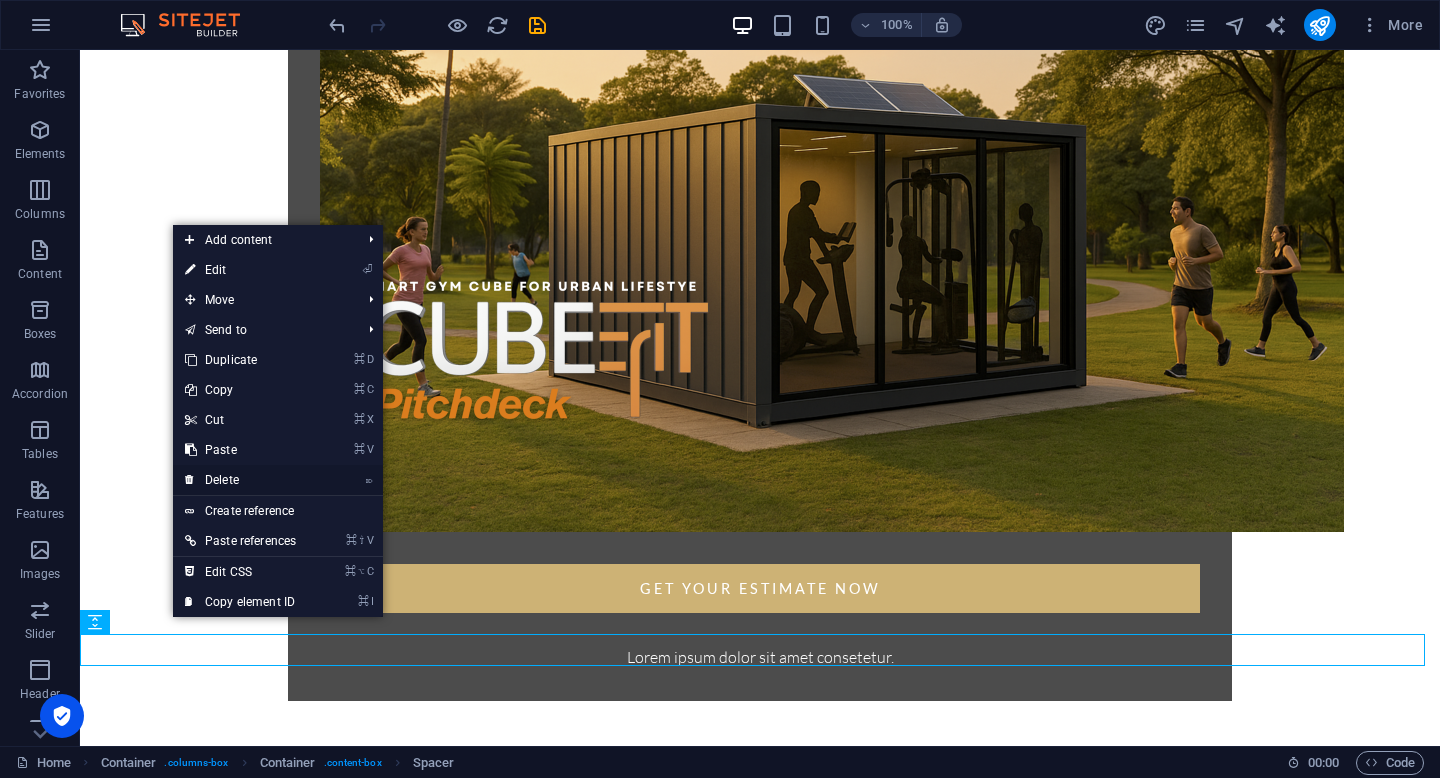 click on "⌦  Delete" at bounding box center (240, 480) 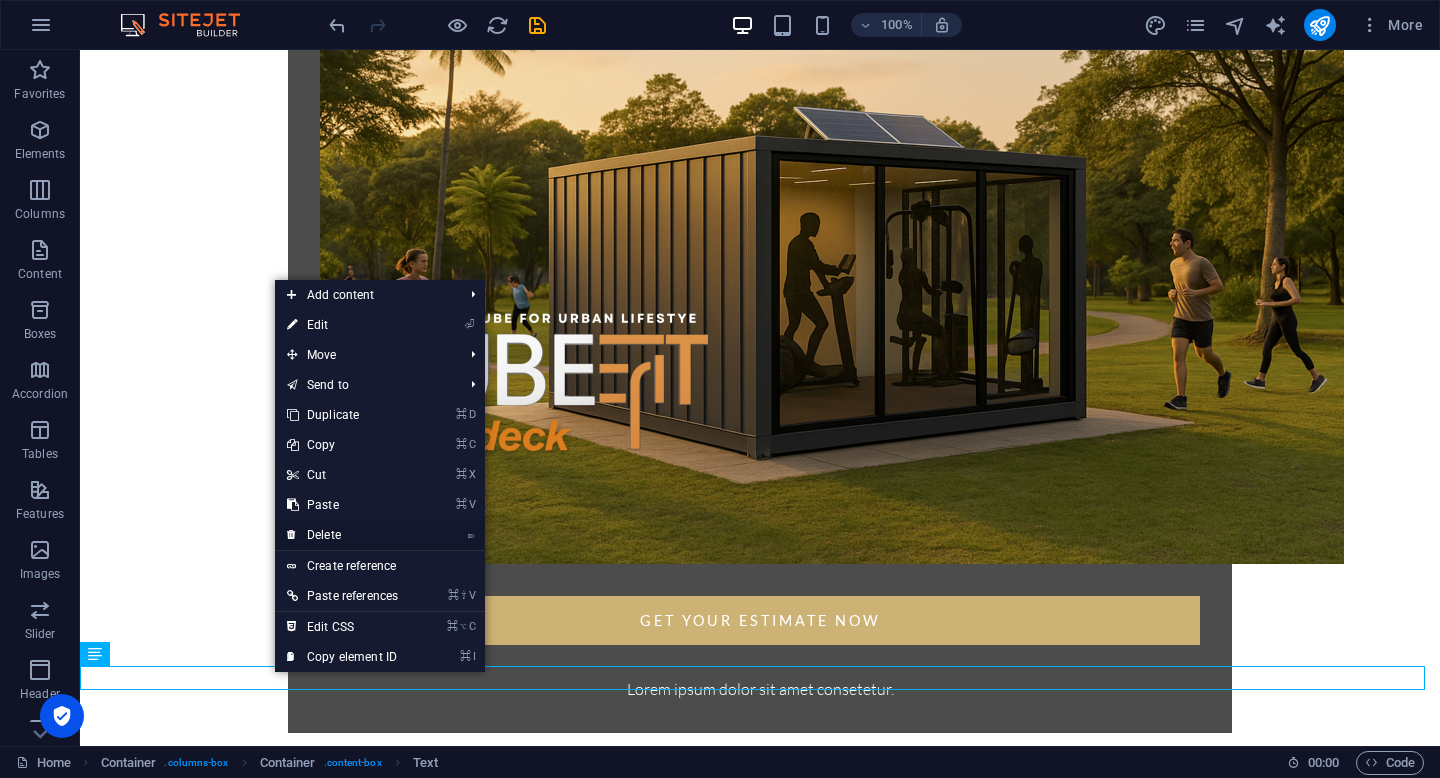 click on "⌦  Delete" at bounding box center [342, 535] 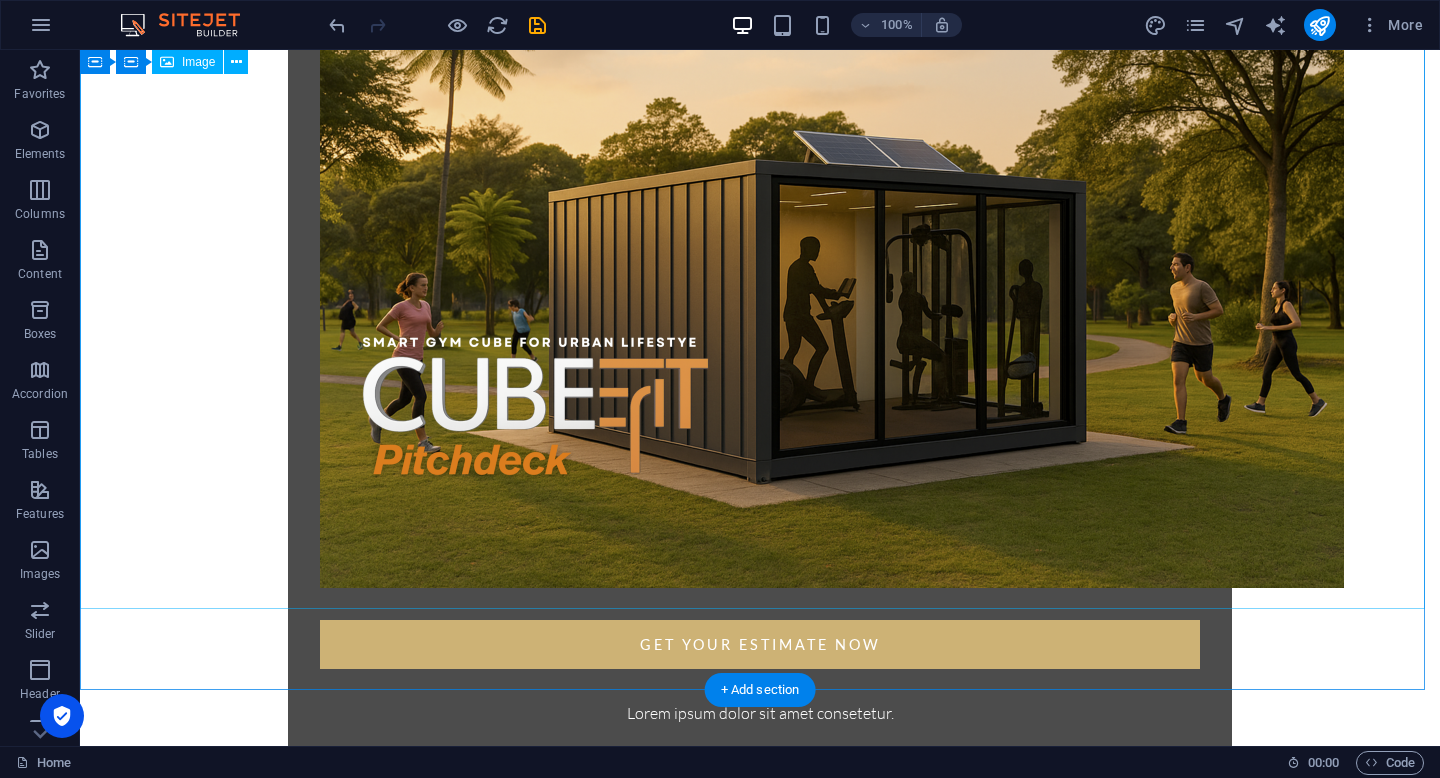 click at bounding box center (760, 2691) 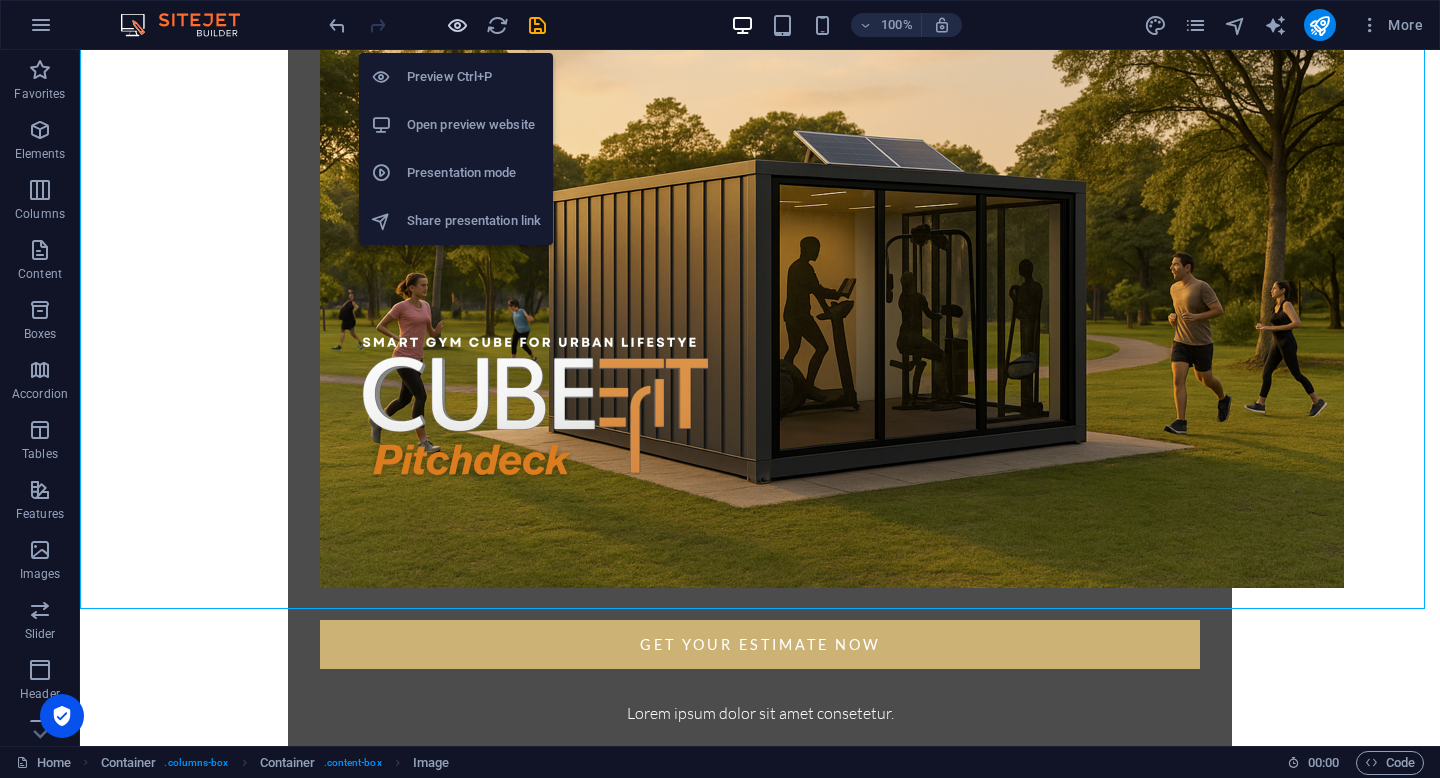 click at bounding box center [457, 25] 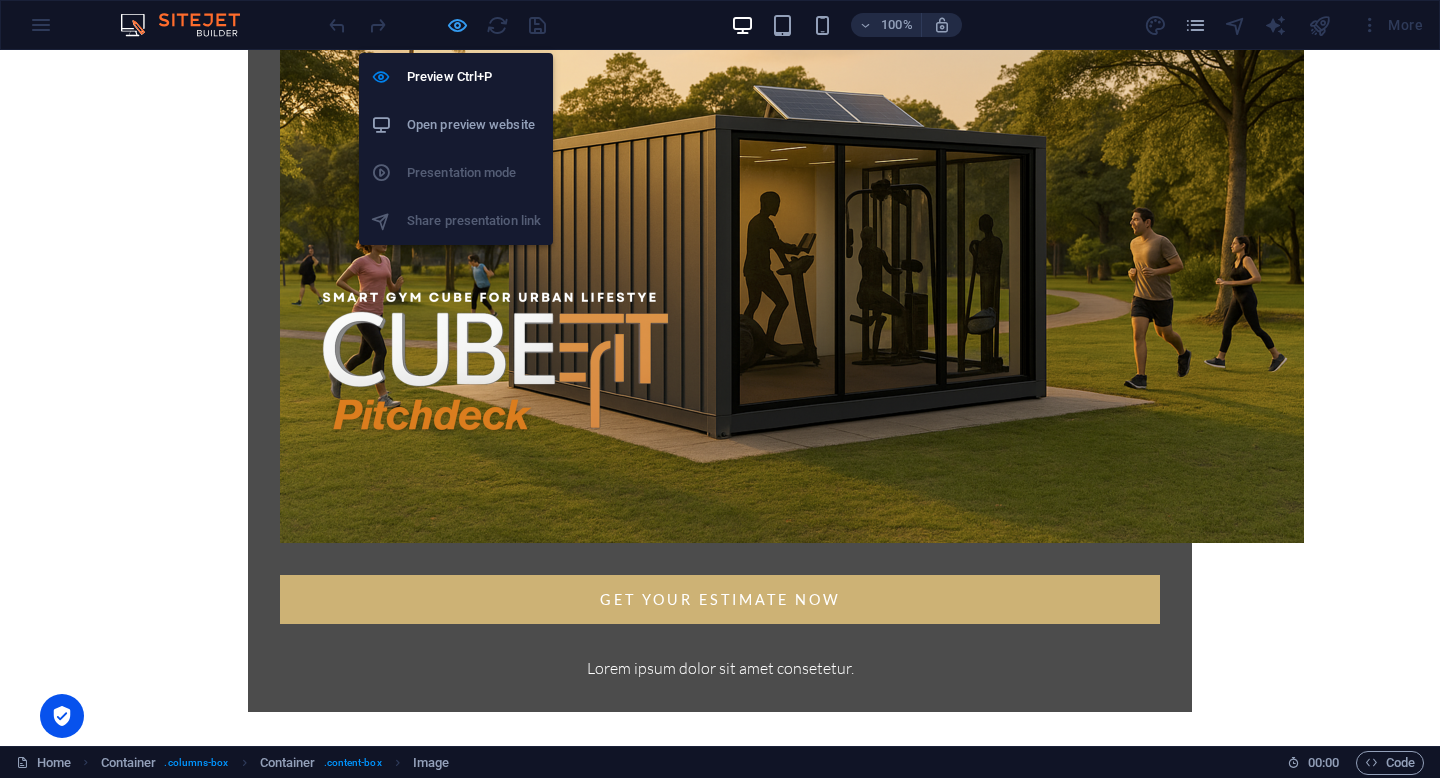 click at bounding box center (457, 25) 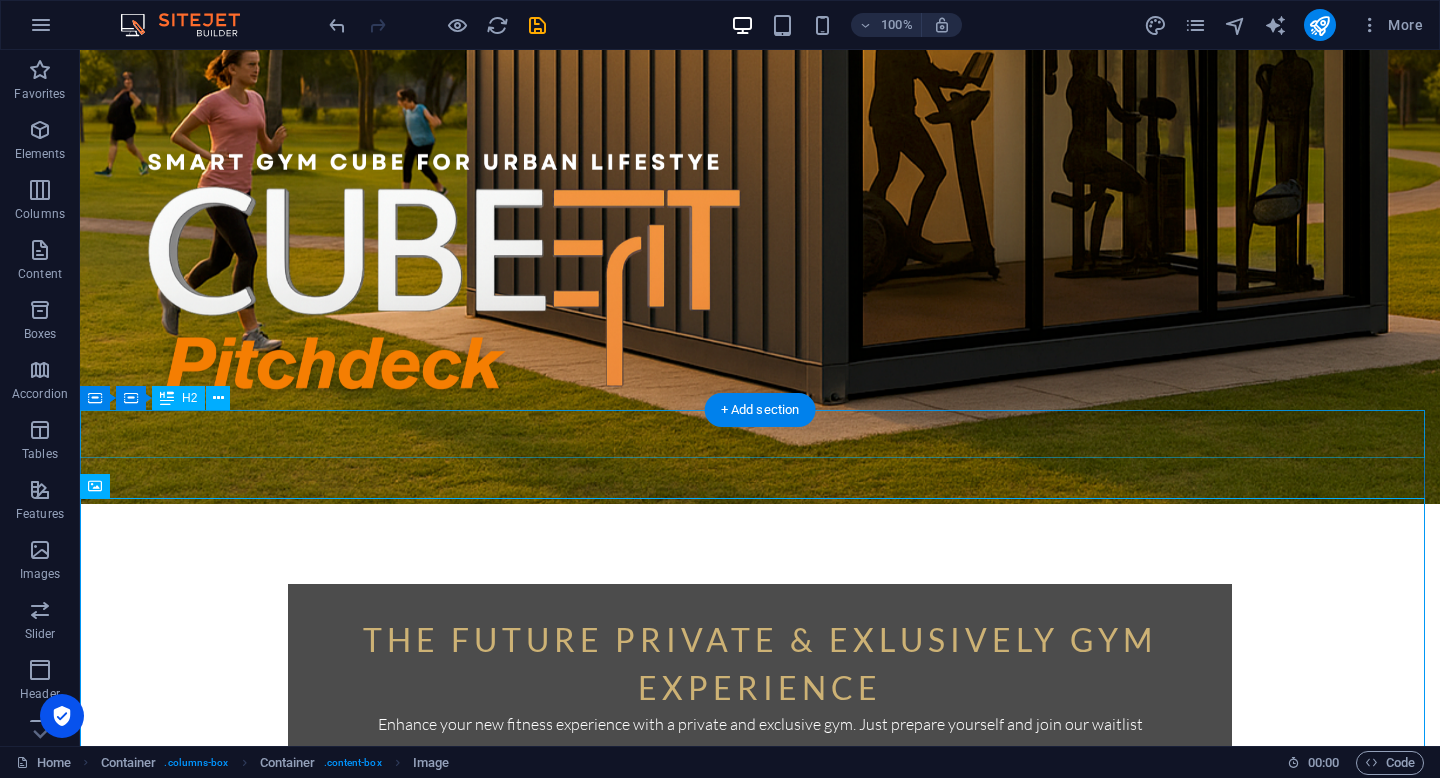 scroll, scrollTop: 473, scrollLeft: 0, axis: vertical 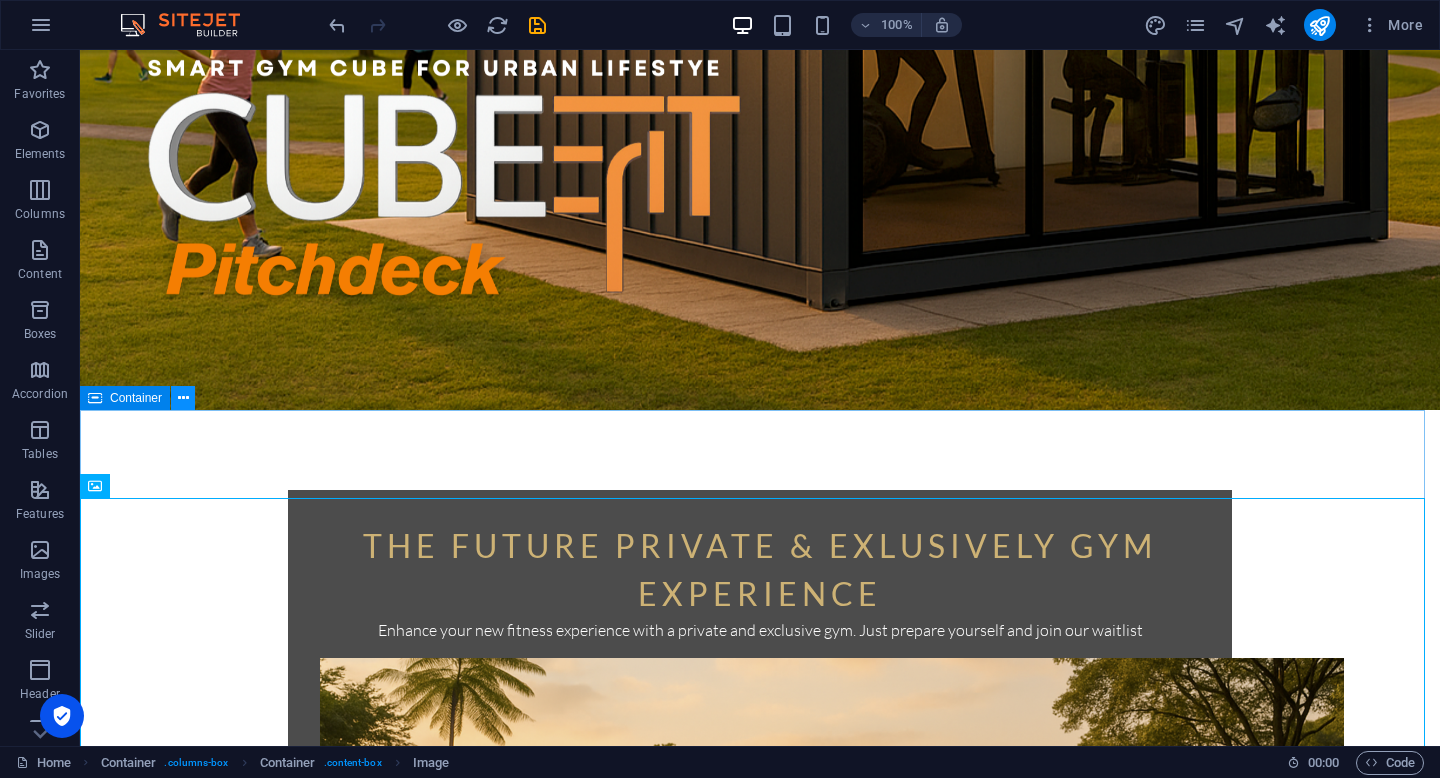 click at bounding box center [183, 398] 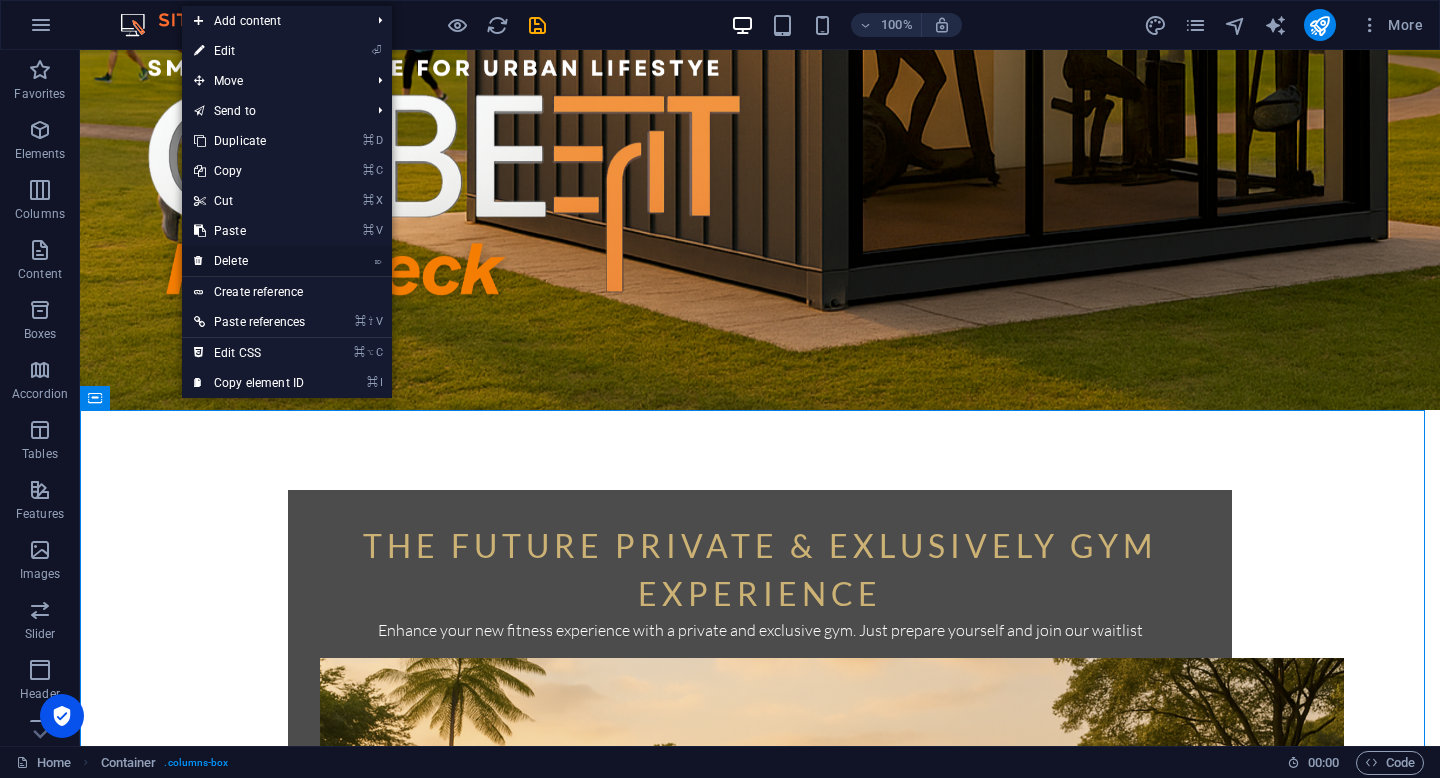 click on "⌦  Delete" at bounding box center [249, 261] 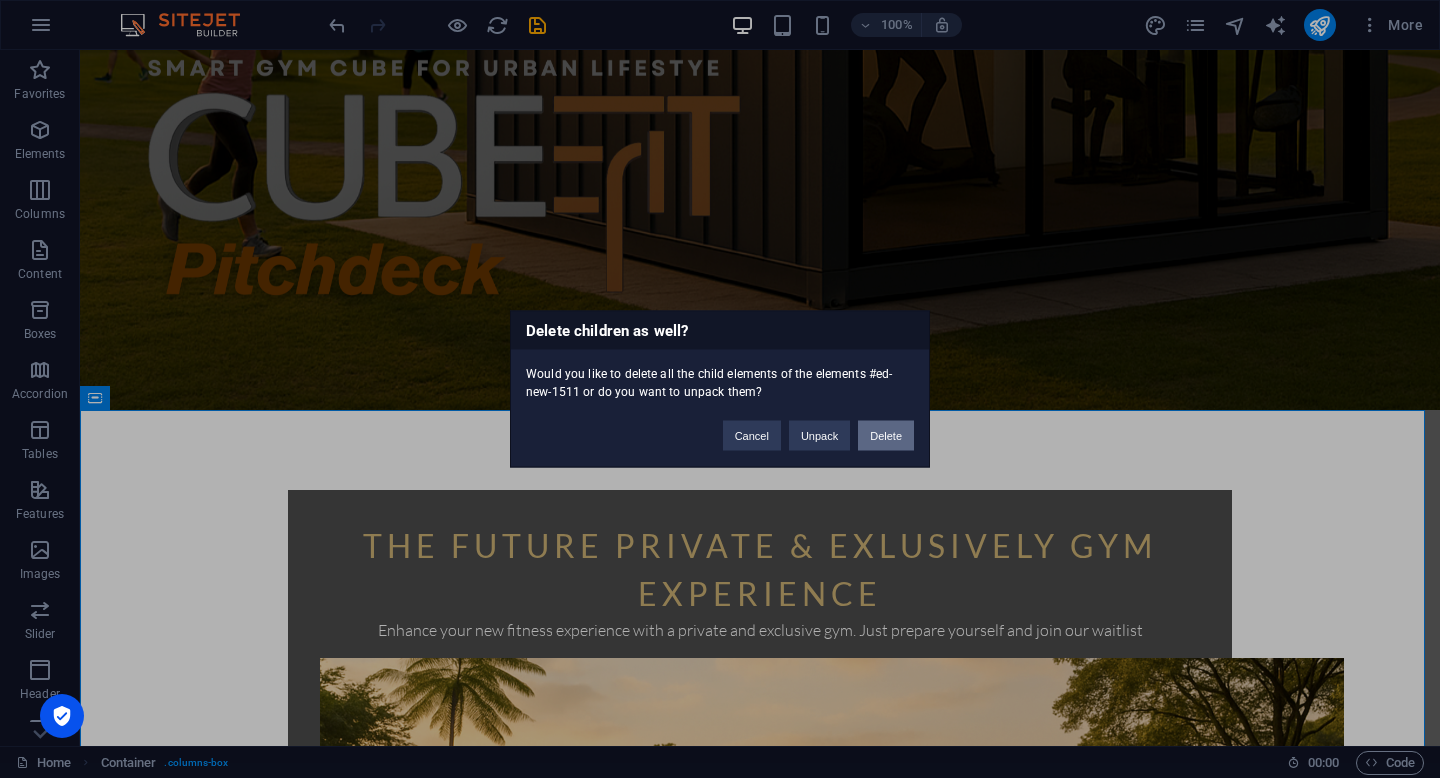 click on "Delete" at bounding box center (886, 436) 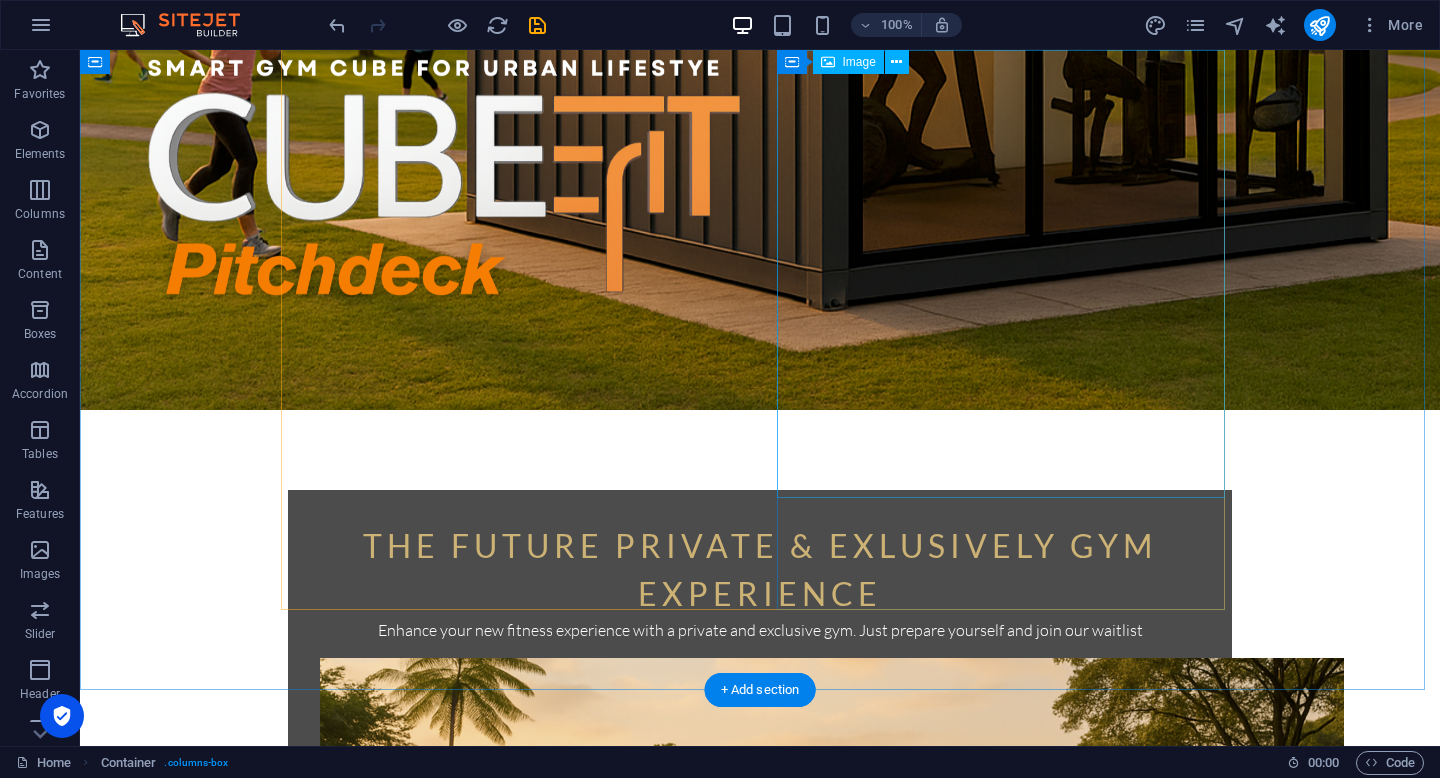 scroll, scrollTop: 193, scrollLeft: 0, axis: vertical 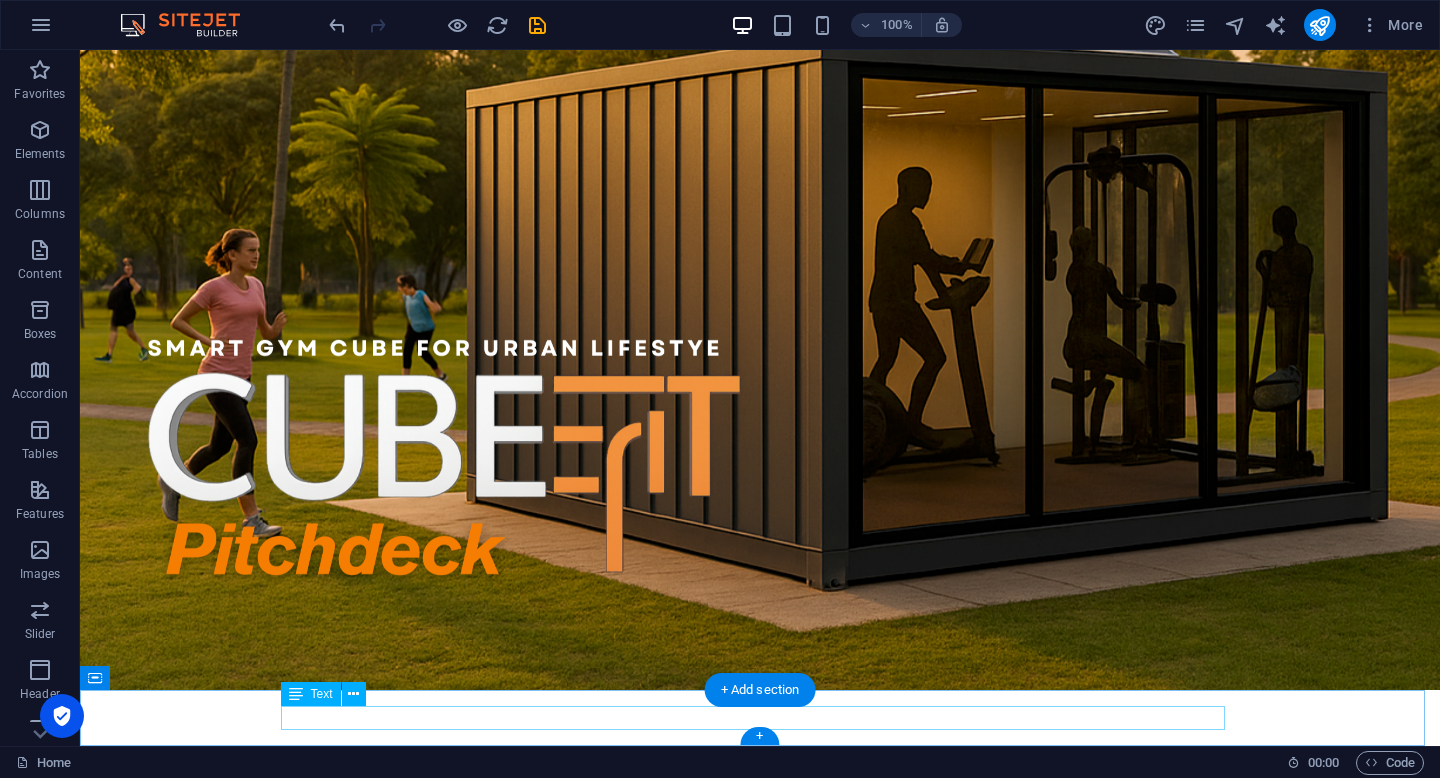 click on "Legal Notice  |  Privacy" at bounding box center [760, 3175] 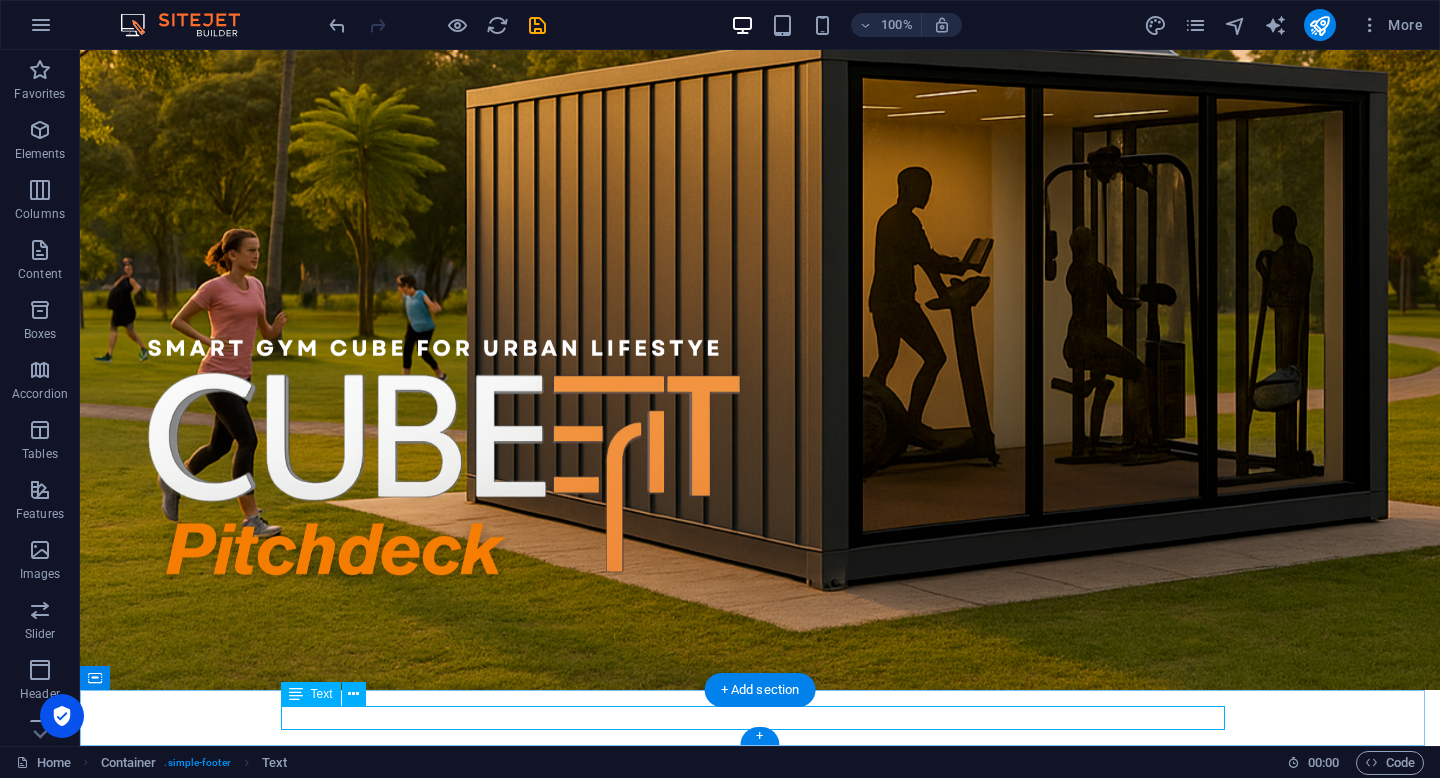 click on "Legal Notice  |  Privacy" at bounding box center [760, 3175] 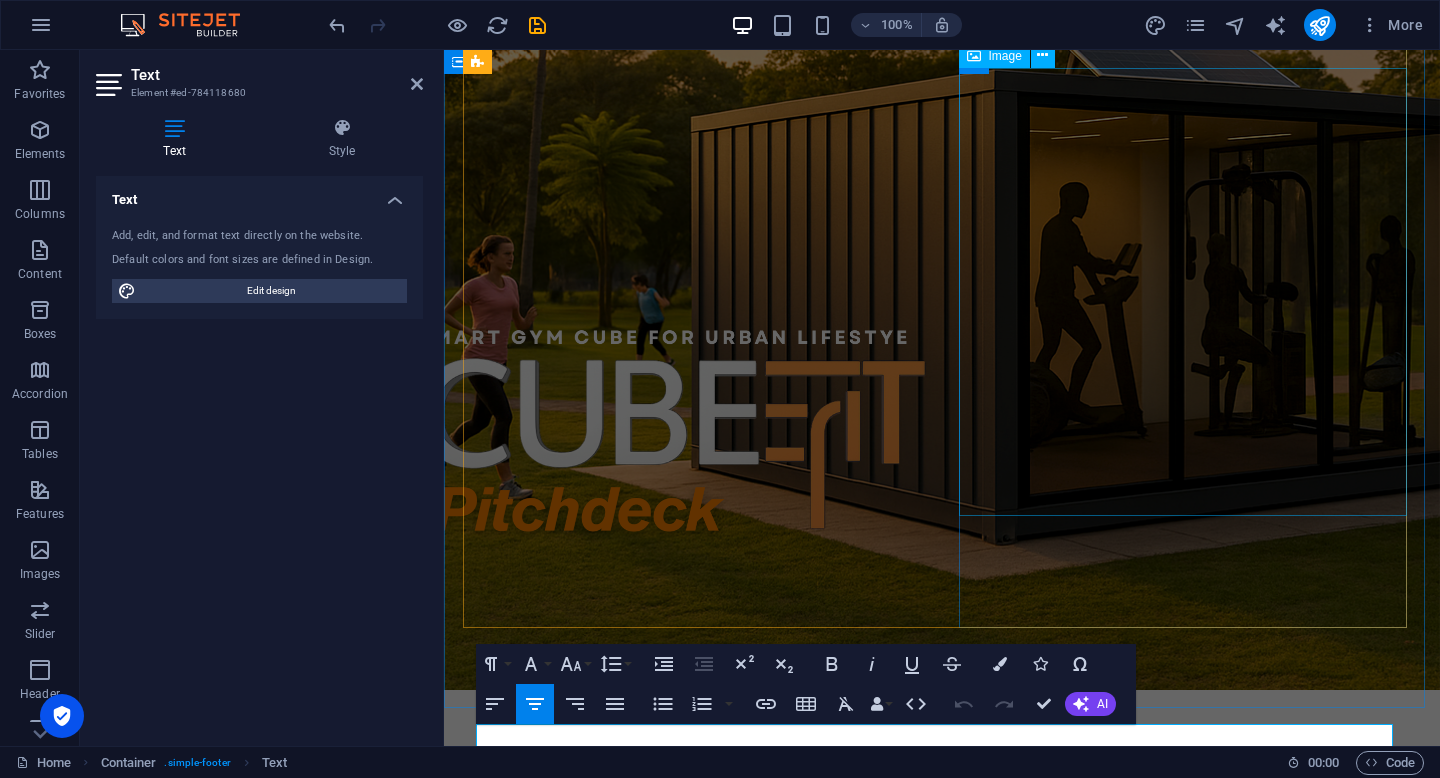 scroll, scrollTop: 175, scrollLeft: 0, axis: vertical 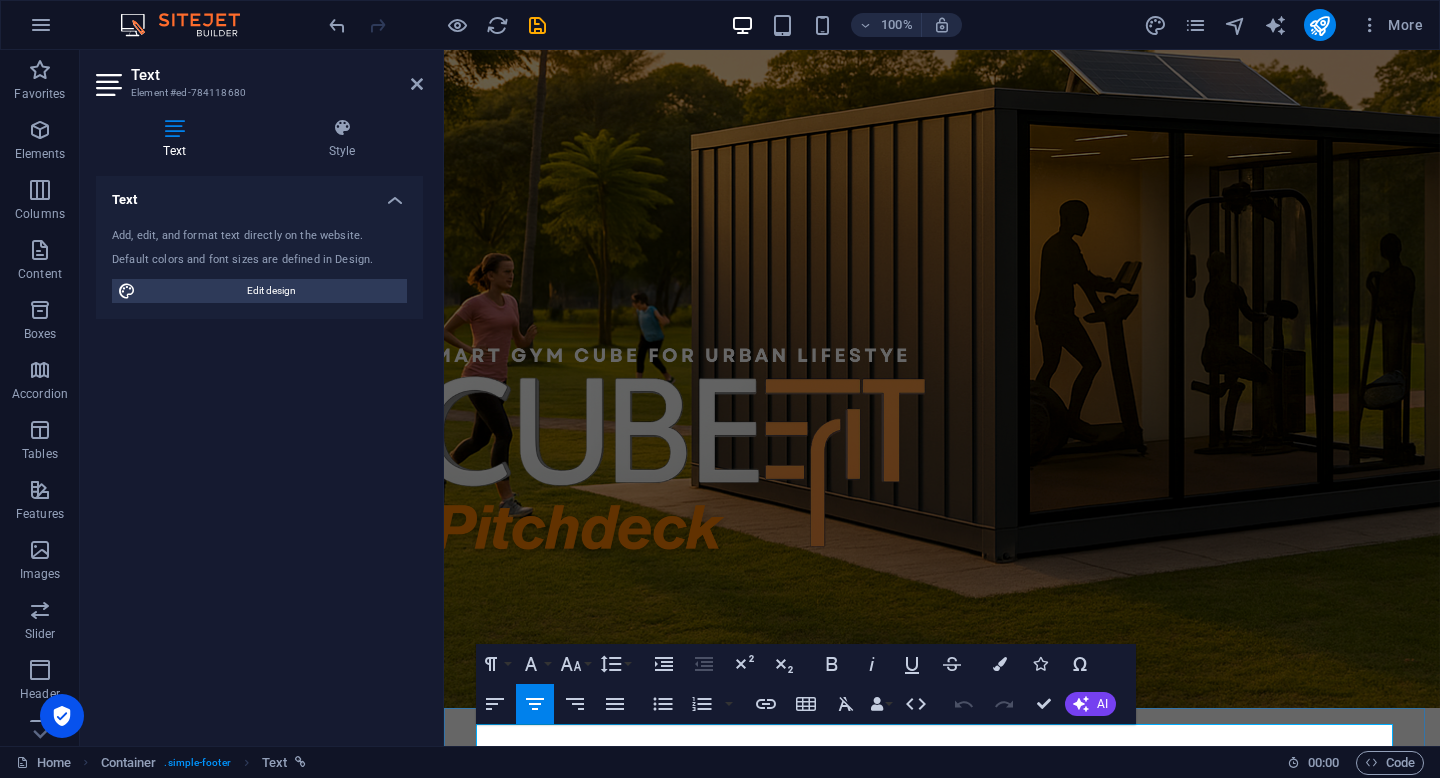 click on "Privacy" at bounding box center (987, 2829) 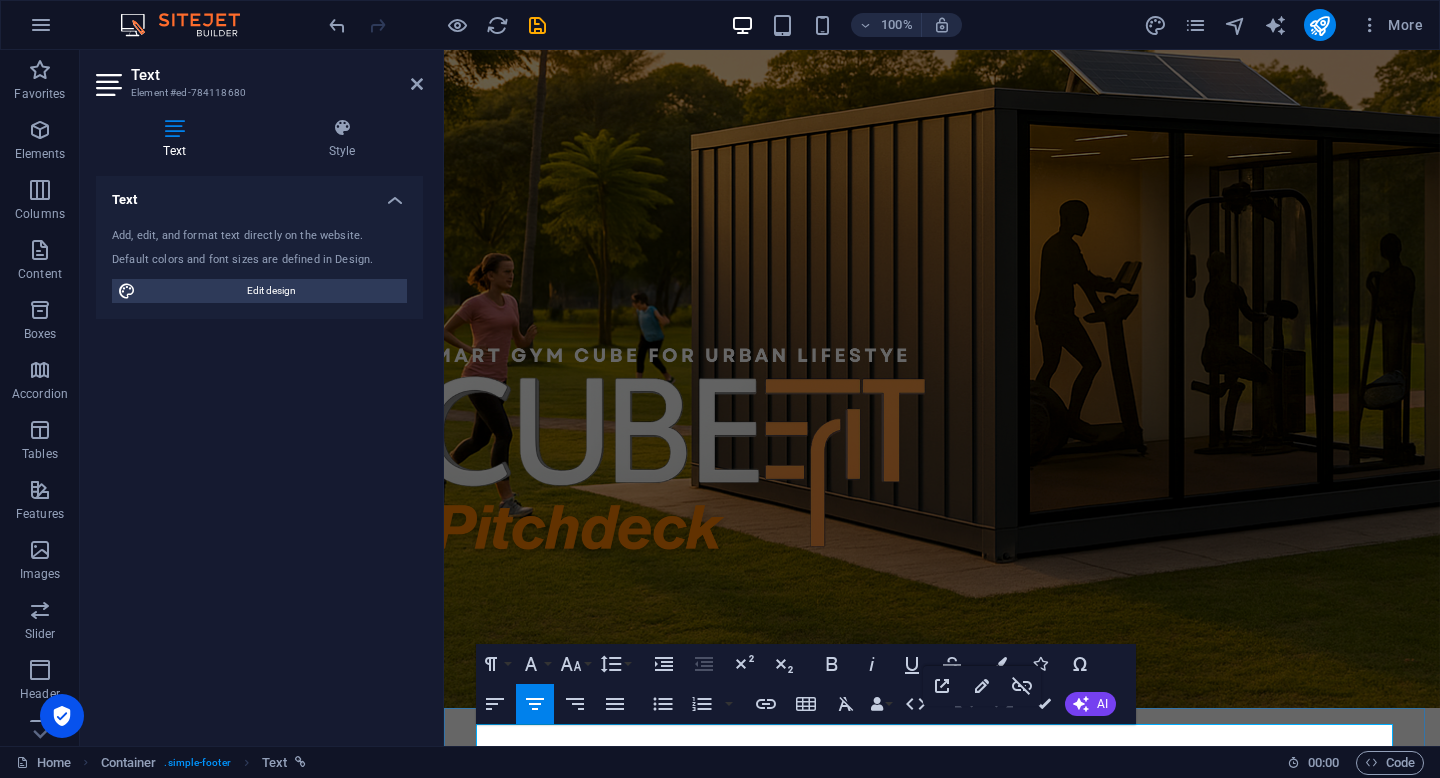click on "Privacy" at bounding box center (987, 2829) 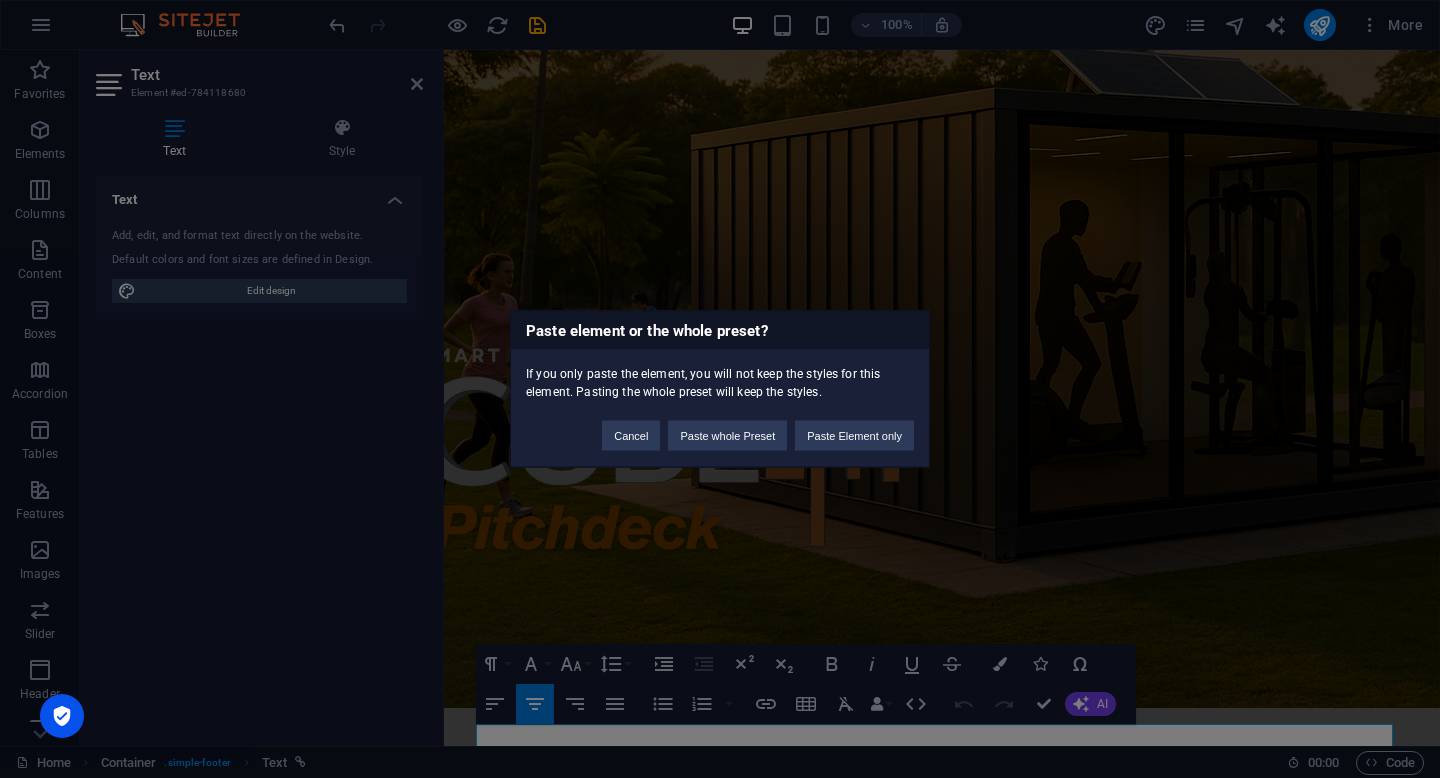 scroll, scrollTop: 0, scrollLeft: 6, axis: horizontal 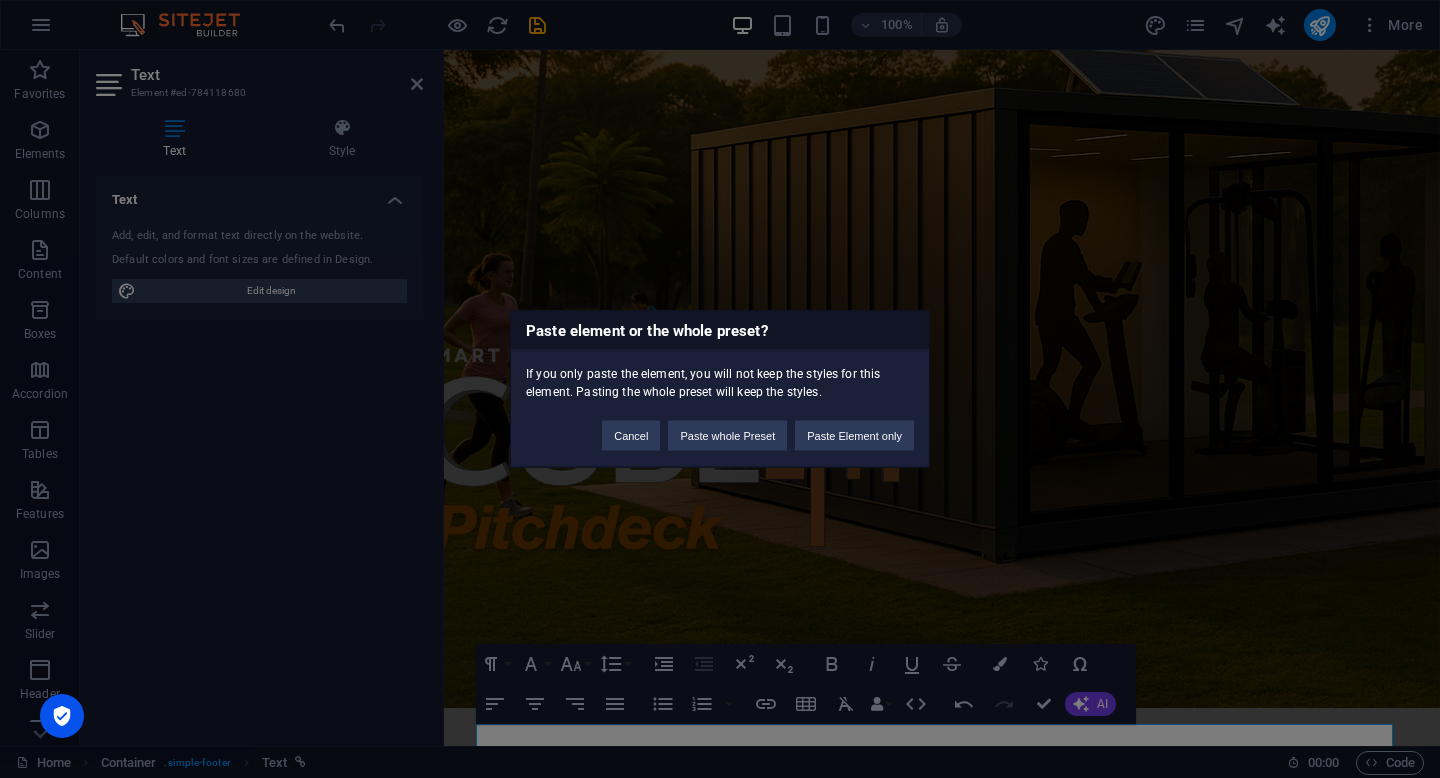 type 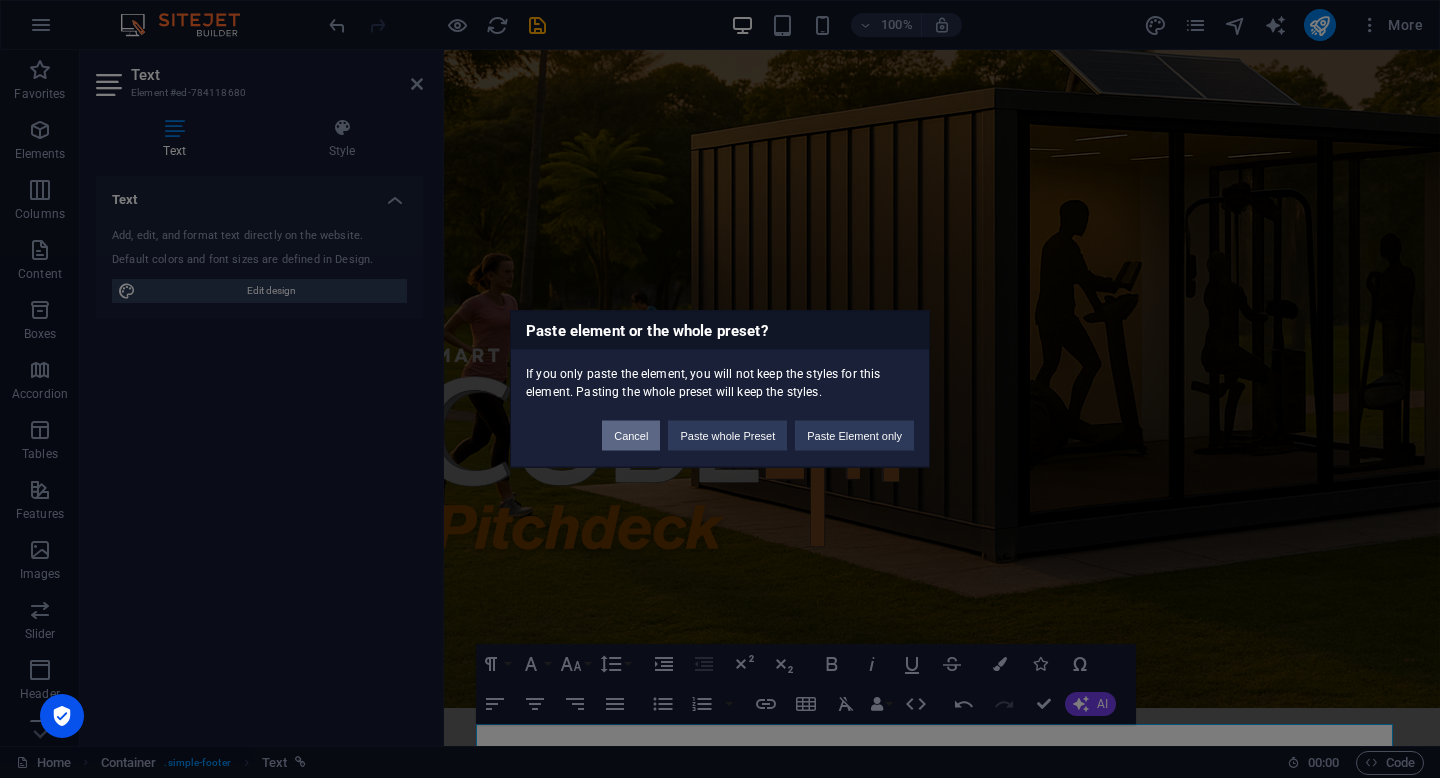 click on "Cancel" at bounding box center (631, 436) 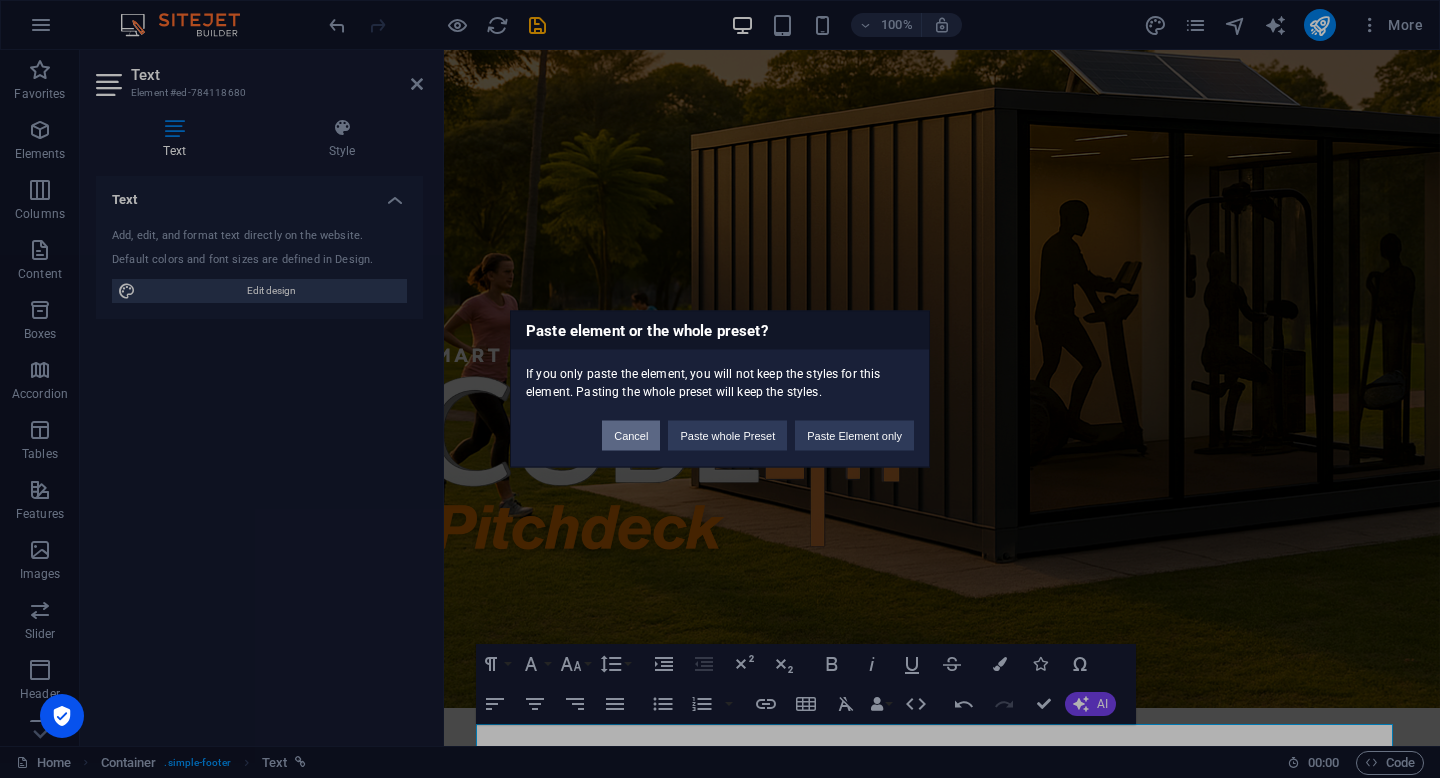 click on "Cancel" at bounding box center [631, 436] 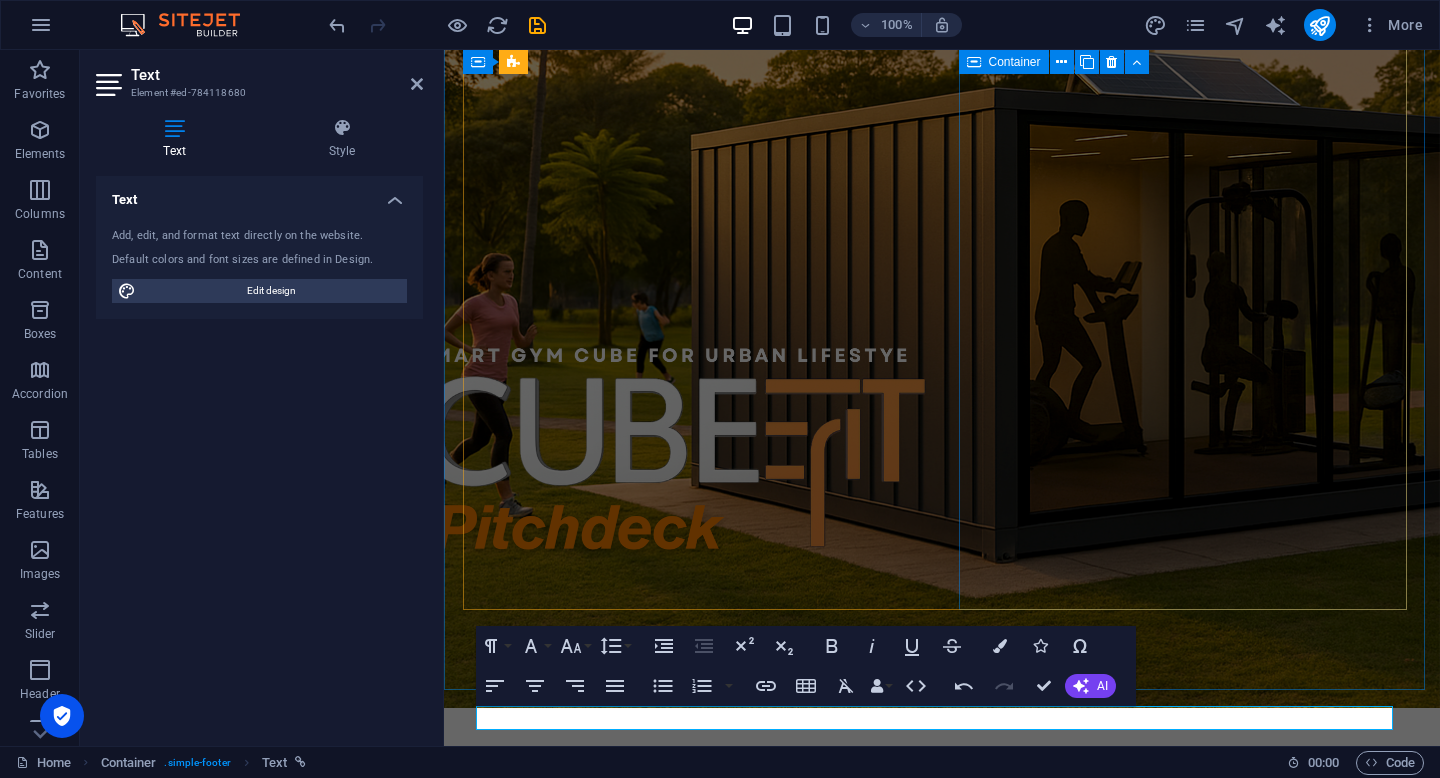 scroll, scrollTop: 193, scrollLeft: 0, axis: vertical 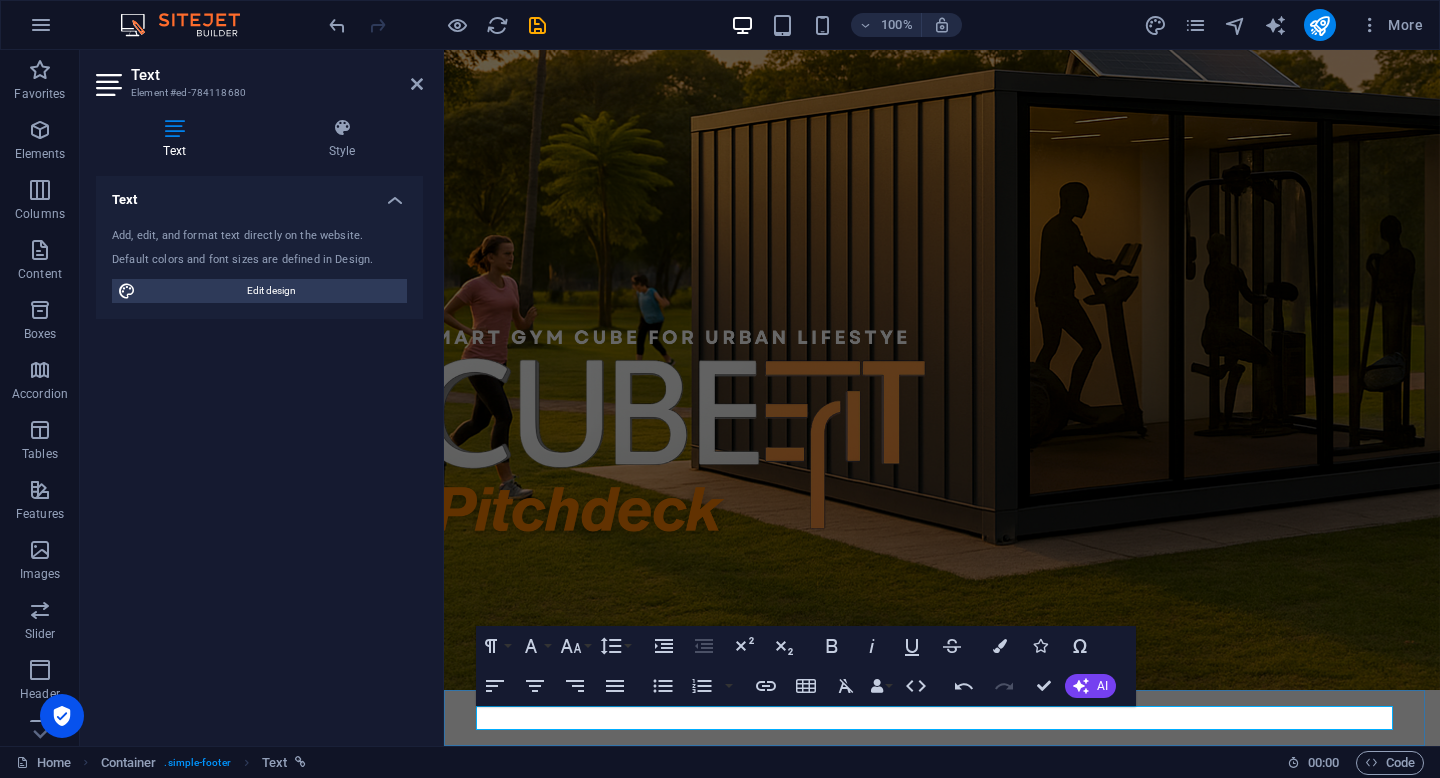 click on "Legal Notice  | PT Cubefit Inovasi [GEOGRAPHIC_DATA]" at bounding box center [942, 2811] 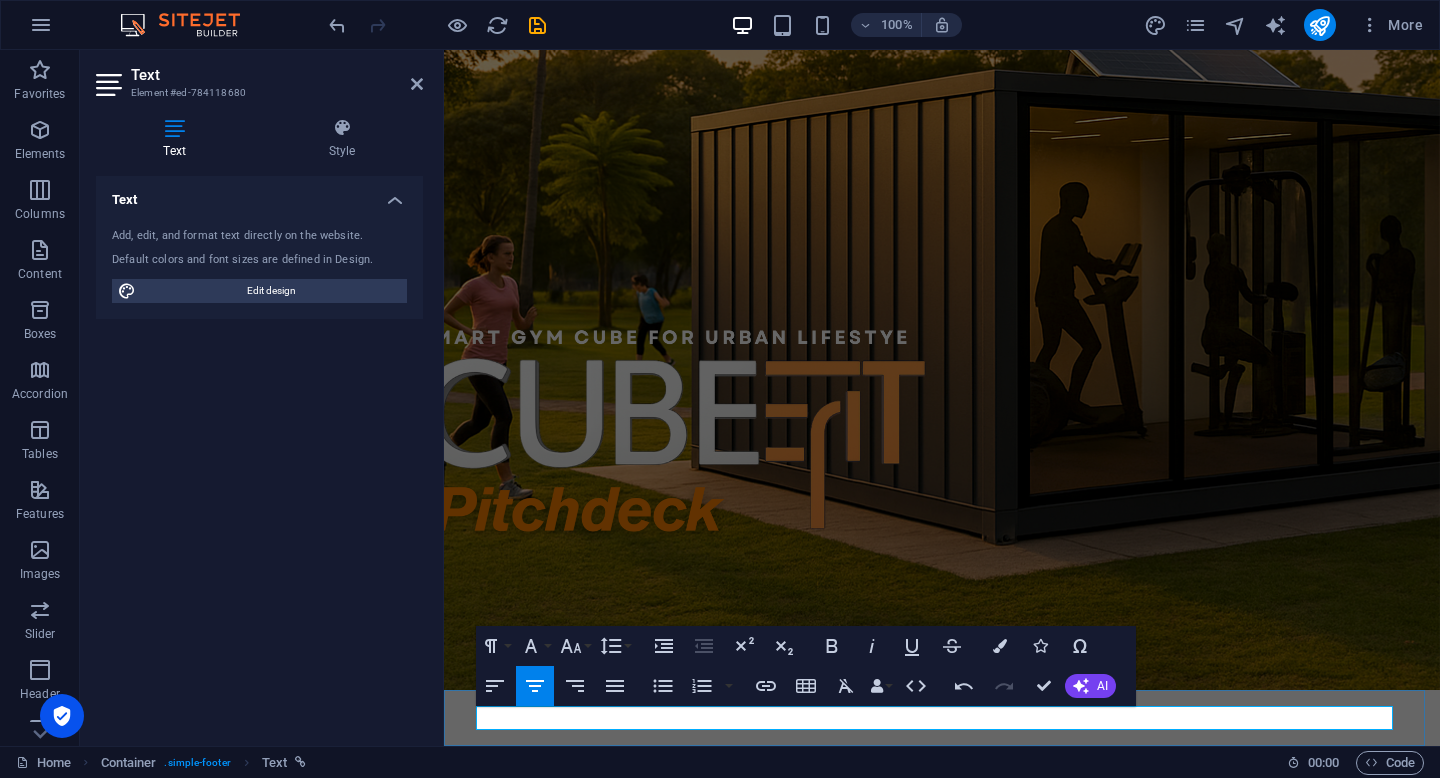 click on "Legal Notice" at bounding box center [839, 2811] 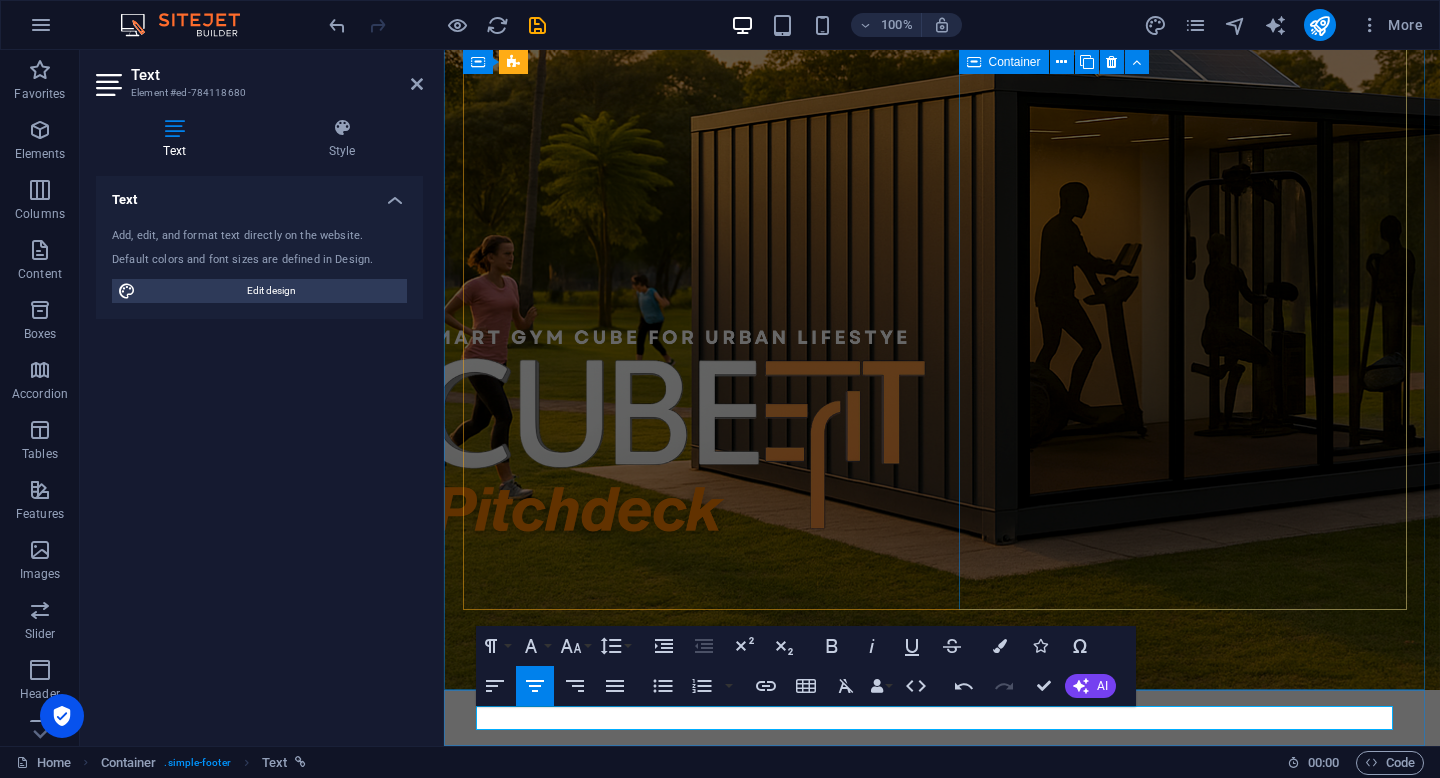 click on "Legal Notice" at bounding box center (839, 2811) 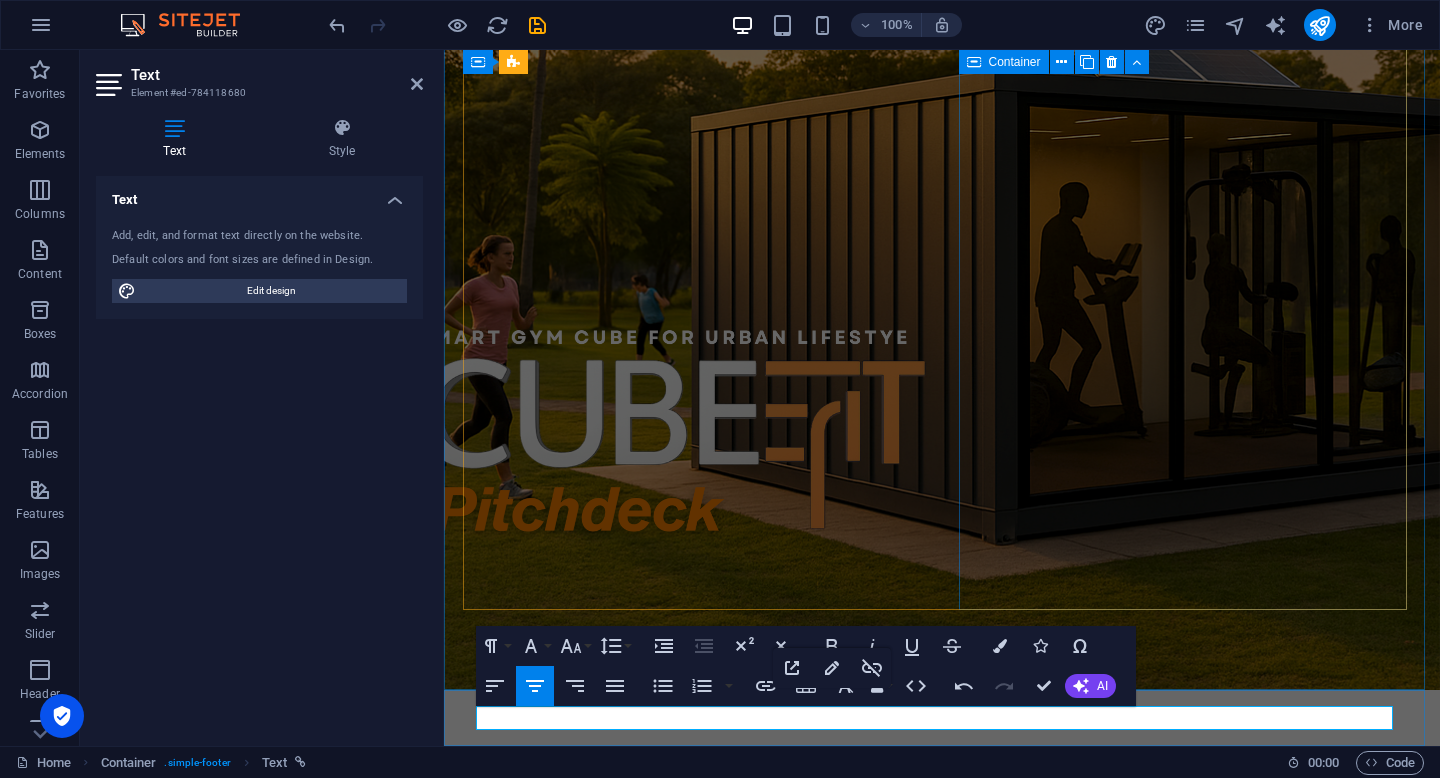 drag, startPoint x: 793, startPoint y: 719, endPoint x: 874, endPoint y: 723, distance: 81.09871 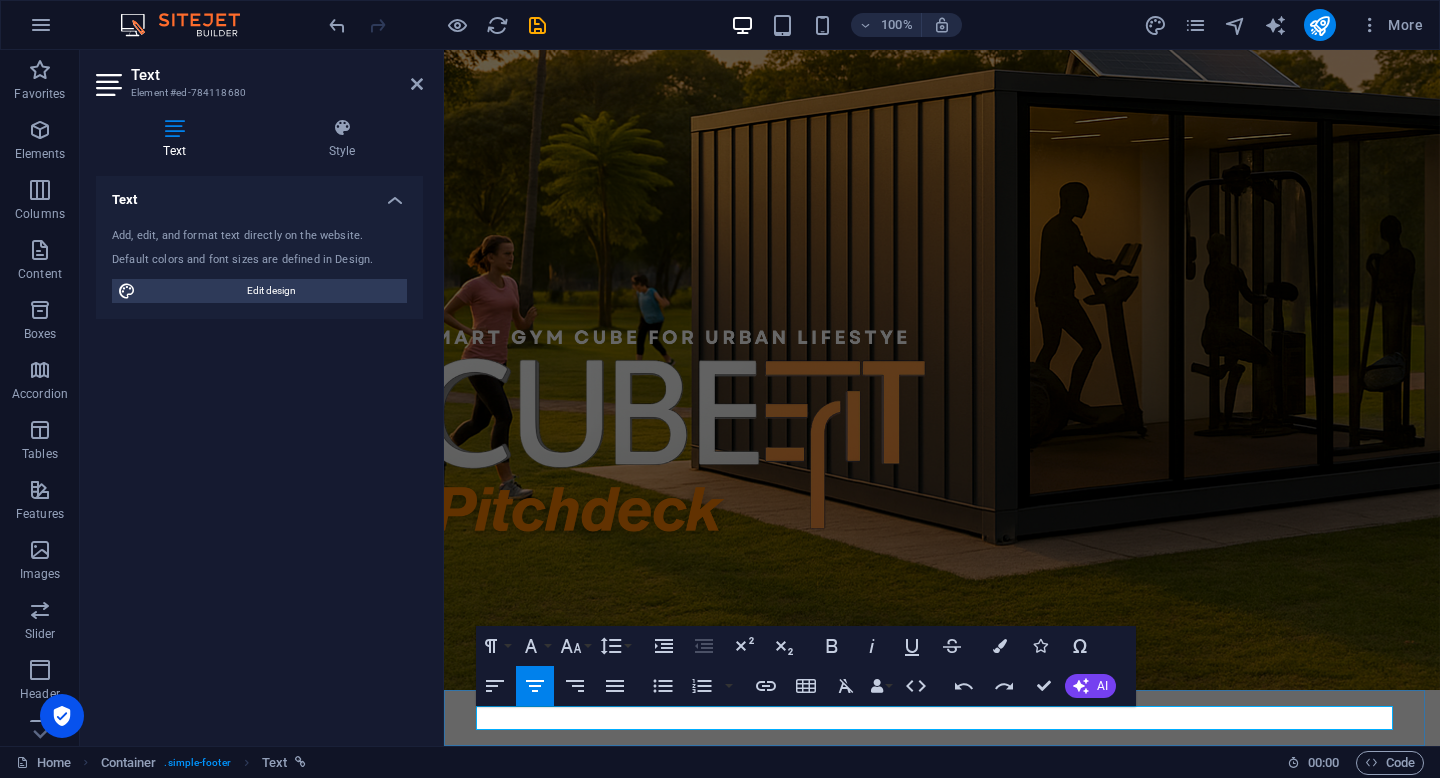click on "Legal Notice" at bounding box center (839, 2811) 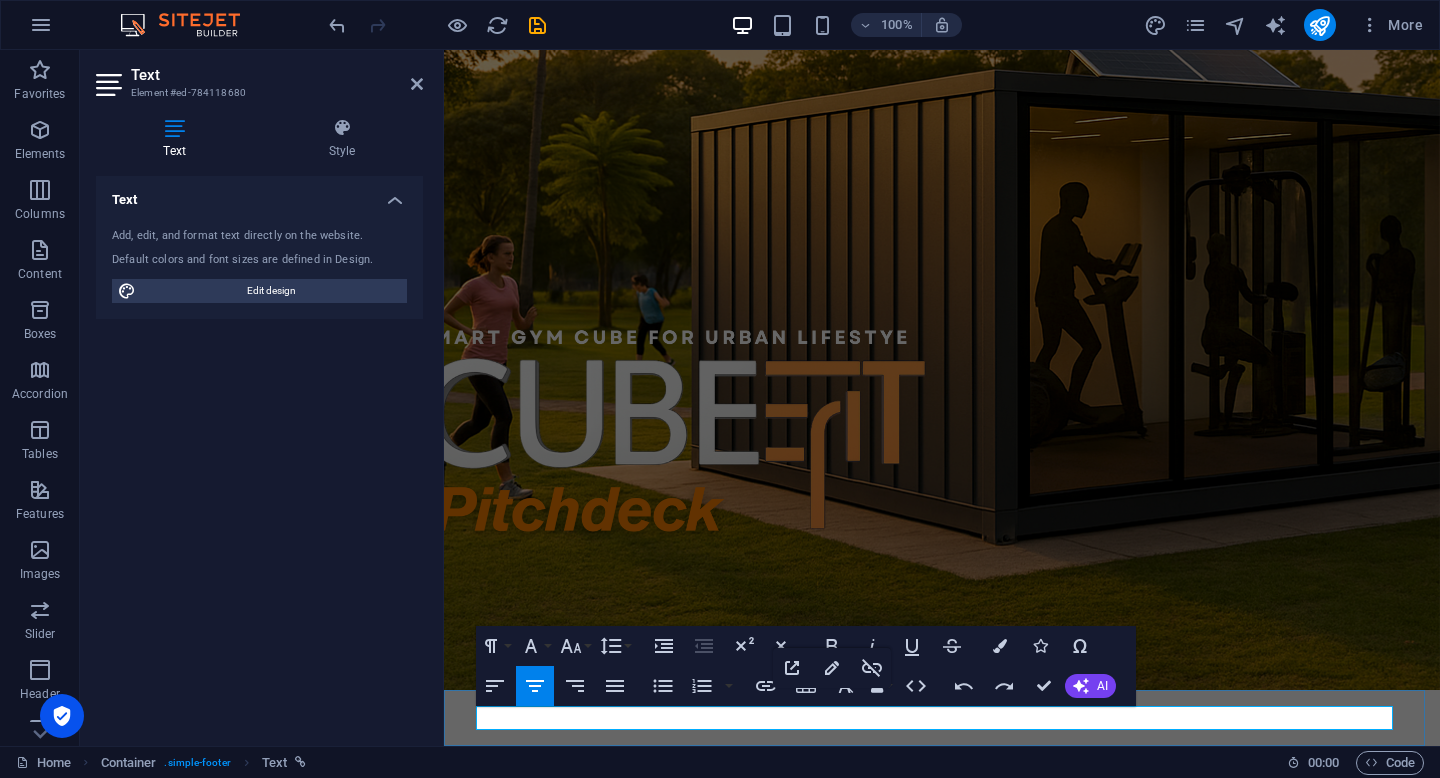 click on "Legal Notice" at bounding box center (839, 2811) 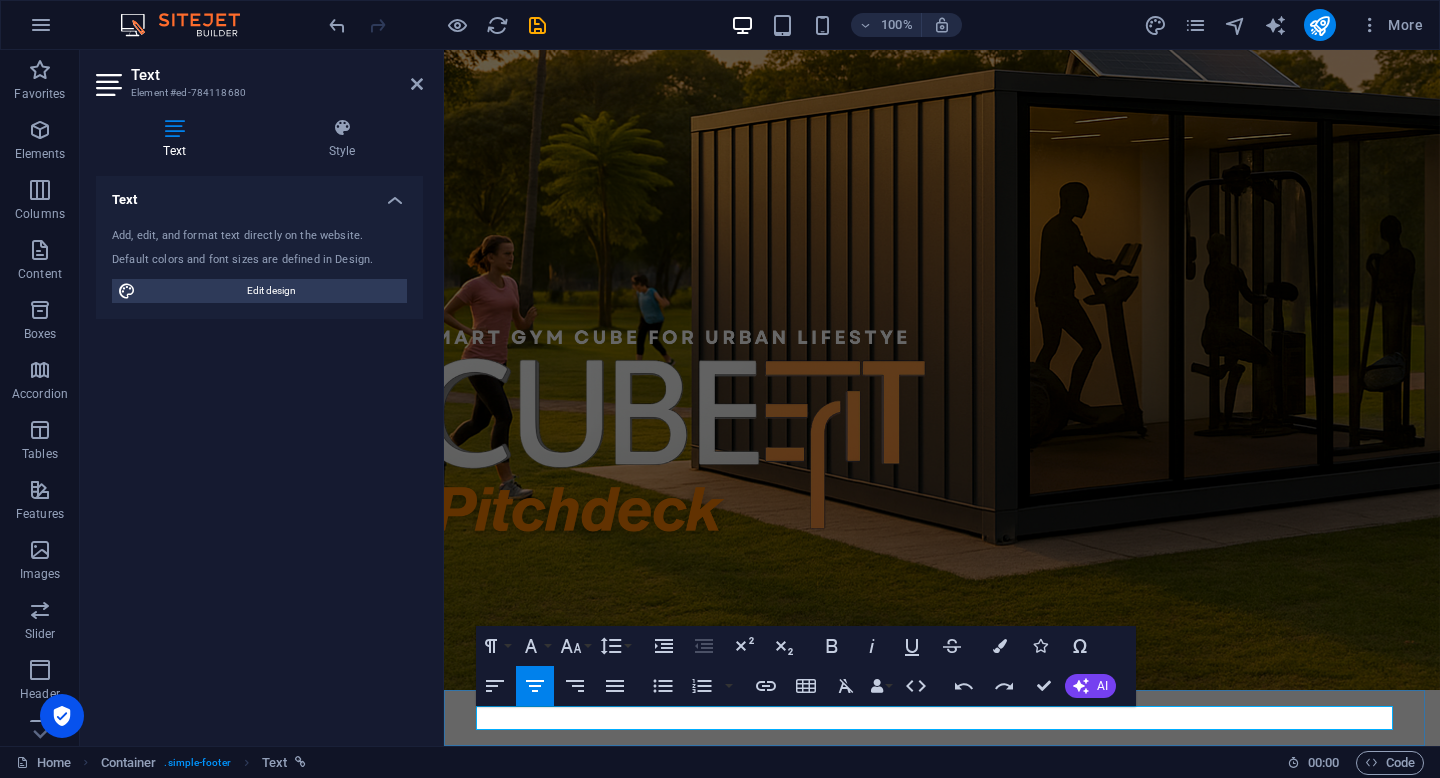 click on "Legal Notice" at bounding box center (839, 2811) 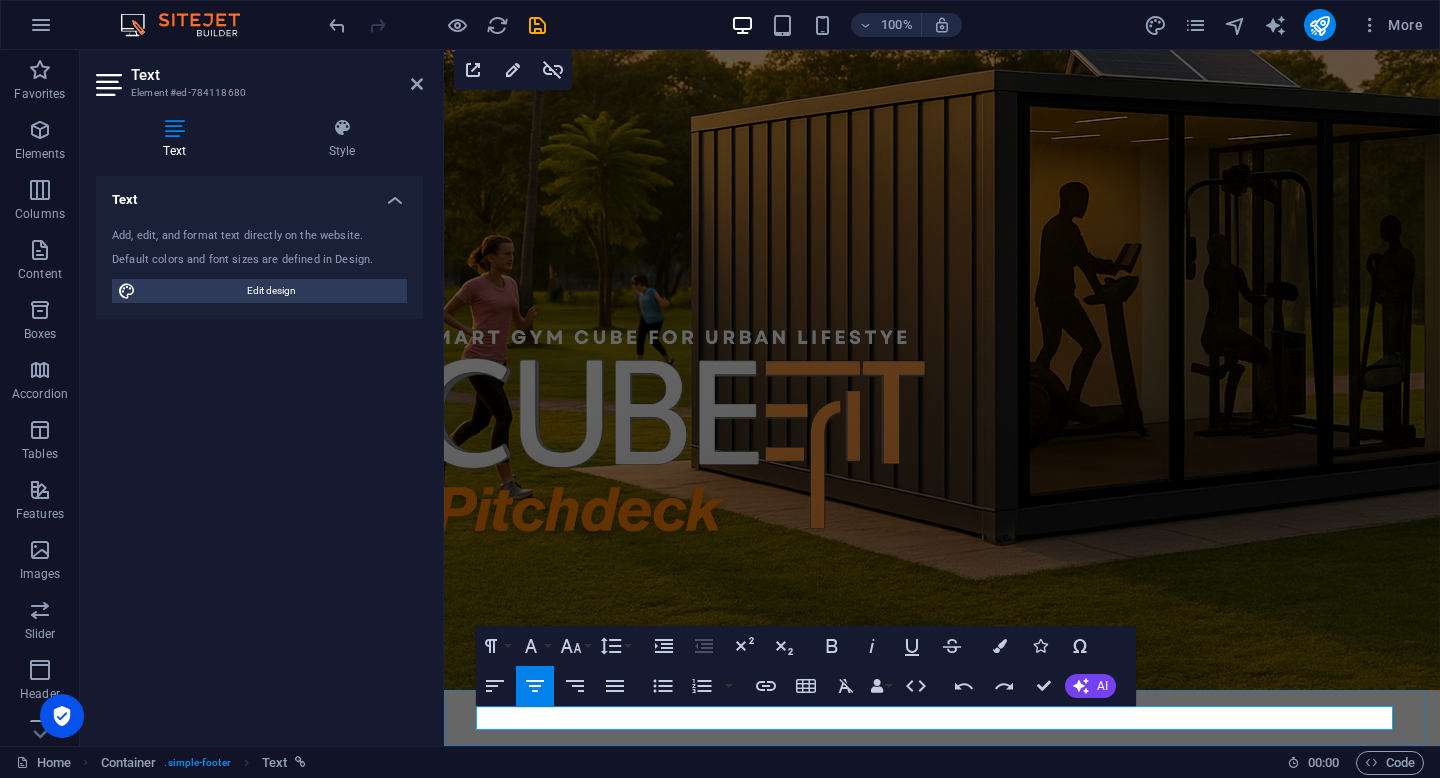 scroll, scrollTop: 0, scrollLeft: 2, axis: horizontal 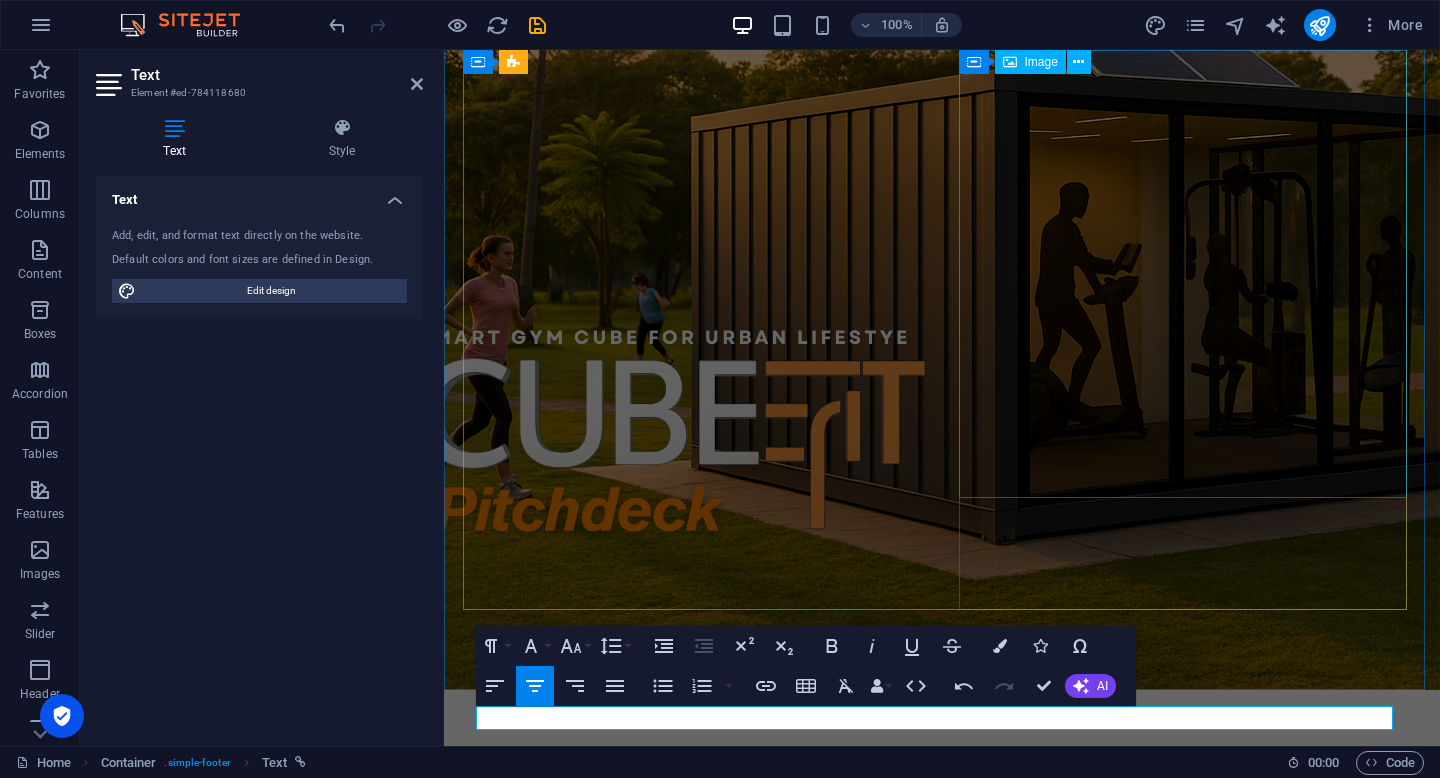 click at bounding box center (942, 2205) 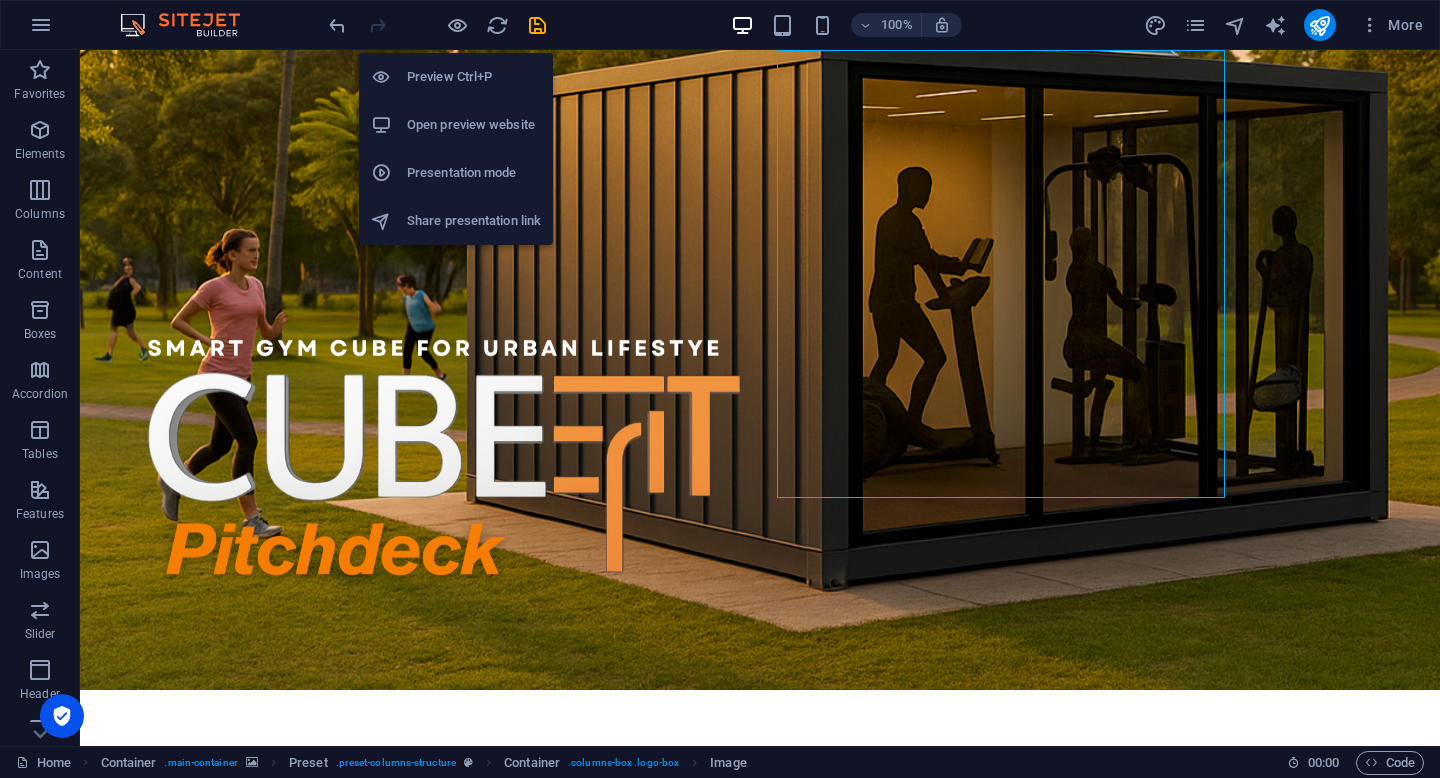 click on "Open preview website" at bounding box center [474, 125] 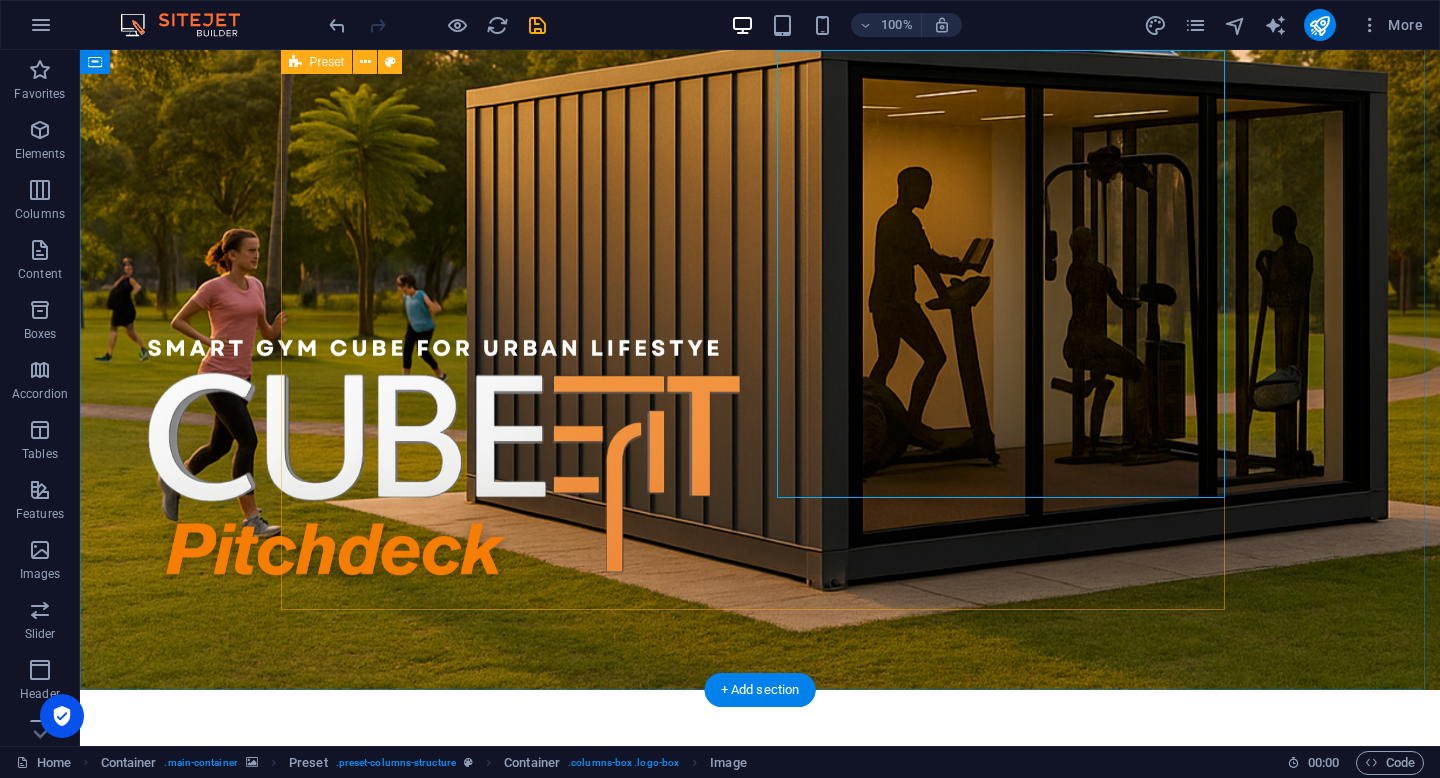 click on "The Future Private & Exlusively GYM Experience Enhance your new fitness experience with a private and exclusive gym. Just prepare yourself and join our waitlist Get your Estimate now Lorem ipsum dolor sit amet consetetur." at bounding box center [760, 1918] 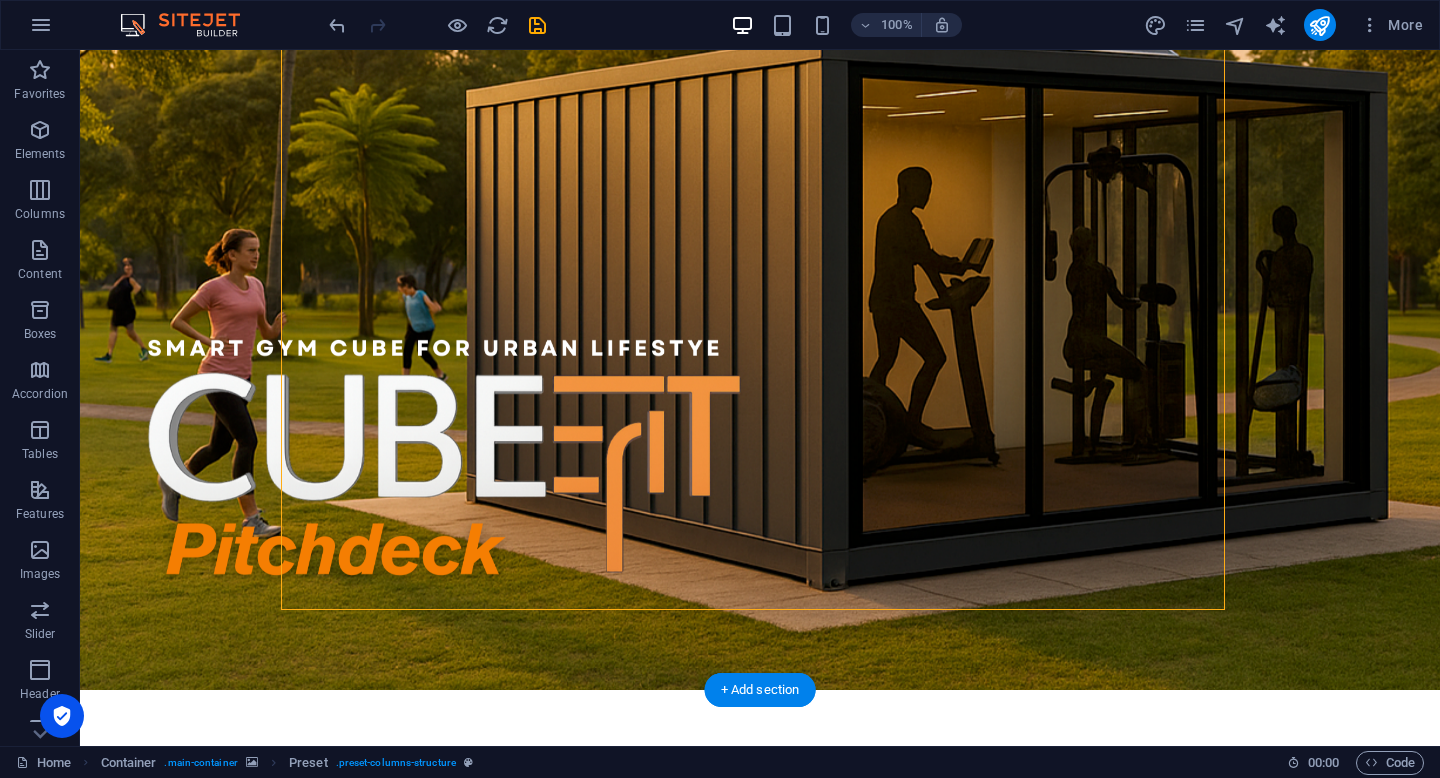 scroll, scrollTop: 0, scrollLeft: 0, axis: both 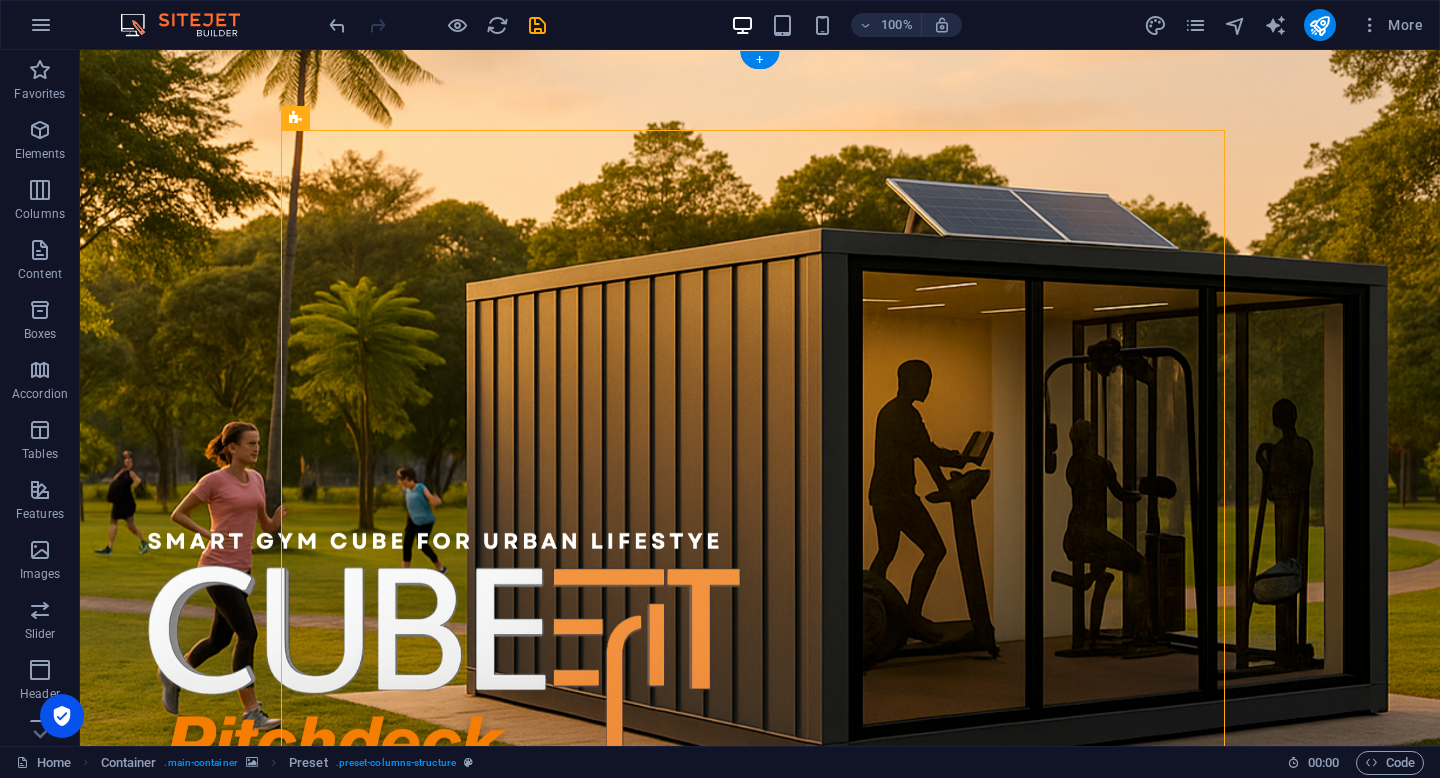 click at bounding box center [760, 466] 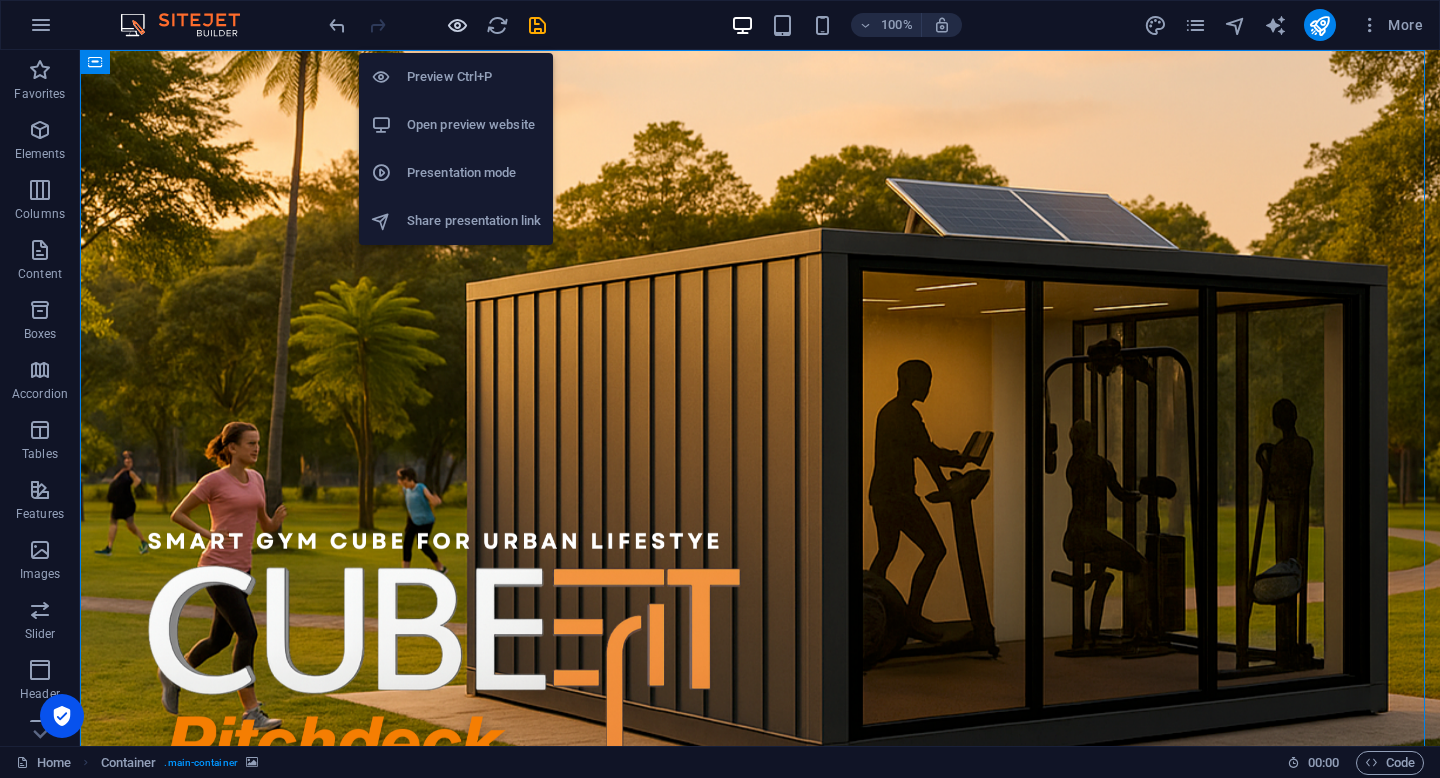 click at bounding box center (457, 25) 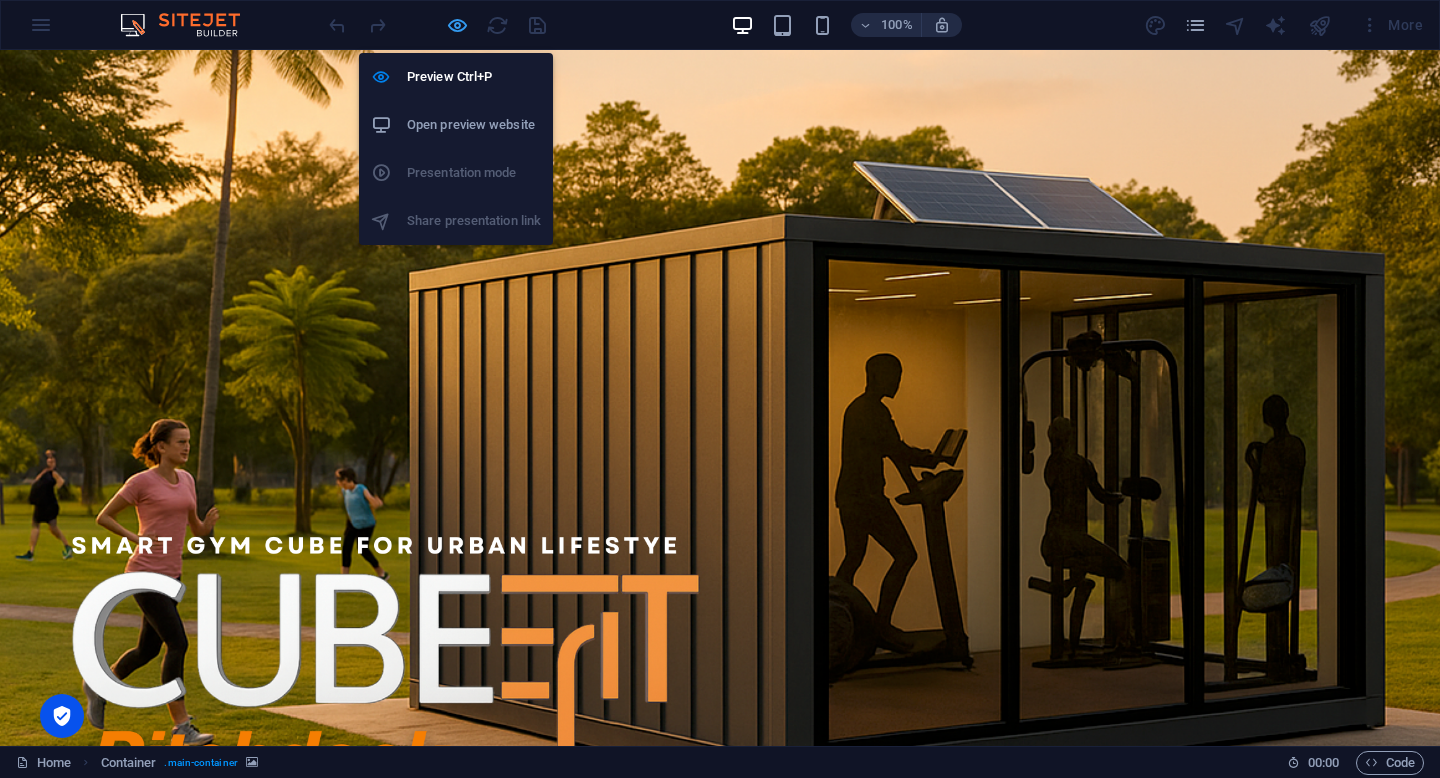 click at bounding box center [457, 25] 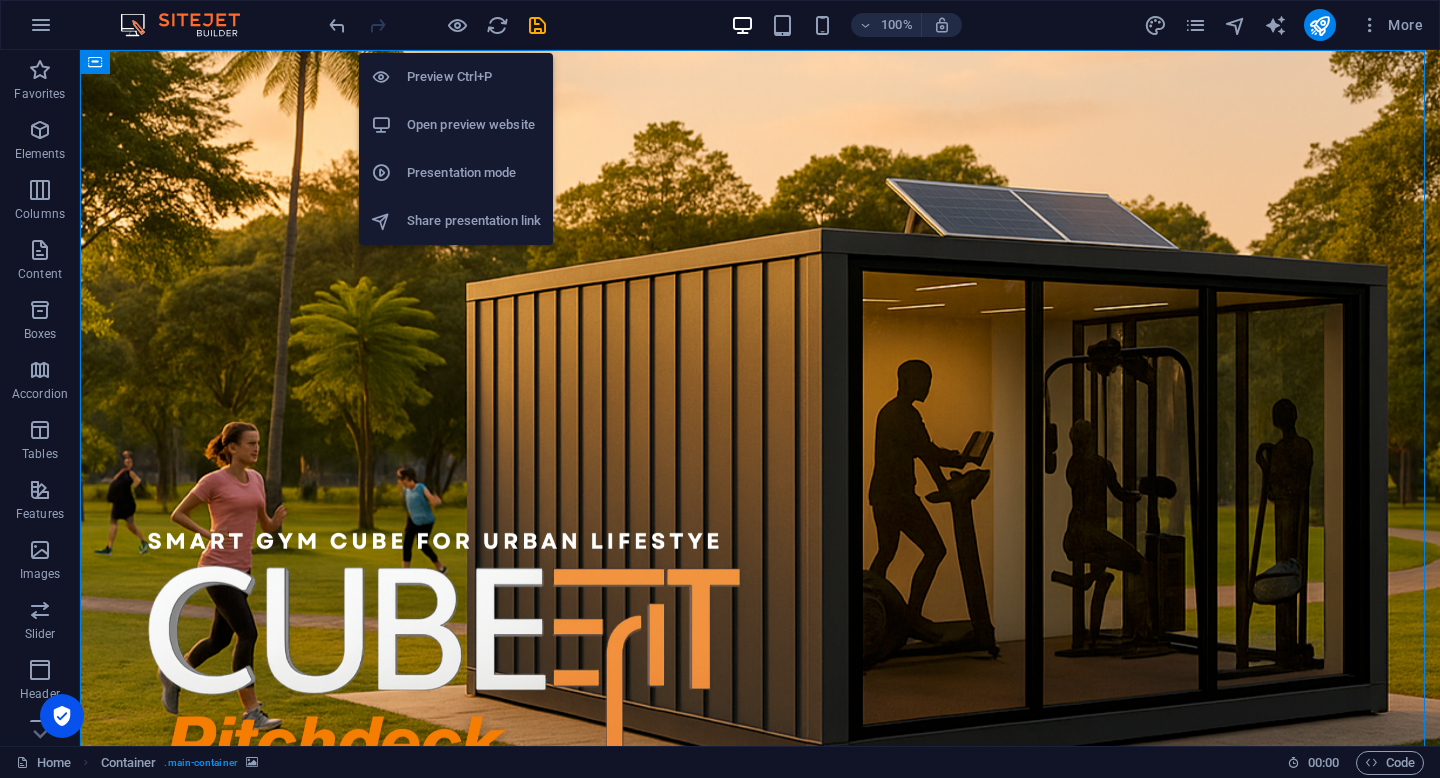 click on "Open preview website" at bounding box center [474, 125] 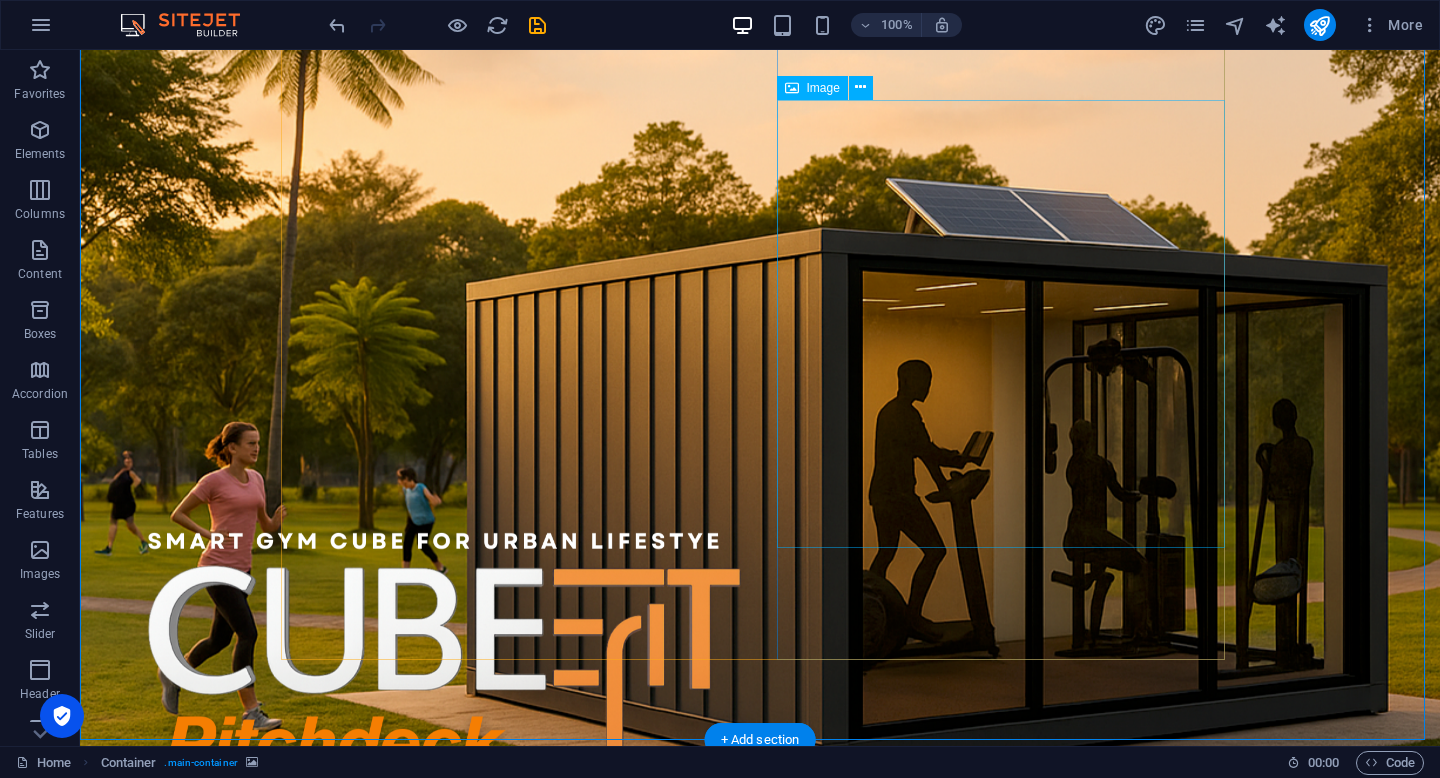 scroll, scrollTop: 193, scrollLeft: 0, axis: vertical 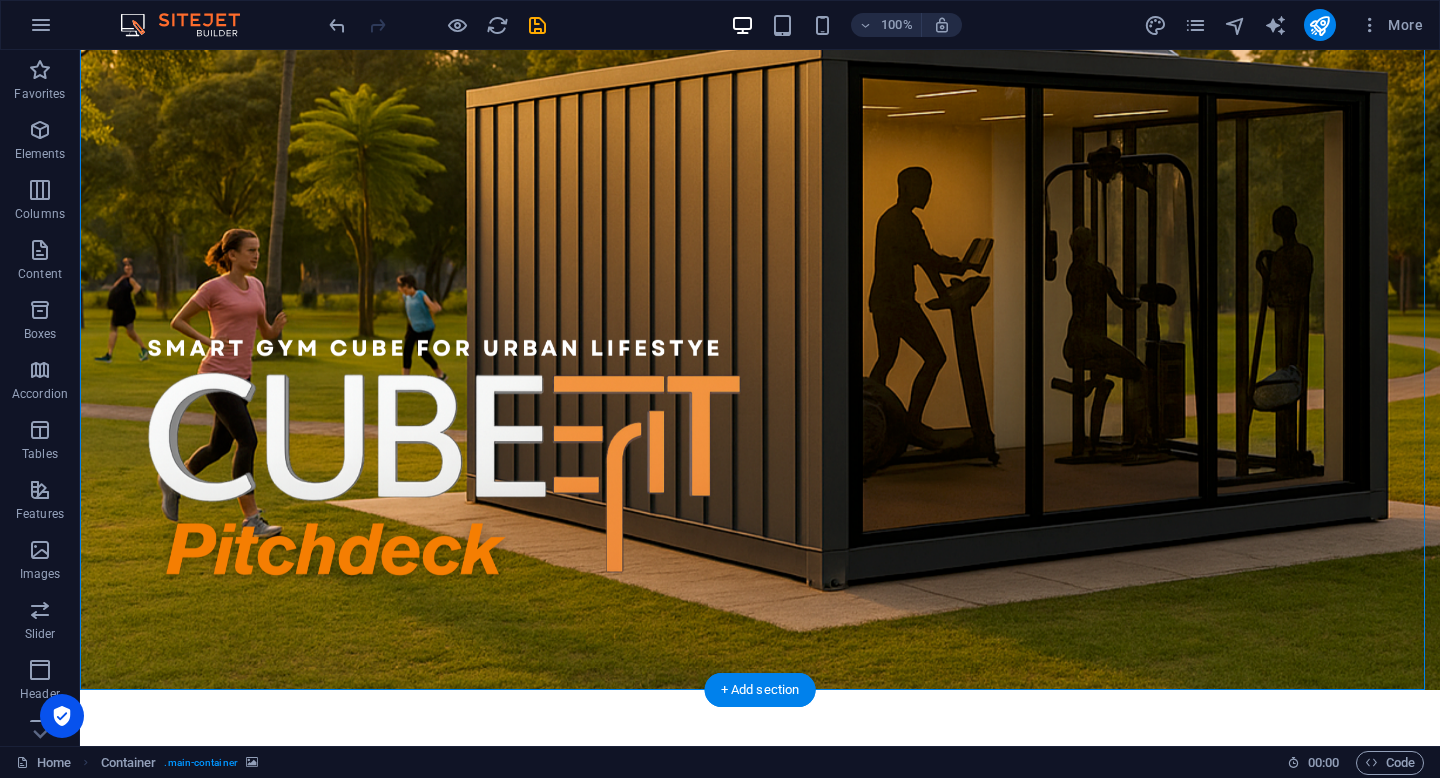 click at bounding box center (760, 273) 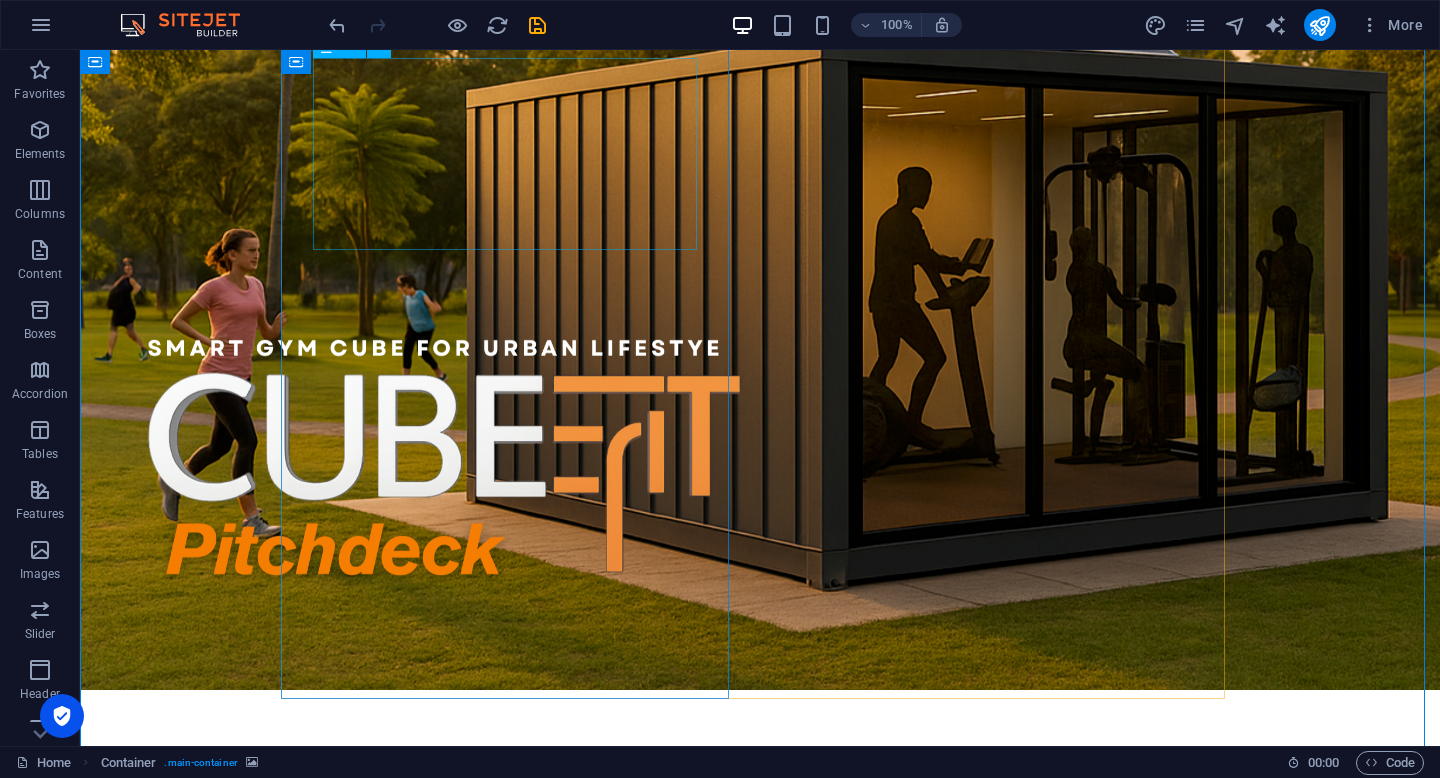 scroll, scrollTop: 0, scrollLeft: 0, axis: both 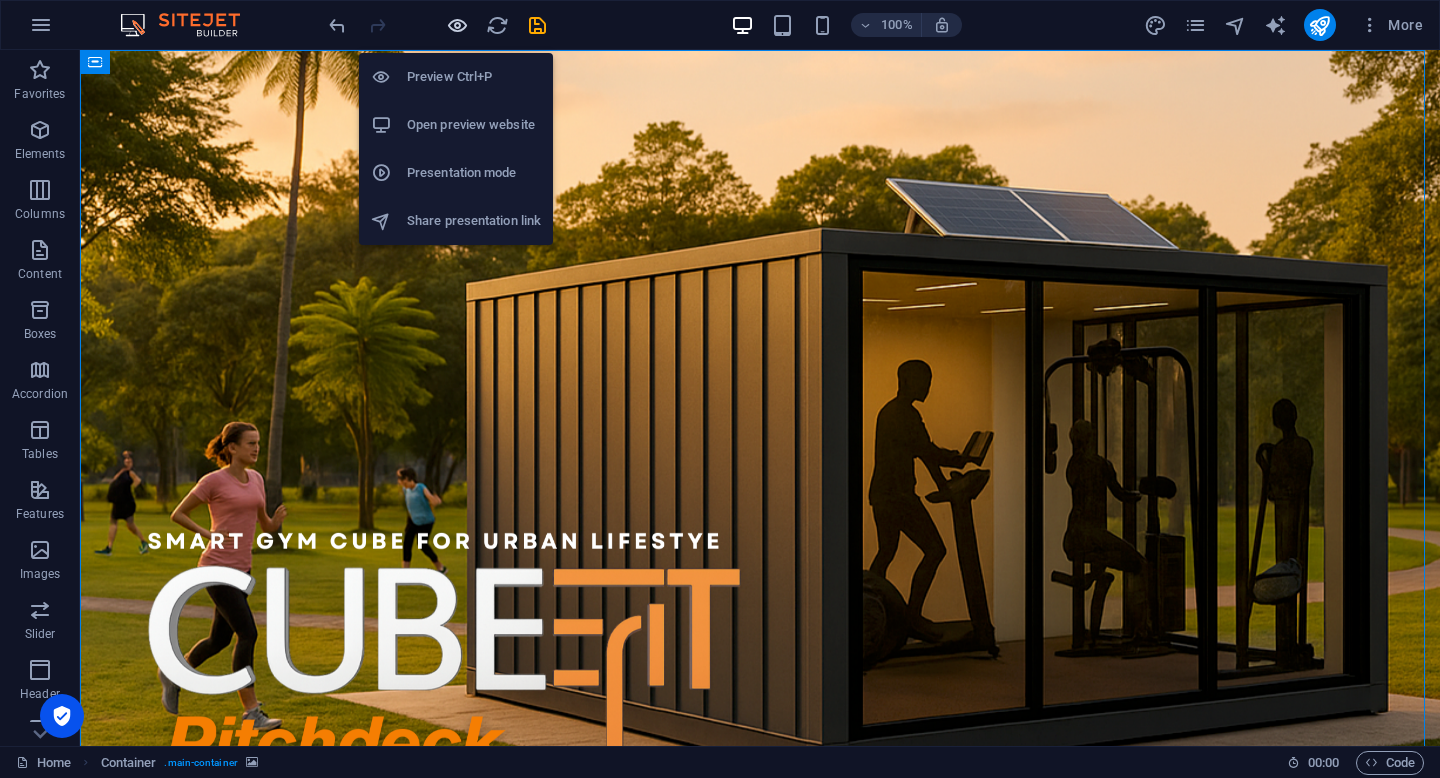 click at bounding box center [457, 25] 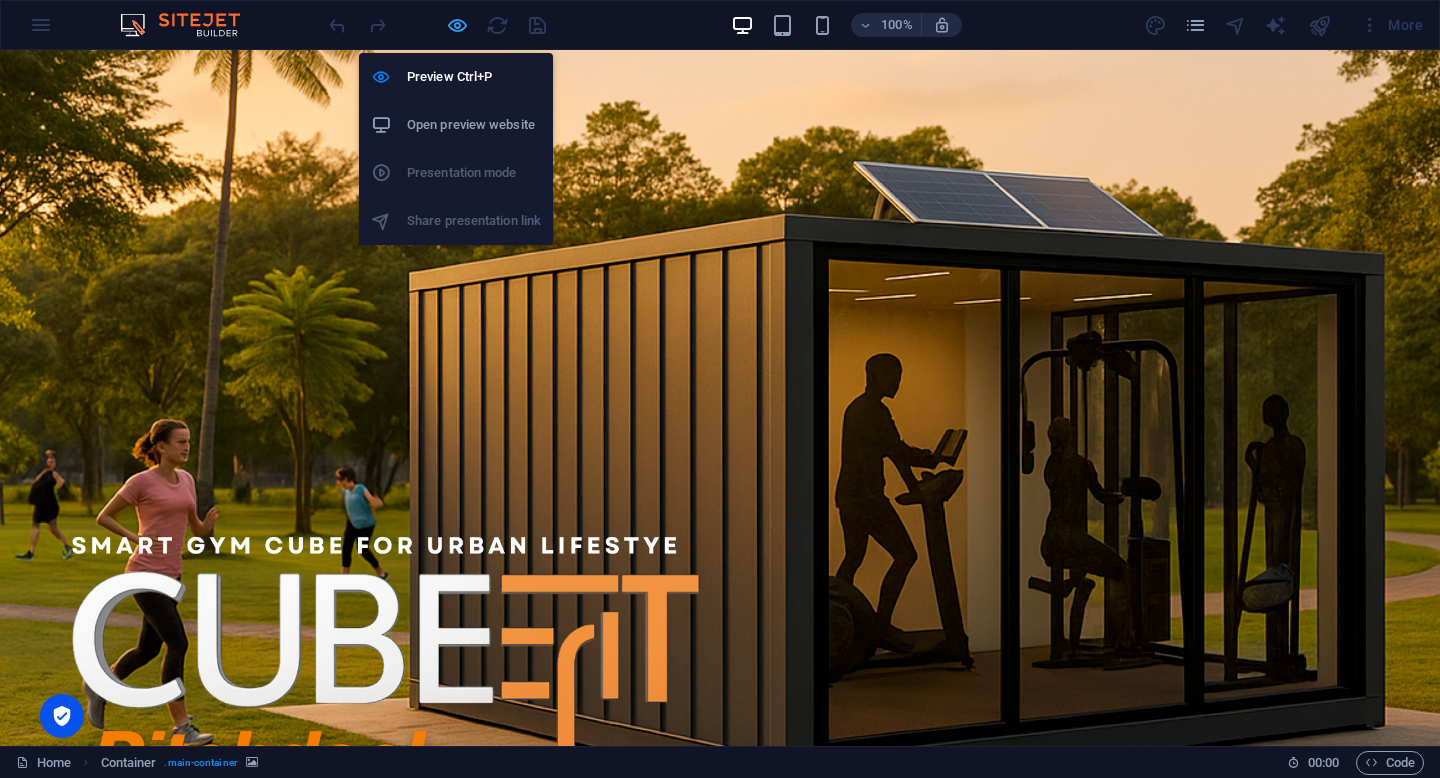 click at bounding box center (457, 25) 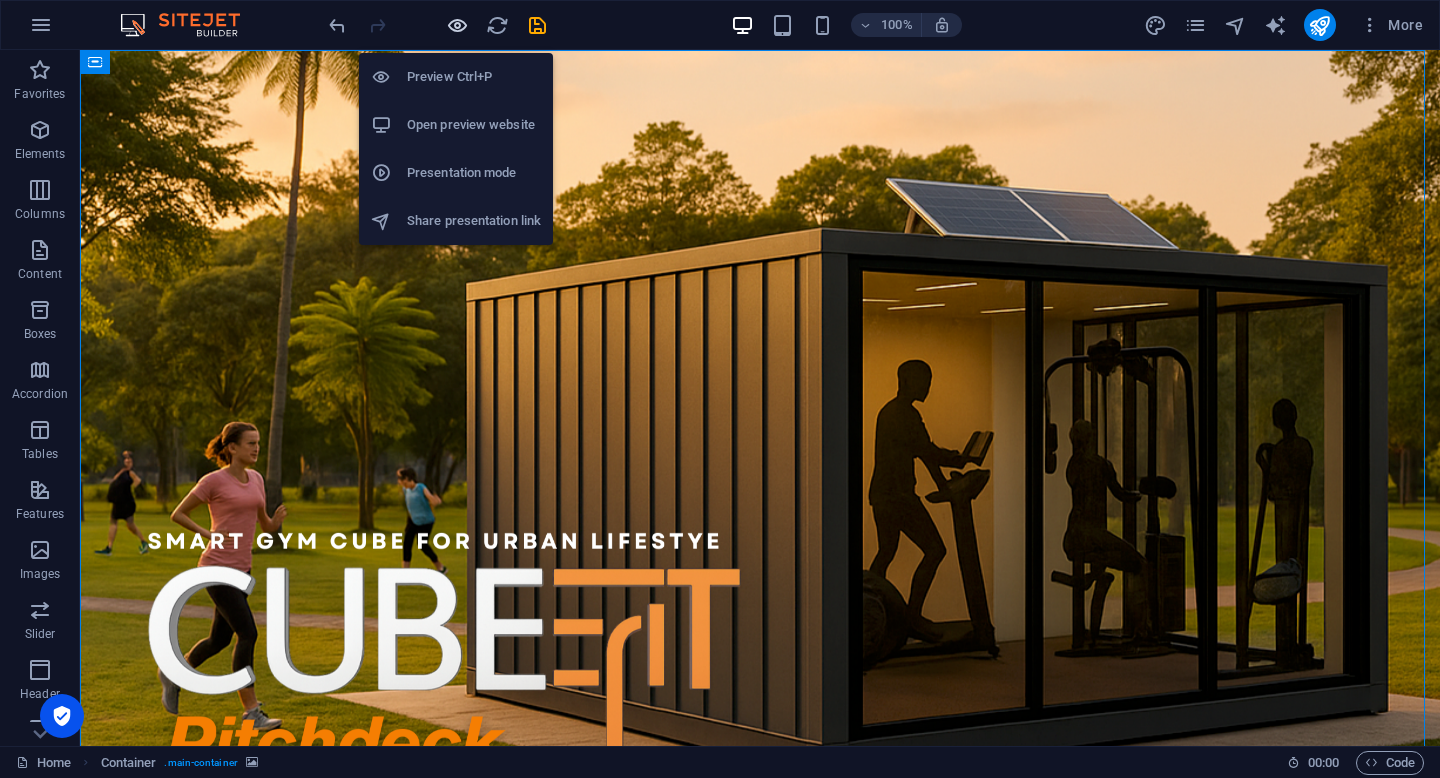 click at bounding box center (457, 25) 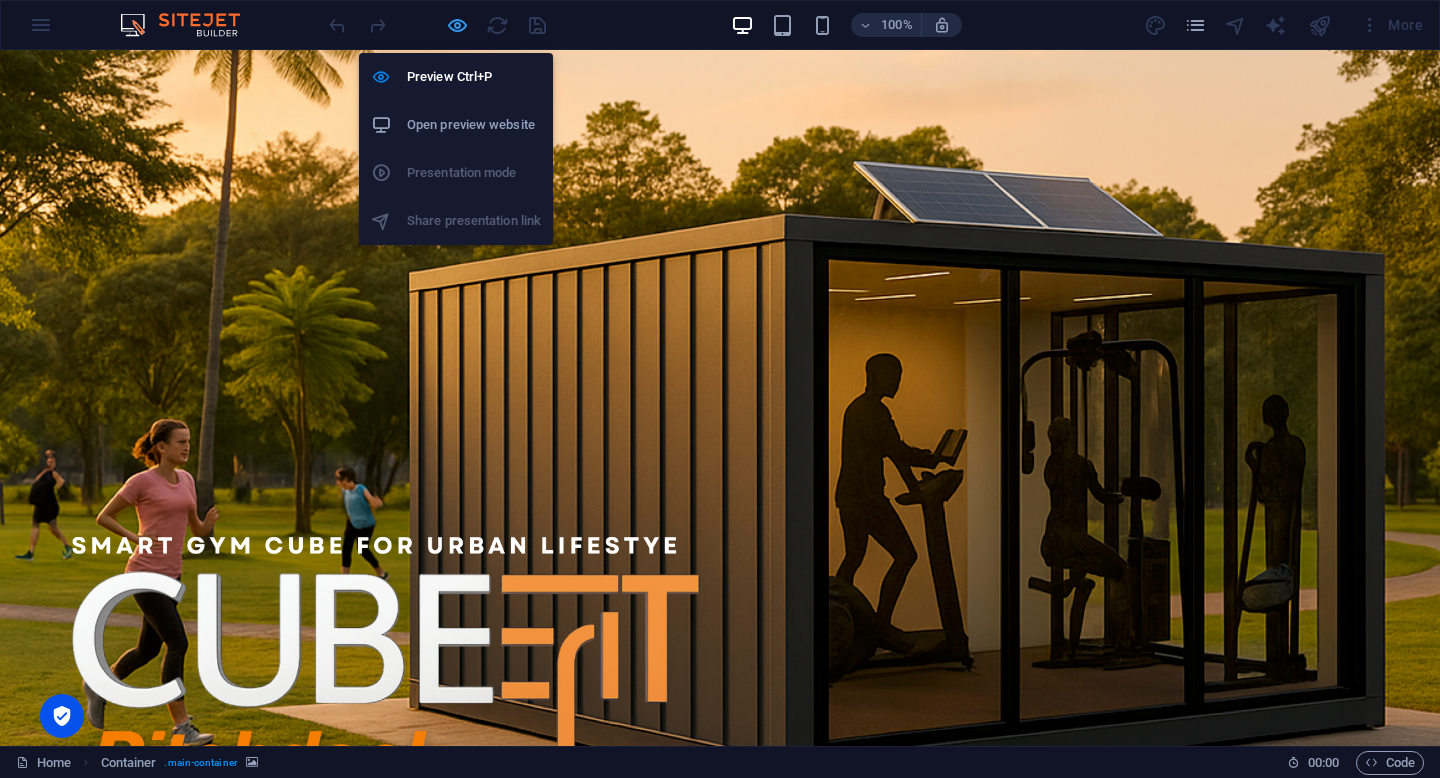 click at bounding box center [457, 25] 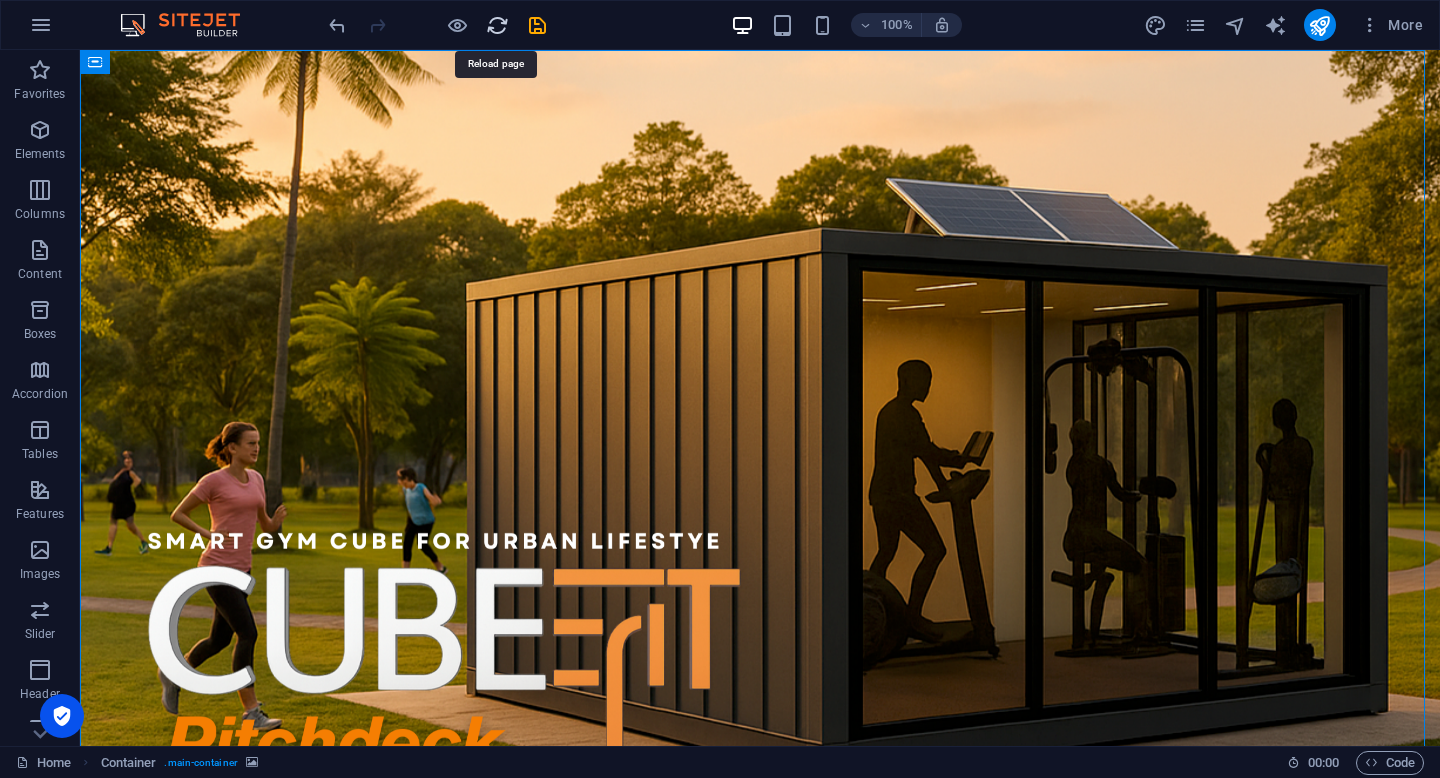 click at bounding box center [497, 25] 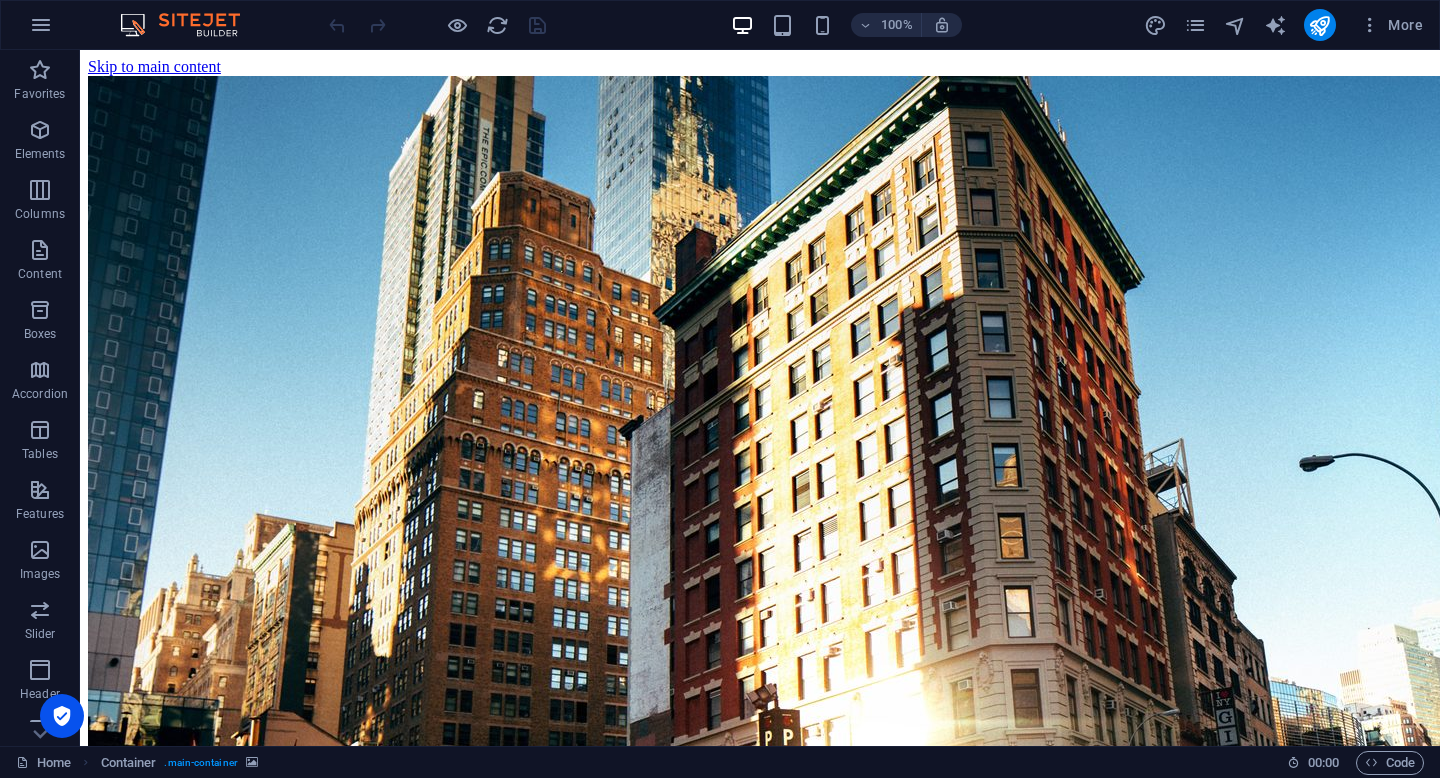 scroll, scrollTop: 0, scrollLeft: 0, axis: both 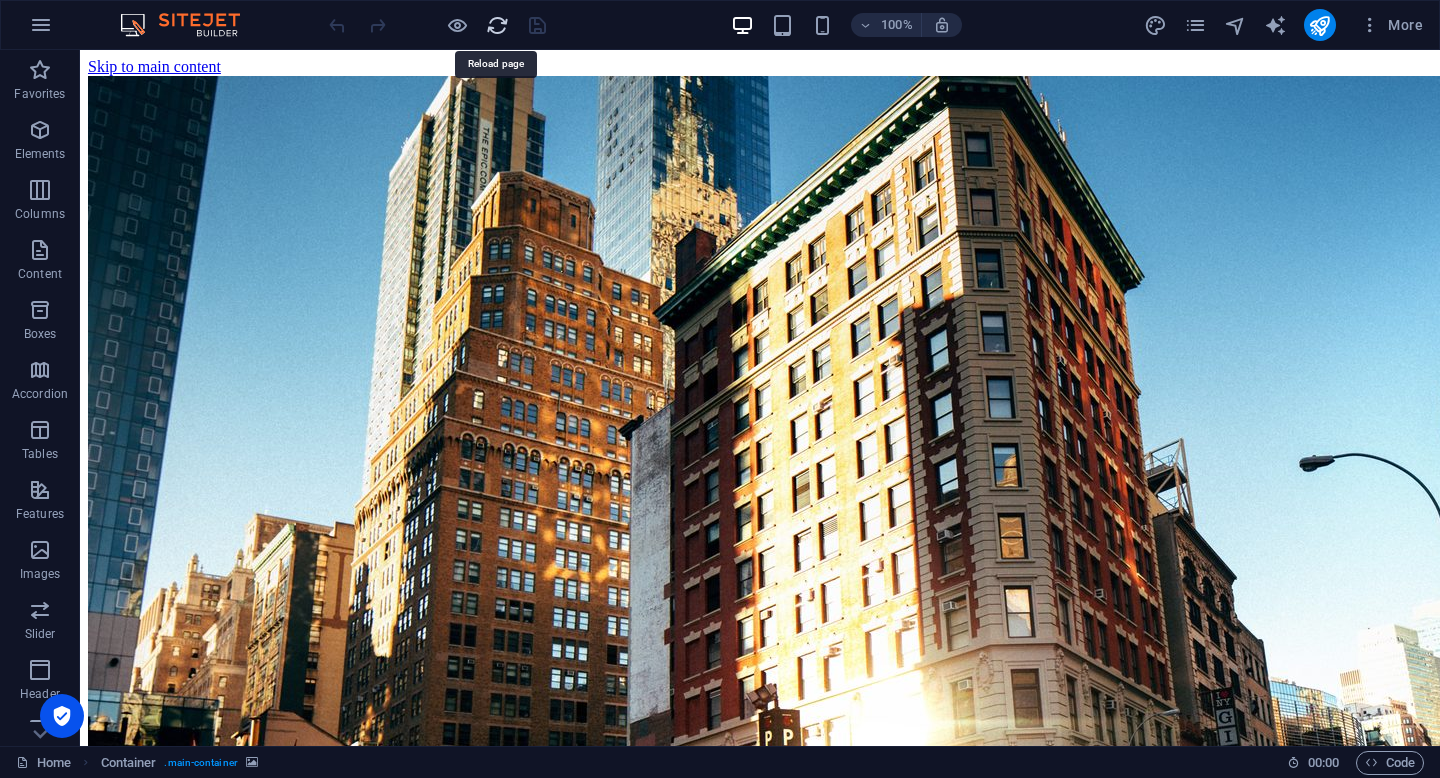 click at bounding box center [497, 25] 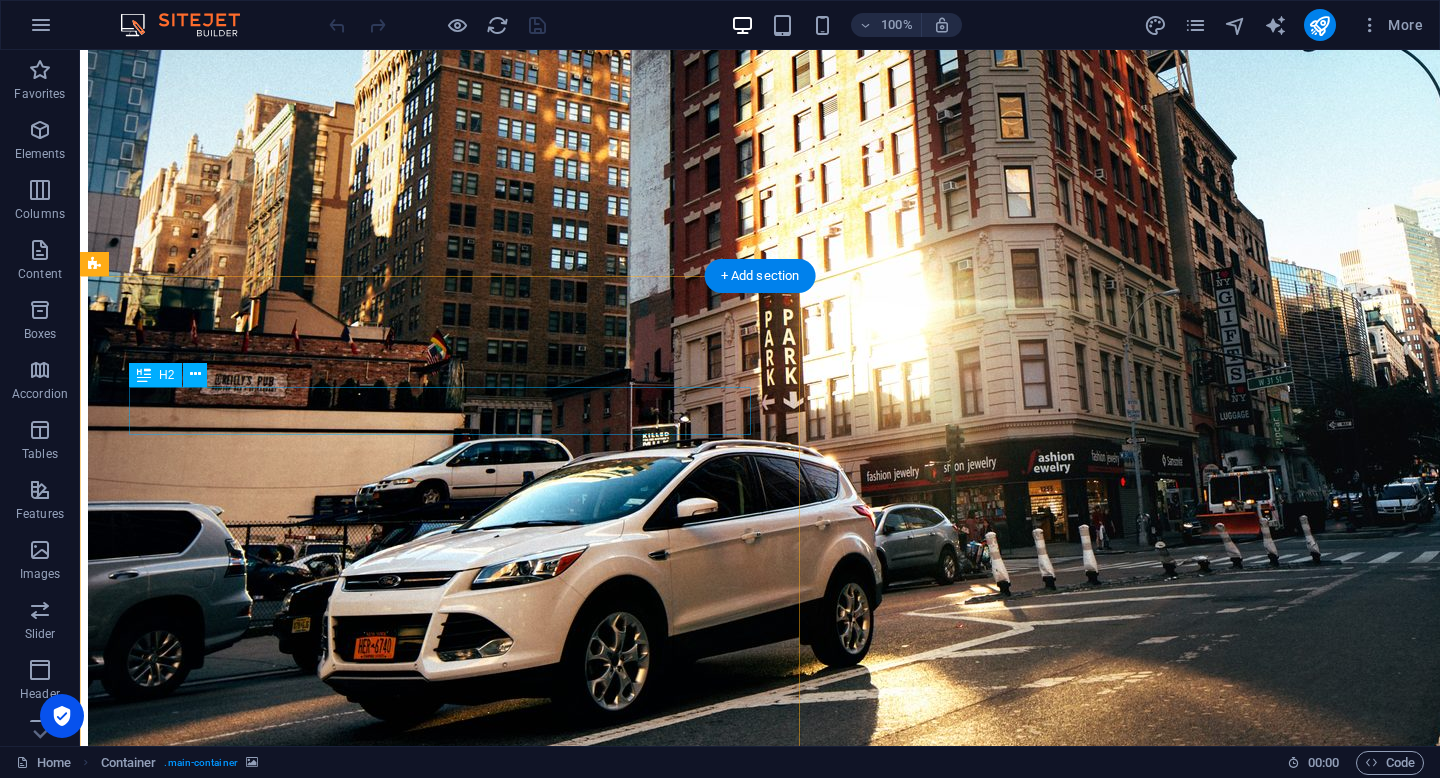 scroll, scrollTop: 376, scrollLeft: 0, axis: vertical 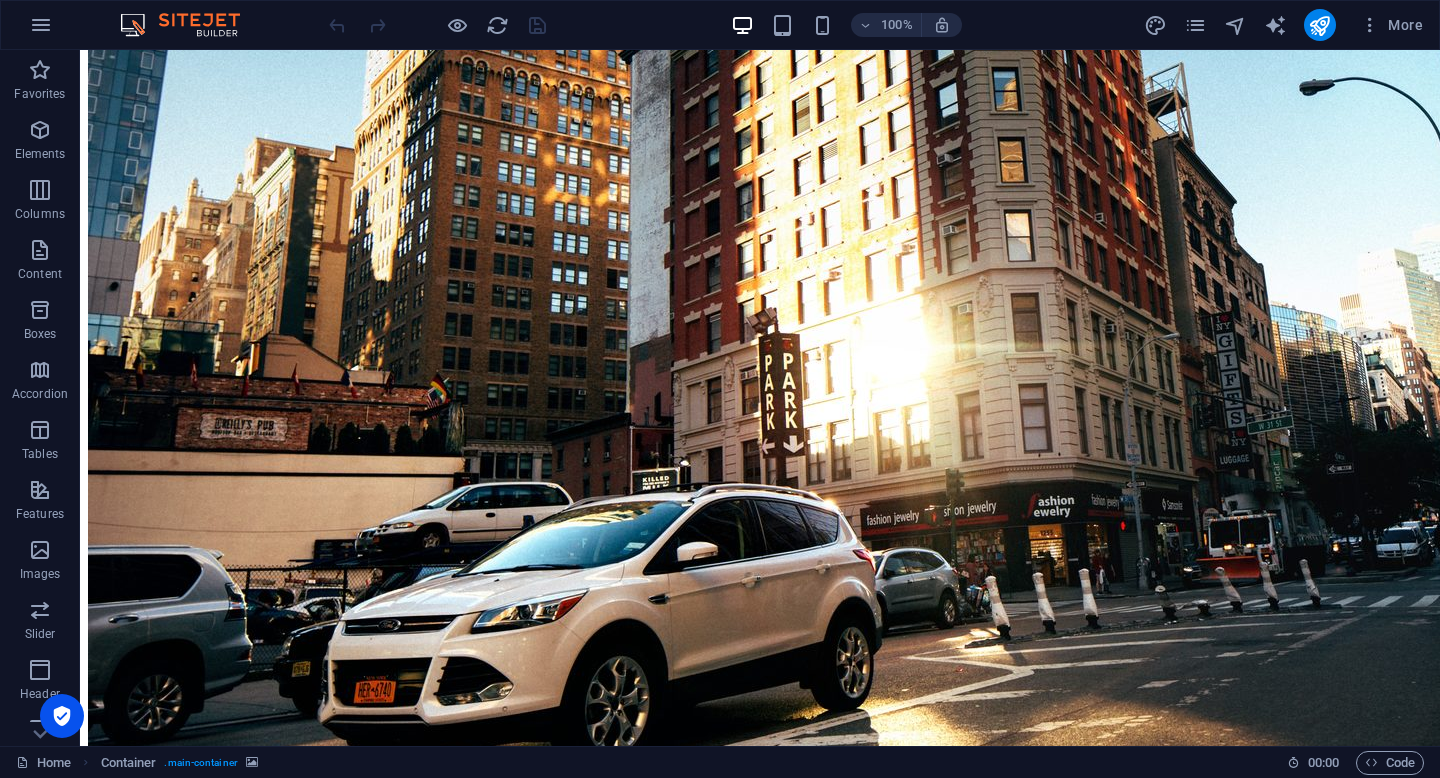 click on "Want to know the value of your car? Lorem ipsum dolor sit amet, consetetur sadipscing elitr, sed diam nonumy eirmod tempor invidunt ut labore et dolore magna aliquyam erat, sed diam voluptua. Get your Estimate now Lorem ipsum dolor sit amet consetetur. Enter your name and email Lorem ipsum dolor sit amet, consetetur sadipscing elitr, sed diam nonumy eirmod tempor invidunt ut labore et dolore magna aliquyam erat, sed diam voluptua. At vero eos et accusam et [PERSON_NAME] duo [PERSON_NAME] et ea rebum. Stet clita kasd gubergren, no sea takimata sanctus est Lorem ipsum dolor sit amet.   I have read and understand the privacy policy. Unreadable? Regenerate Get your estimate now Legal Notice  |  Privacy" at bounding box center [760, 496] 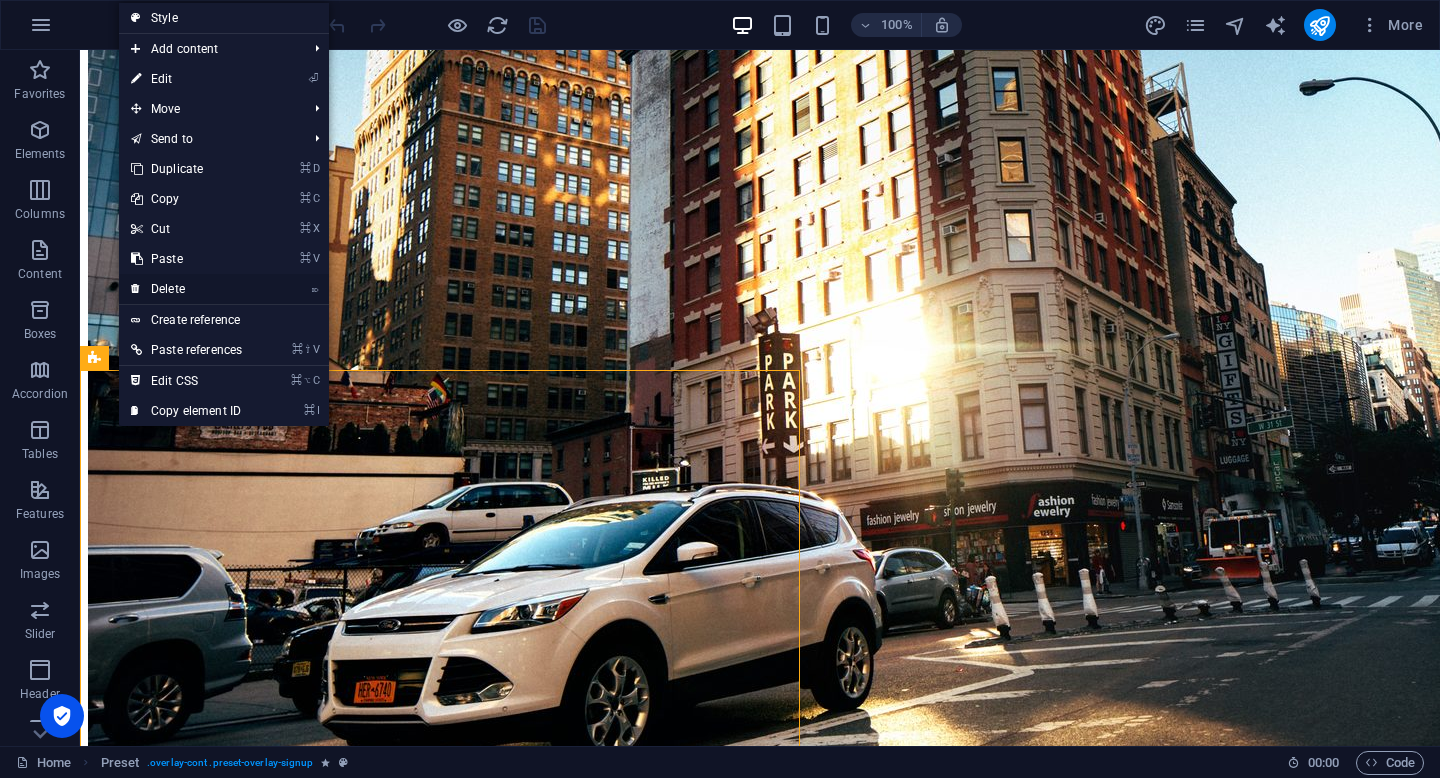 click on "⌦  Delete" at bounding box center (186, 289) 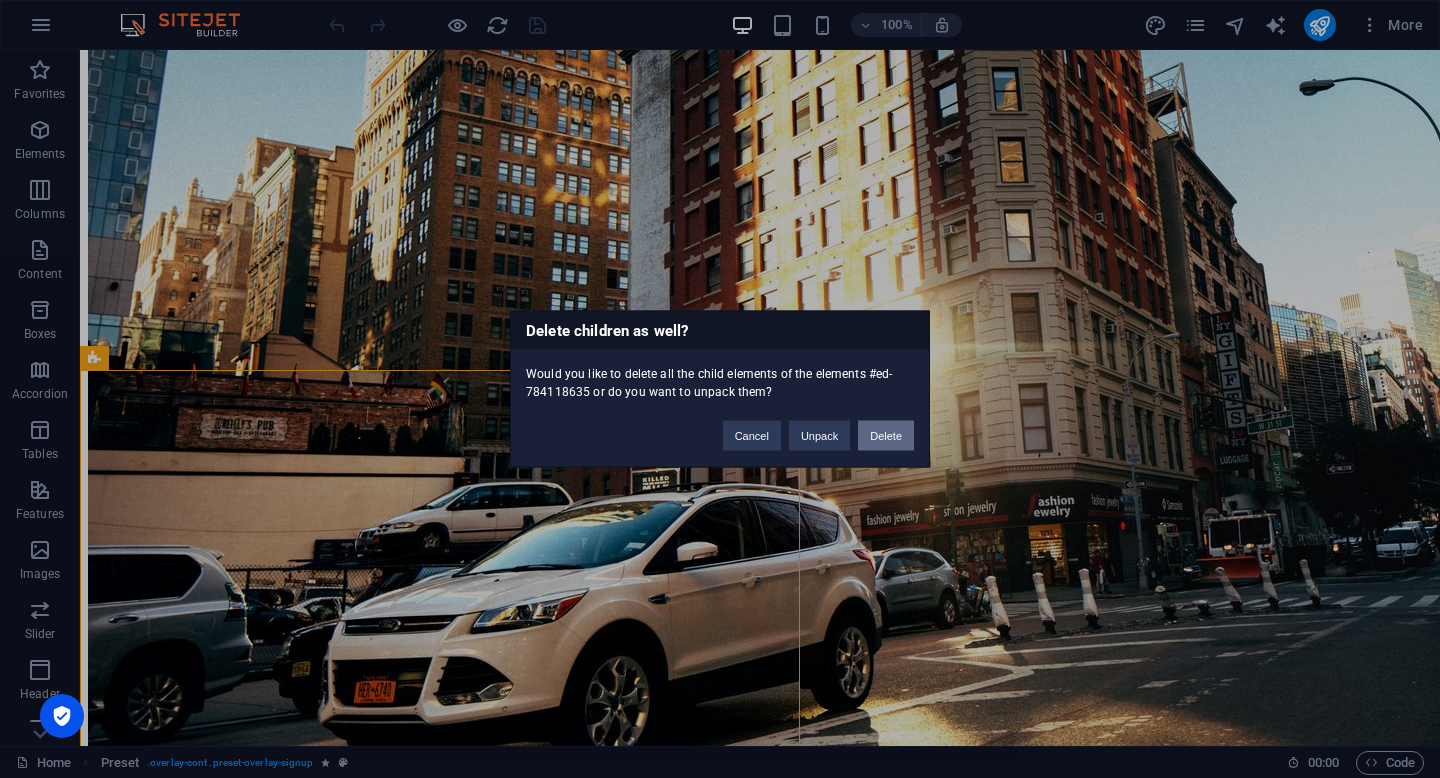 click on "Delete" at bounding box center [886, 436] 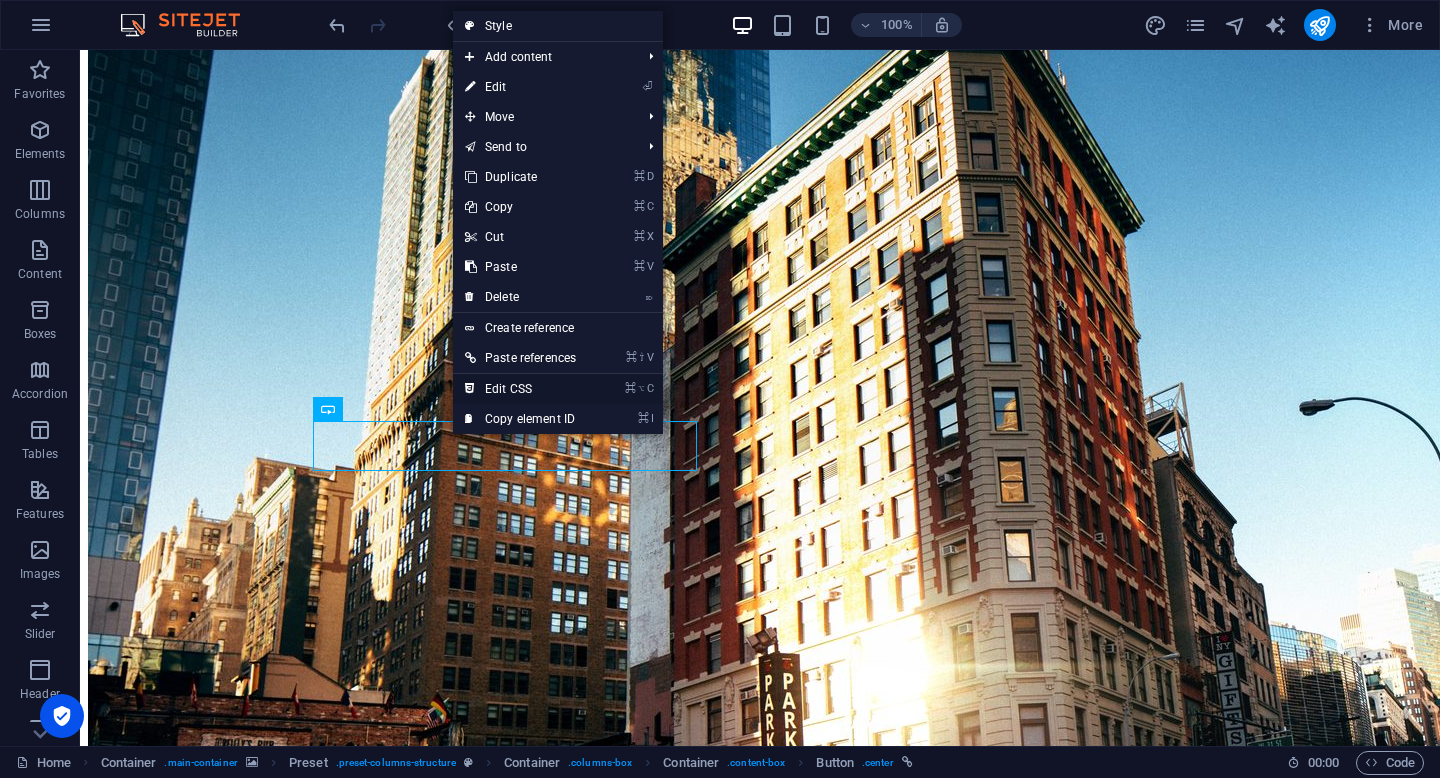 click on "⌘ ⌥ C  Edit CSS" at bounding box center [520, 389] 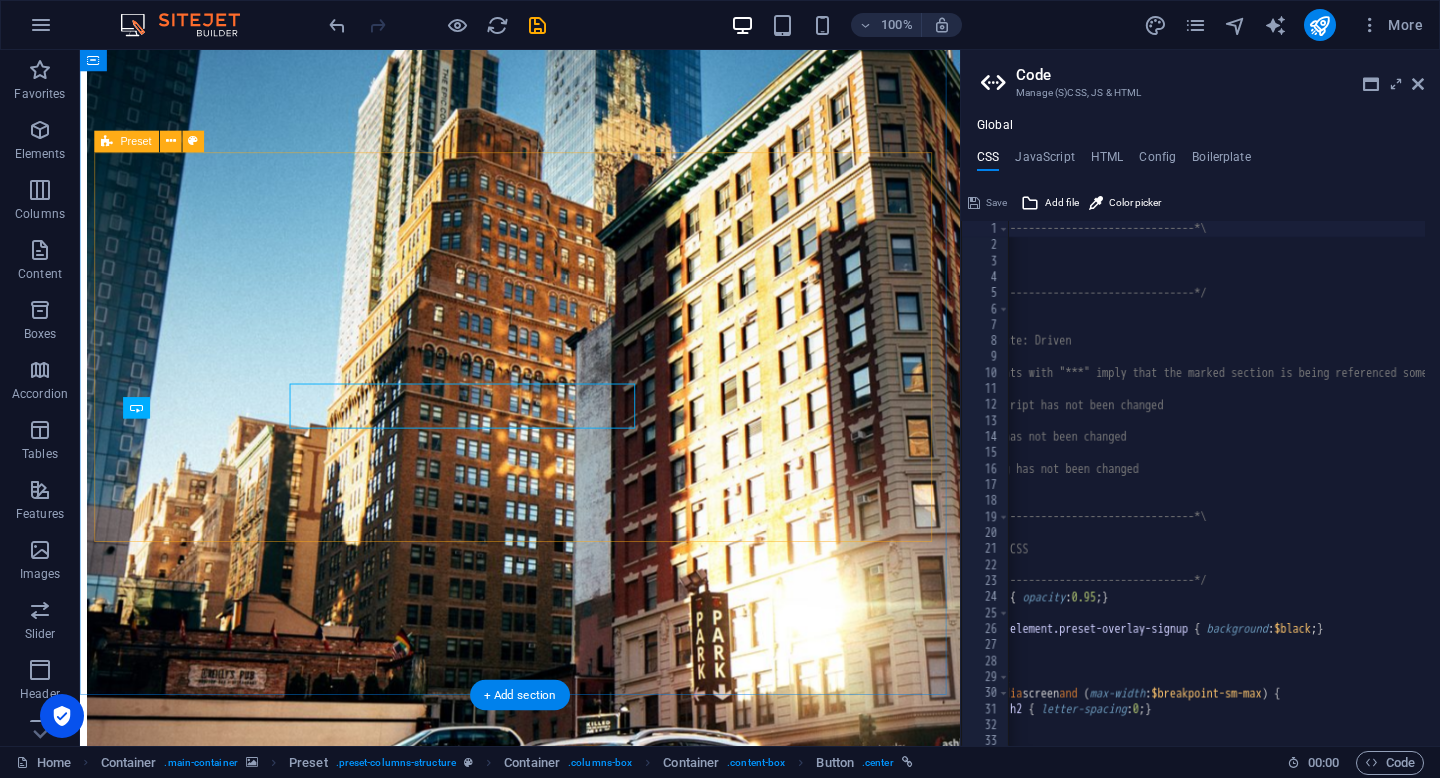 type on ".button { width: auto; }" 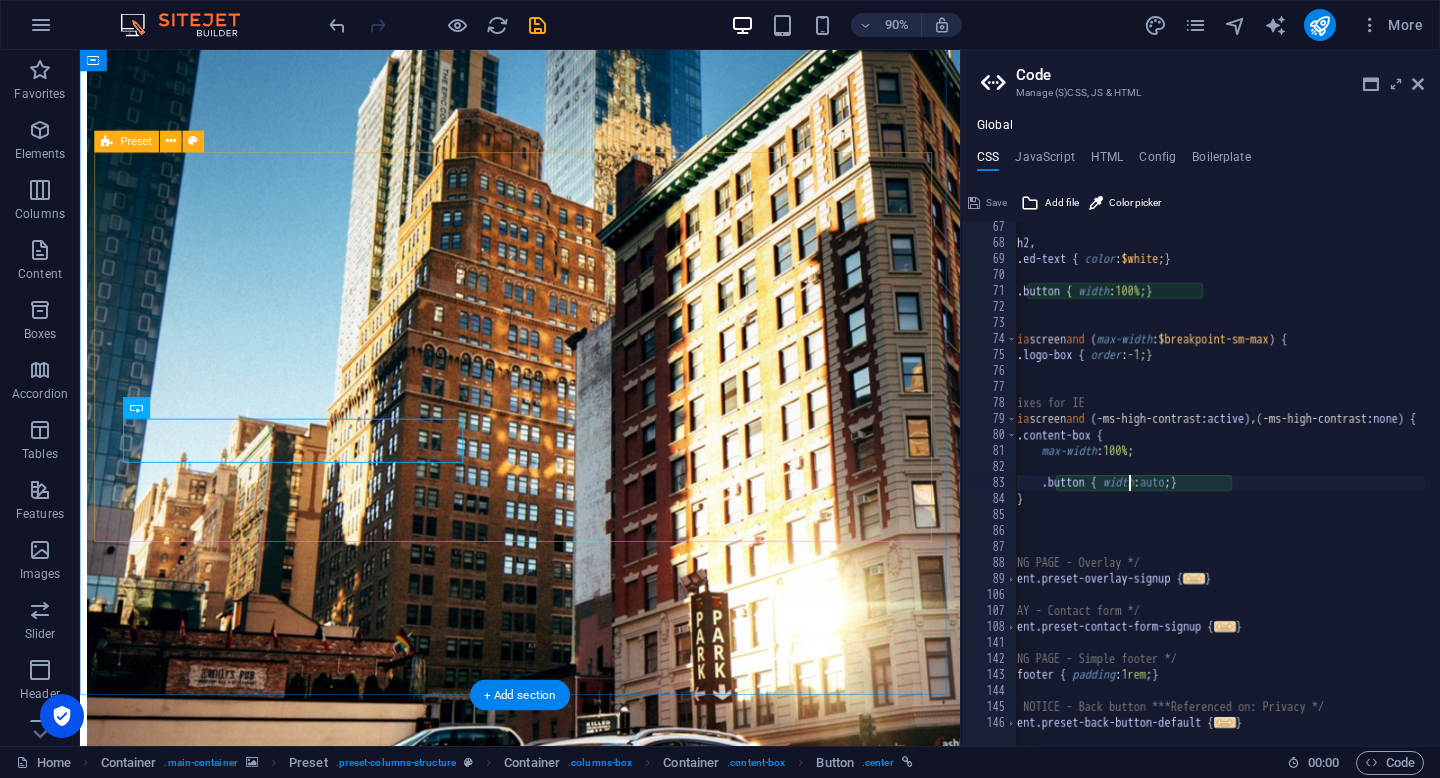 scroll, scrollTop: 1058, scrollLeft: 0, axis: vertical 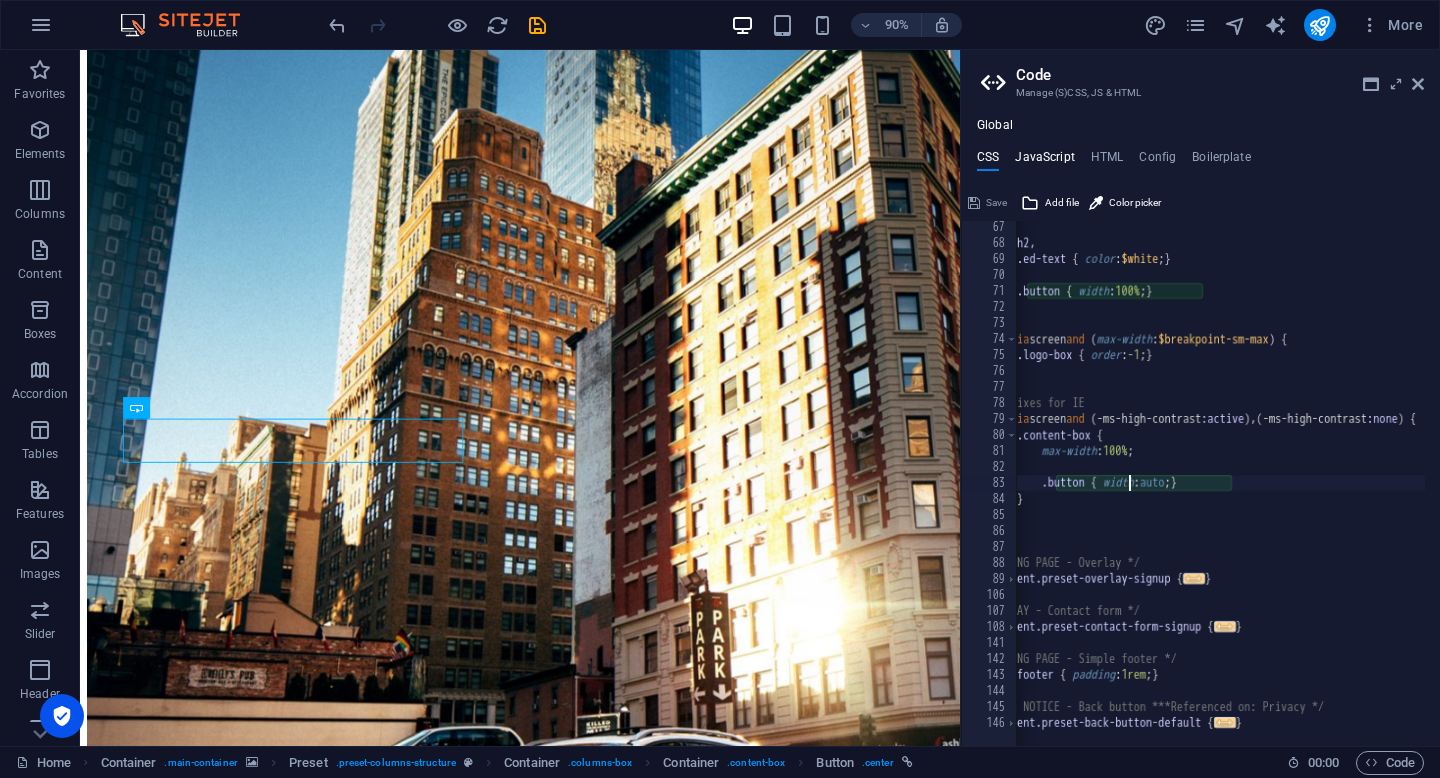 click on "JavaScript" at bounding box center [1044, 161] 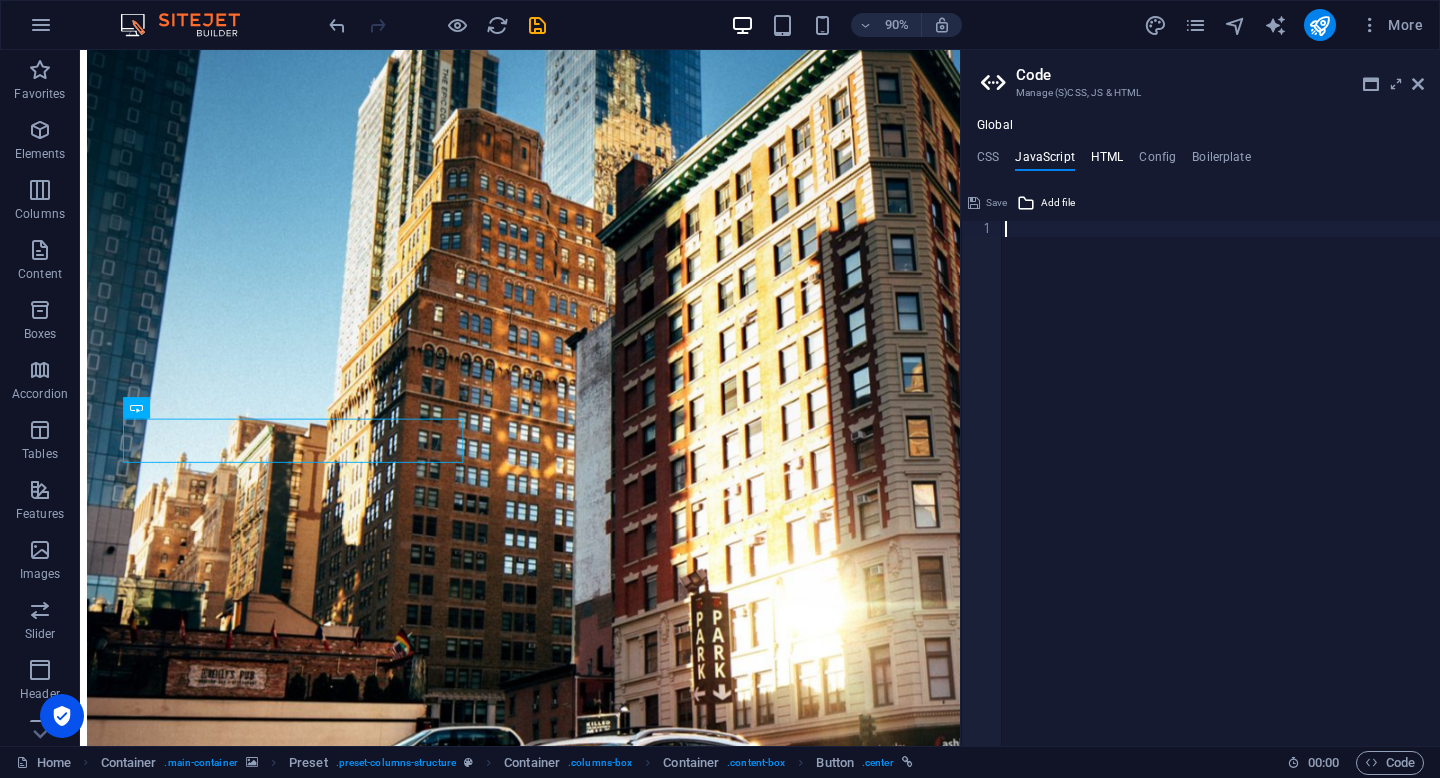 click on "HTML" at bounding box center (1107, 161) 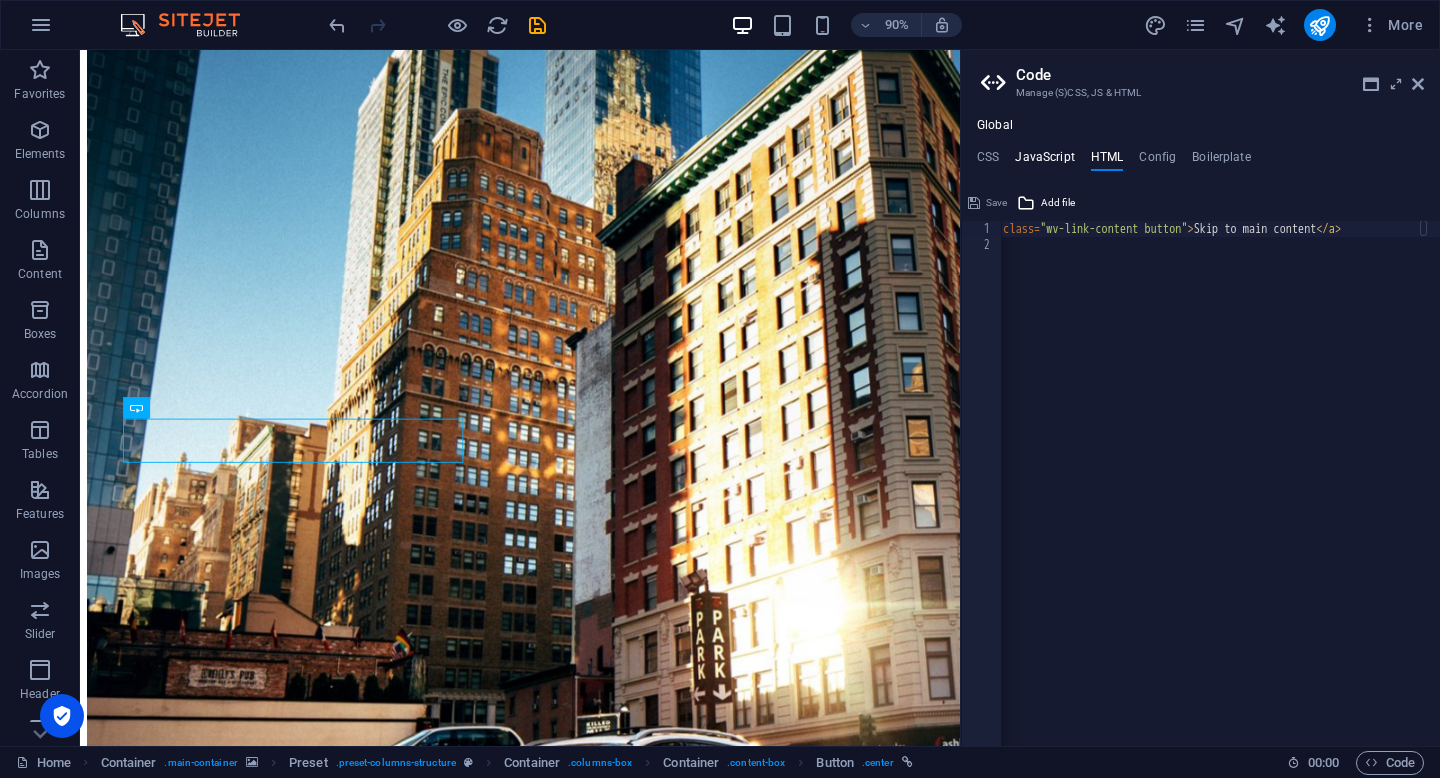 click on "JavaScript" at bounding box center [1044, 161] 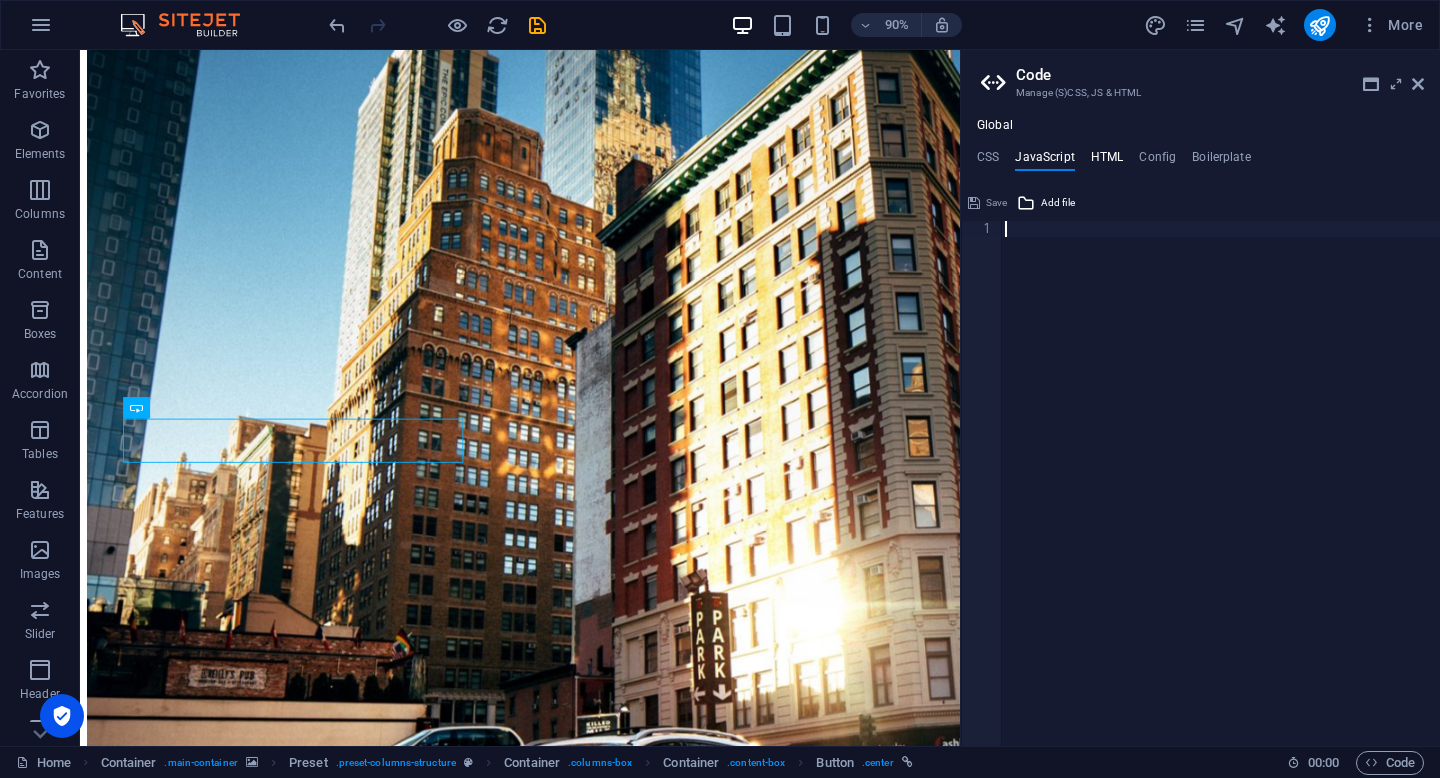 click on "HTML" at bounding box center (1107, 161) 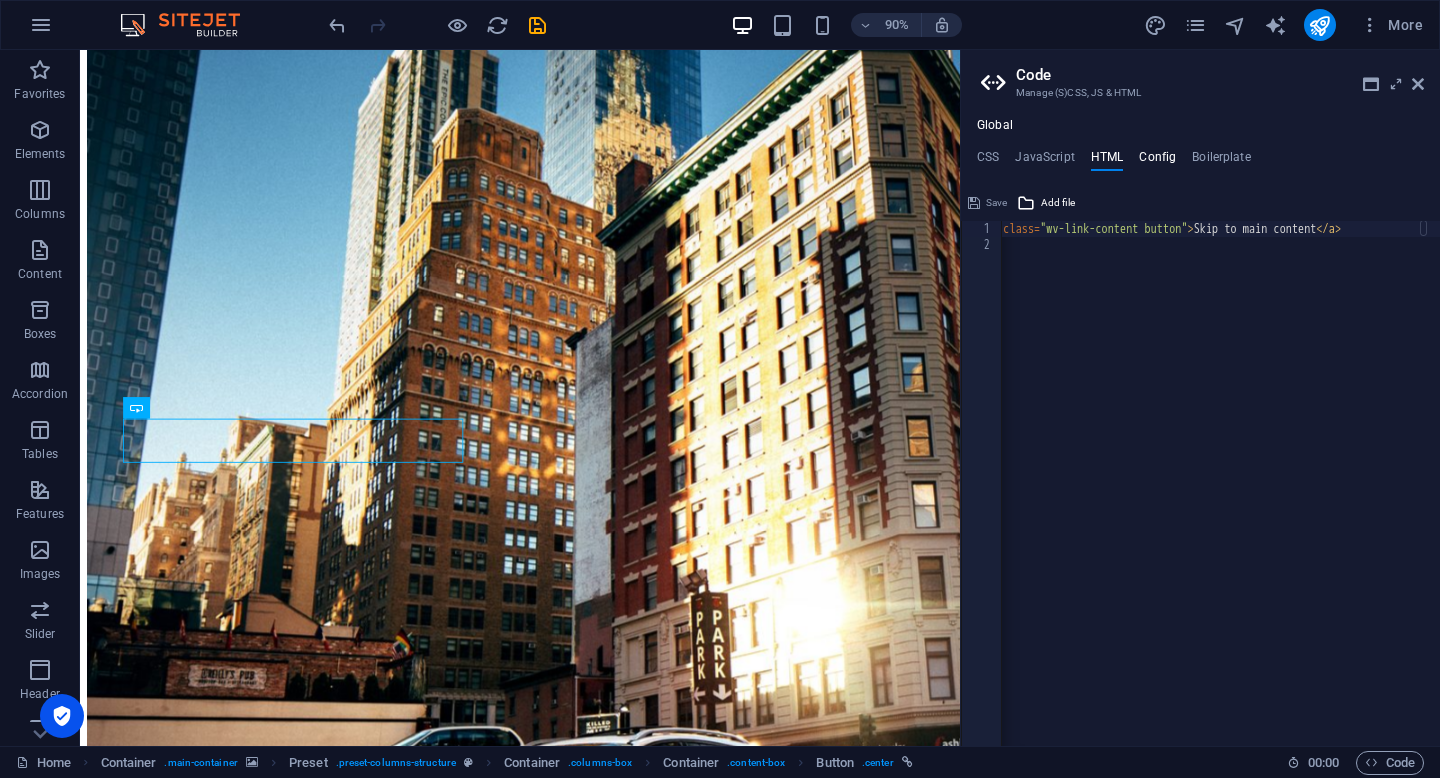 click on "Config" at bounding box center (1157, 161) 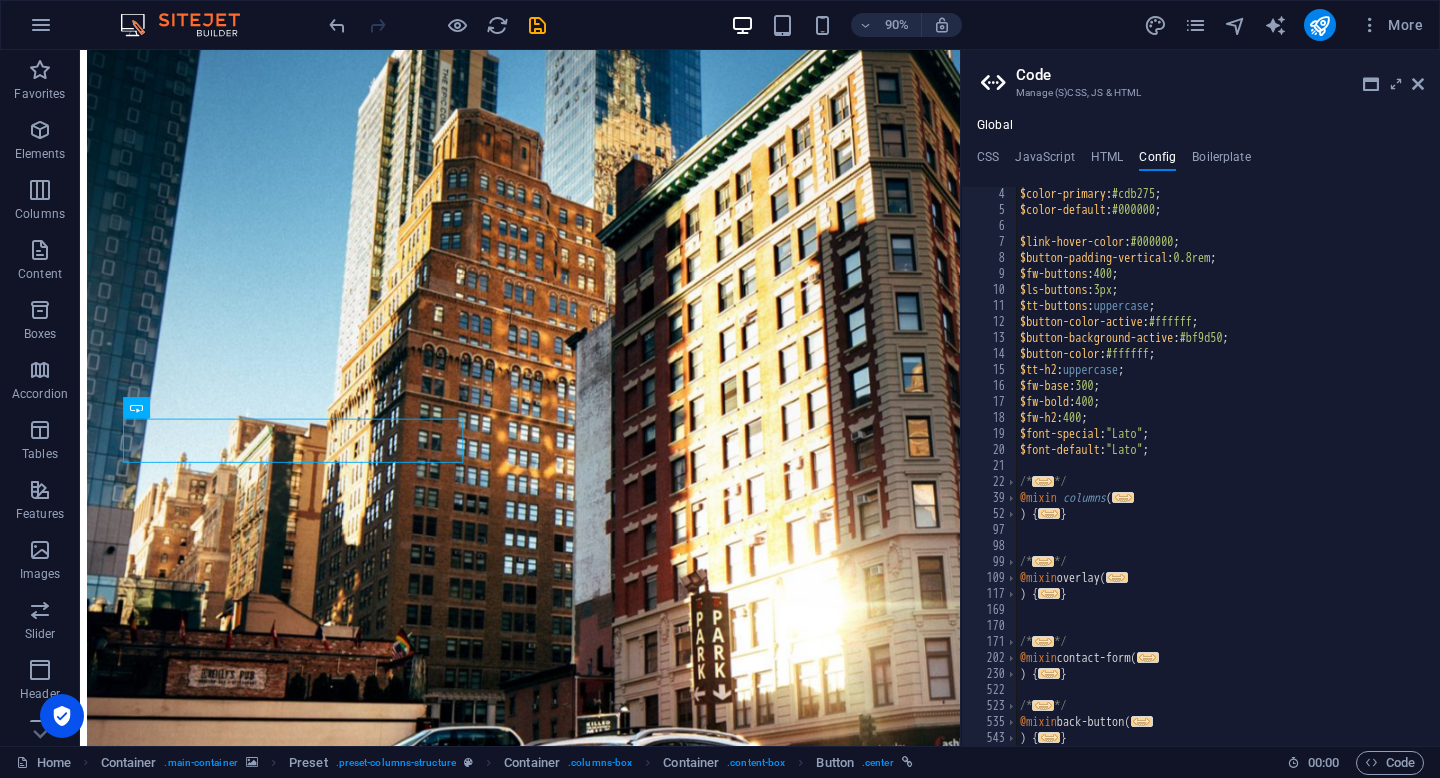 scroll, scrollTop: 49, scrollLeft: 0, axis: vertical 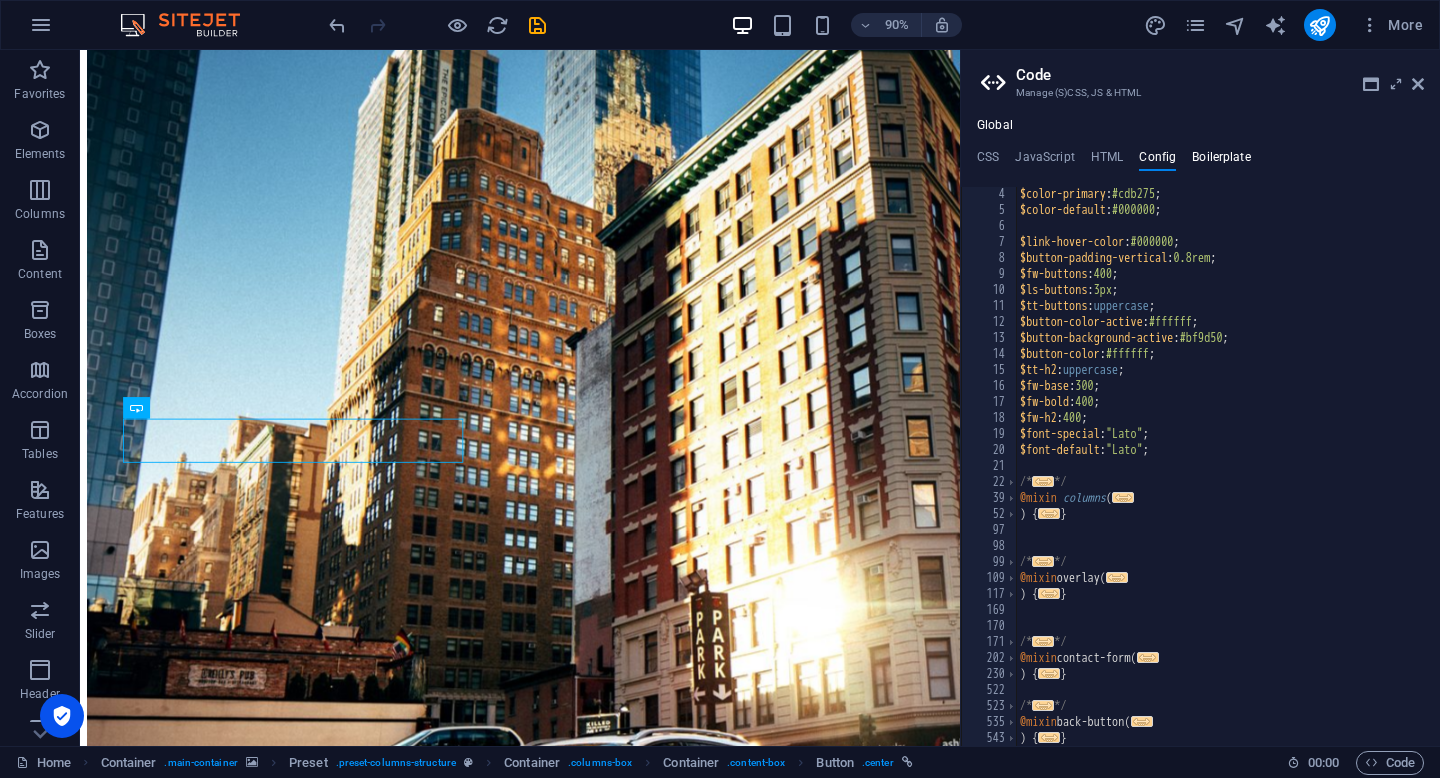click on "Boilerplate" at bounding box center (1221, 161) 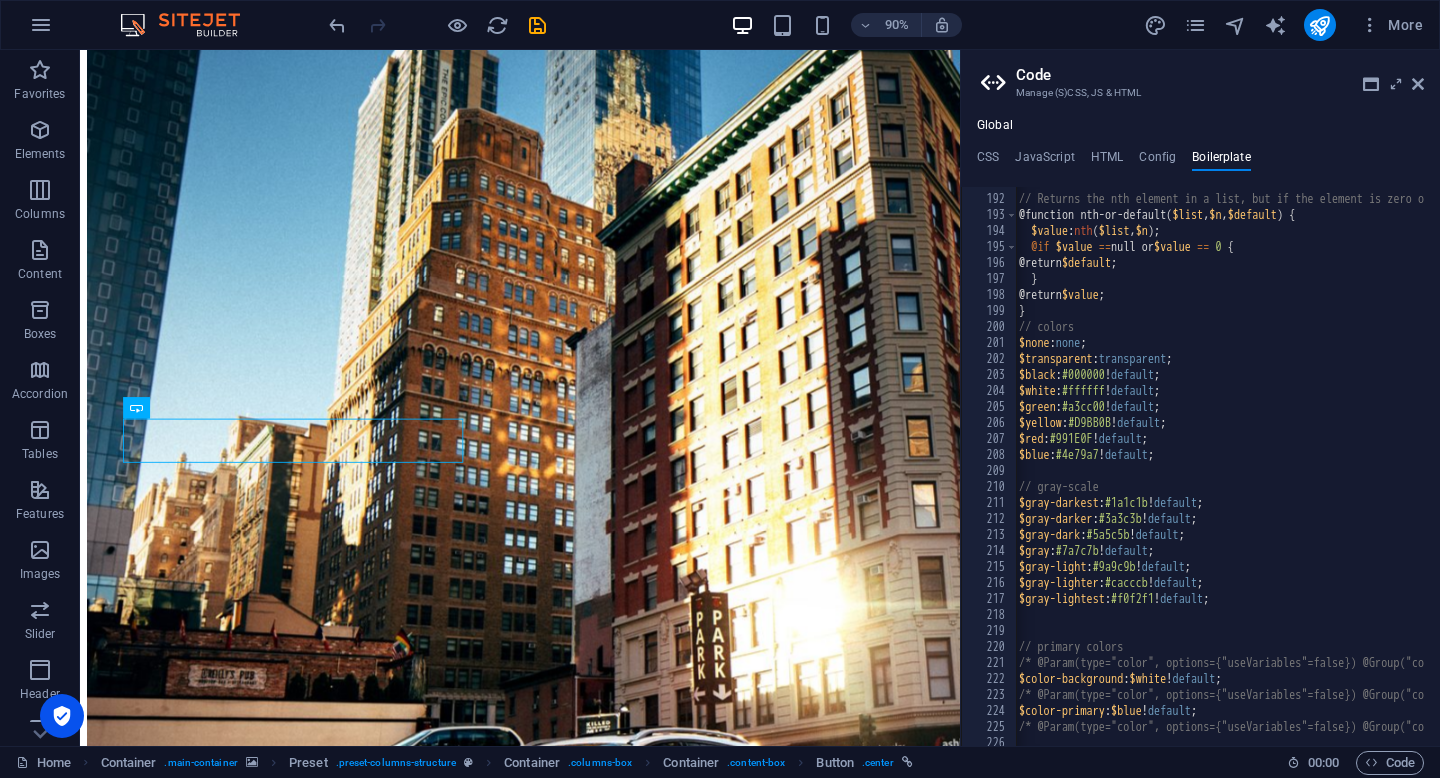 scroll, scrollTop: 1937, scrollLeft: 0, axis: vertical 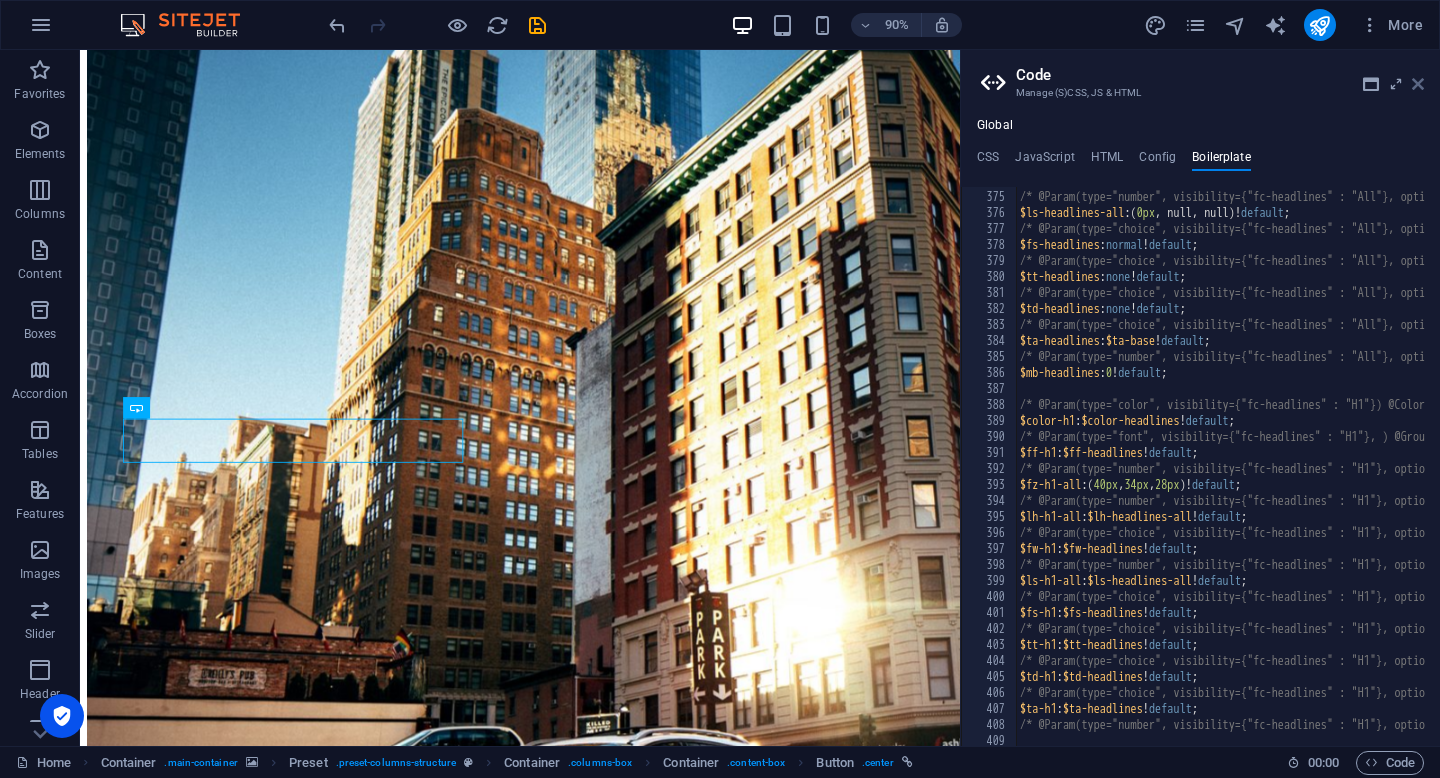 click at bounding box center [1418, 84] 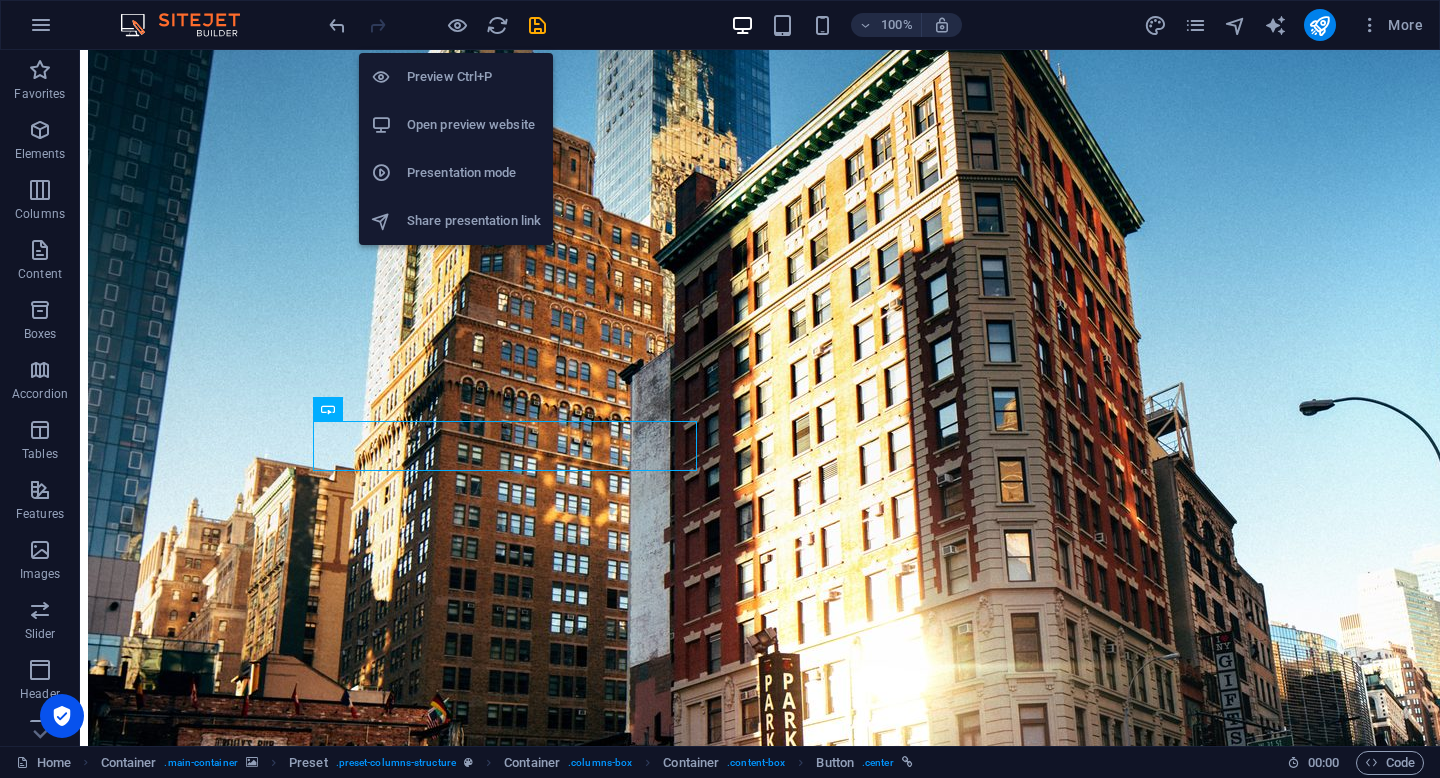 click on "Open preview website" at bounding box center (474, 125) 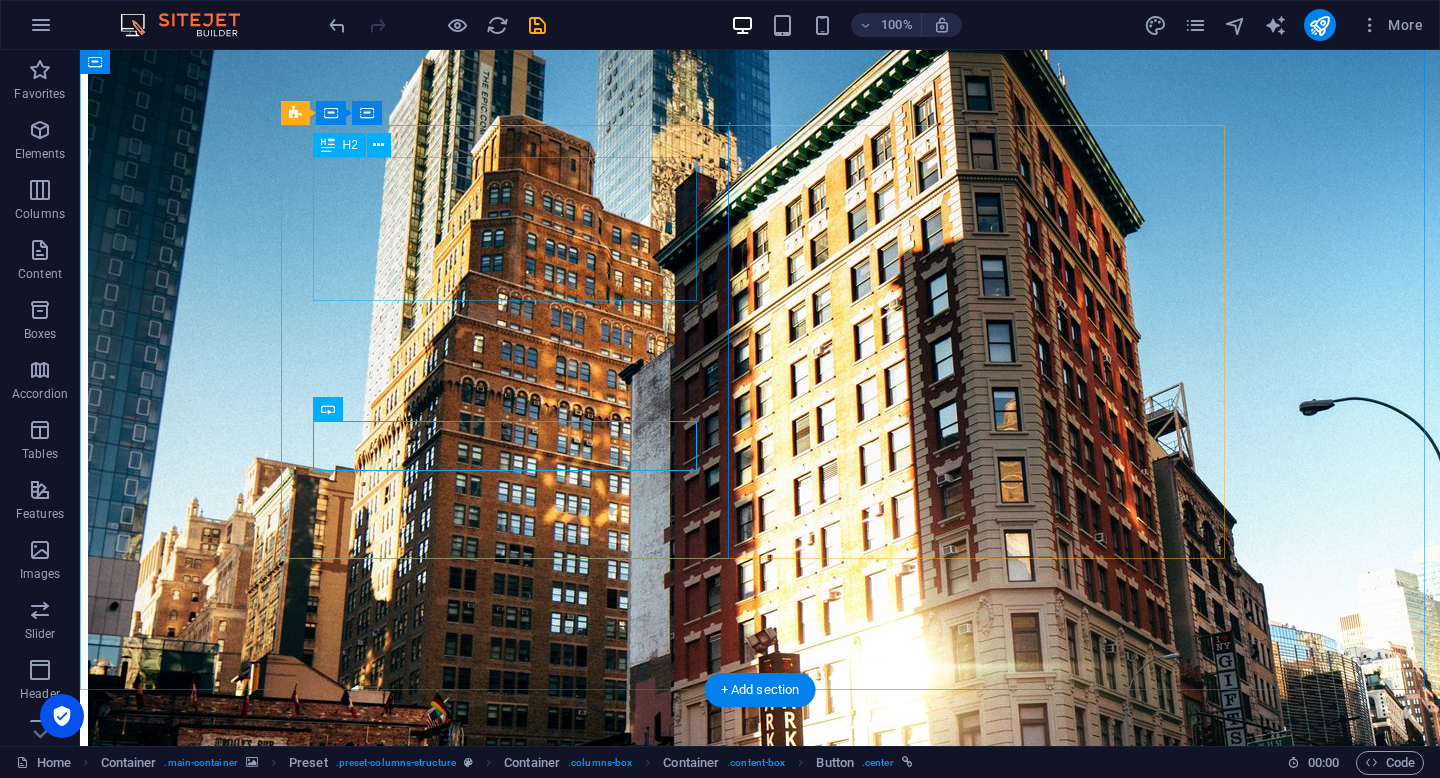 click on "Want to know the value of your car?" at bounding box center (760, 749) 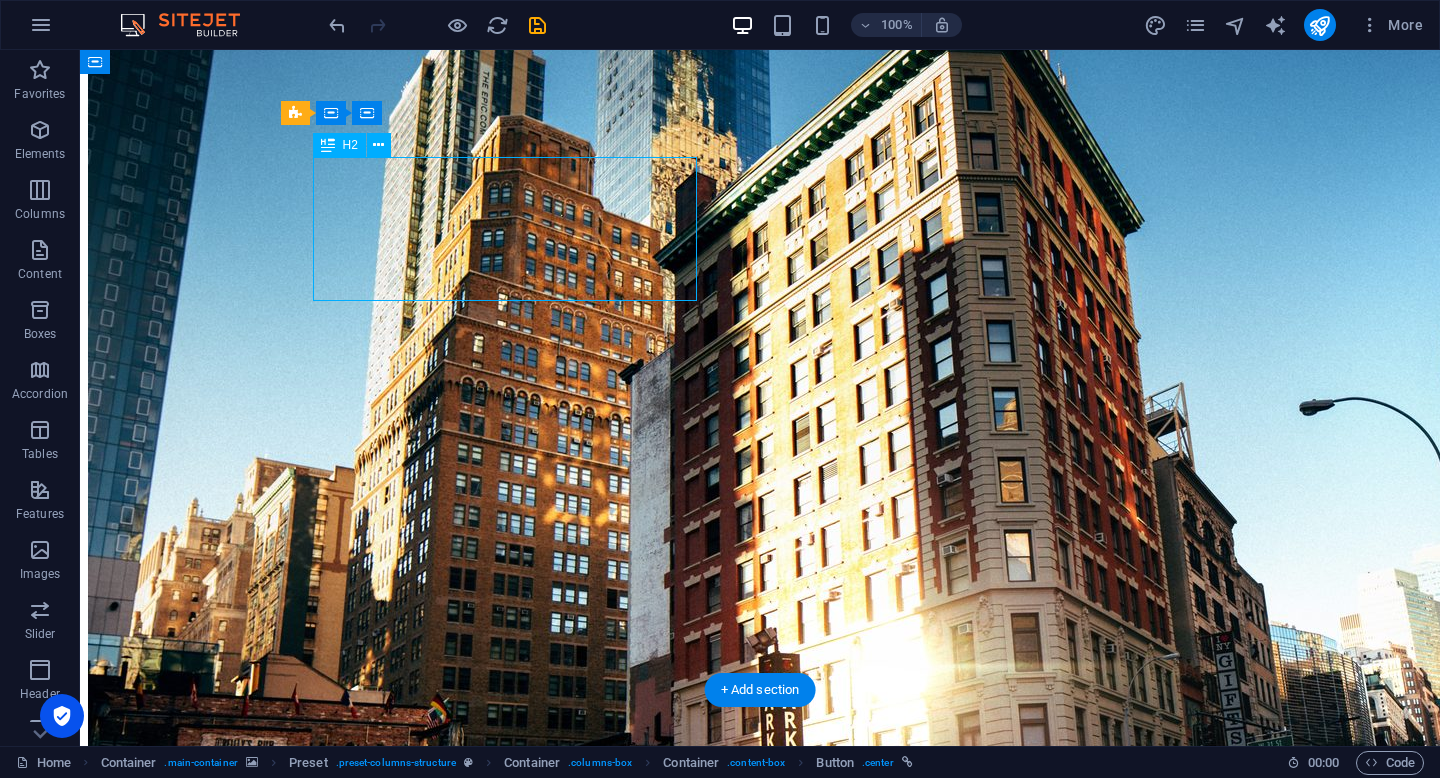 click on "Want to know the value of your car?" at bounding box center (760, 749) 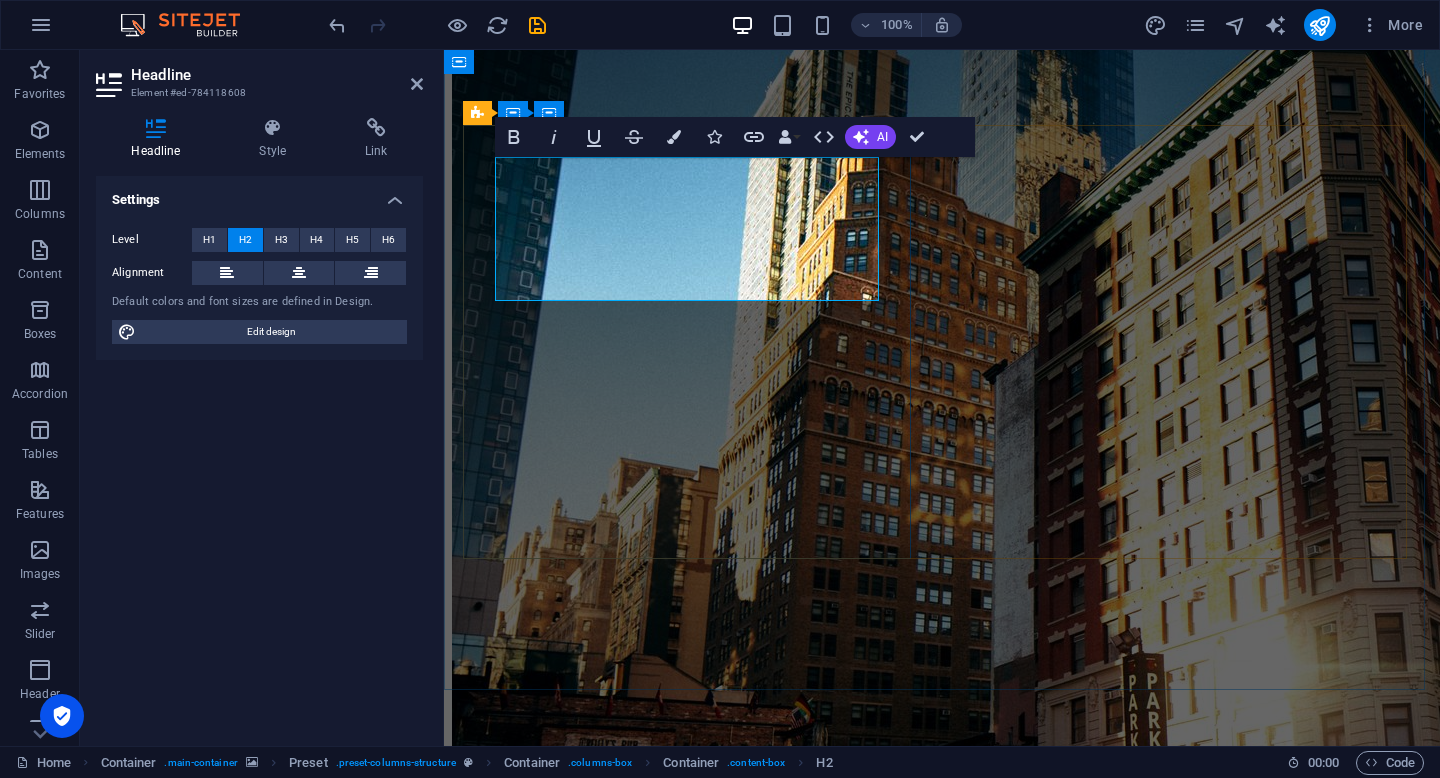 scroll, scrollTop: 32, scrollLeft: 0, axis: vertical 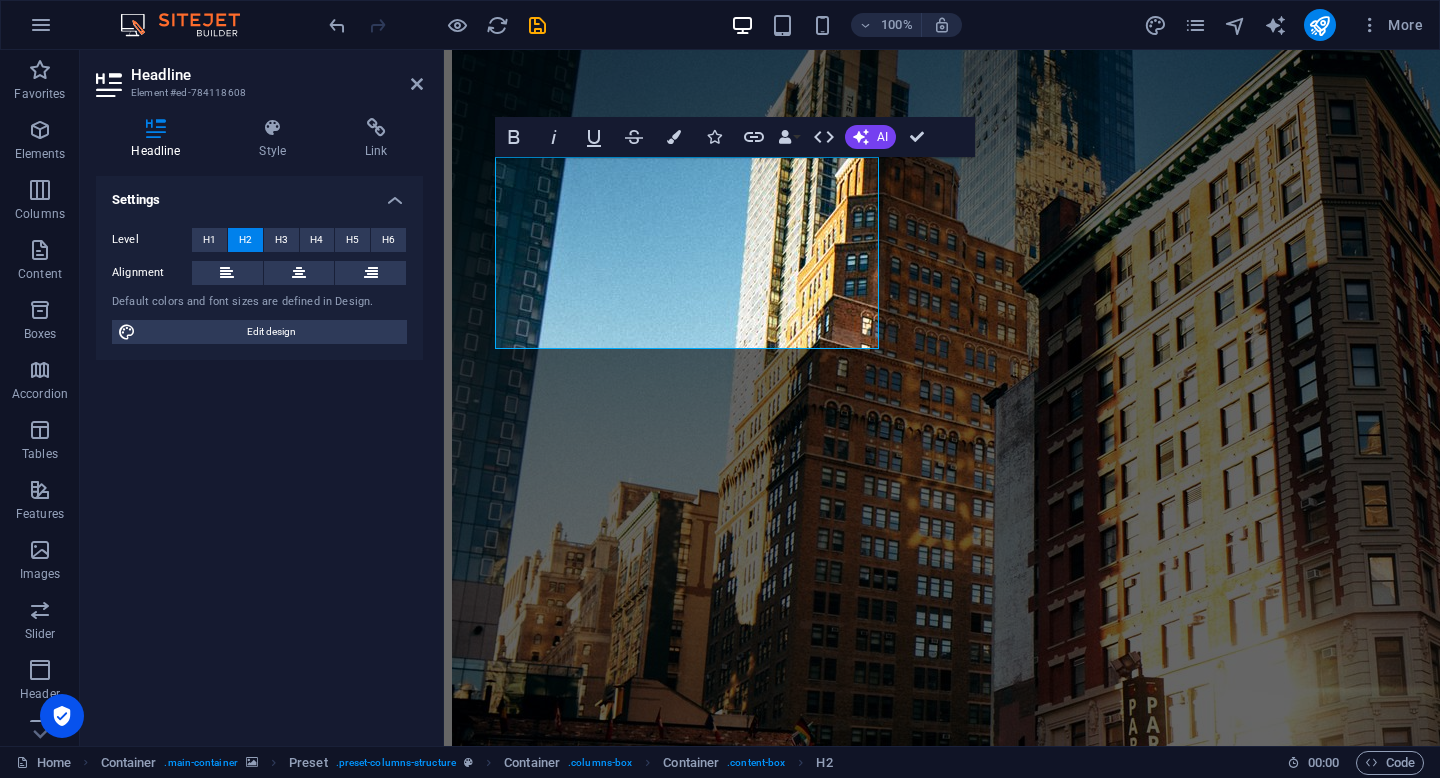 click on "Headline Element #ed-784118608 Headline Style Link Settings Level H1 H2 H3 H4 H5 H6 Alignment Default colors and font sizes are defined in Design. Edit design Preset Element Layout How this element expands within the layout (Flexbox). Size Default auto px % 1/1 1/2 1/3 1/4 1/5 1/6 1/7 1/8 1/9 1/10 Grow Shrink Order Container layout Visible Visible Opacity 100 % Overflow Spacing Margin Default auto px % rem vw vh Custom Custom auto px % rem vw vh auto px % rem vw vh auto px % rem vw vh auto px % rem vw vh Padding Default px rem % vh vw Custom Custom px rem % vh vw px rem % vh vw px rem % vh vw px rem % vh vw Border Style              - Width 1 auto px rem % vh vw Custom Custom 1 auto px rem % vh vw 1 auto px rem % vh vw 1 auto px rem % vh vw 1 auto px rem % vh vw  - Color Round corners Default px rem % vh vw Custom Custom px rem % vh vw px rem % vh vw px rem % vh vw px rem % vh vw Shadow Default None Outside Inside Color X offset 0 px rem vh vw Y offset 0 px rem vh vw Blur 0 px rem % vh vw Spread 0 0" at bounding box center (262, 398) 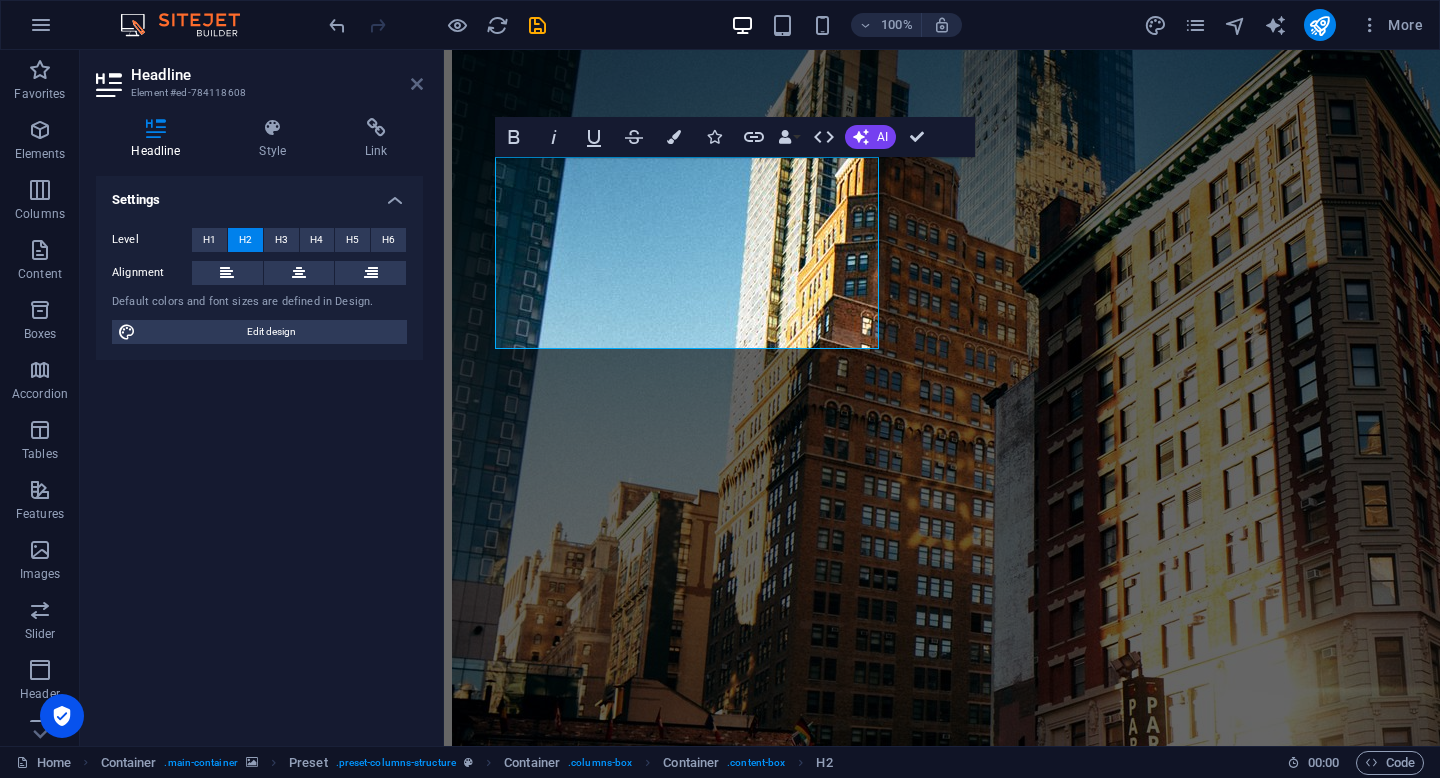 click at bounding box center (417, 84) 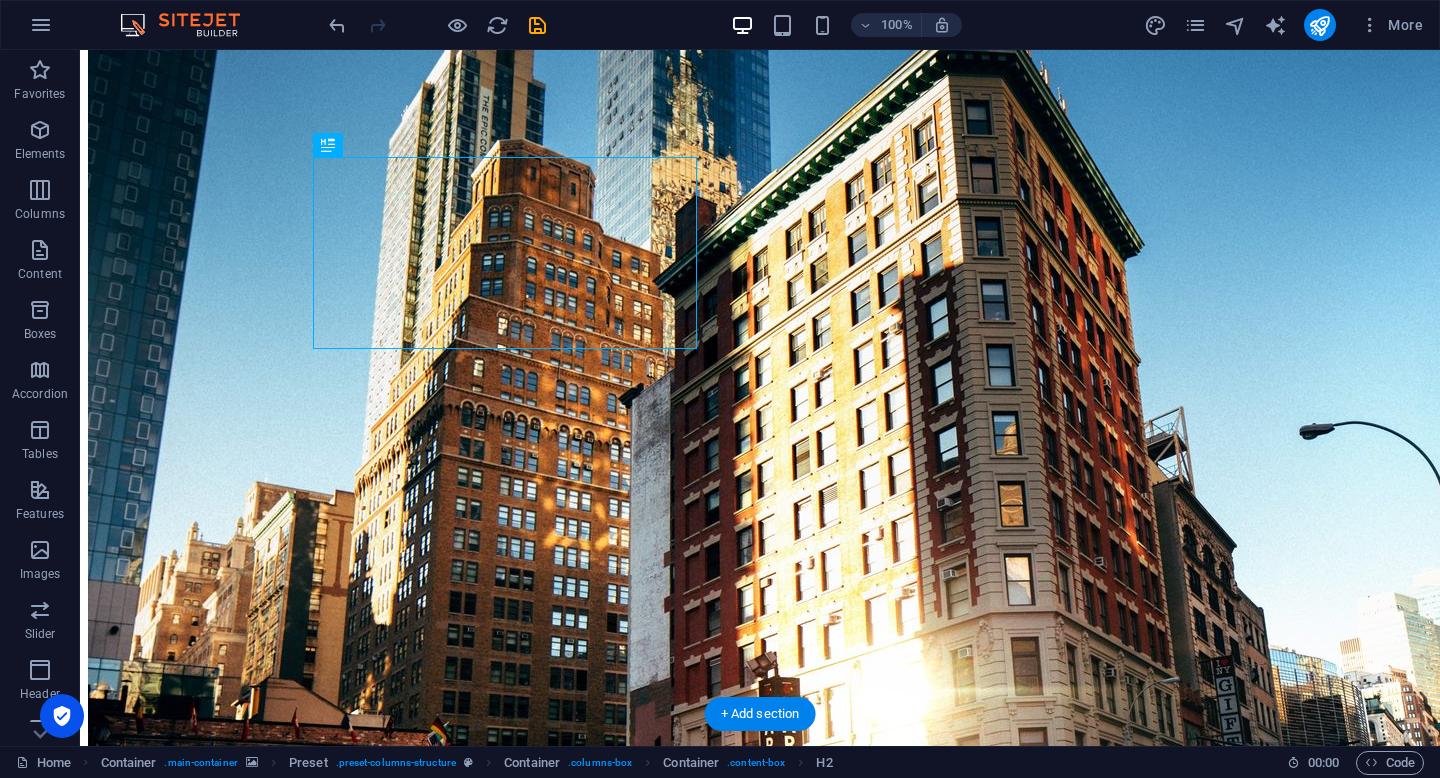 click at bounding box center [760, 595] 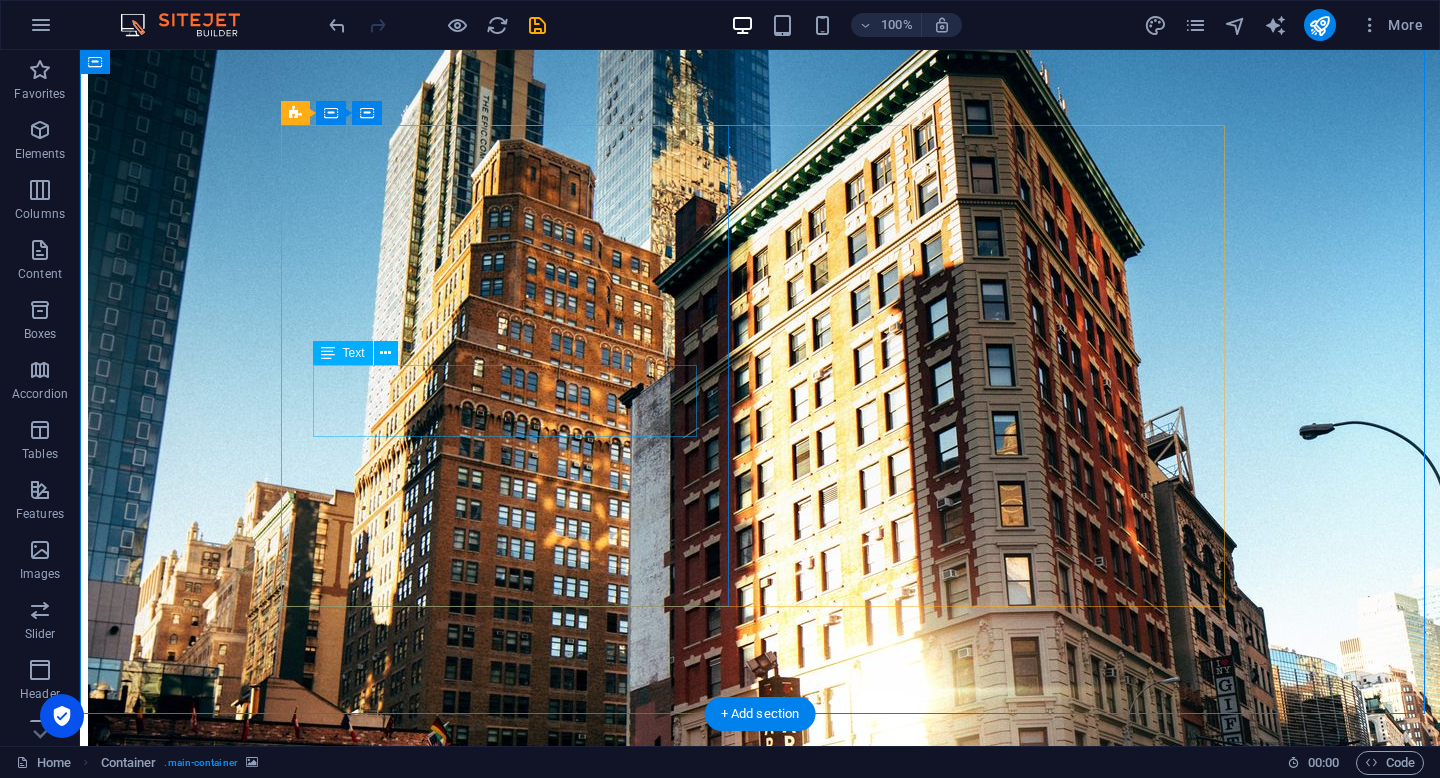 click on "Lorem ipsum dolor sit amet, consetetur sadipscing elitr, sed diam nonumy eirmod tempor invidunt ut labore et dolore magna aliquyam erat, sed diam voluptua." at bounding box center (760, 848) 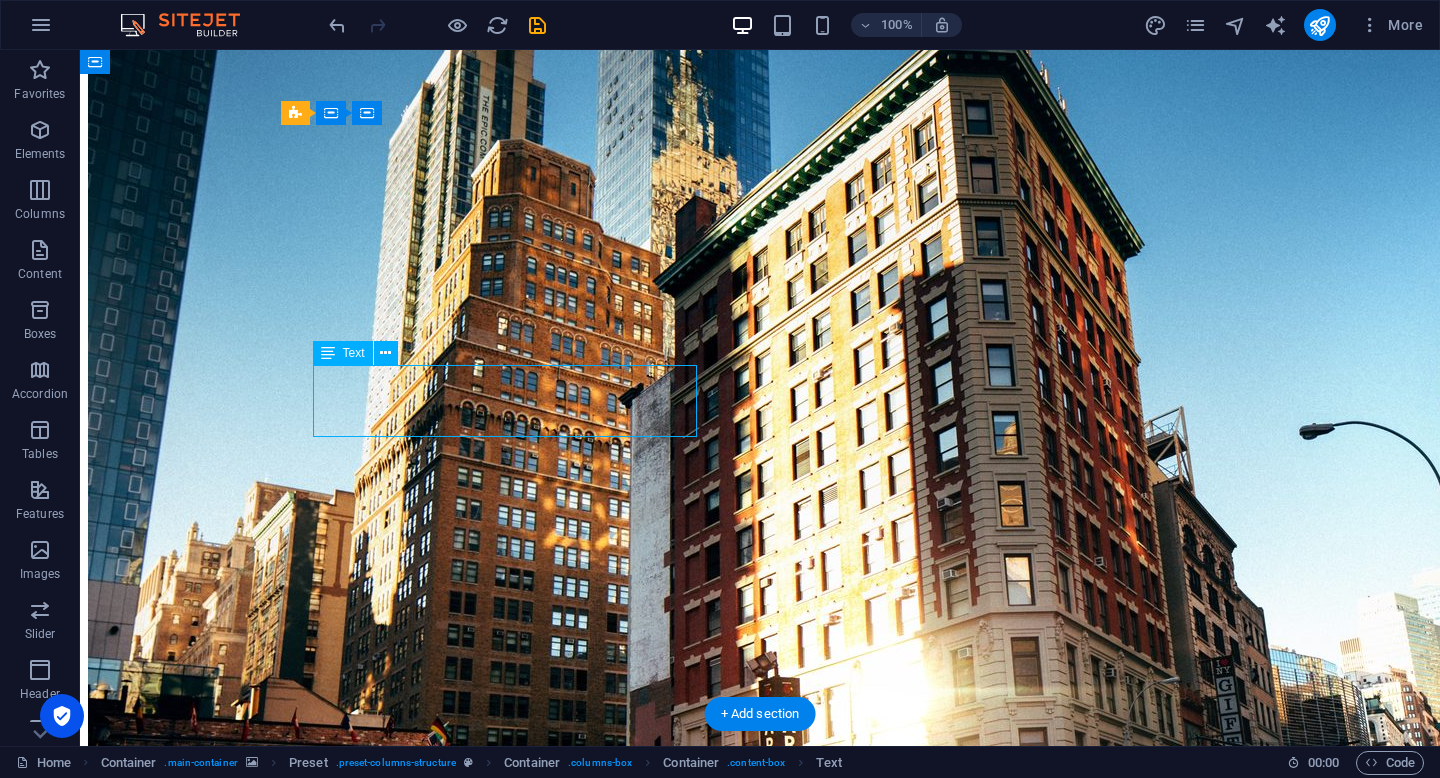 click on "Lorem ipsum dolor sit amet, consetetur sadipscing elitr, sed diam nonumy eirmod tempor invidunt ut labore et dolore magna aliquyam erat, sed diam voluptua." at bounding box center [760, 848] 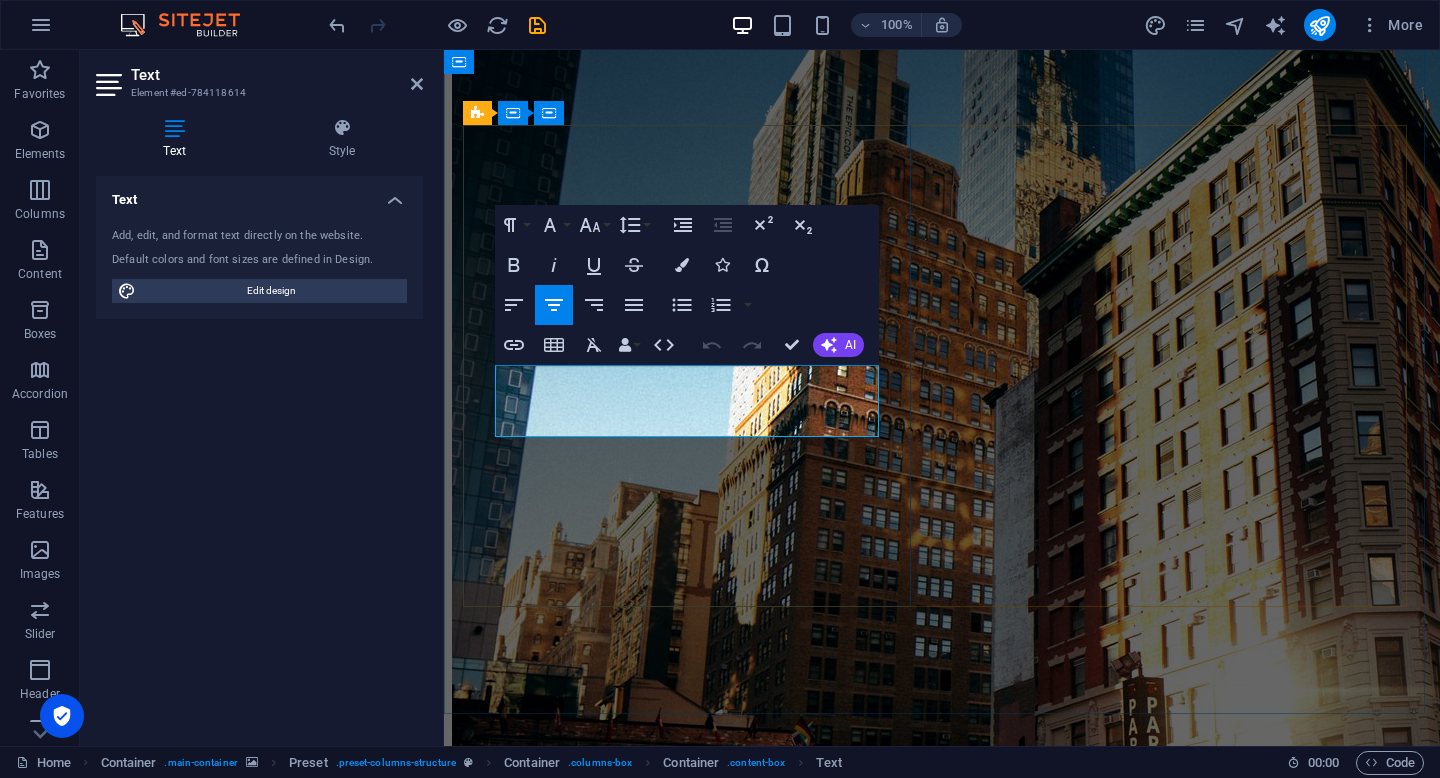click on "Lorem ipsum dolor sit amet, consetetur sadipscing elitr, sed diam nonumy eirmod tempor invidunt ut labore et dolore magna aliquyam erat, sed diam voluptua." at bounding box center [942, 857] 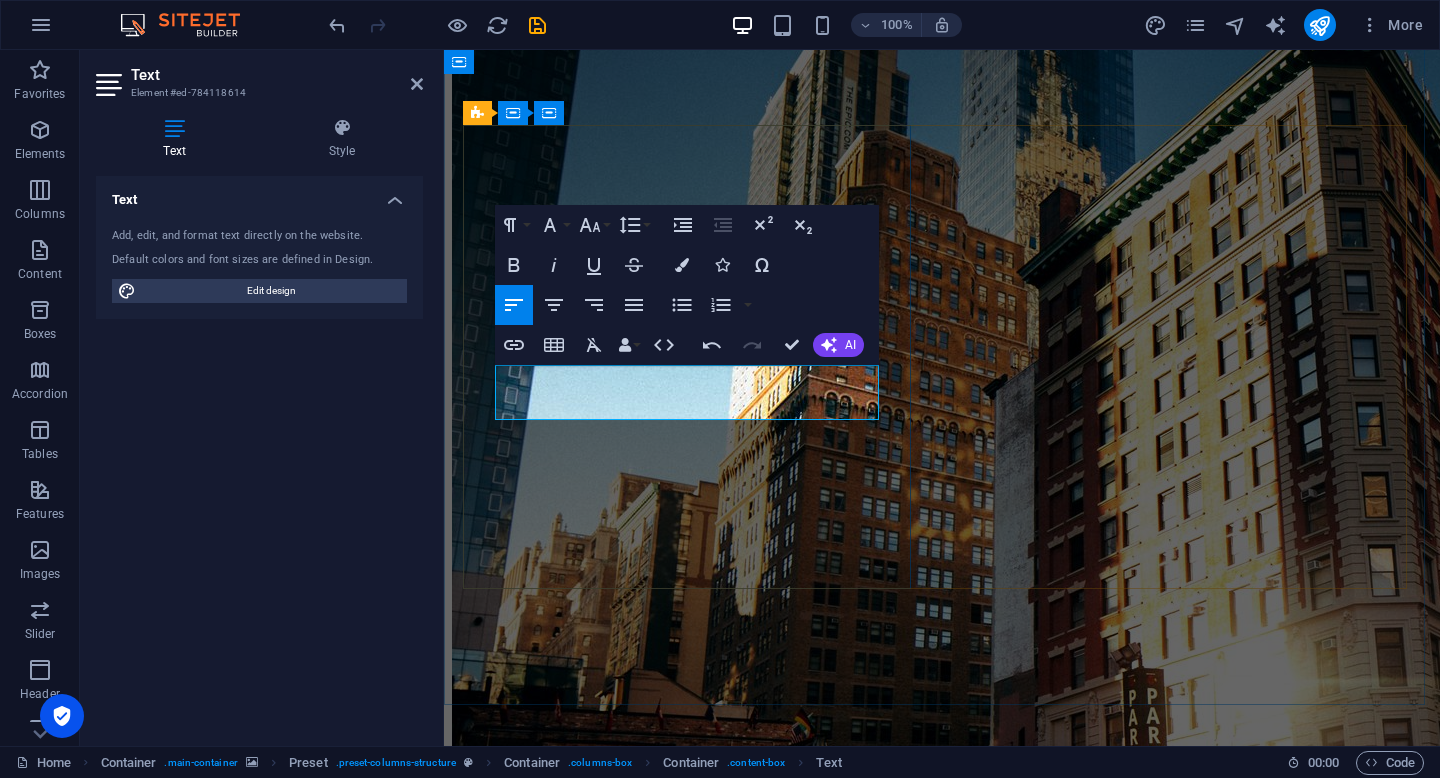 scroll, scrollTop: 32, scrollLeft: 0, axis: vertical 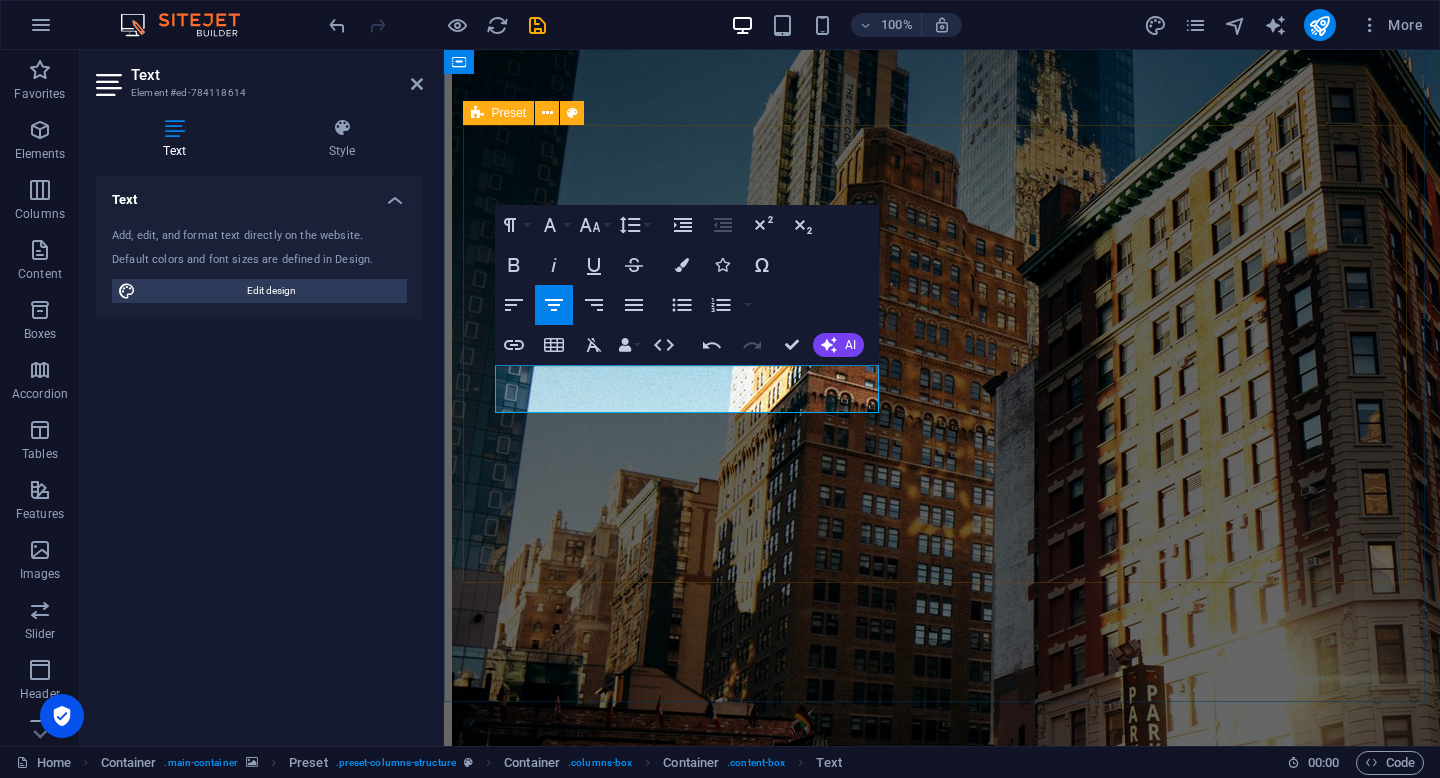 click on "The Future Private & Exlusively GYM Experience Enhance your new fitness experience with a private and exclusive gym. Just prepare yourself and join our waitlist Enhance your new fitness experience with a private and exclusive gym. Just prepare yourself and join our waitlist Get your Estimate now Lorem ipsum dolor sit amet consetetur." at bounding box center (942, 929) 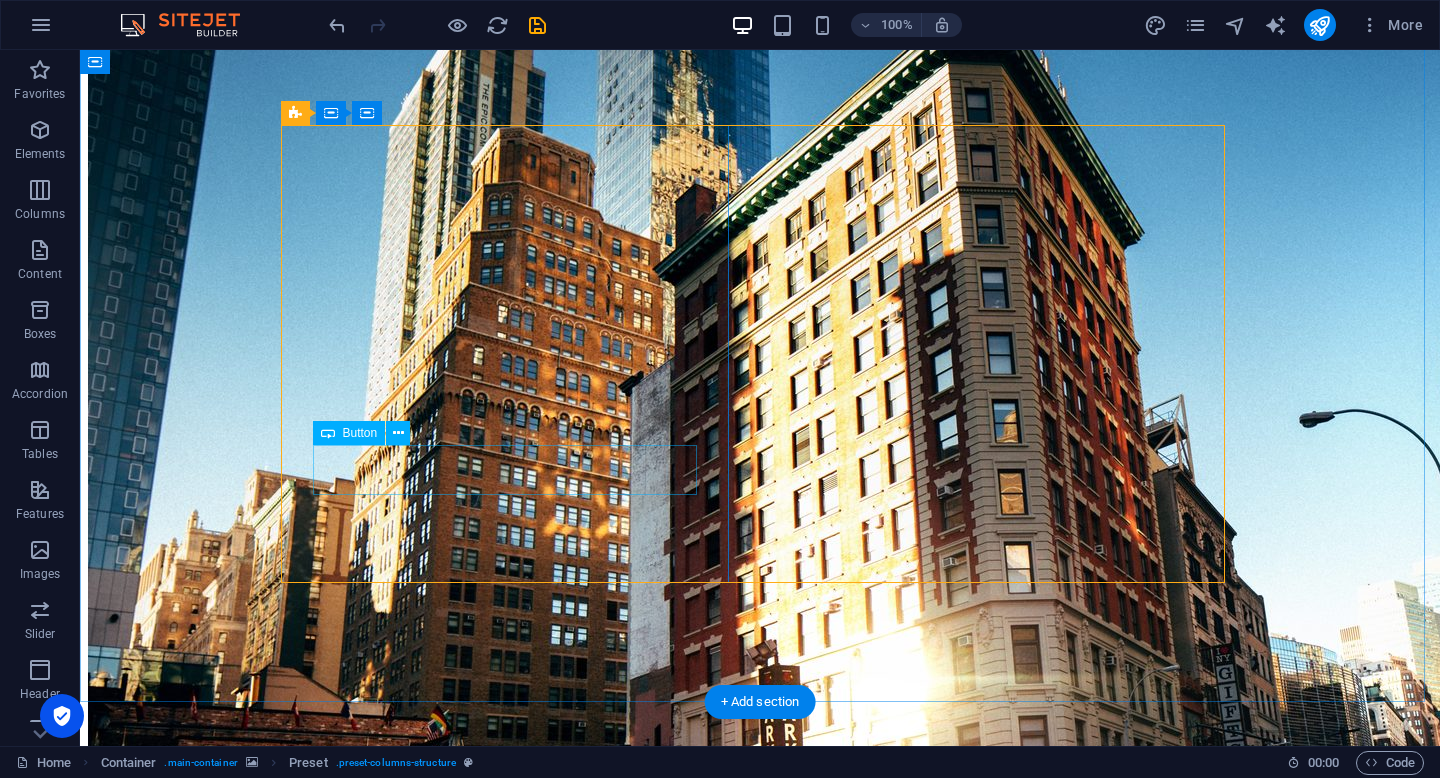 click on "Get your Estimate now" at bounding box center (760, 902) 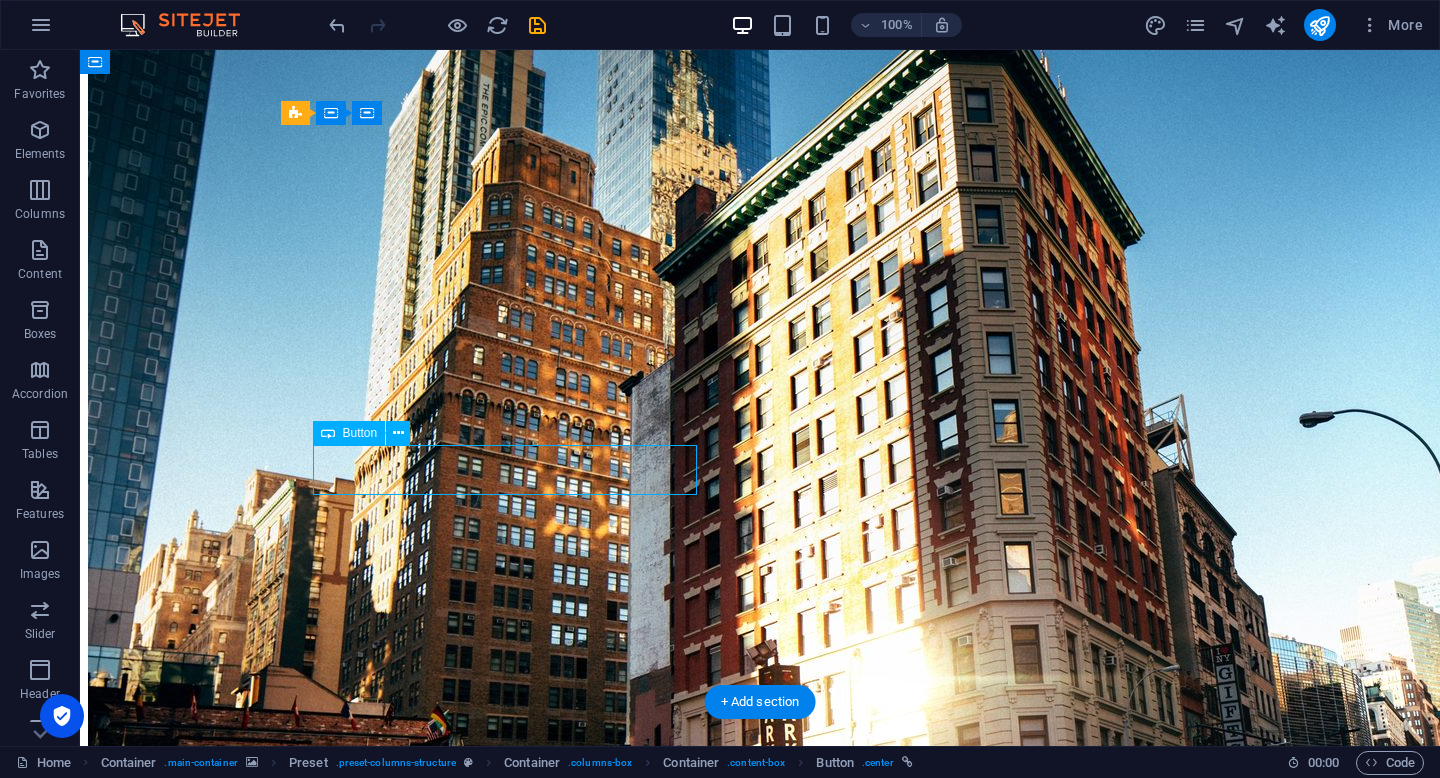 click on "Get your Estimate now" at bounding box center [760, 902] 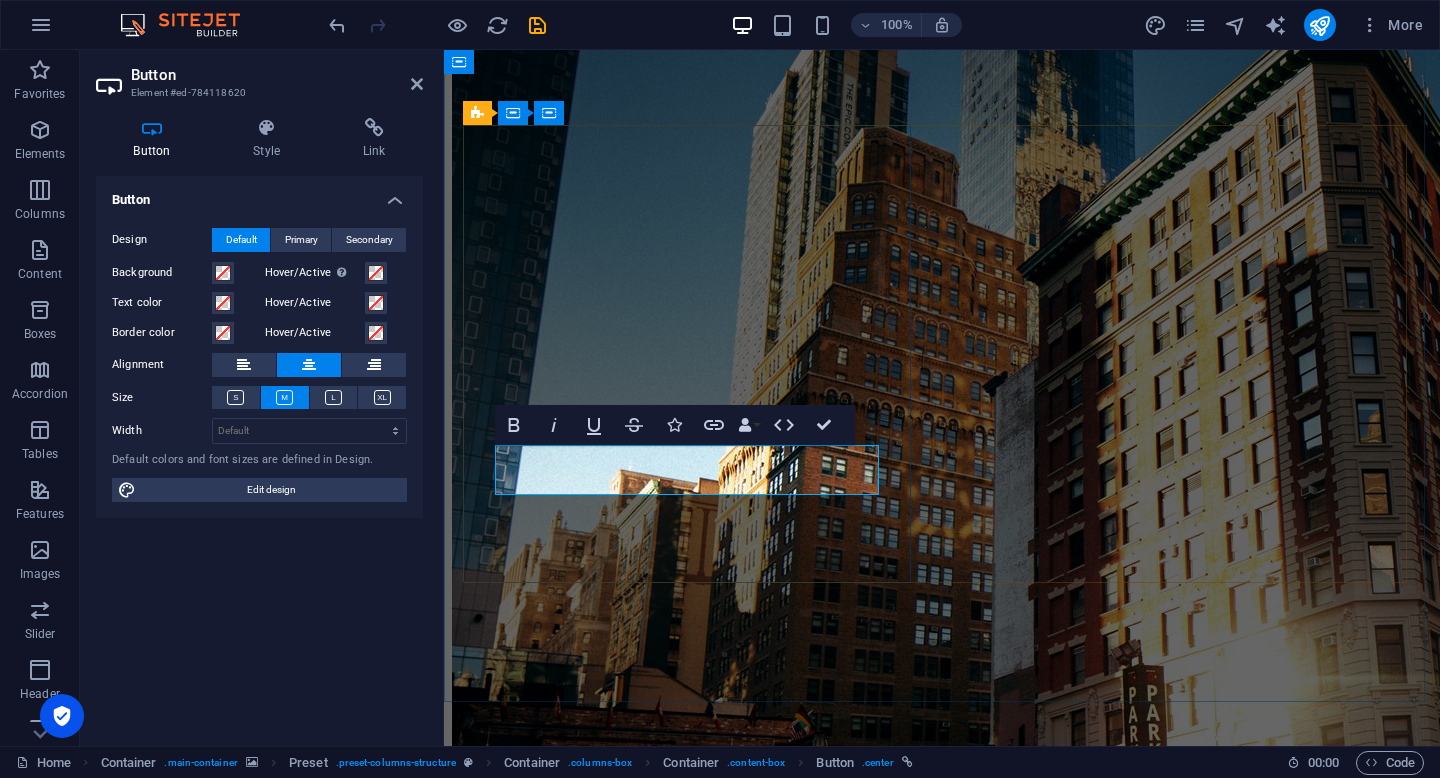 type 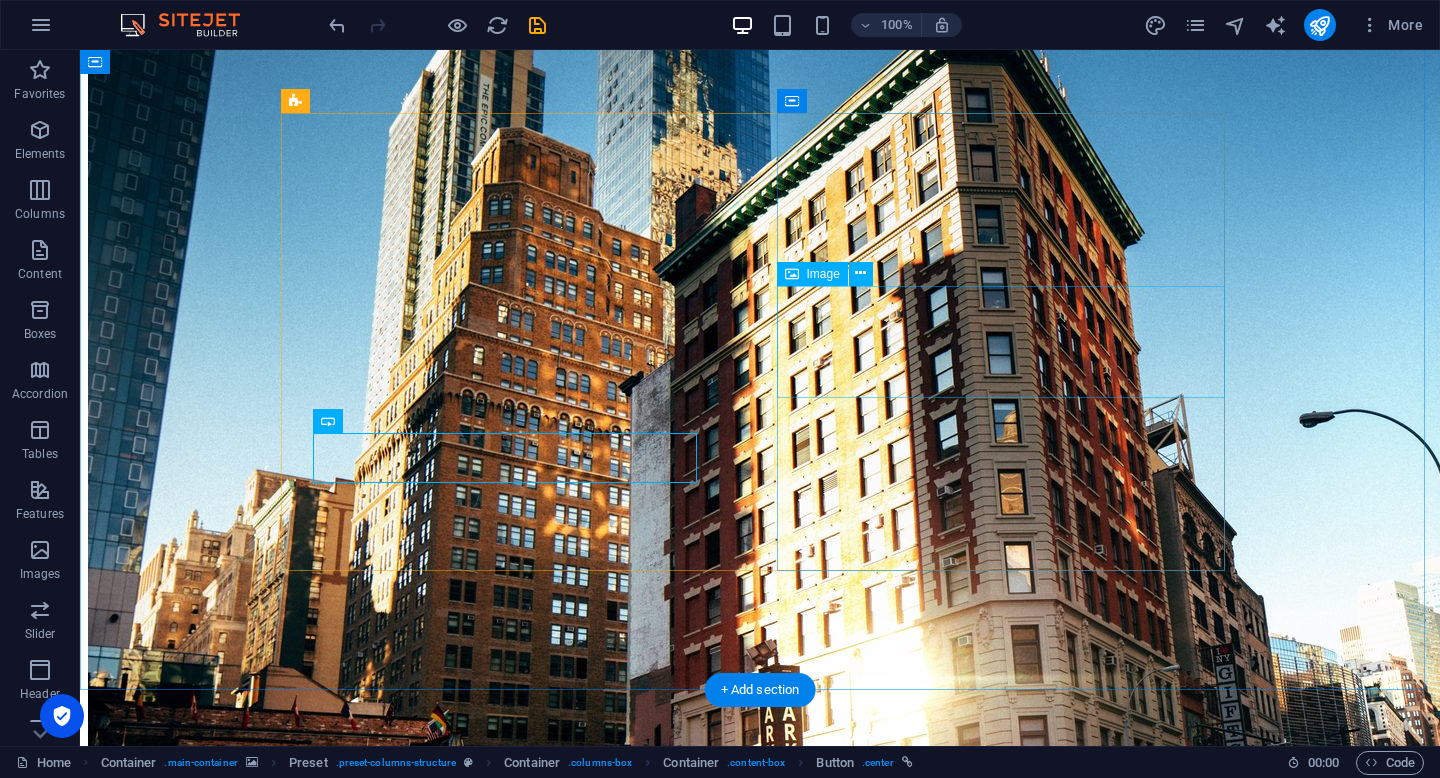 scroll, scrollTop: 56, scrollLeft: 0, axis: vertical 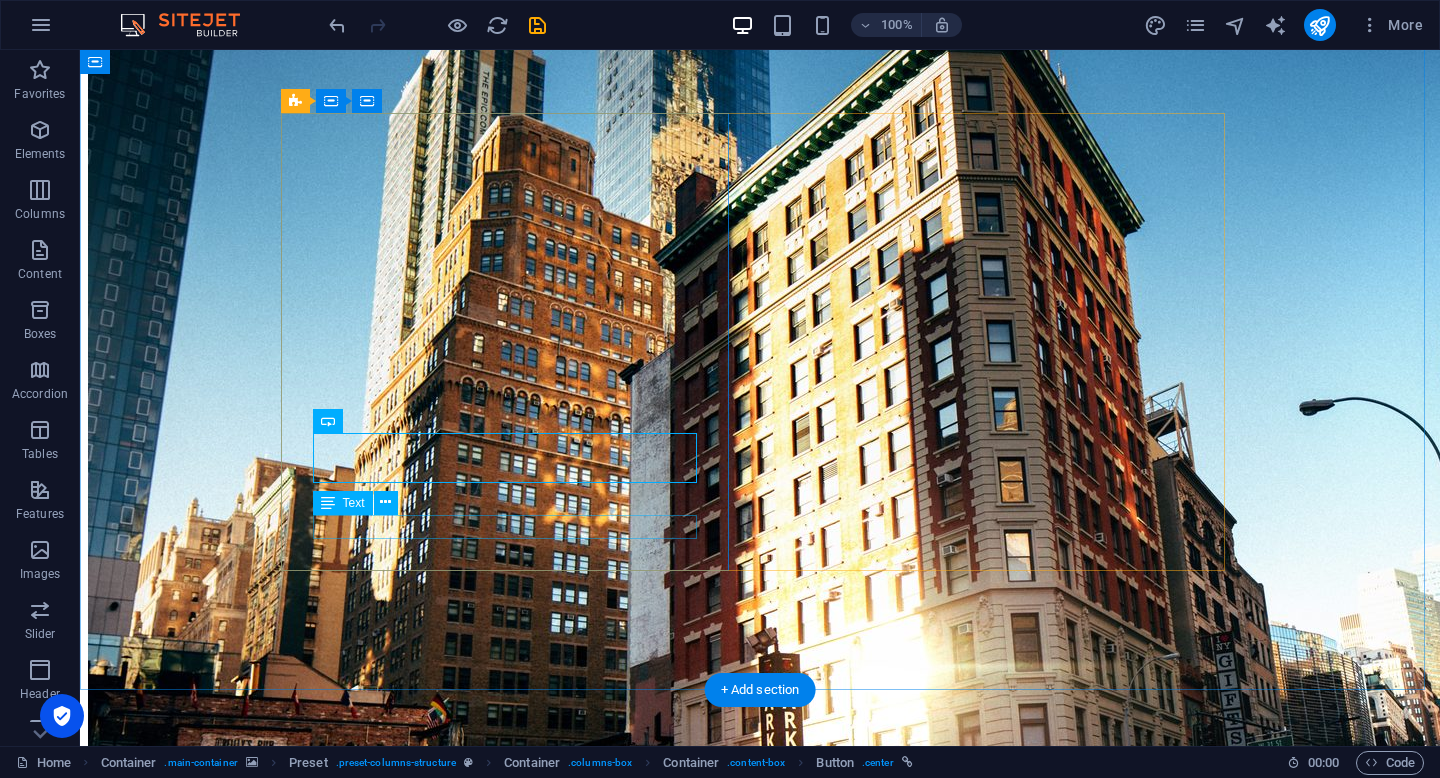 click on "Lorem ipsum dolor sit amet consetetur." at bounding box center [760, 956] 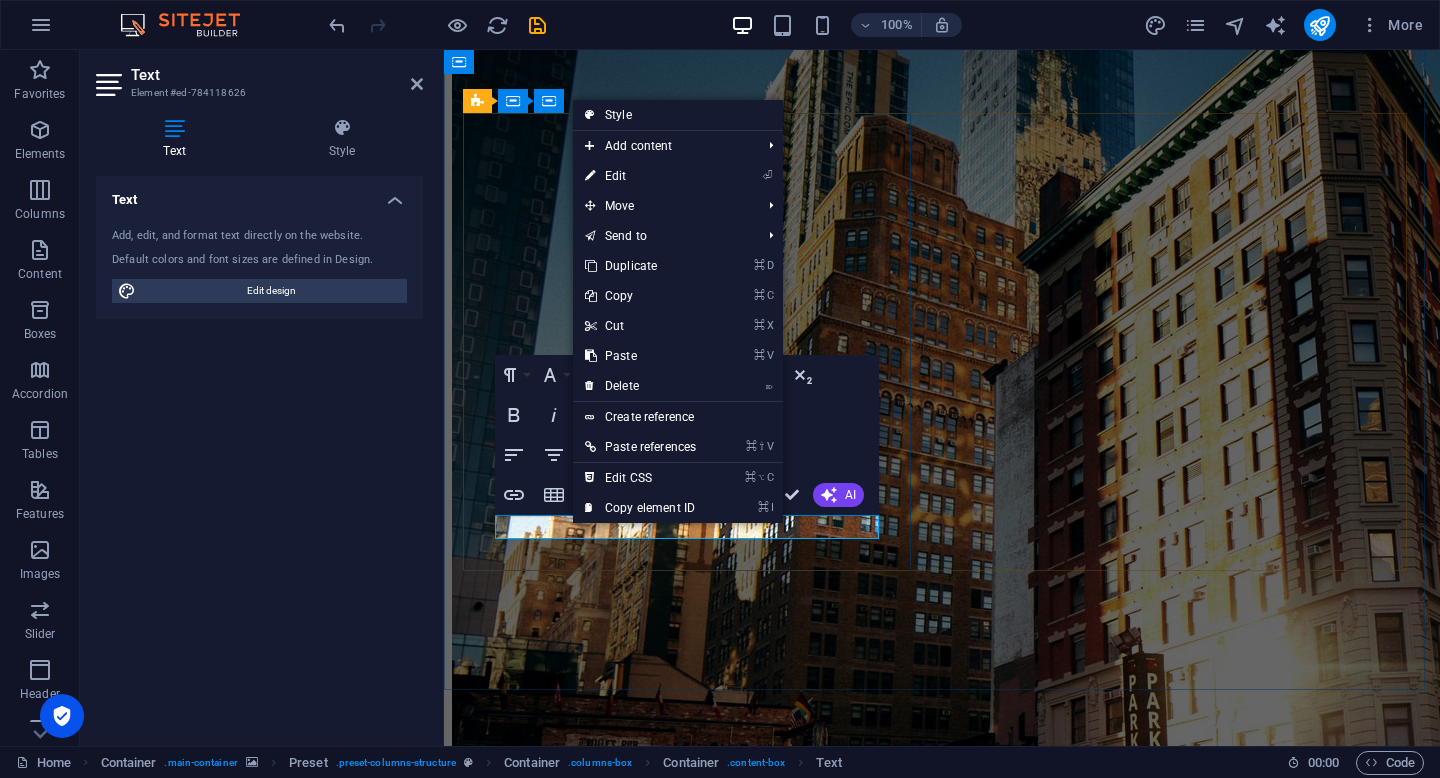 click on "Lorem ipsum dolor sit amet consetetur." at bounding box center (942, 956) 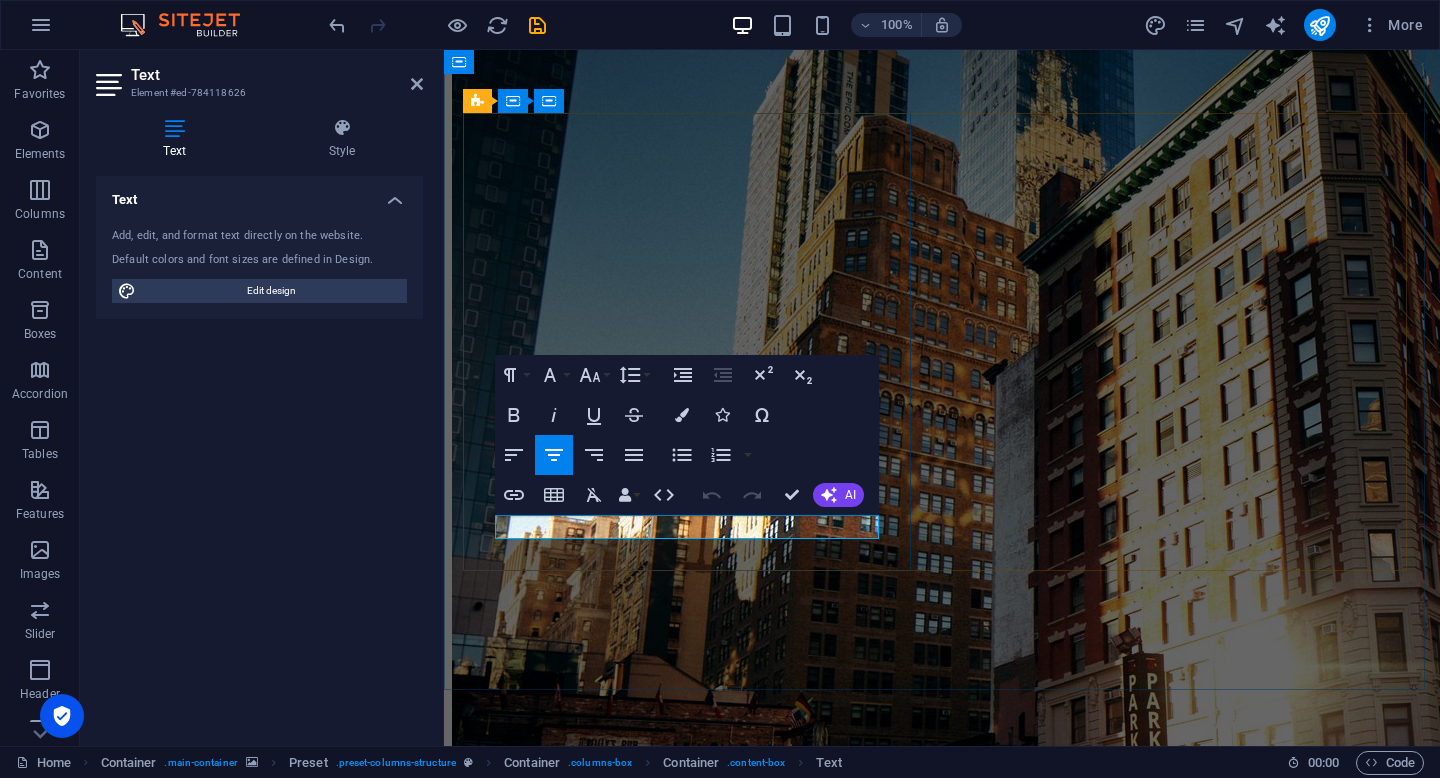 click on "Lorem ipsum dolor sit amet consetetur." at bounding box center (942, 956) 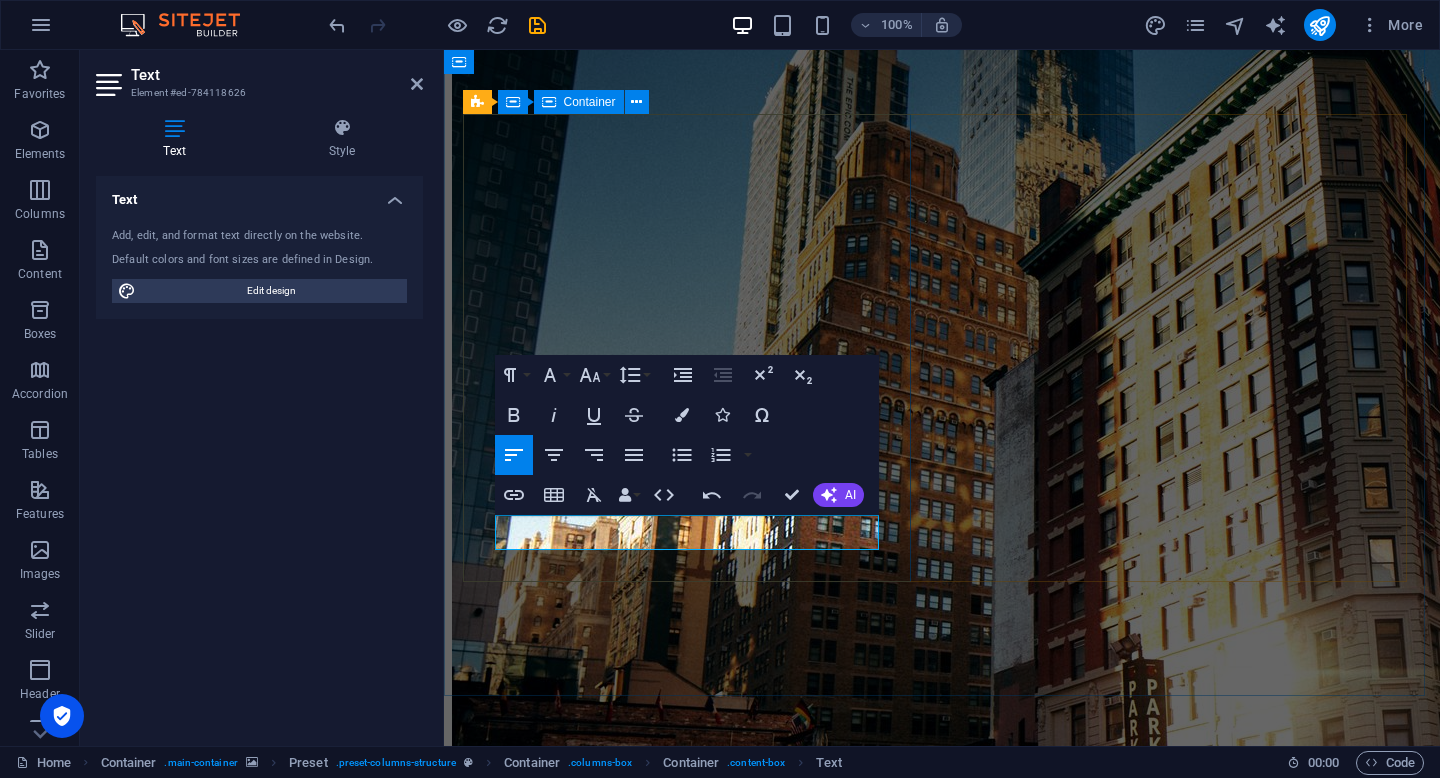 scroll, scrollTop: 56, scrollLeft: 0, axis: vertical 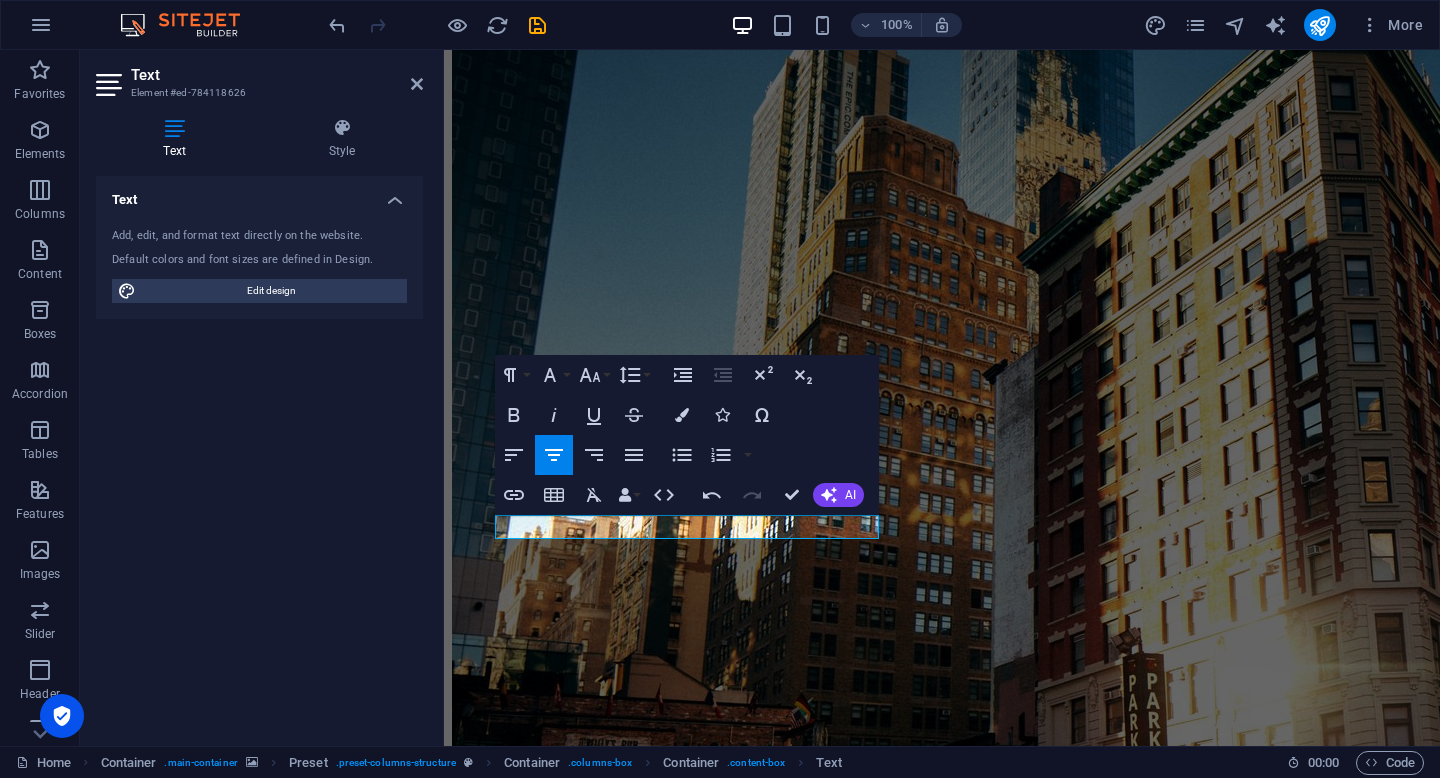 click at bounding box center (942, 571) 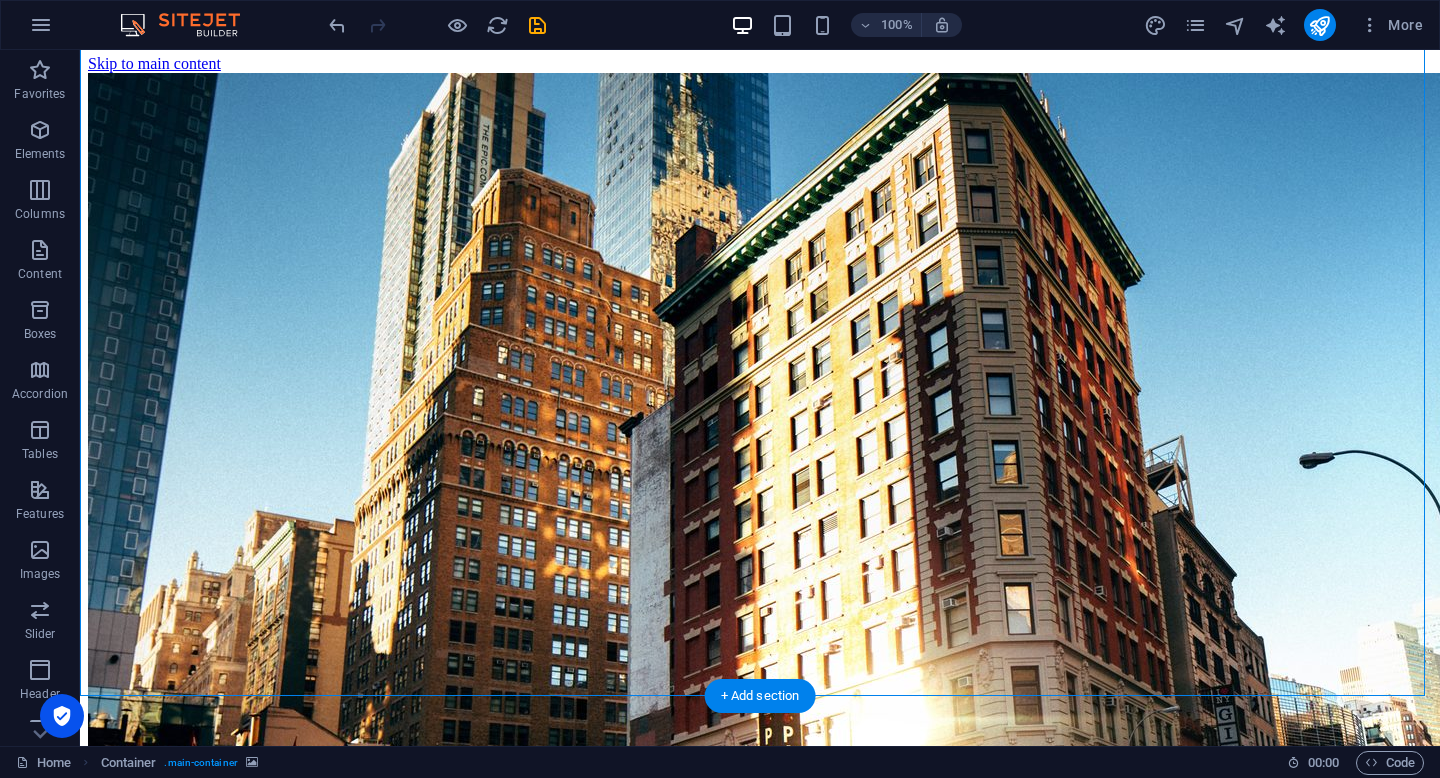 scroll, scrollTop: 0, scrollLeft: 0, axis: both 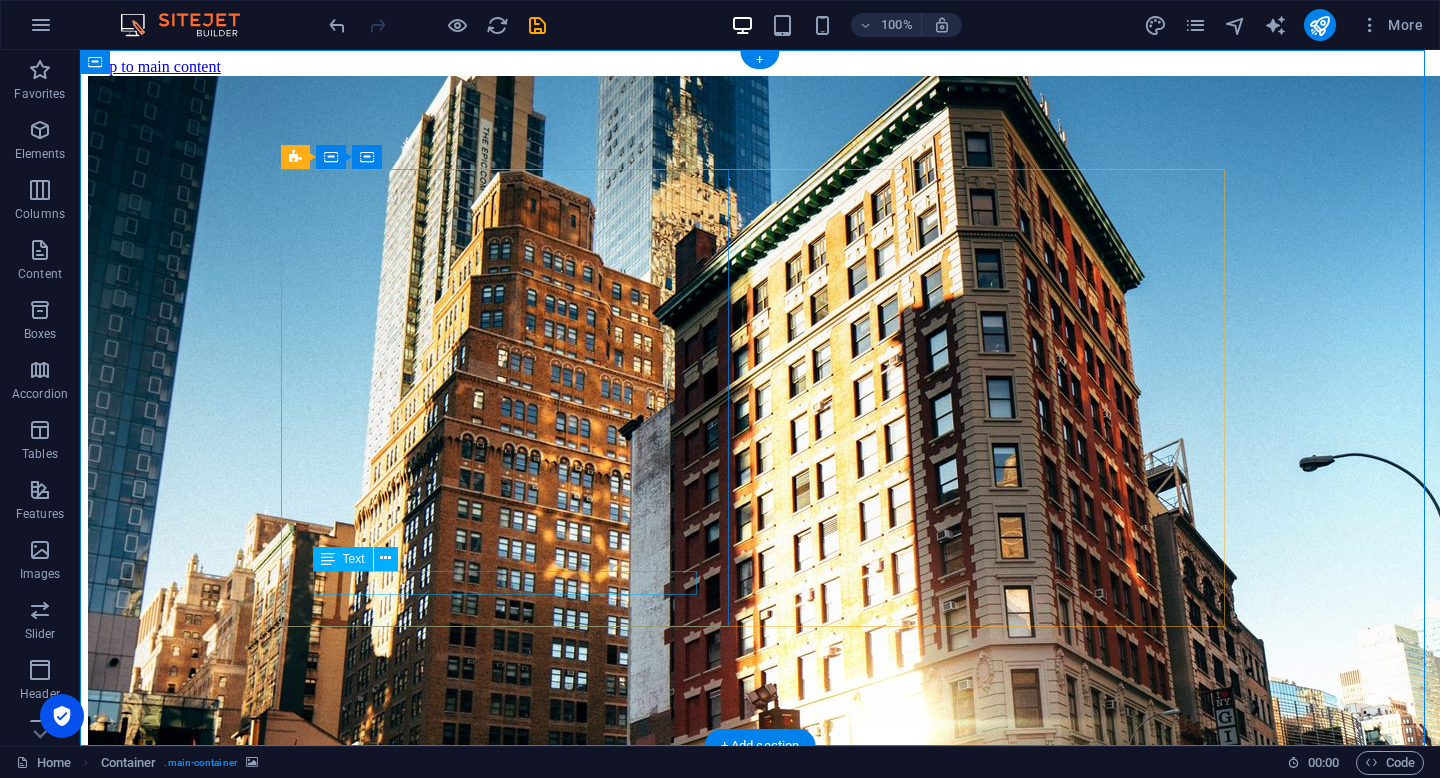 click on "Privately & Exclusively" at bounding box center [760, 1012] 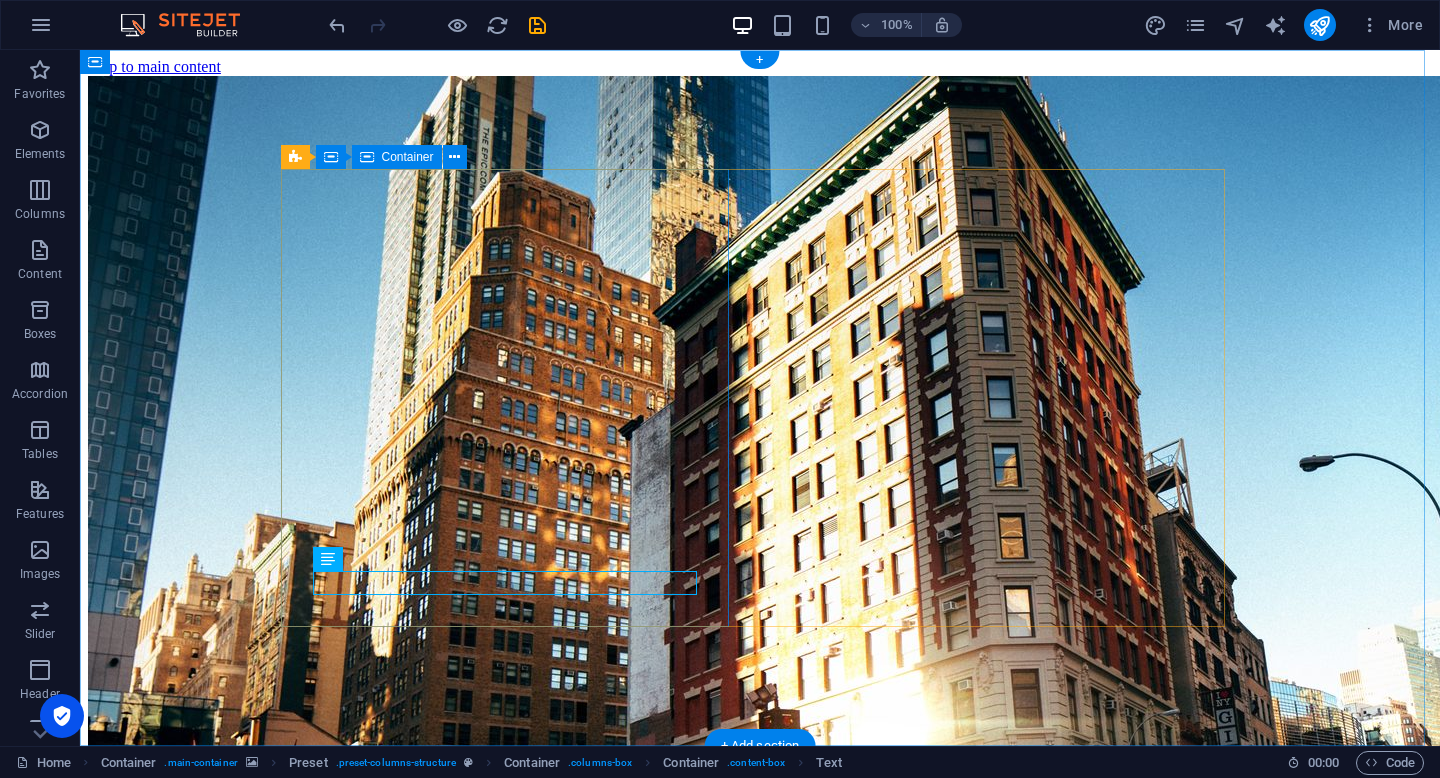 click on "The Future Private & Exlusively GYM Experience Enhance your new fitness experience with a private and exclusive gym. Just prepare yourself and join our waitlist Get join waitlist now Privately & Exclusively" at bounding box center [760, 906] 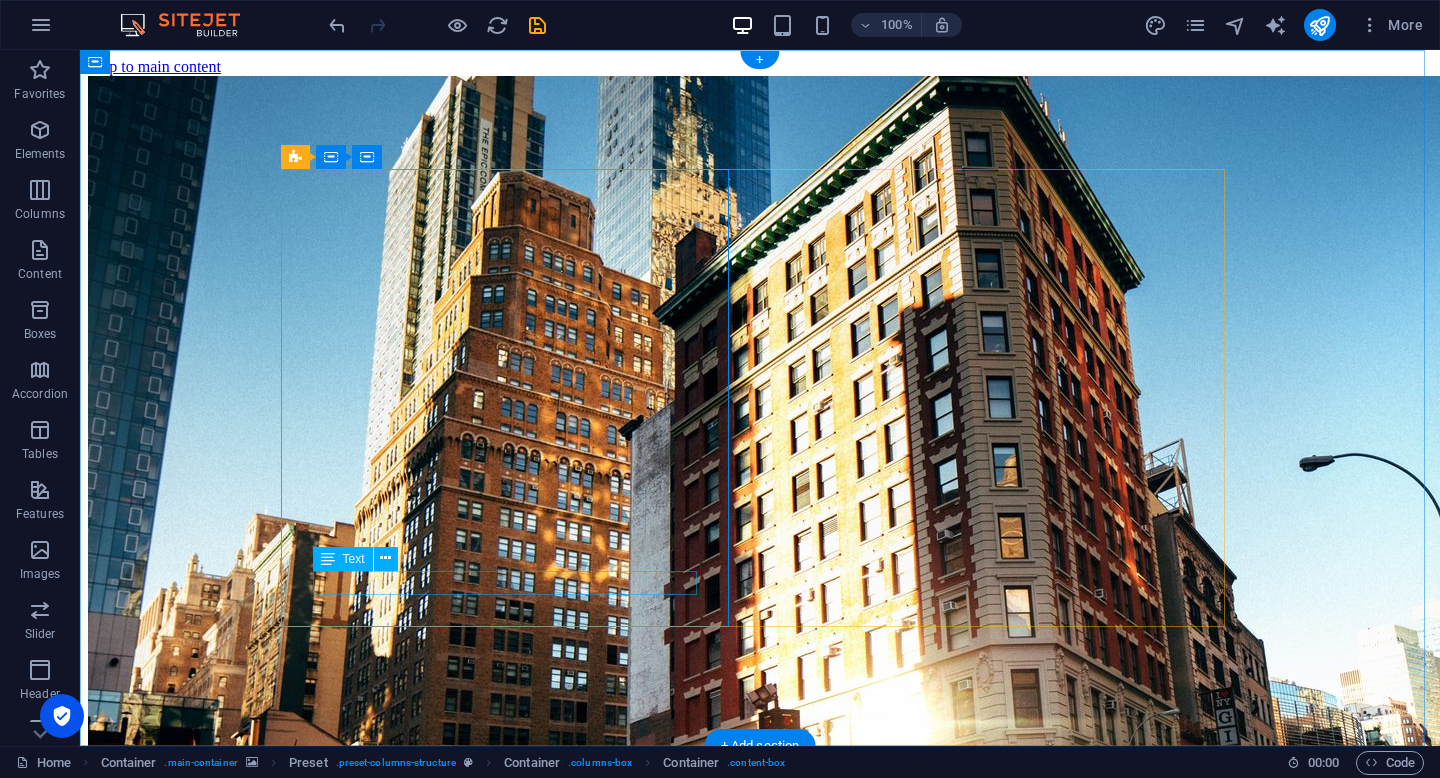 click on "Privately & Exclusively" at bounding box center [760, 1012] 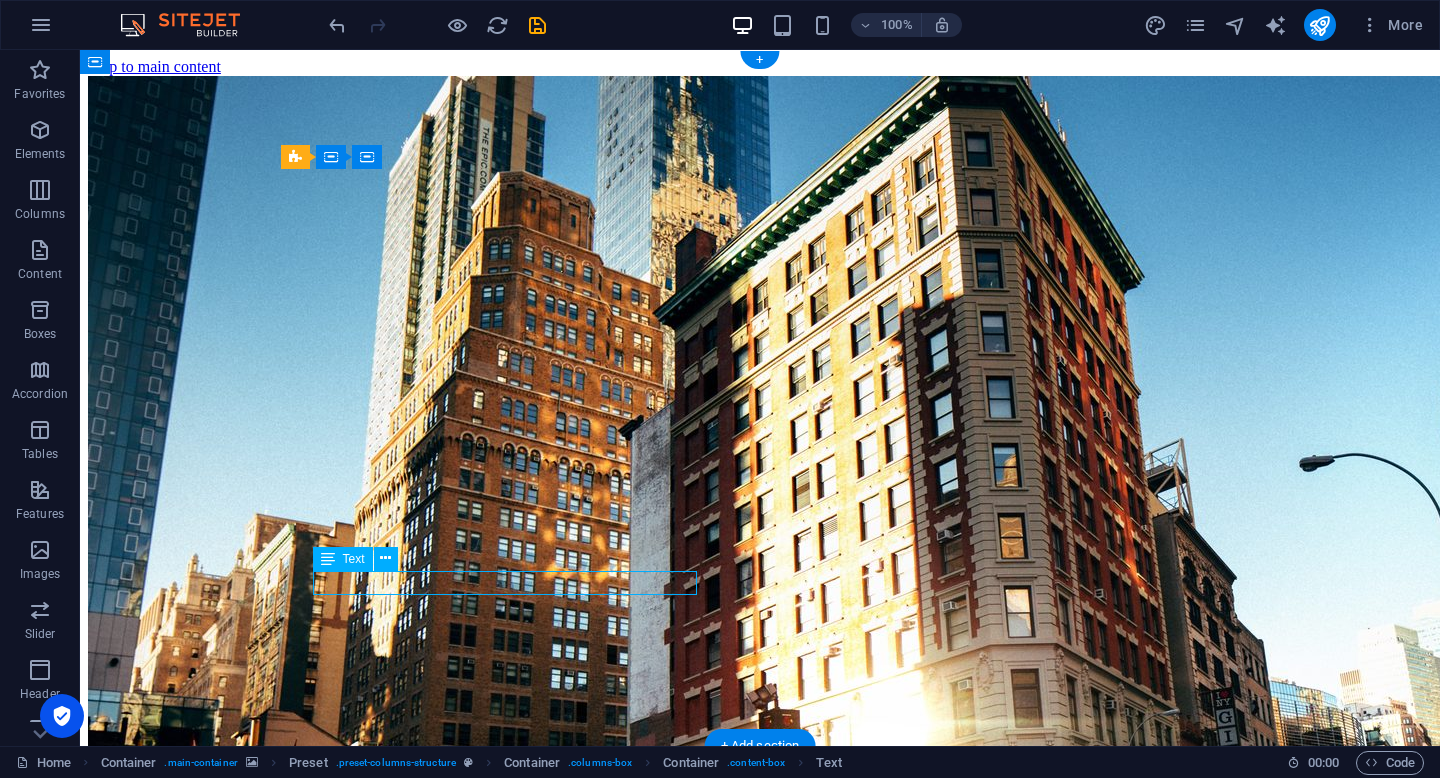 click on "Privately & Exclusively" at bounding box center [760, 1012] 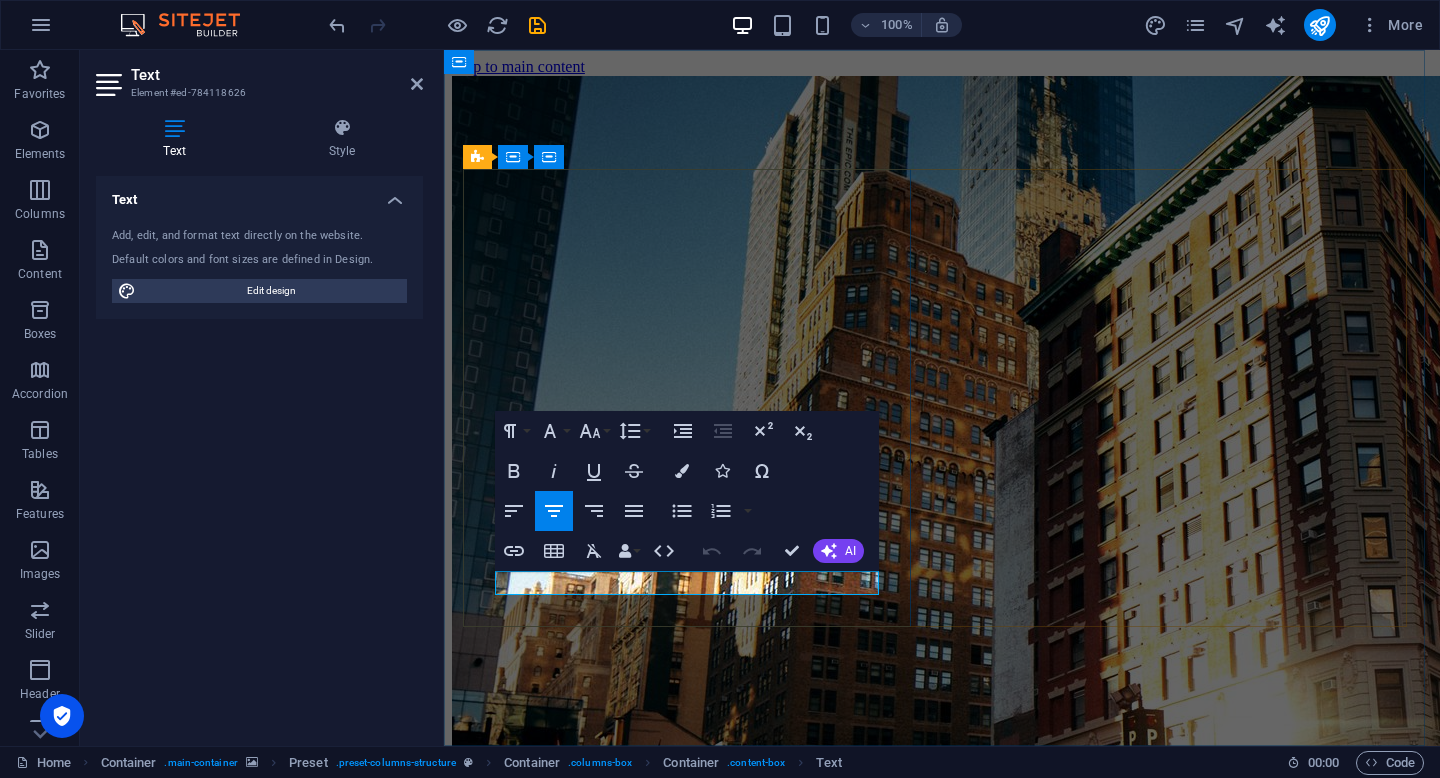 click on "Privately & Exclusively" at bounding box center [942, 1012] 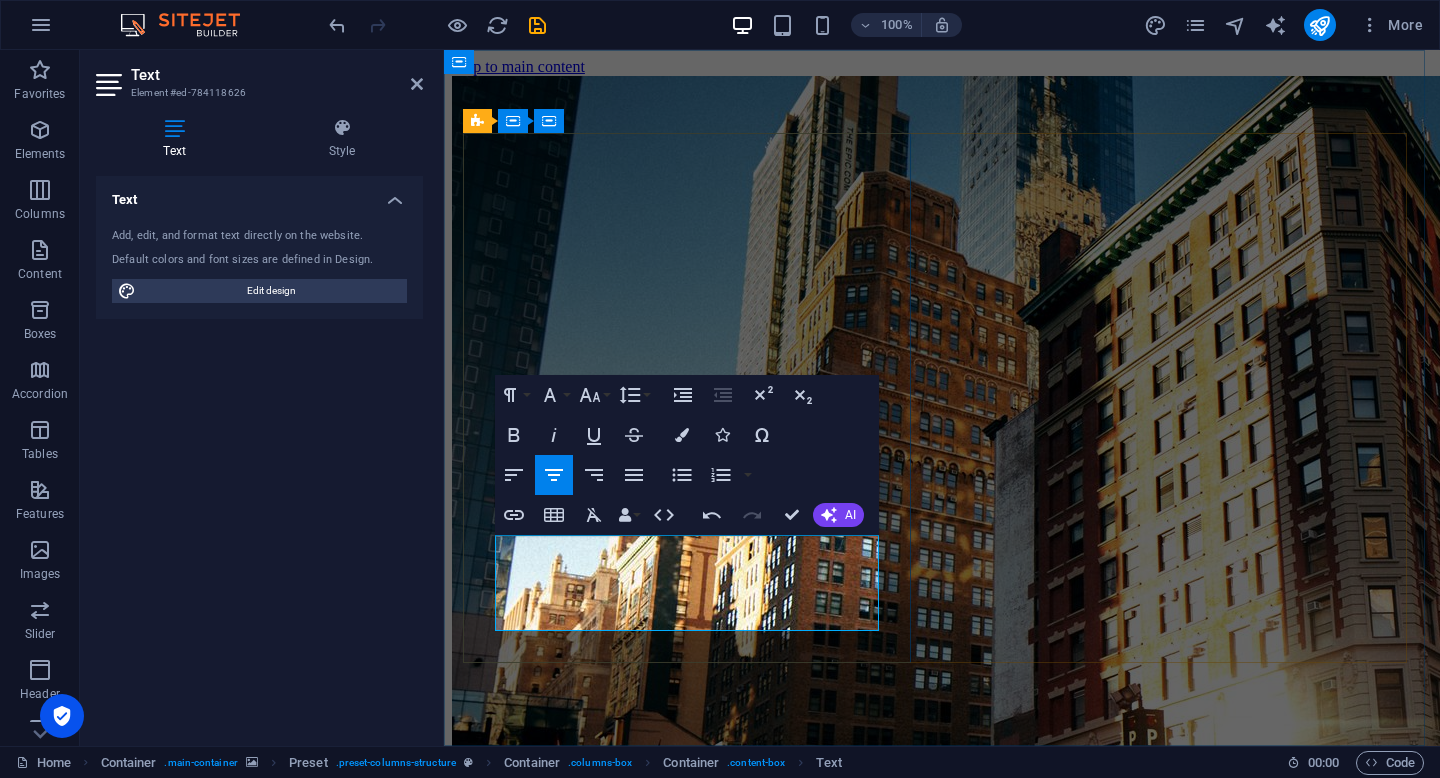scroll, scrollTop: 1924, scrollLeft: 2, axis: both 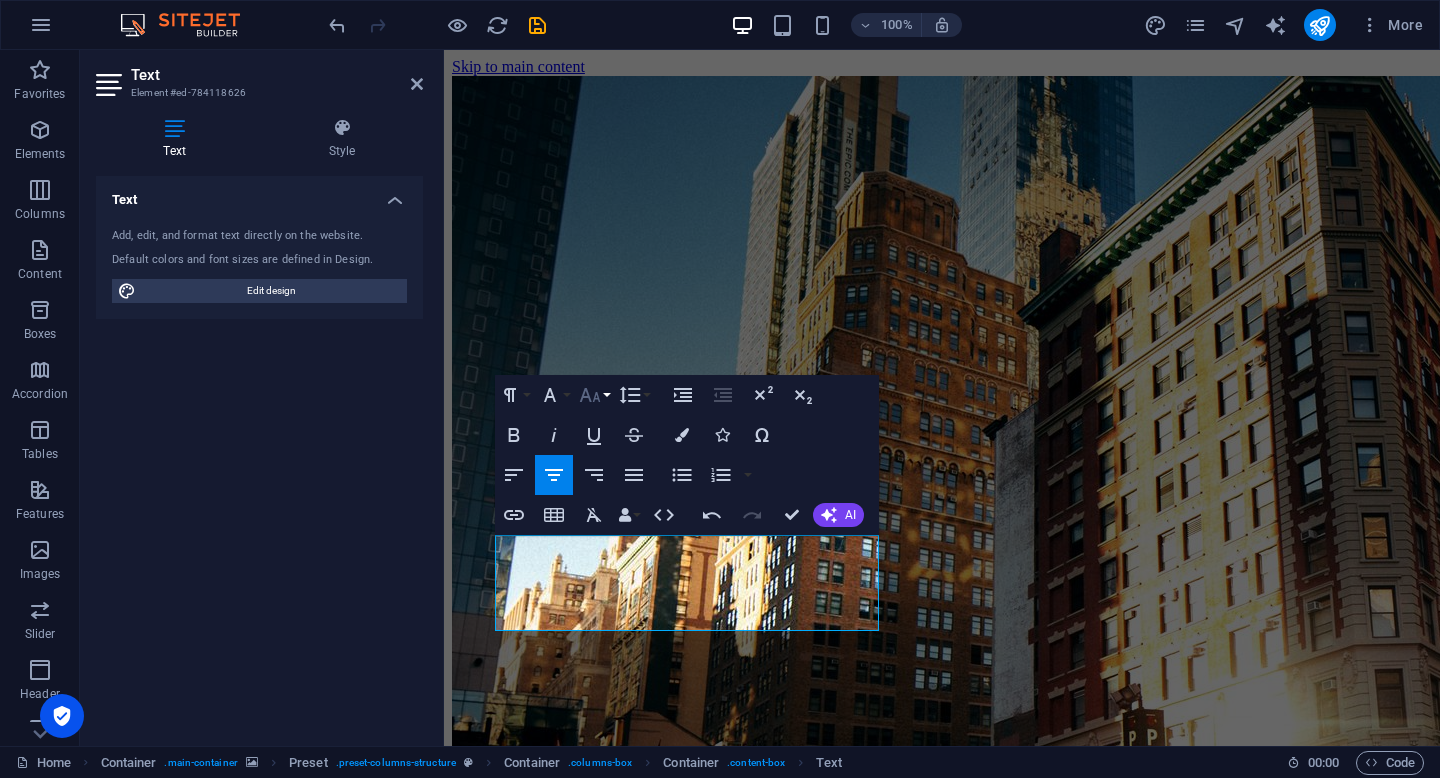 click on "Font Size" at bounding box center (594, 395) 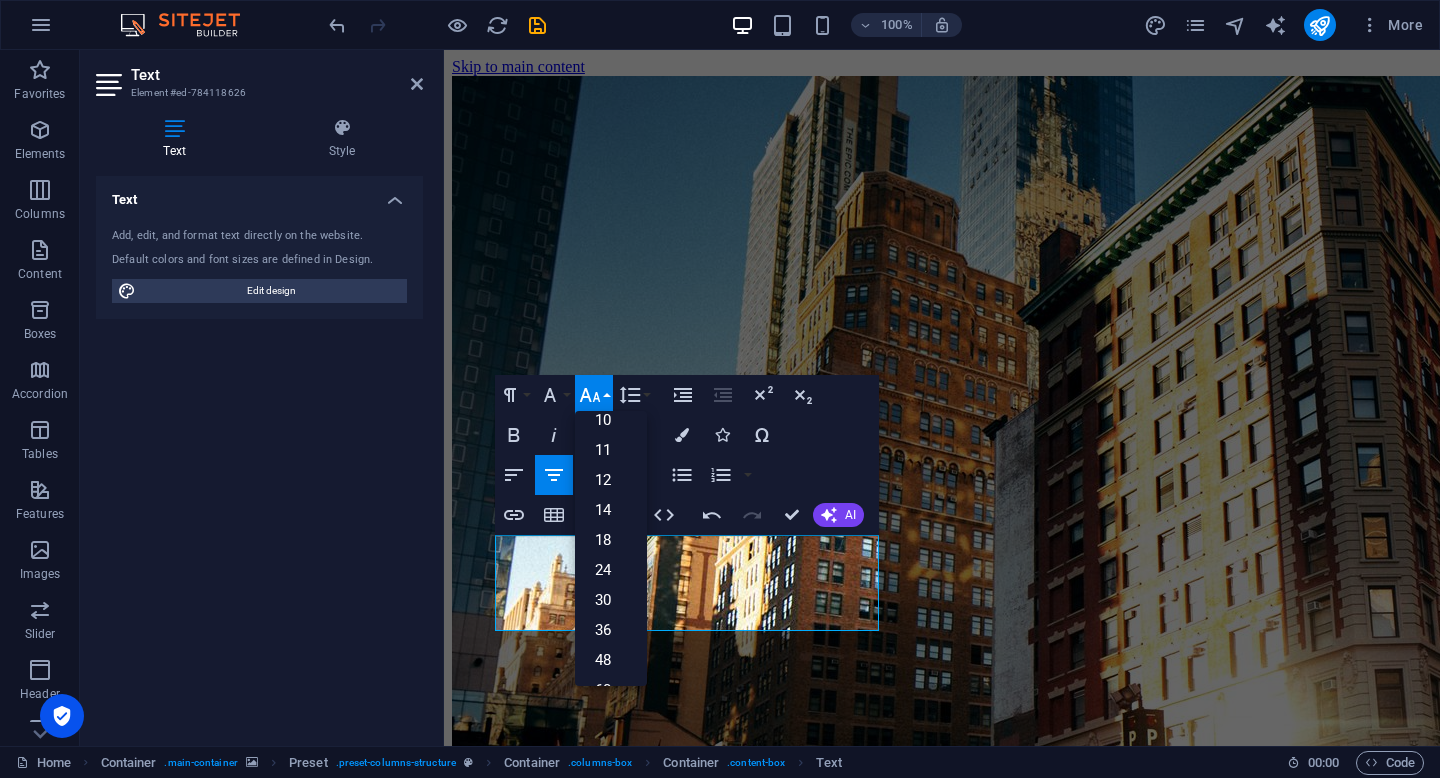 scroll, scrollTop: 0, scrollLeft: 0, axis: both 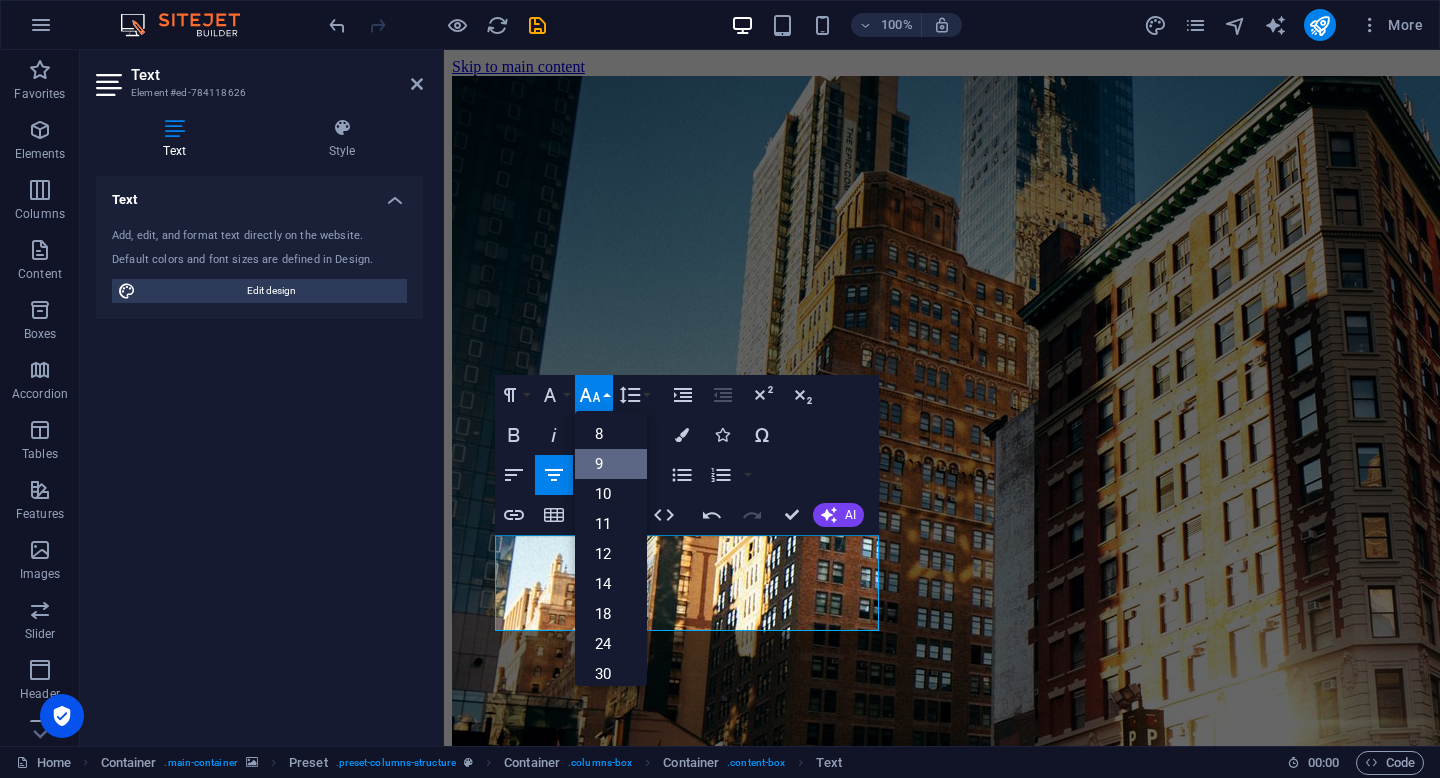 click on "9" at bounding box center (611, 464) 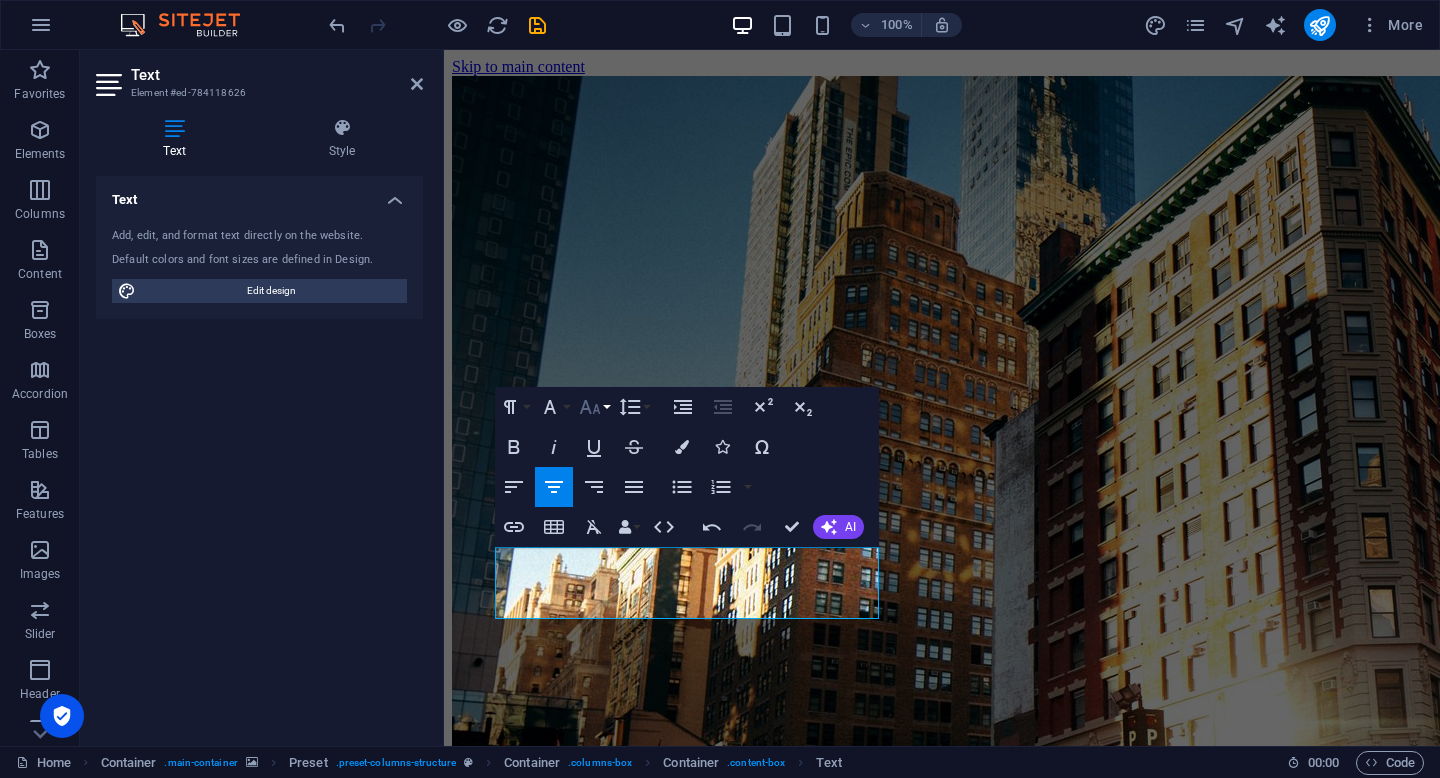 click on "Font Size" at bounding box center (594, 407) 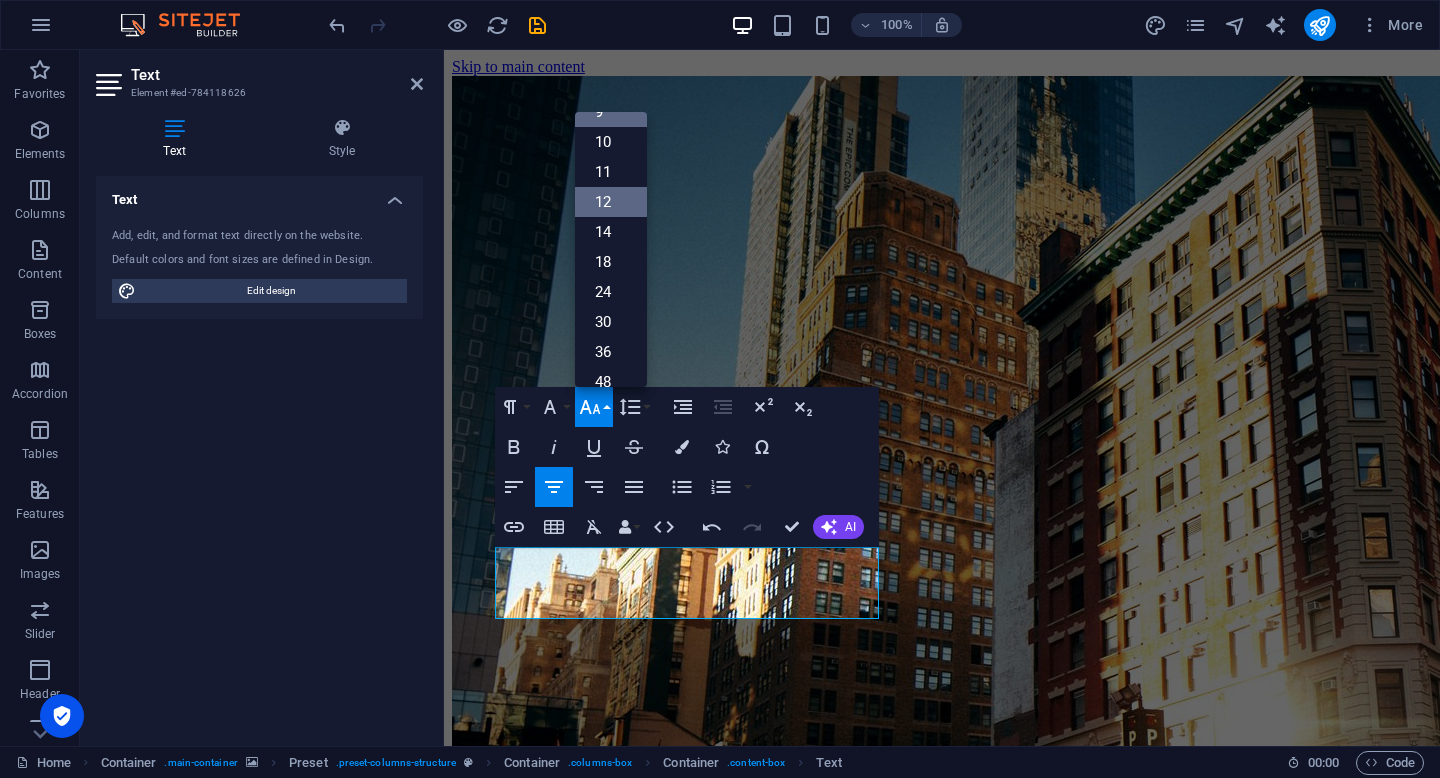 click on "12" at bounding box center [611, 202] 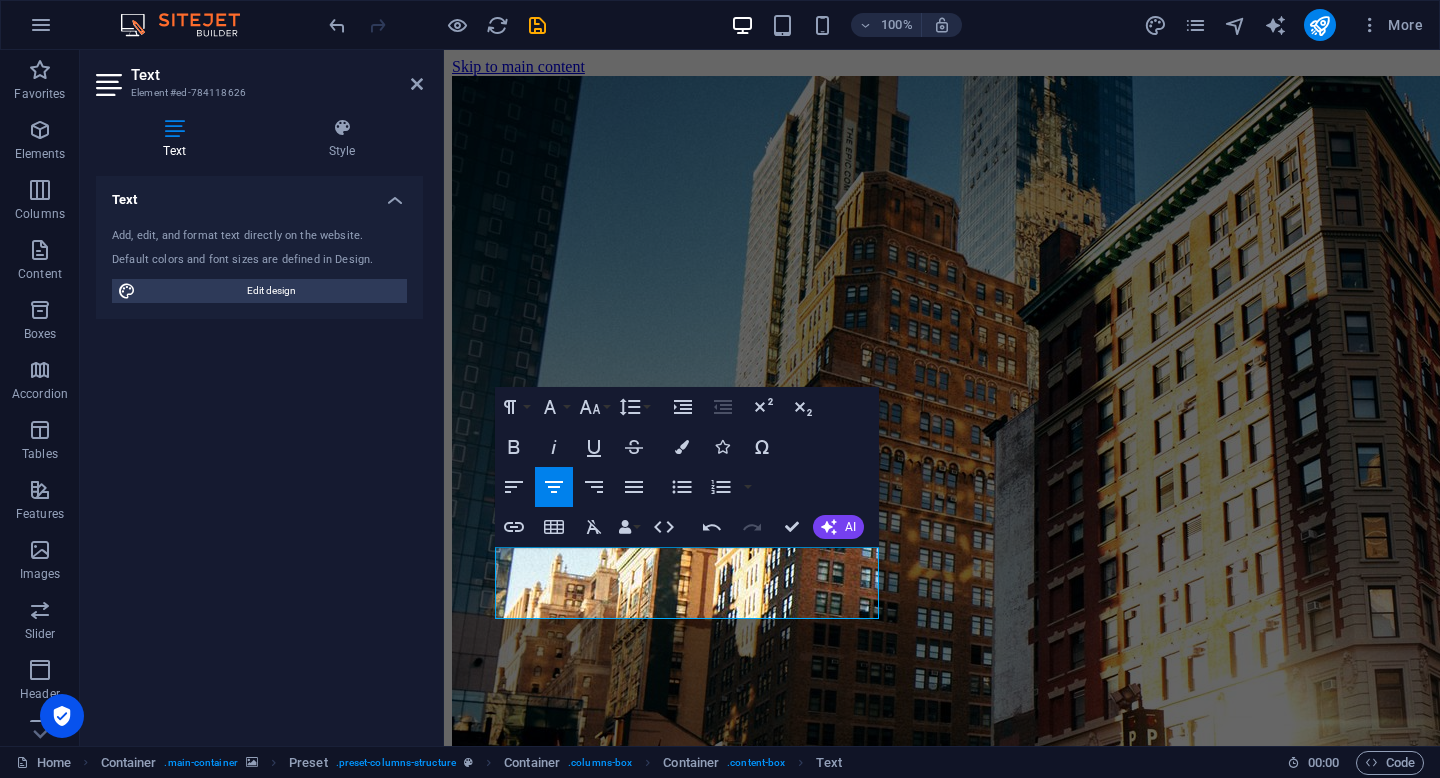 click at bounding box center (942, 627) 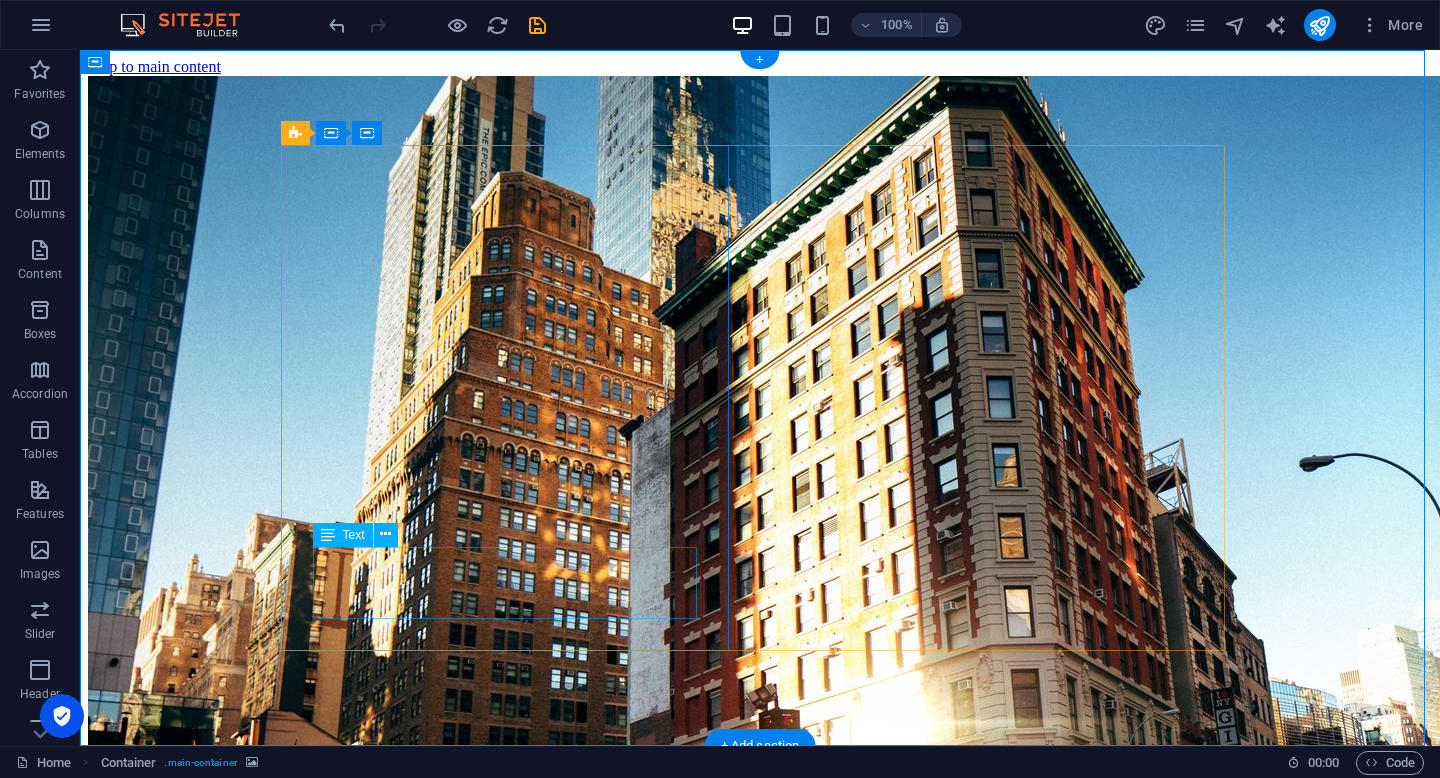 click on "Privately & Exclusively Get the most out of your gym time by working out with friends! Invite your buddies to join your sessions and make it a fun experience together." at bounding box center (760, 1029) 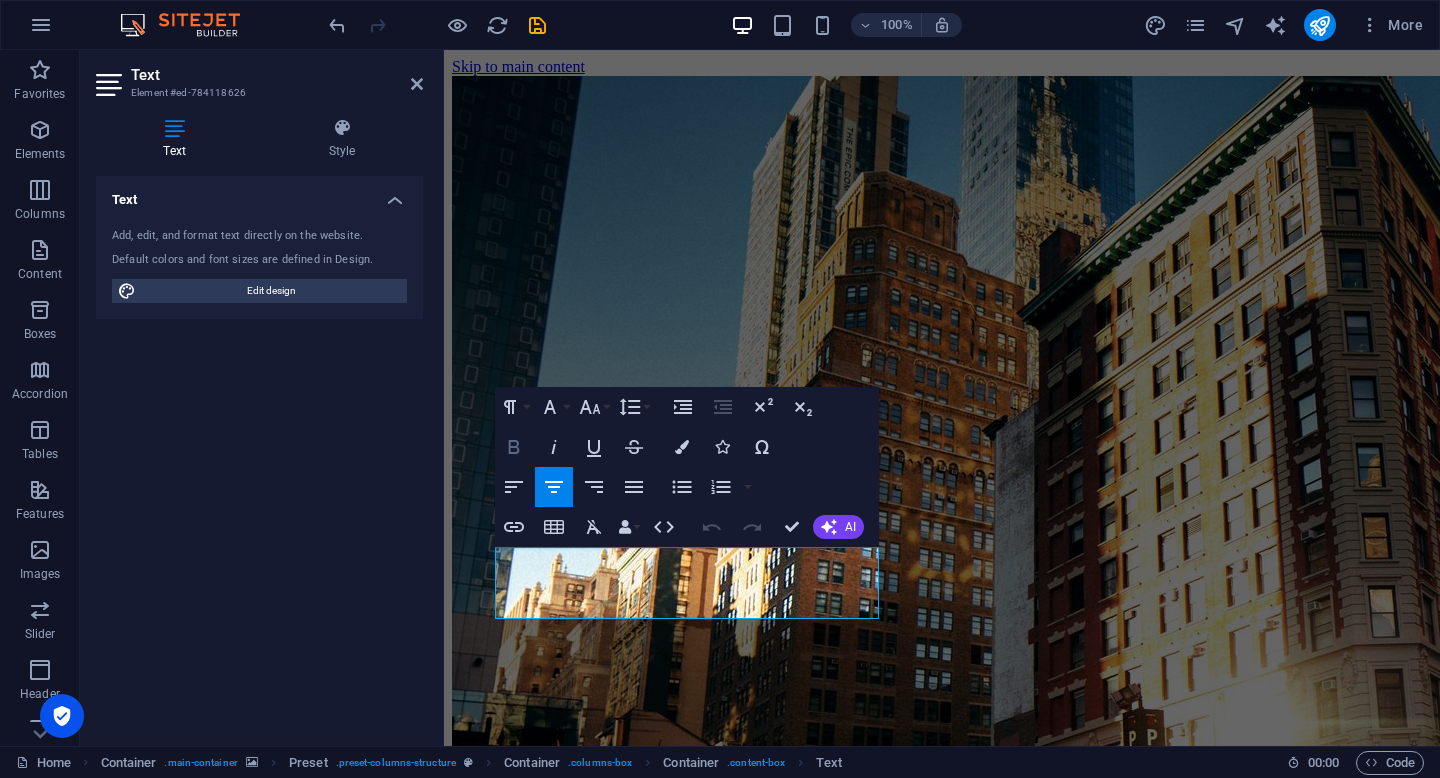 click 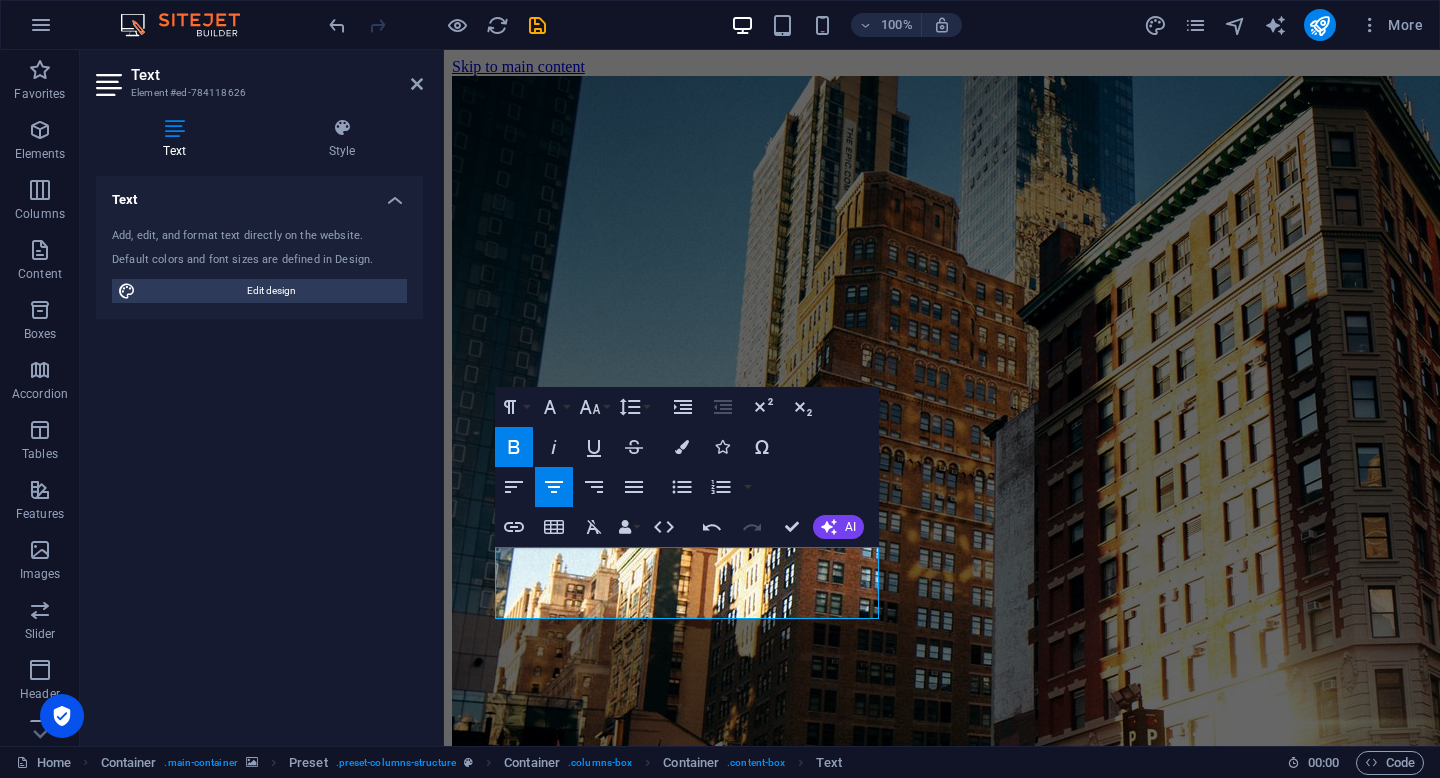 click at bounding box center [942, 627] 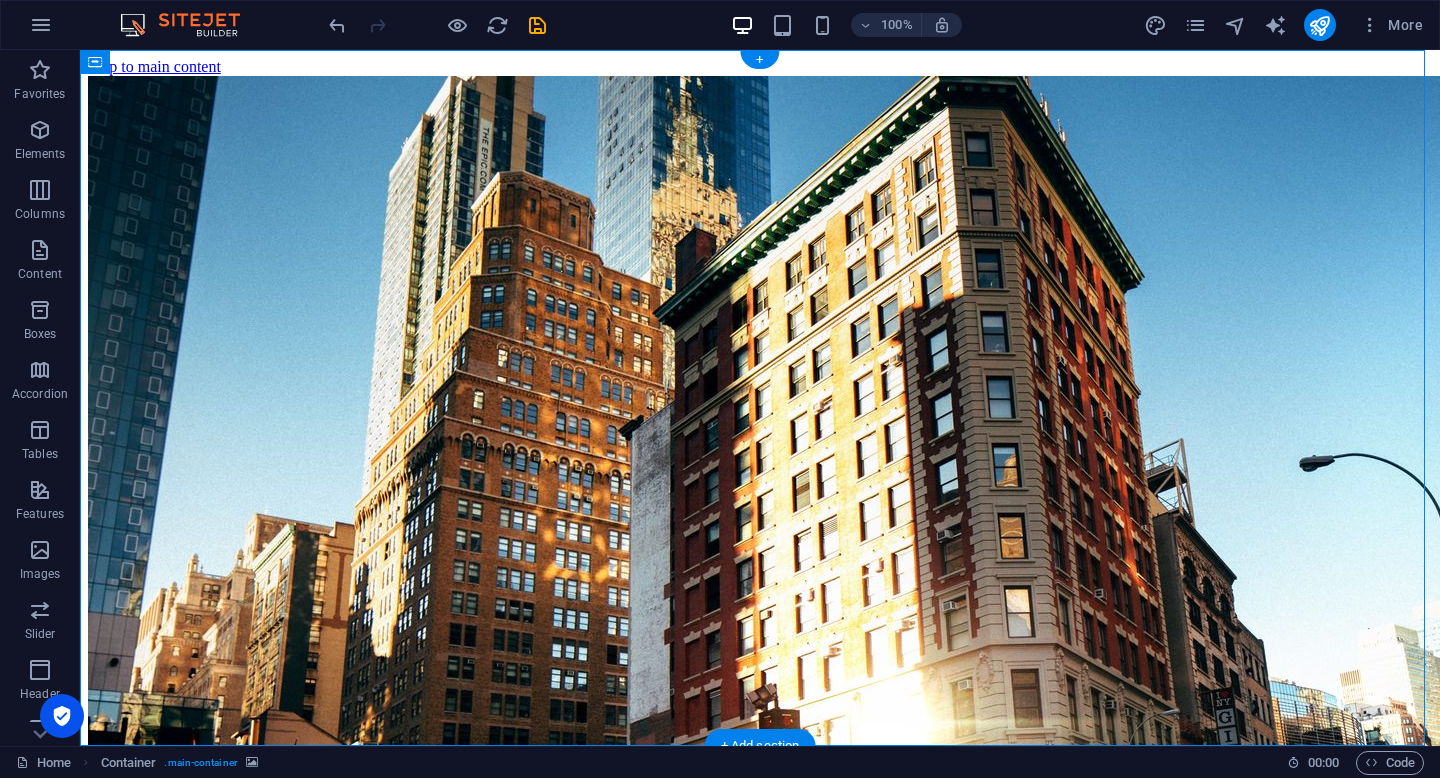 click at bounding box center [760, 627] 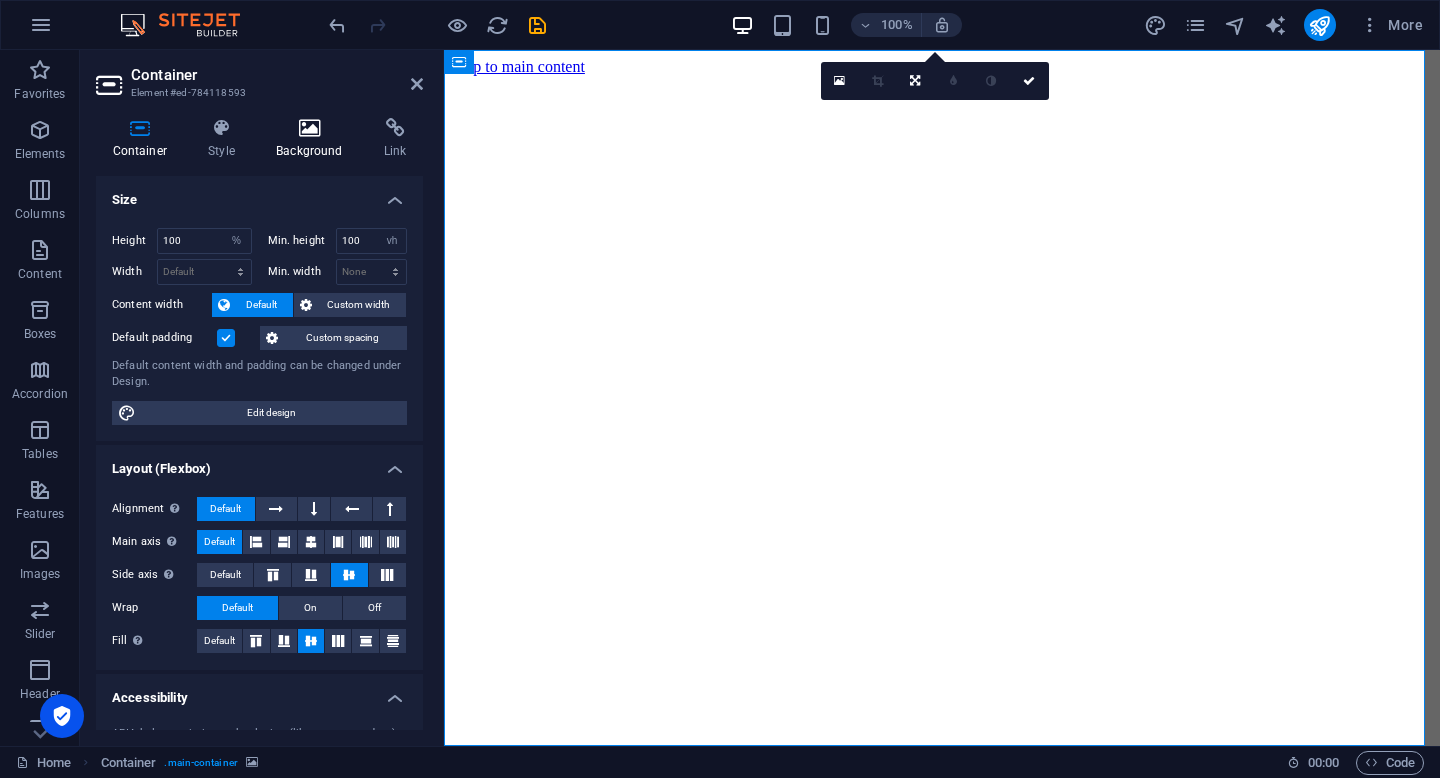 click on "Background" at bounding box center (314, 139) 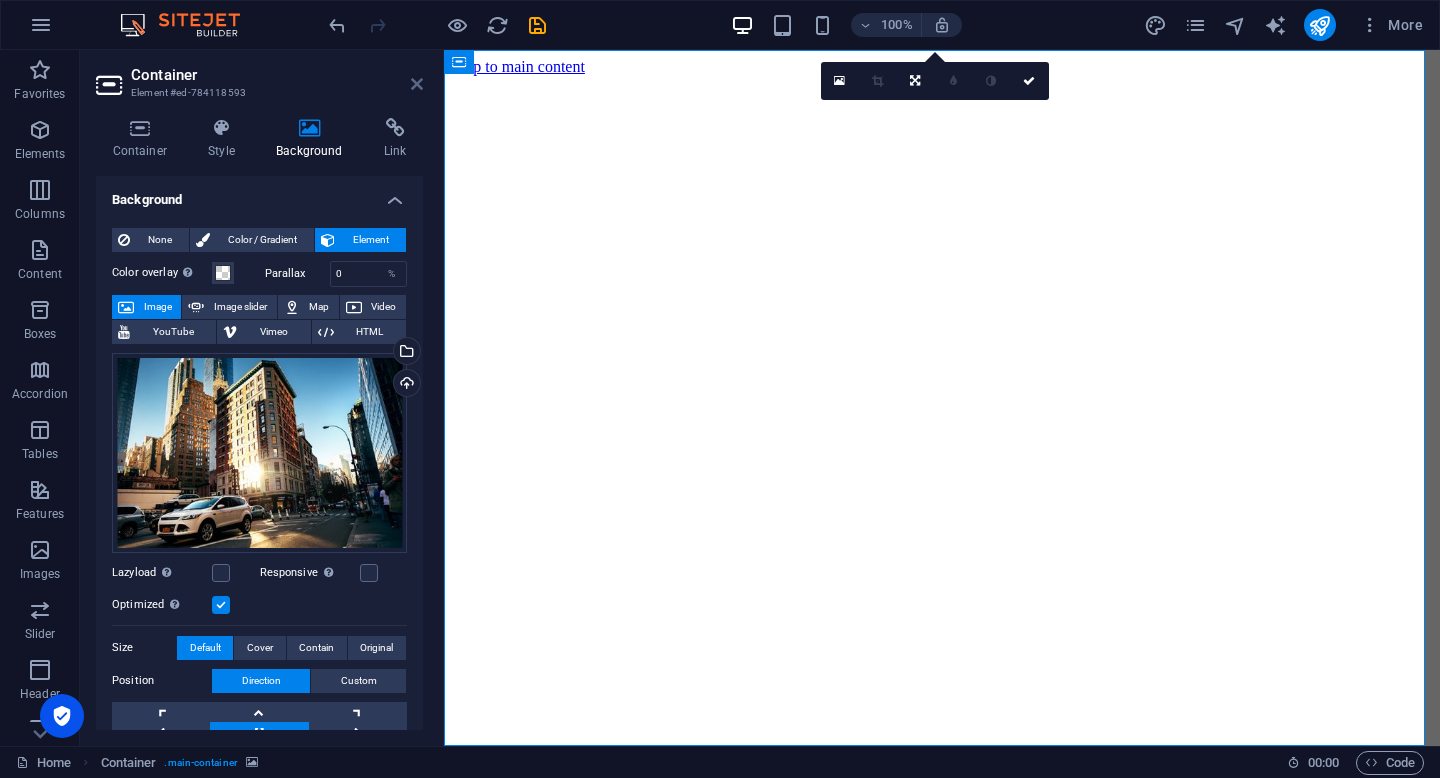 click at bounding box center [417, 84] 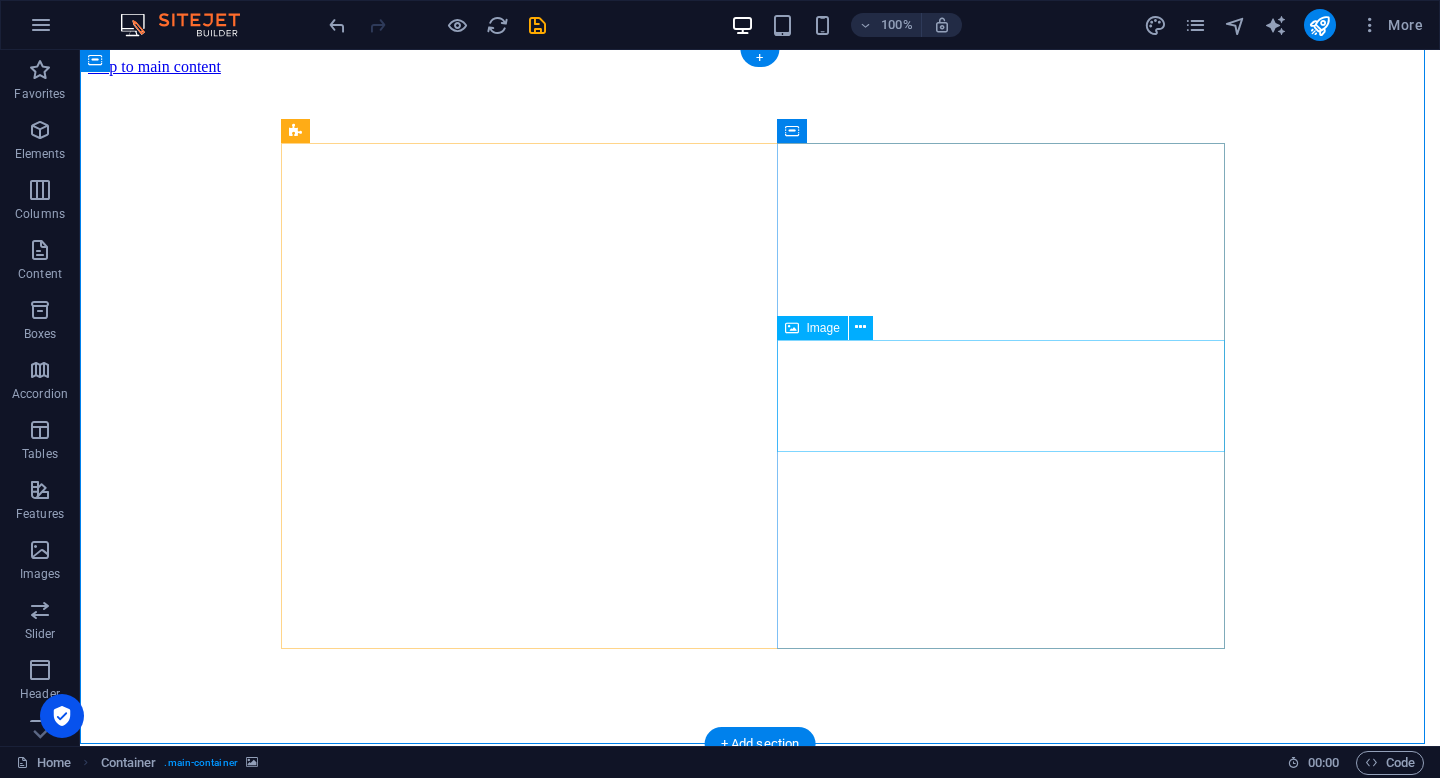 scroll, scrollTop: 56, scrollLeft: 0, axis: vertical 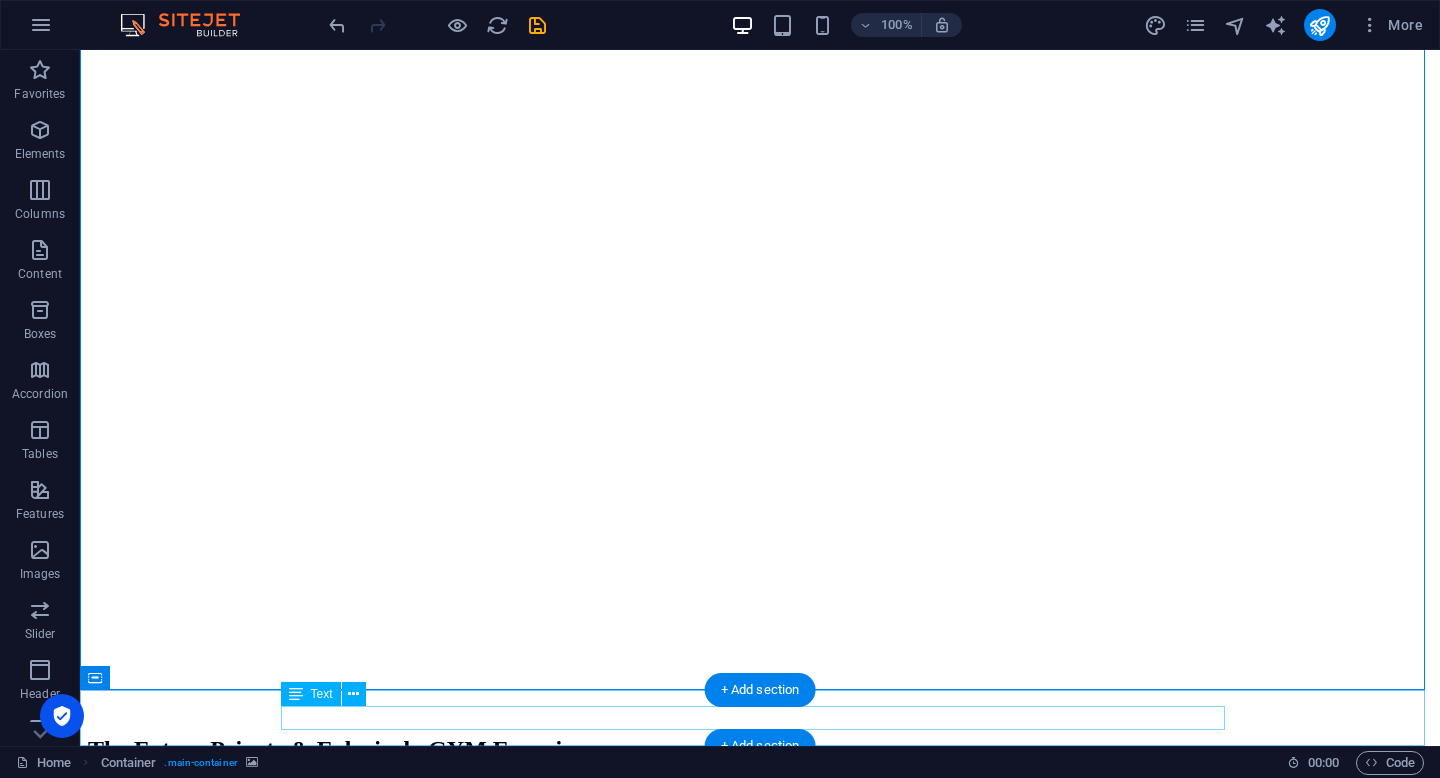 click on "Legal Notice  |  Privacy" at bounding box center (760, 1157) 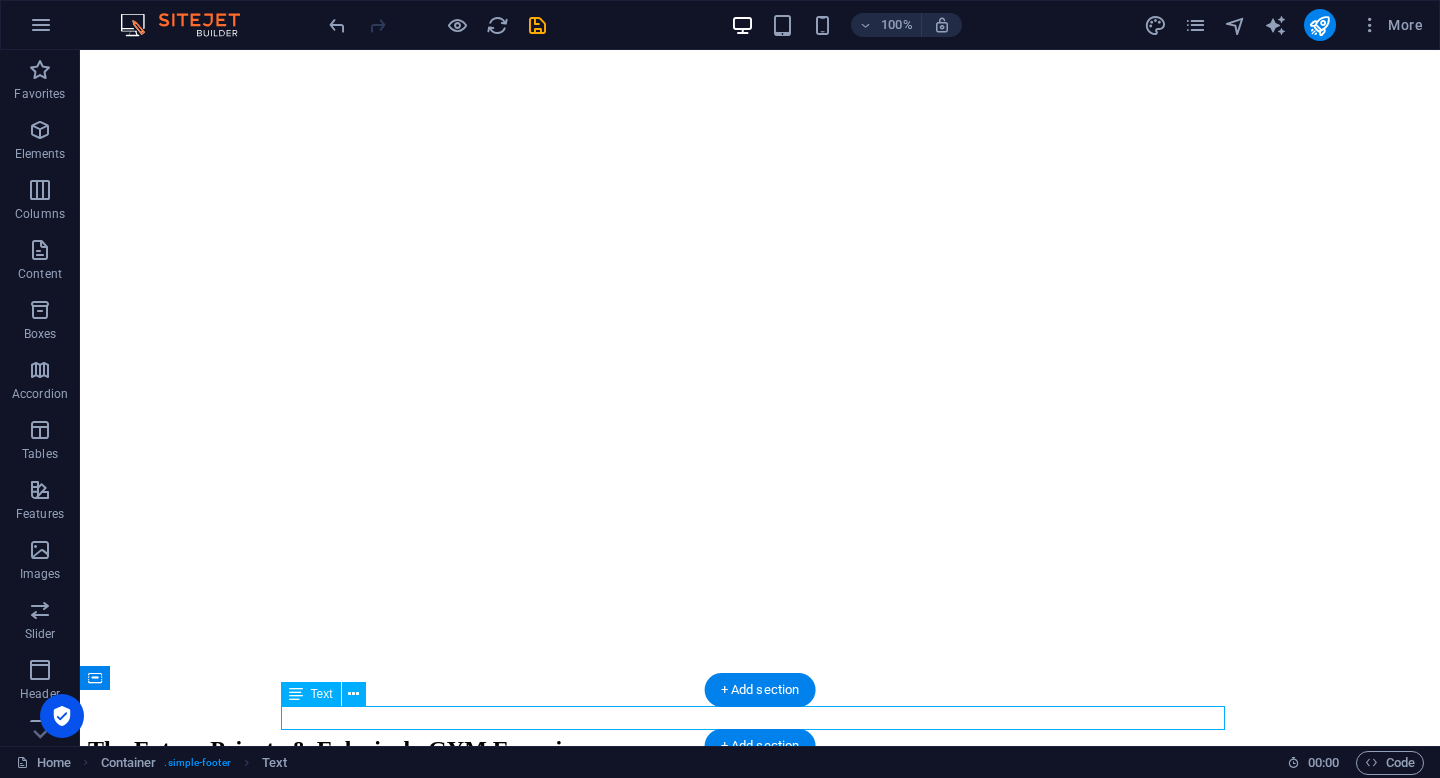 click on "Legal Notice  |  Privacy" at bounding box center [760, 1157] 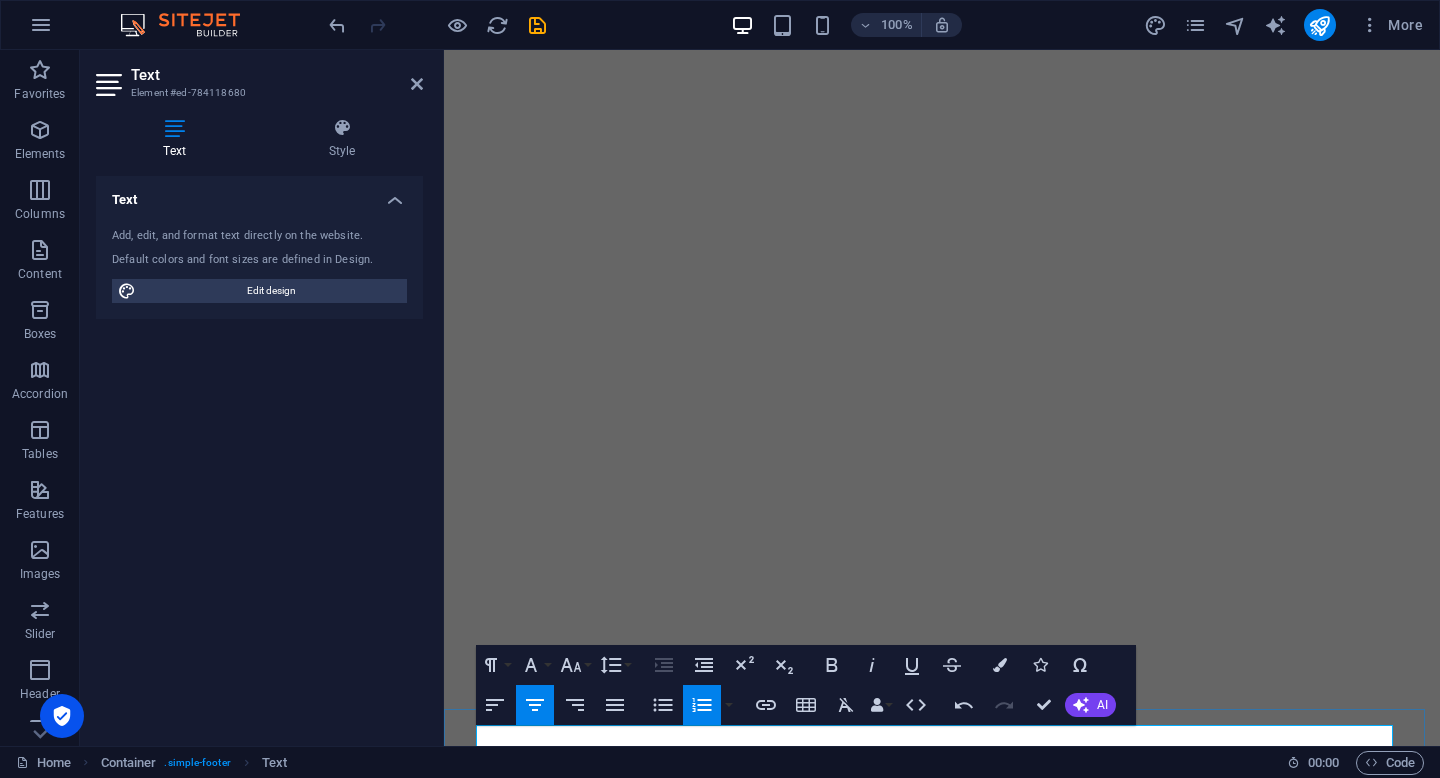 click on "Legal Notice" at bounding box center [935, 1175] 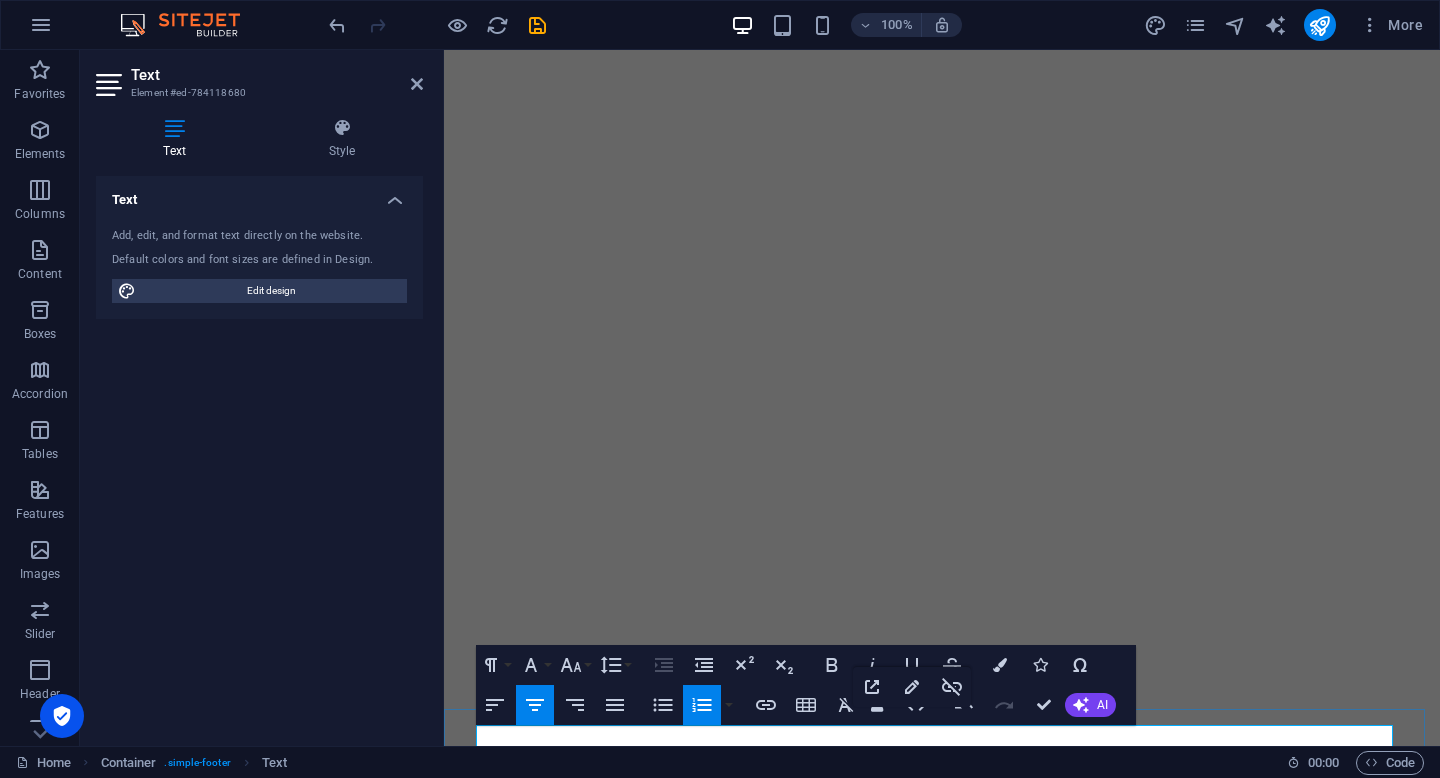 click on "Legal Notice" at bounding box center (935, 1175) 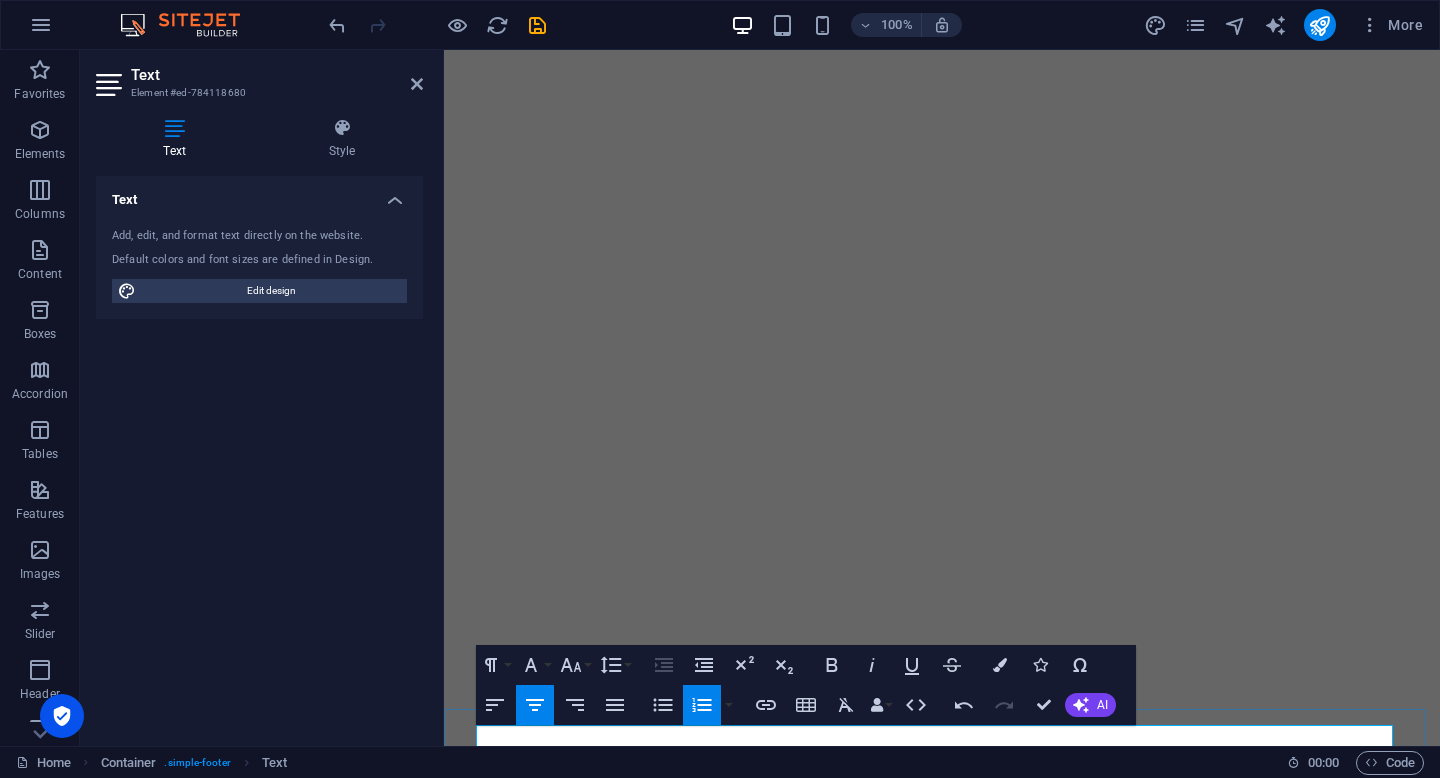 scroll, scrollTop: 198, scrollLeft: 6, axis: both 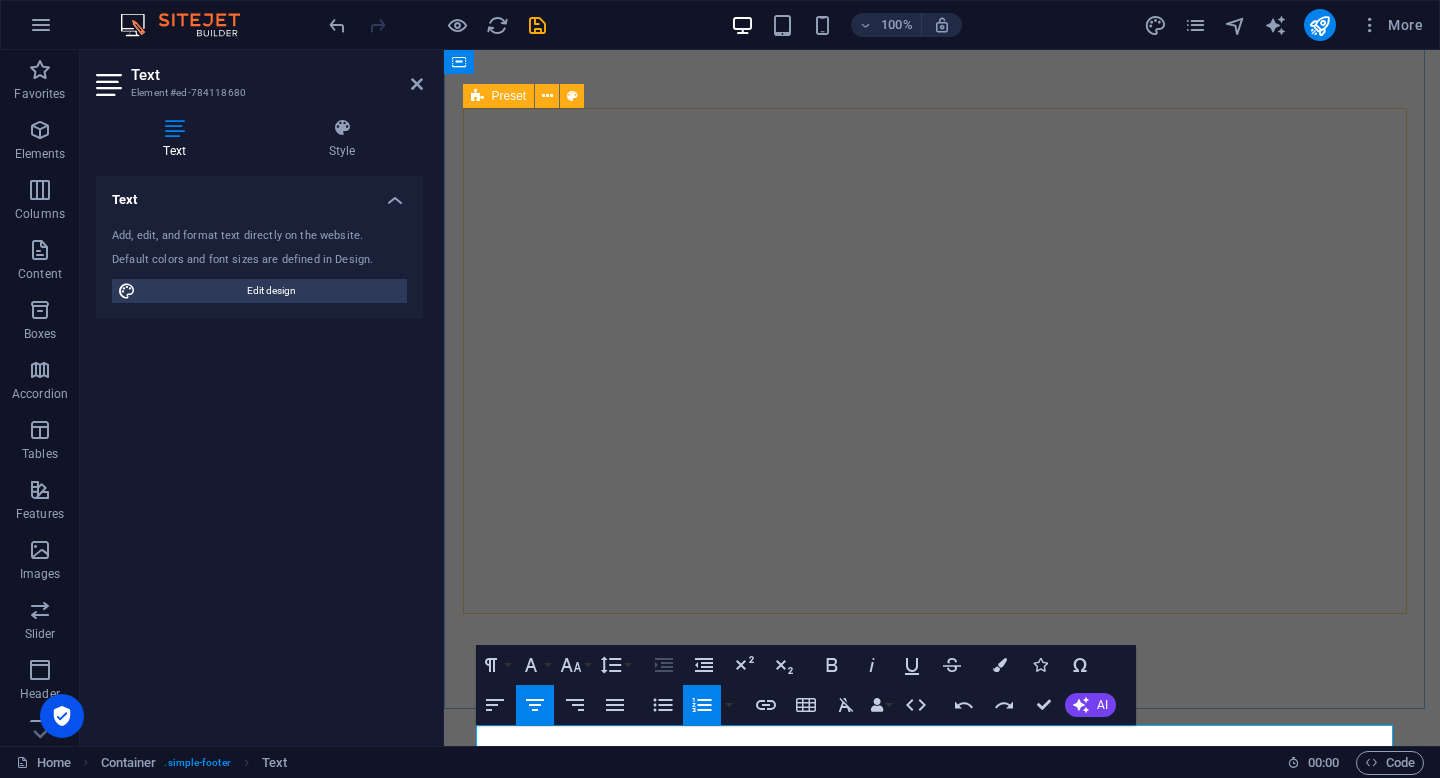 click on "The Future Private & Exlusively GYM Experience Enhance your new fitness experience with a private and exclusive gym. Just prepare yourself and join our waitlist Get join waitlist now Privately & Exclusively Get the most out of your gym time by working out with friends! Invite your buddies to join your sessions and make it a fun experience together." at bounding box center [942, 953] 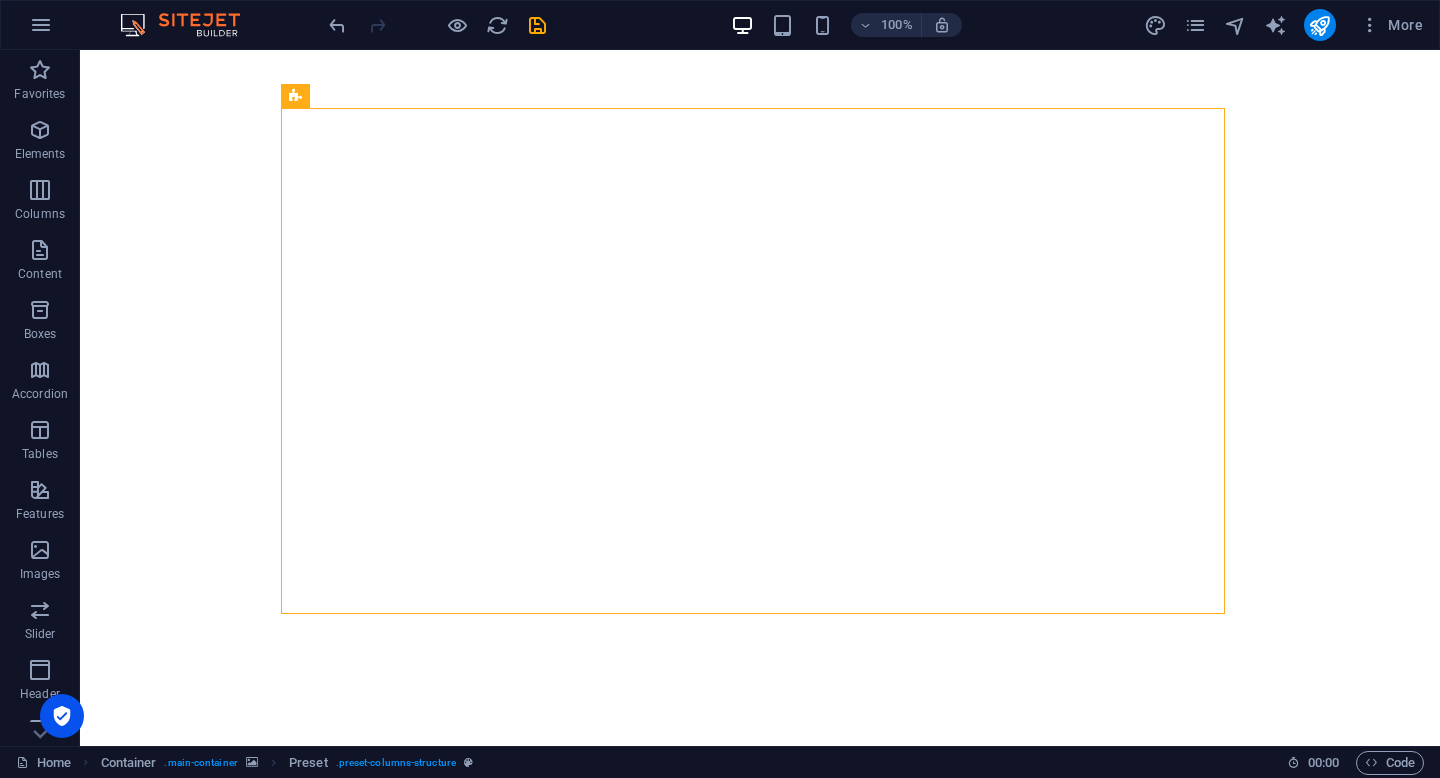 click on "Home Container . main-container Preset . preset-columns-structure 00 : 00 Code" at bounding box center (720, 762) 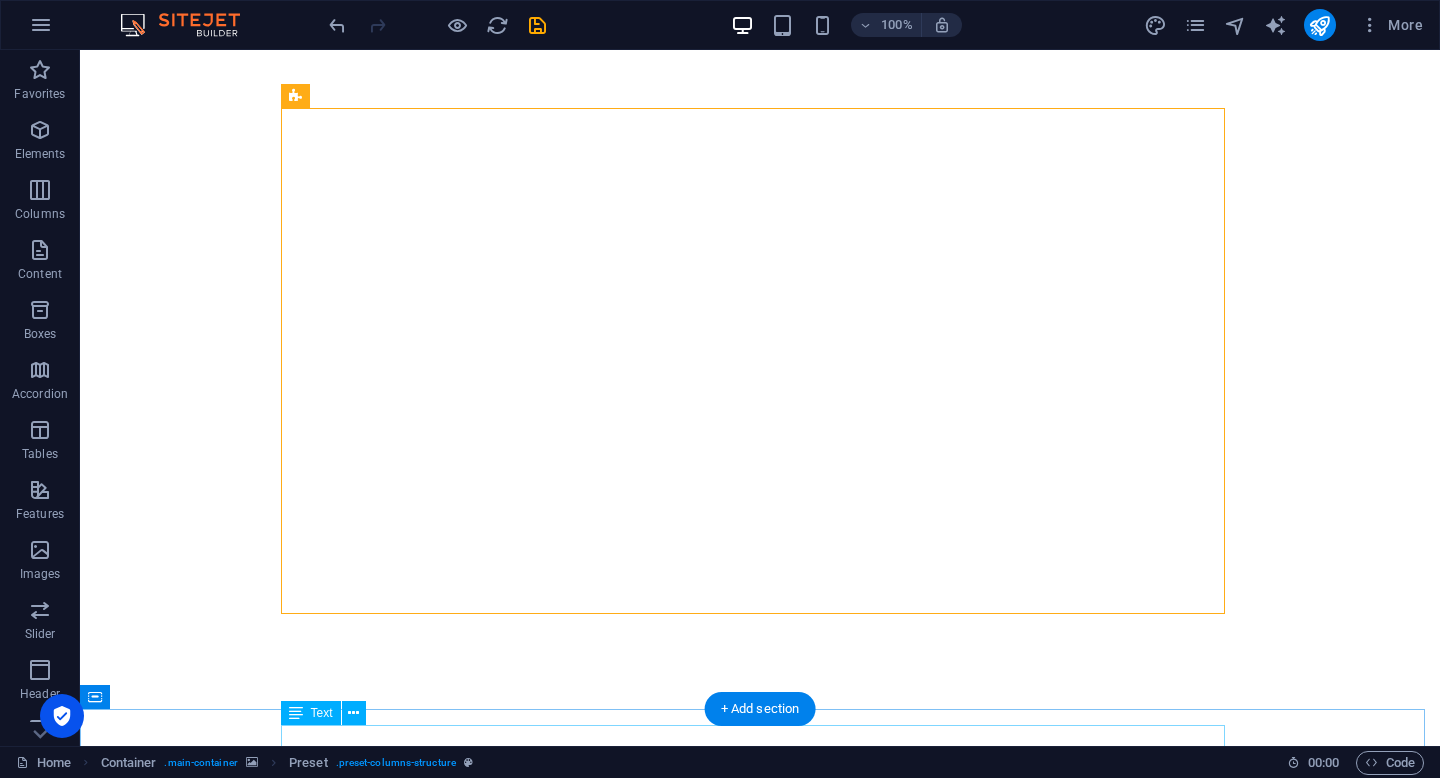 click on "Copyright©2025. PT Cubefit Inovasi Indonesia" at bounding box center (760, 1176) 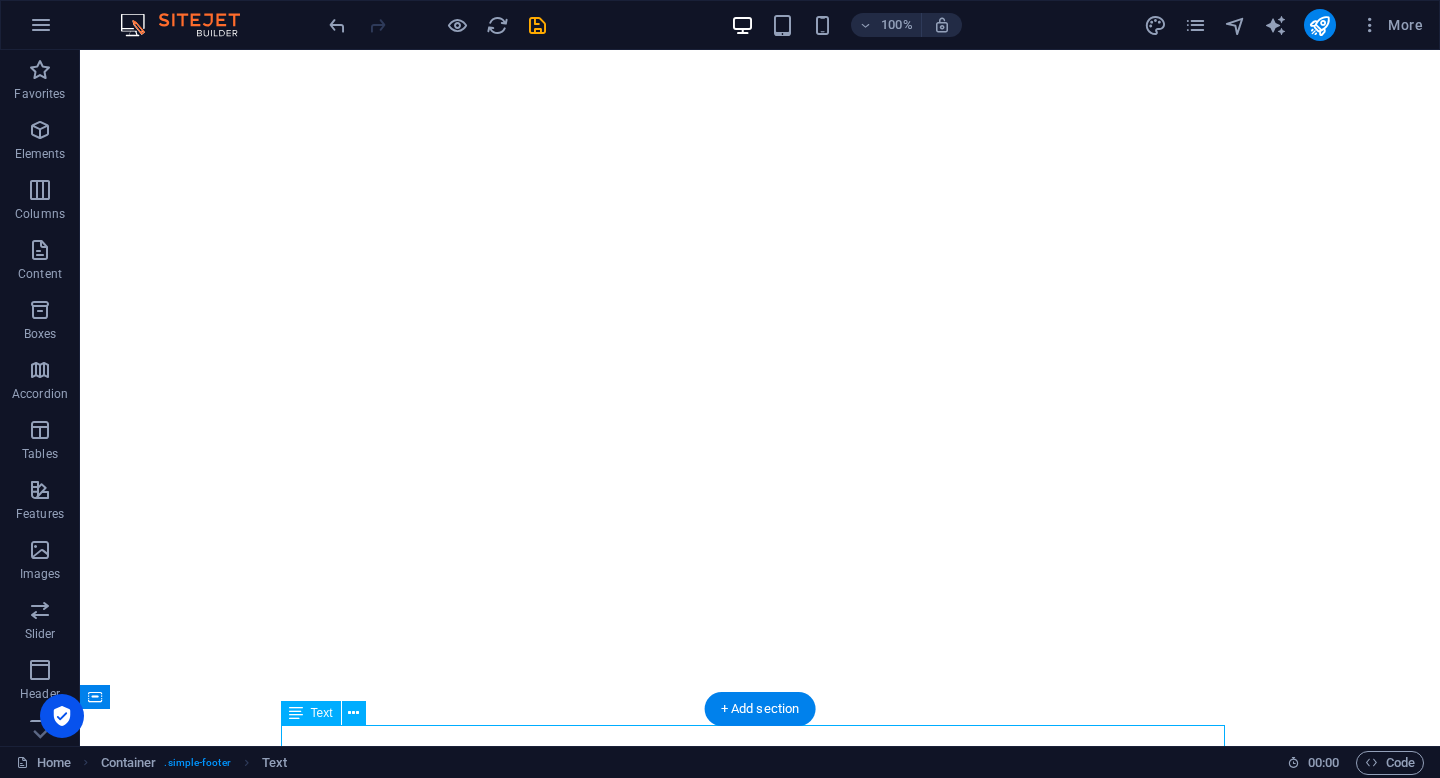 click on "Copyright©2025. PT Cubefit Inovasi Indonesia" at bounding box center (760, 1176) 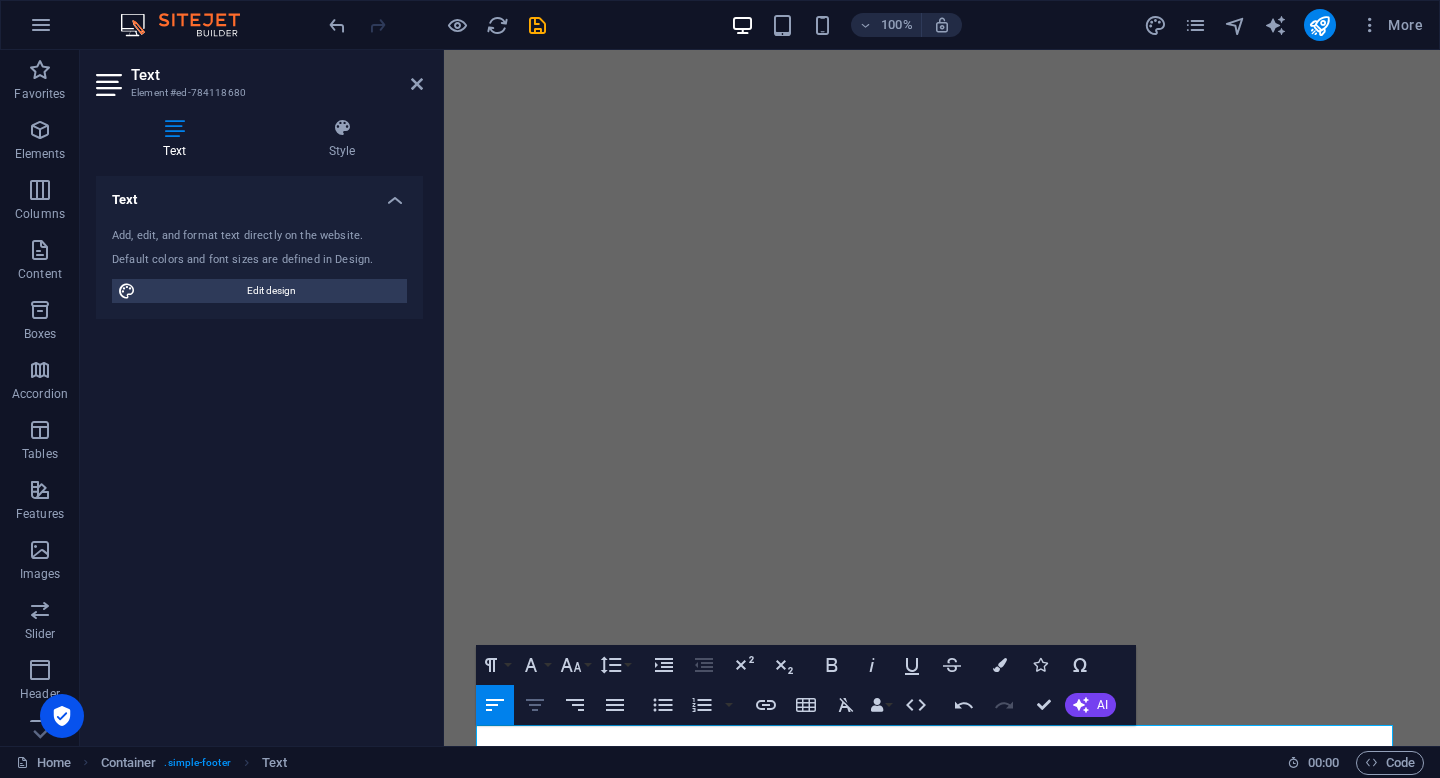 click 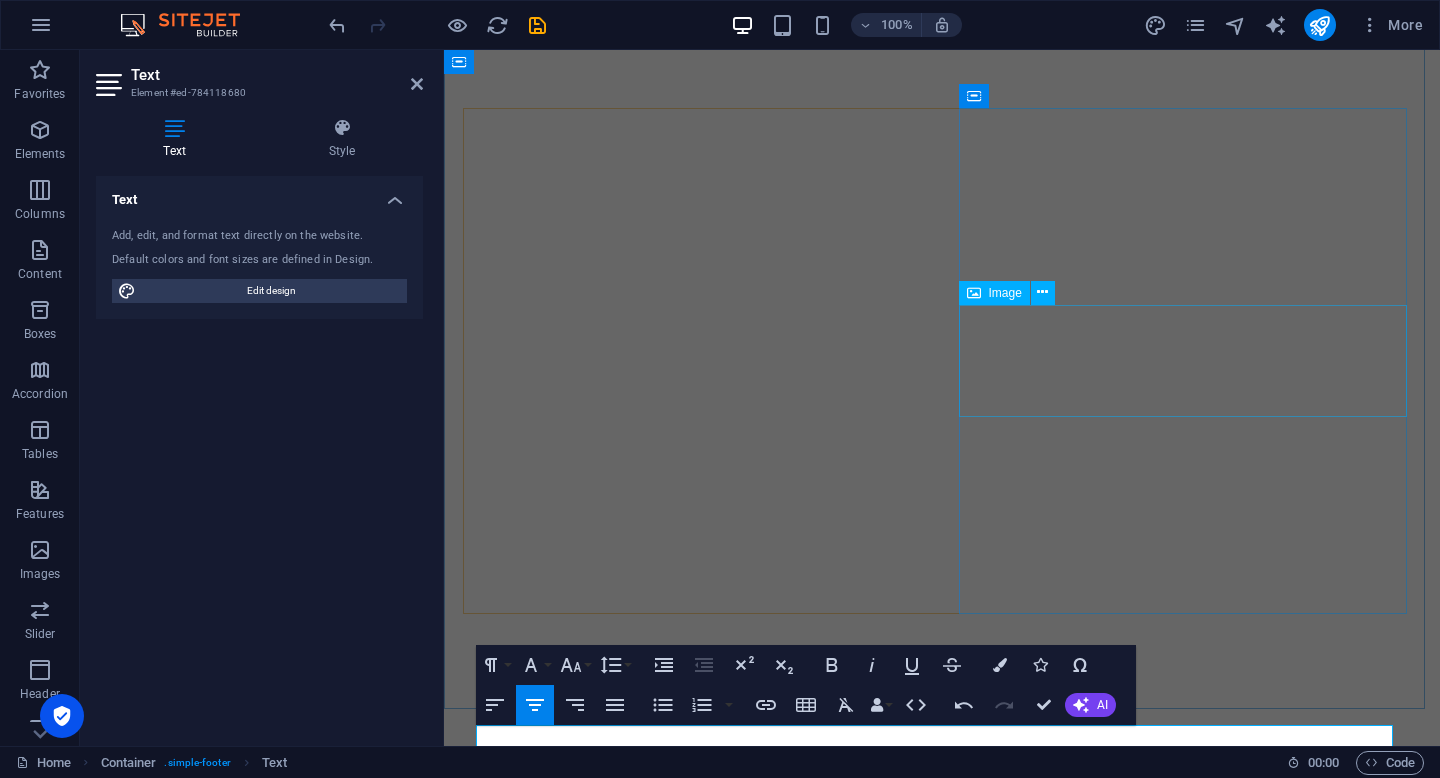 click at bounding box center [942, 1092] 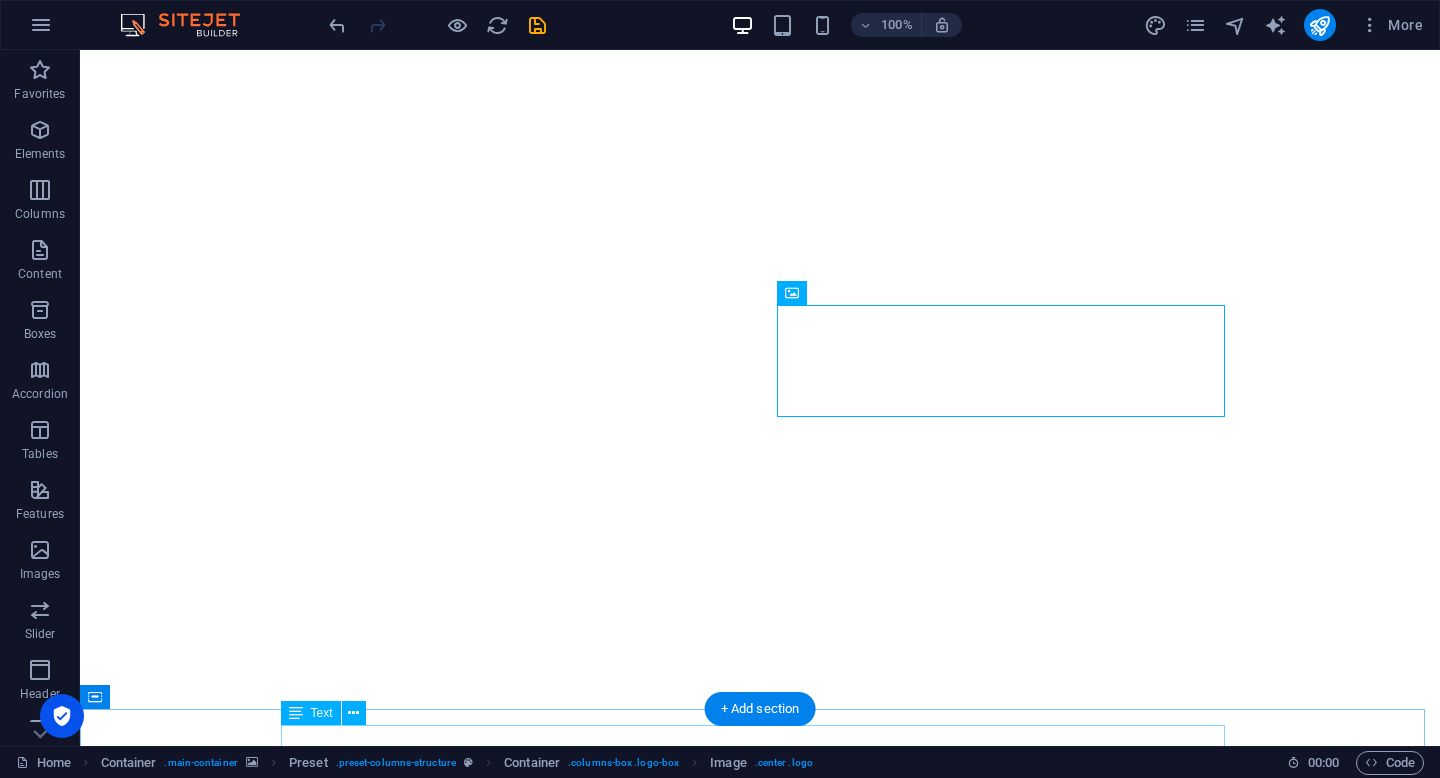 click on "Copyright©2025. PT Cubefit Inovasi Indonesia" at bounding box center (760, 1176) 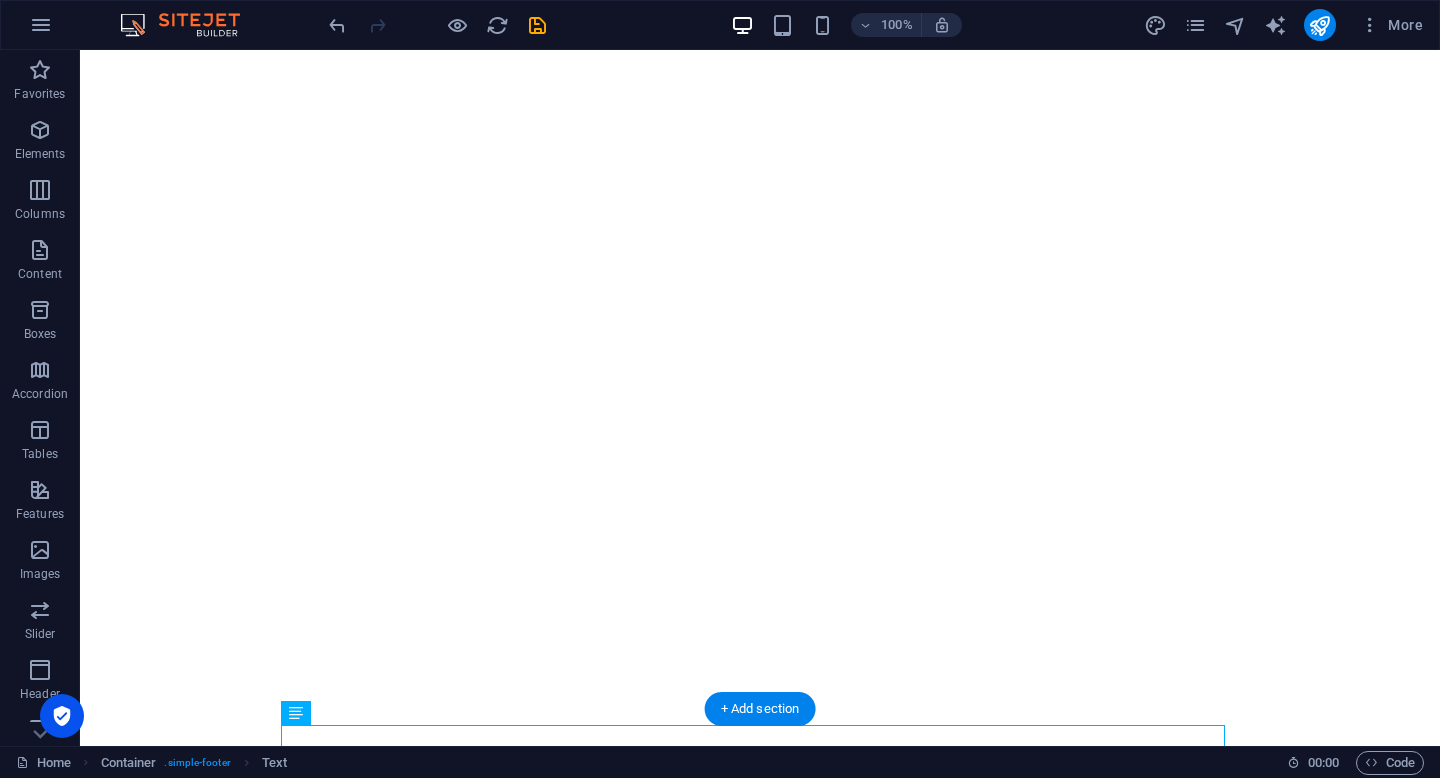 click at bounding box center (760, 39) 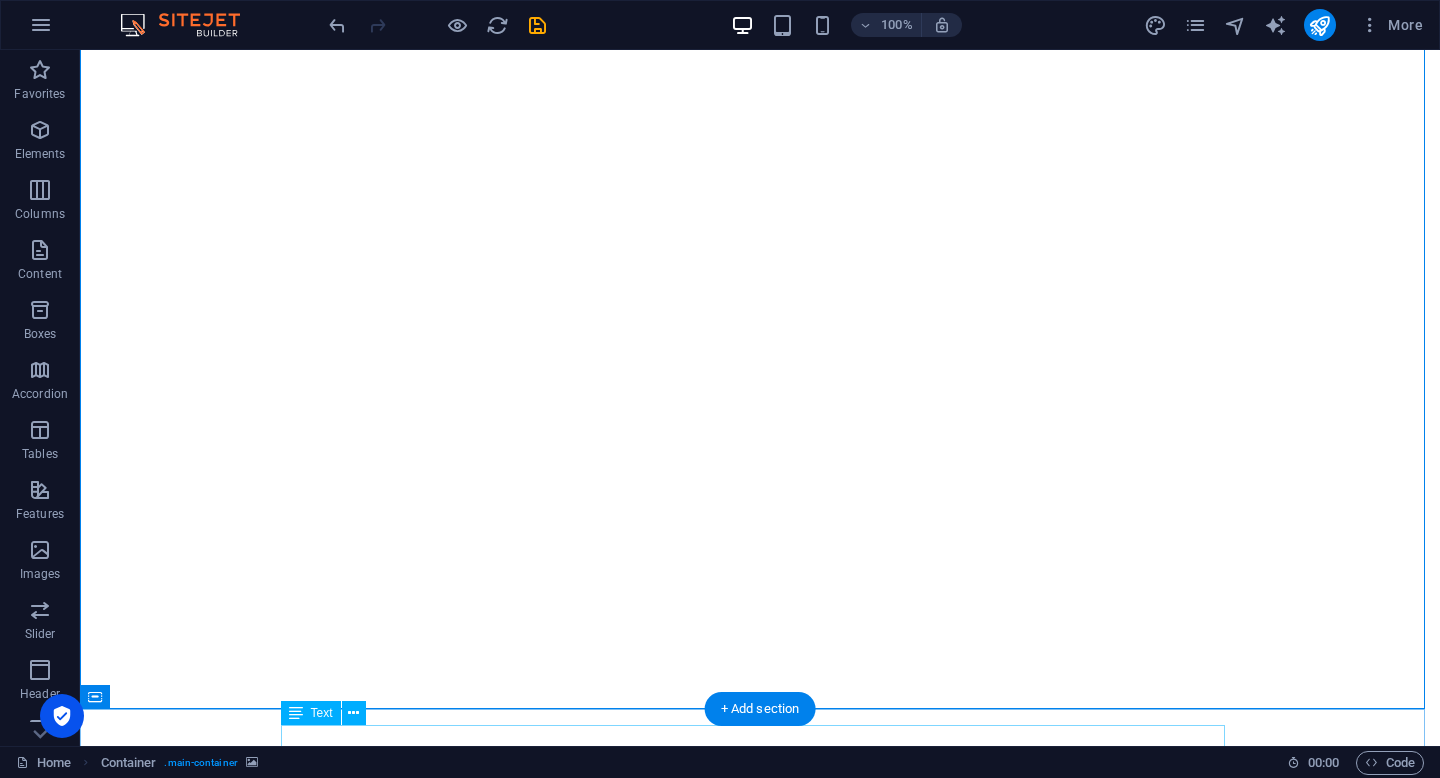 click on "Copyright©2025. PT Cubefit Inovasi Indonesia" at bounding box center (760, 1176) 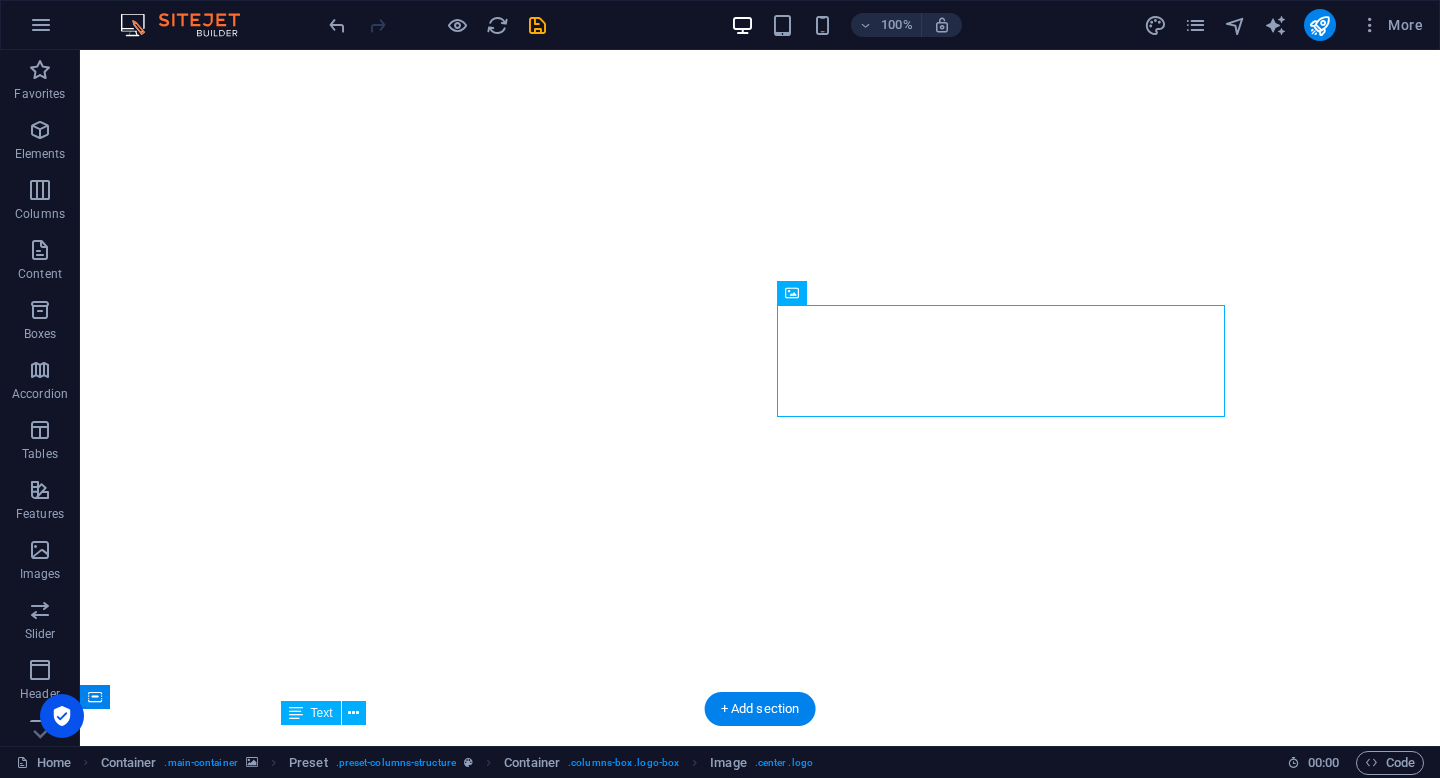 click on "Copyright©2025. PT Cubefit Inovasi Indonesia" at bounding box center (760, 1176) 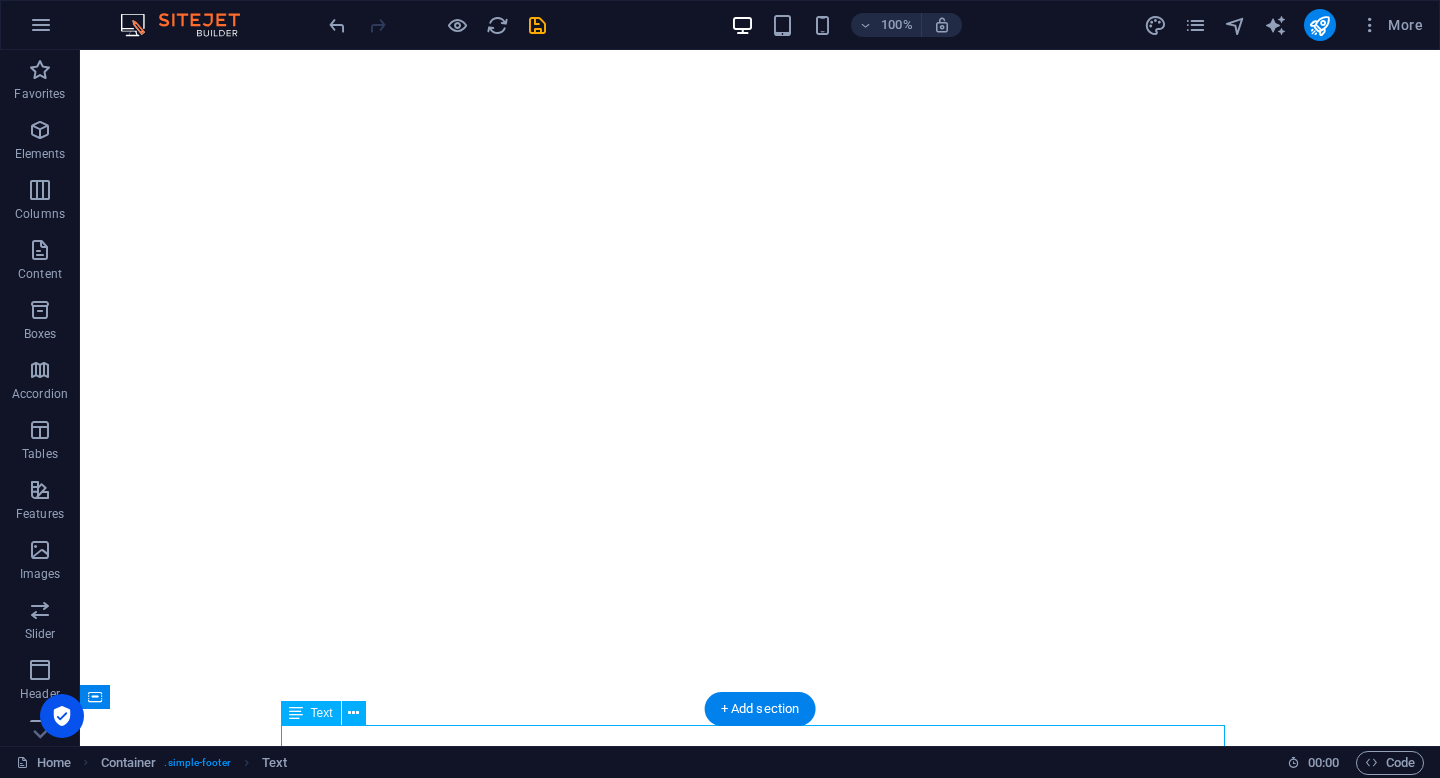 scroll, scrollTop: 56, scrollLeft: 0, axis: vertical 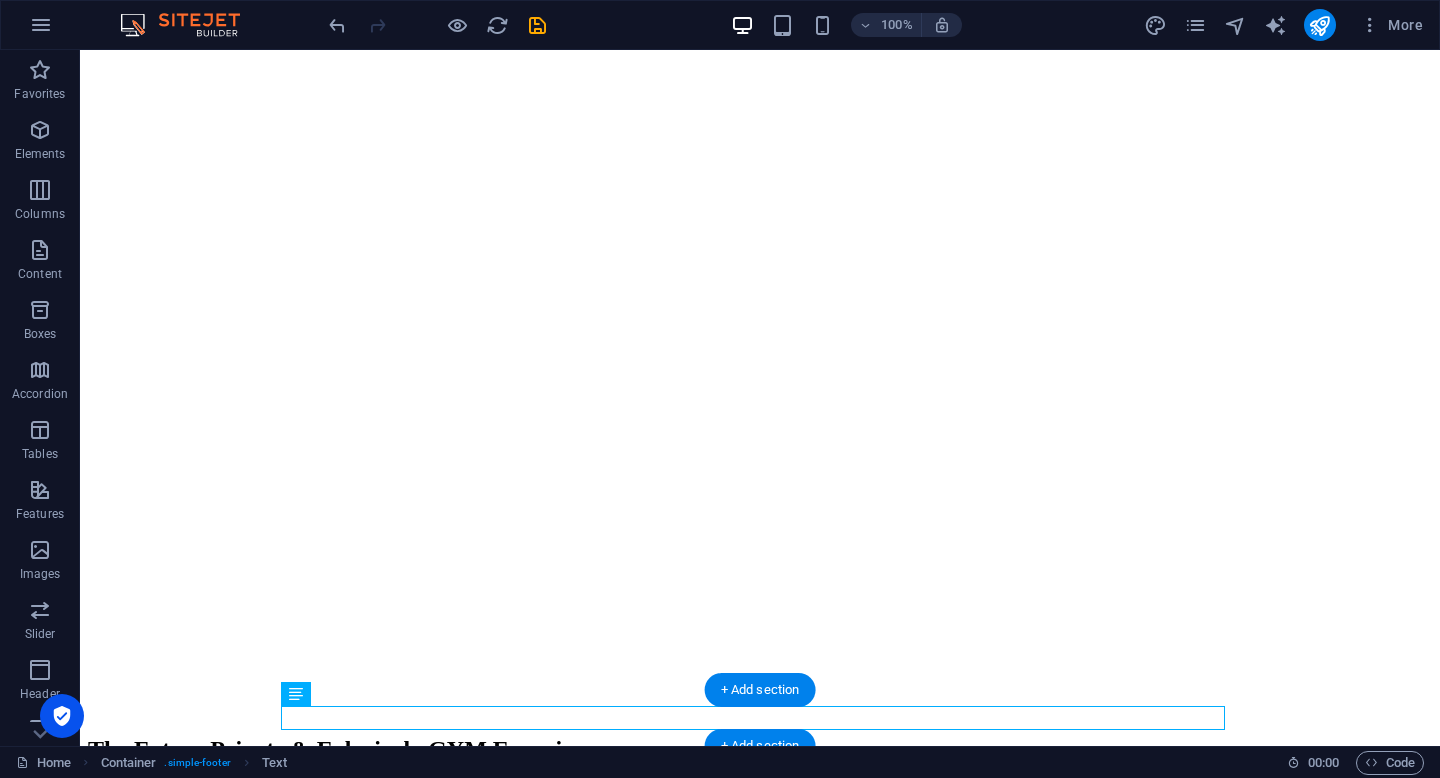 drag, startPoint x: 662, startPoint y: 736, endPoint x: 658, endPoint y: 712, distance: 24.33105 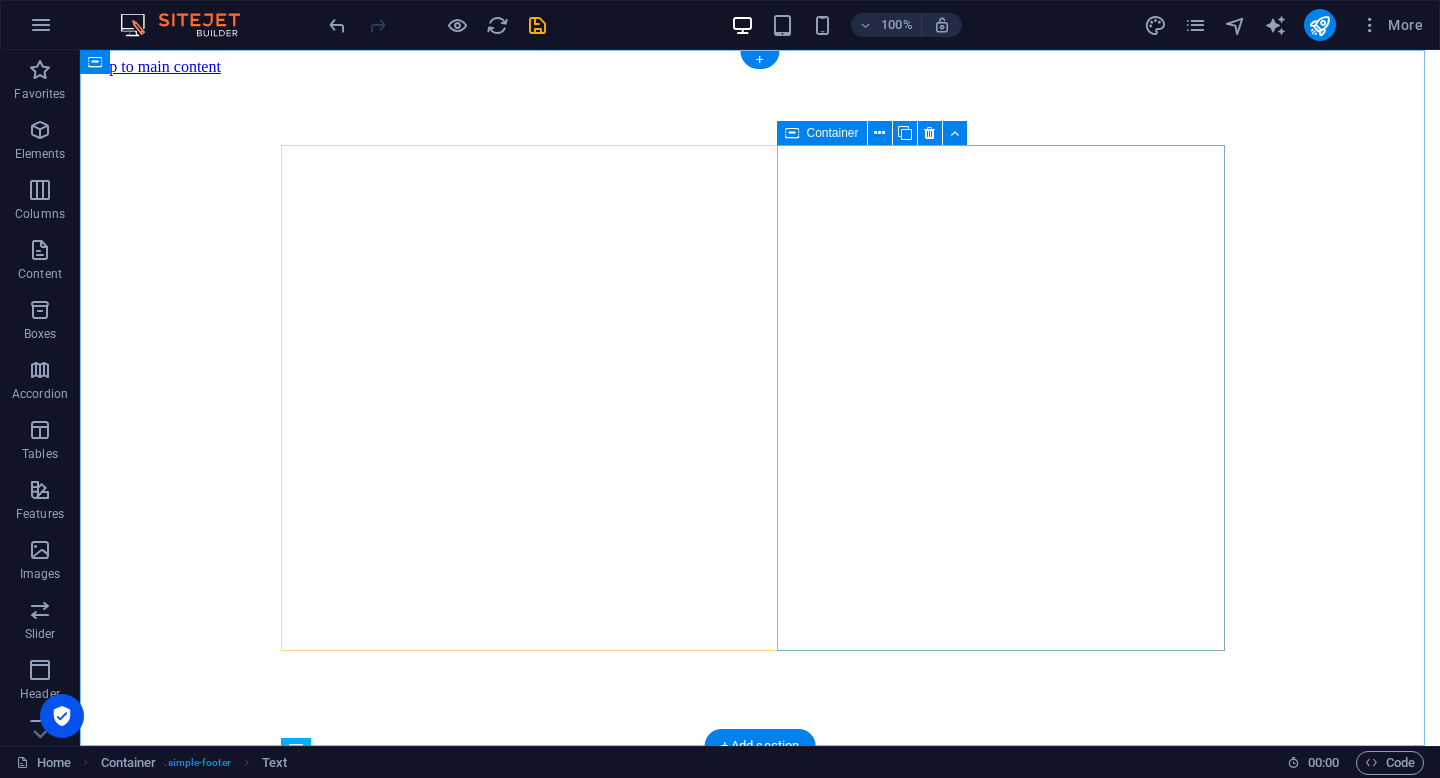 scroll, scrollTop: 56, scrollLeft: 0, axis: vertical 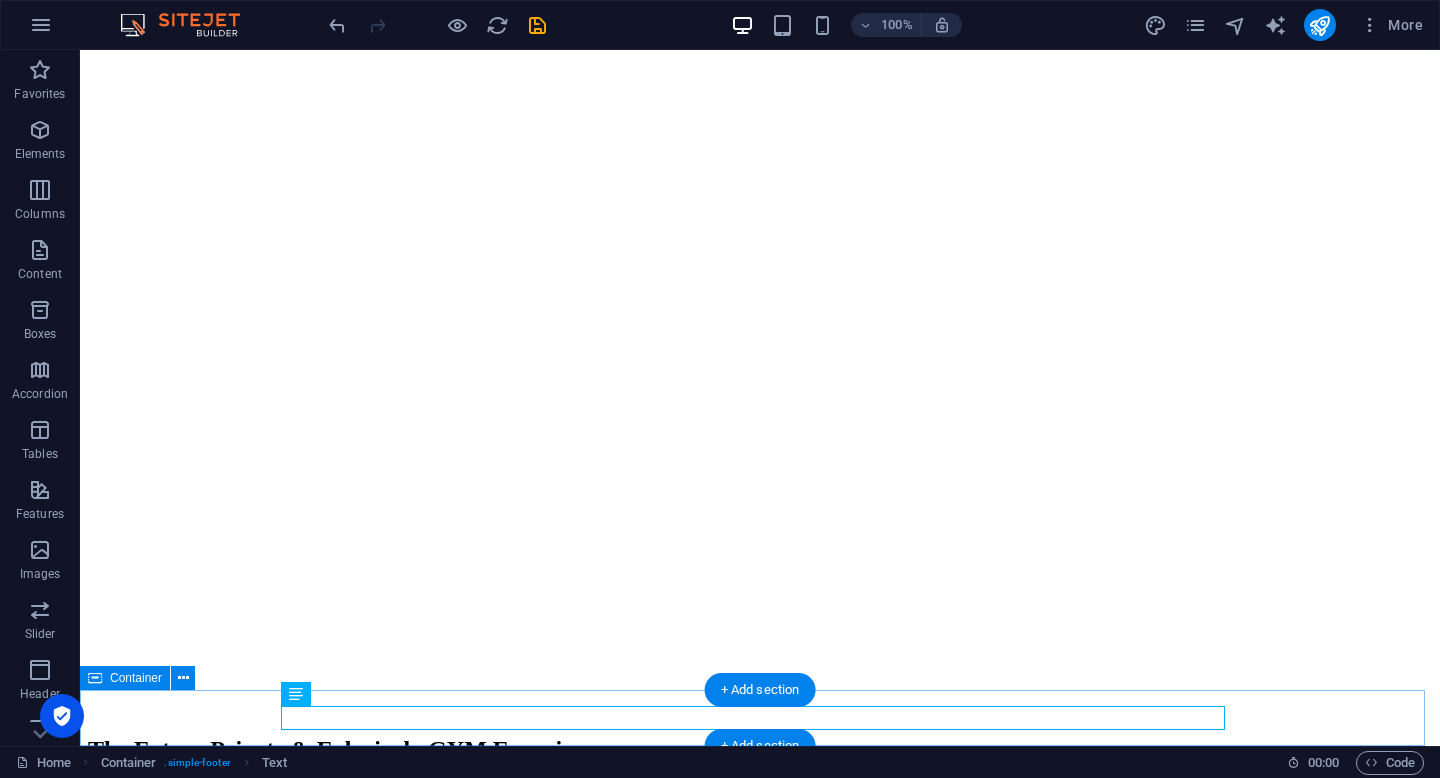 click on "Copyright©2025. PT Cubefit Inovasi Indonesia" at bounding box center [760, 1157] 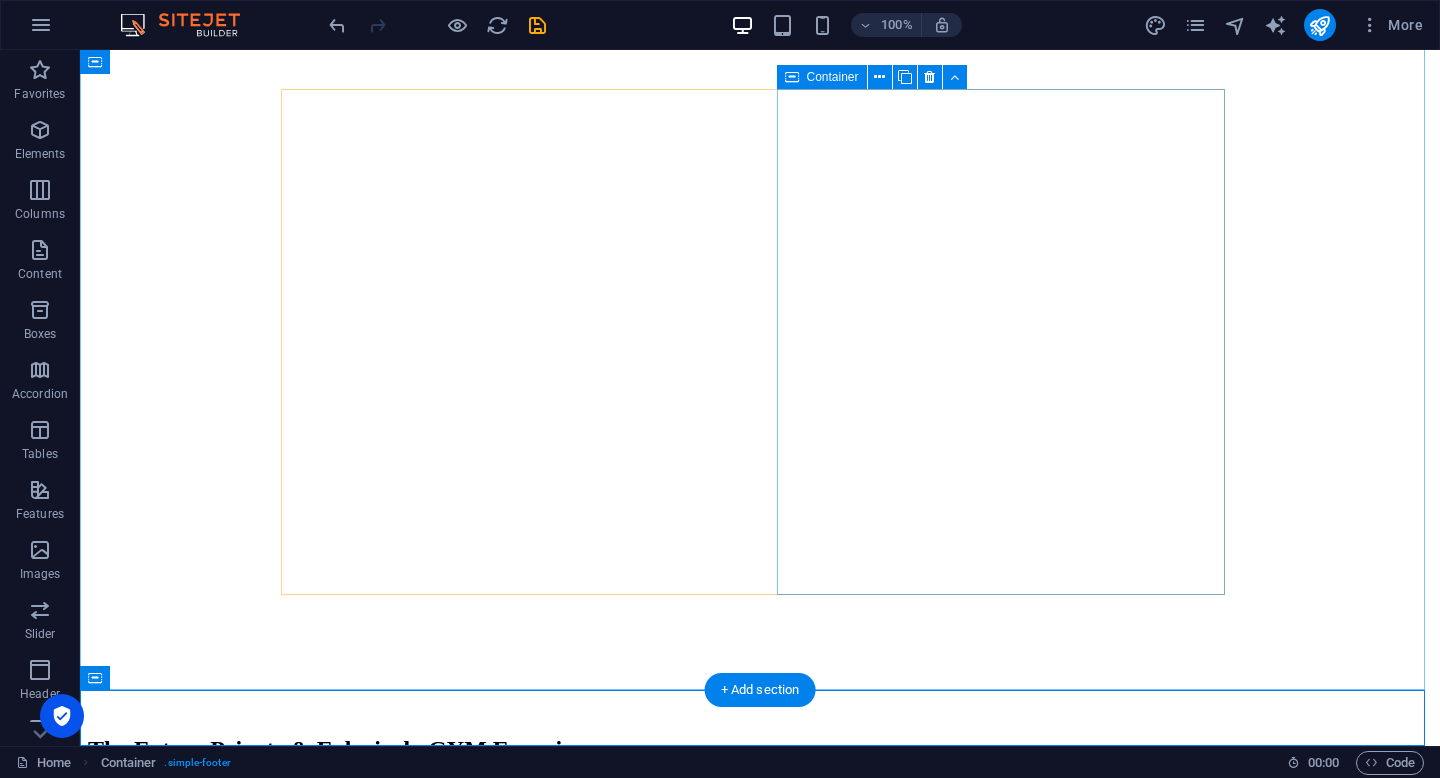 scroll, scrollTop: 0, scrollLeft: 0, axis: both 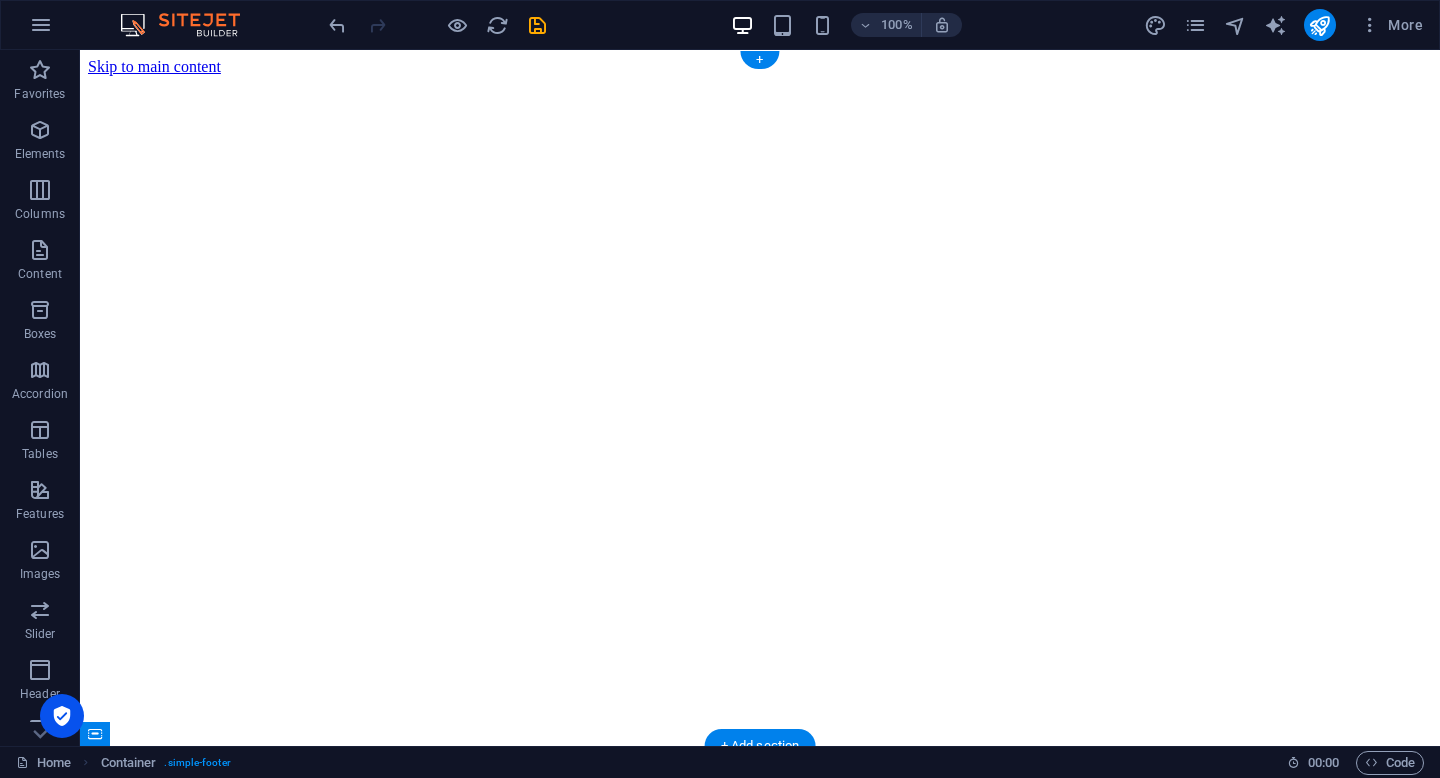 click at bounding box center (760, 76) 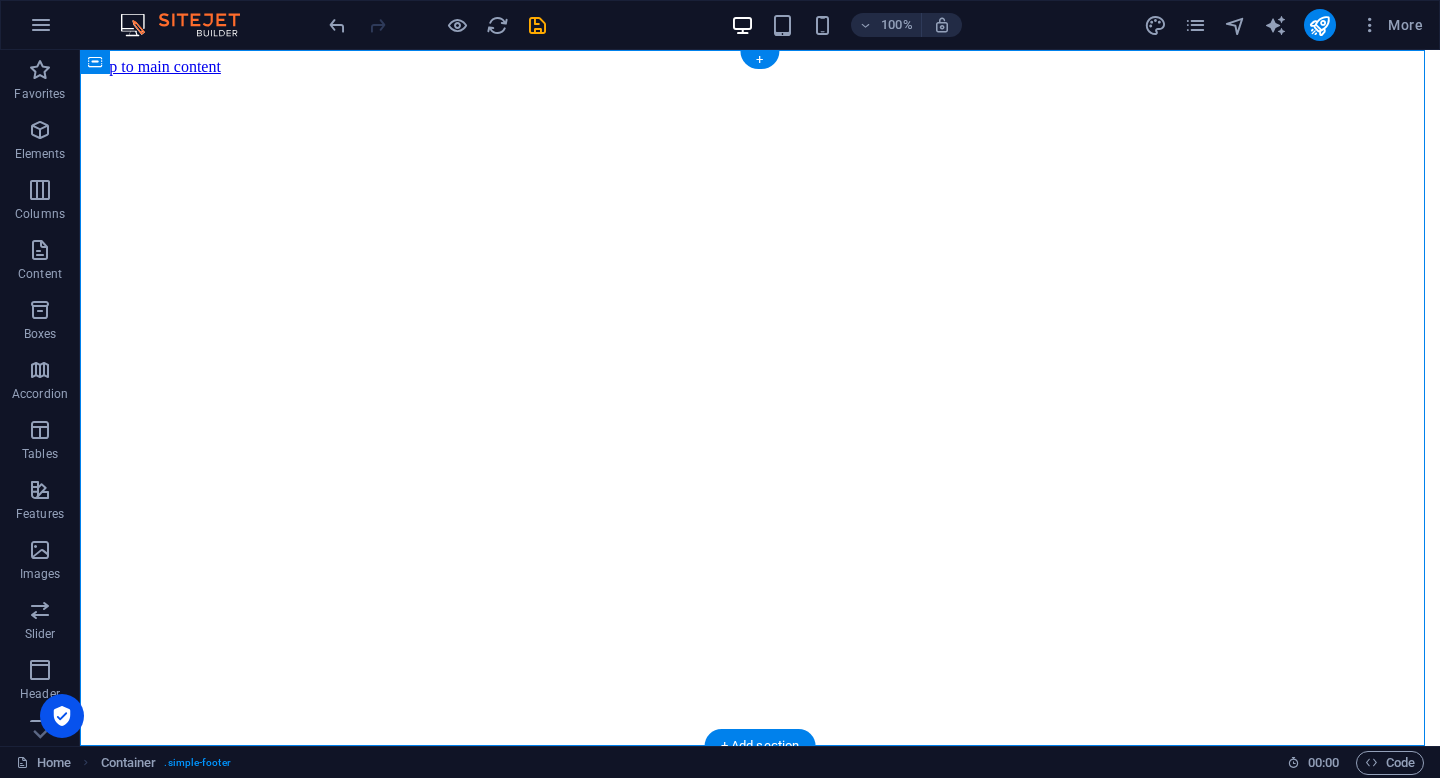 click at bounding box center (760, 76) 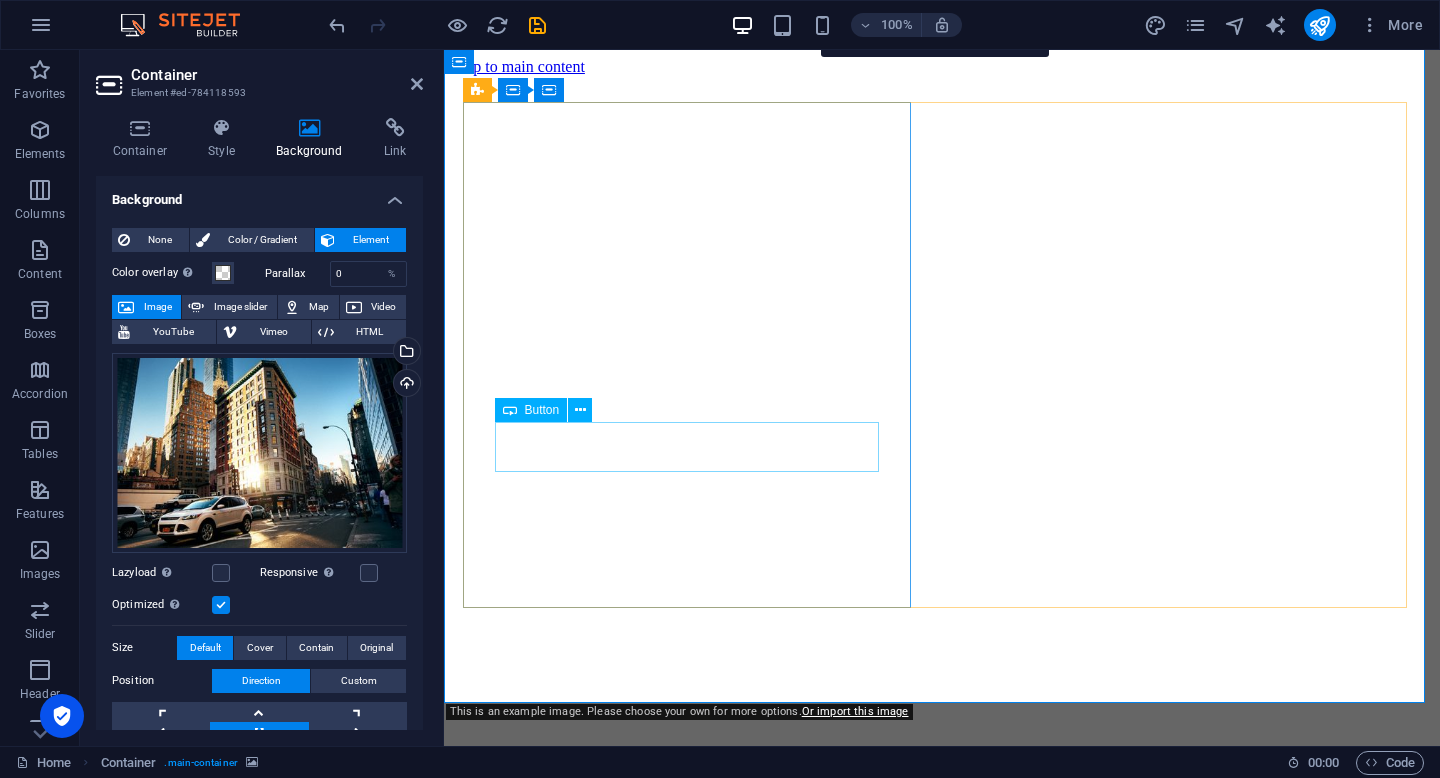 scroll, scrollTop: 43, scrollLeft: 0, axis: vertical 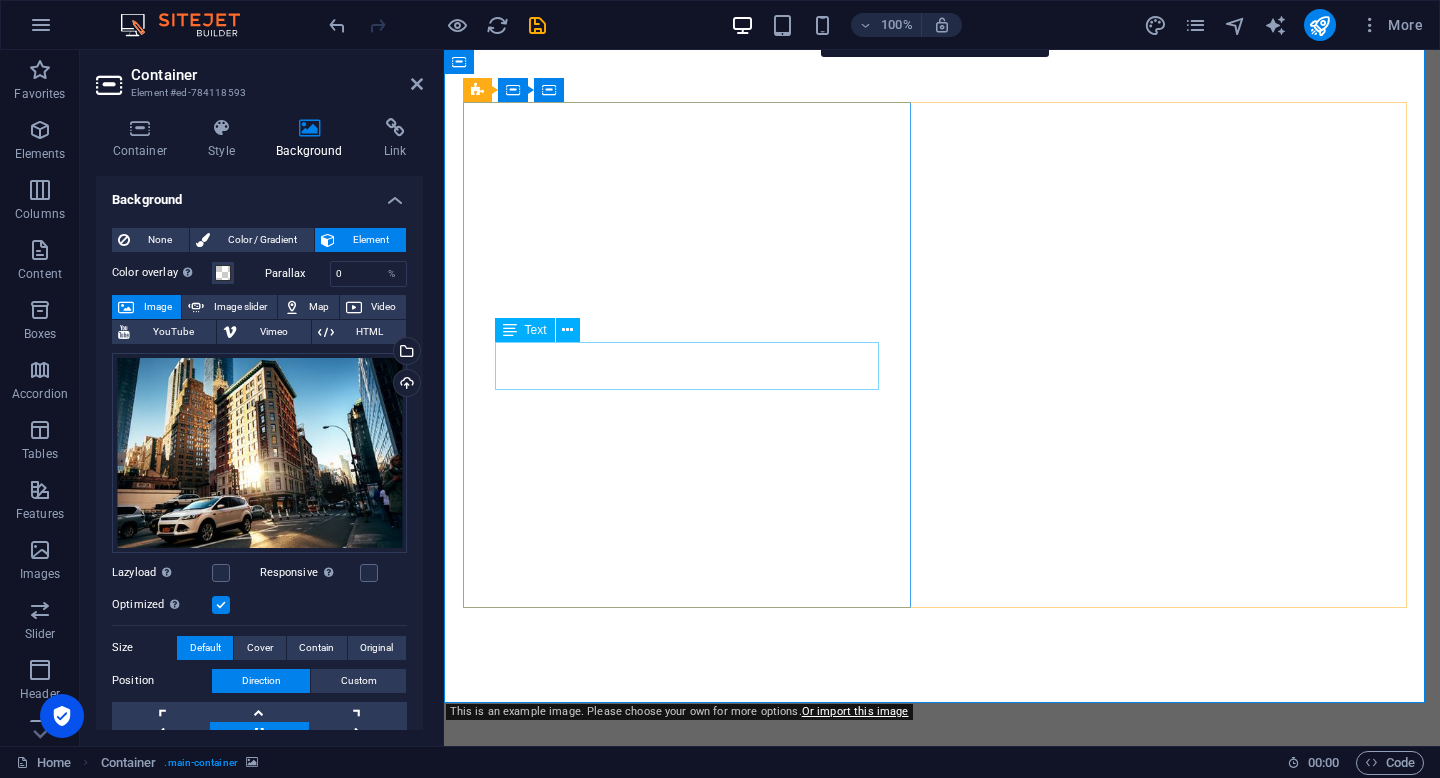 click on "Enhance your new fitness experience with a private and exclusive gym. Just prepare yourself and join our waitlist" at bounding box center [942, 837] 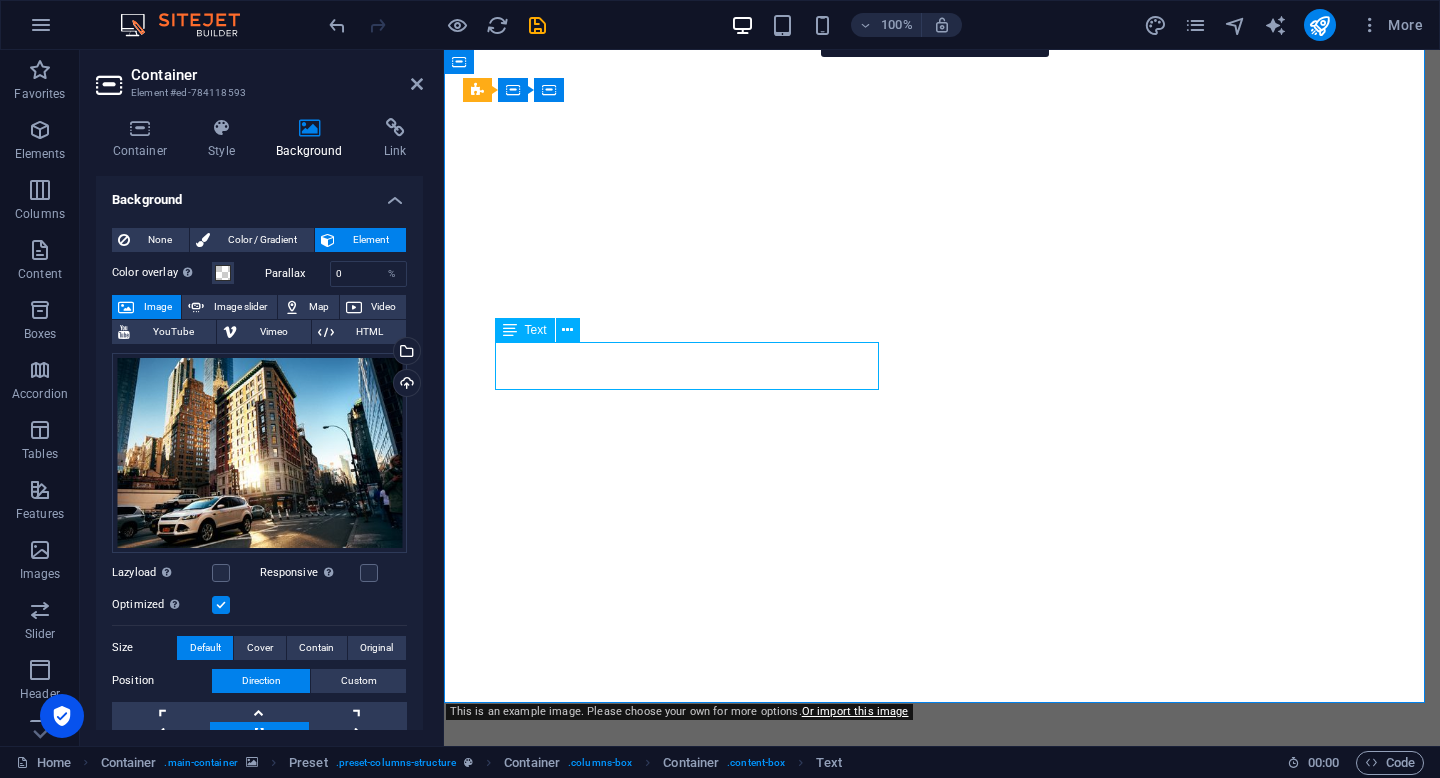 click on "Enhance your new fitness experience with a private and exclusive gym. Just prepare yourself and join our waitlist" at bounding box center [942, 837] 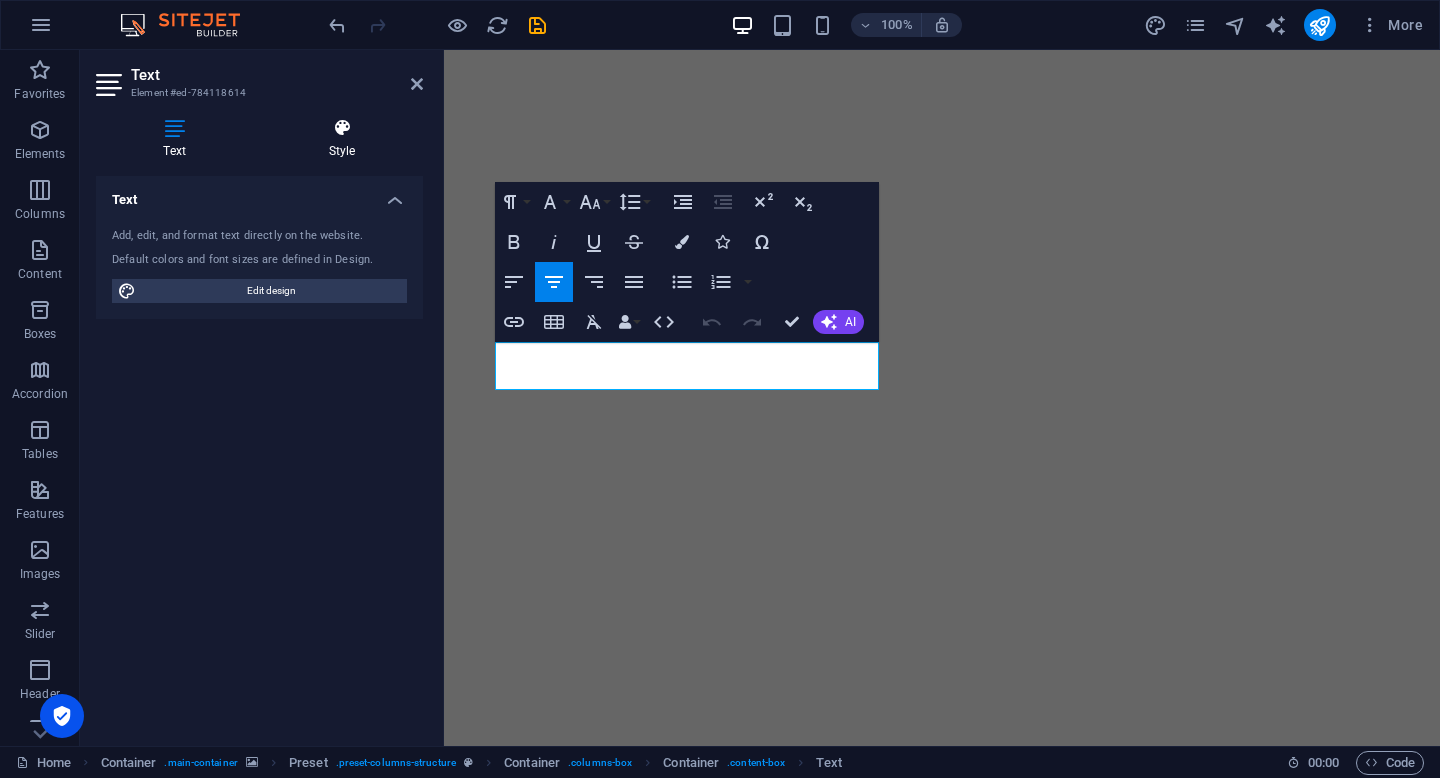 click on "Style" at bounding box center (342, 139) 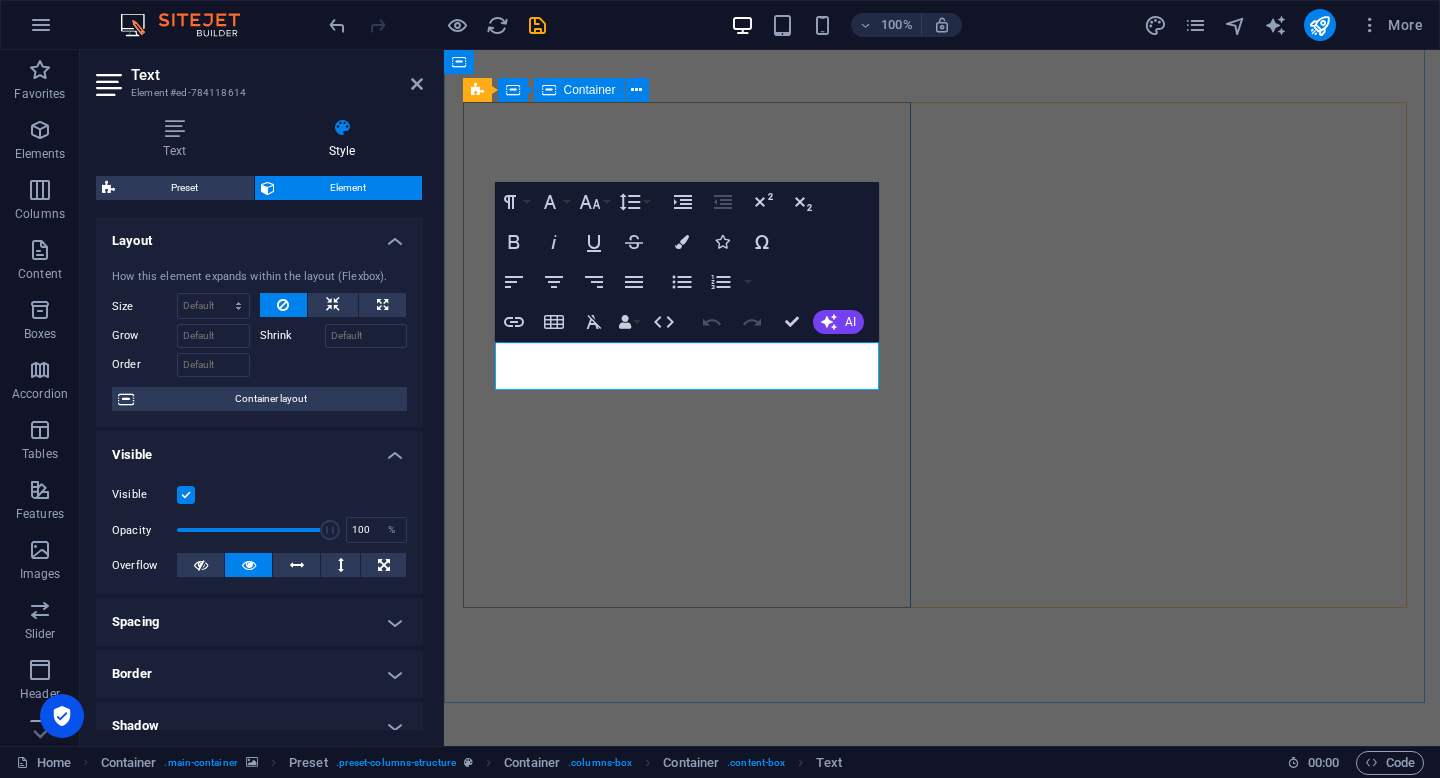 click at bounding box center [417, 84] 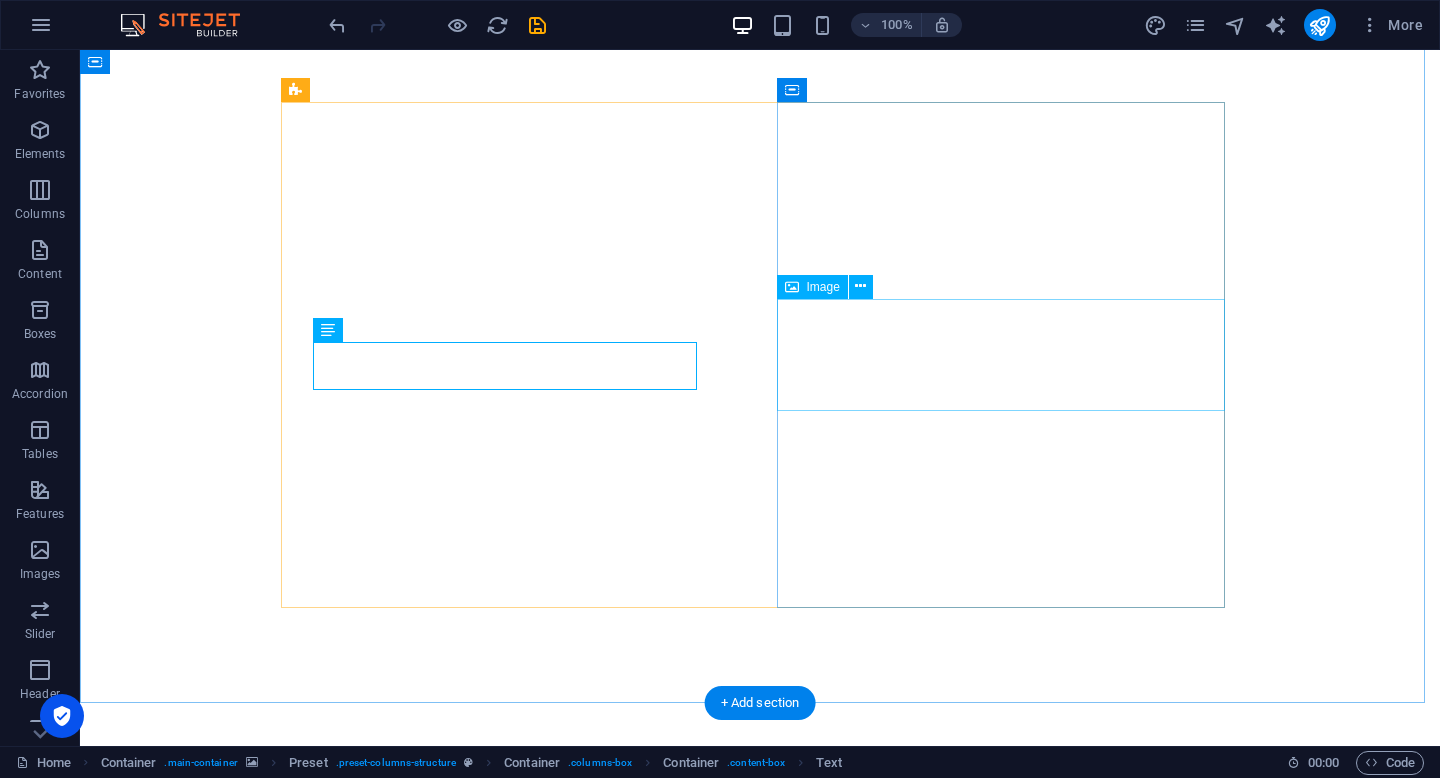 click at bounding box center (760, 1086) 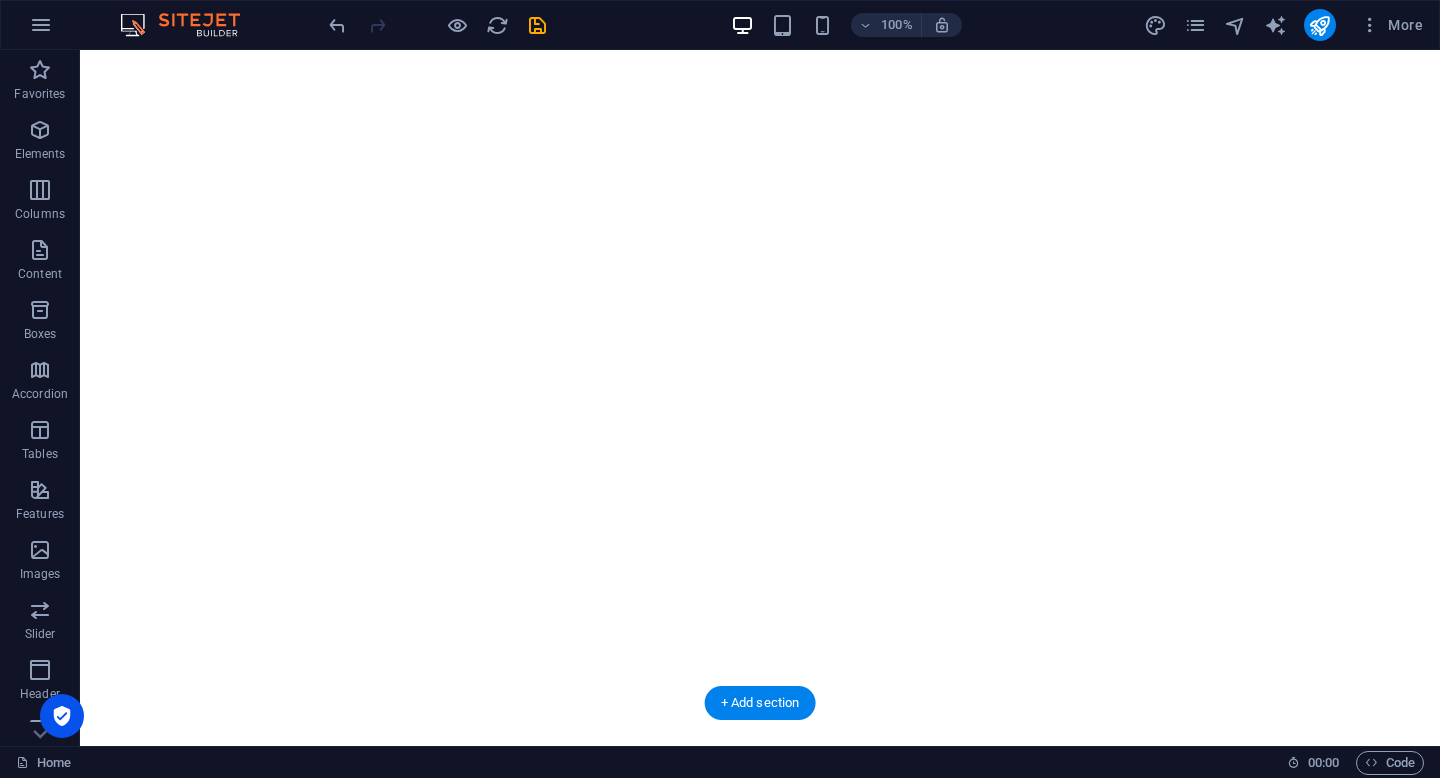click at bounding box center (760, 33) 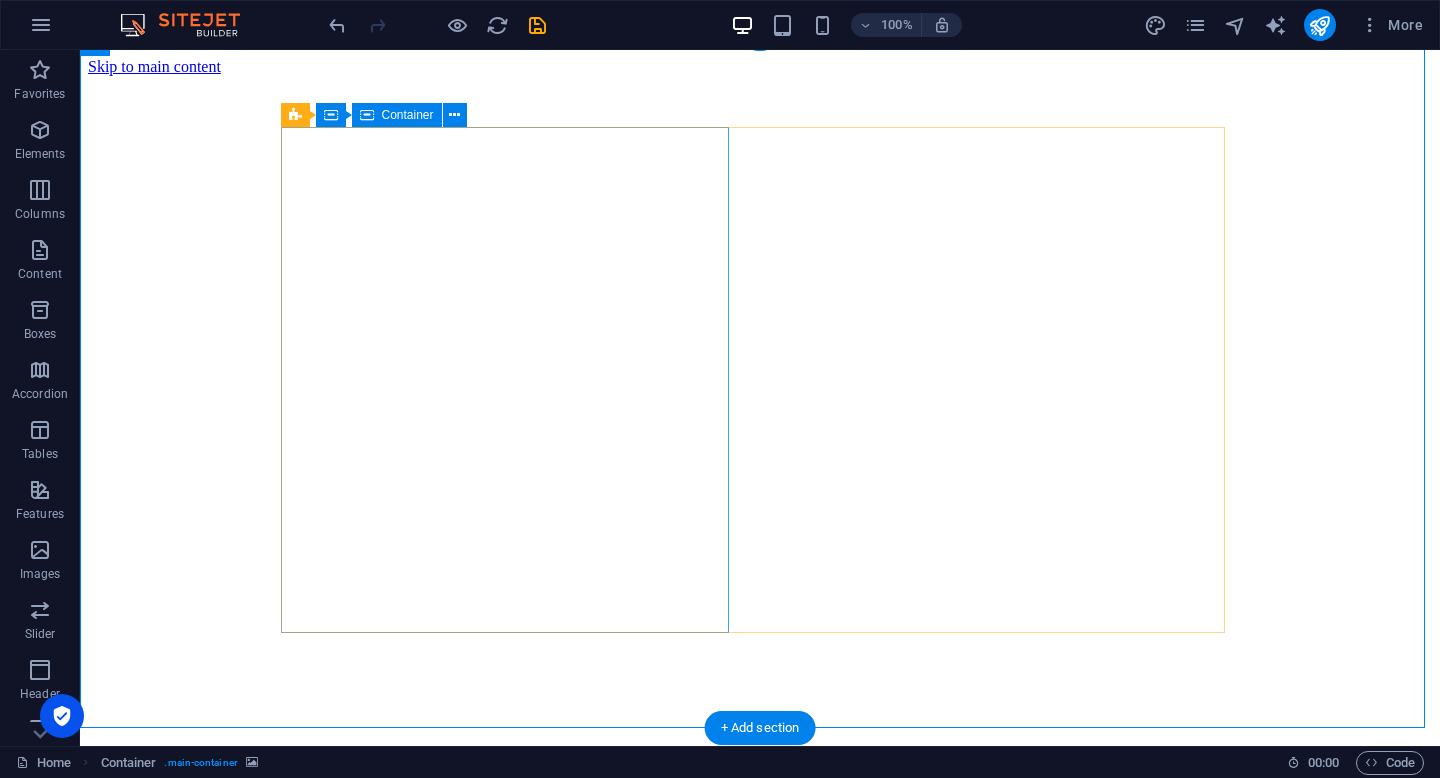 scroll, scrollTop: 56, scrollLeft: 0, axis: vertical 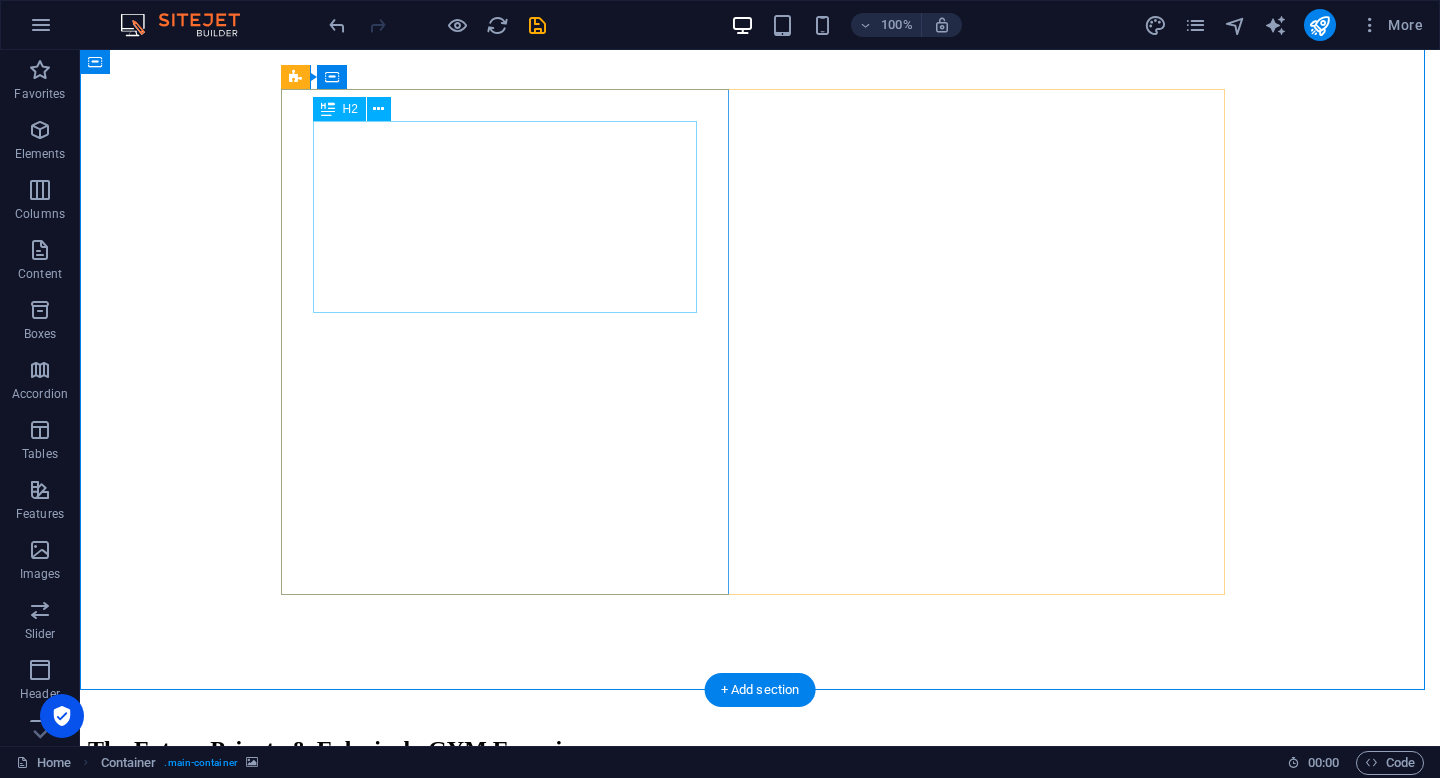 click on "The Future Private & Exlusively GYM Experience" at bounding box center (760, 749) 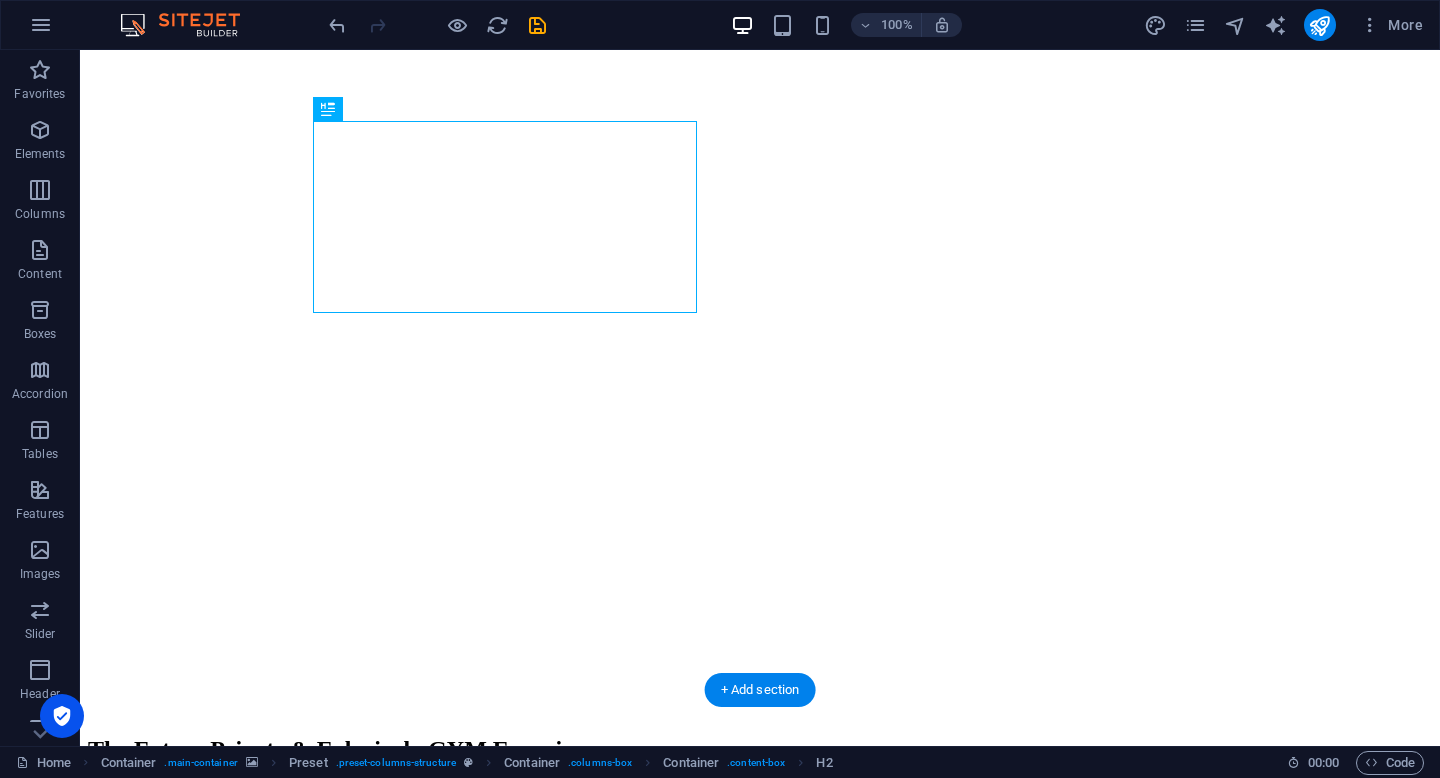 click at bounding box center [760, 20] 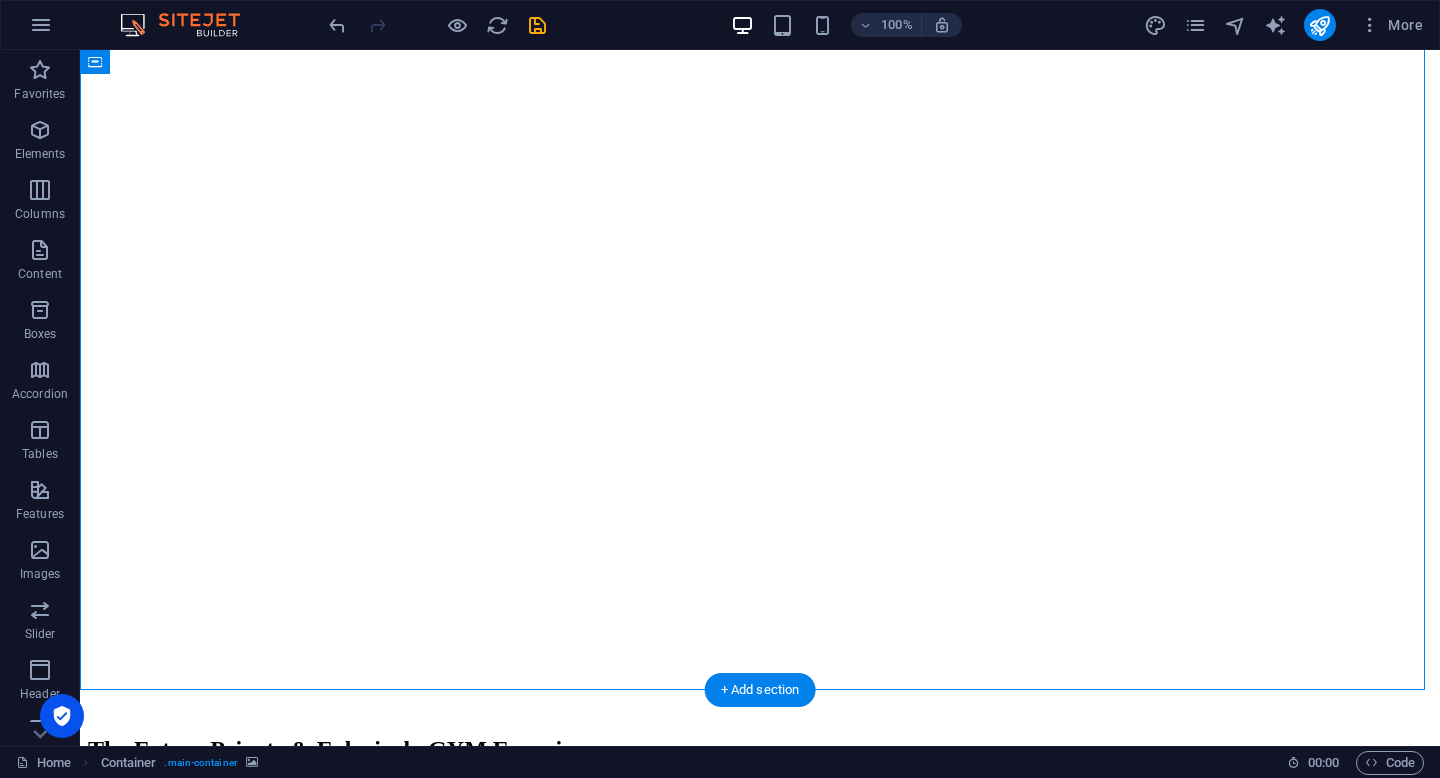 click at bounding box center [760, 20] 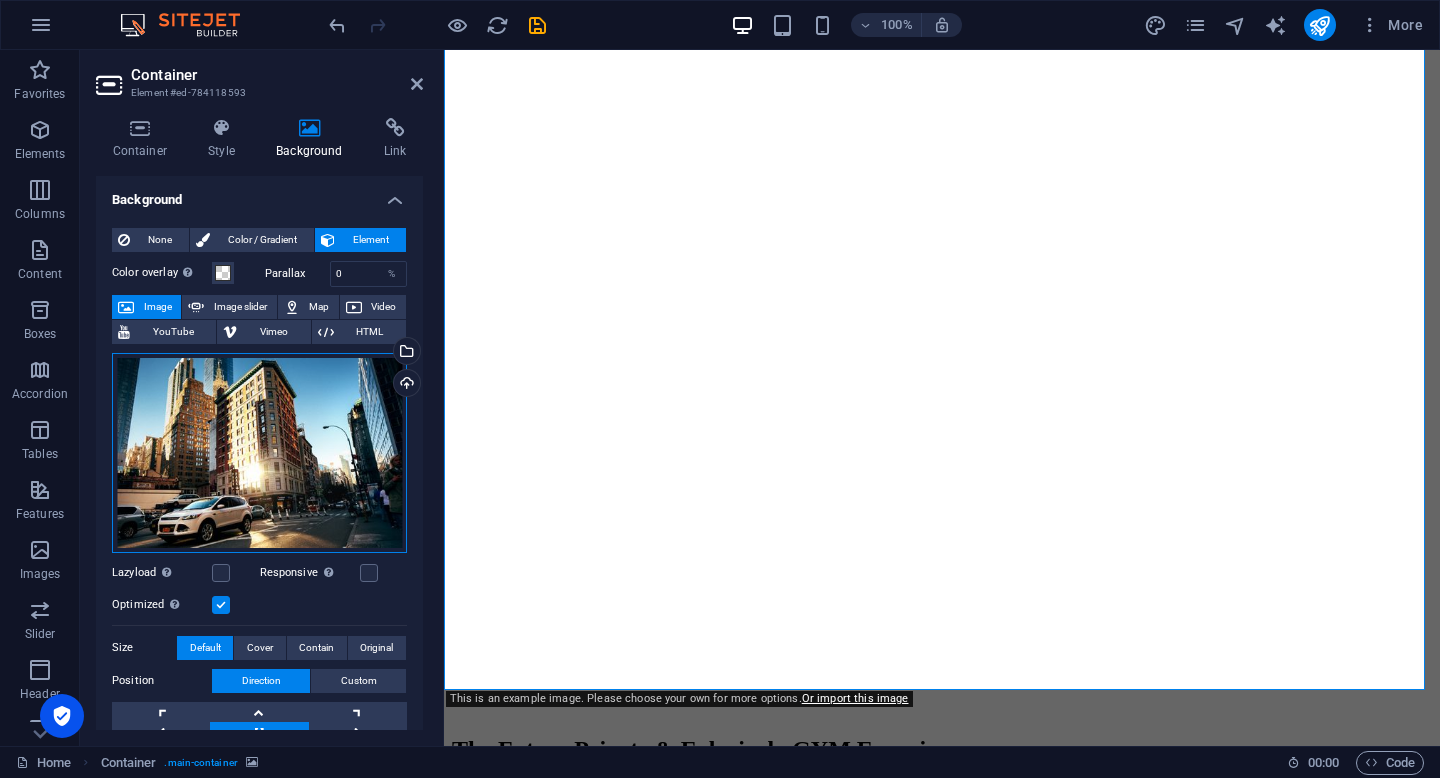 click on "Drag files here, click to choose files or select files from Files or our free stock photos & videos" at bounding box center [259, 453] 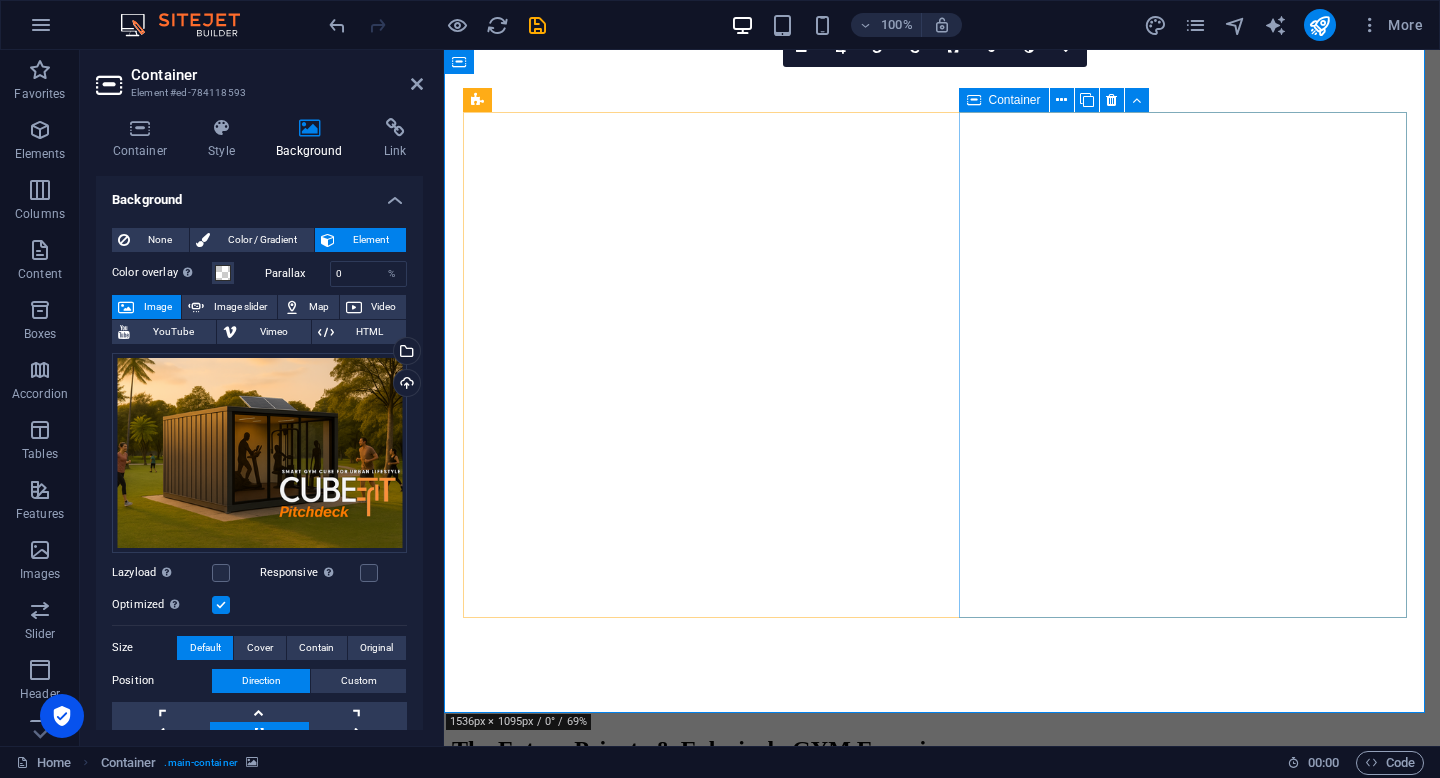 scroll, scrollTop: 0, scrollLeft: 0, axis: both 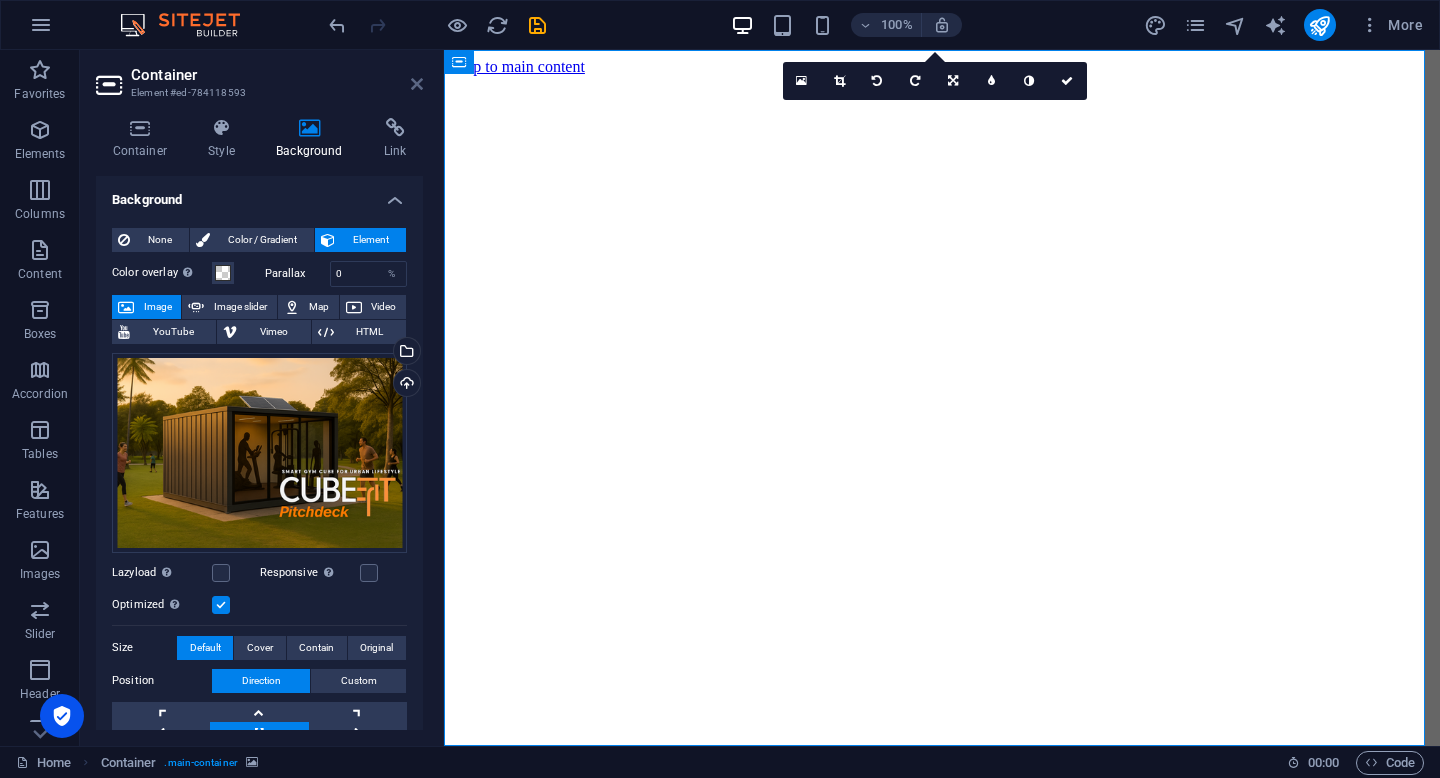 click at bounding box center [417, 84] 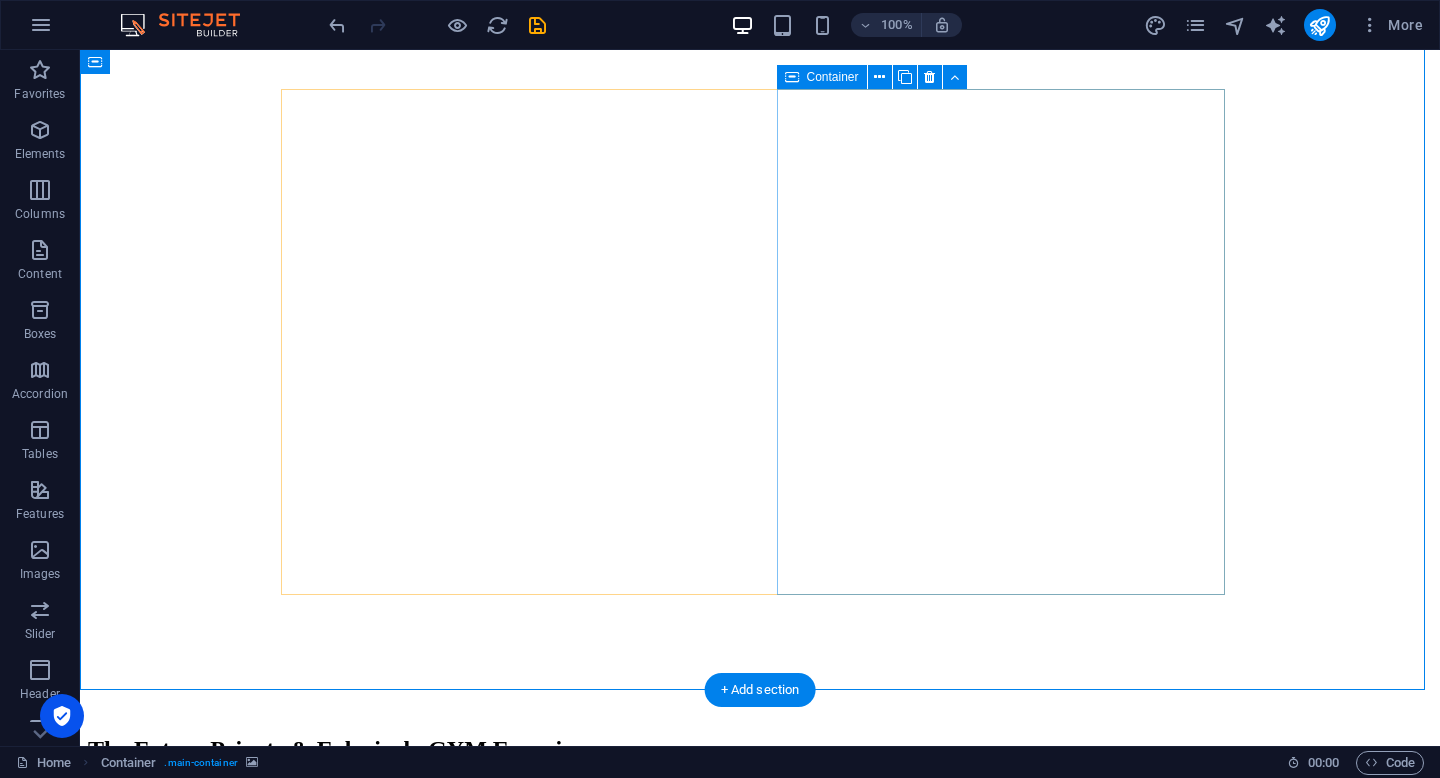 scroll, scrollTop: 0, scrollLeft: 0, axis: both 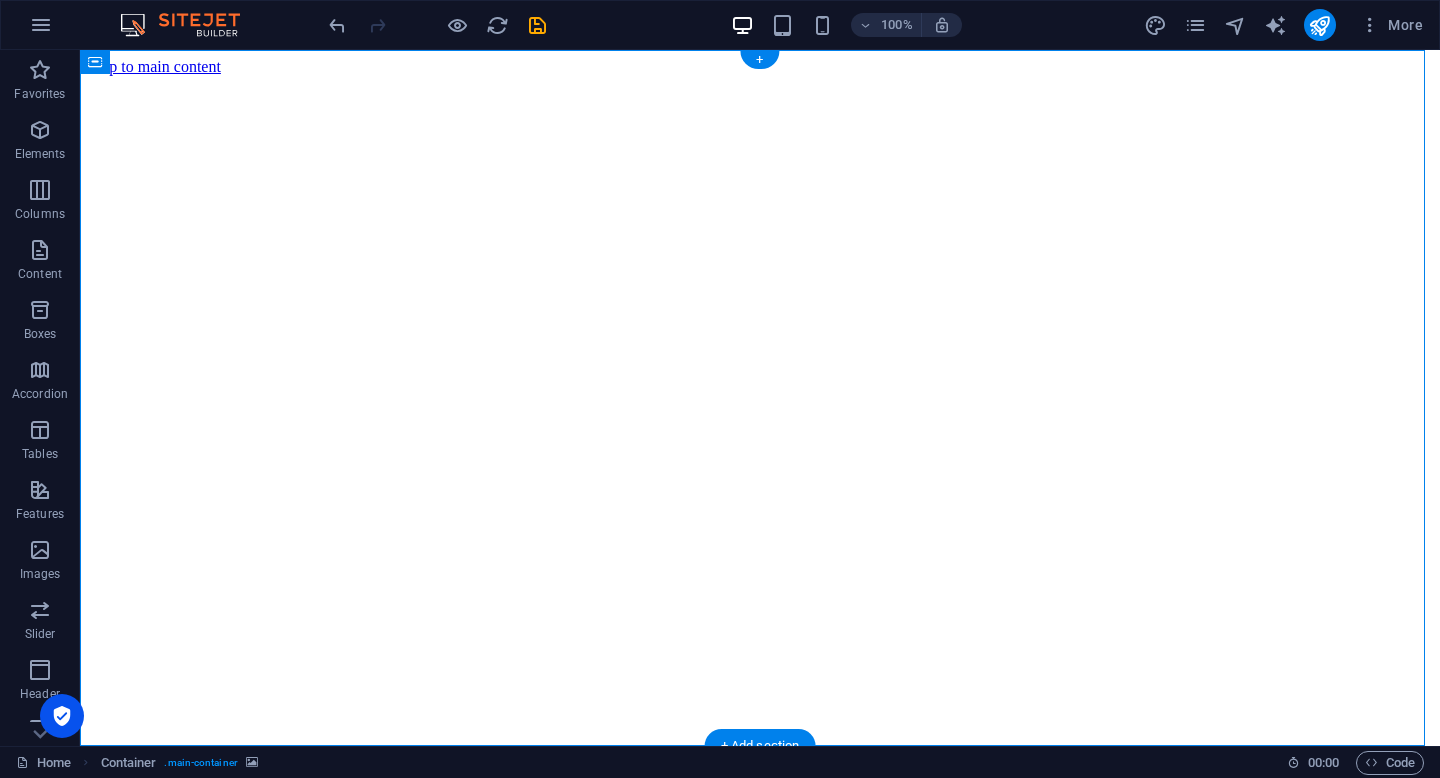 click at bounding box center [760, 76] 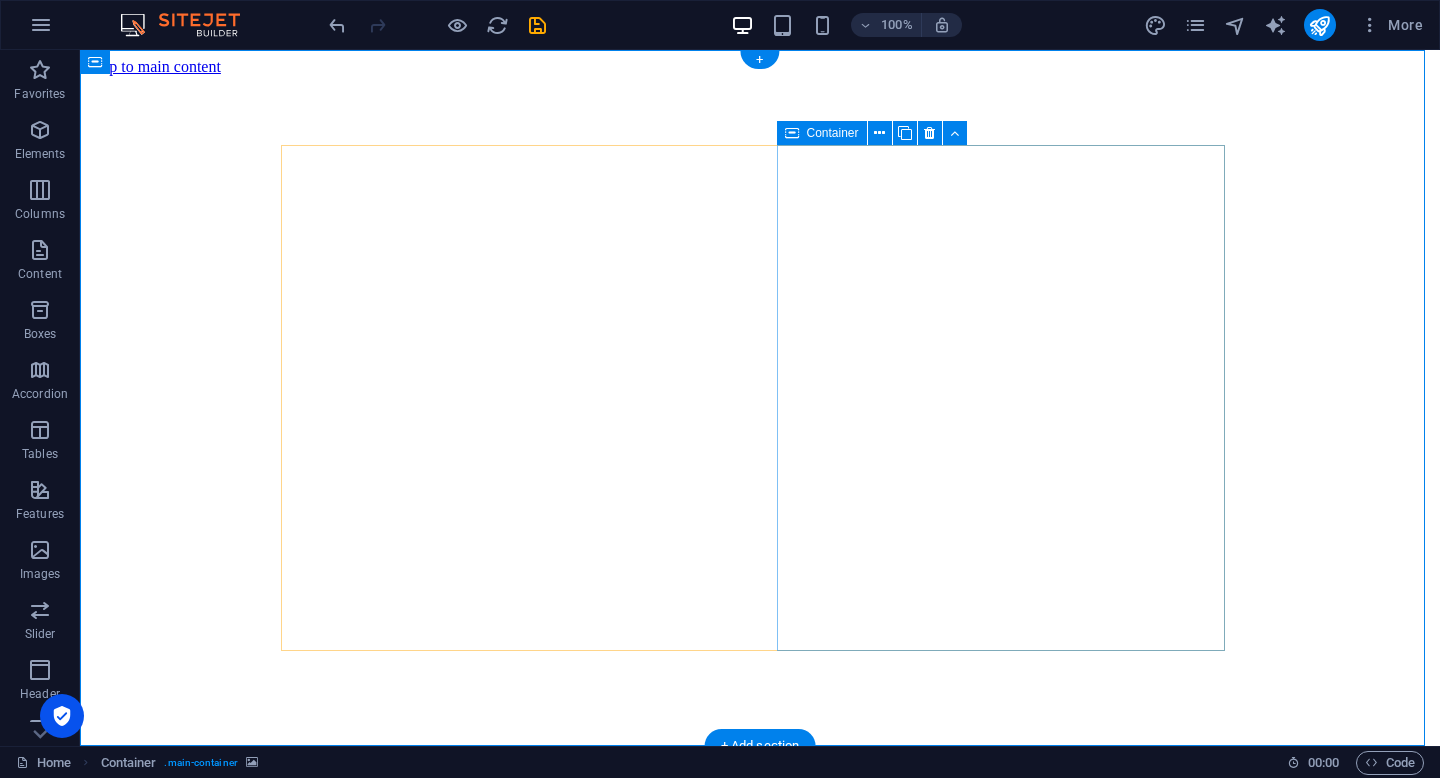 scroll, scrollTop: 56, scrollLeft: 0, axis: vertical 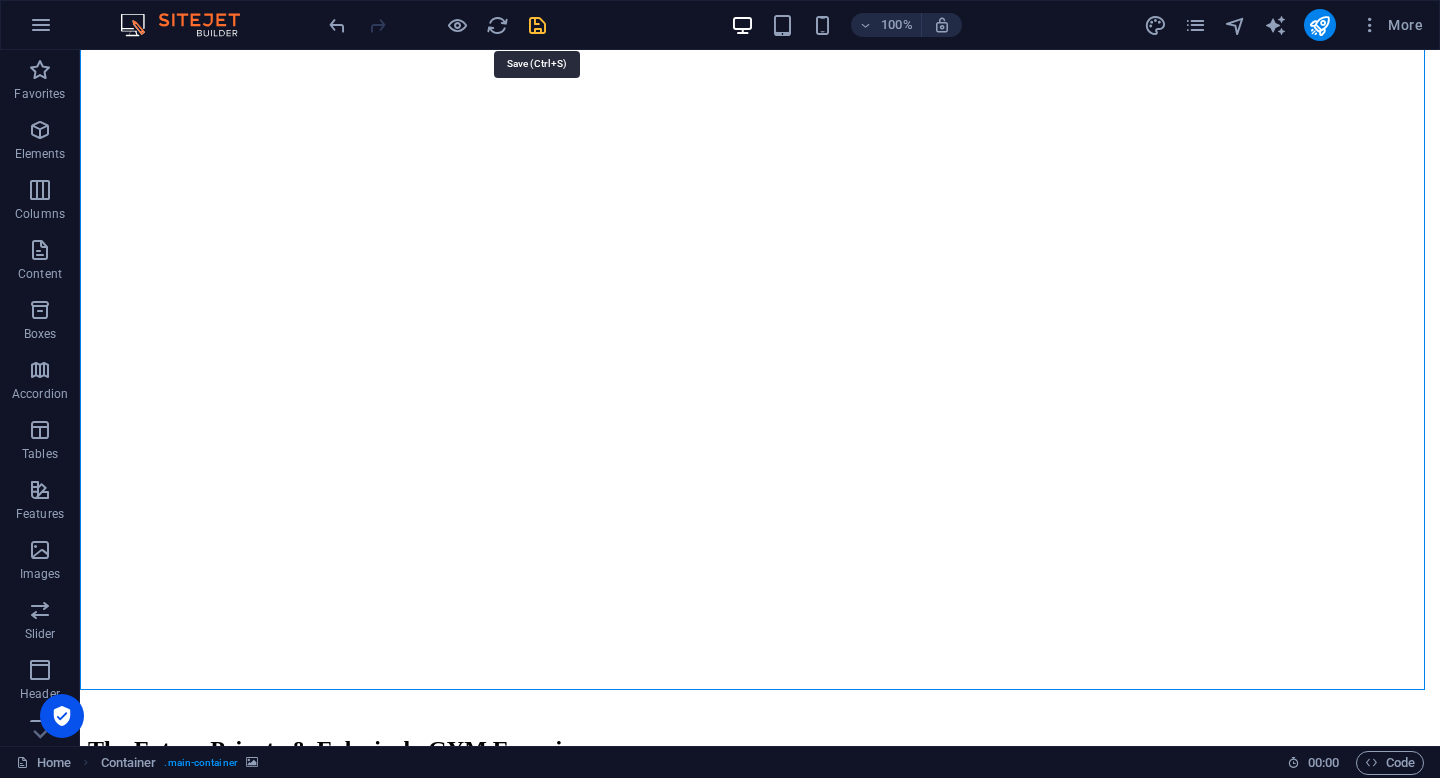 click at bounding box center [537, 25] 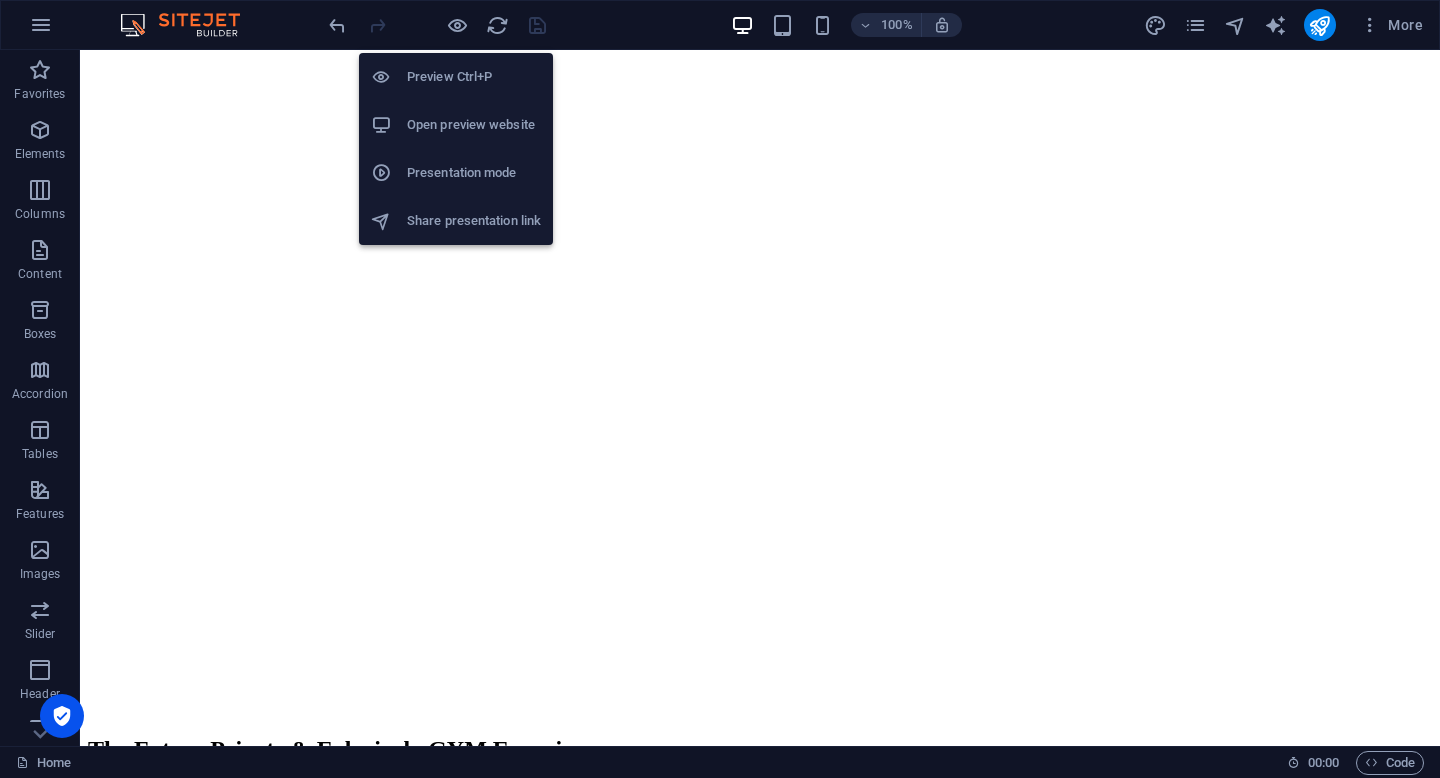 click on "Open preview website" at bounding box center [474, 125] 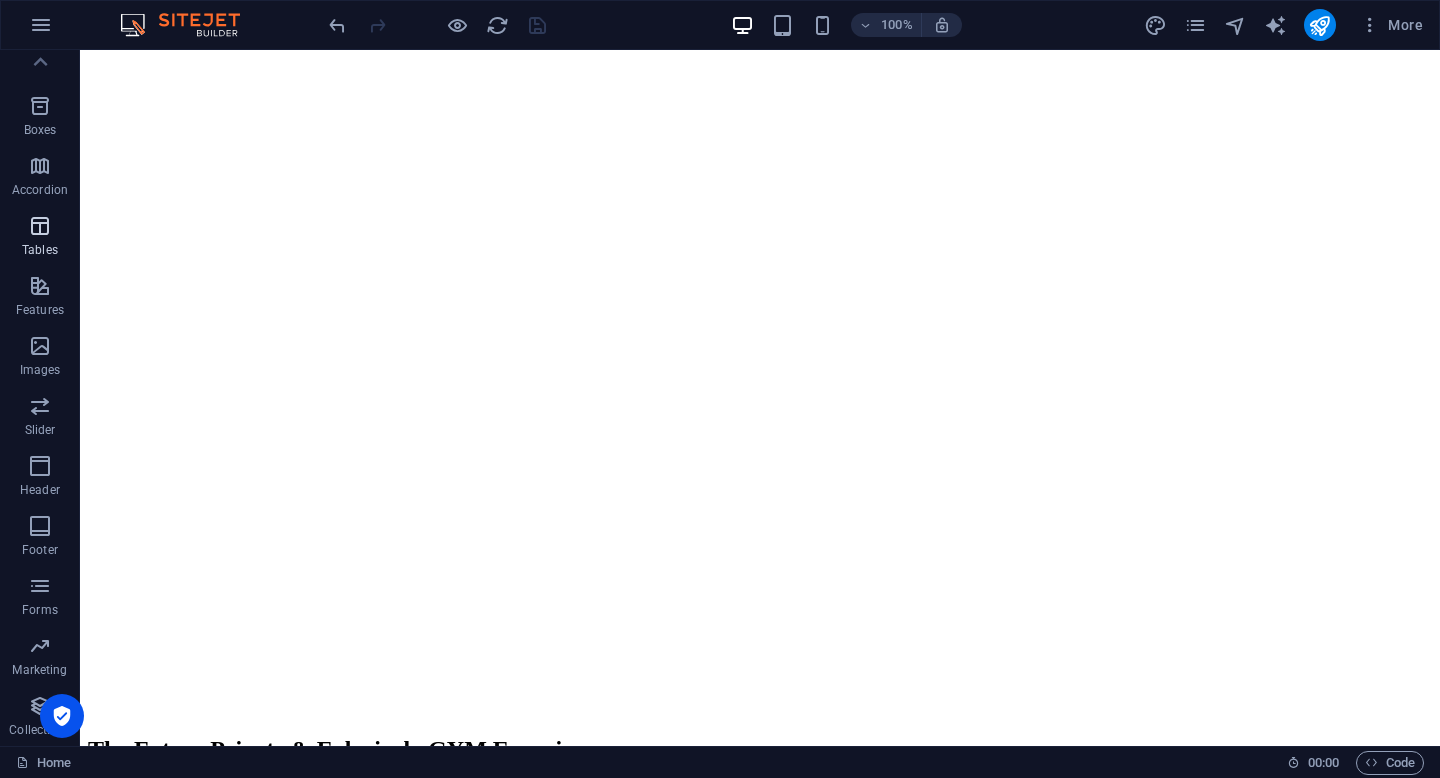 scroll, scrollTop: 0, scrollLeft: 0, axis: both 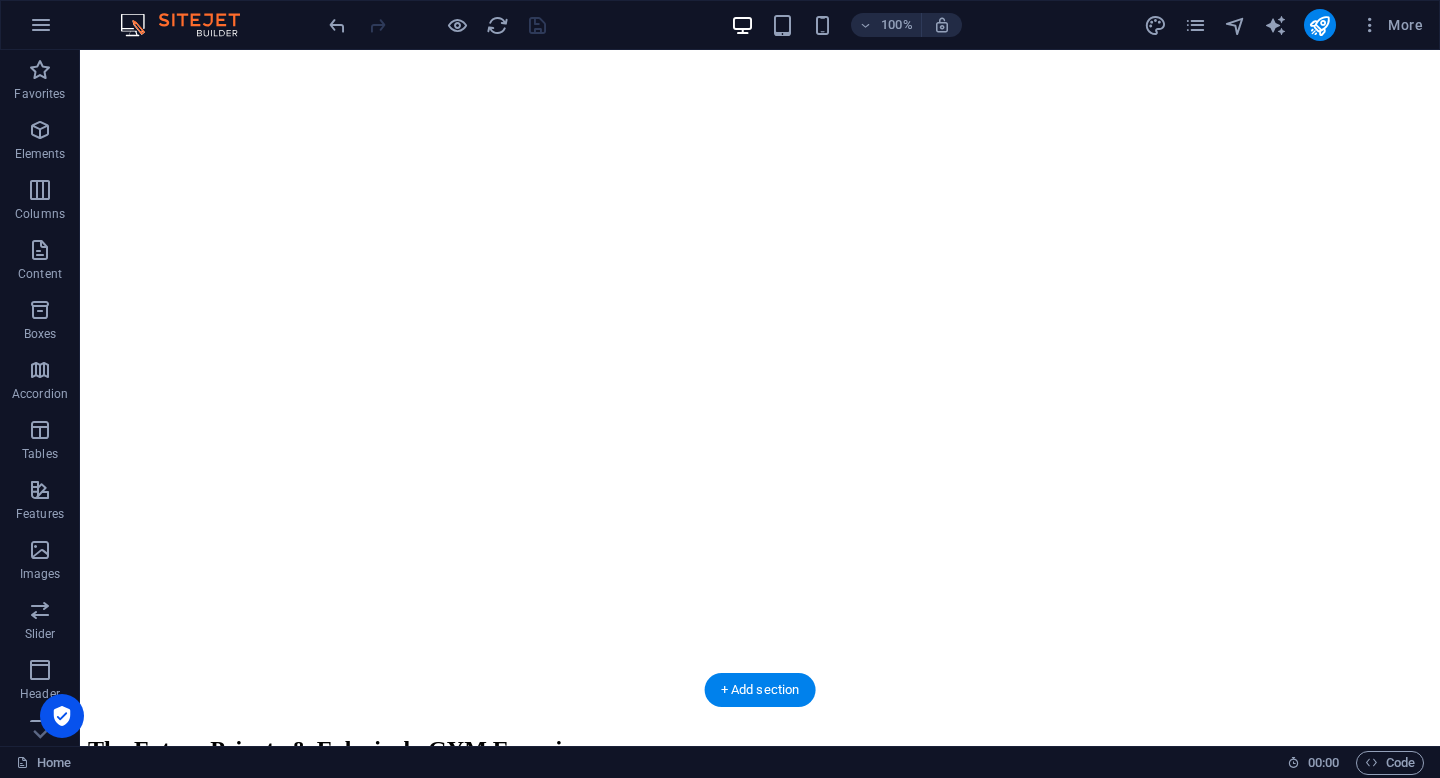 click at bounding box center [760, 20] 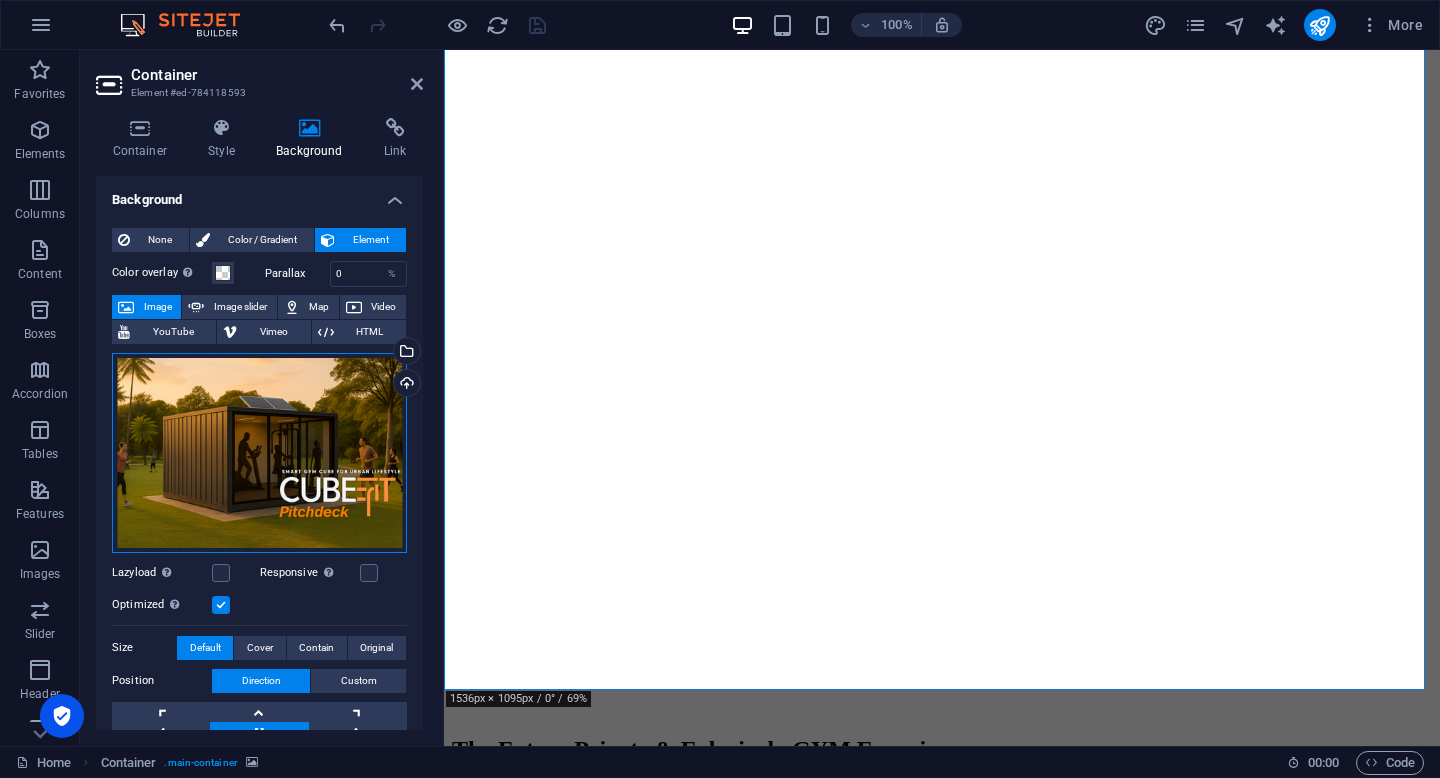 click on "Drag files here, click to choose files or select files from Files or our free stock photos & videos" at bounding box center [259, 453] 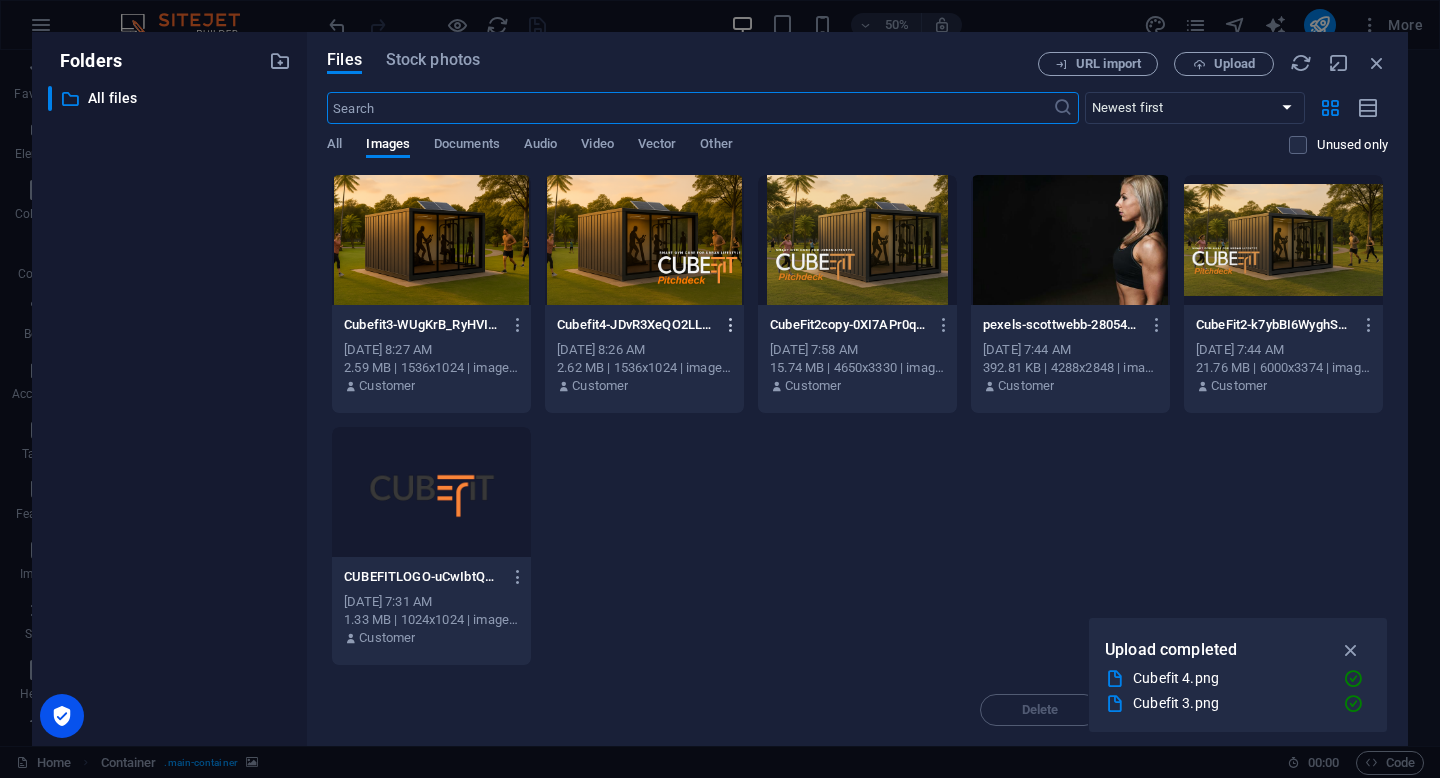 click at bounding box center [731, 325] 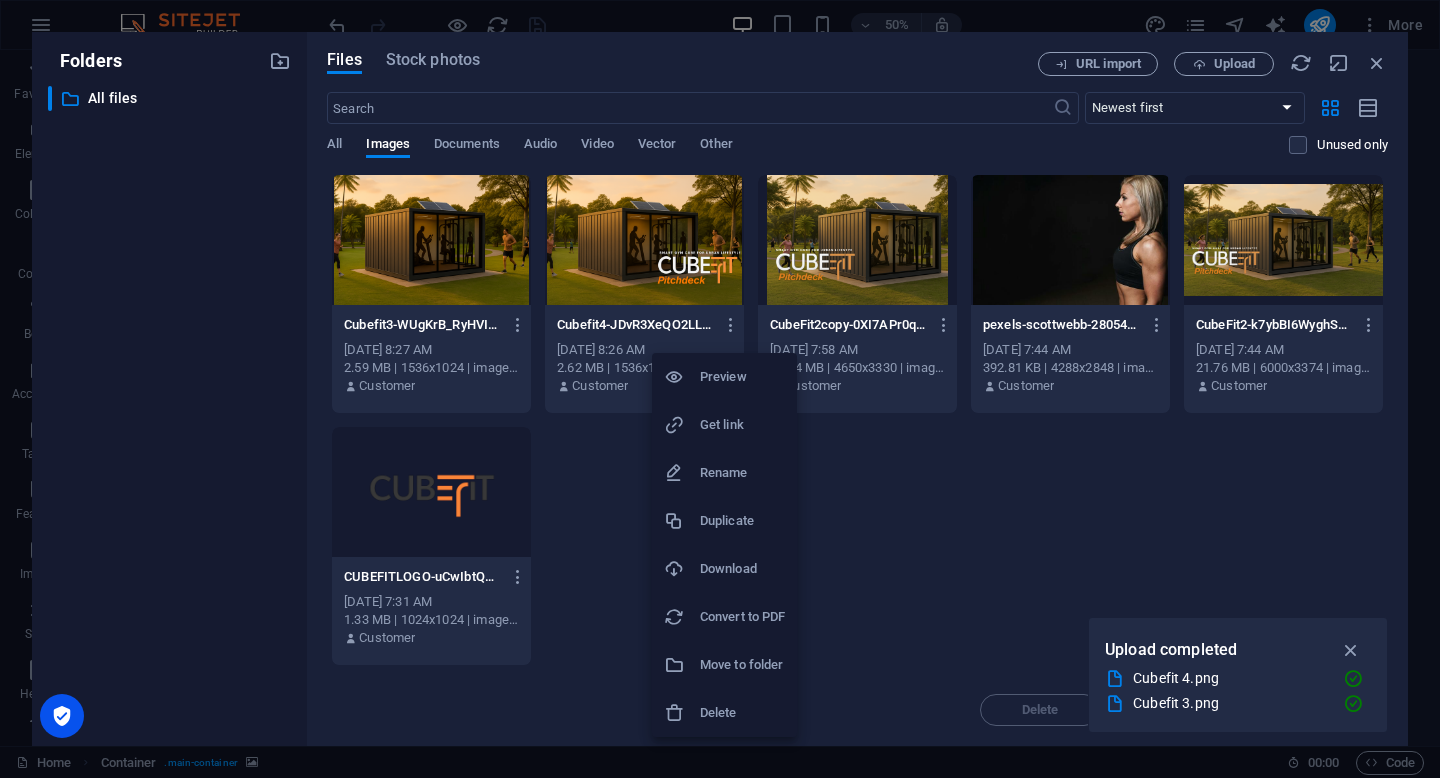 click on "Delete" at bounding box center [742, 713] 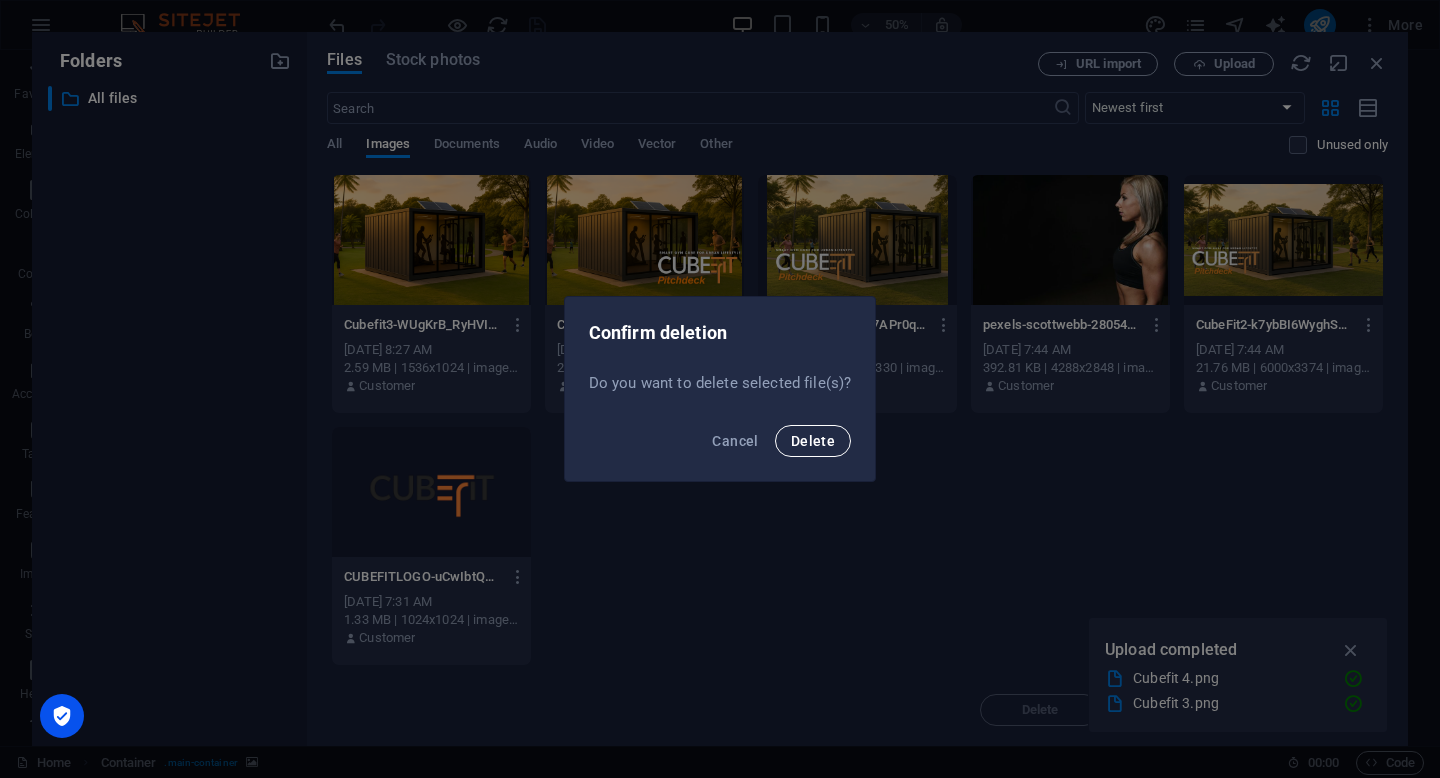 click on "Delete" at bounding box center (813, 441) 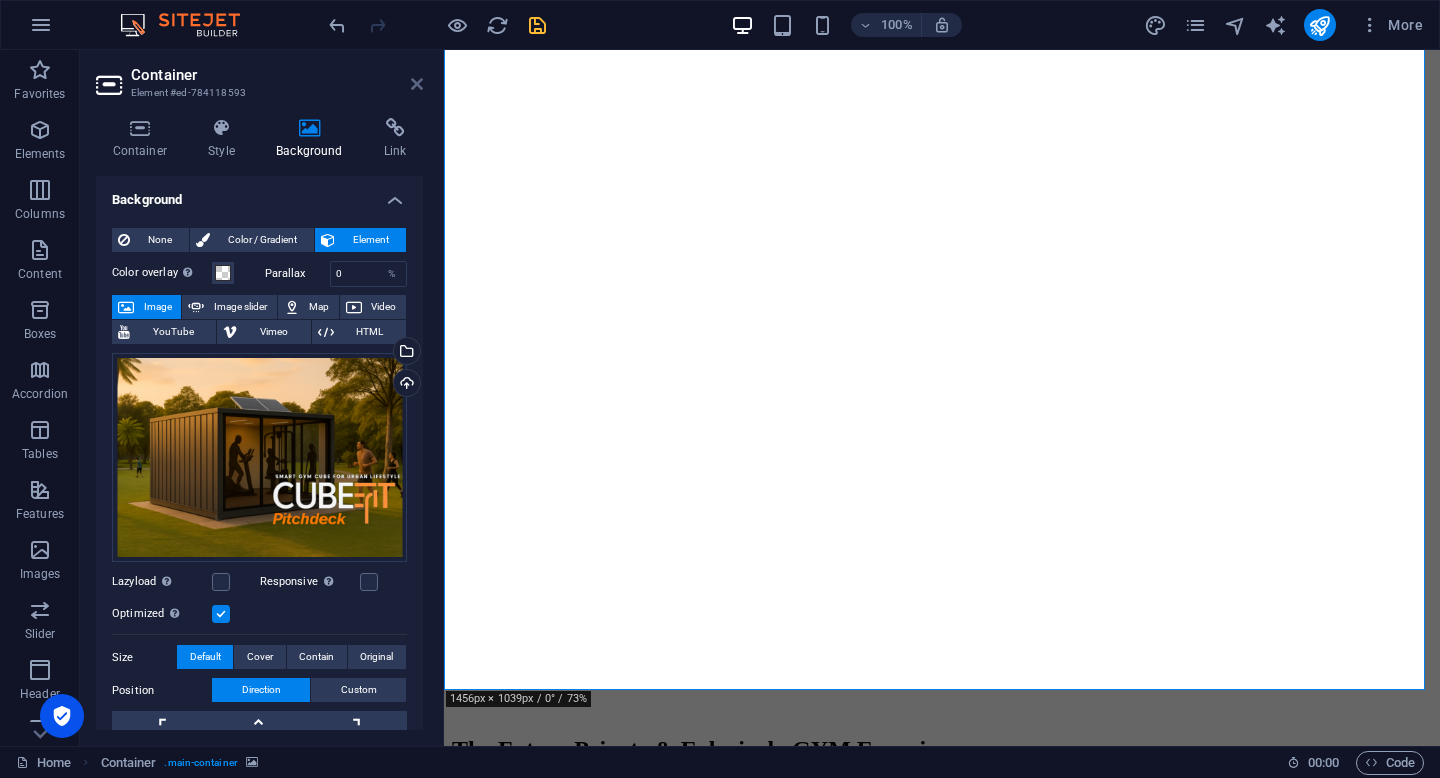 click at bounding box center (417, 84) 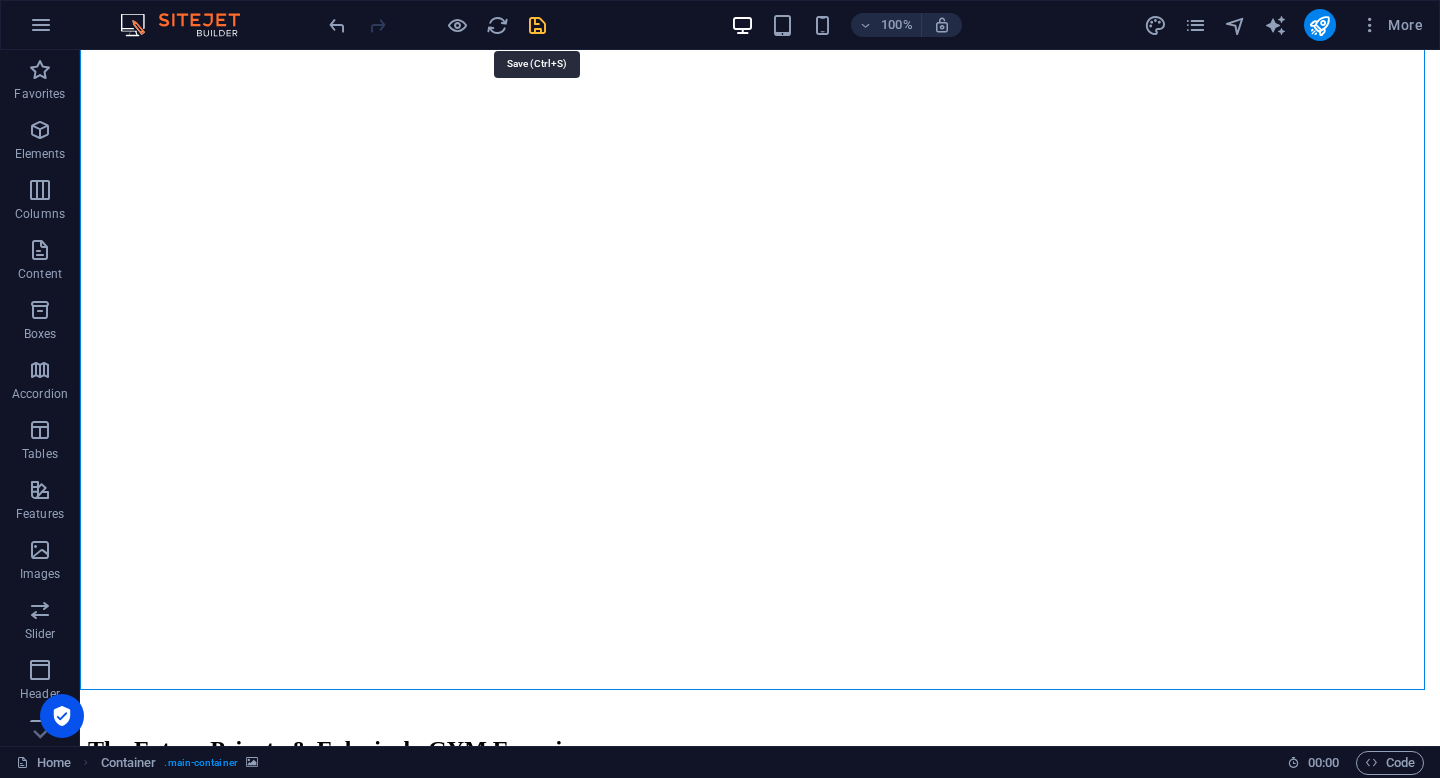click at bounding box center [537, 25] 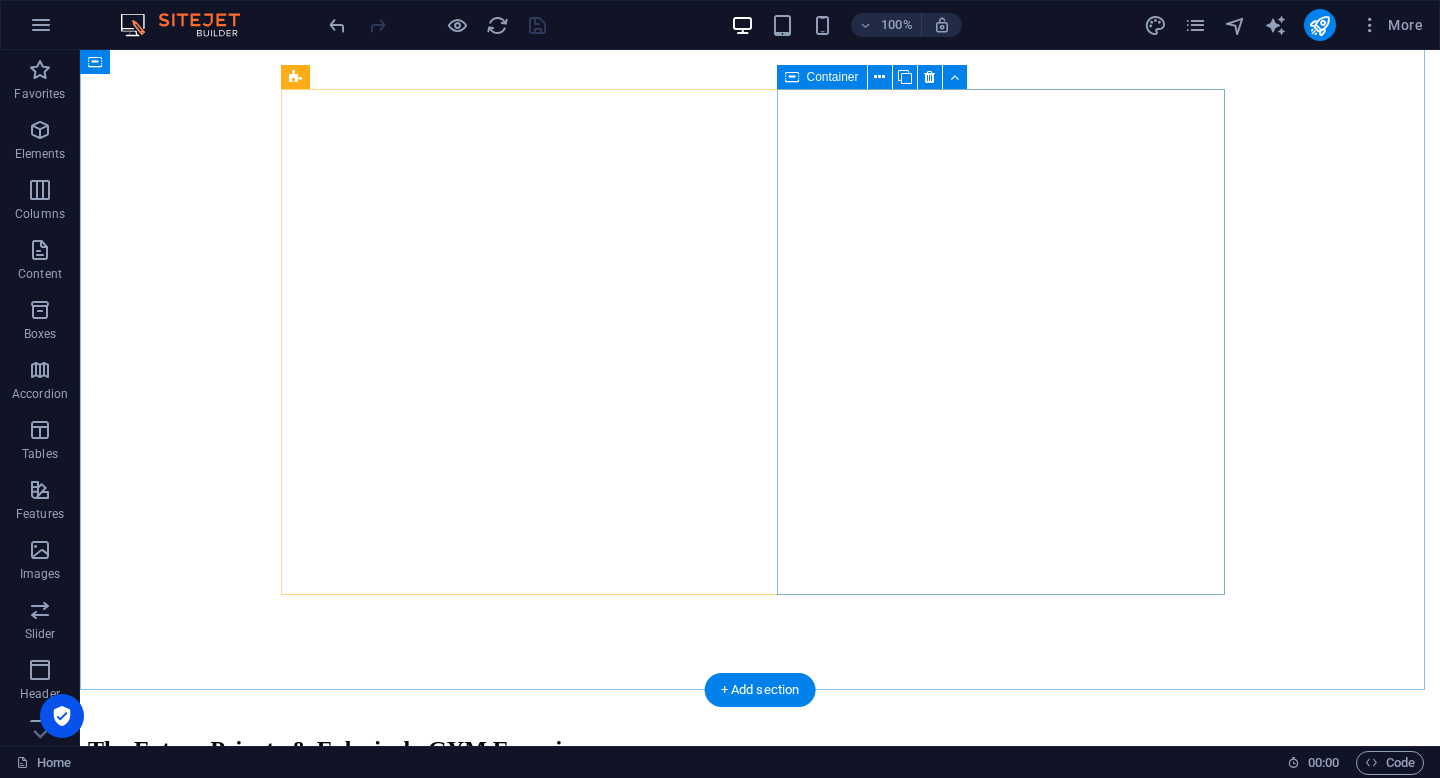 scroll, scrollTop: 0, scrollLeft: 0, axis: both 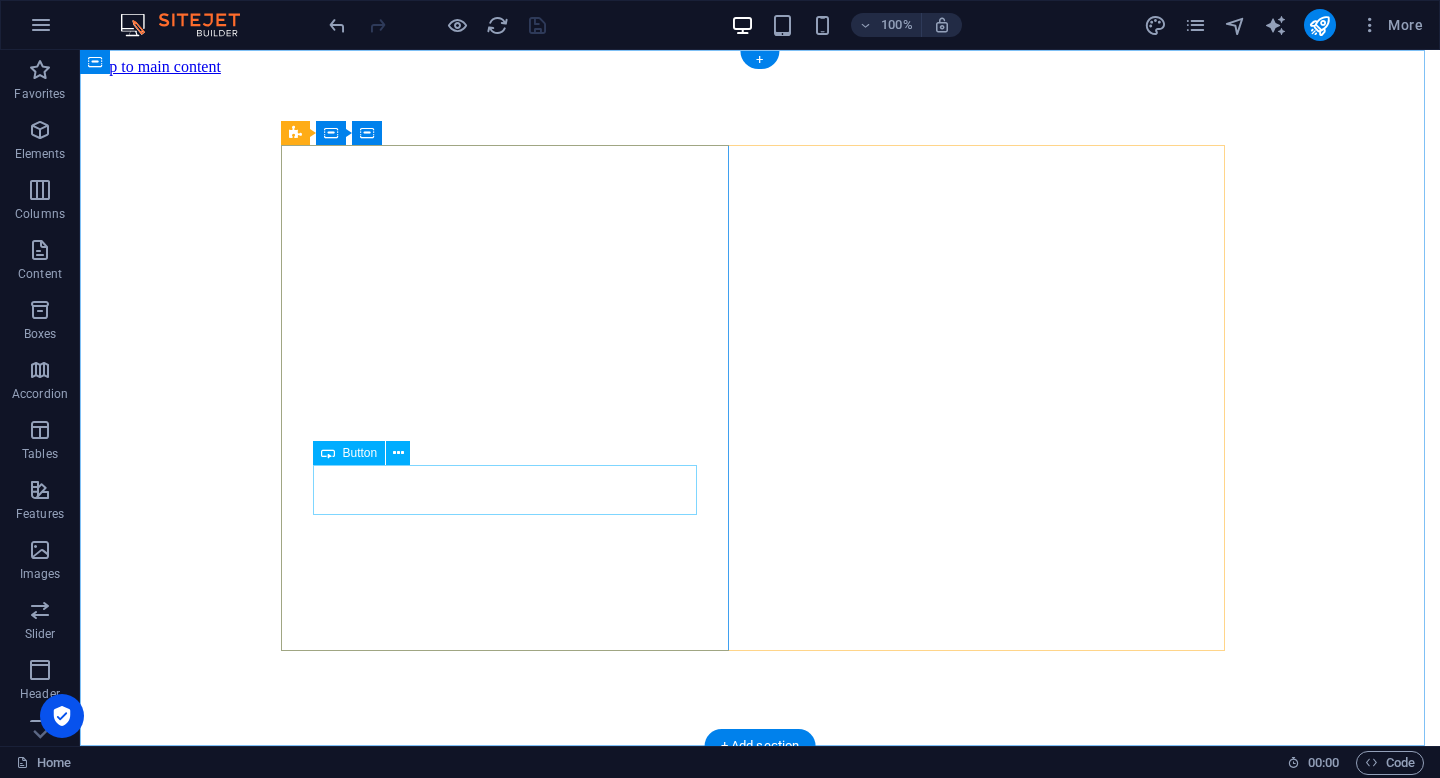 click on "Get join waitlist now" at bounding box center [760, 946] 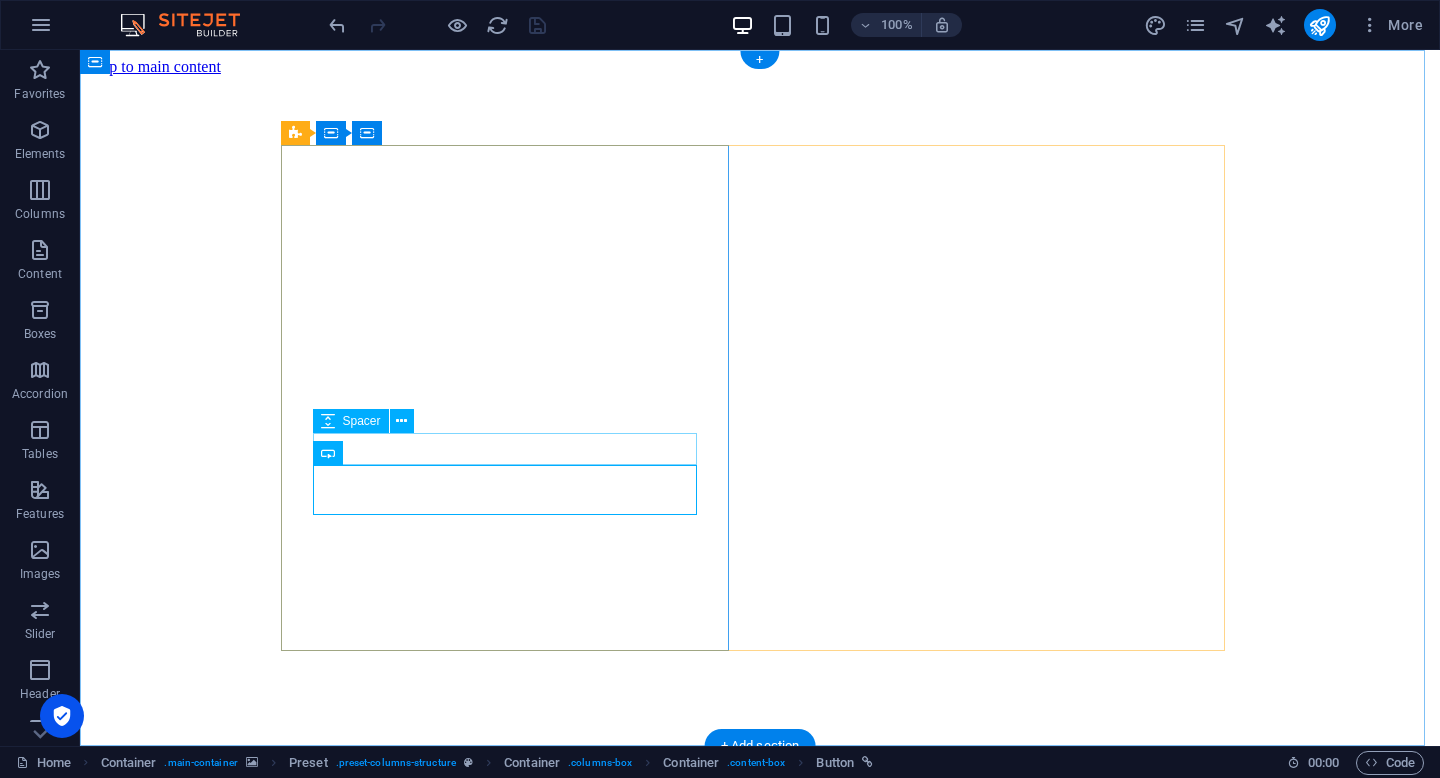 scroll, scrollTop: 56, scrollLeft: 0, axis: vertical 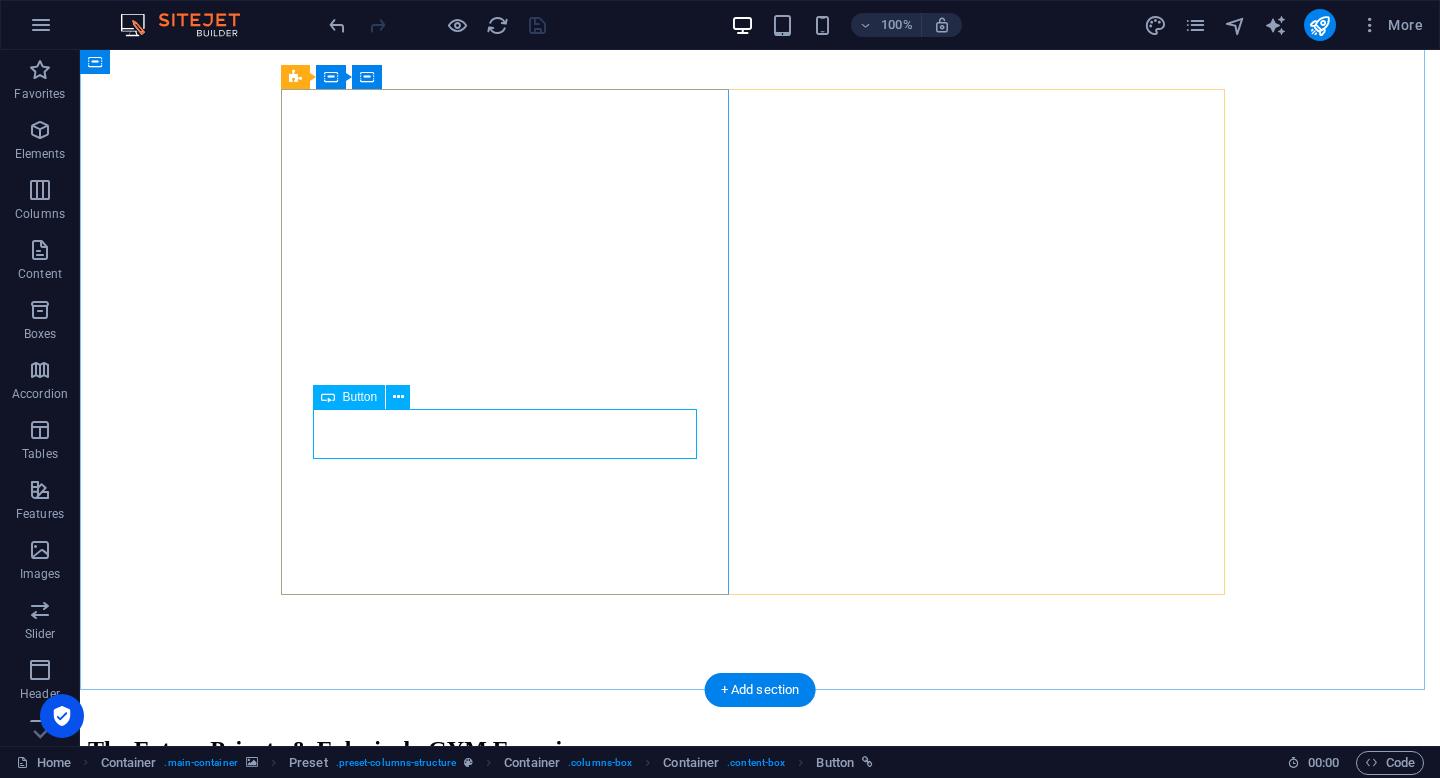 click on "Get join waitlist now" at bounding box center (760, 890) 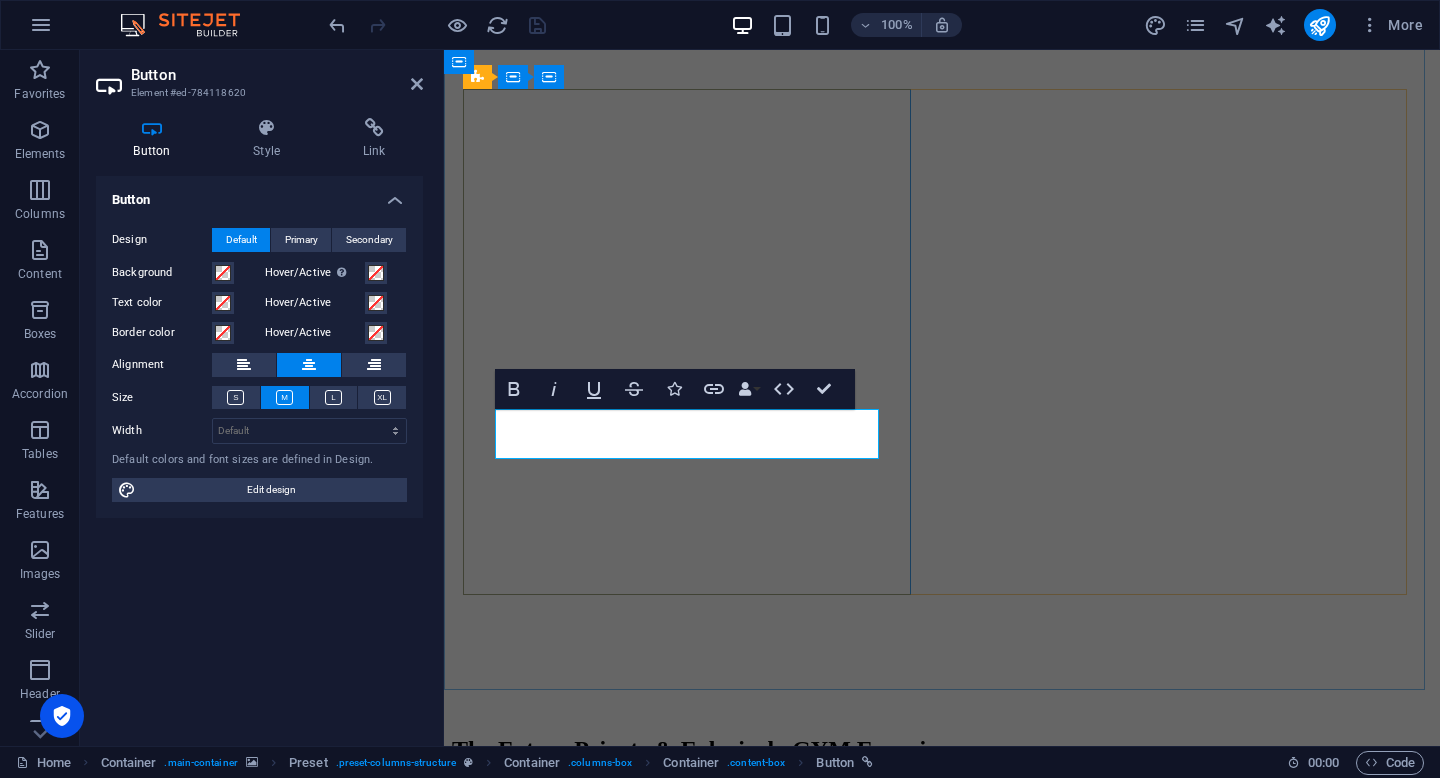 type 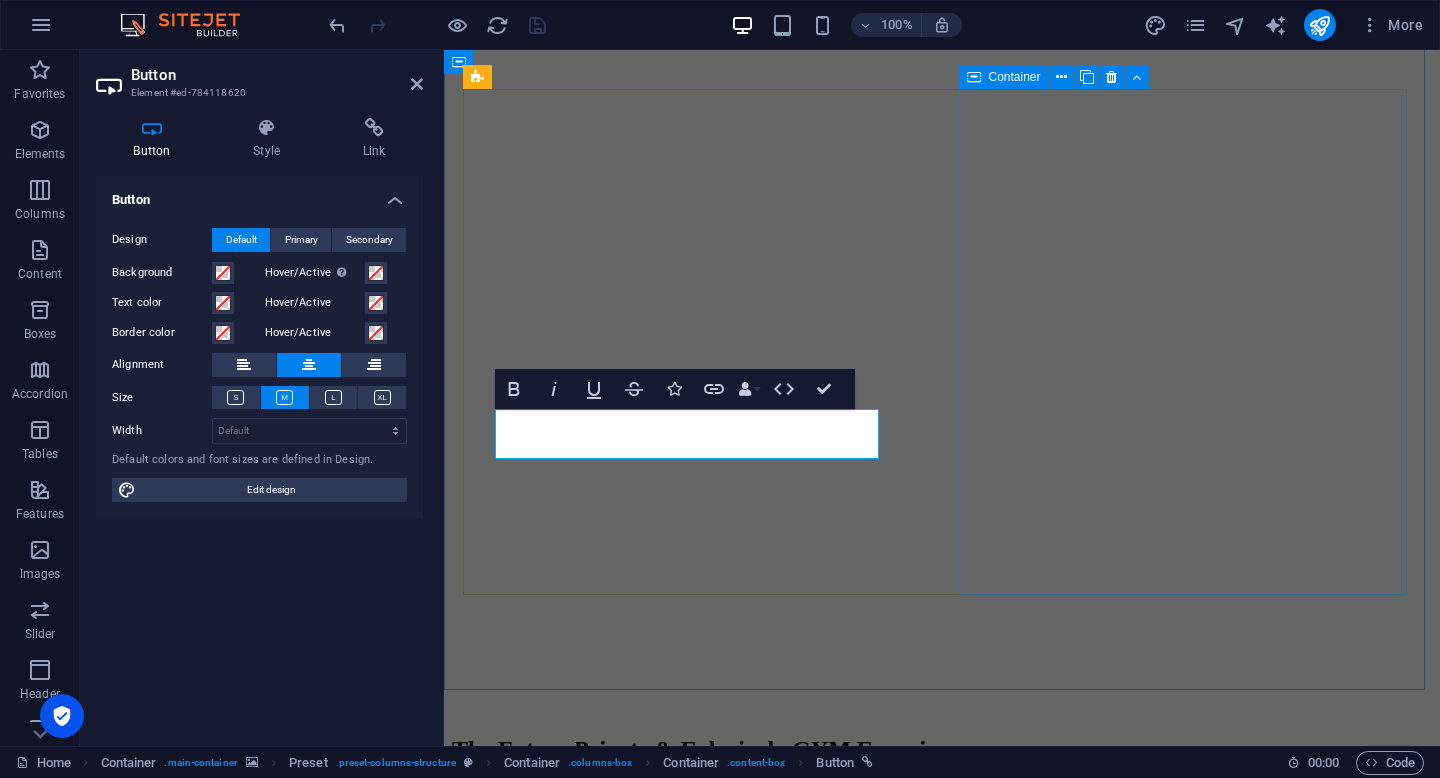 click on "Drop content here or  Add elements  Paste clipboard" at bounding box center [942, 1086] 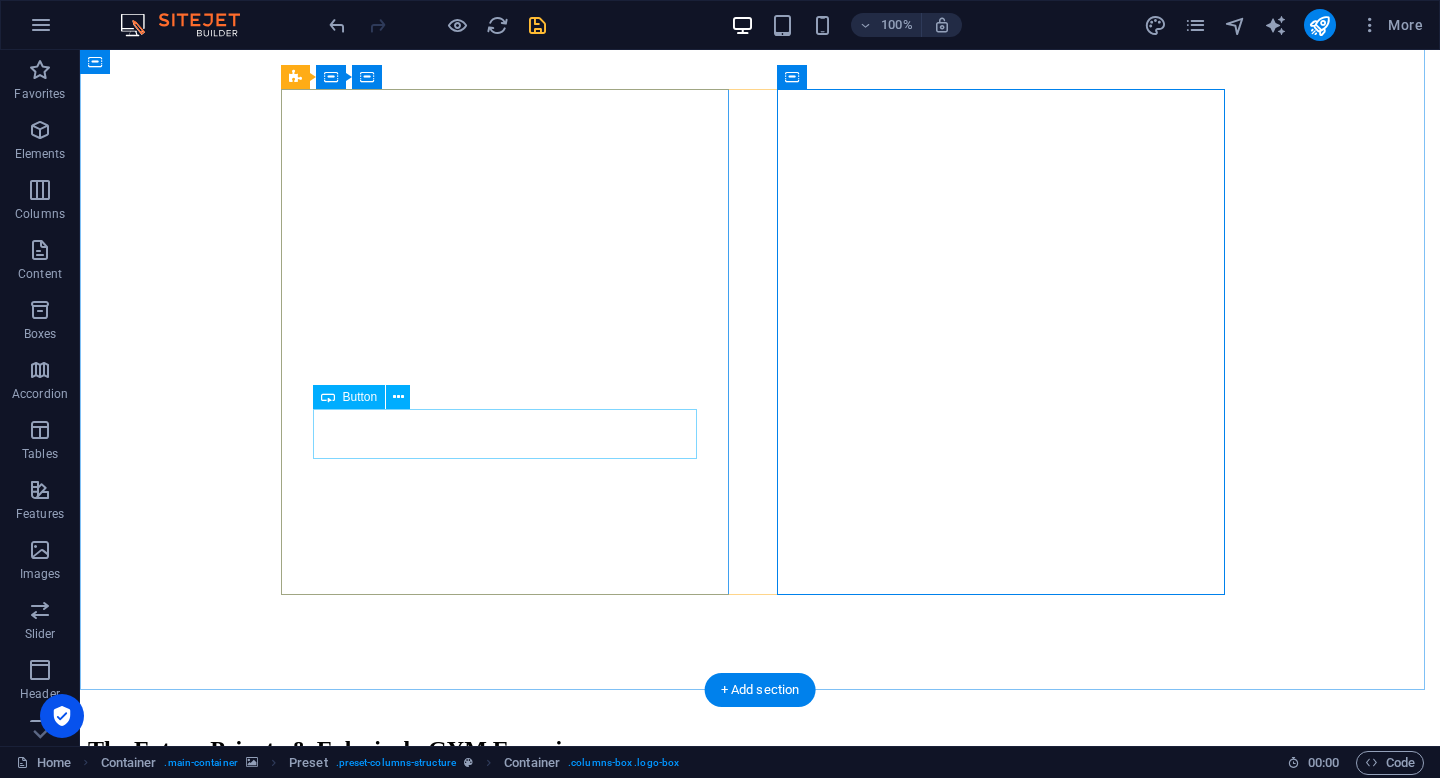 click on "Cooming soon" at bounding box center [760, 890] 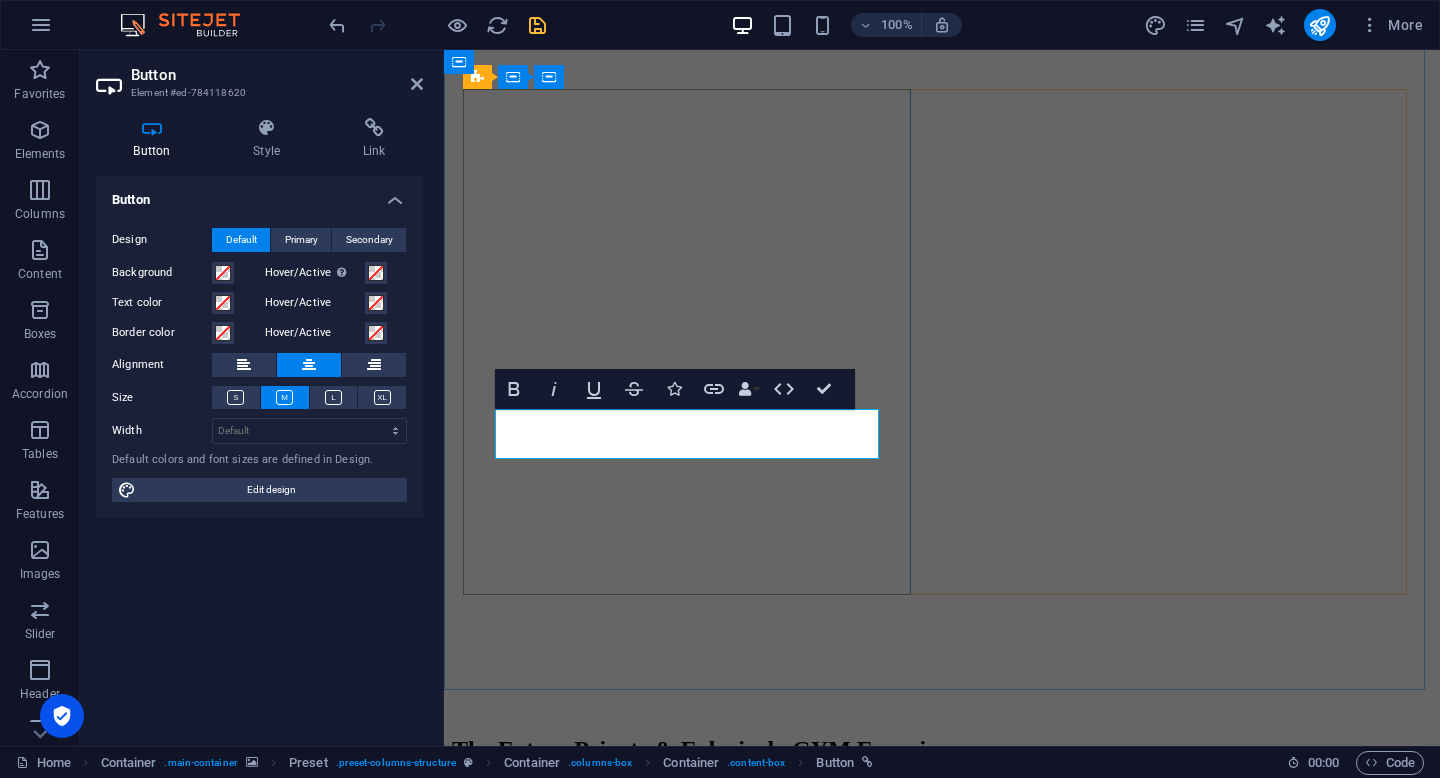 click on "Cooming soon" at bounding box center [942, 889] 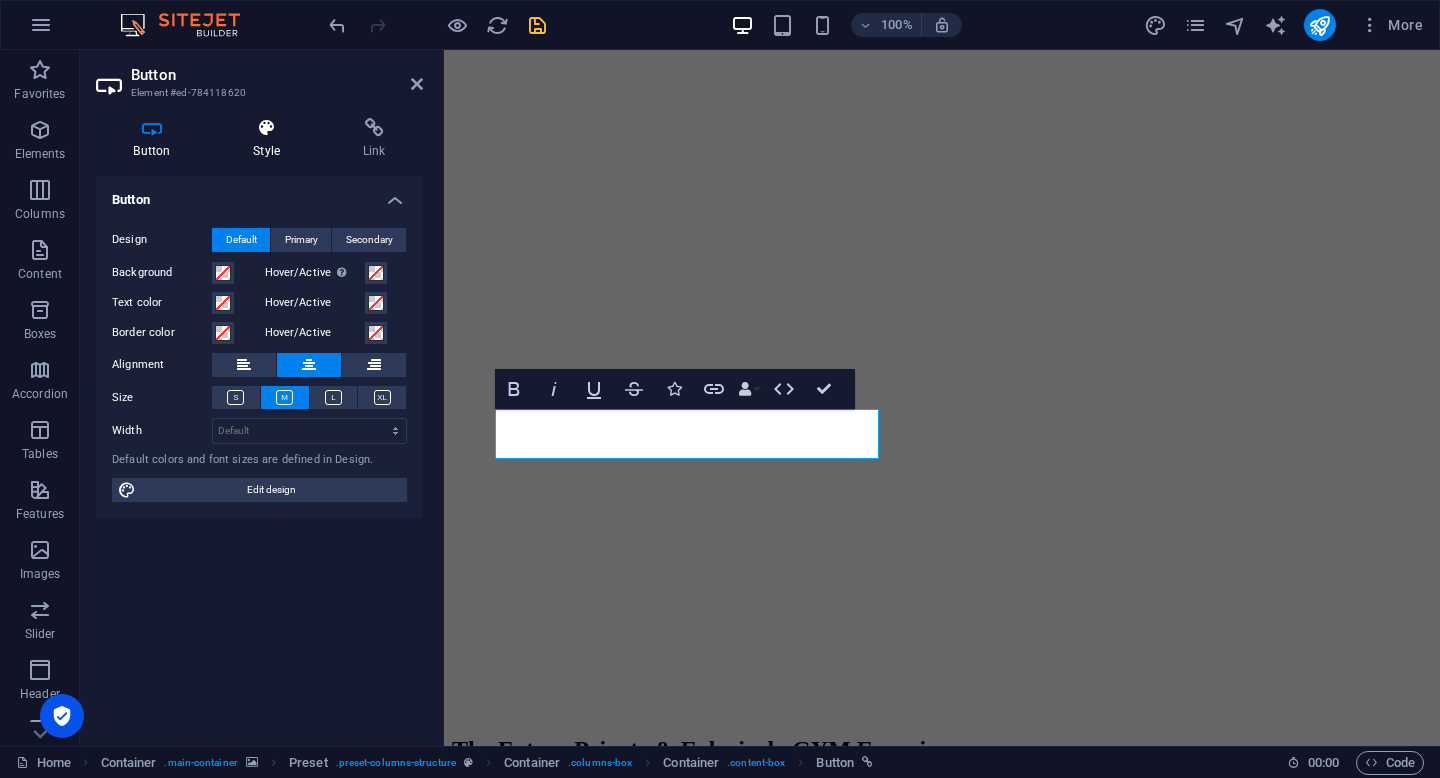 click at bounding box center (267, 128) 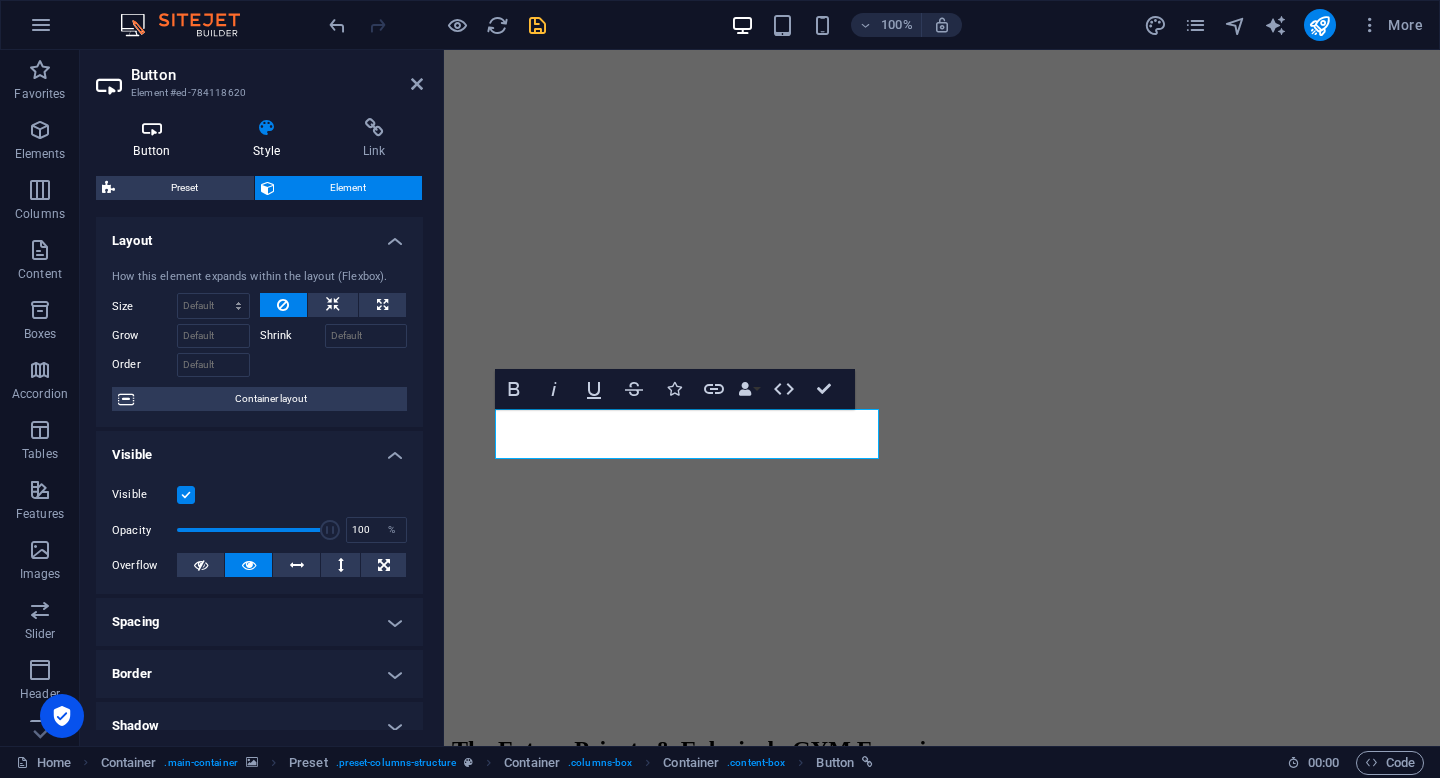 click at bounding box center (152, 128) 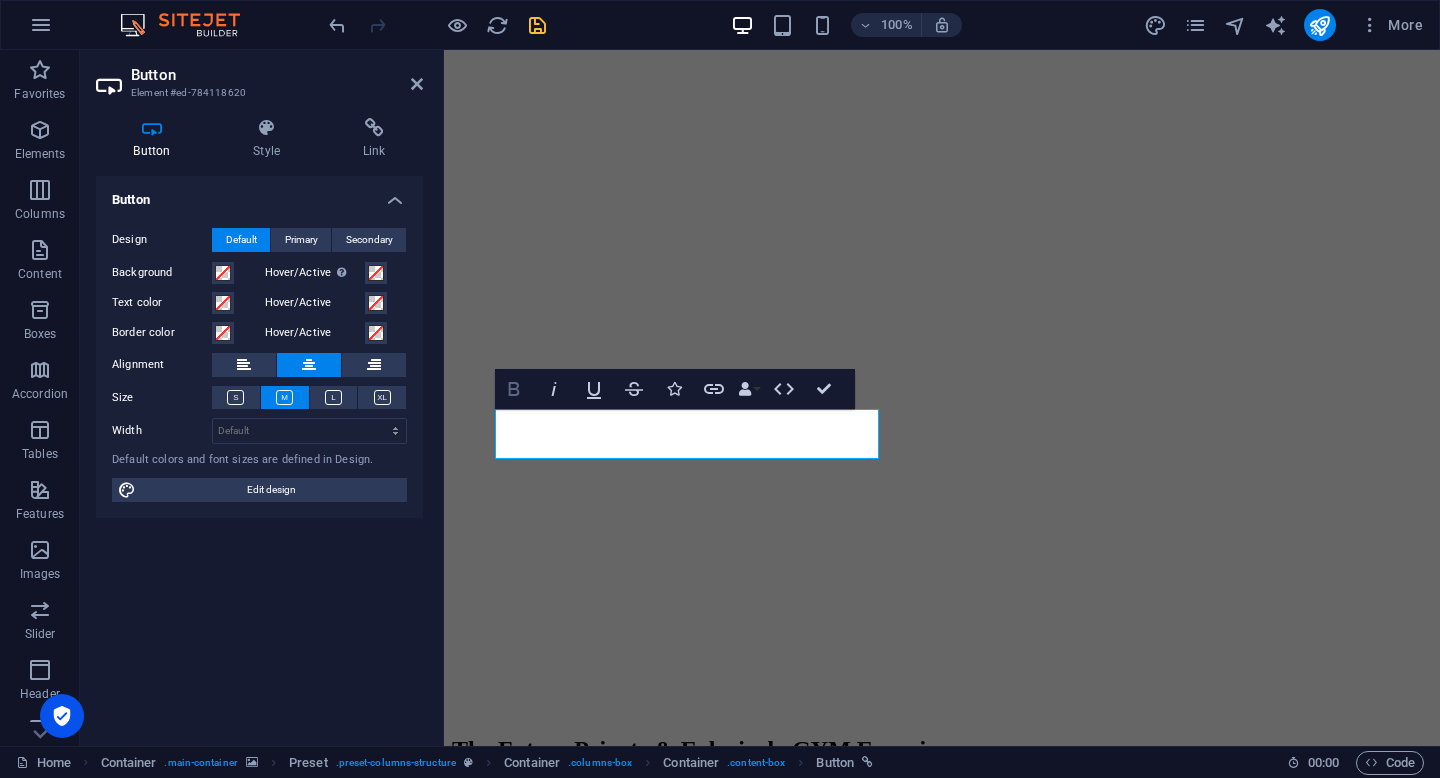 click 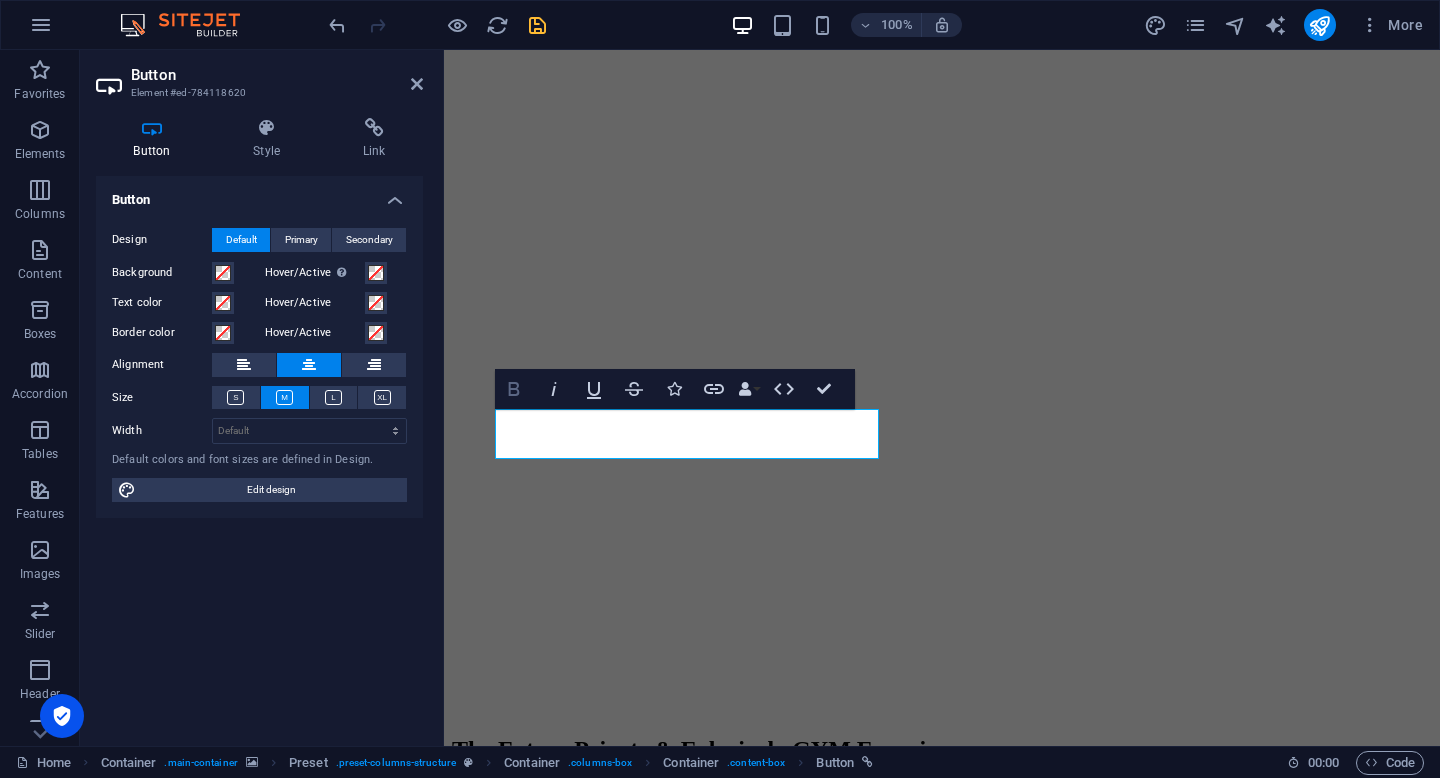 click 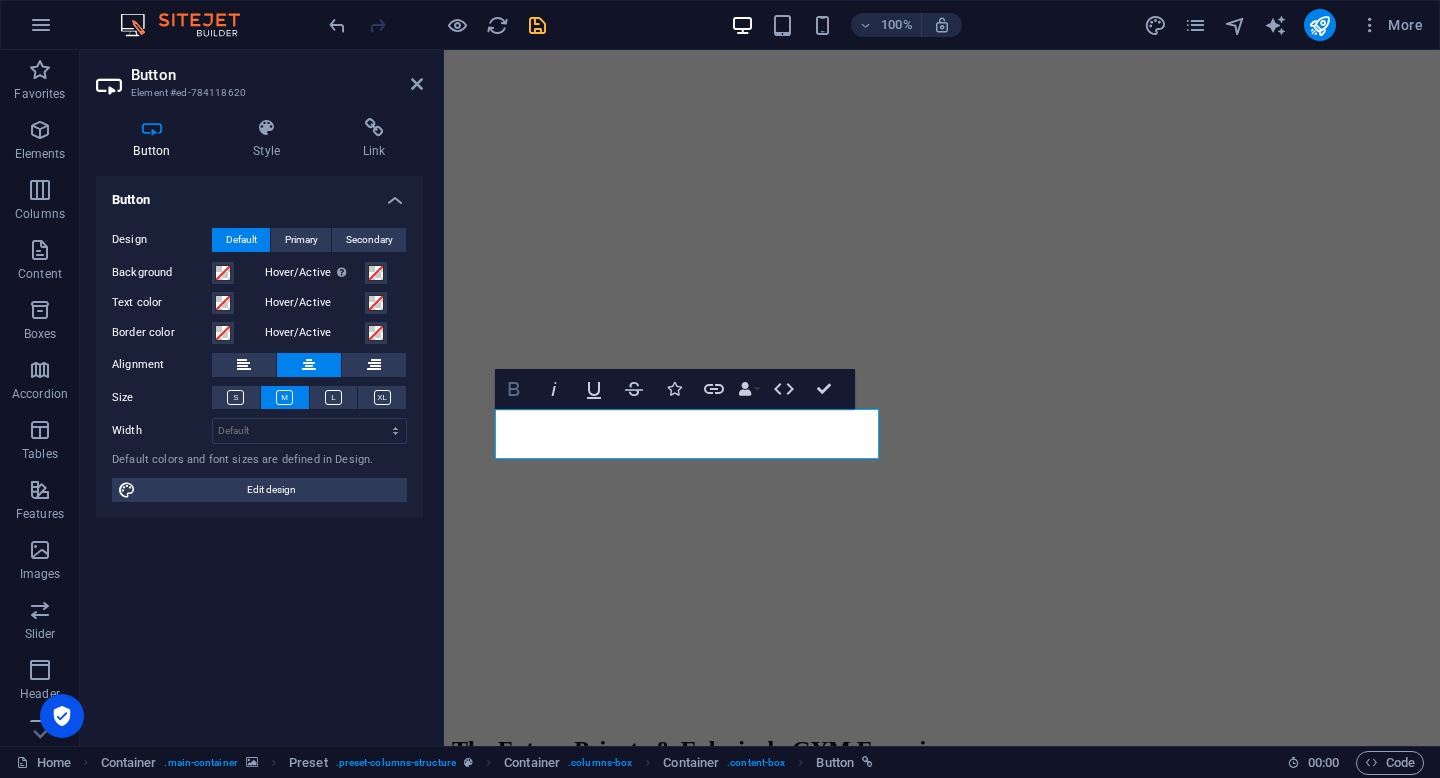 click 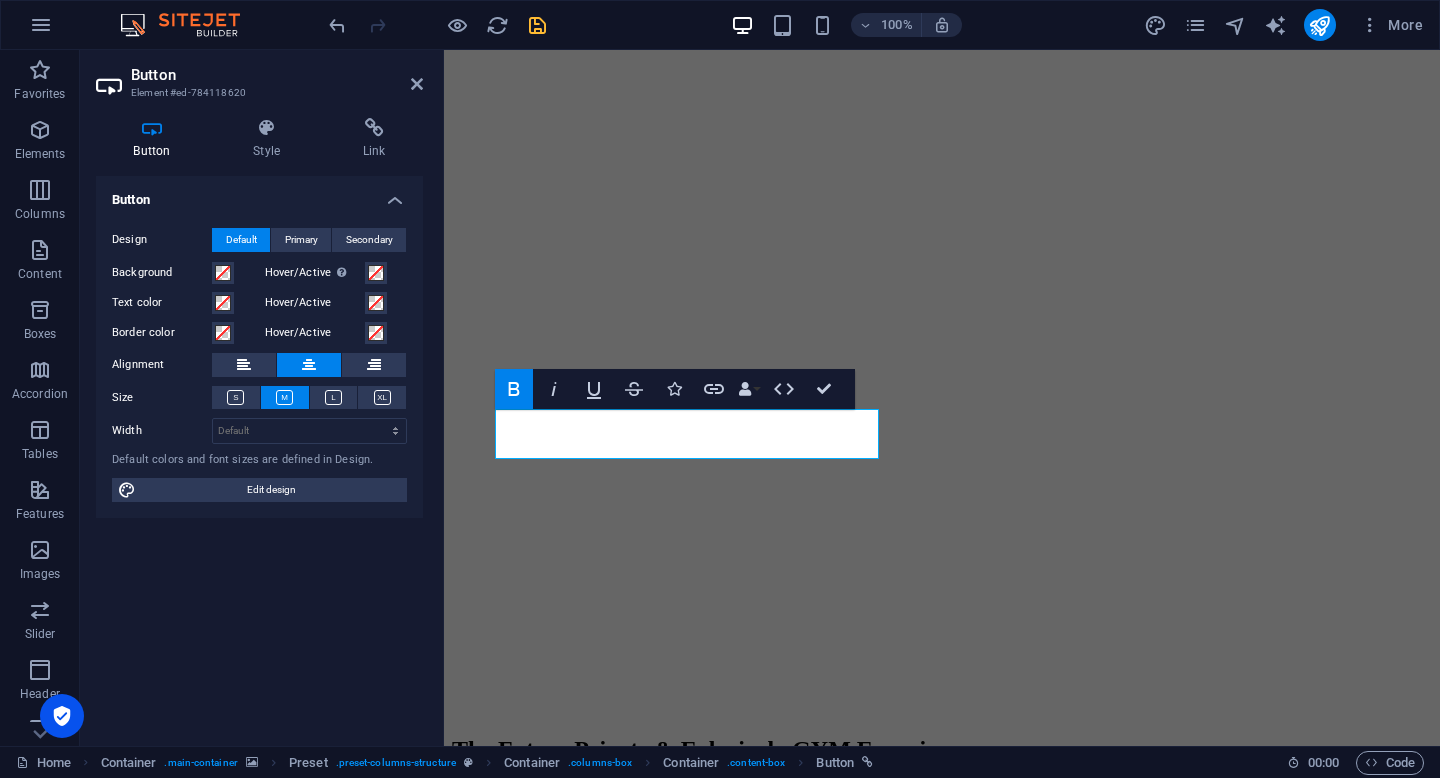 click 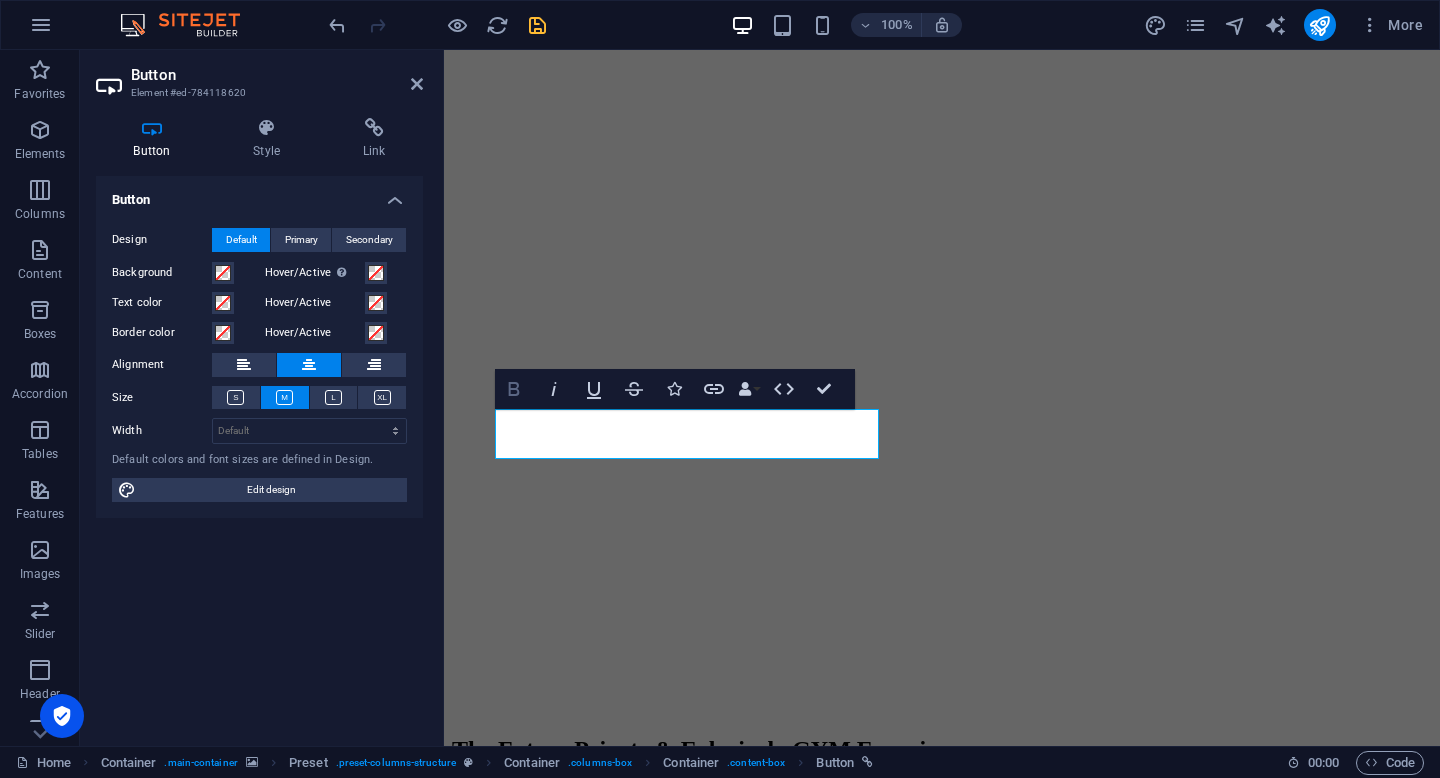click 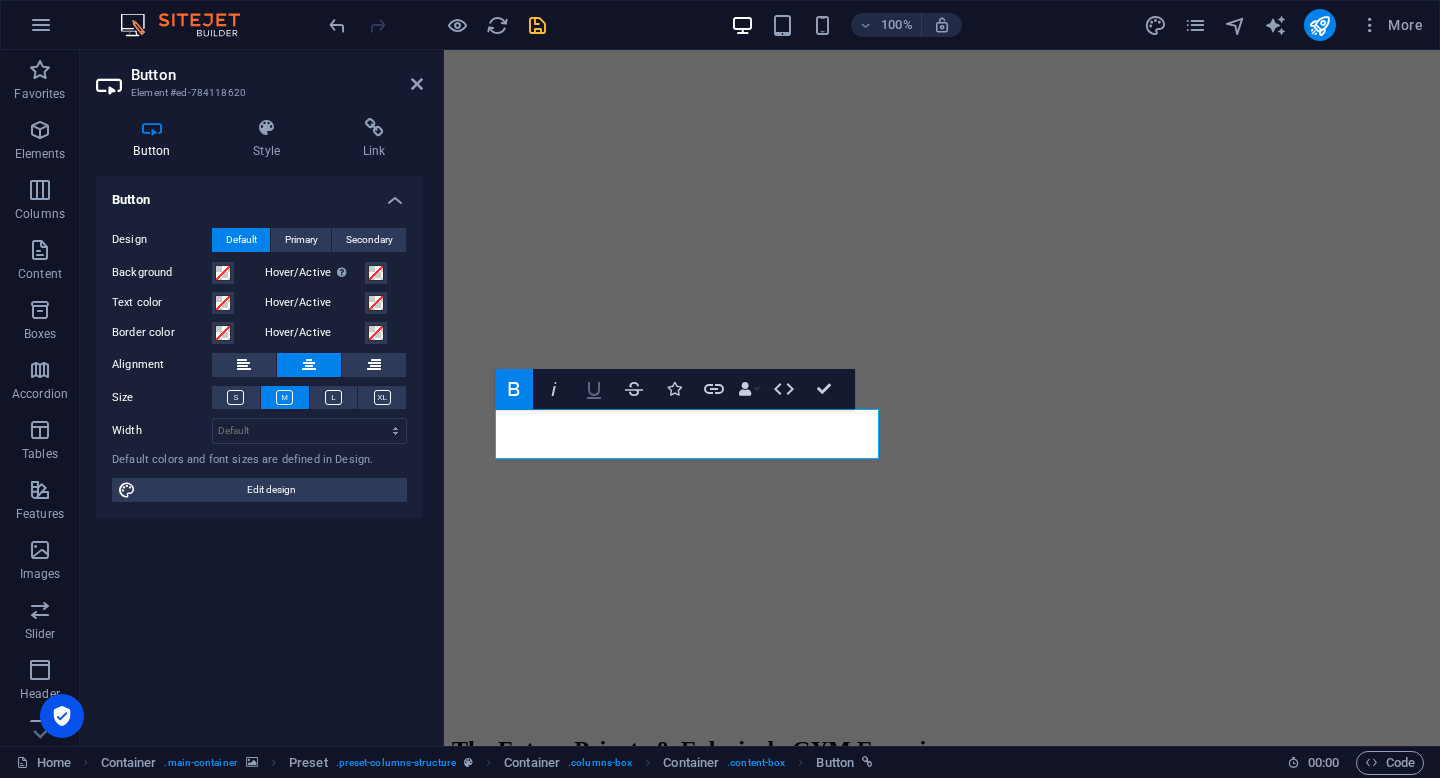 click 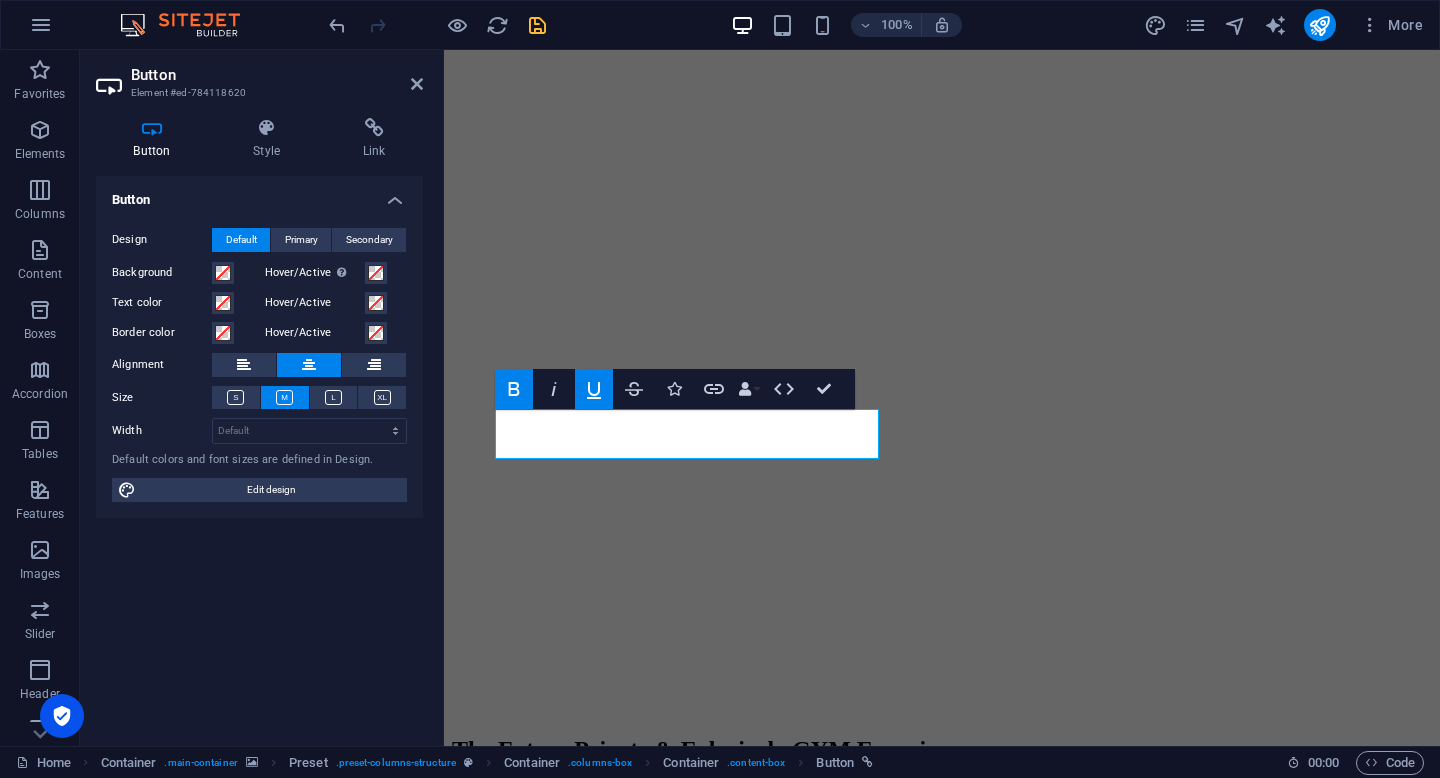 click 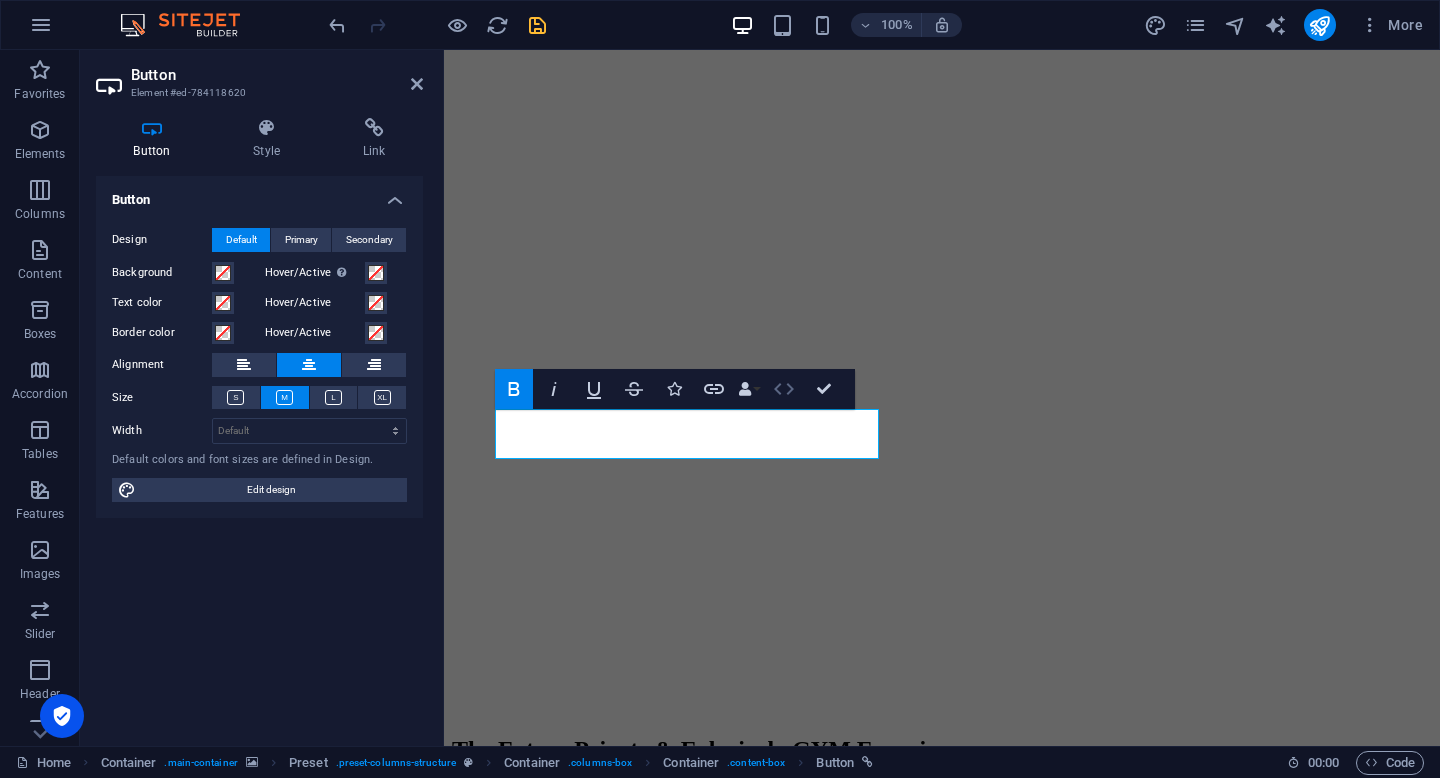 click 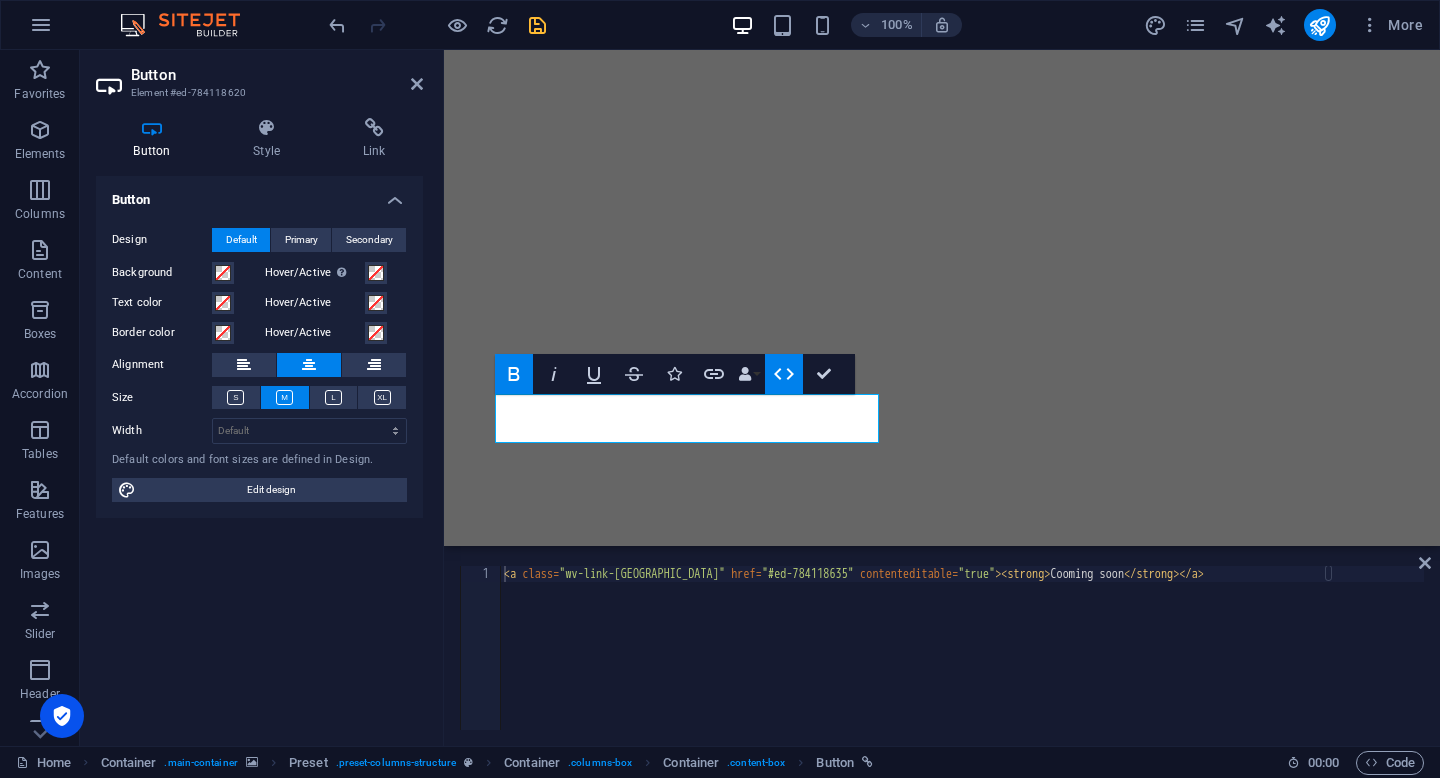 click 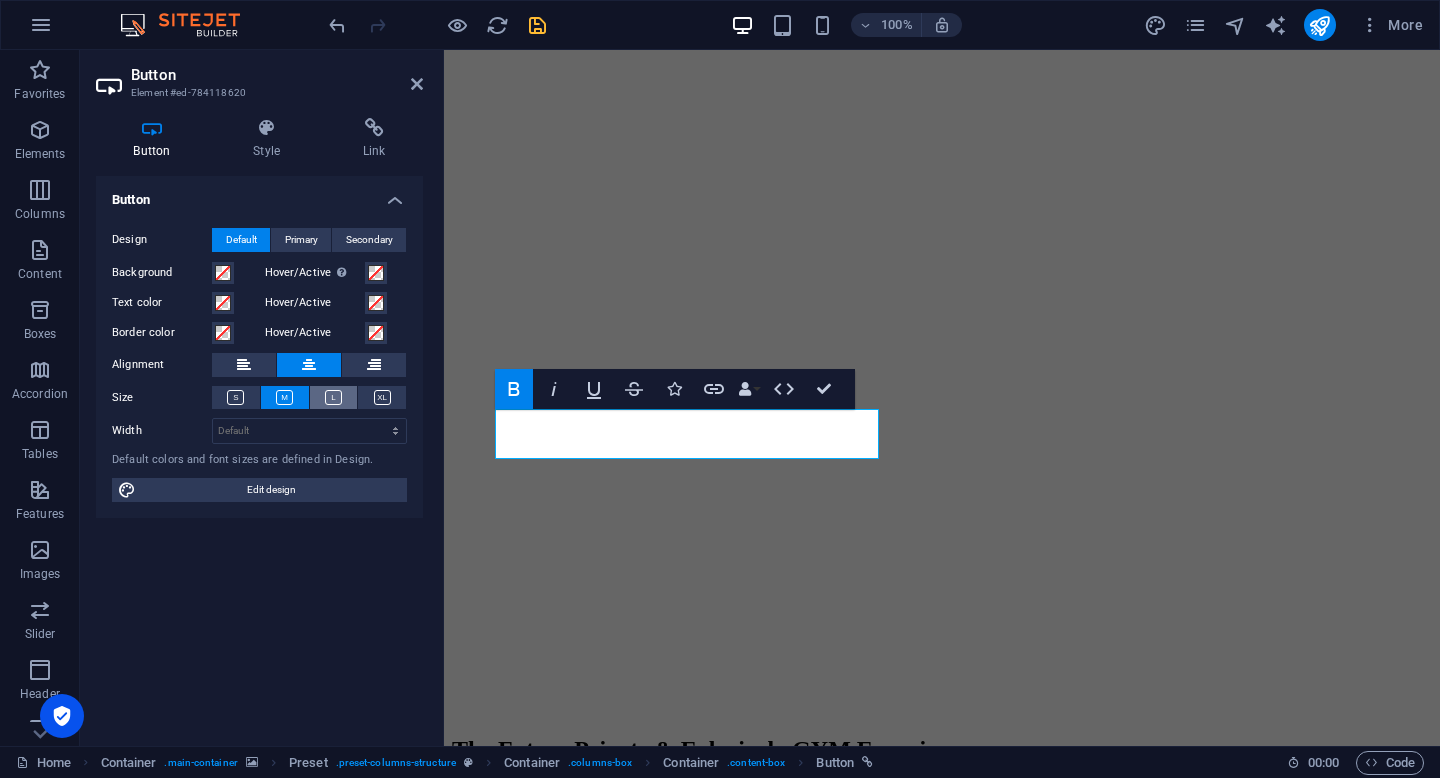 click at bounding box center (334, 397) 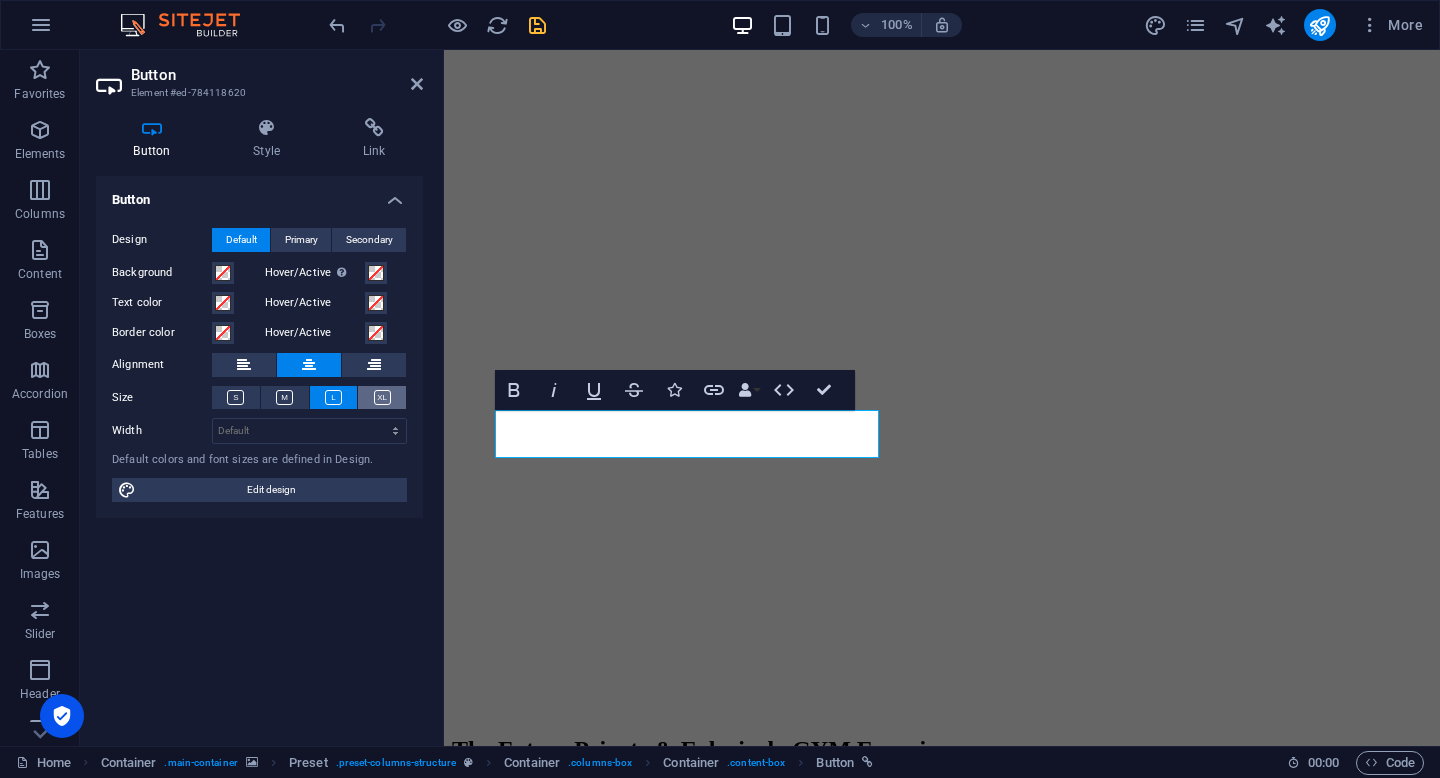 click at bounding box center (382, 397) 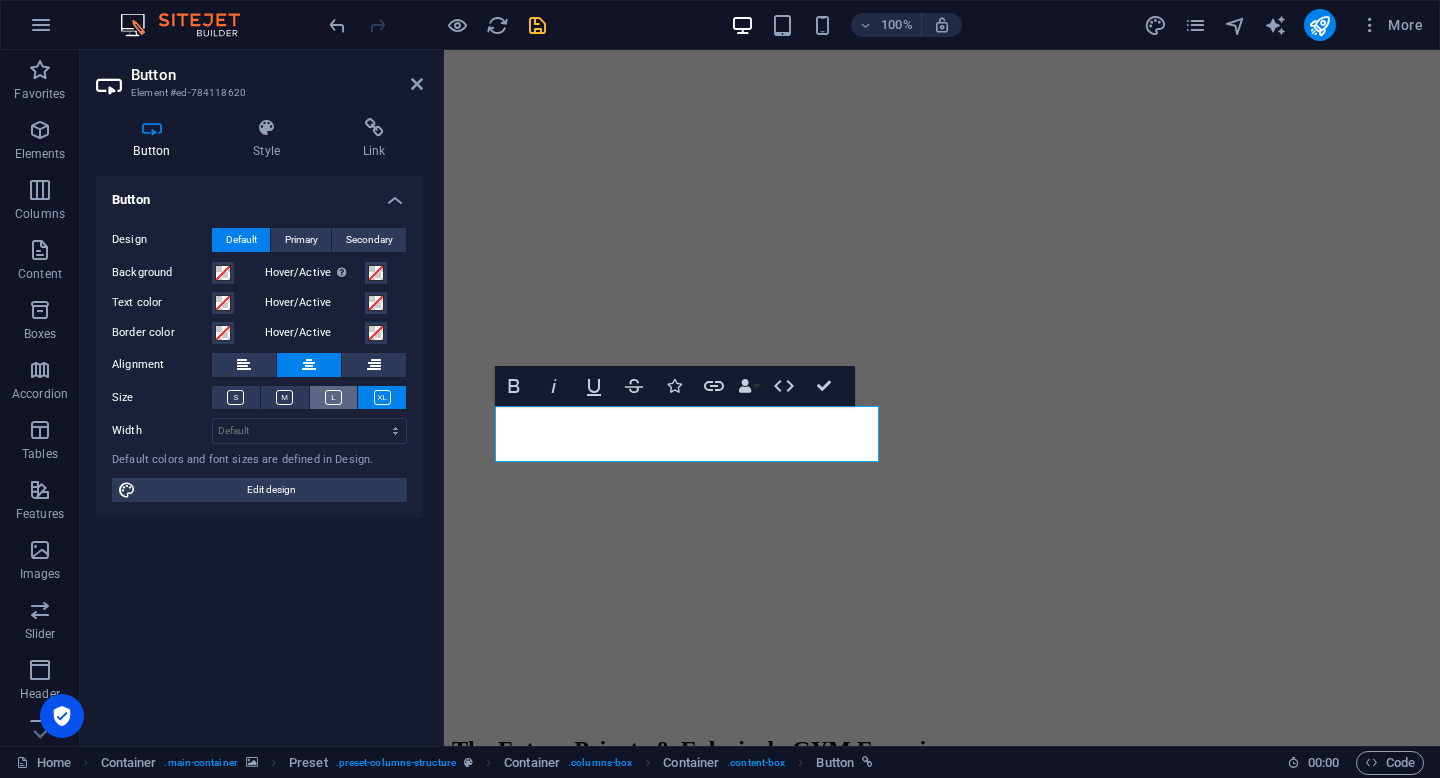 click at bounding box center (334, 397) 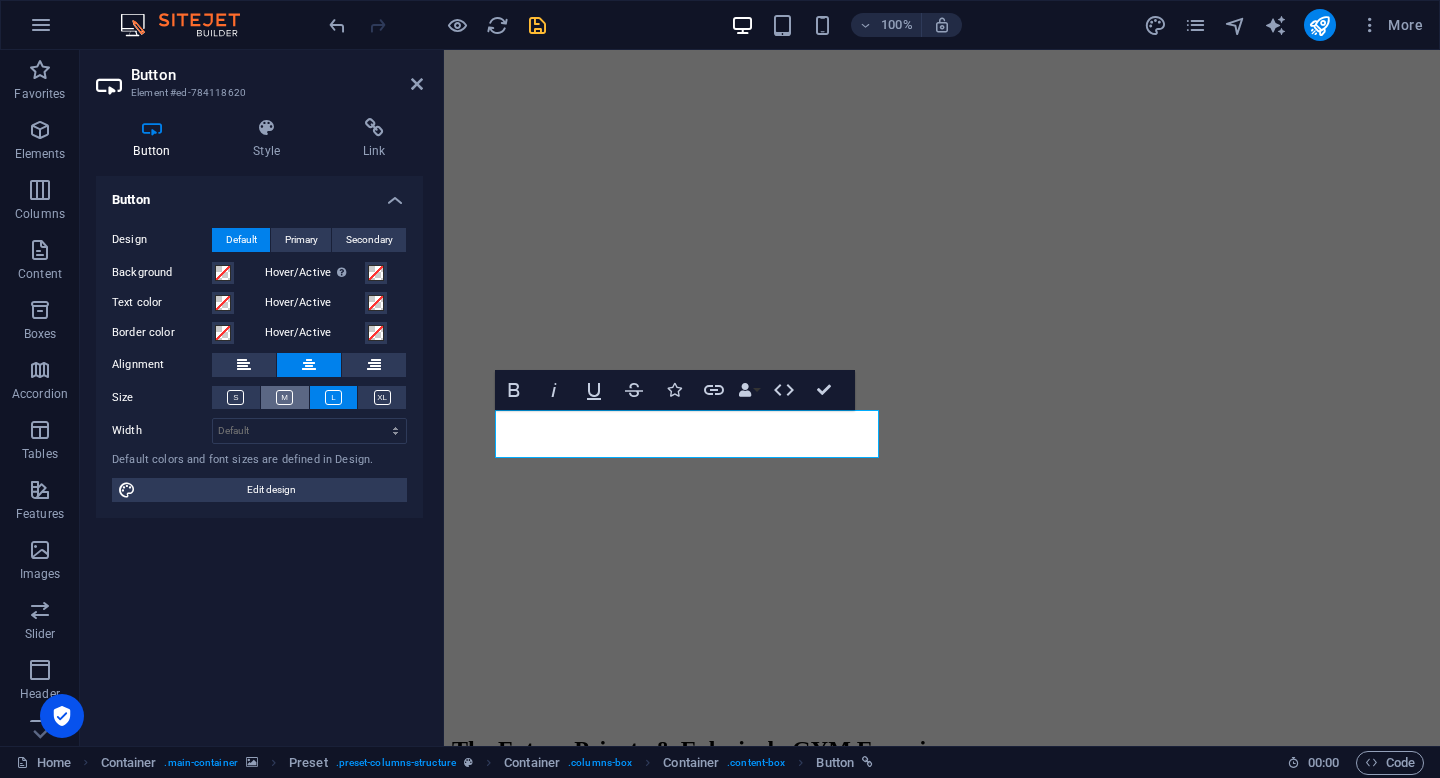 click at bounding box center [285, 397] 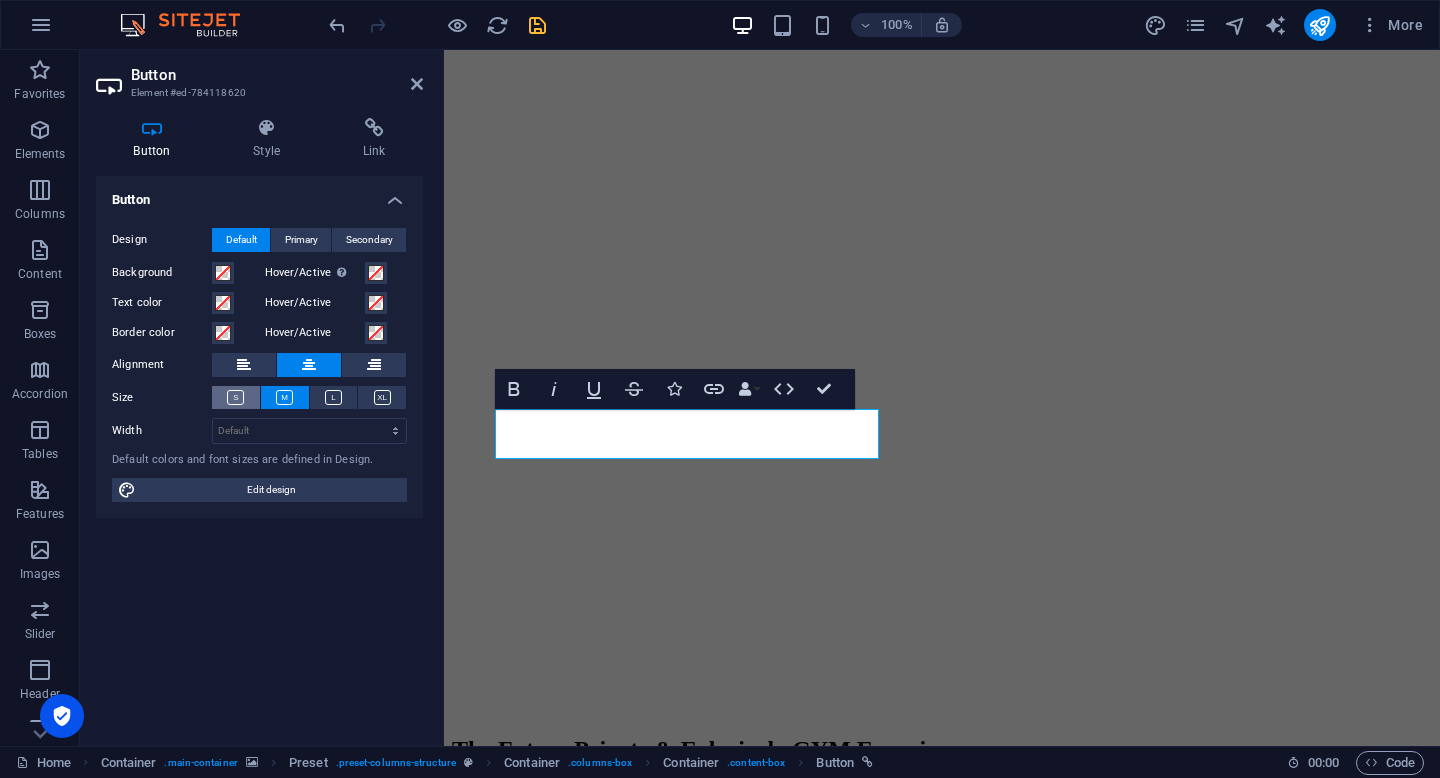 click at bounding box center [235, 397] 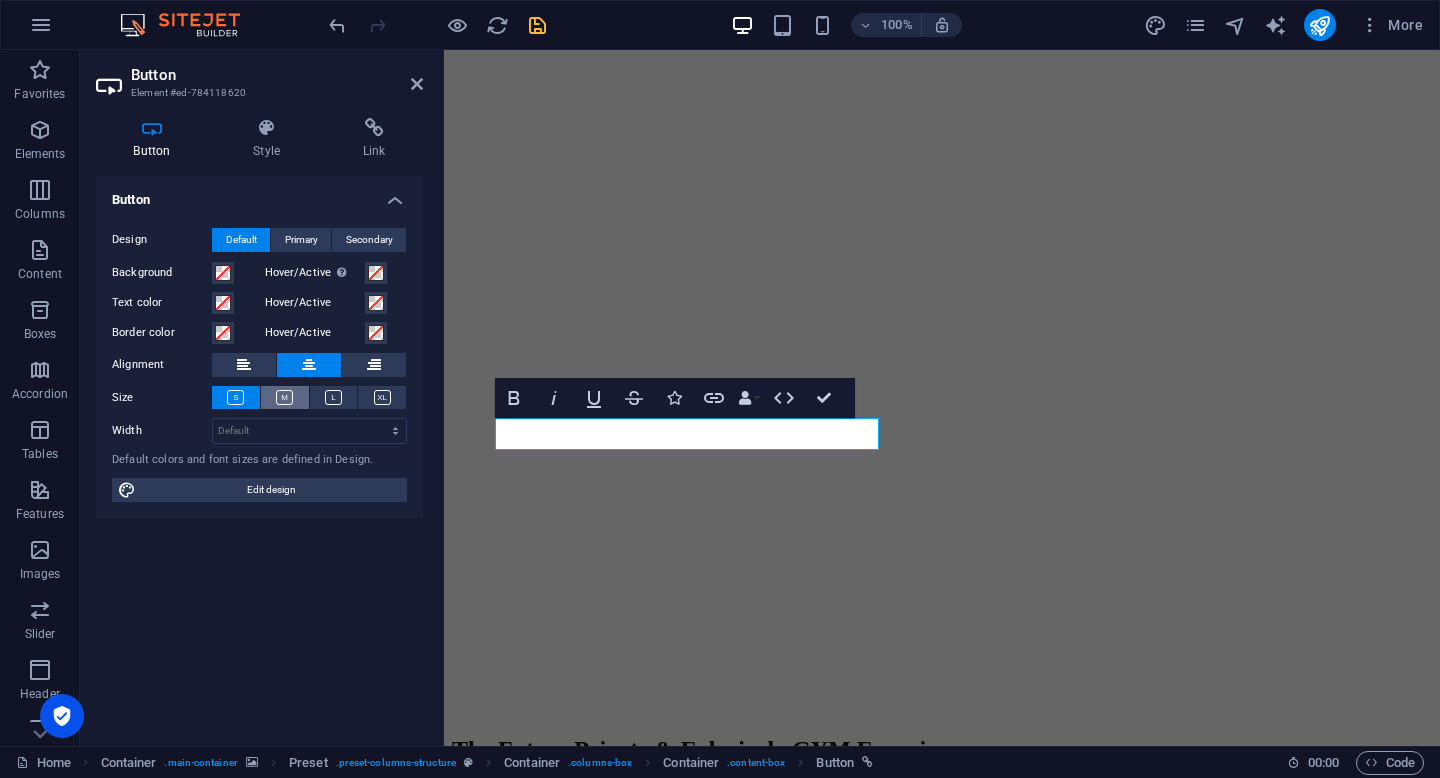 click at bounding box center (284, 397) 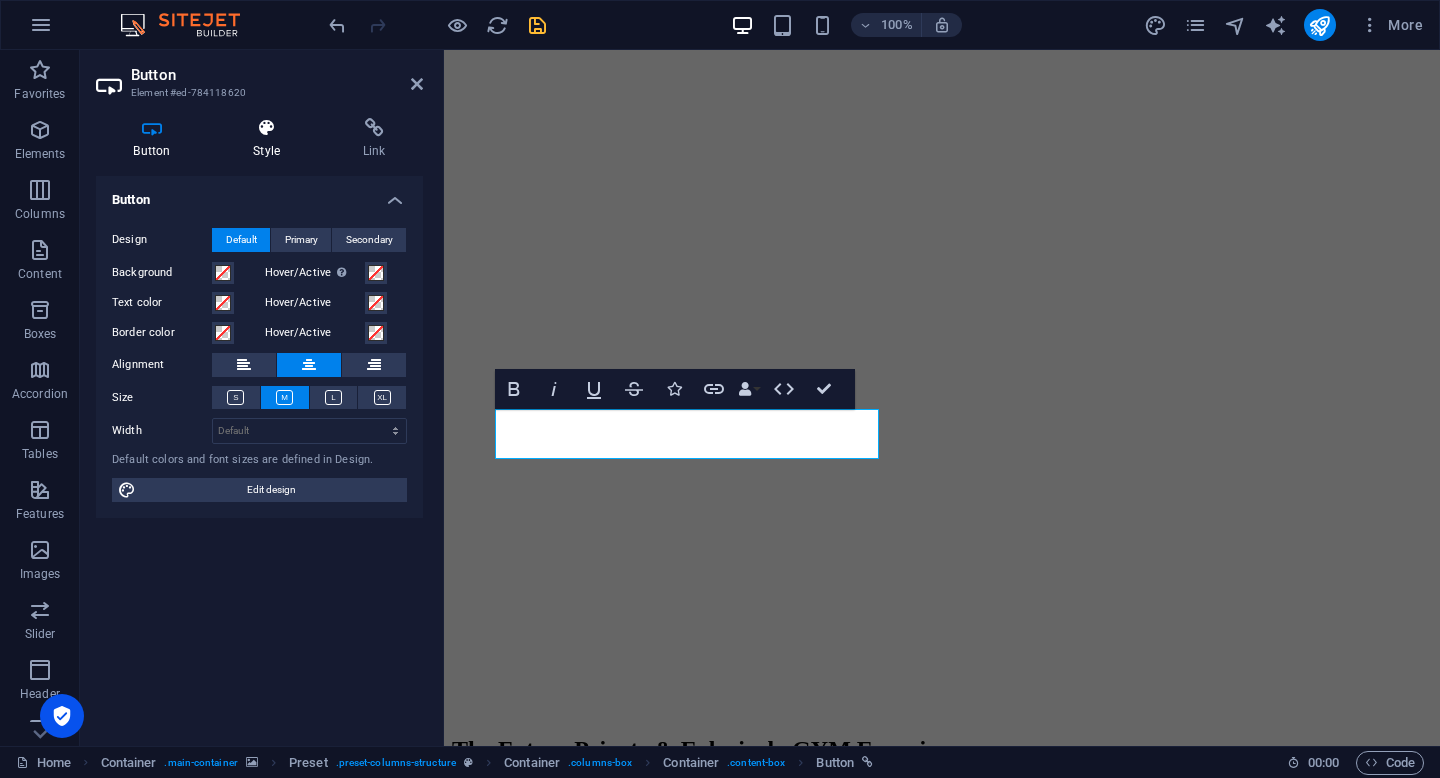 click at bounding box center (267, 128) 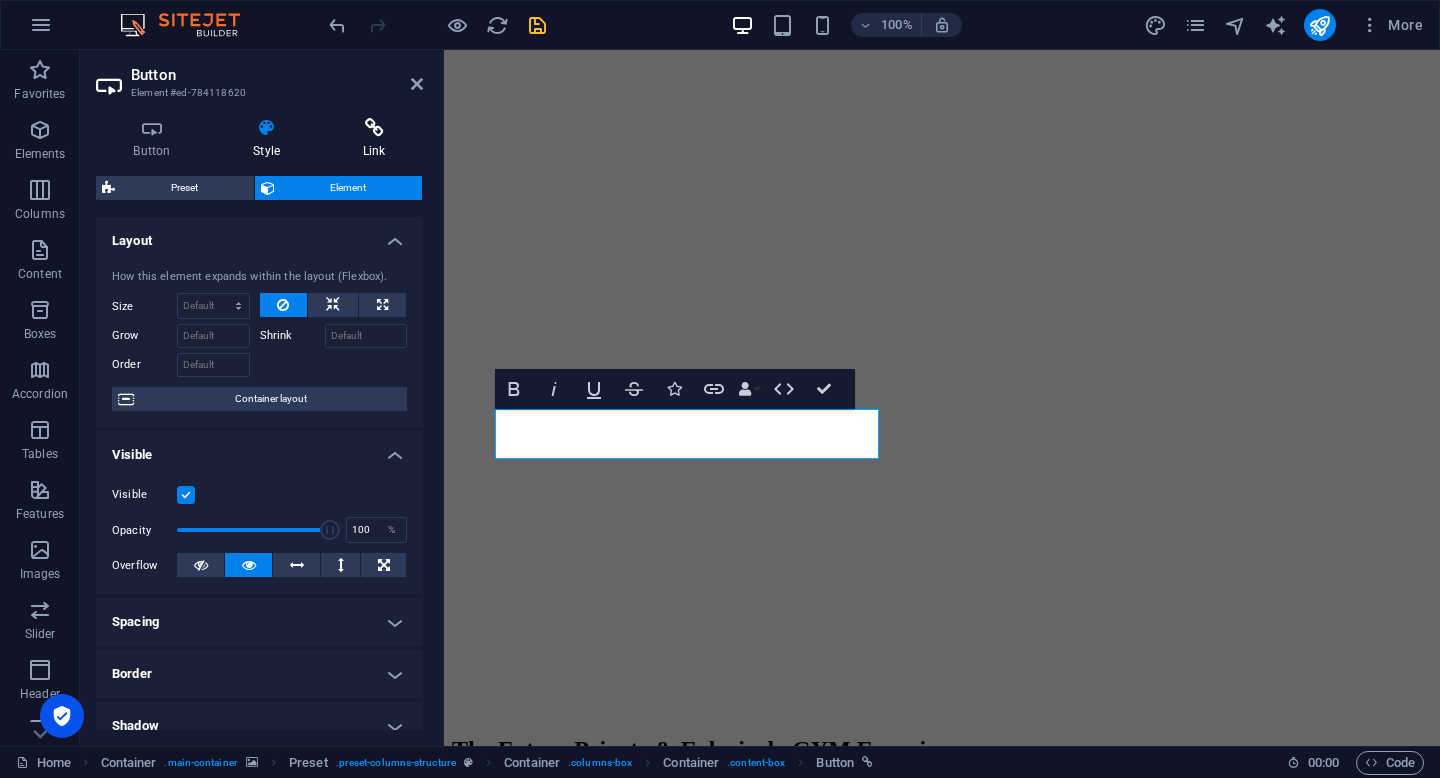 click at bounding box center [374, 128] 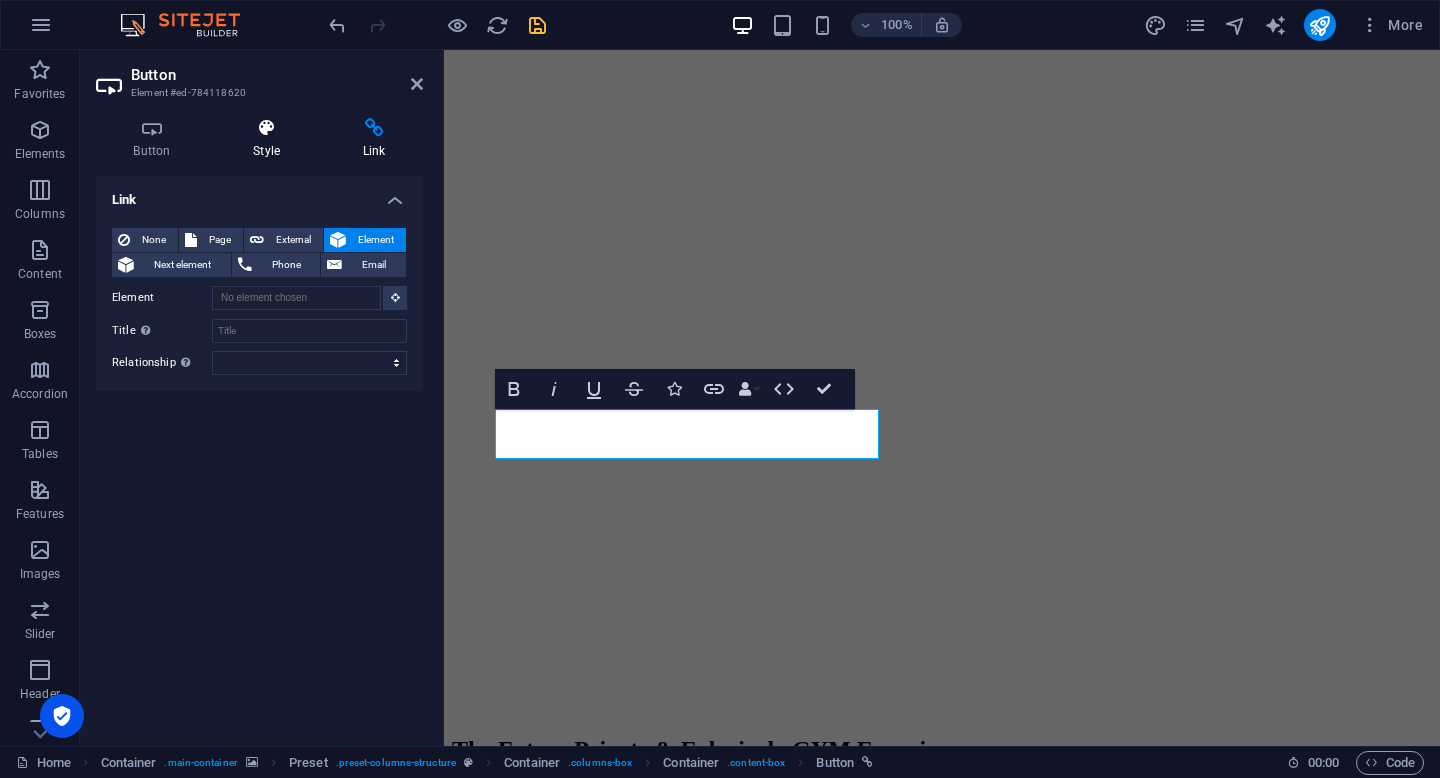 click at bounding box center [267, 128] 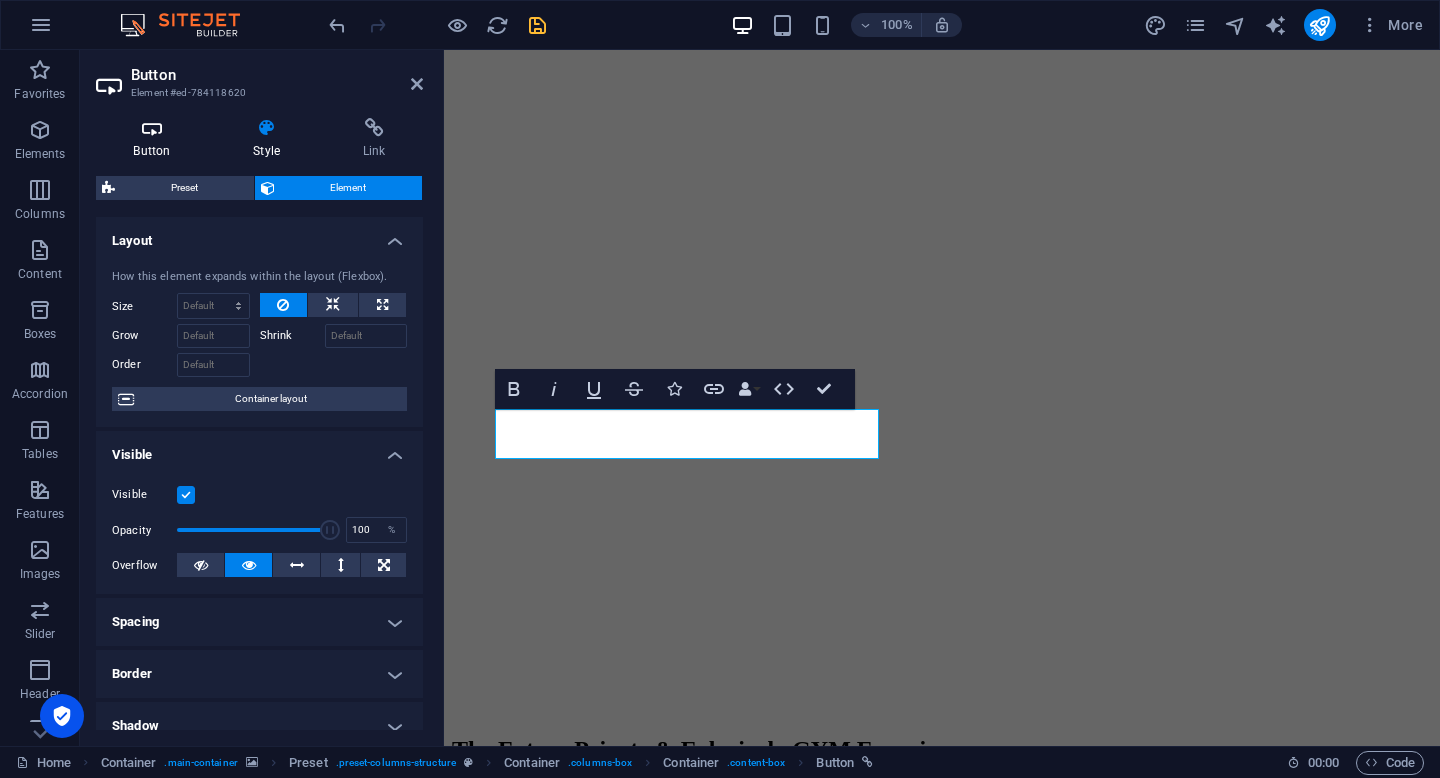 click at bounding box center [152, 128] 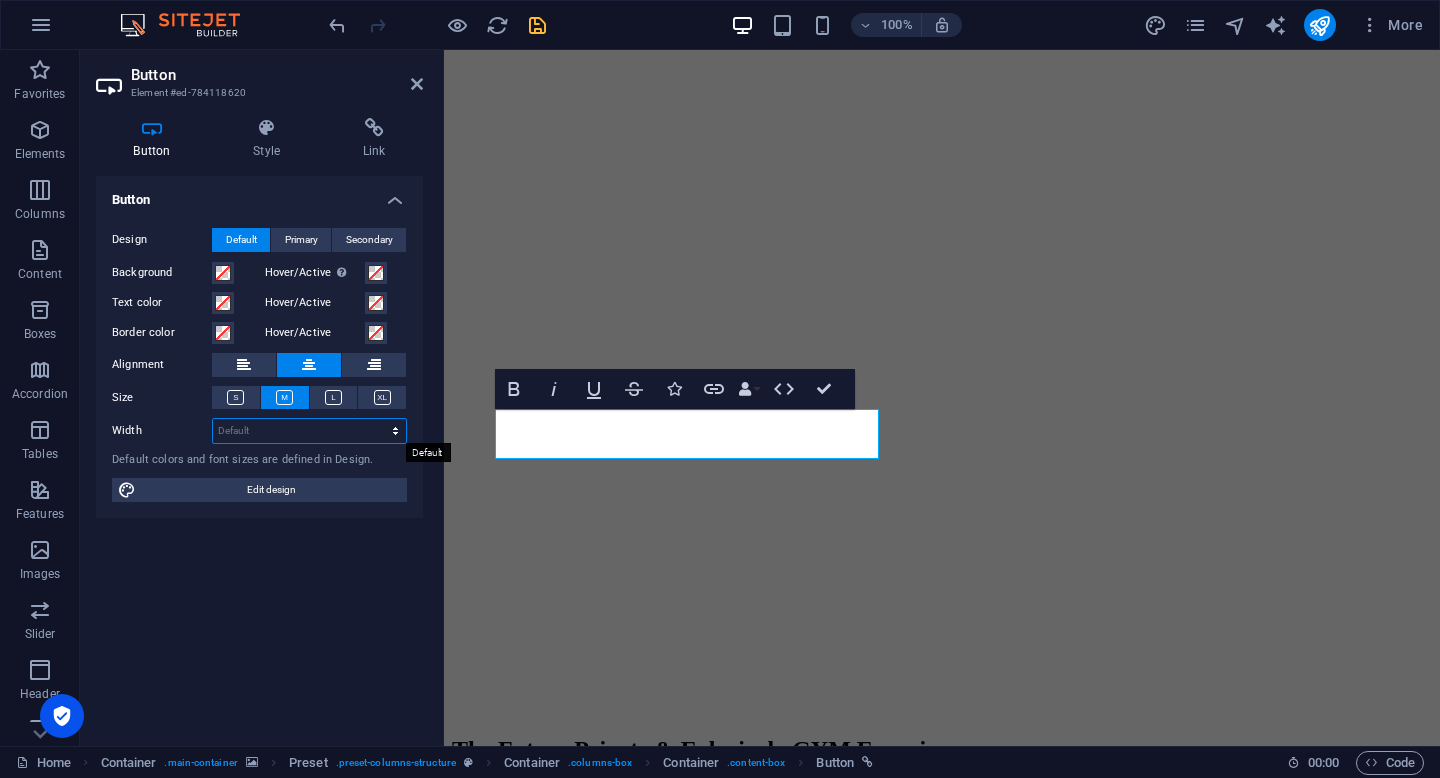 click on "Default px rem % em vh vw" at bounding box center (309, 431) 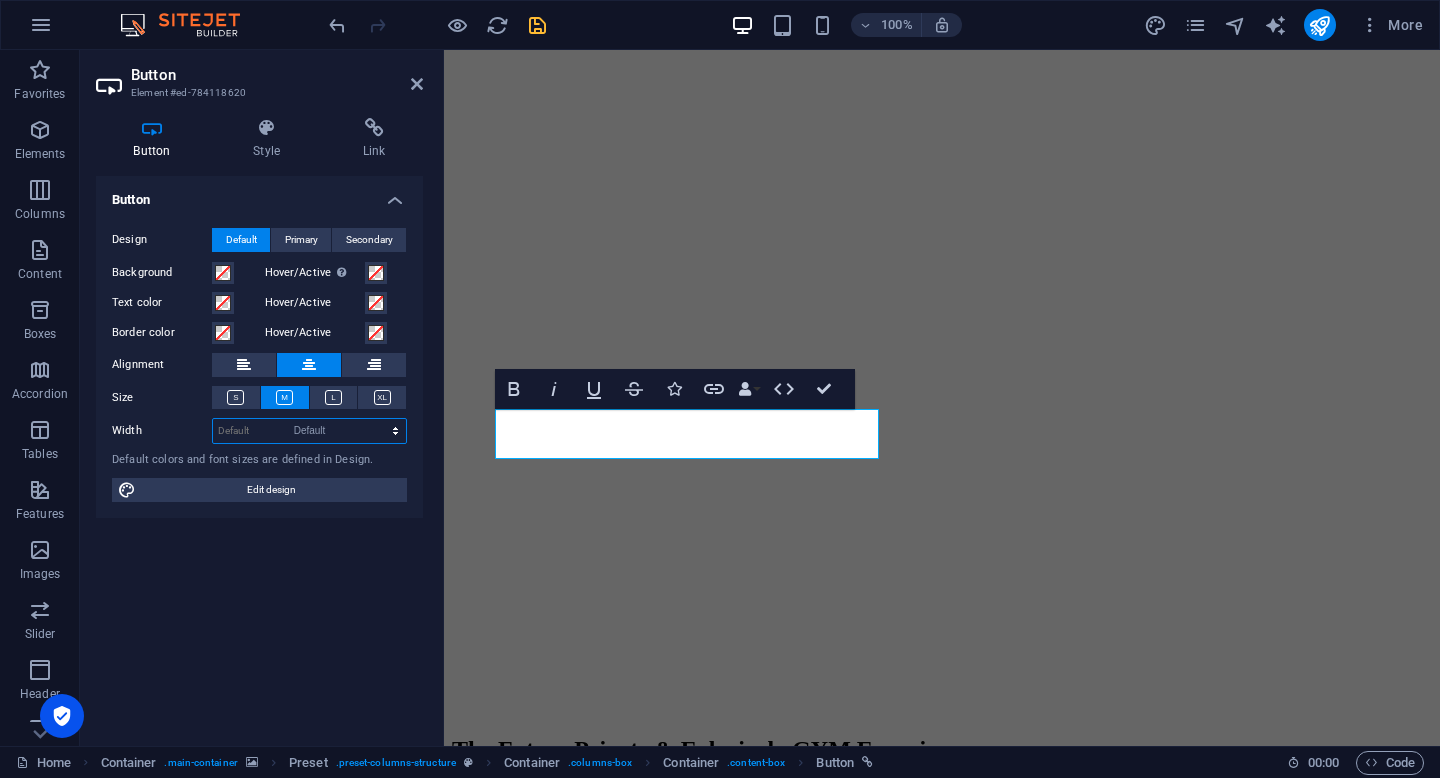 select on "DISABLED_OPTION_VALUE" 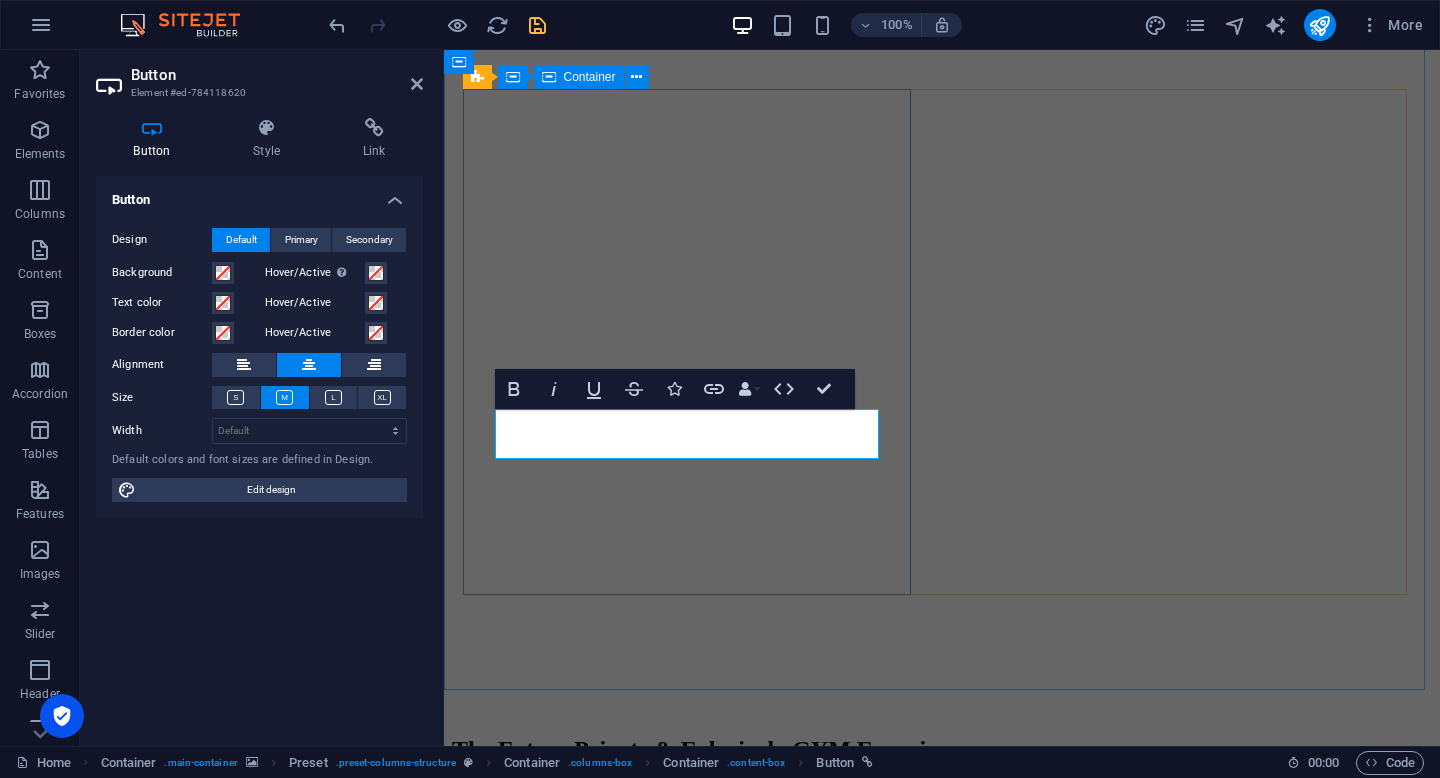 click on "The Future Private & Exlusively GYM Experience Enhance your new fitness experience with a private and exclusive gym. Just prepare yourself and join our waitlist Cooming soon Privately & Exclusively Get the most out of your gym time by working out with friends! Invite your buddies to join your sessions and make it a fun experience together." at bounding box center (942, 867) 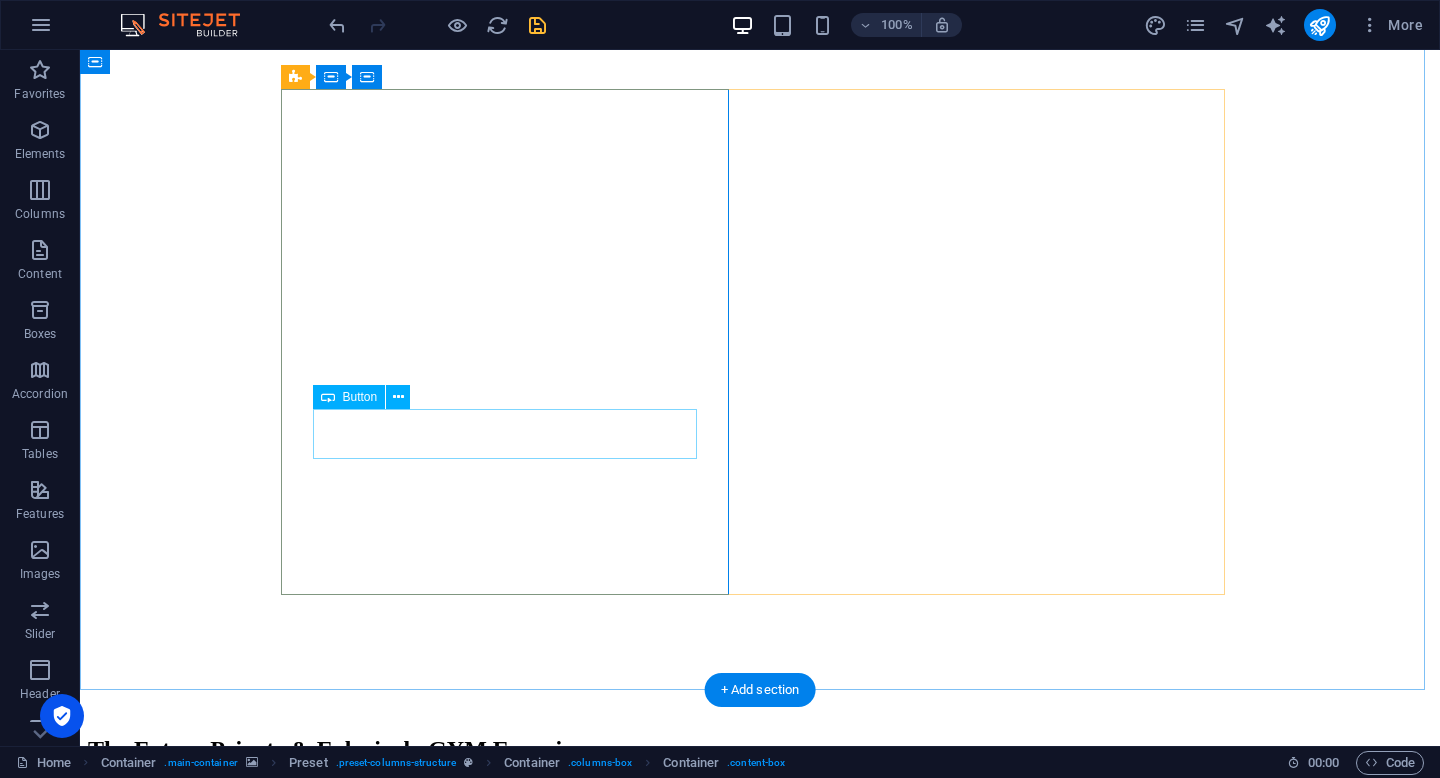 click on "Cooming soon" at bounding box center [760, 890] 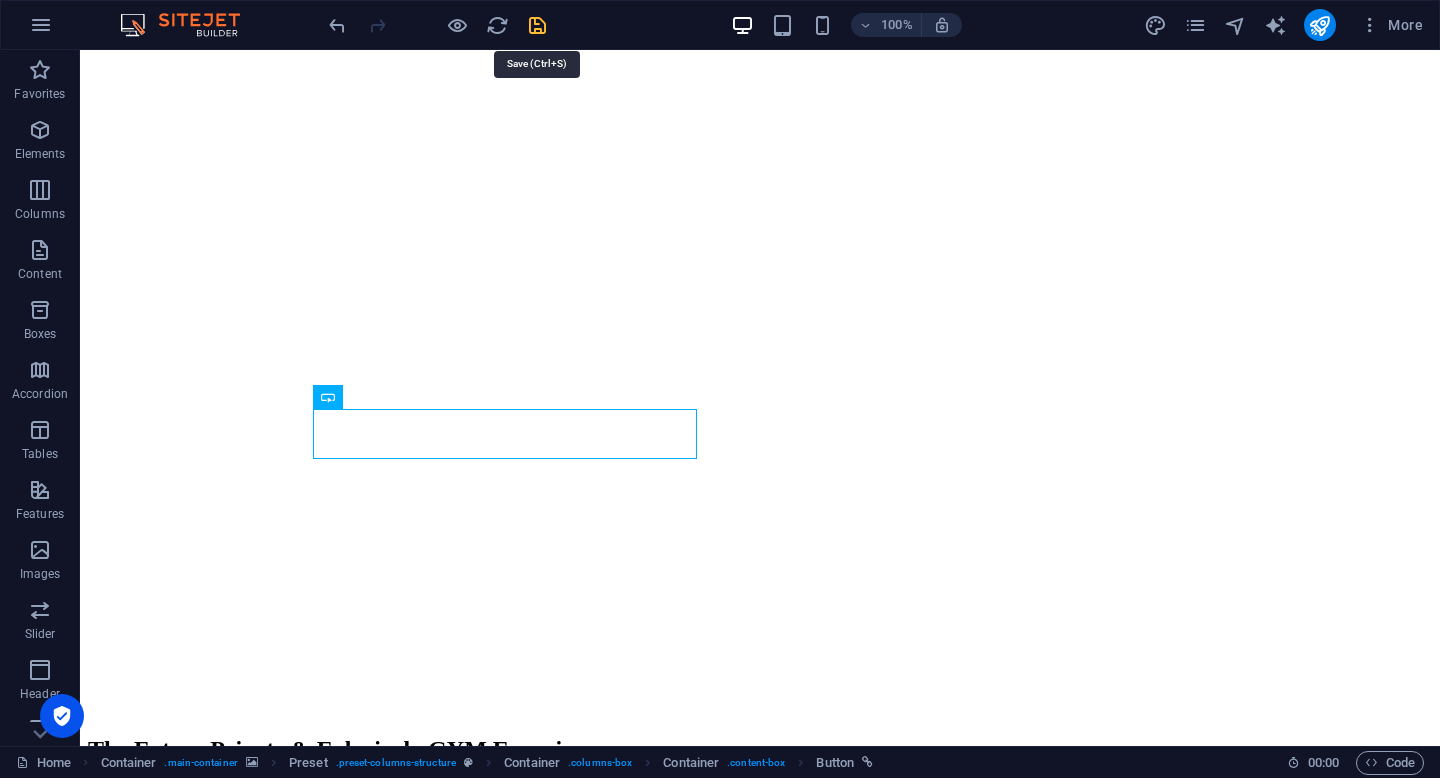 click at bounding box center [537, 25] 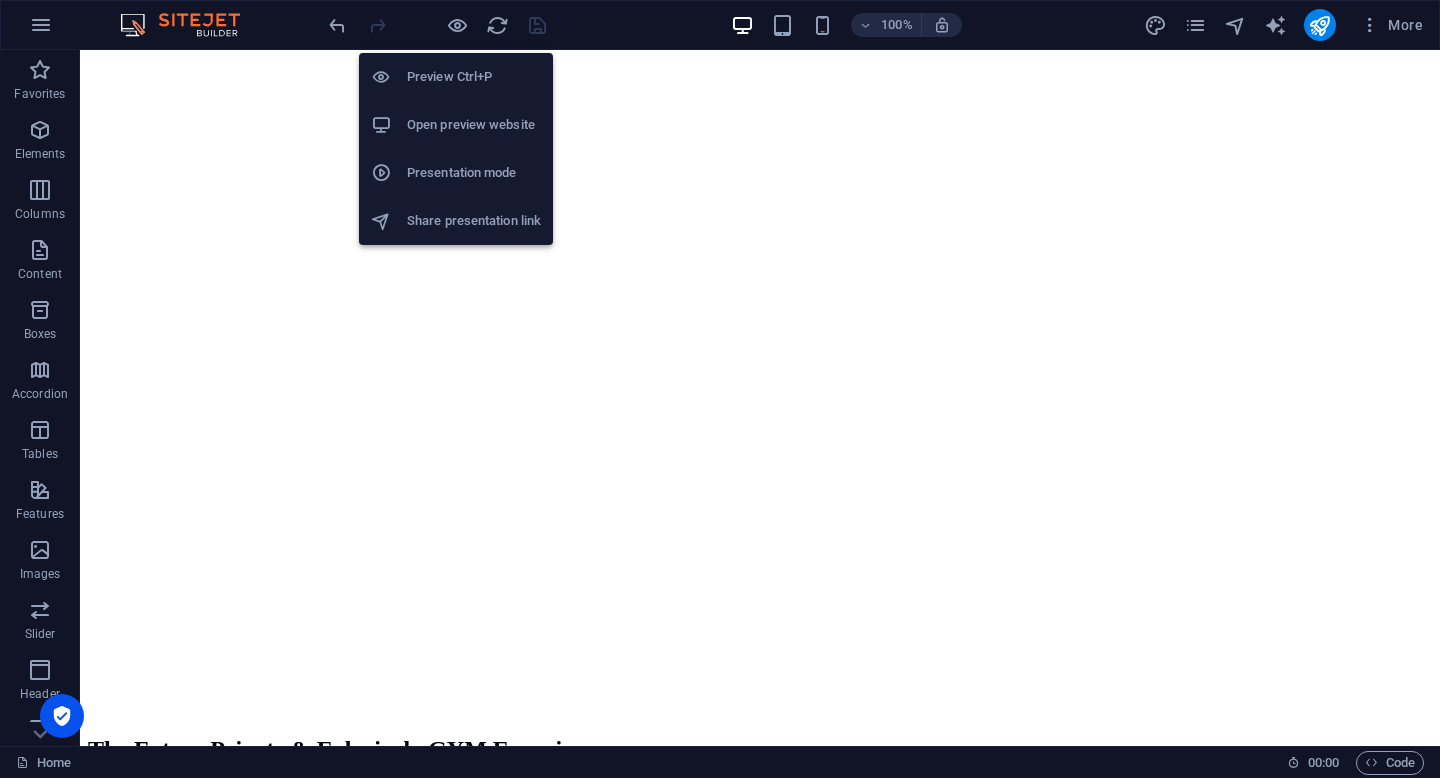 click on "Open preview website" at bounding box center [474, 125] 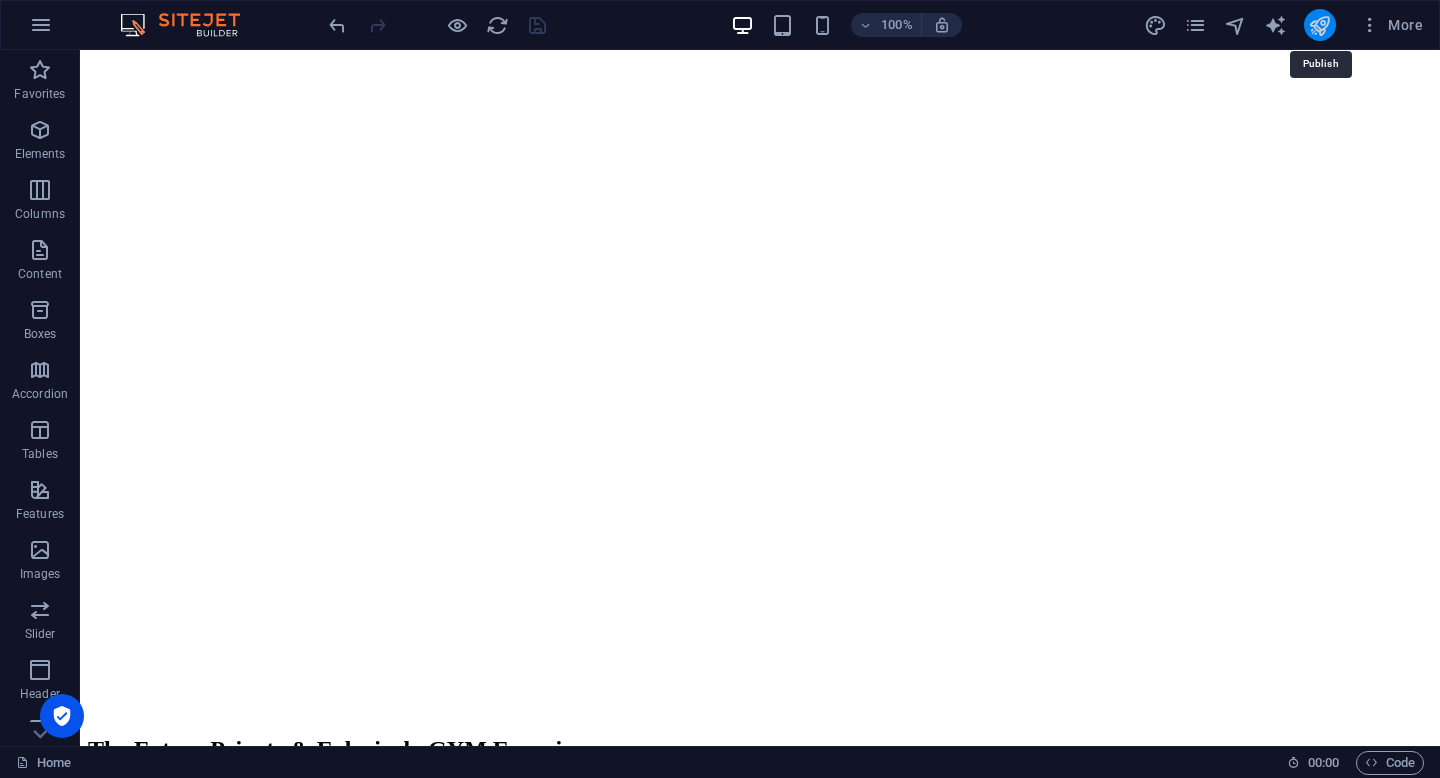 click at bounding box center (1319, 25) 